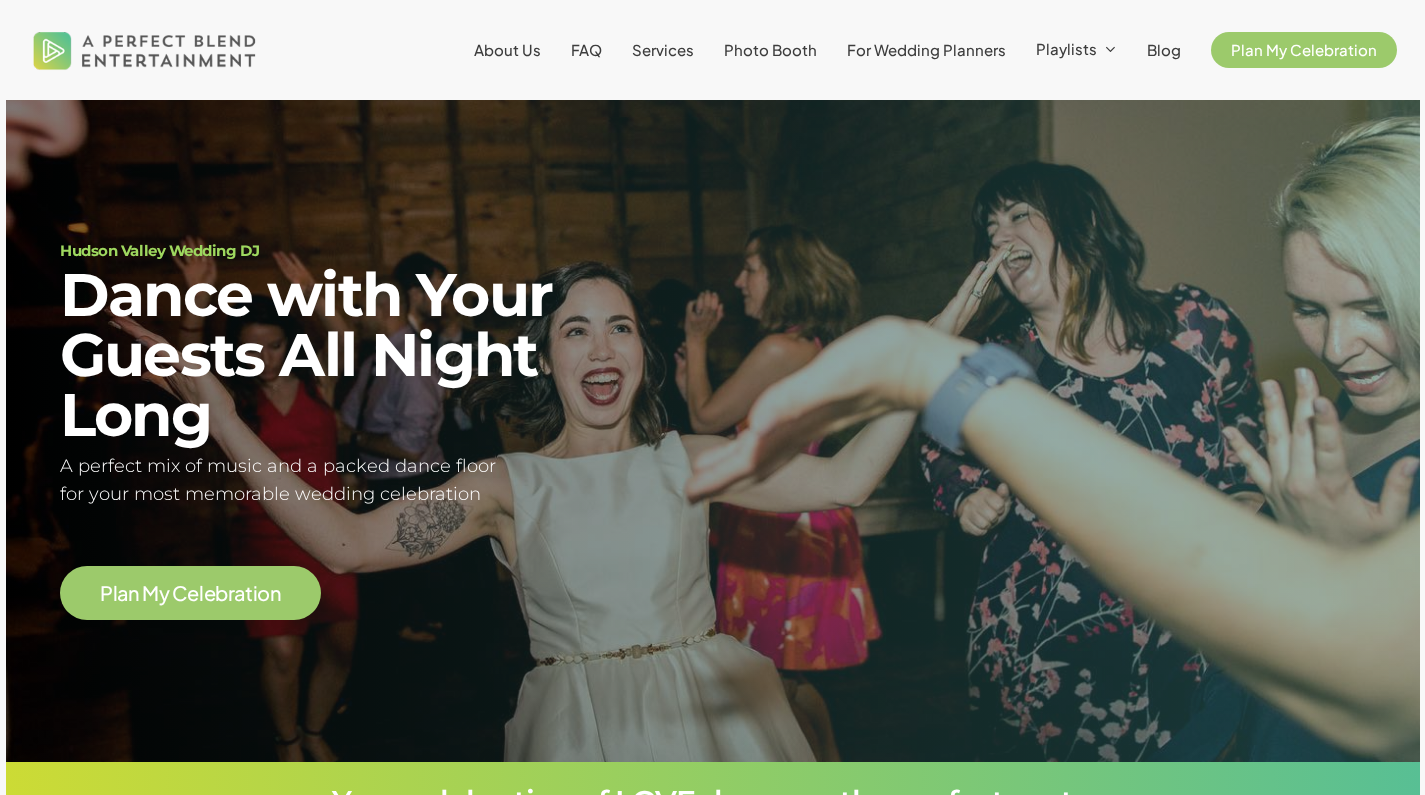 scroll, scrollTop: 0, scrollLeft: 0, axis: both 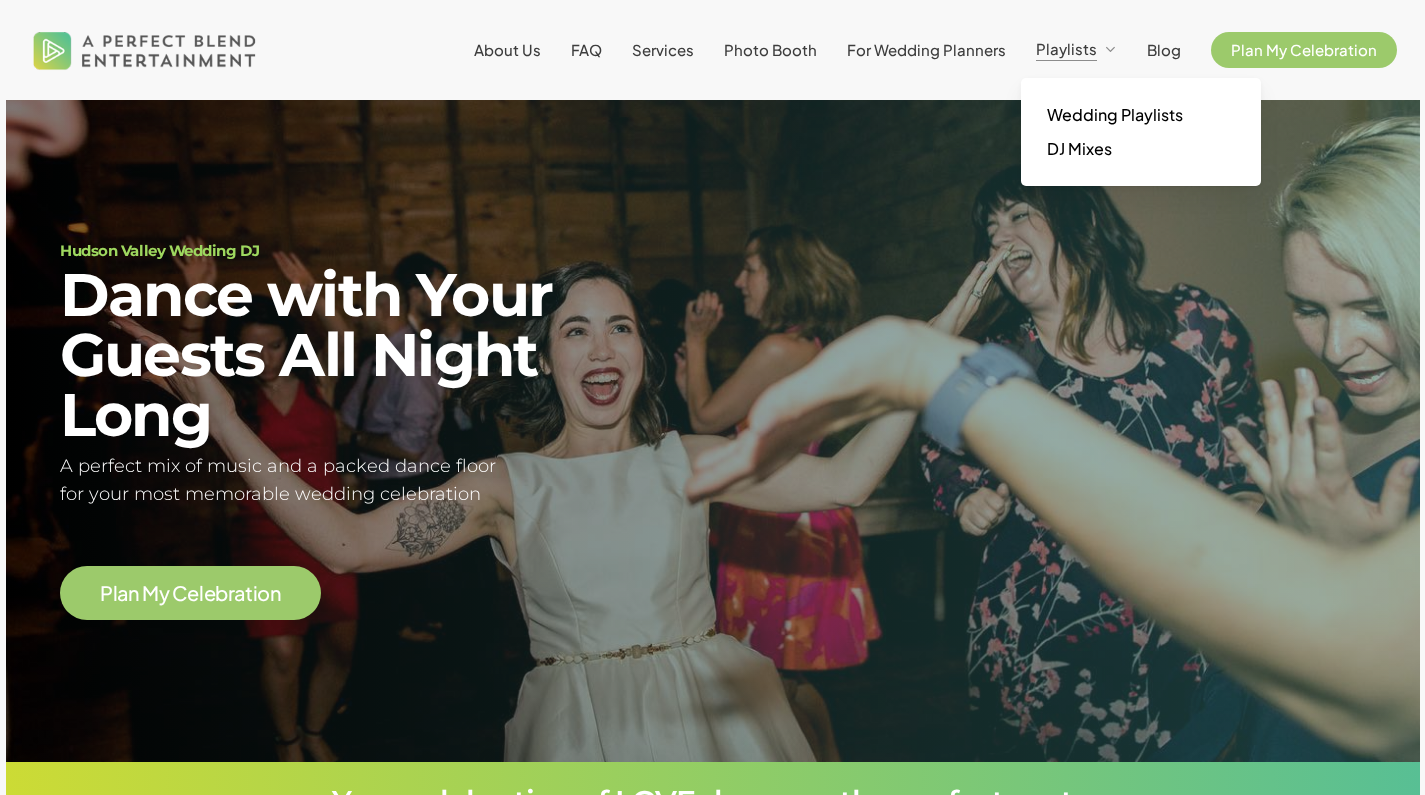 click on "Playlists" at bounding box center (1066, 48) 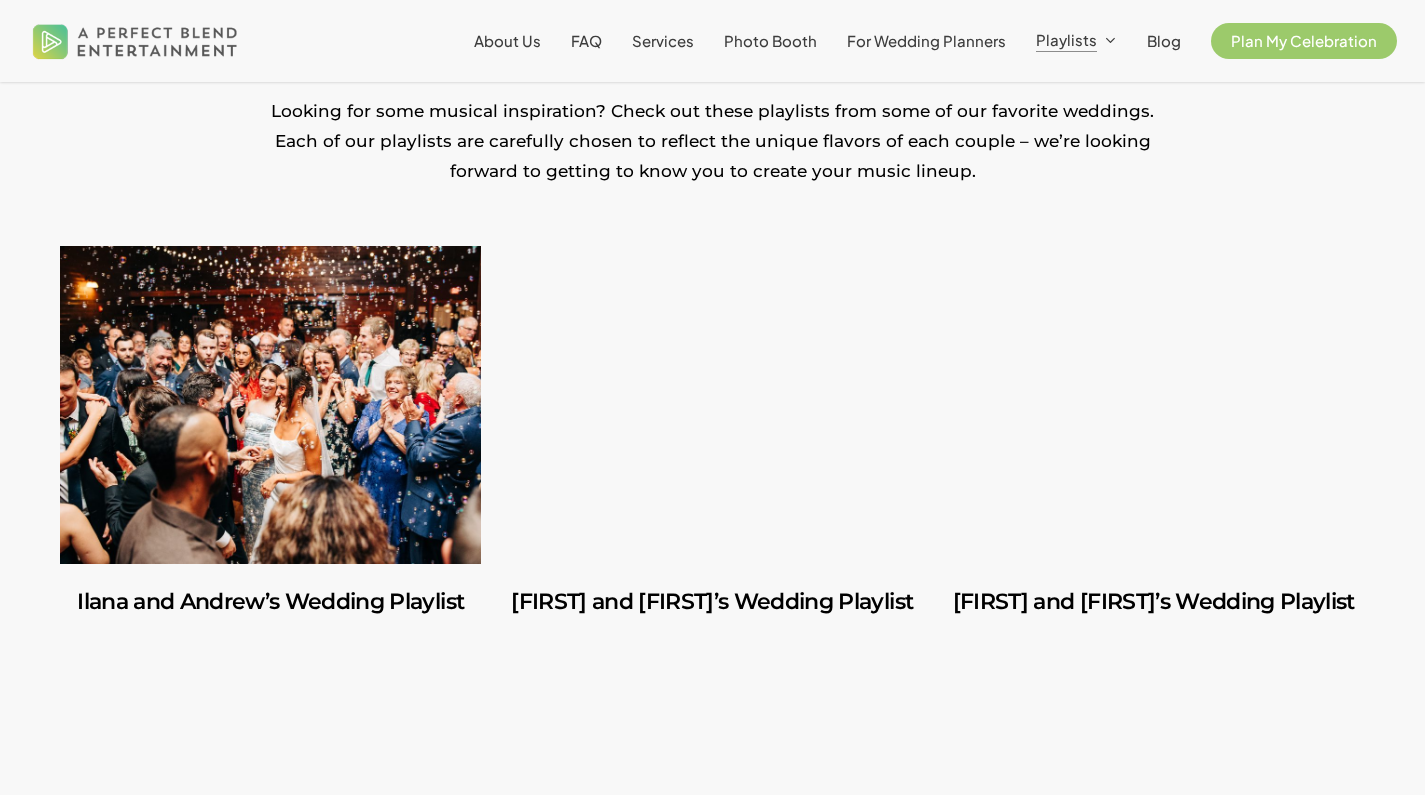 scroll, scrollTop: 470, scrollLeft: 0, axis: vertical 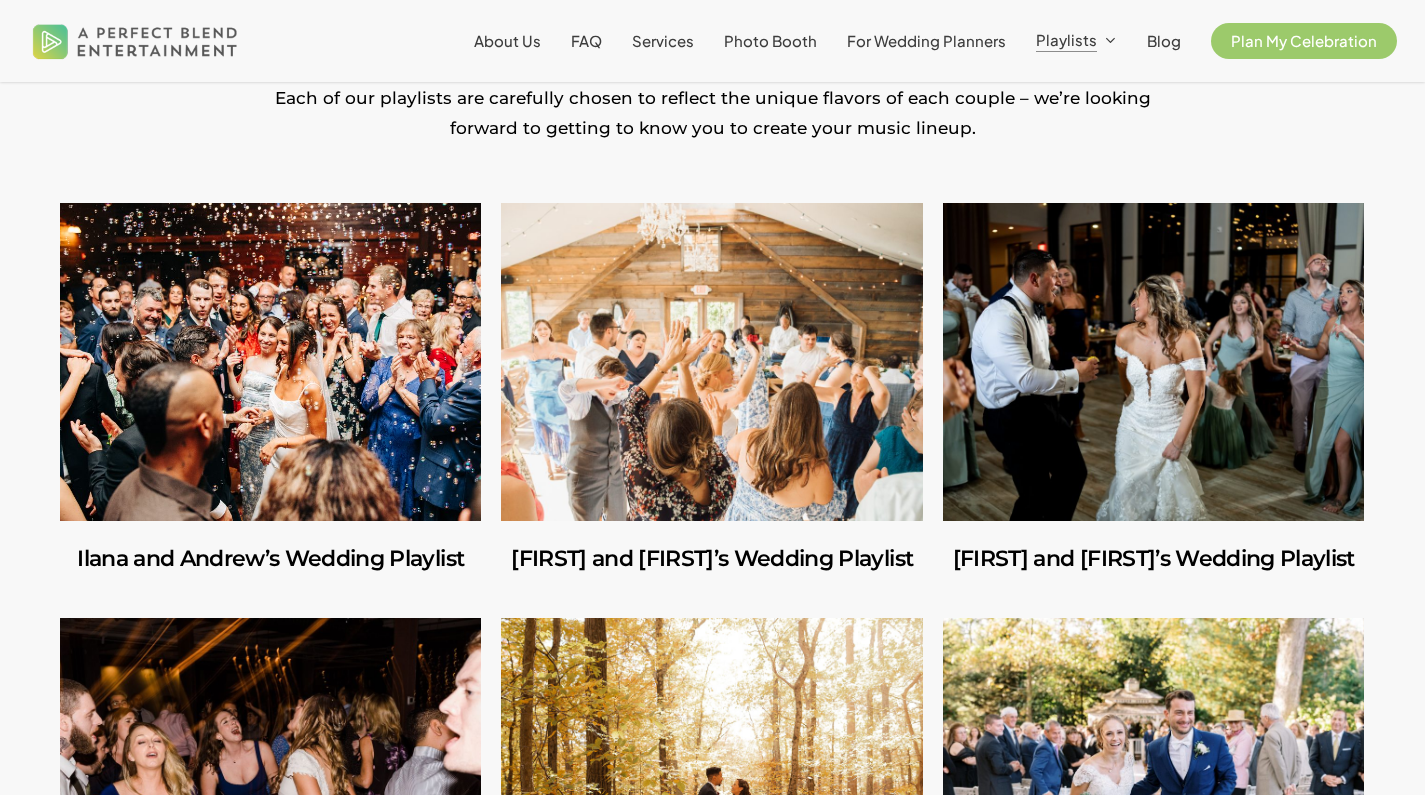 click at bounding box center [270, 362] 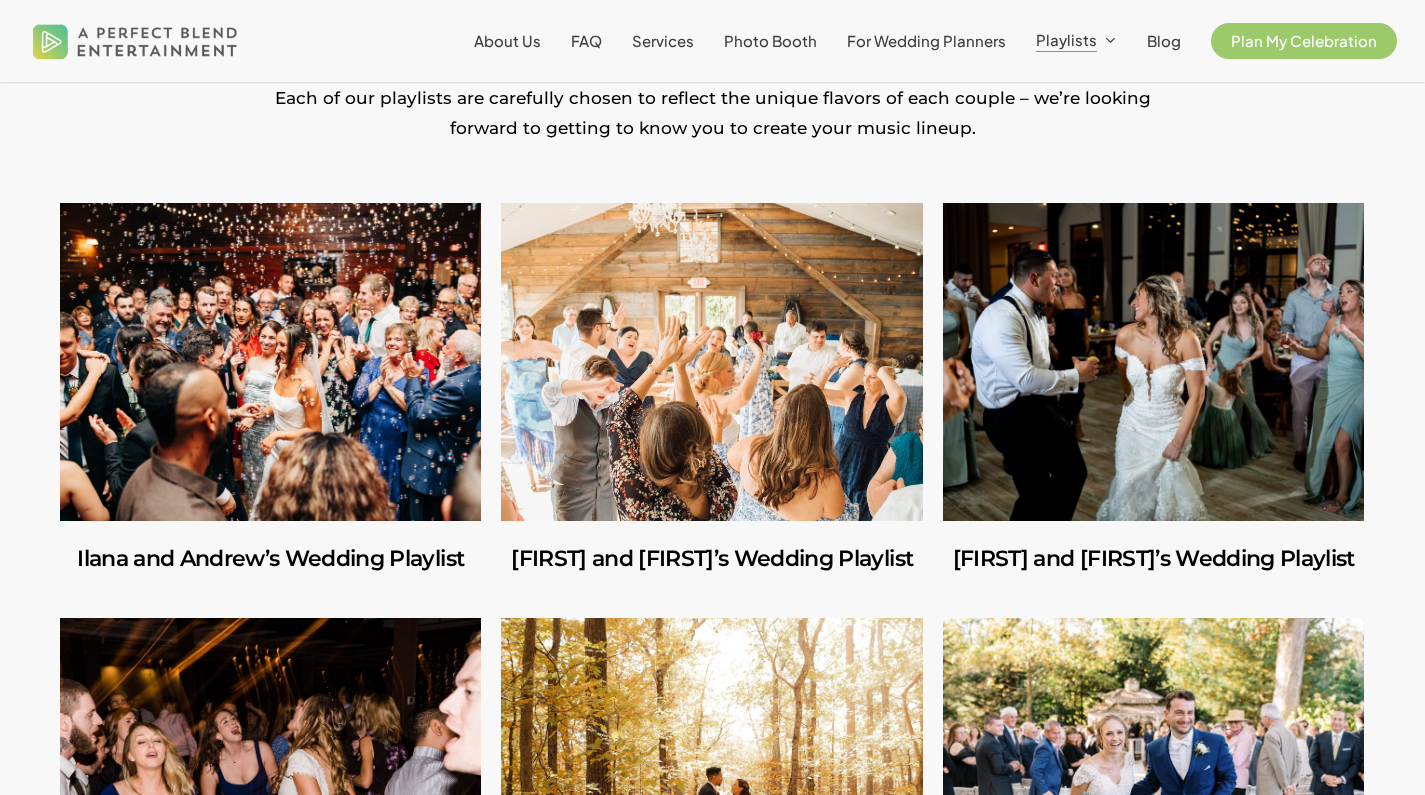 click at bounding box center [711, 362] 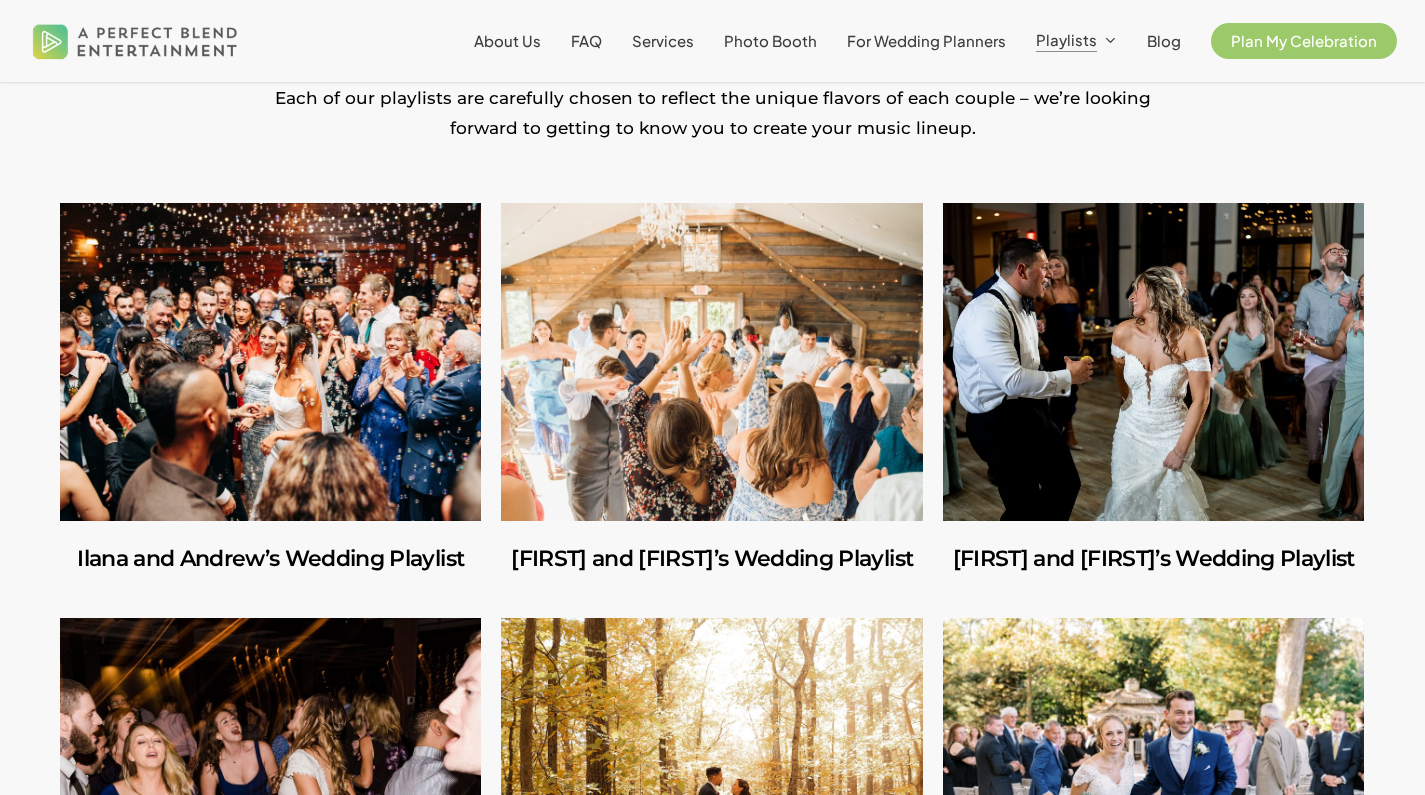 click at bounding box center [1153, 362] 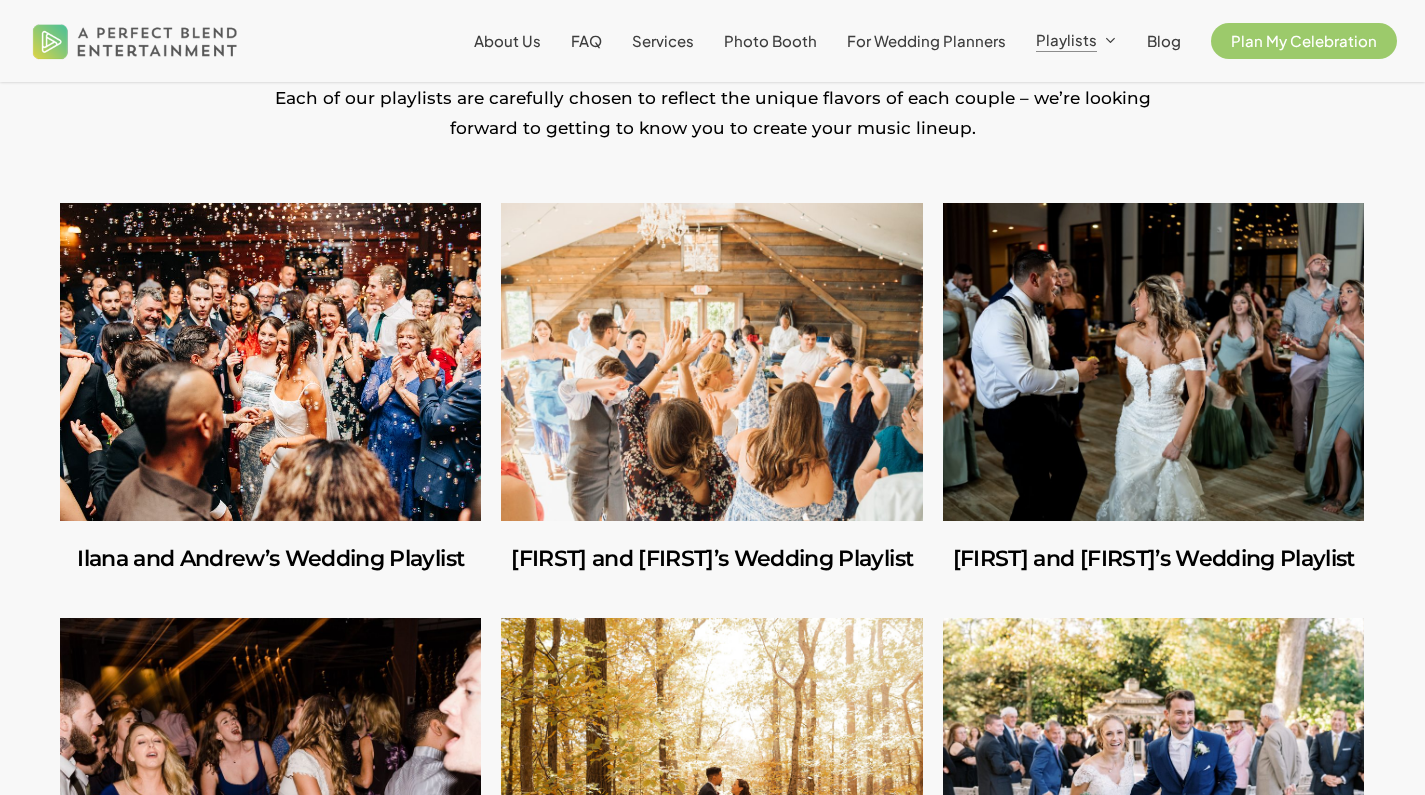 scroll, scrollTop: 847, scrollLeft: 0, axis: vertical 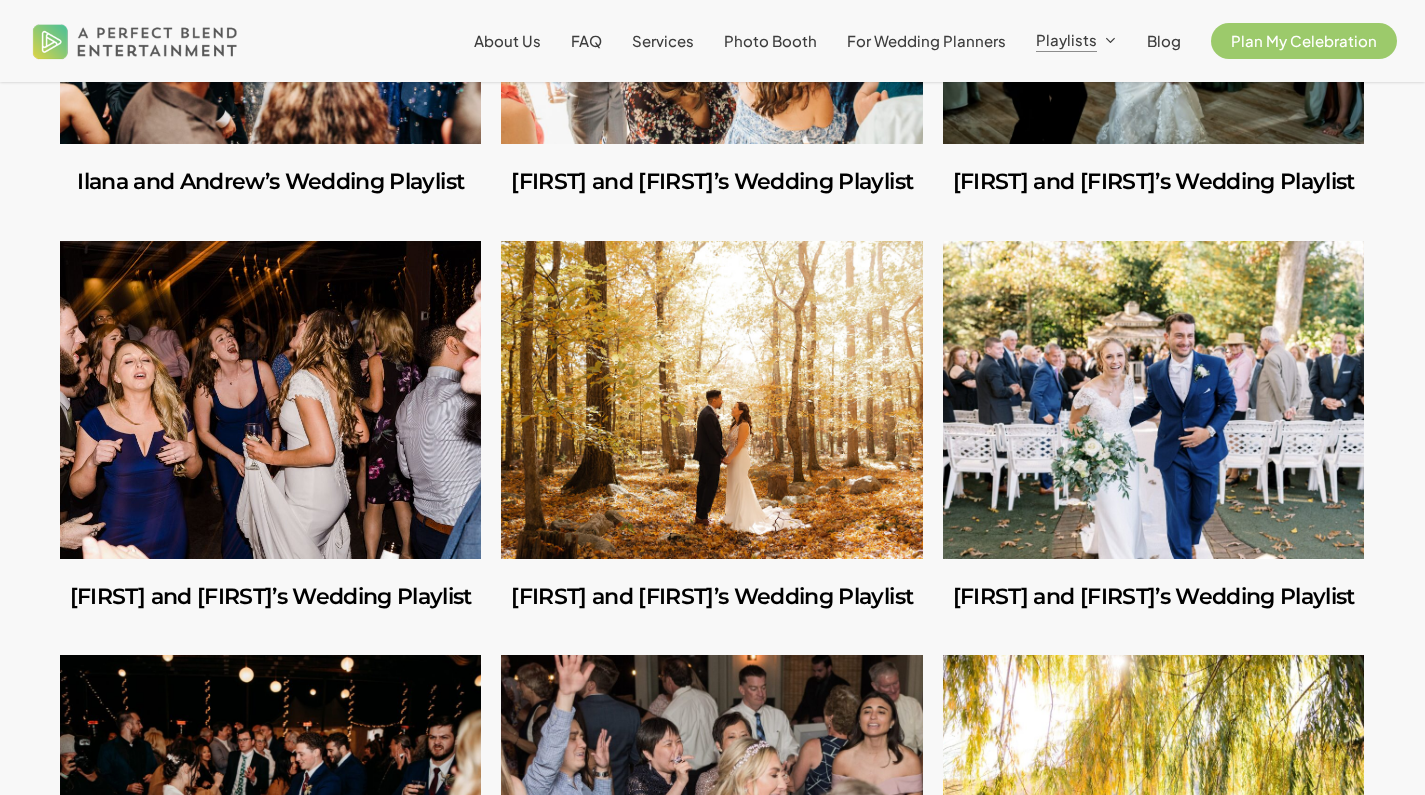 click at bounding box center [270, 400] 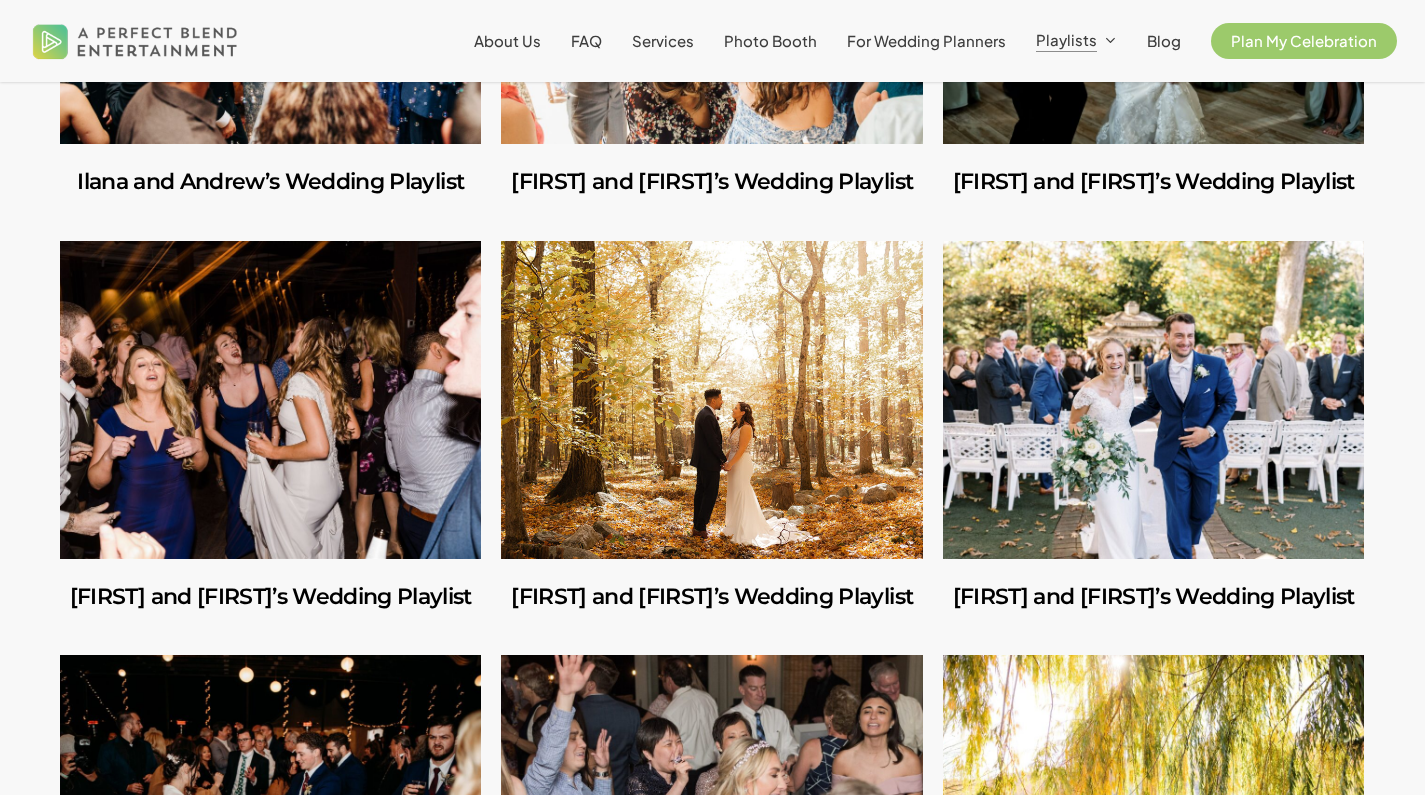 click at bounding box center [711, 400] 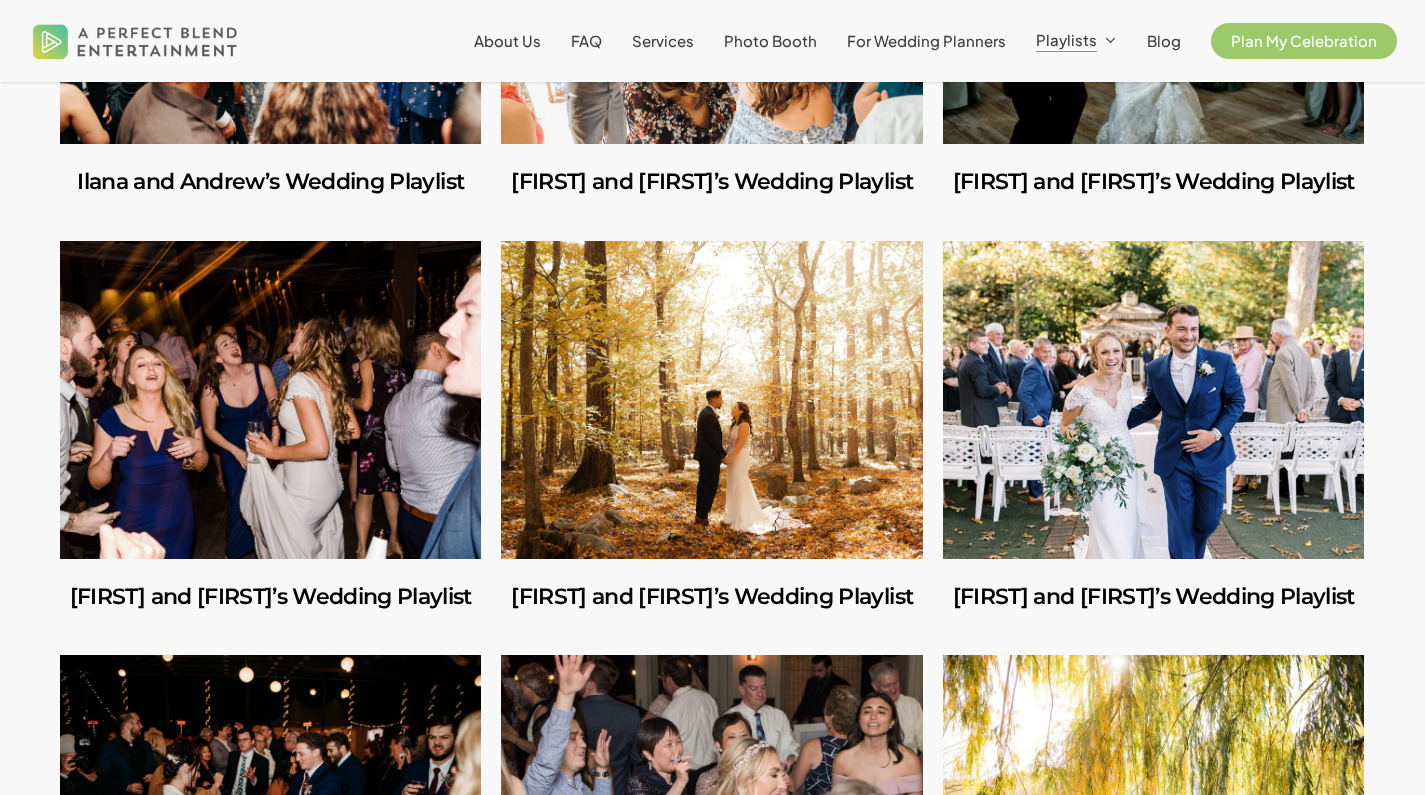 click at bounding box center [1153, 400] 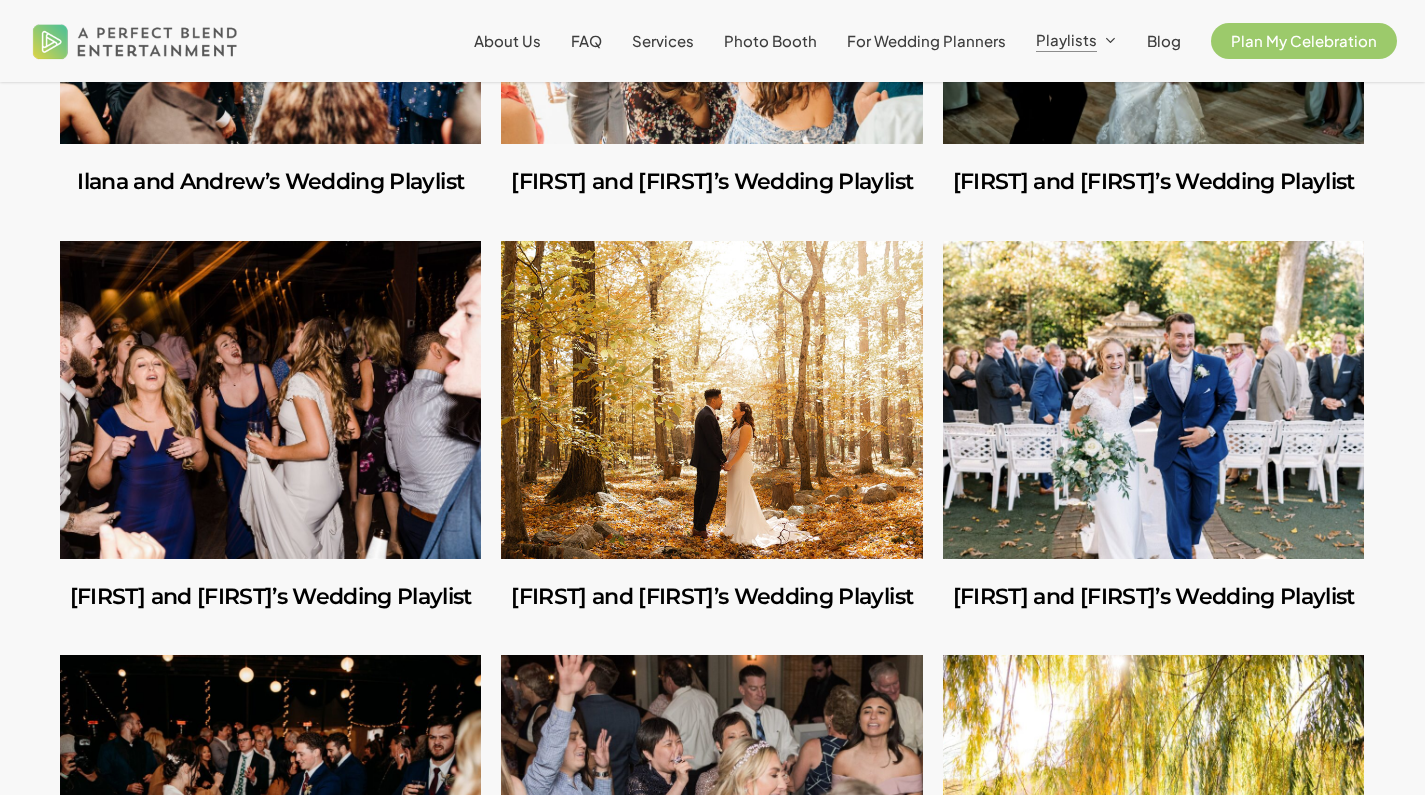 scroll, scrollTop: 1511, scrollLeft: 0, axis: vertical 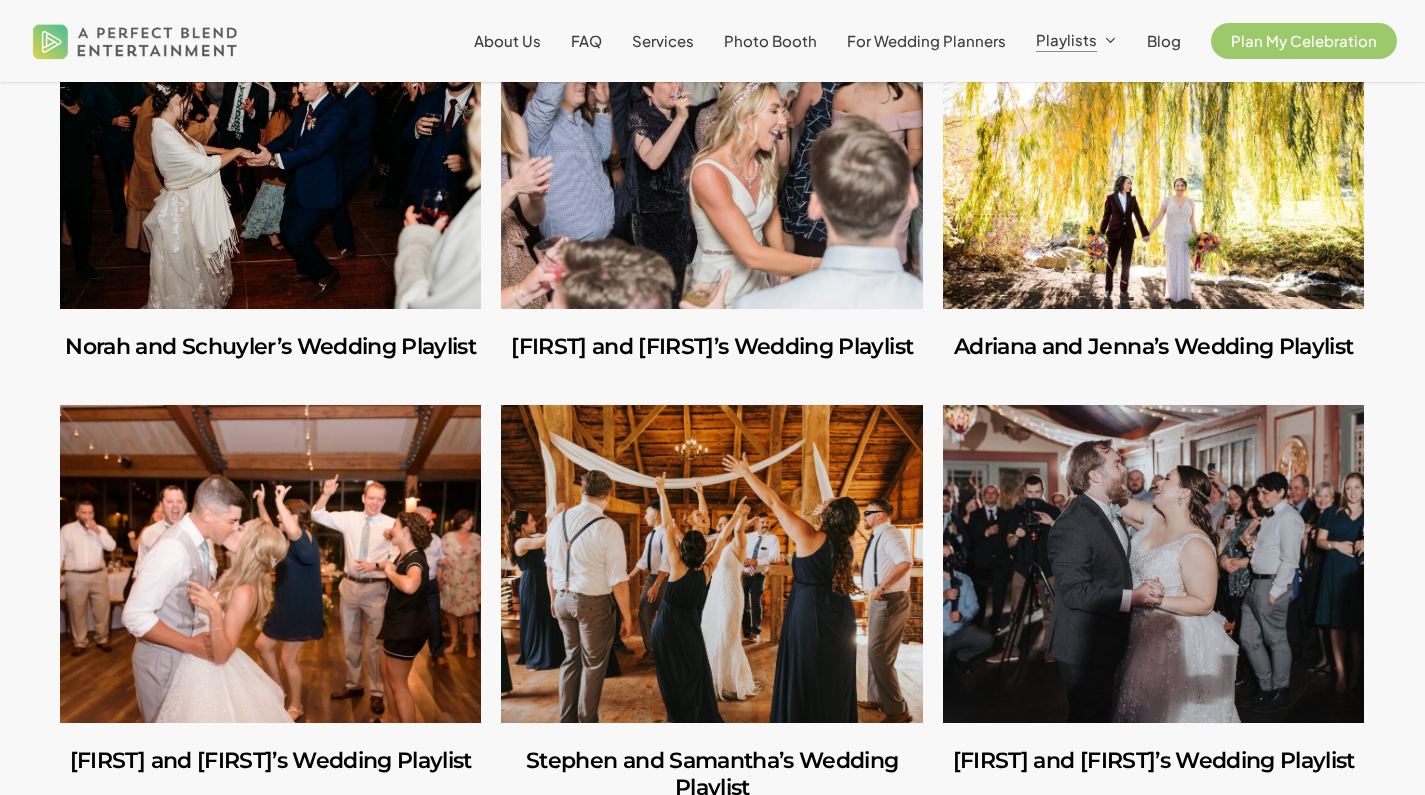 click at bounding box center (270, 150) 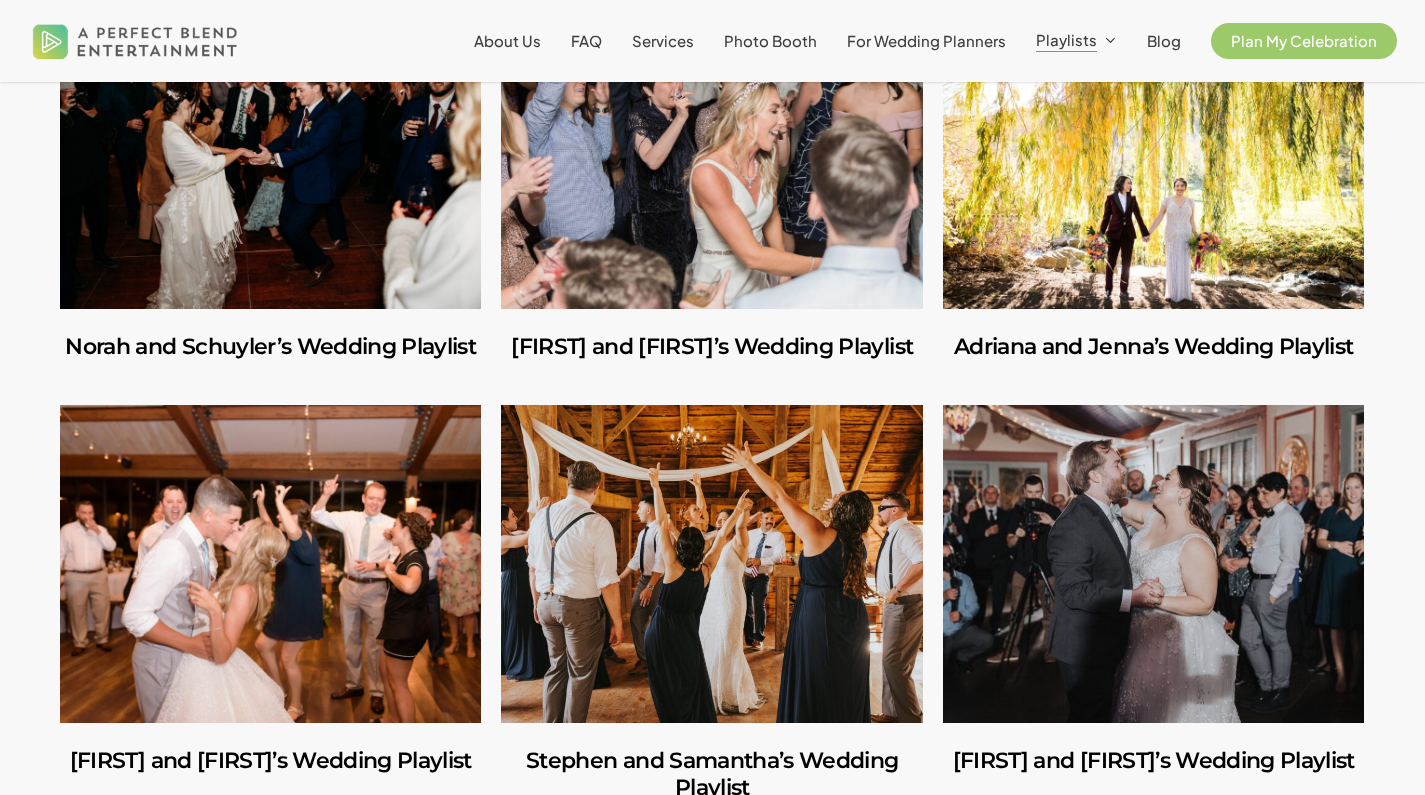 click at bounding box center [711, 564] 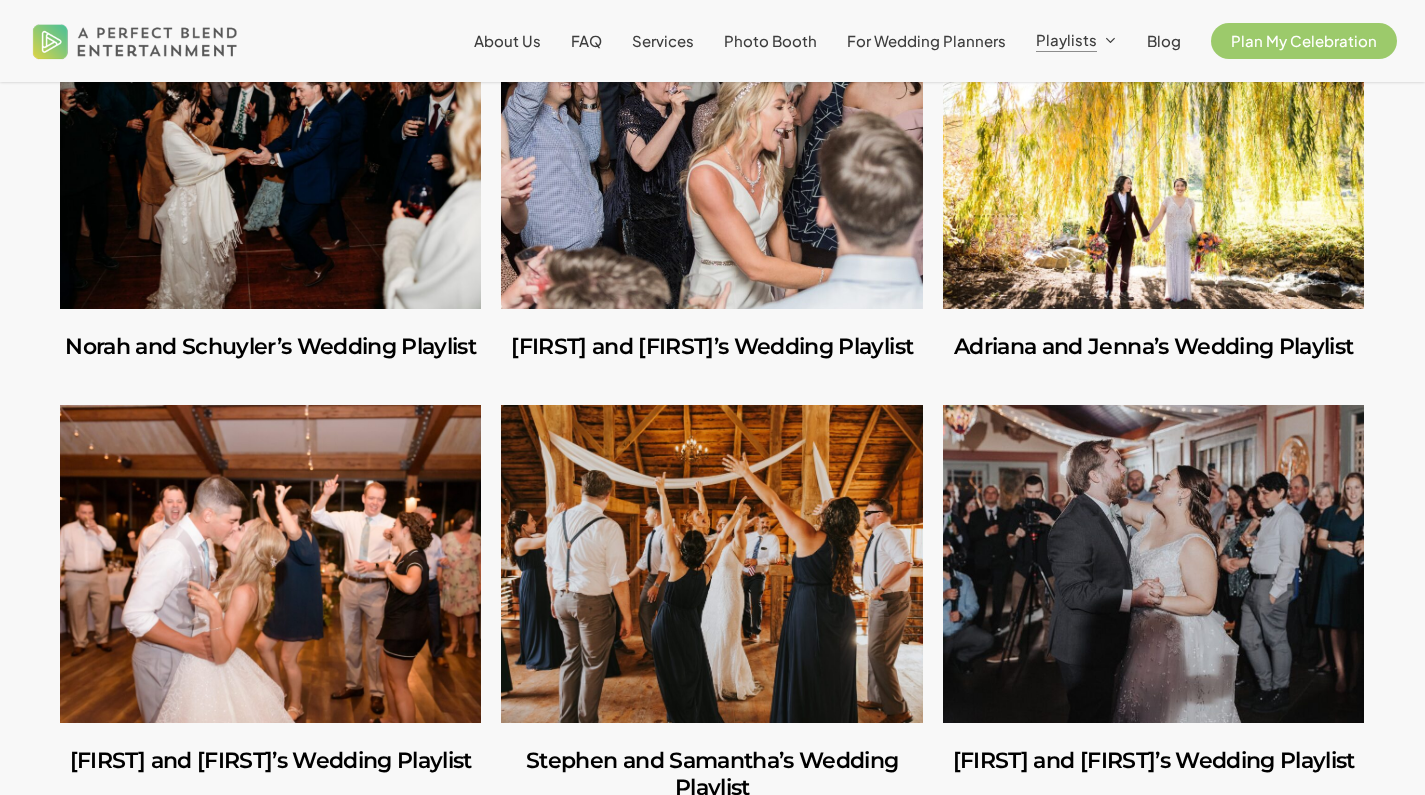 click at bounding box center (711, 150) 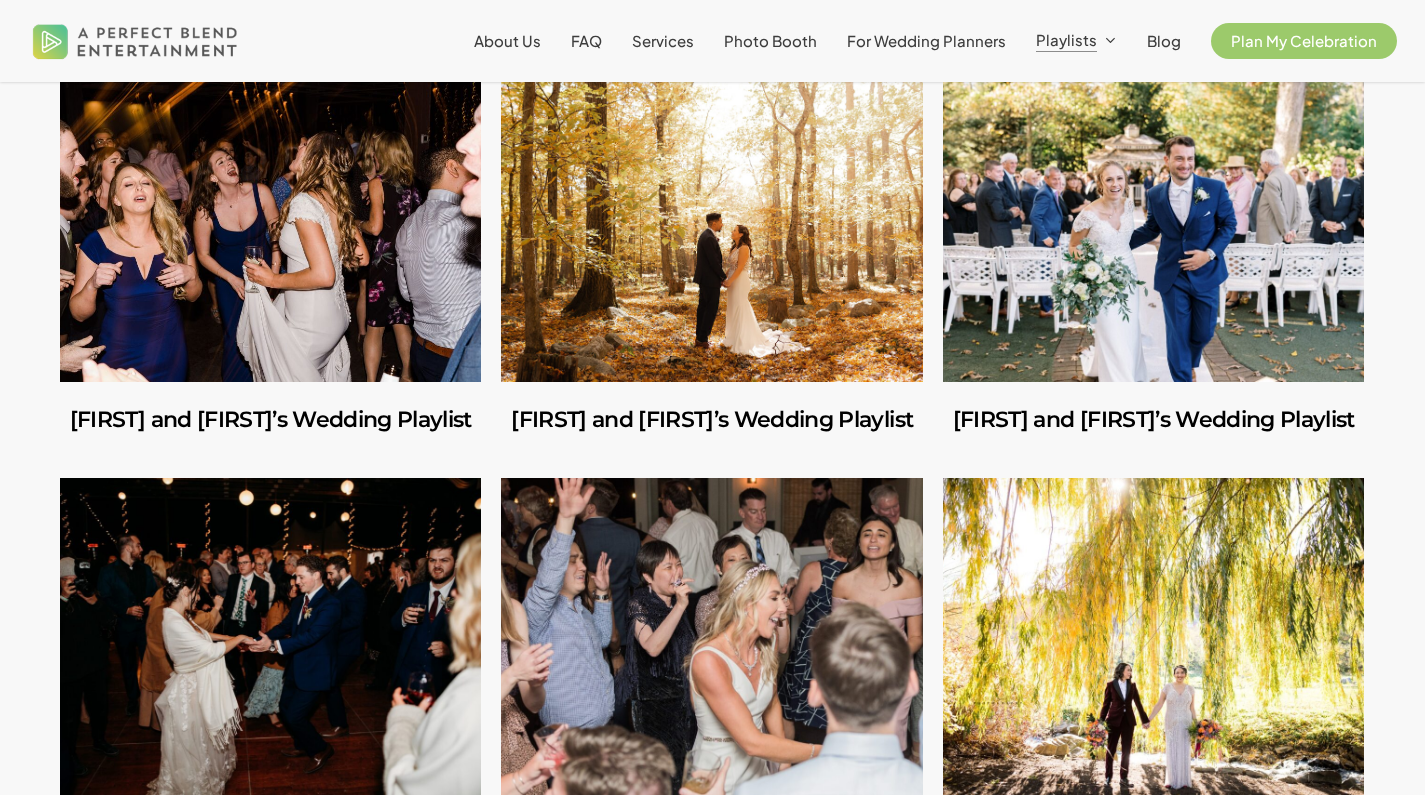 scroll, scrollTop: 1193, scrollLeft: 0, axis: vertical 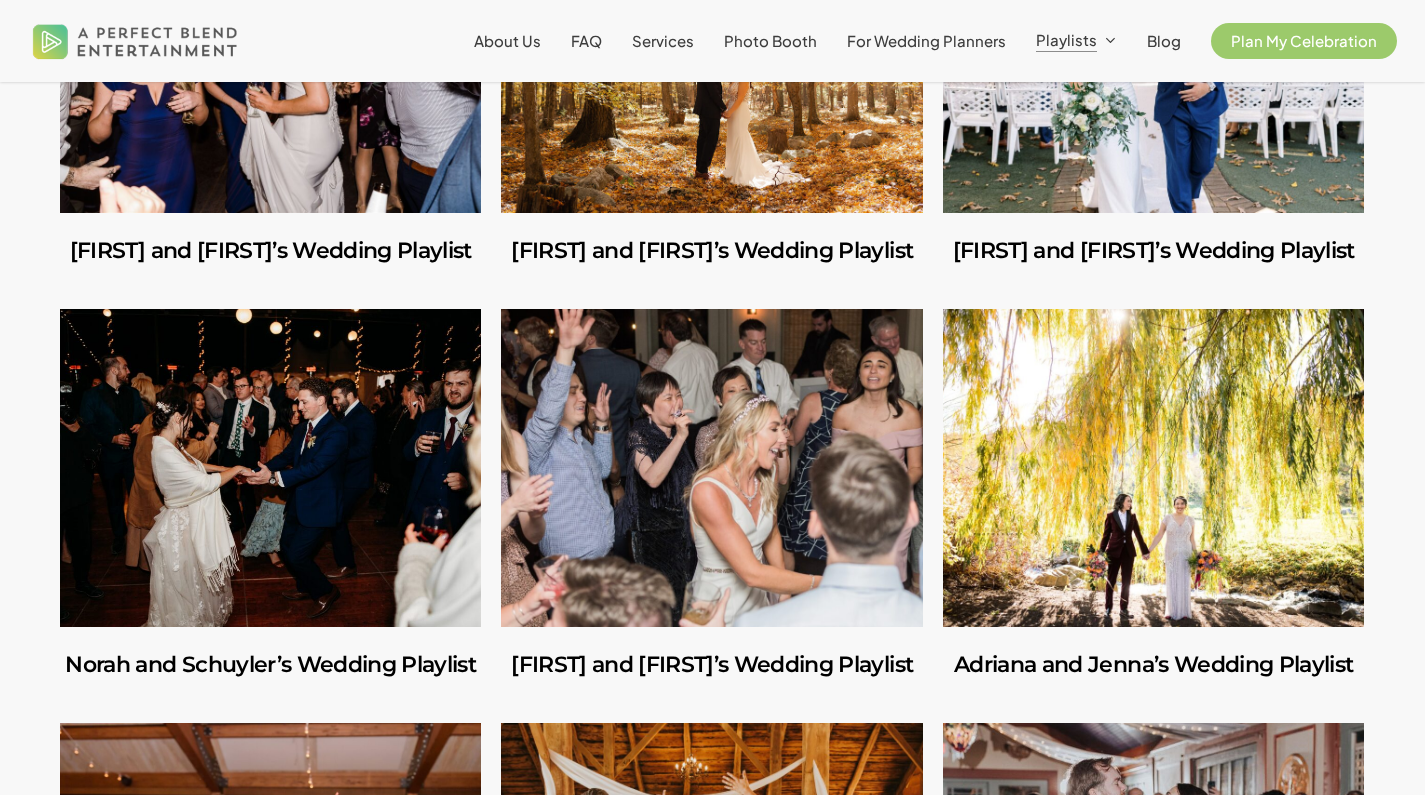 click at bounding box center [270, 468] 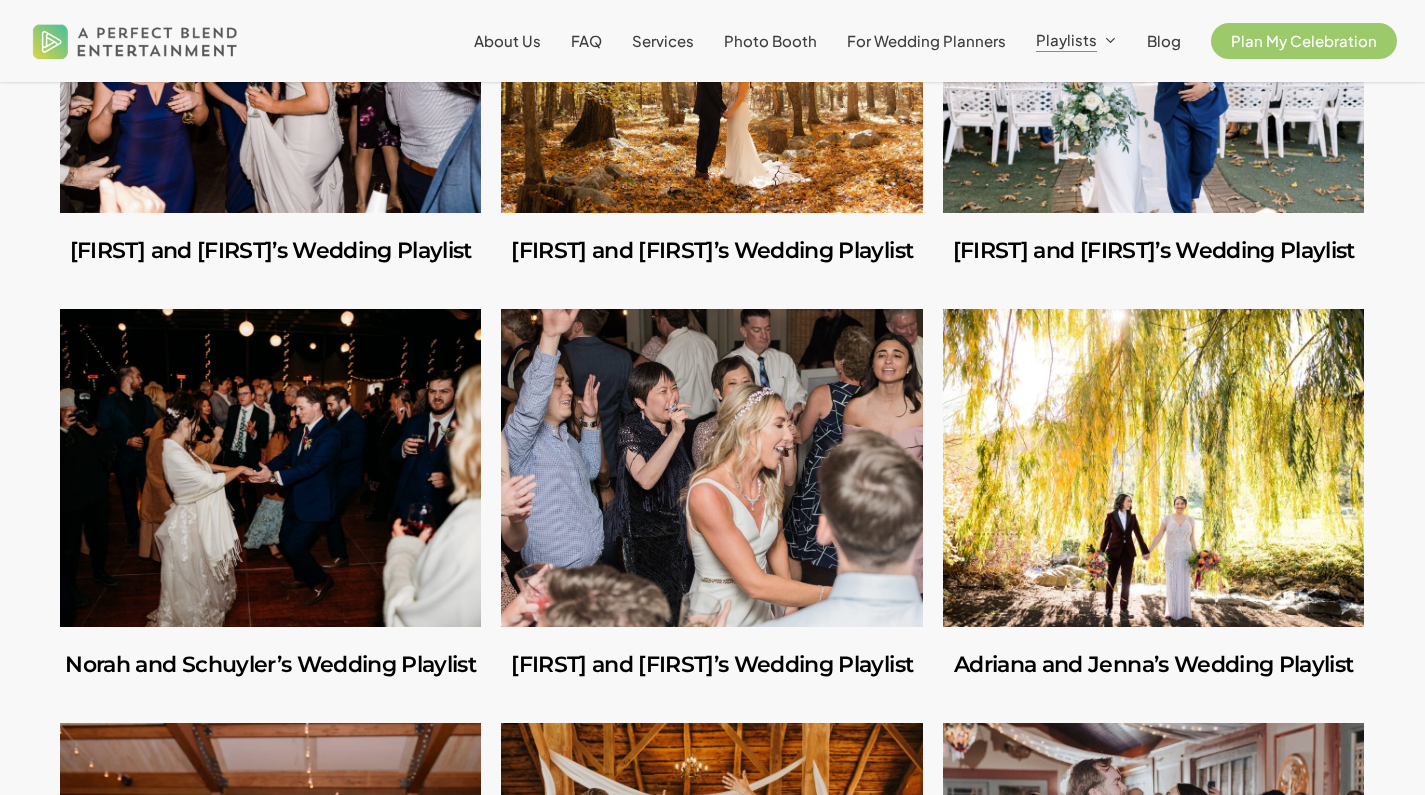 click at bounding box center (711, 468) 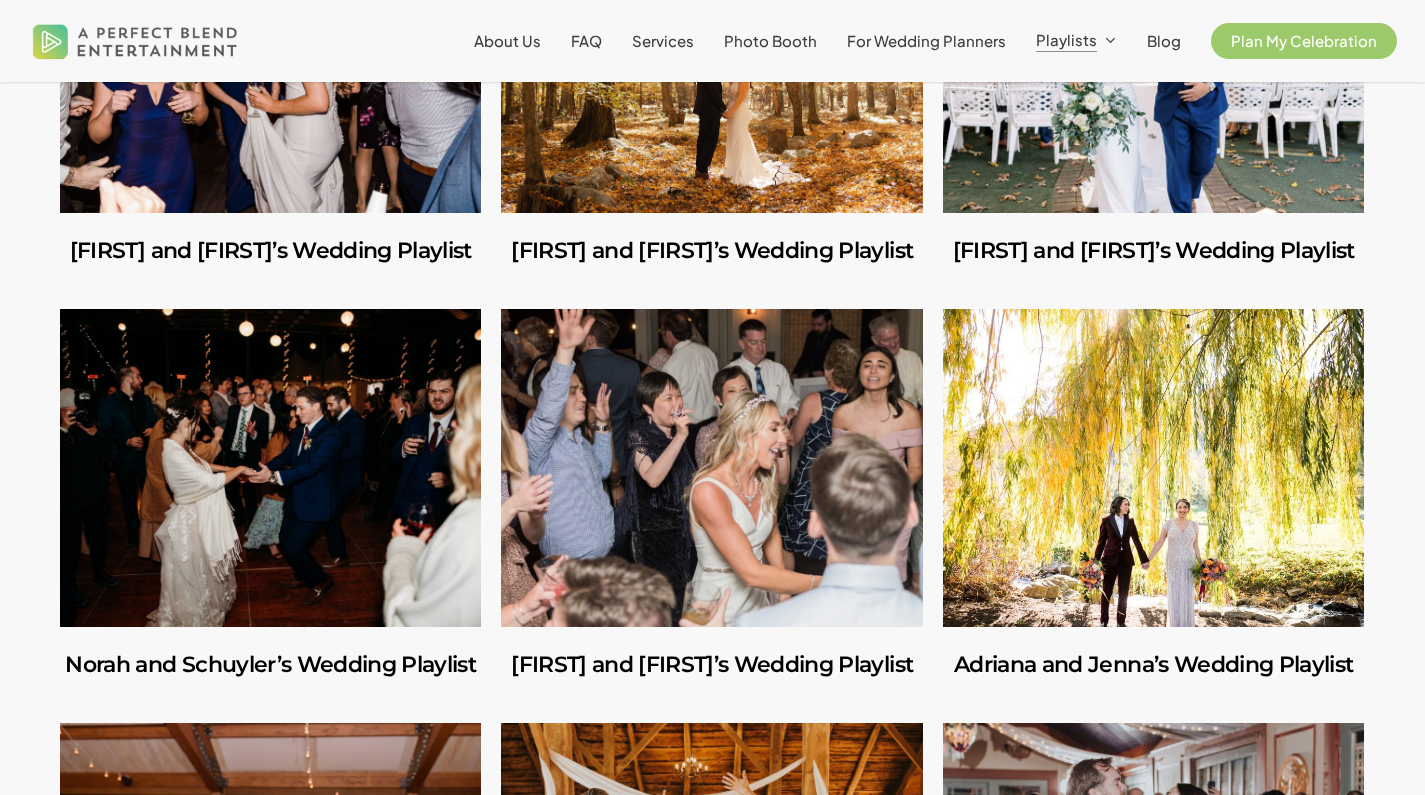 click at bounding box center (1153, 468) 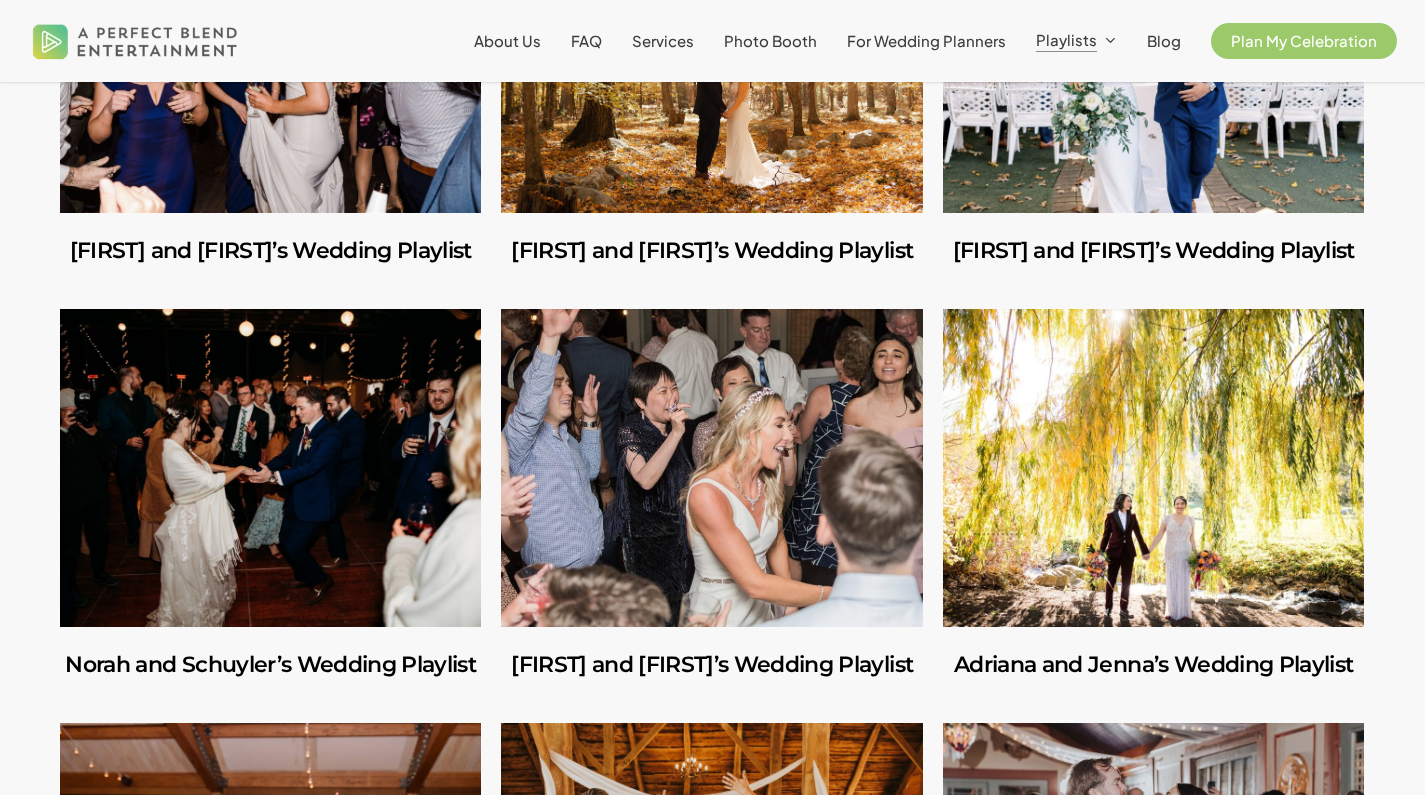 click at bounding box center [711, 468] 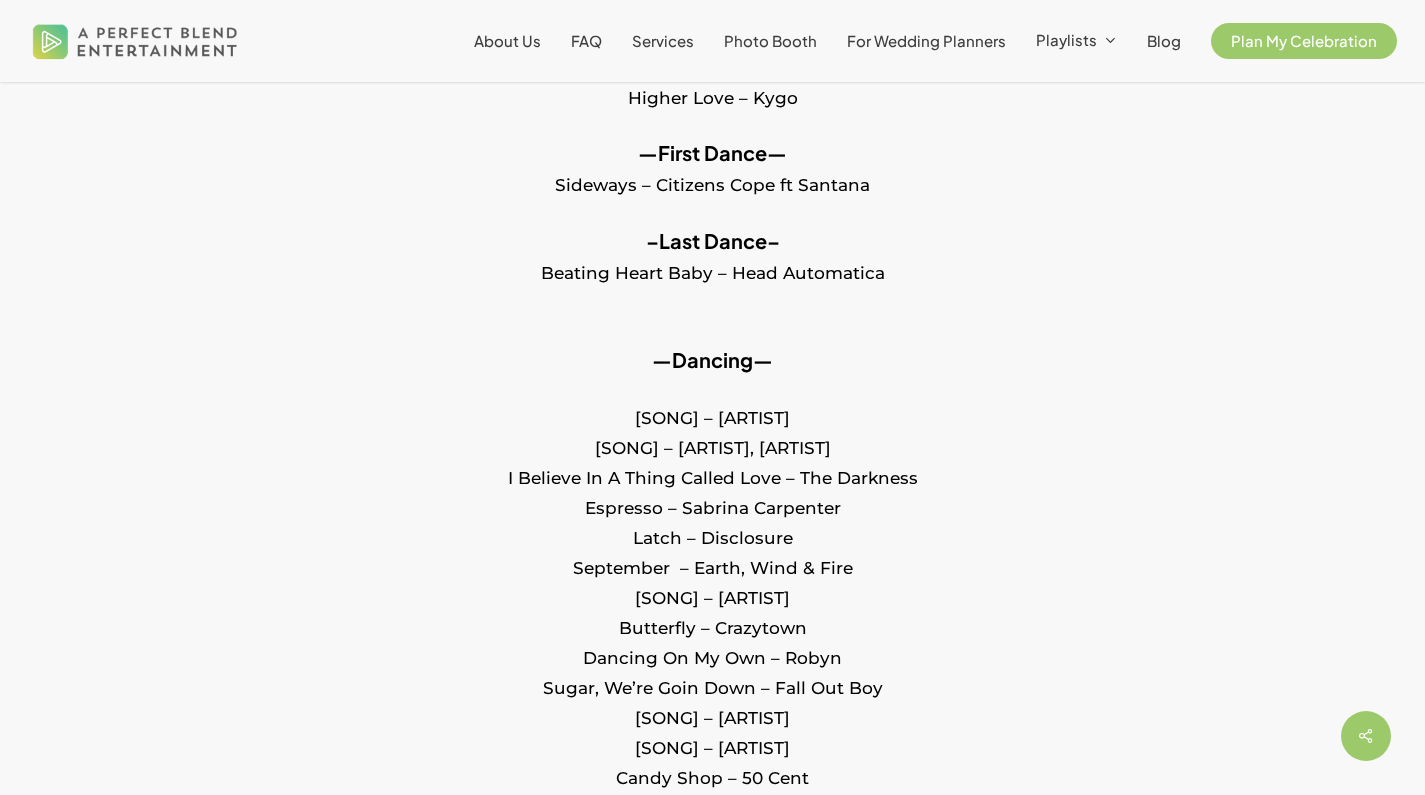 scroll, scrollTop: 1005, scrollLeft: 0, axis: vertical 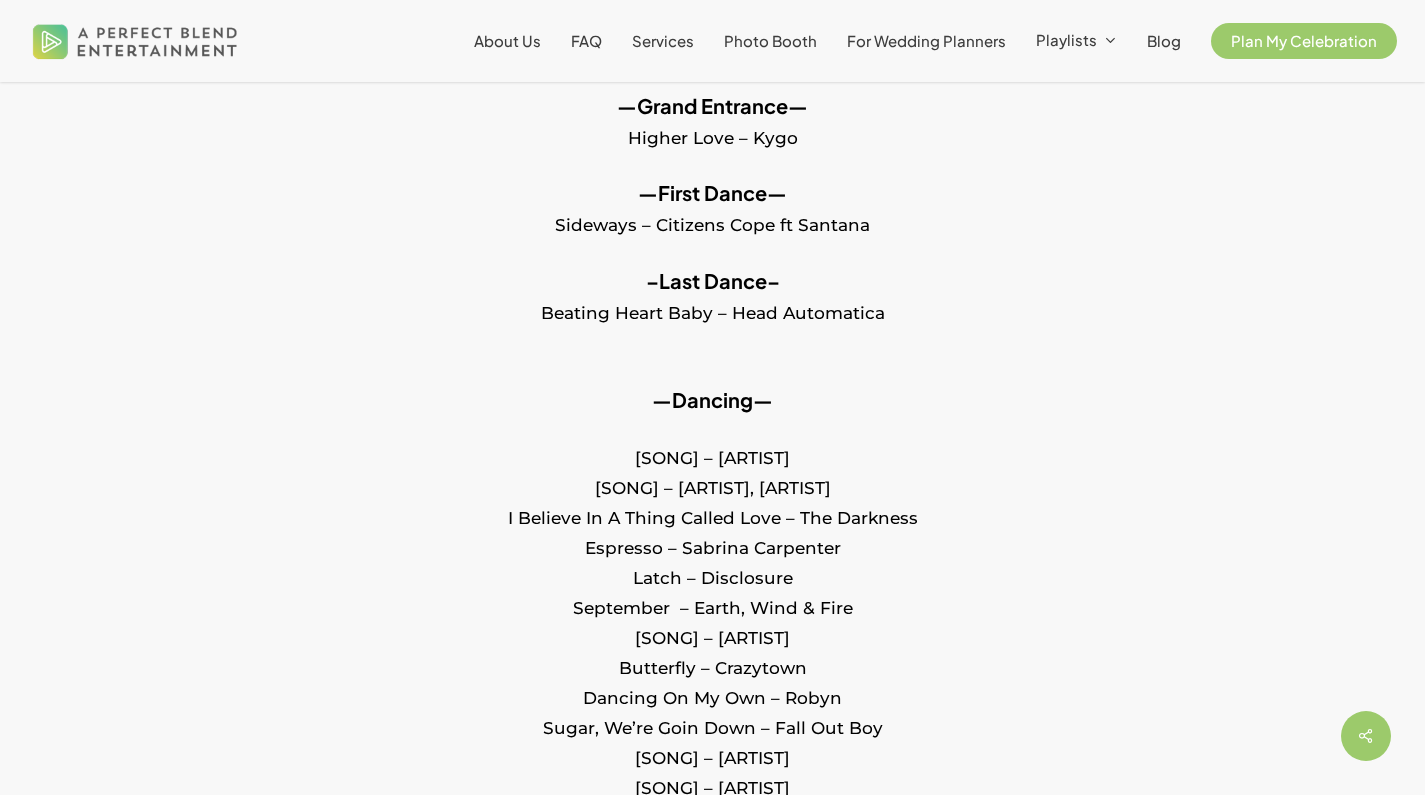 click on "Unforgettable – Nat King Cole
Mambo No. 5 (A Little Bit Of…) – Bega, Lou
I Believe In A Thing Called Love – The Darkness
Espresso – Sabrina Carpenter
Latch – Disclosure
September  – Earth, Wind & Fire
Cruel Summer – Taylor Swift
Butterfly – Crazytown
Dancing On My Own – Robyn
Sugar, We’re Goin Down – Fall Out Boy
Baby – Justin Beiber
Heaven is a Place On Earth – Belinda Carlisle
Candy Shop – 50 Cent
Get Low – Lil Jon
The Motto – Drake
These Words – Natasha Bedingfield
Hollaback Girl – Gwen Stefani
My Boo – Usher
Bedrock – Young Money, Lil Wayne
Bad Romance – Lady Gaga
Sex On Fire – Kings Of Leon
Don’t Trust Me – 3OH3!
The Way You Make Me Feel  – Michael Jackson
Sorry – Justin Bieber
Bye Bye Bye – N’Sync
Cuff It – Beyonce
Taki Taki – DJ Snake
Turn Me On – Kevin Lyttle
Pony – Ginuwine
Gimme! Gimme! Gimme! (A Man After Midnight) – ABBA
Dirty Little Secrets – All American Rejects
Shake It – Metro Station" at bounding box center [712, 1283] 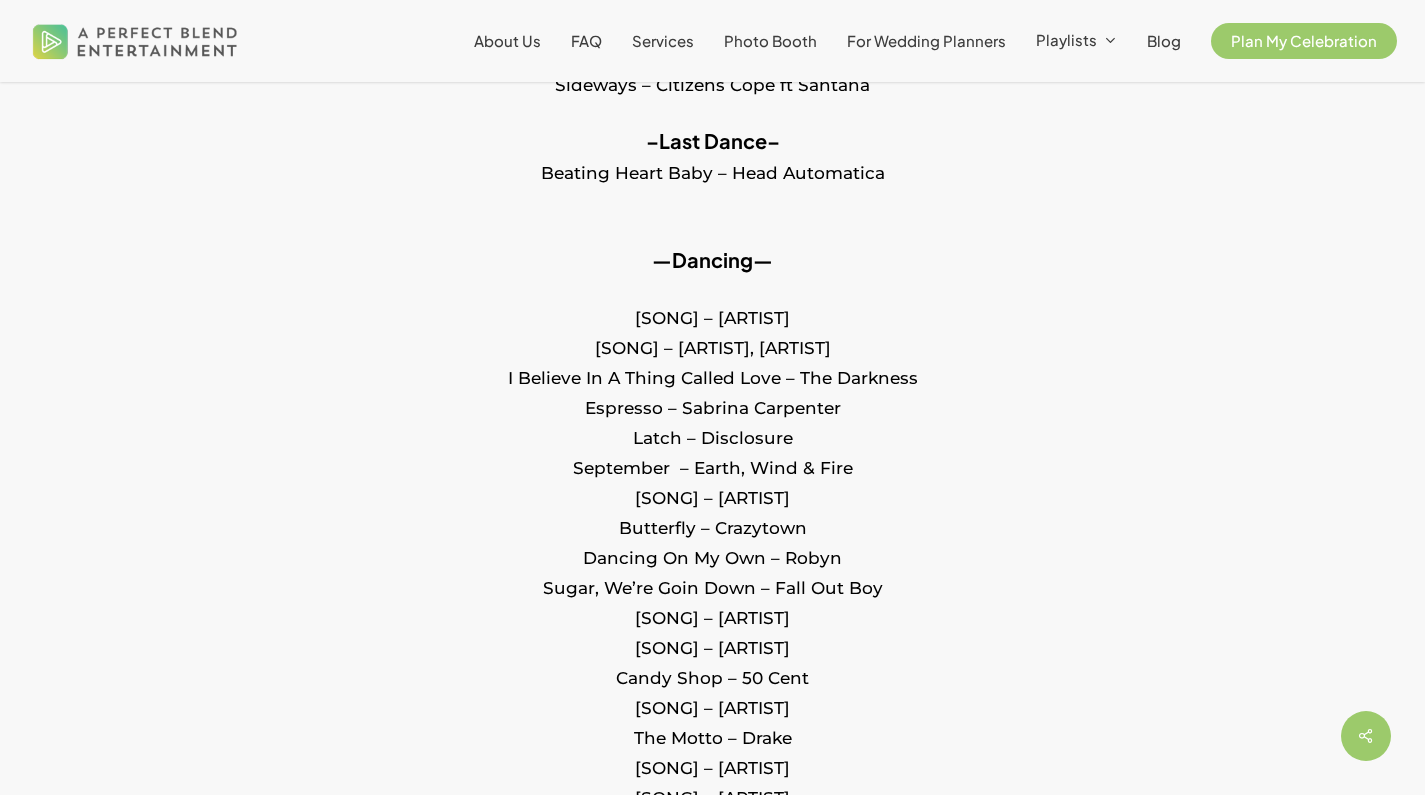 scroll, scrollTop: 1128, scrollLeft: 0, axis: vertical 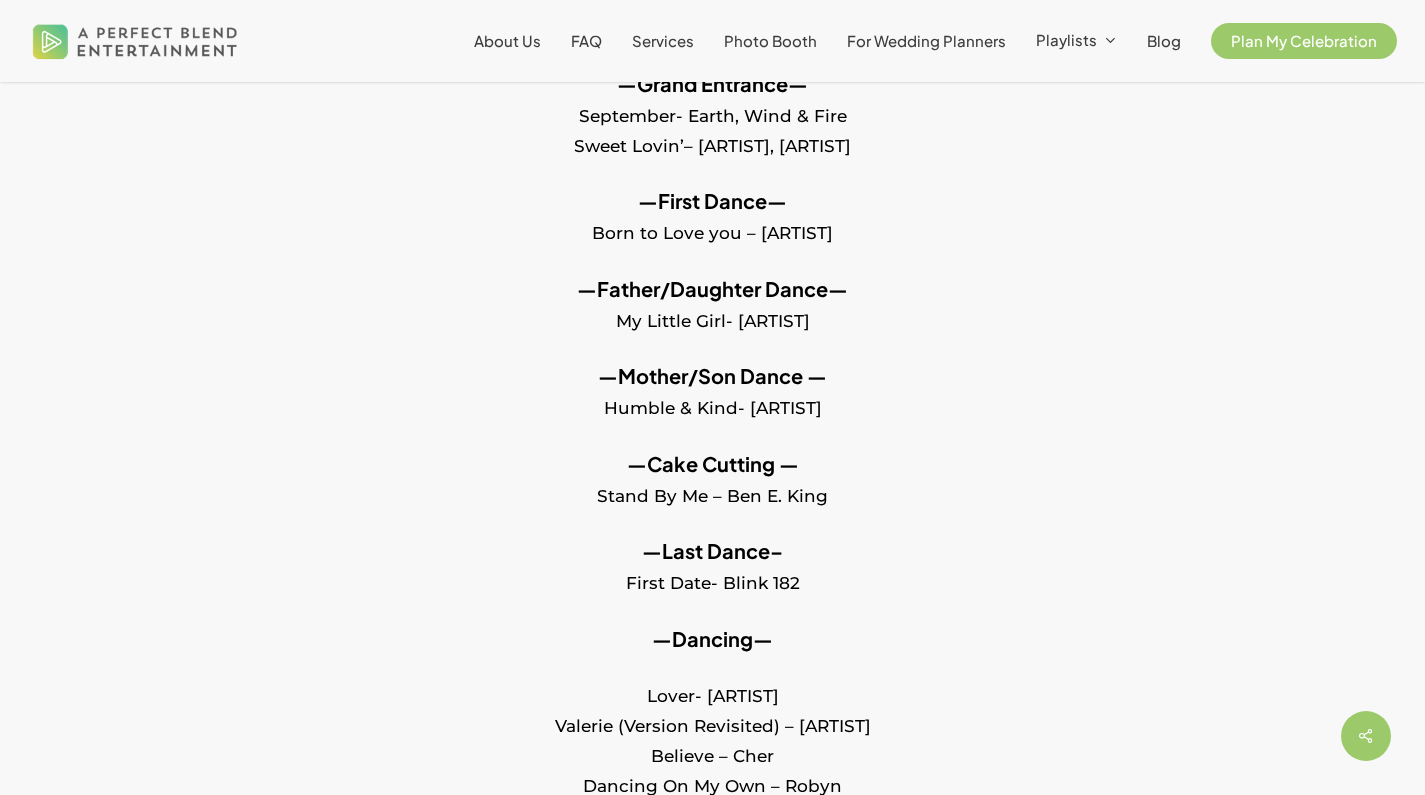 drag, startPoint x: 839, startPoint y: 474, endPoint x: 577, endPoint y: 475, distance: 262.00192 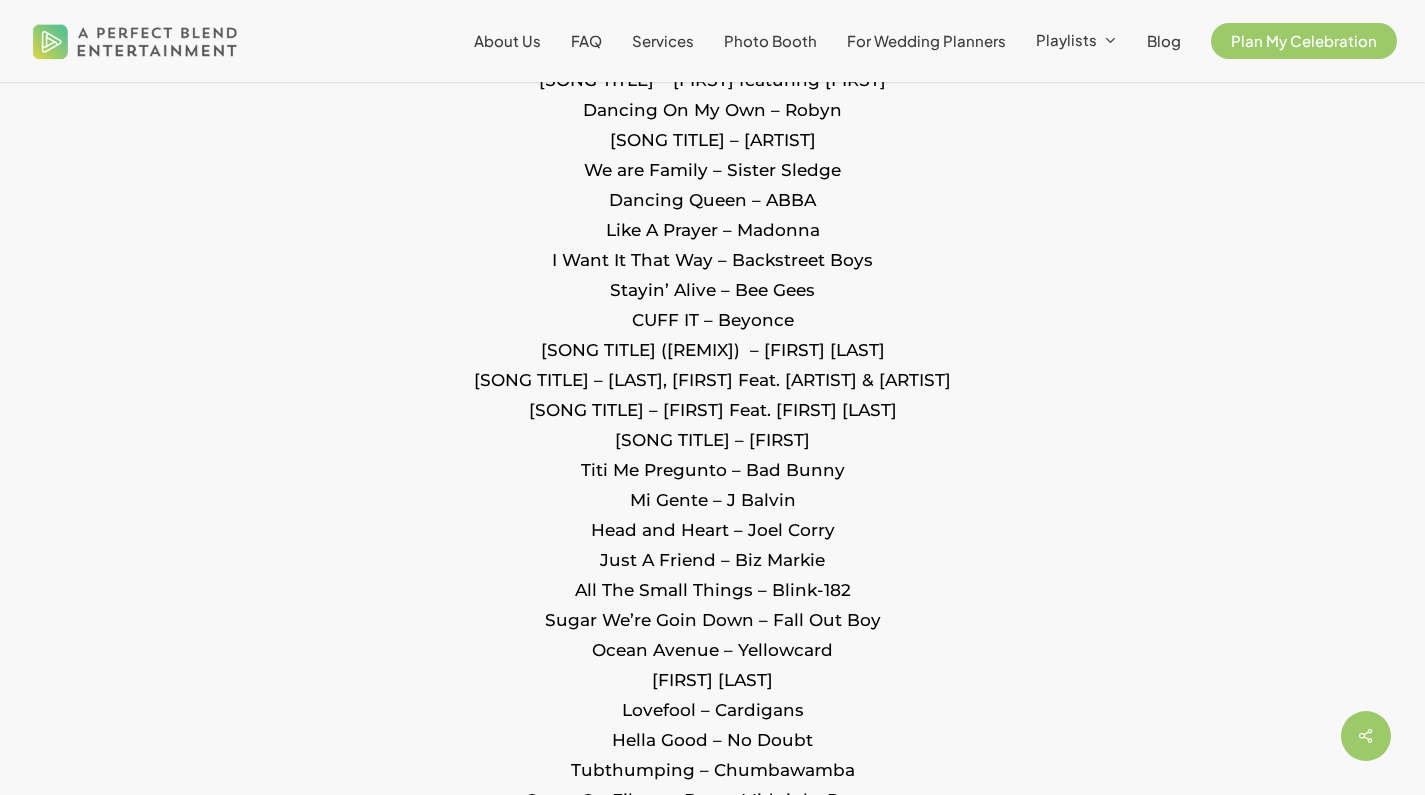 scroll, scrollTop: 3982, scrollLeft: 0, axis: vertical 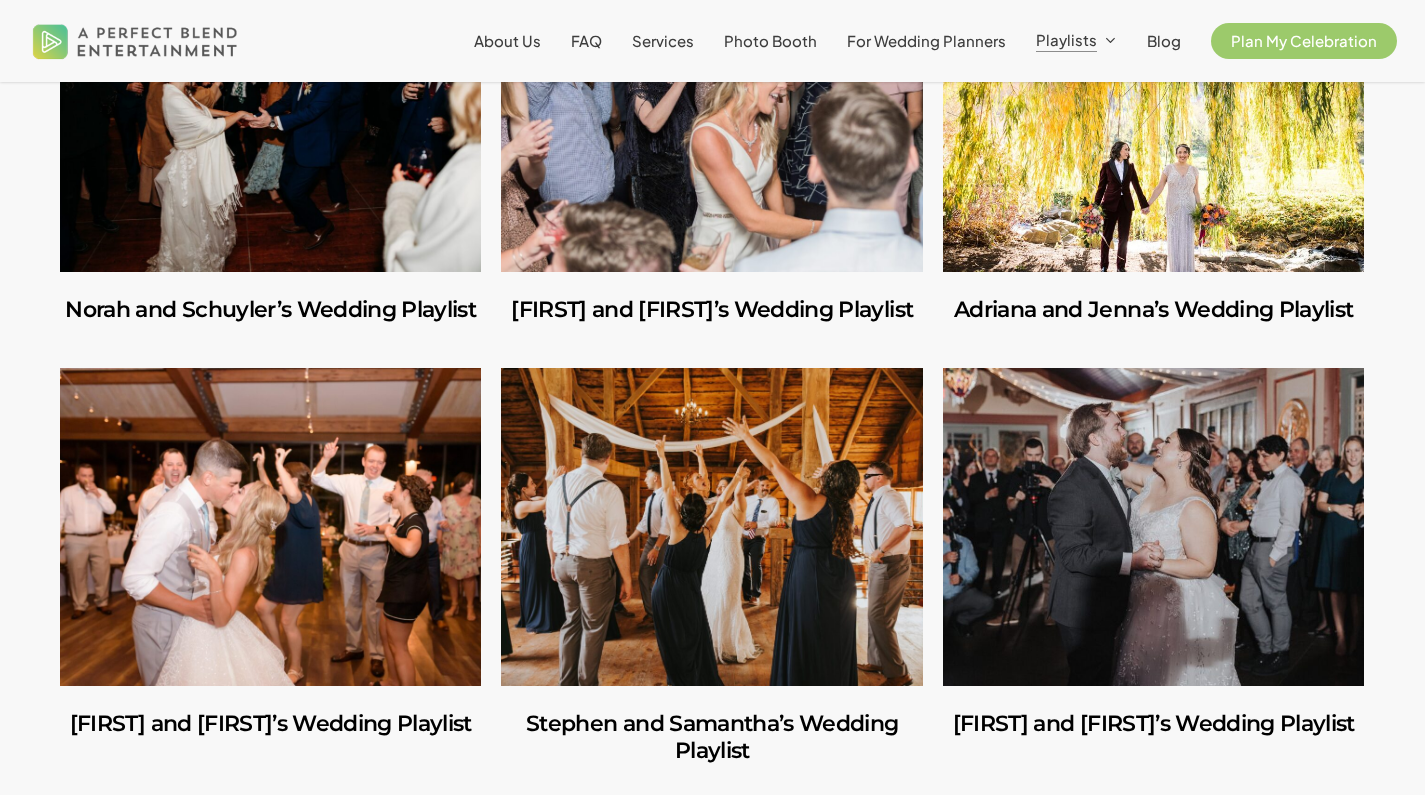 click at bounding box center (1153, 113) 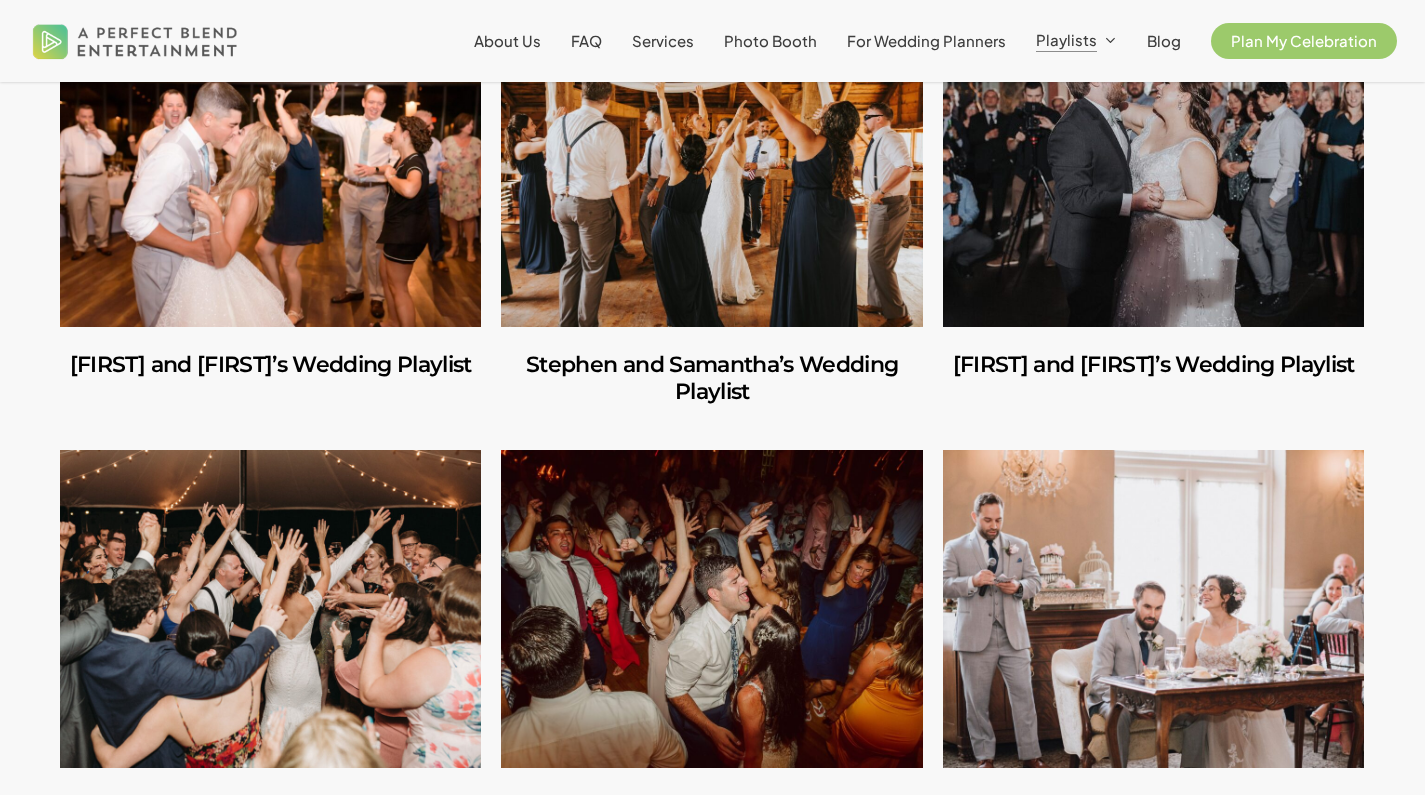 scroll, scrollTop: 1481, scrollLeft: 0, axis: vertical 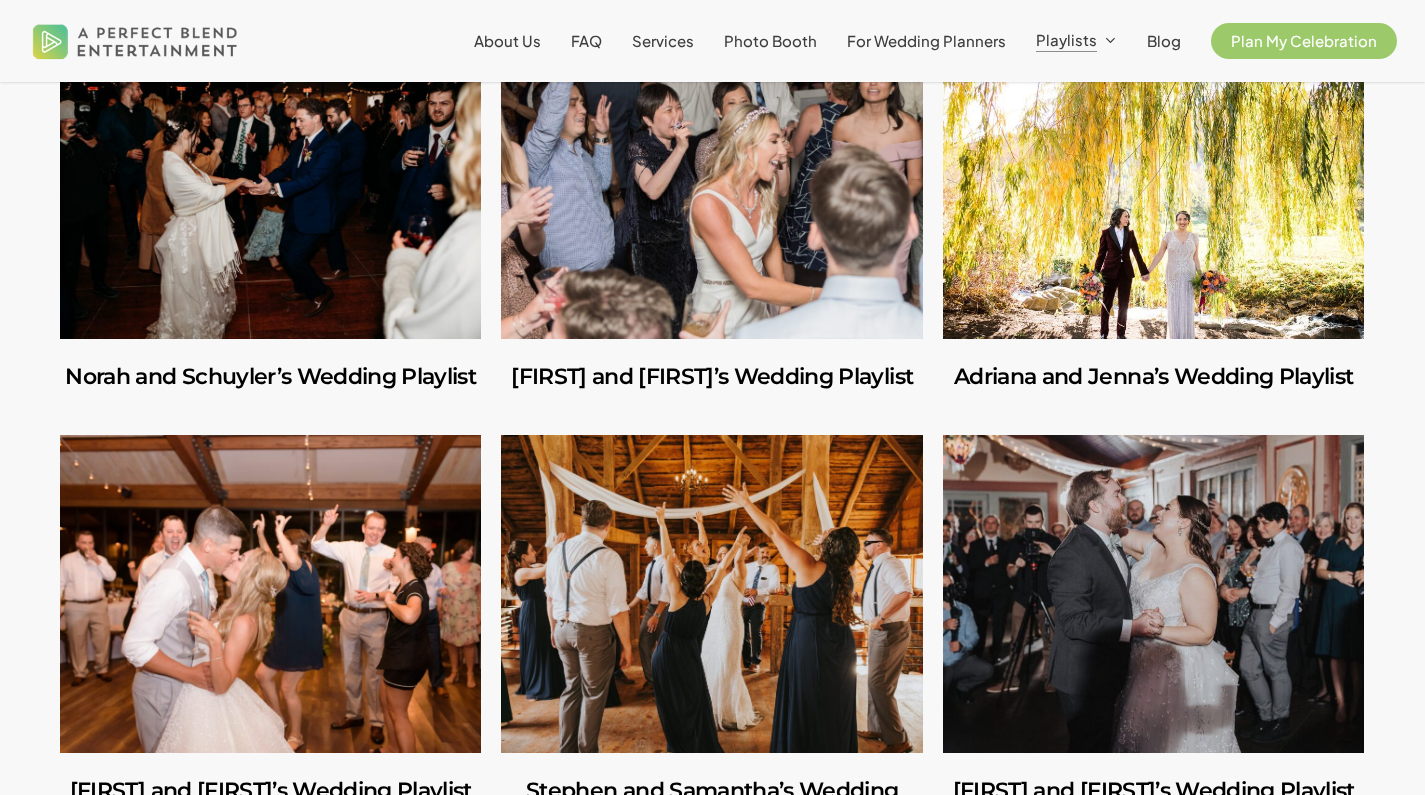 click at bounding box center [1153, 180] 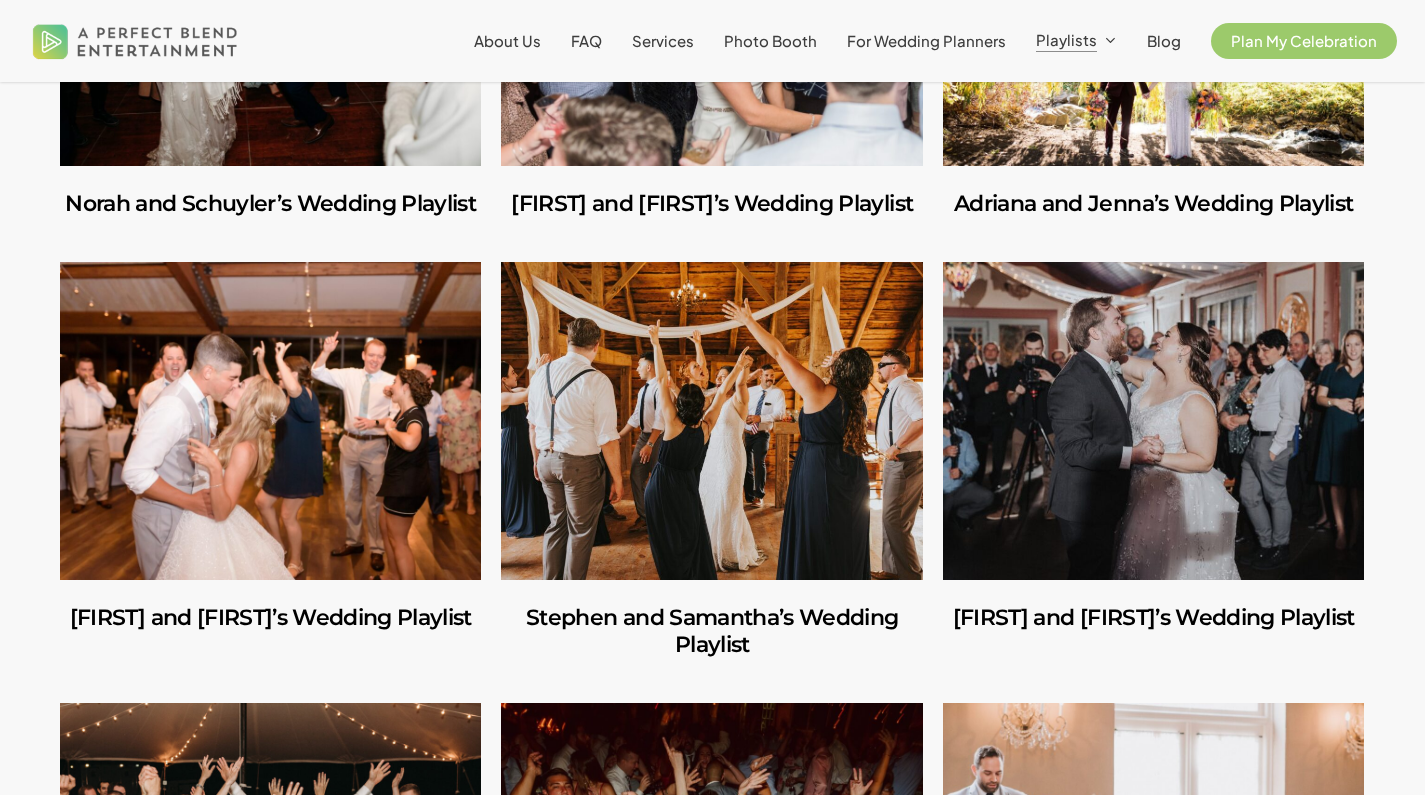scroll, scrollTop: 1843, scrollLeft: 0, axis: vertical 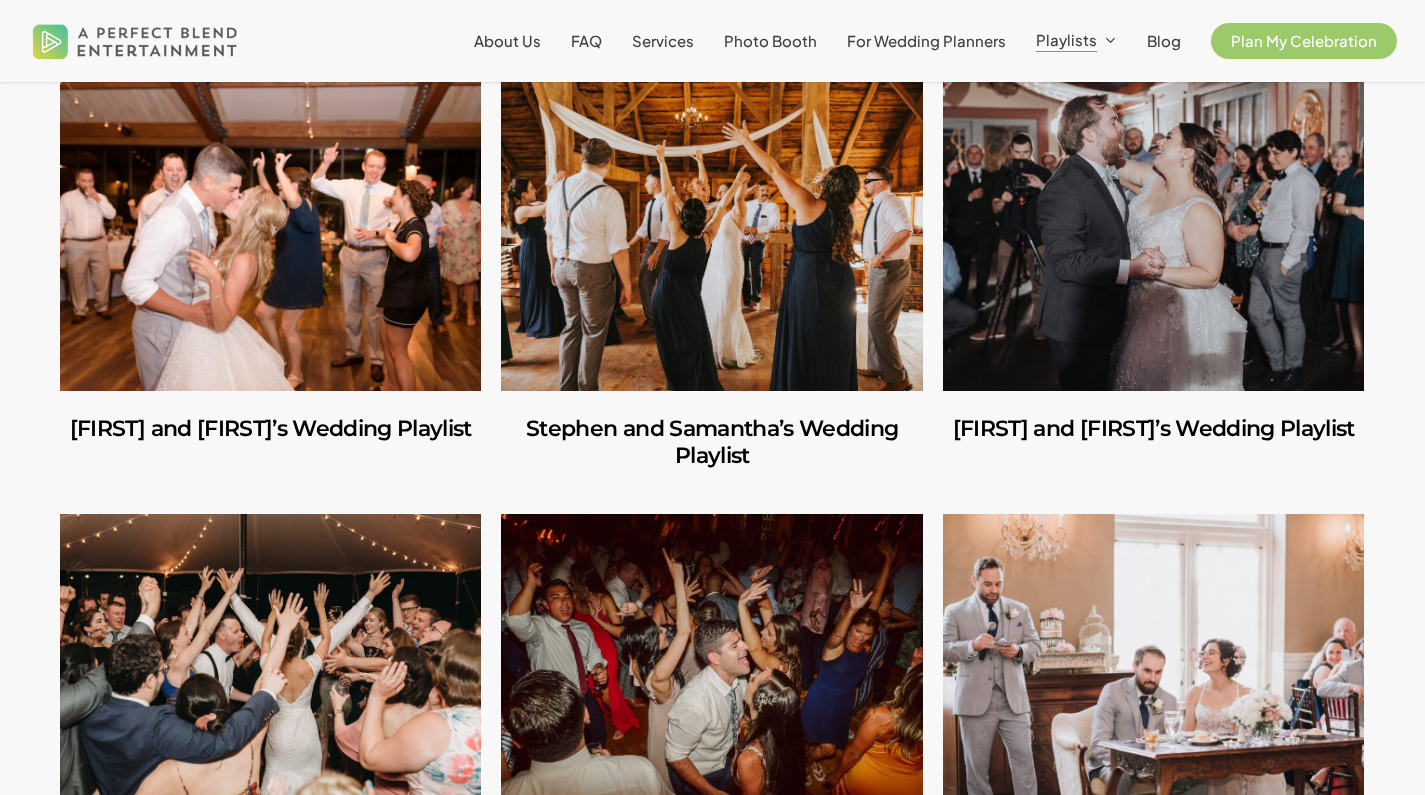 click at bounding box center (1153, 232) 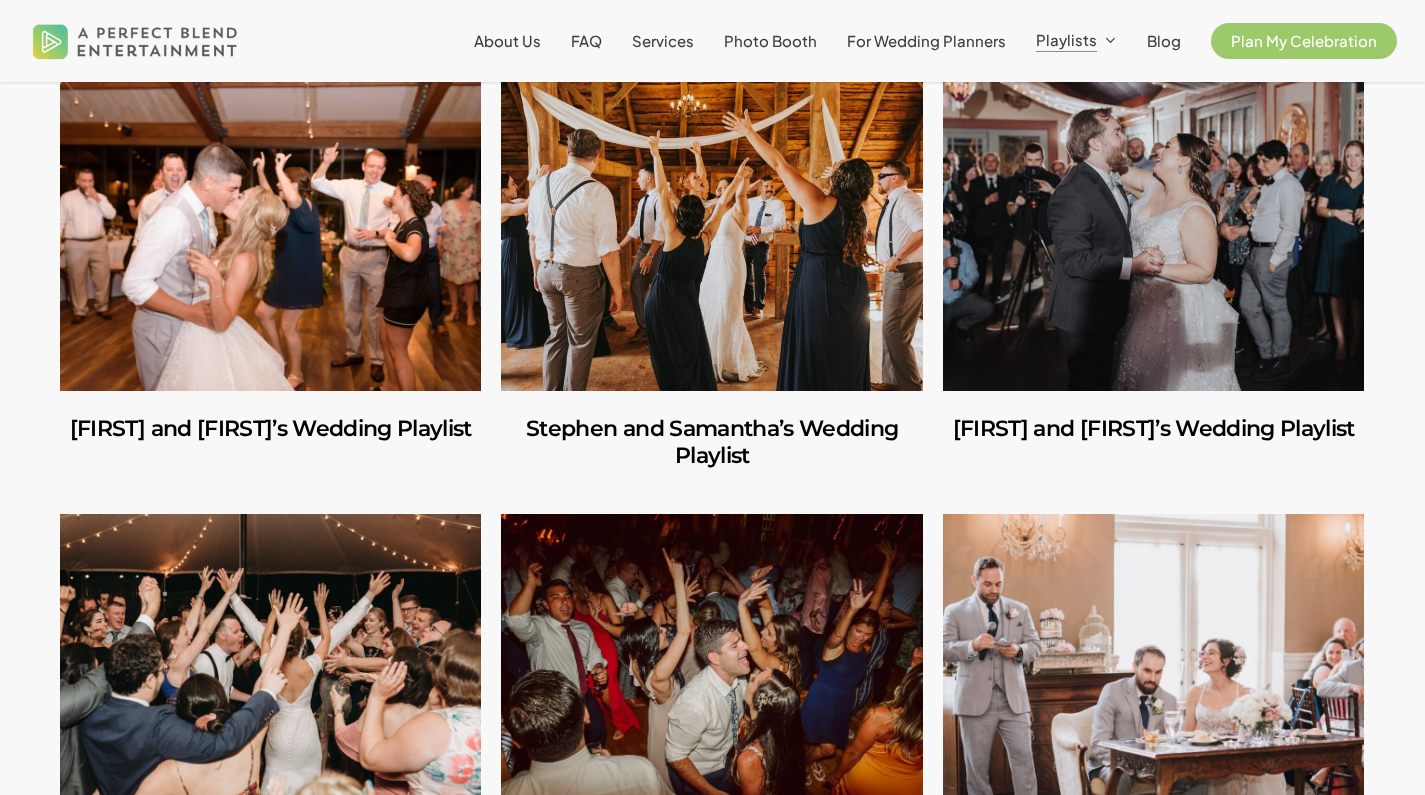 click at bounding box center (711, 232) 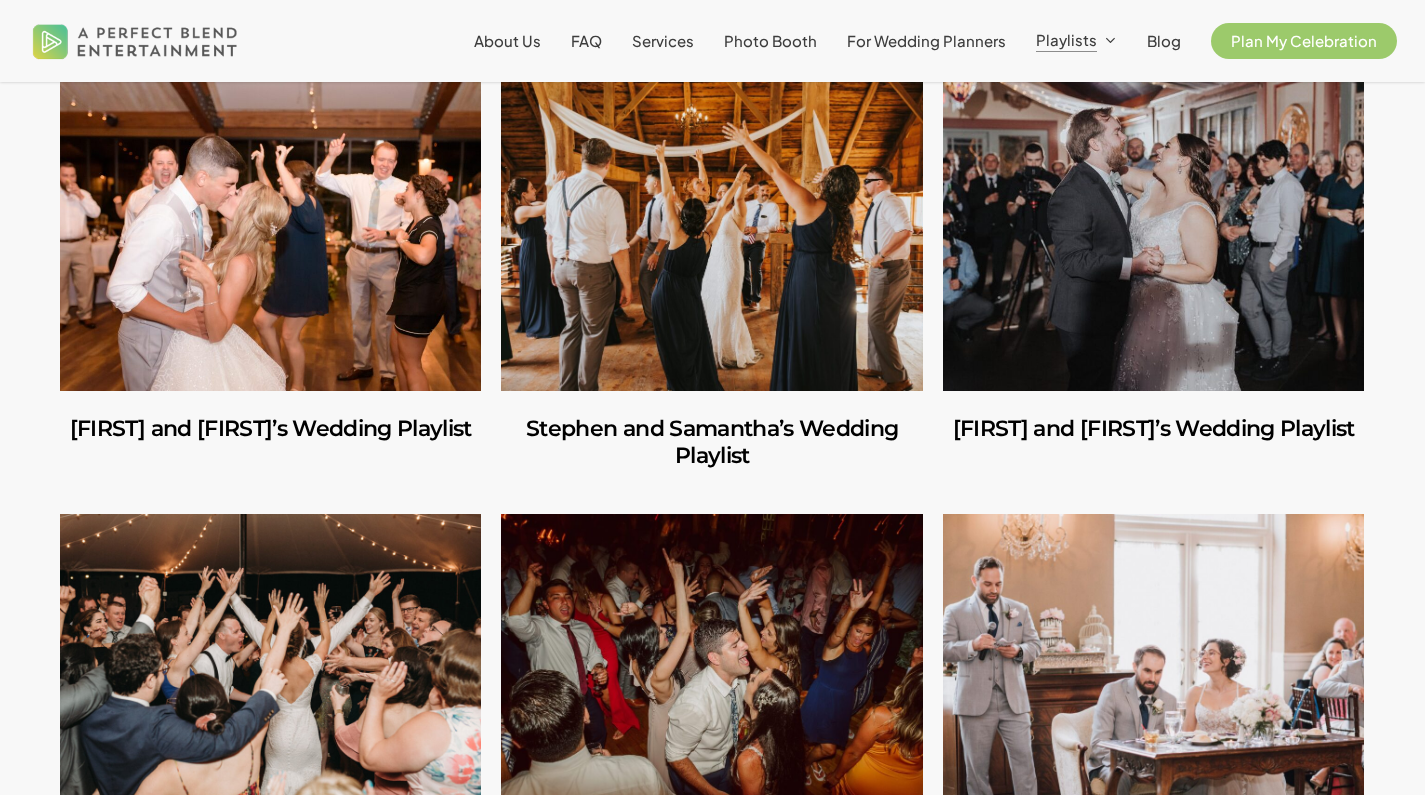 click at bounding box center (270, 232) 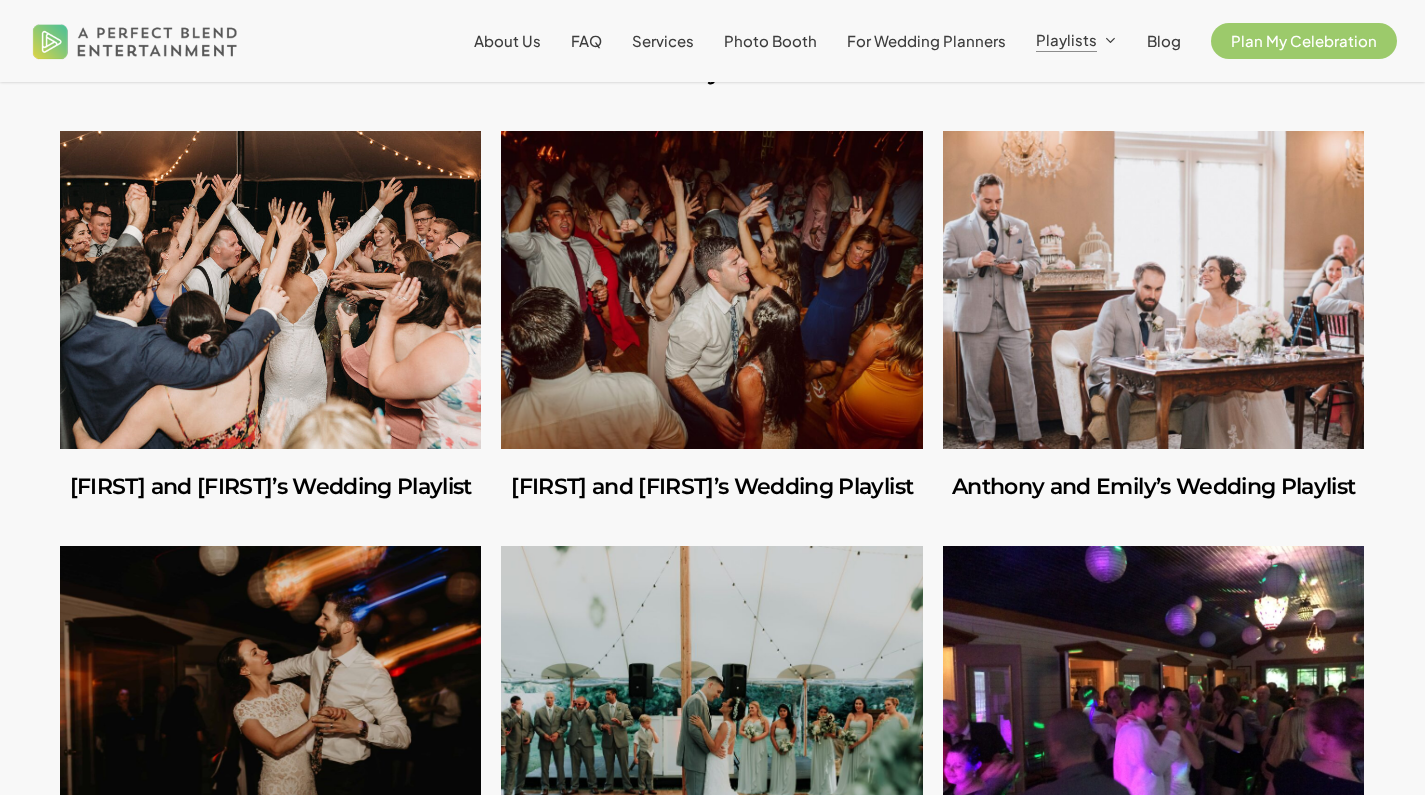 scroll, scrollTop: 2302, scrollLeft: 0, axis: vertical 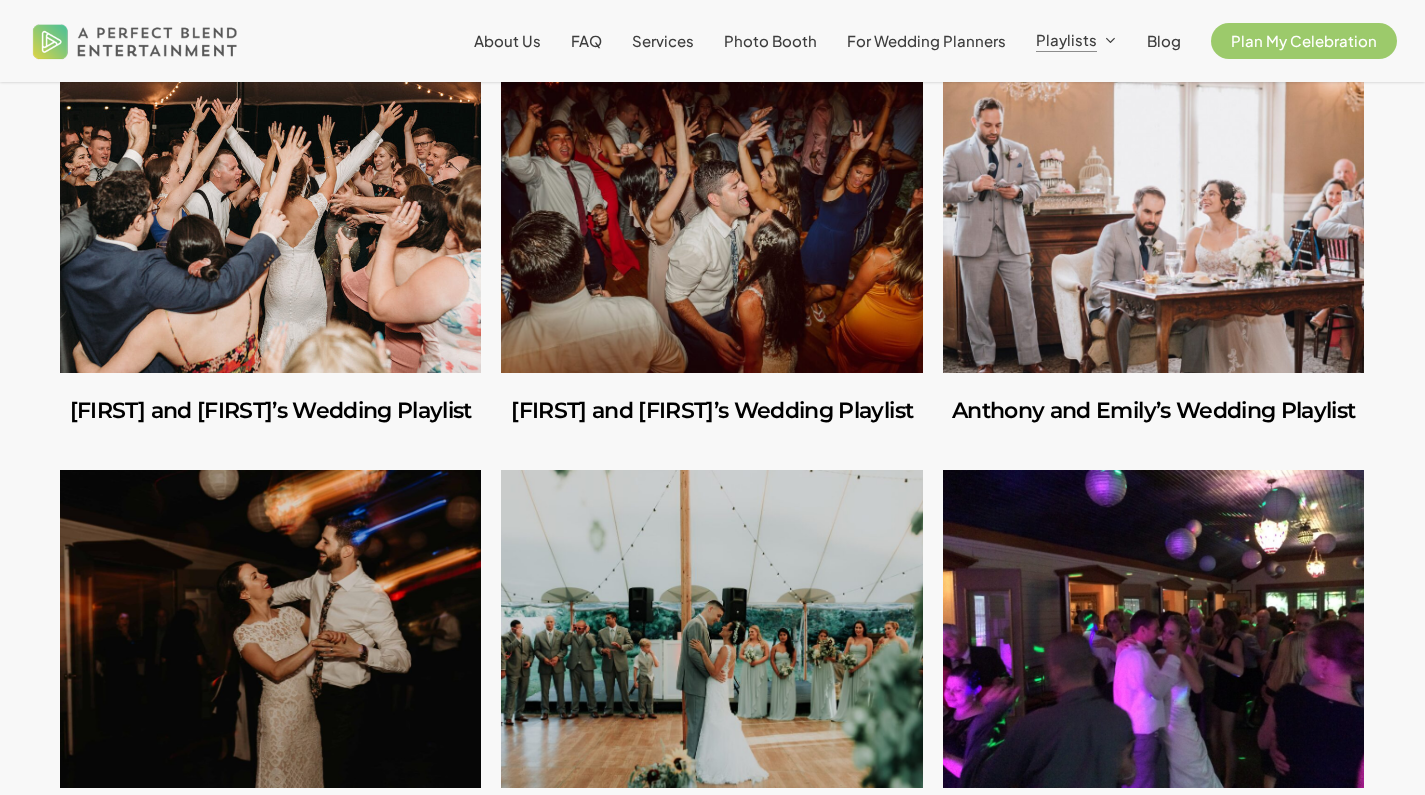 click at bounding box center [270, 214] 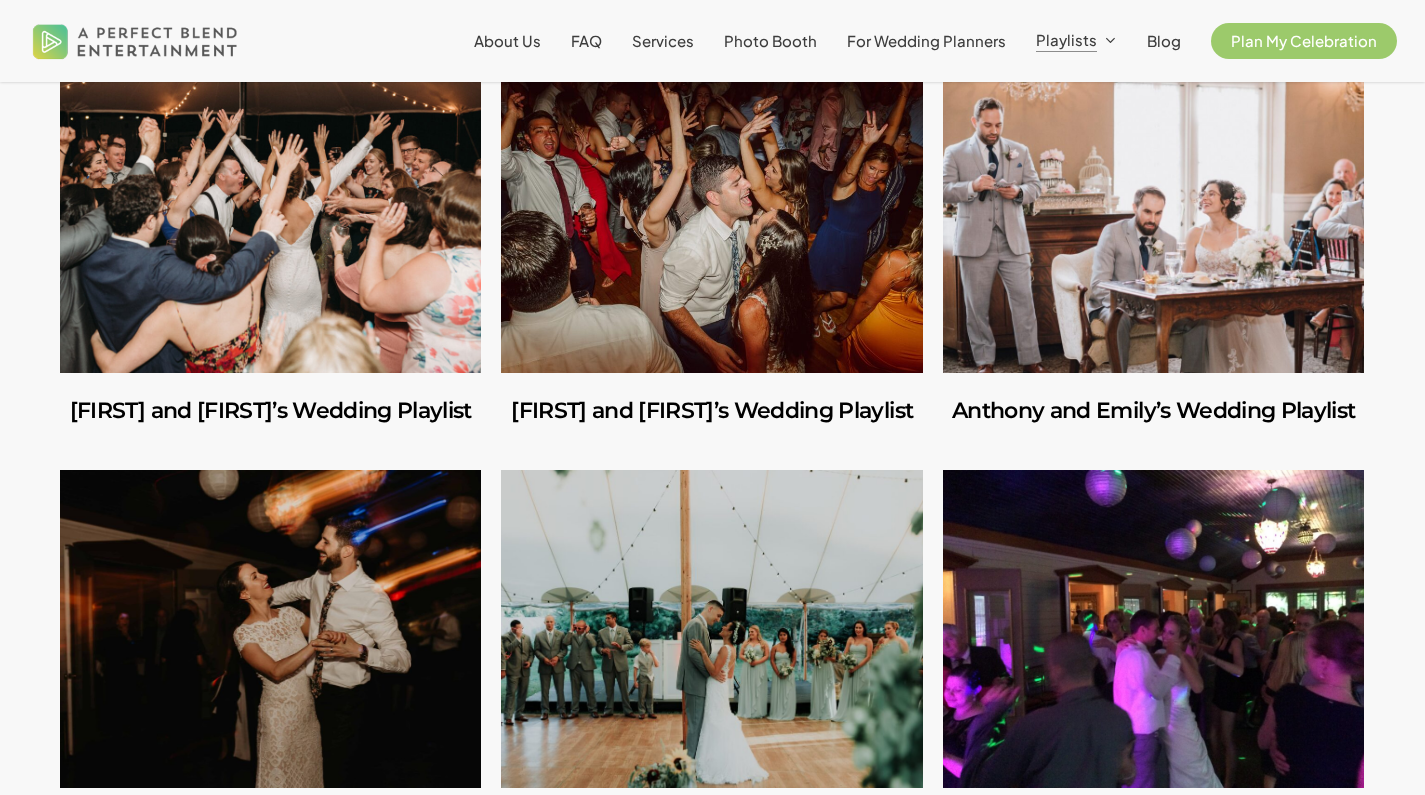 click at bounding box center (711, 214) 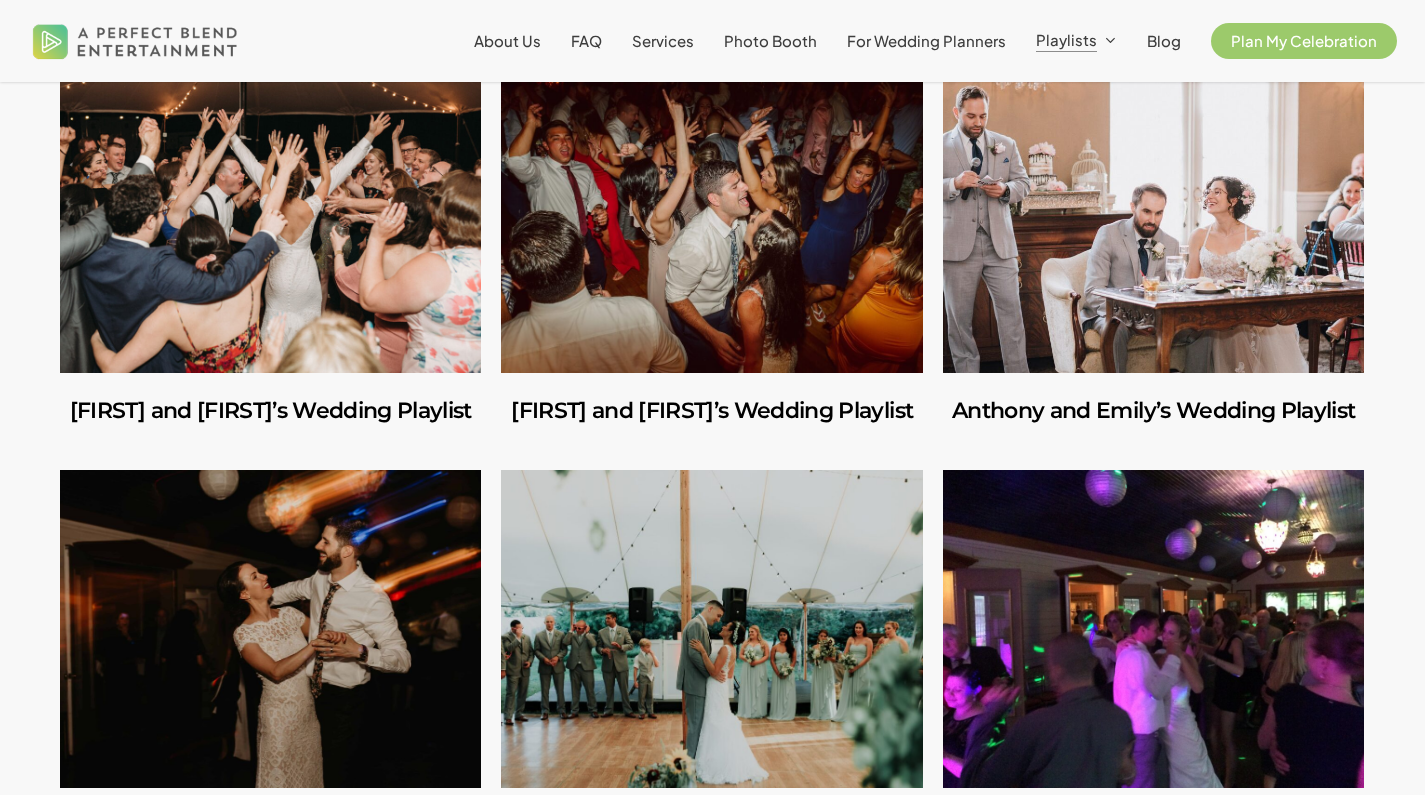 click at bounding box center [1153, 214] 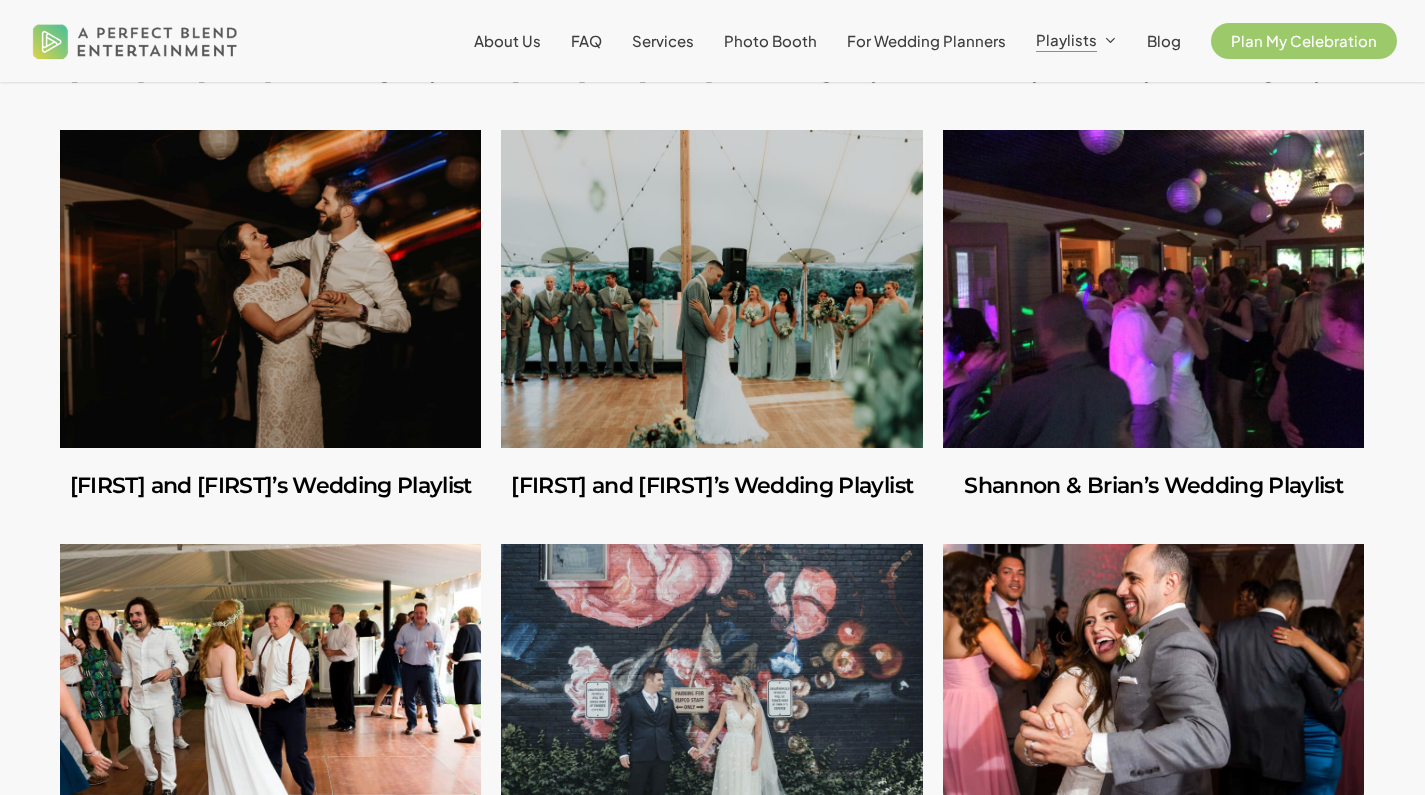 scroll, scrollTop: 2684, scrollLeft: 0, axis: vertical 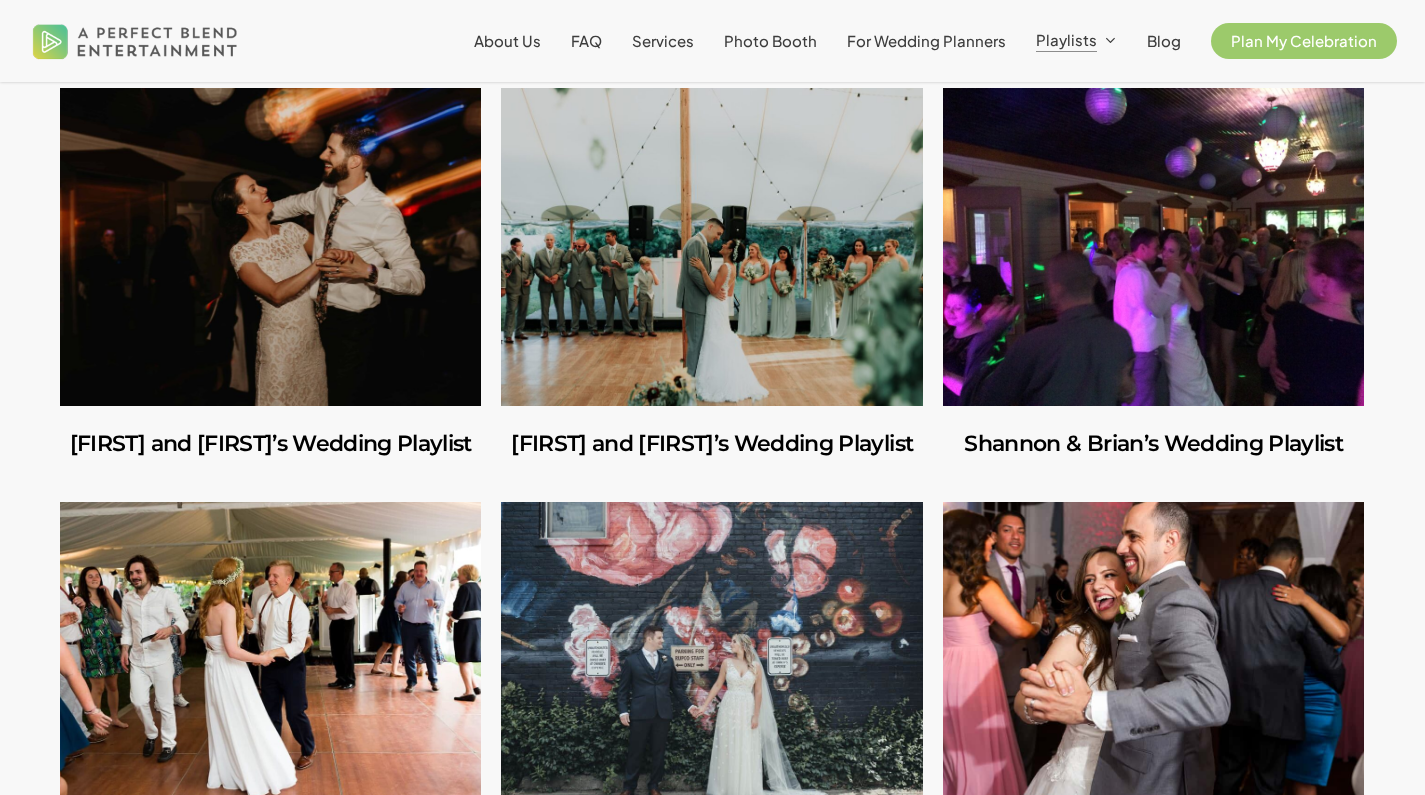 click at bounding box center (270, 247) 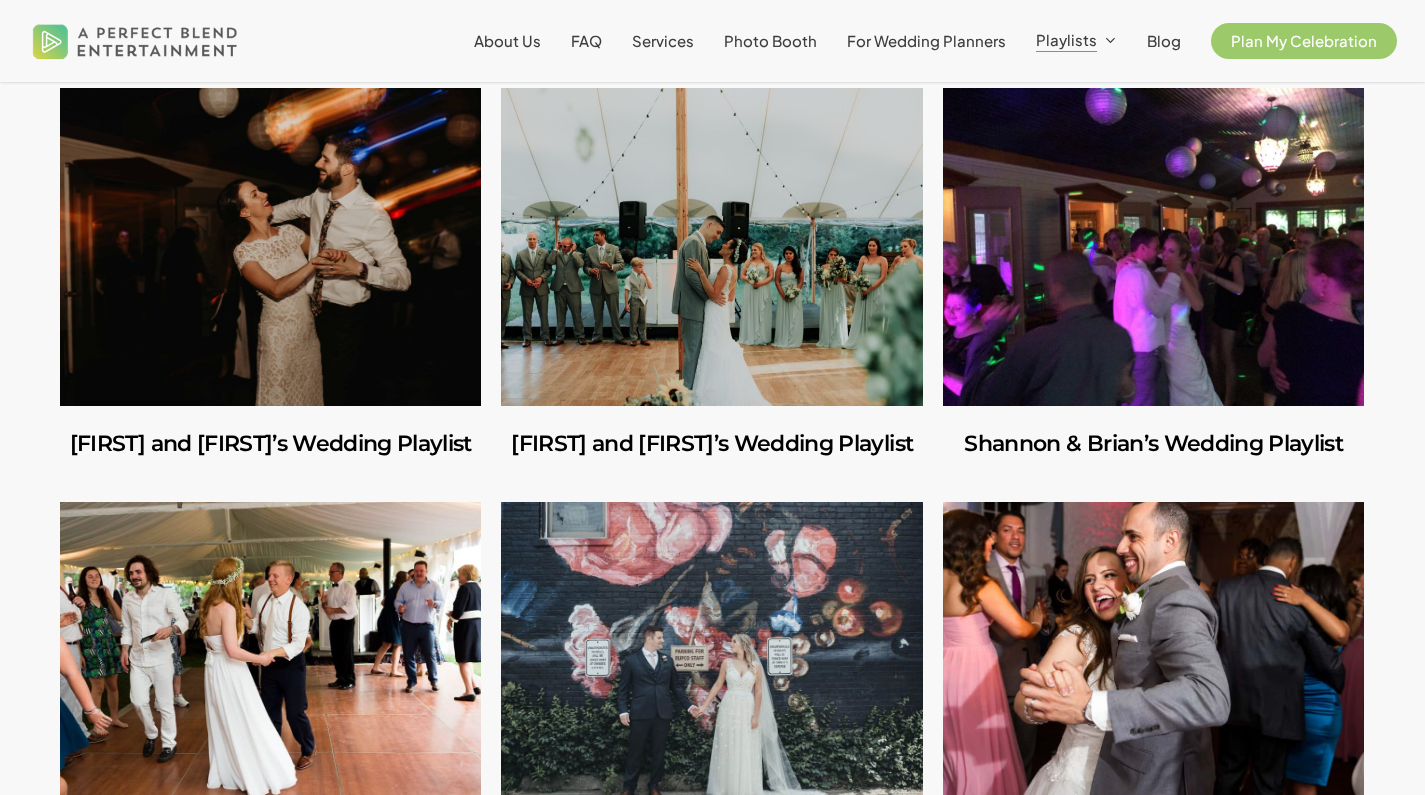 click at bounding box center [711, 247] 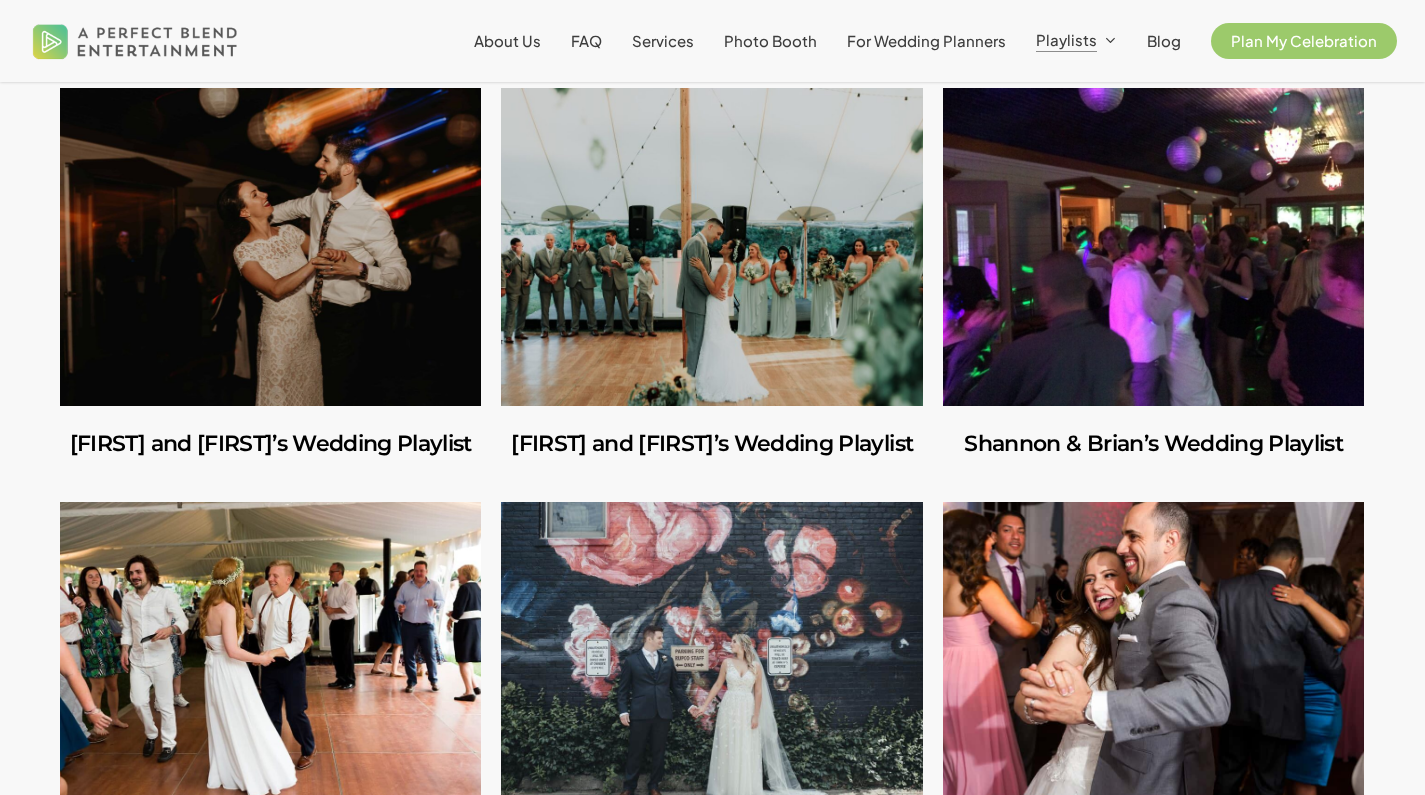 click at bounding box center [1153, 247] 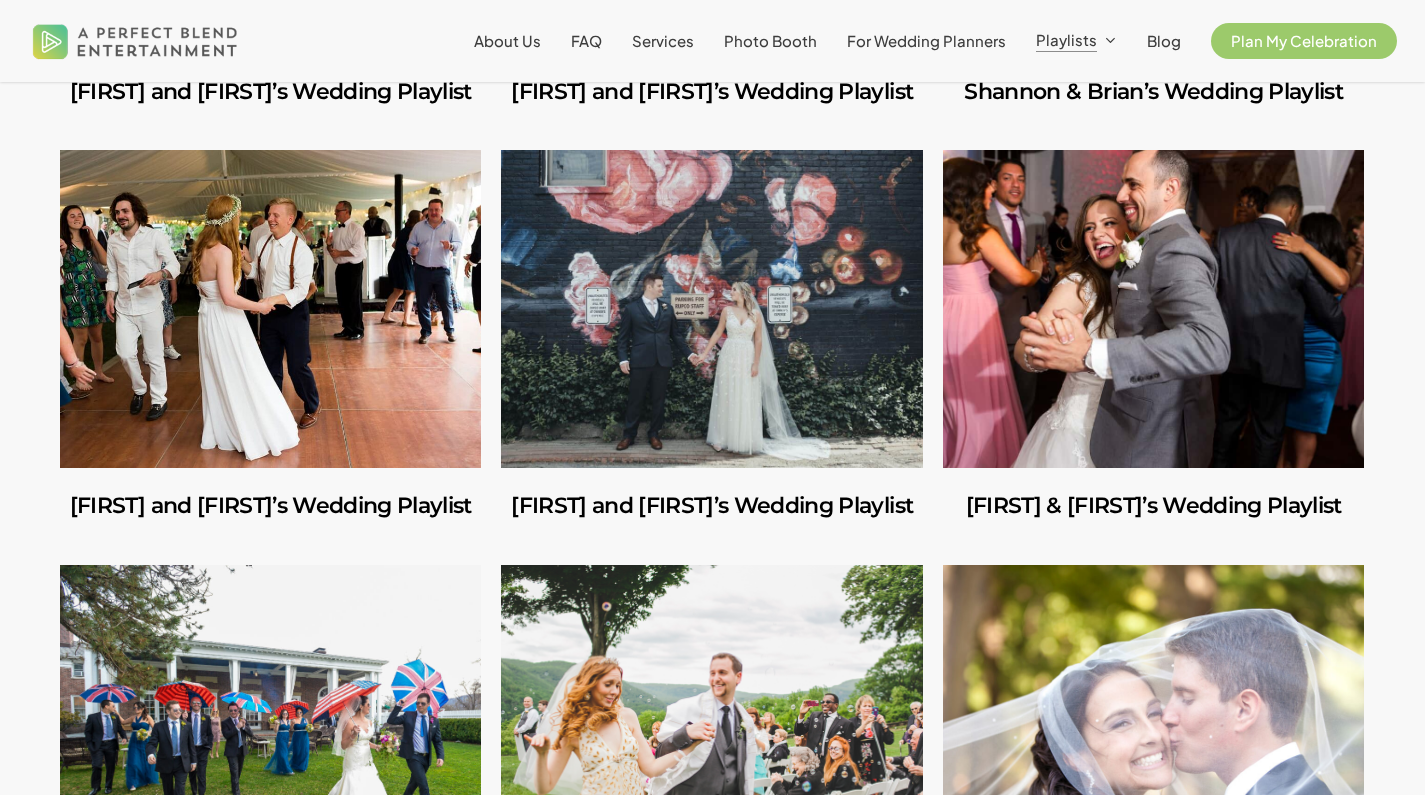 scroll, scrollTop: 3183, scrollLeft: 0, axis: vertical 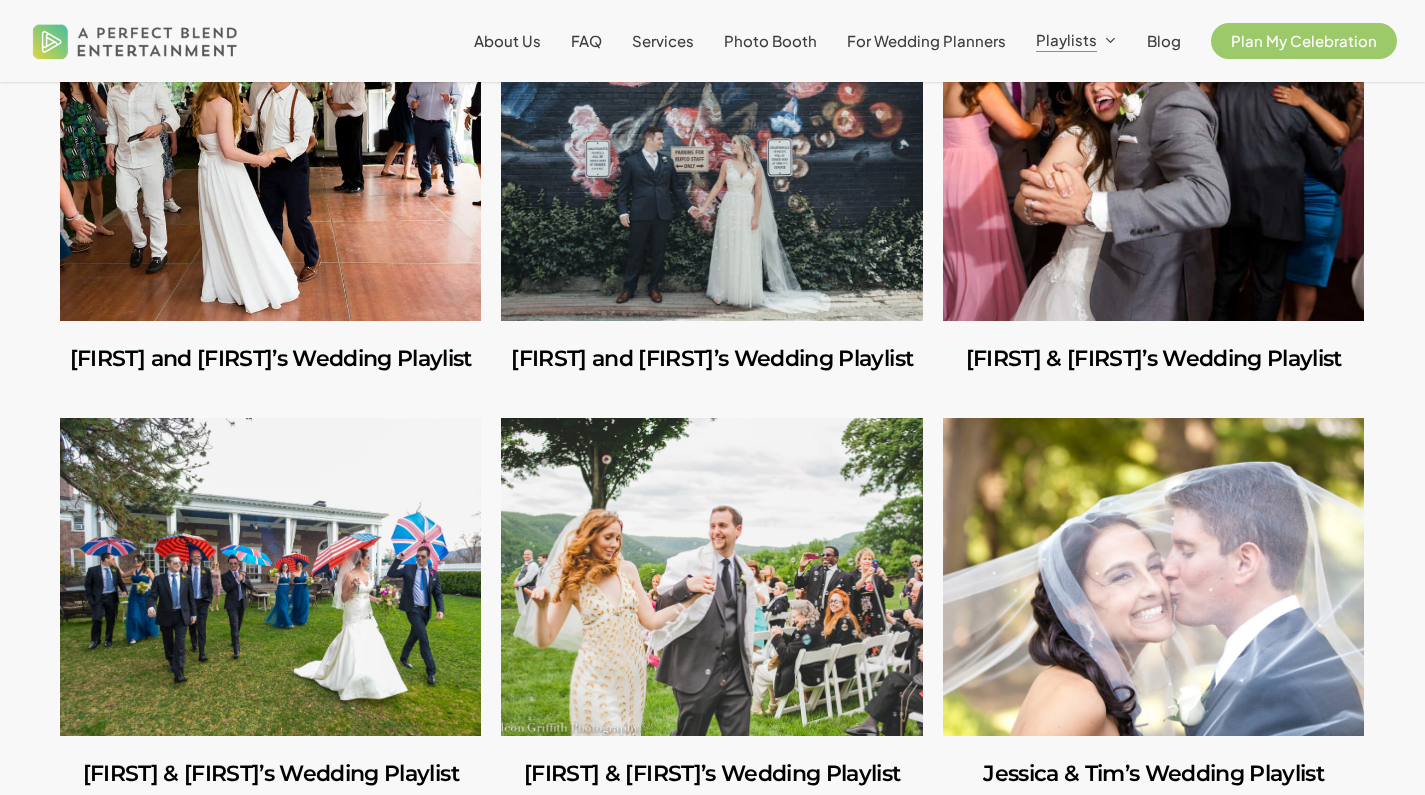click at bounding box center [270, 162] 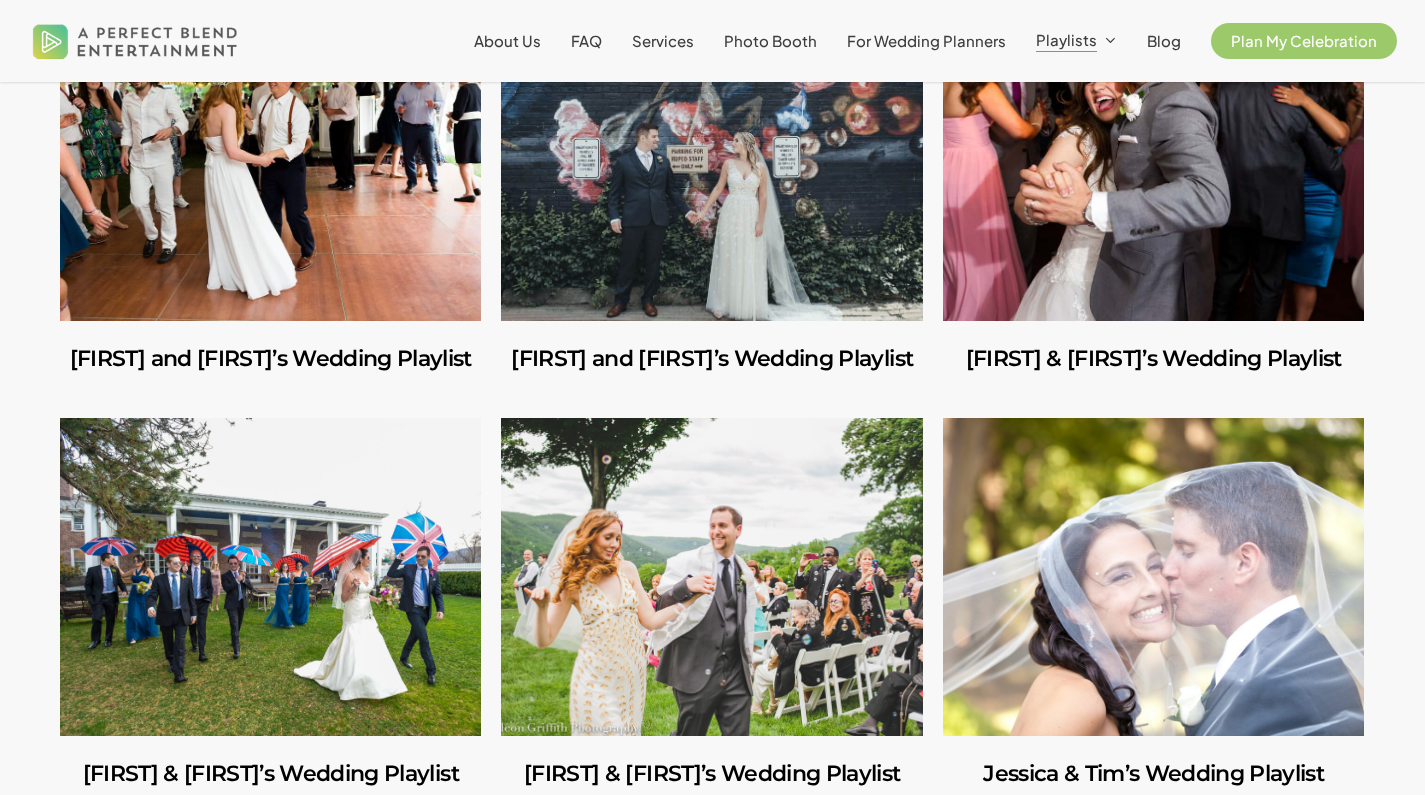 click at bounding box center [711, 162] 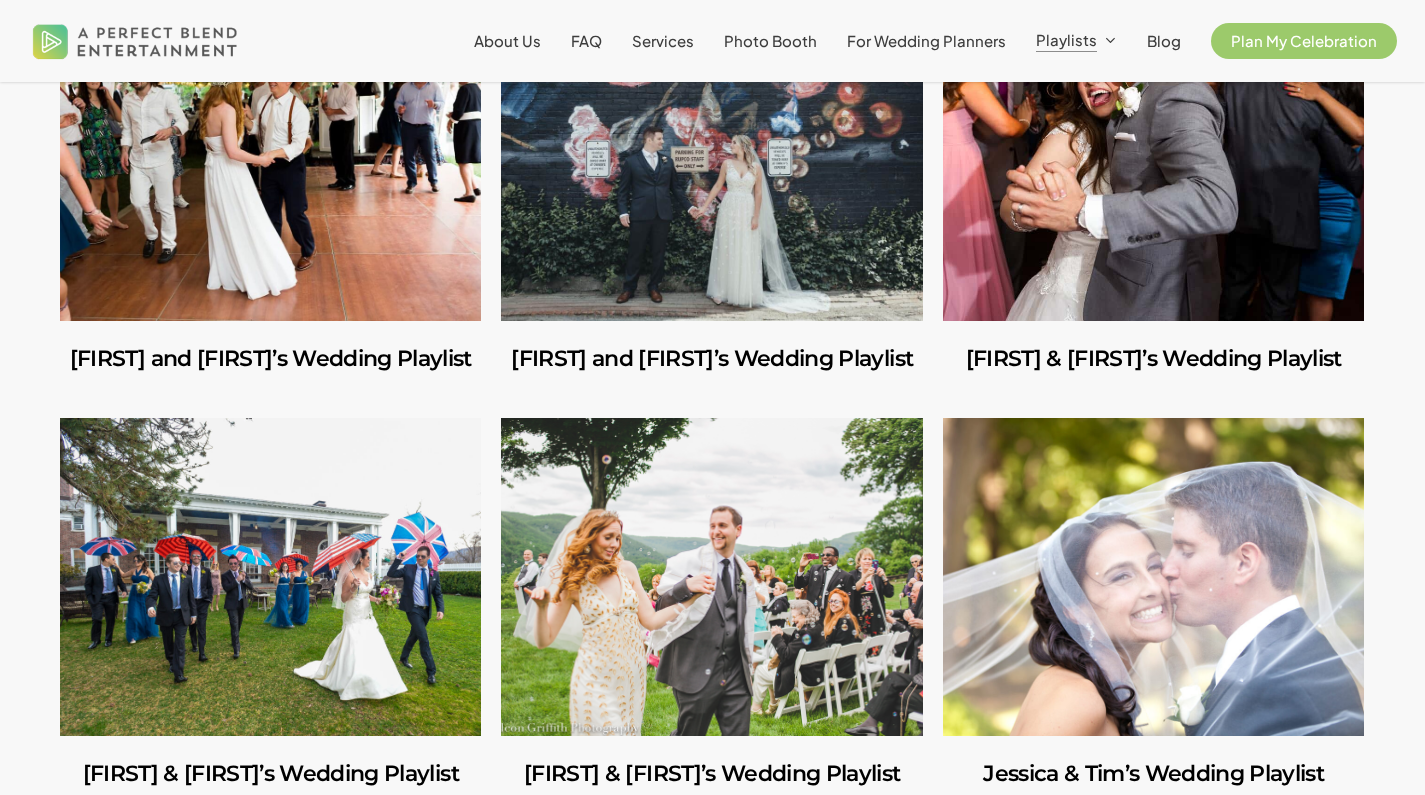 click at bounding box center [1153, 162] 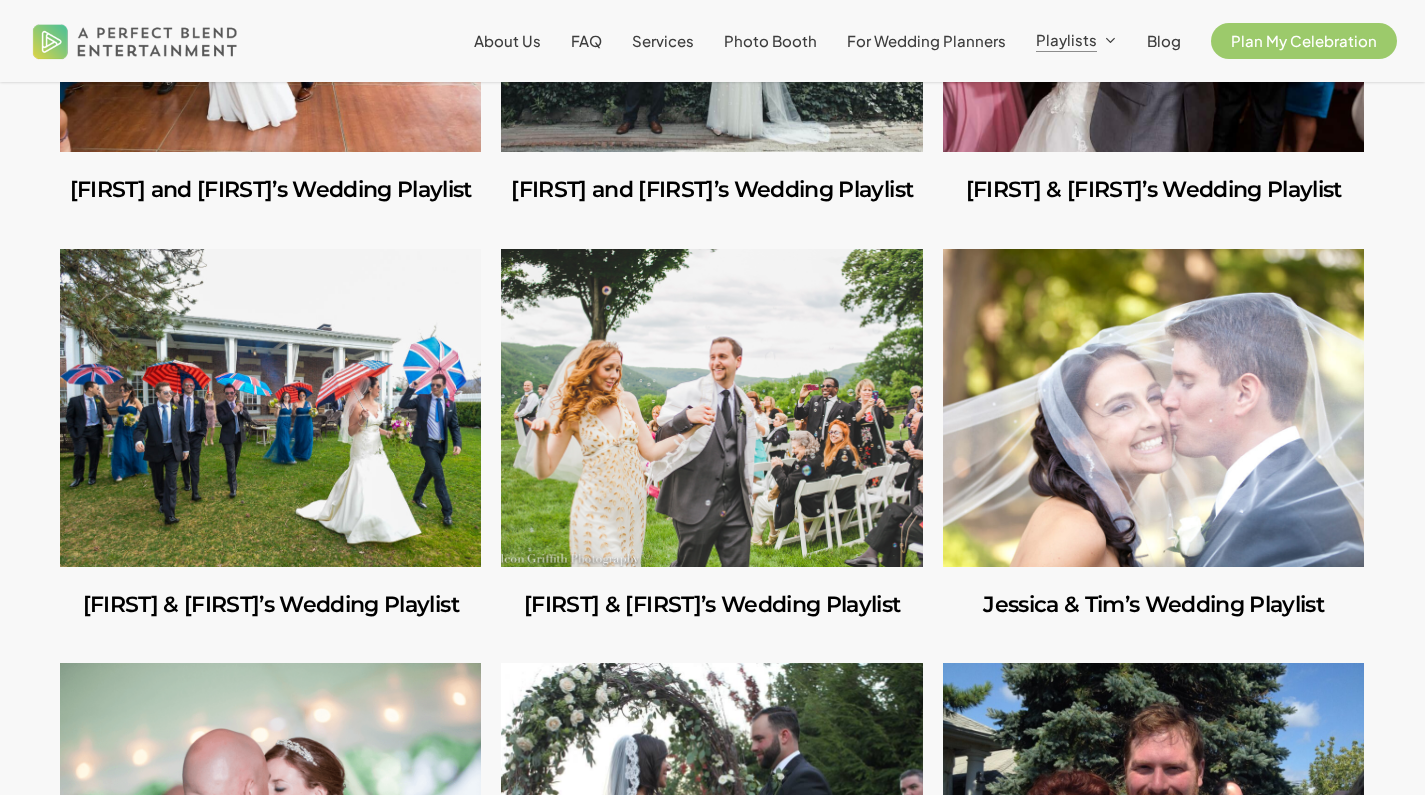 scroll, scrollTop: 3493, scrollLeft: 0, axis: vertical 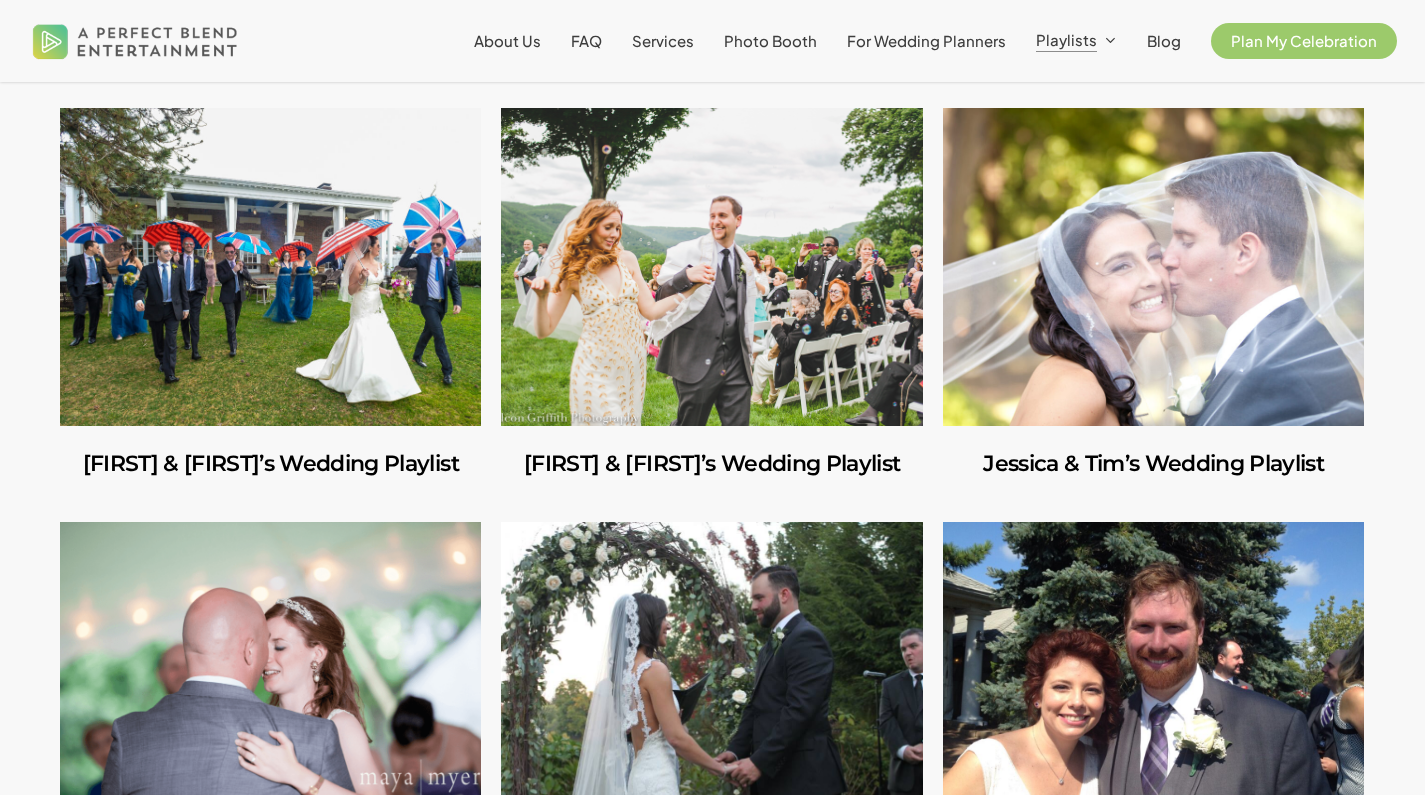 click at bounding box center (270, 267) 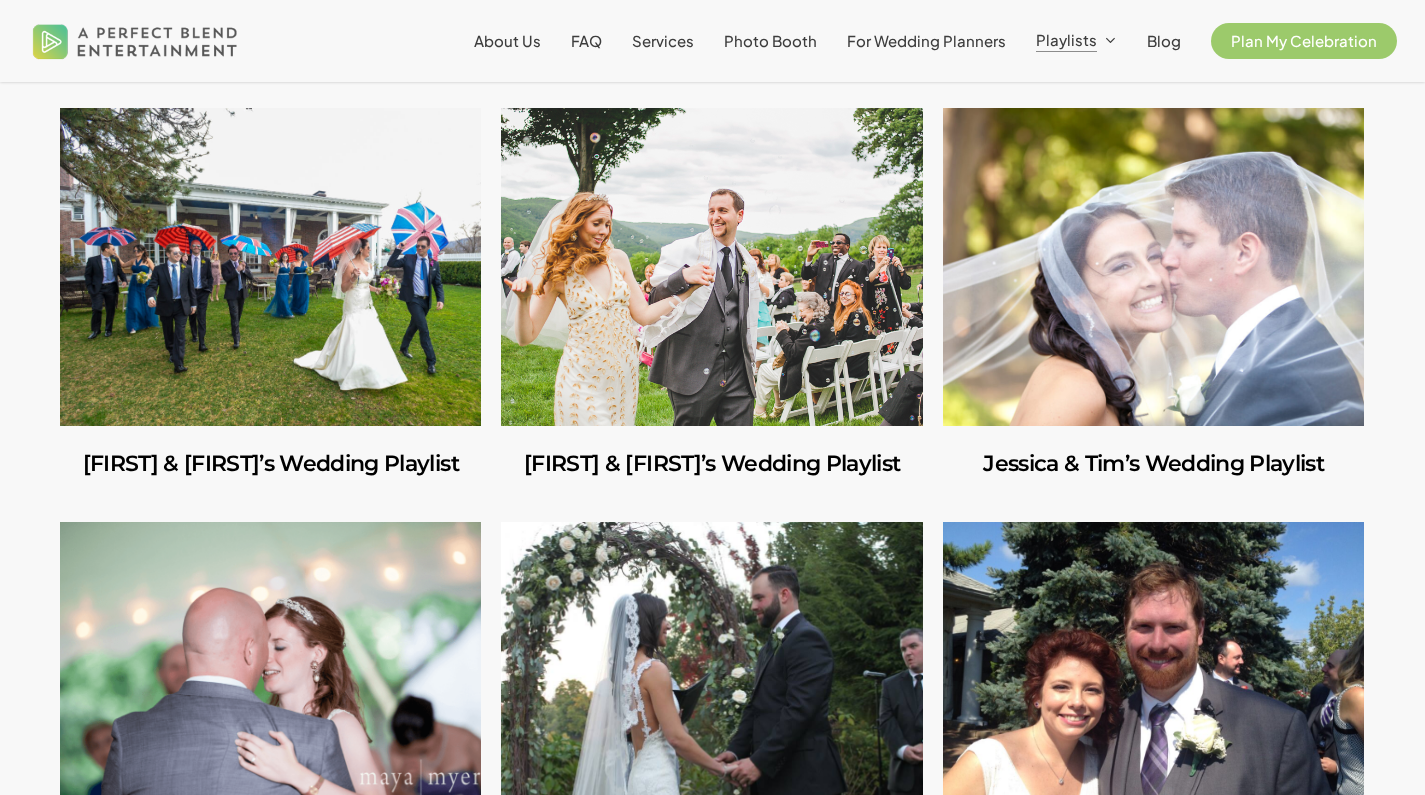 click at bounding box center [711, 267] 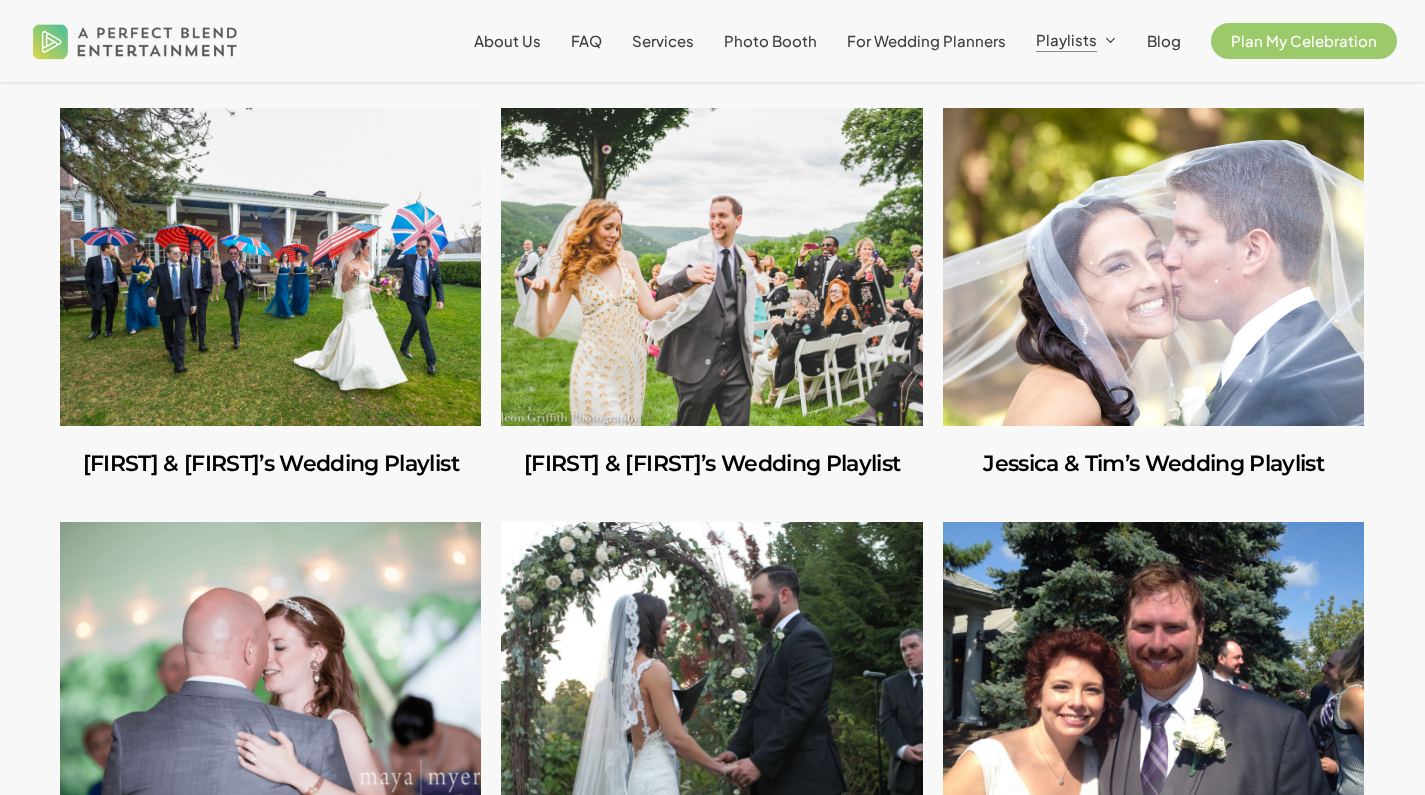 click at bounding box center [1153, 267] 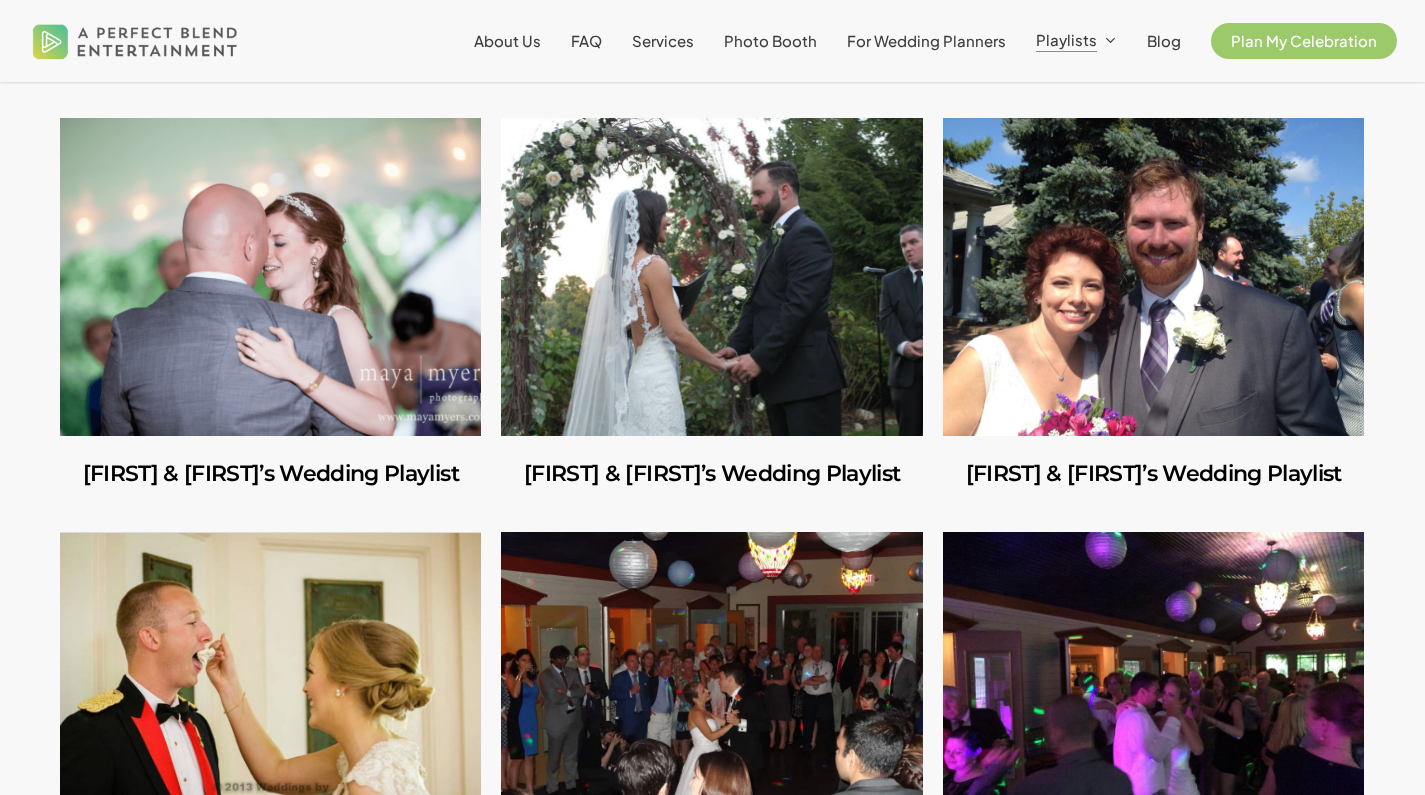 scroll, scrollTop: 4130, scrollLeft: 0, axis: vertical 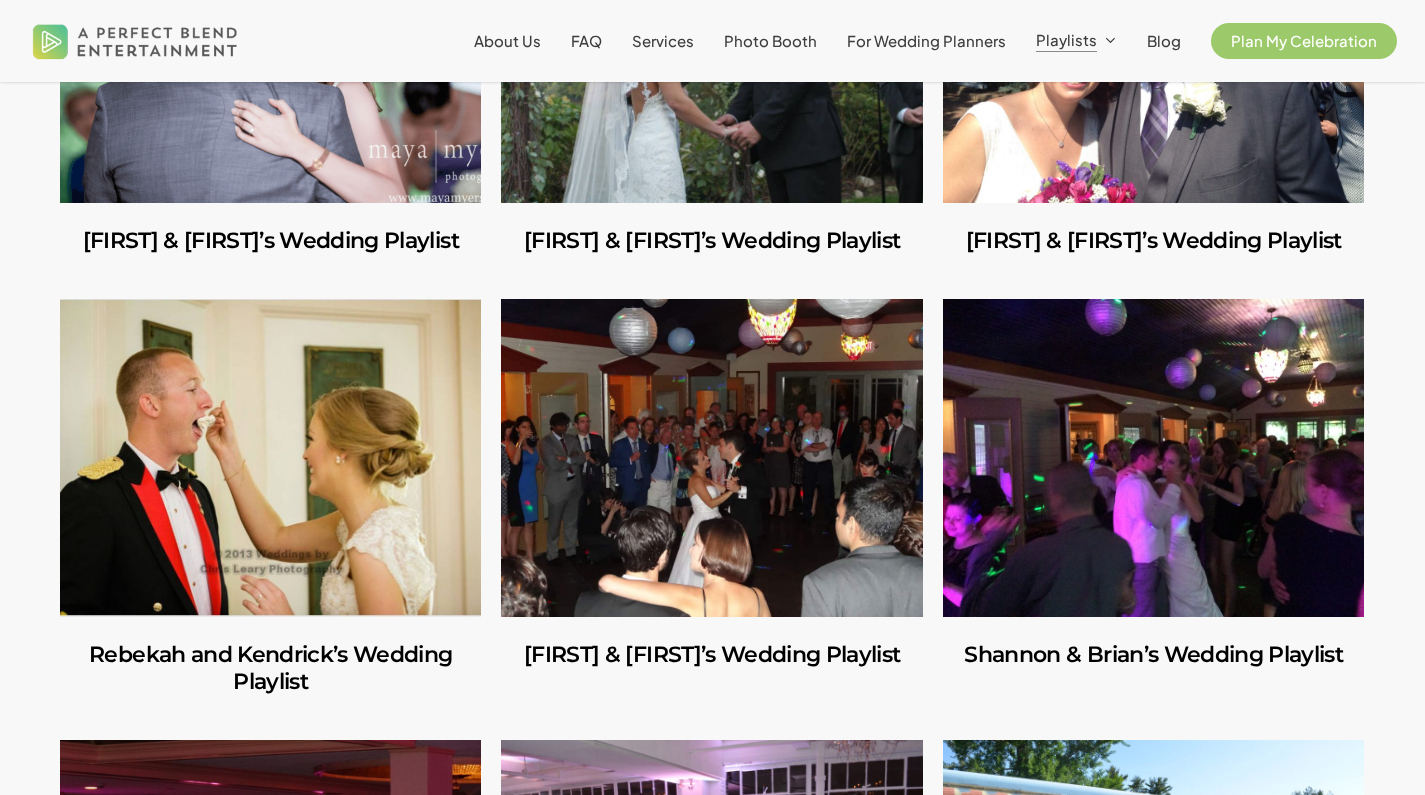 click at bounding box center [270, 44] 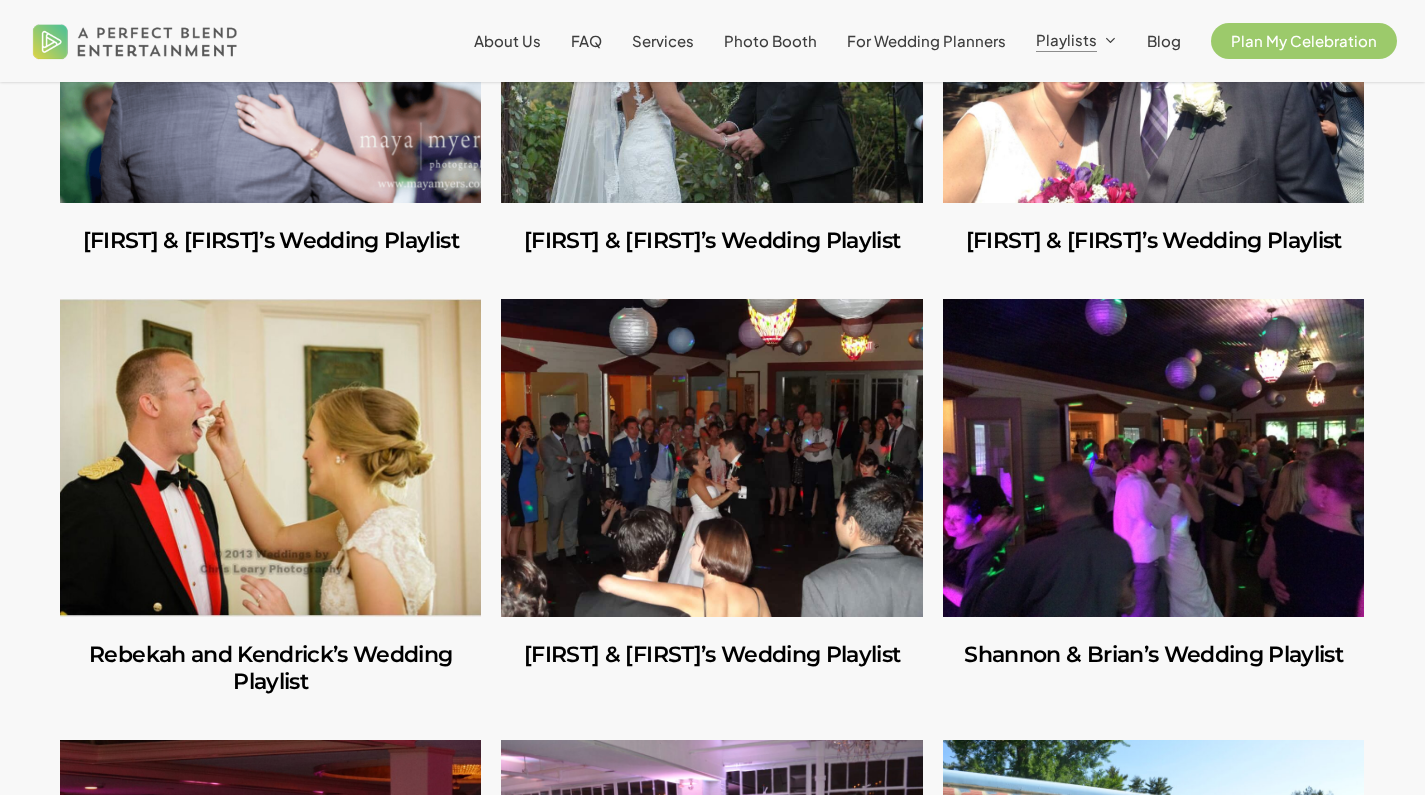 click at bounding box center [711, 44] 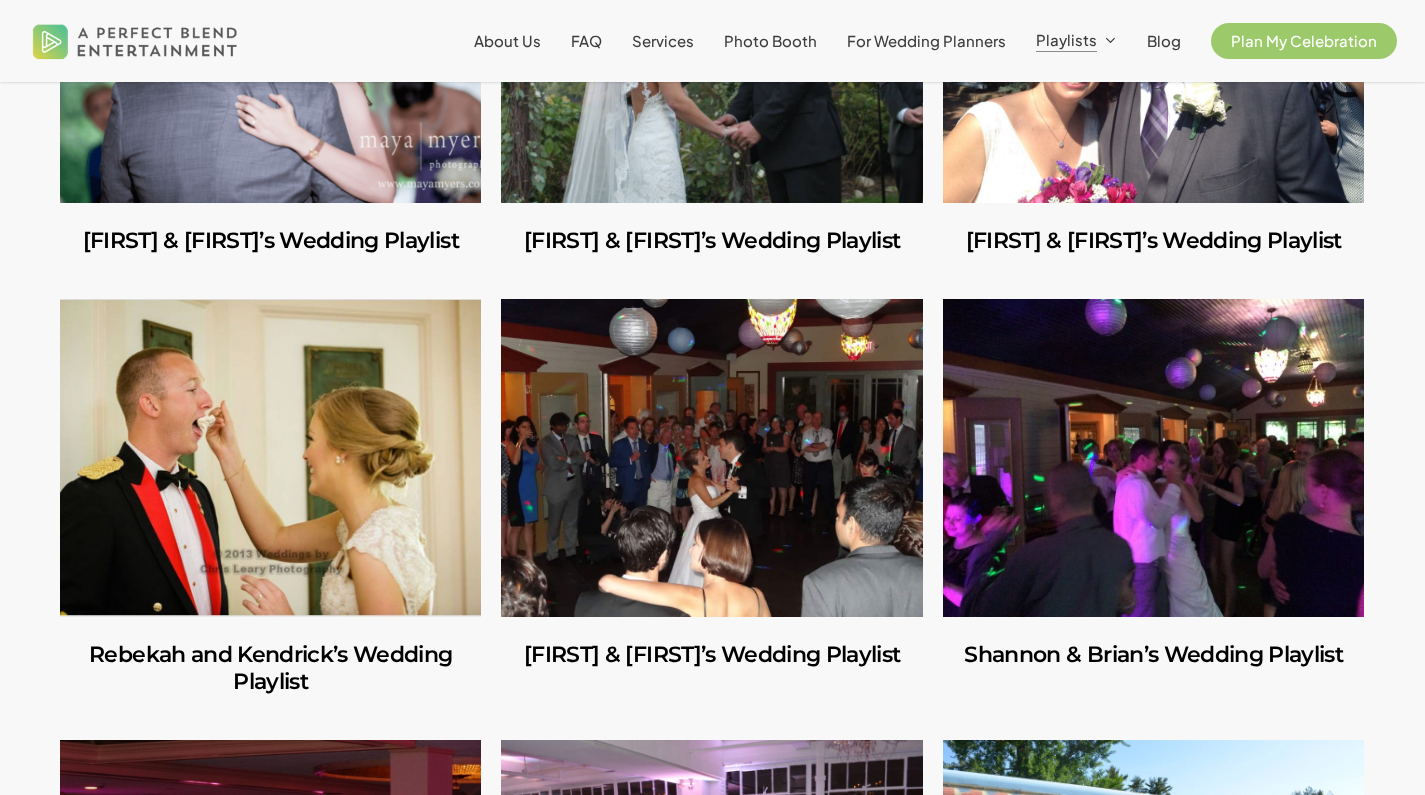 scroll, scrollTop: 4267, scrollLeft: 0, axis: vertical 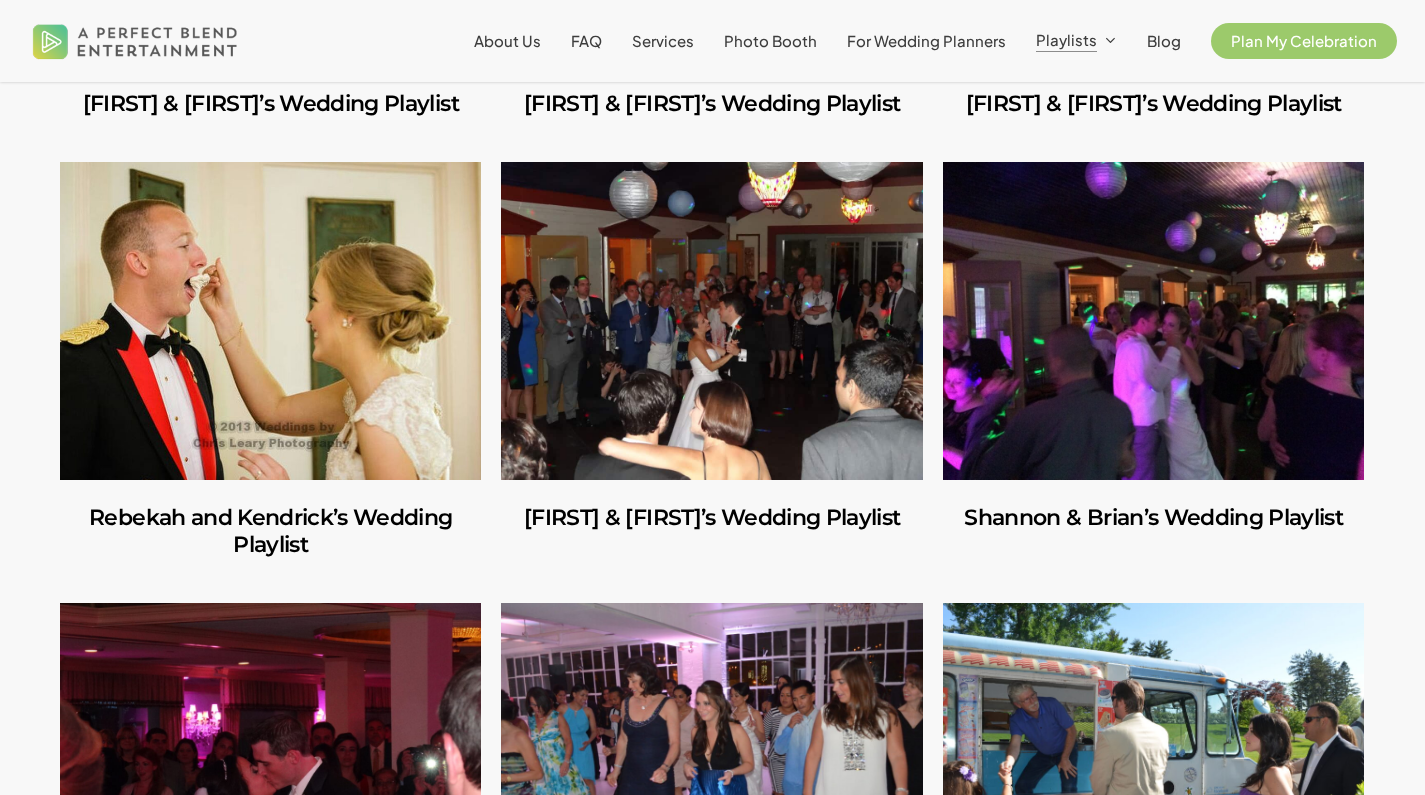 click at bounding box center [270, 321] 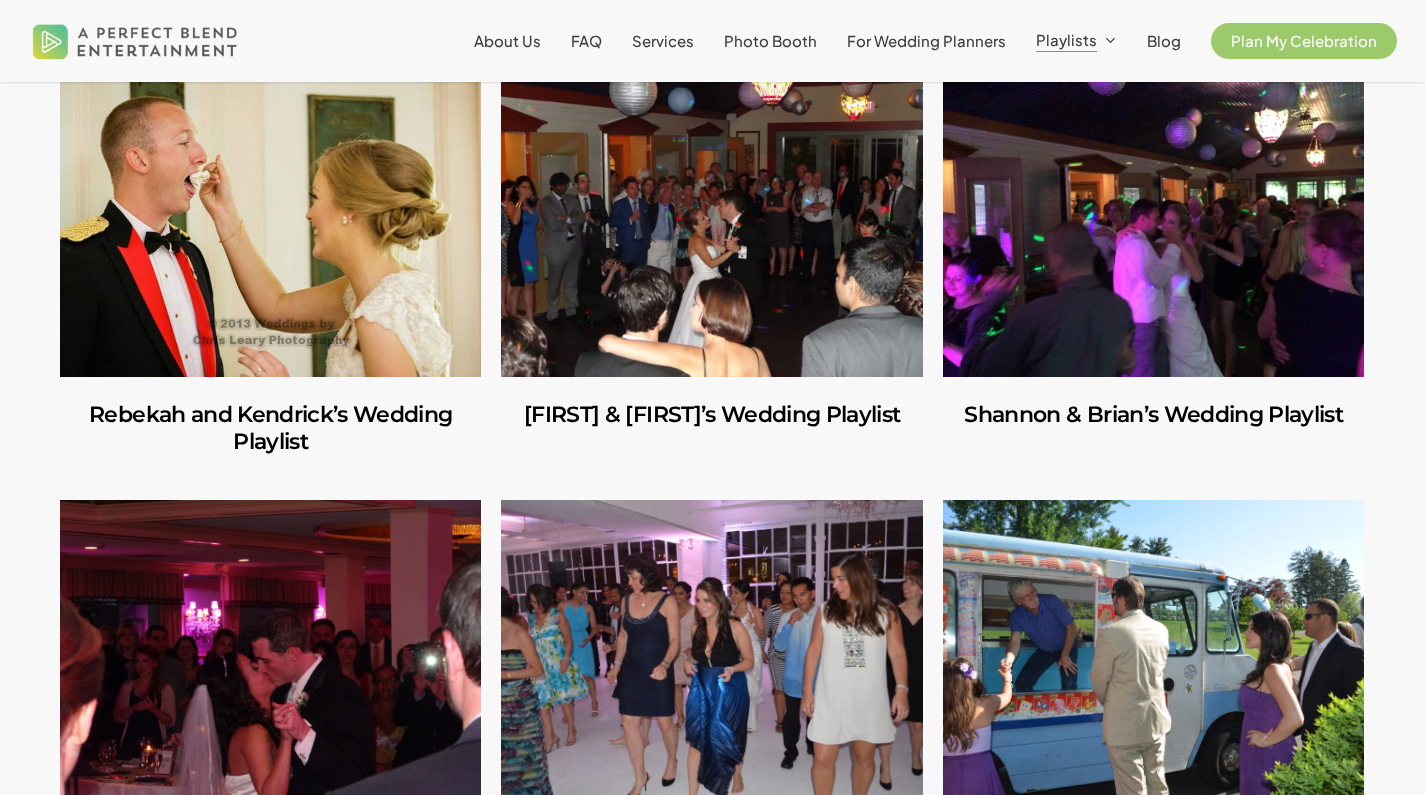 scroll, scrollTop: 4376, scrollLeft: 0, axis: vertical 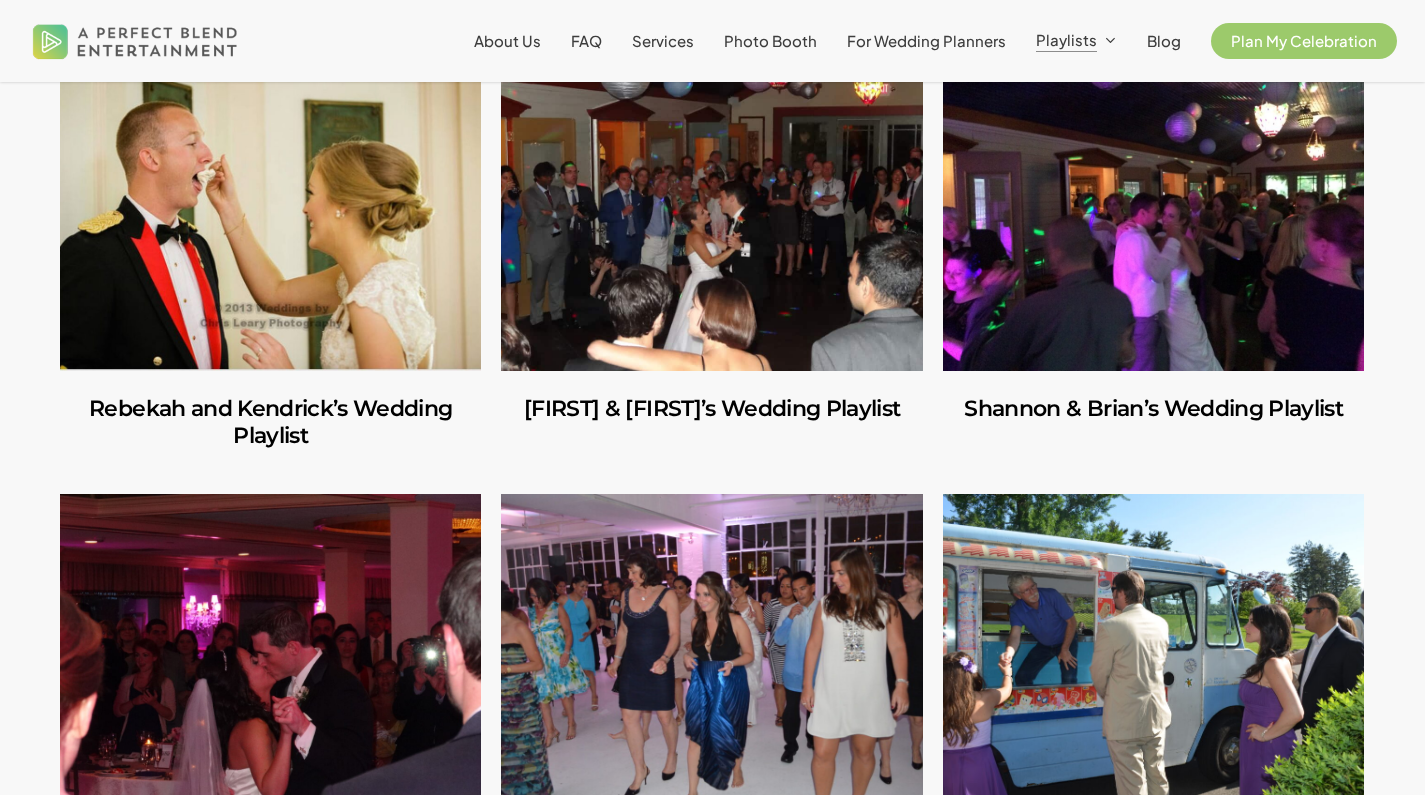 click at bounding box center (711, 212) 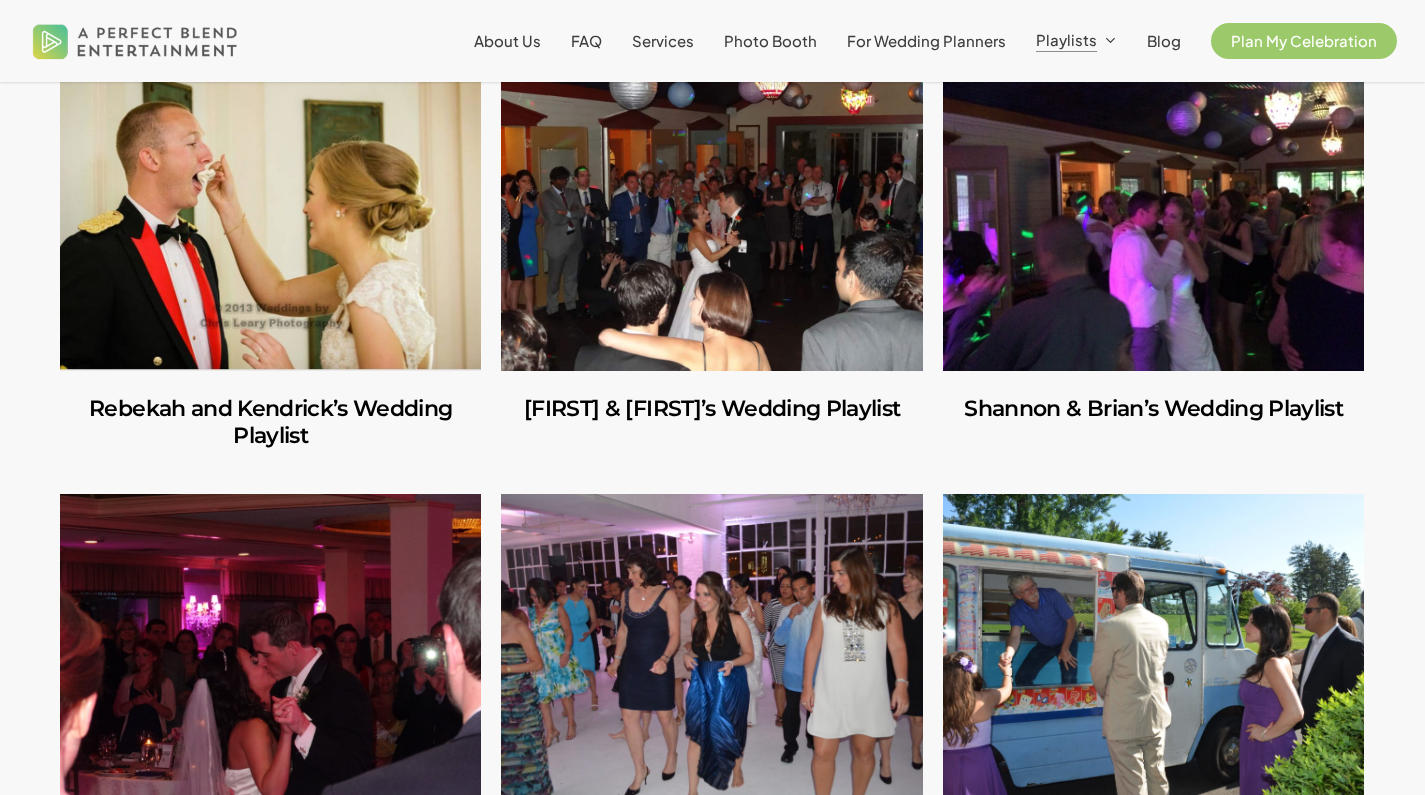 click at bounding box center [1153, 212] 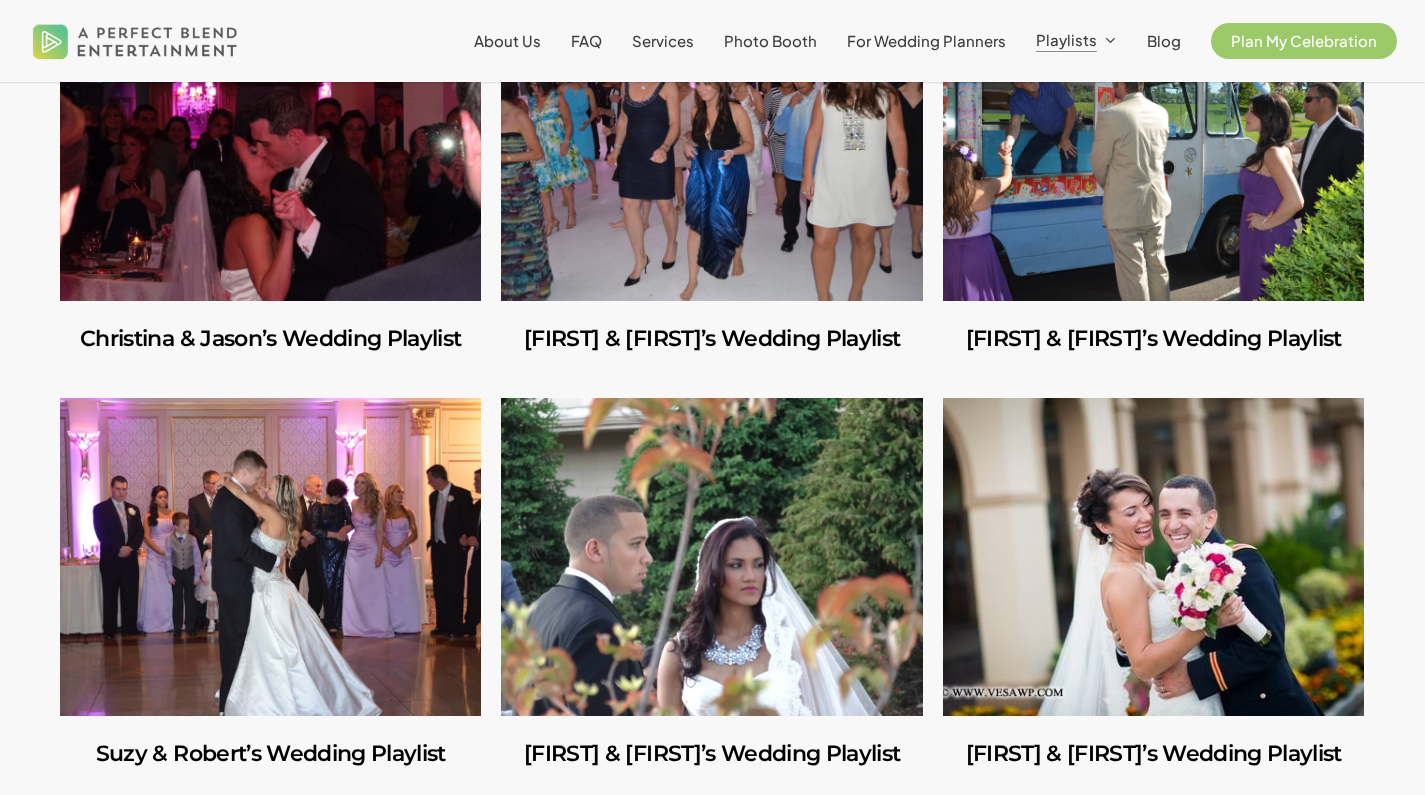 scroll, scrollTop: 4893, scrollLeft: 0, axis: vertical 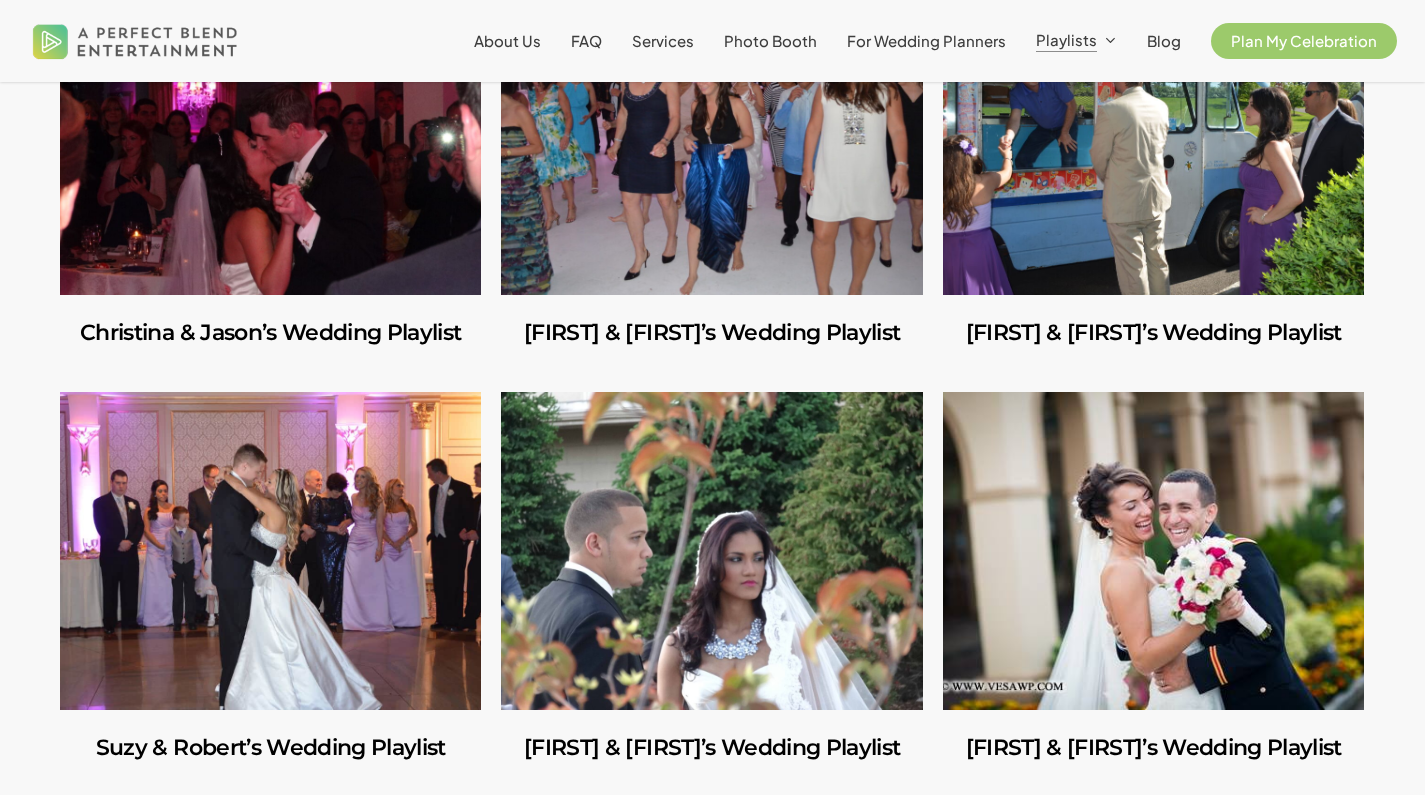 click at bounding box center [270, 136] 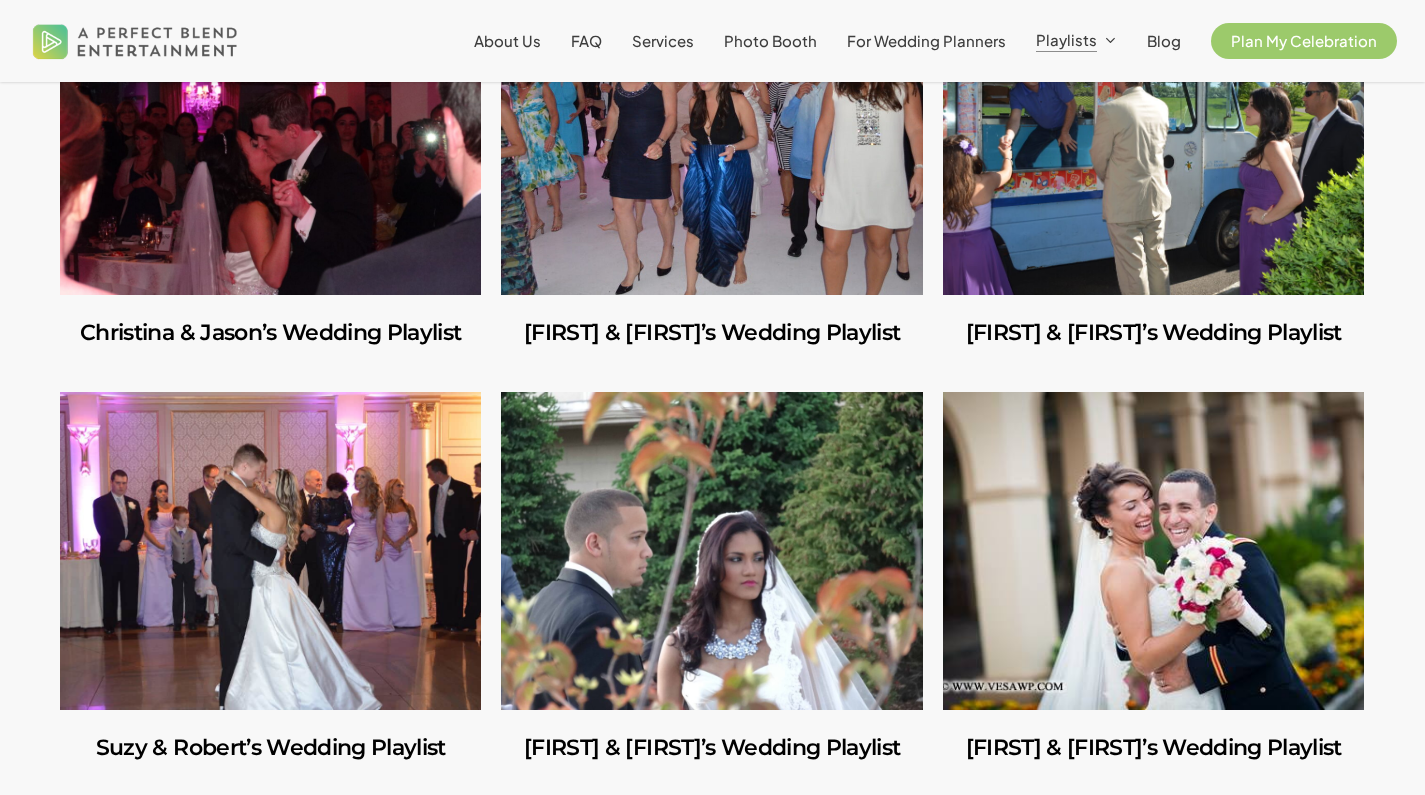 click at bounding box center (711, 333) 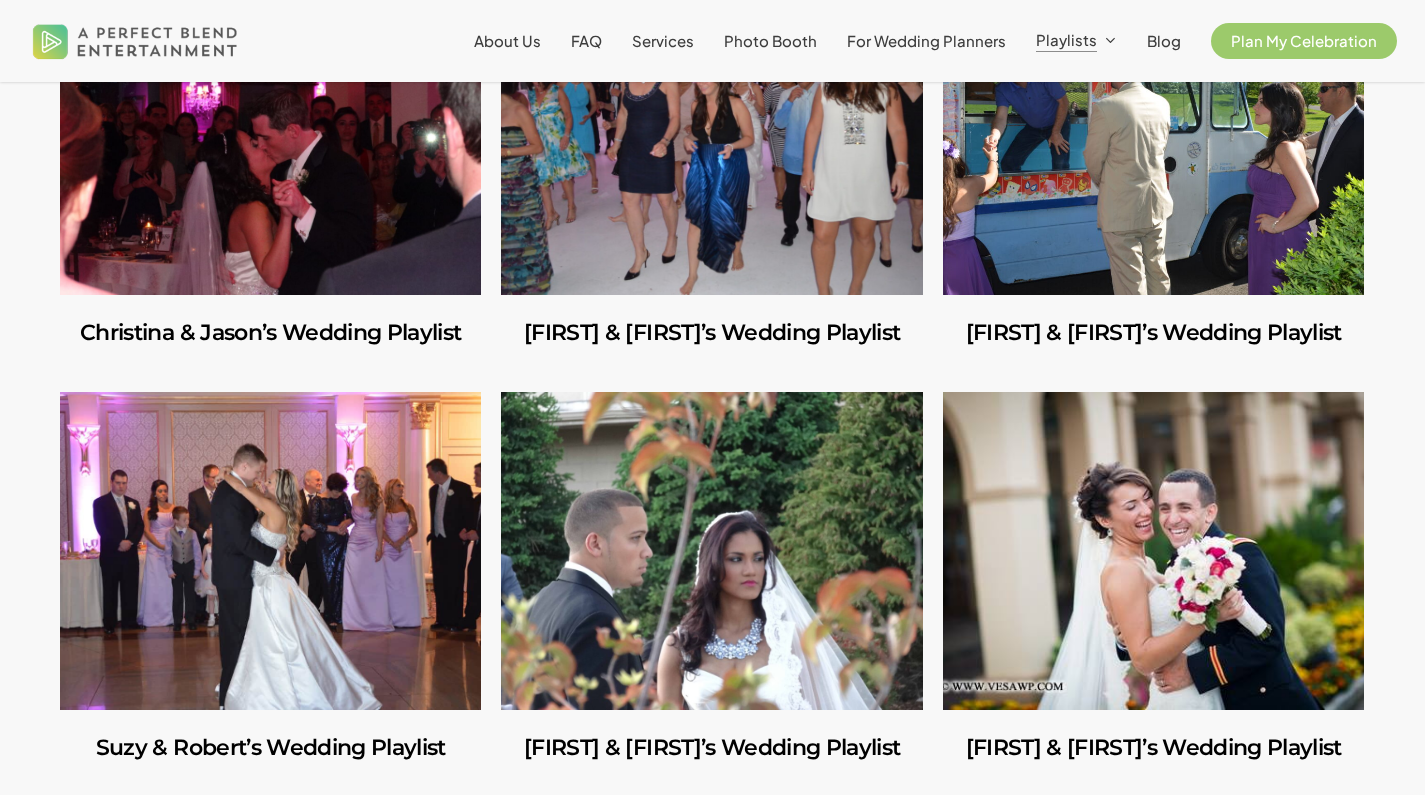 click at bounding box center (1153, 136) 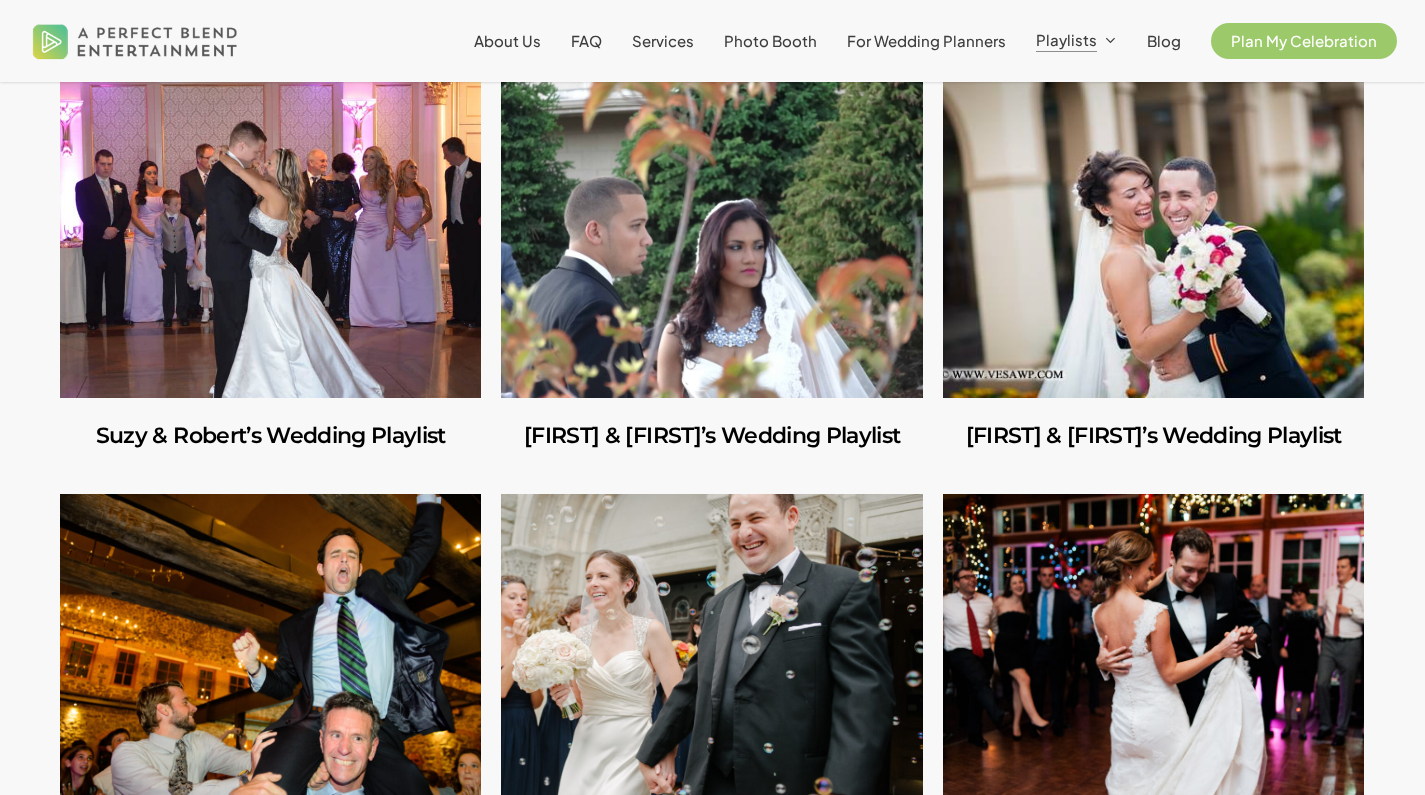 scroll, scrollTop: 5221, scrollLeft: 0, axis: vertical 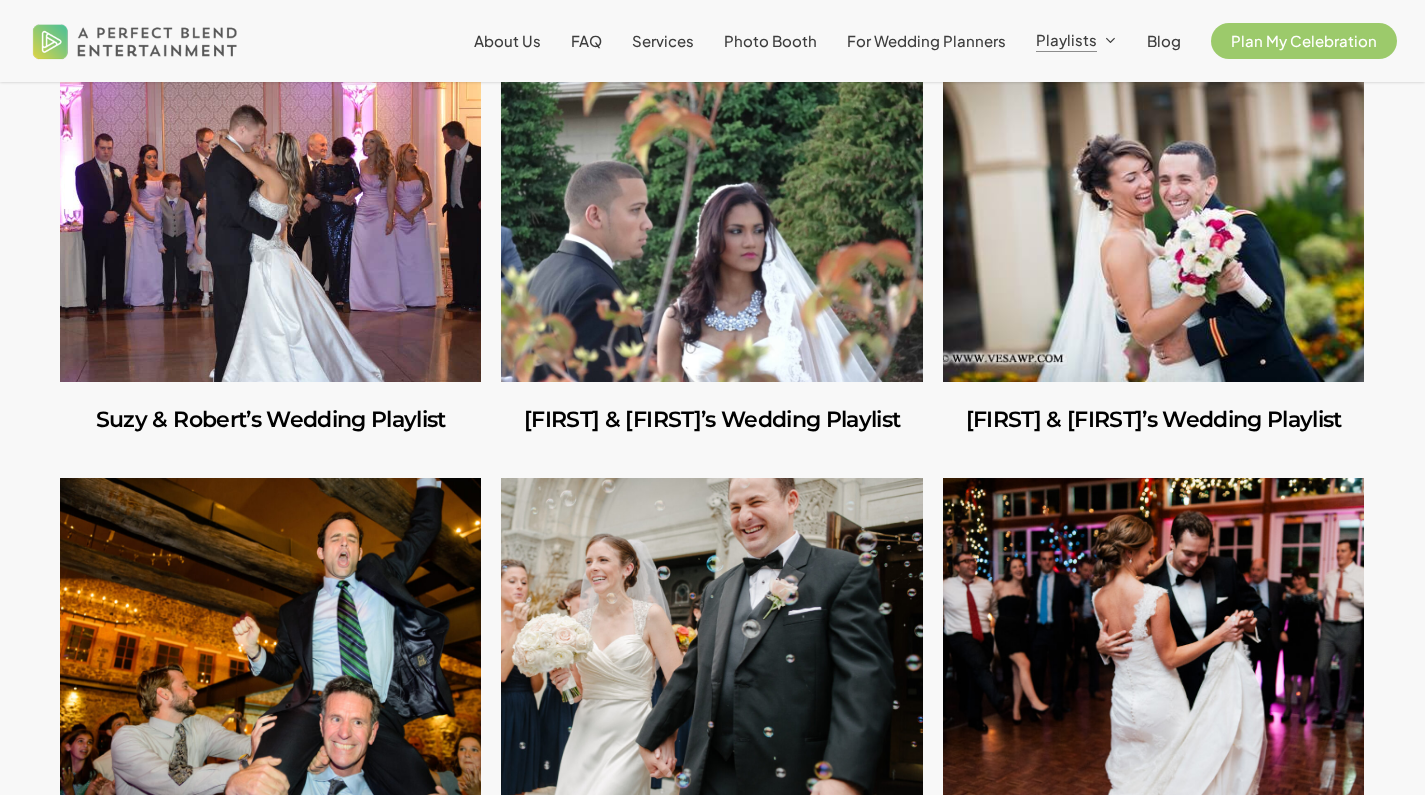 click at bounding box center [270, 223] 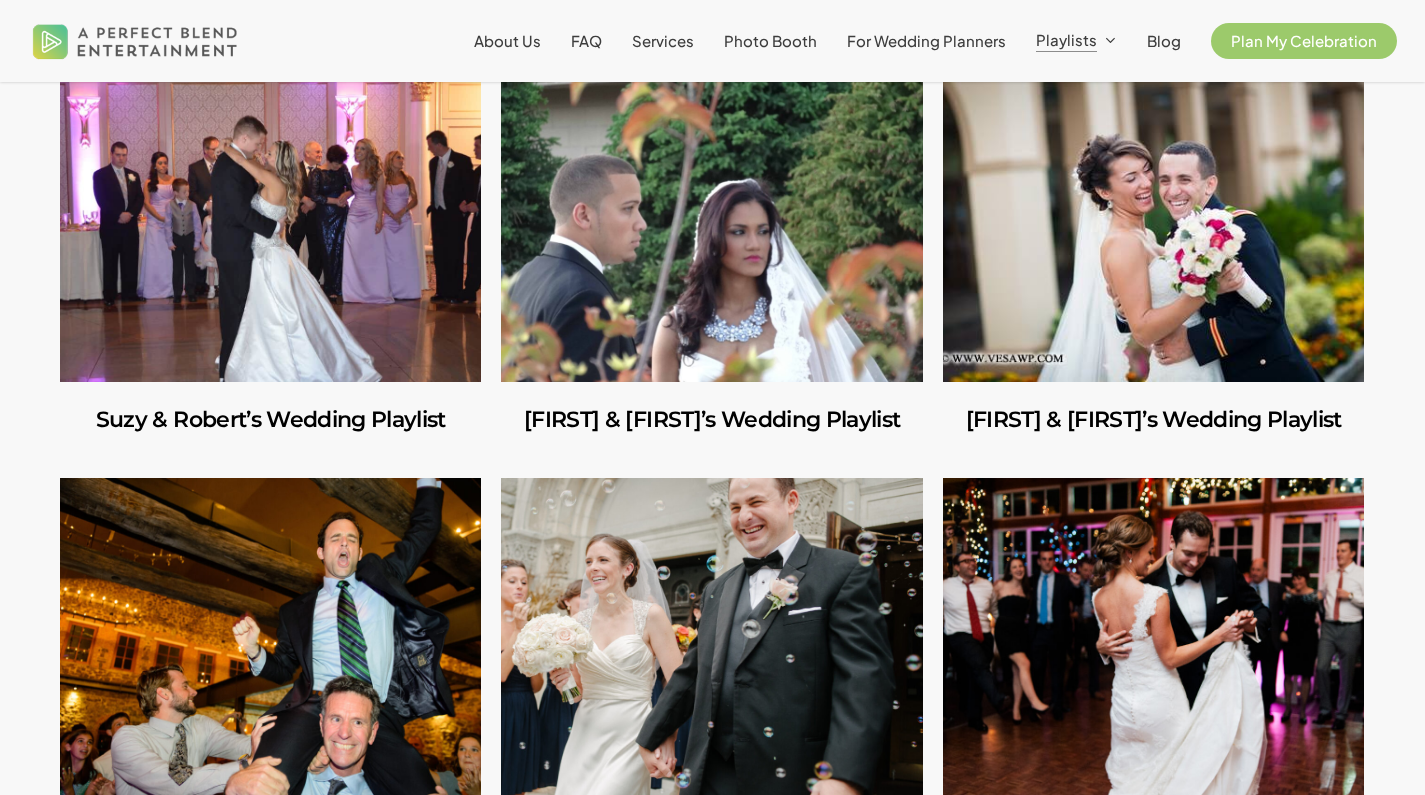 click at bounding box center [711, 223] 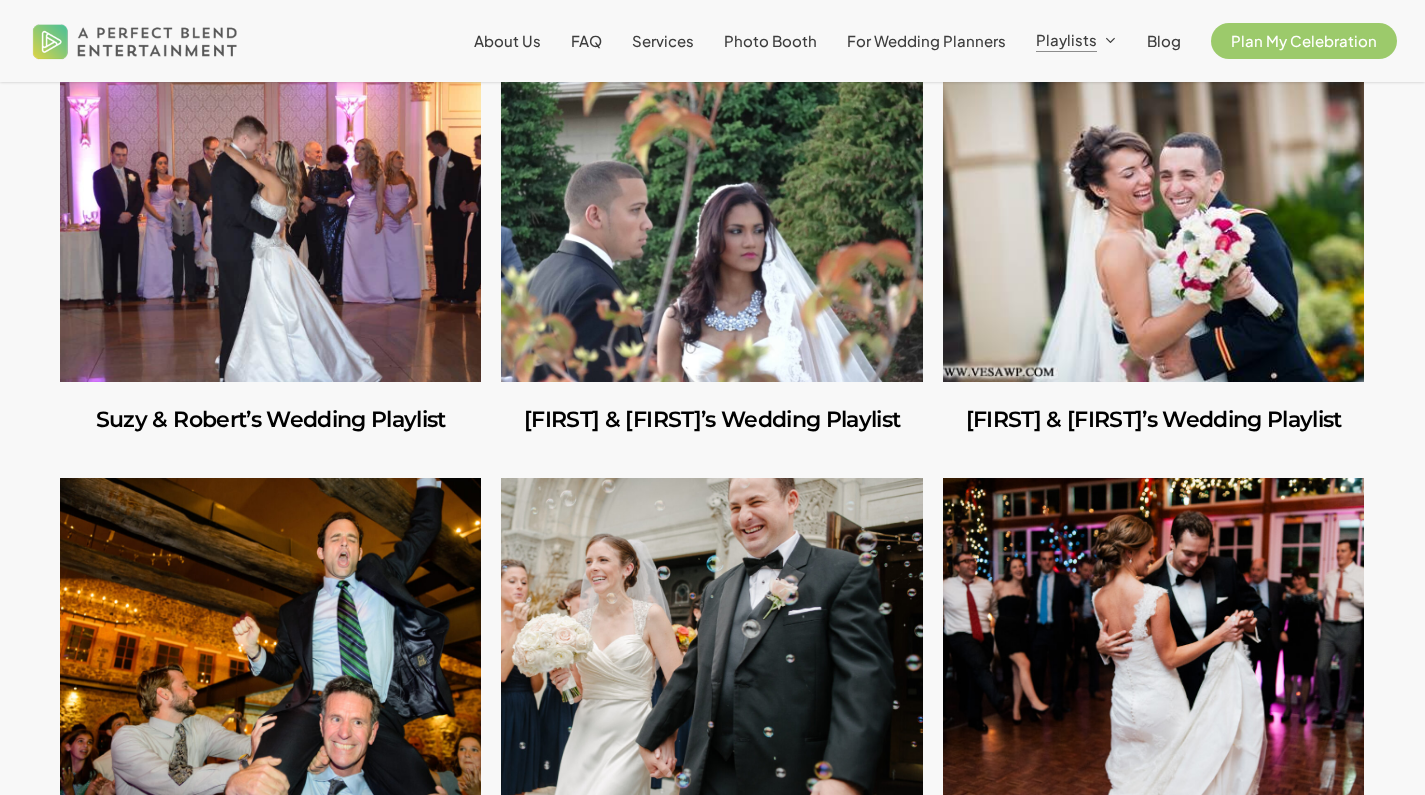 click at bounding box center [1153, 223] 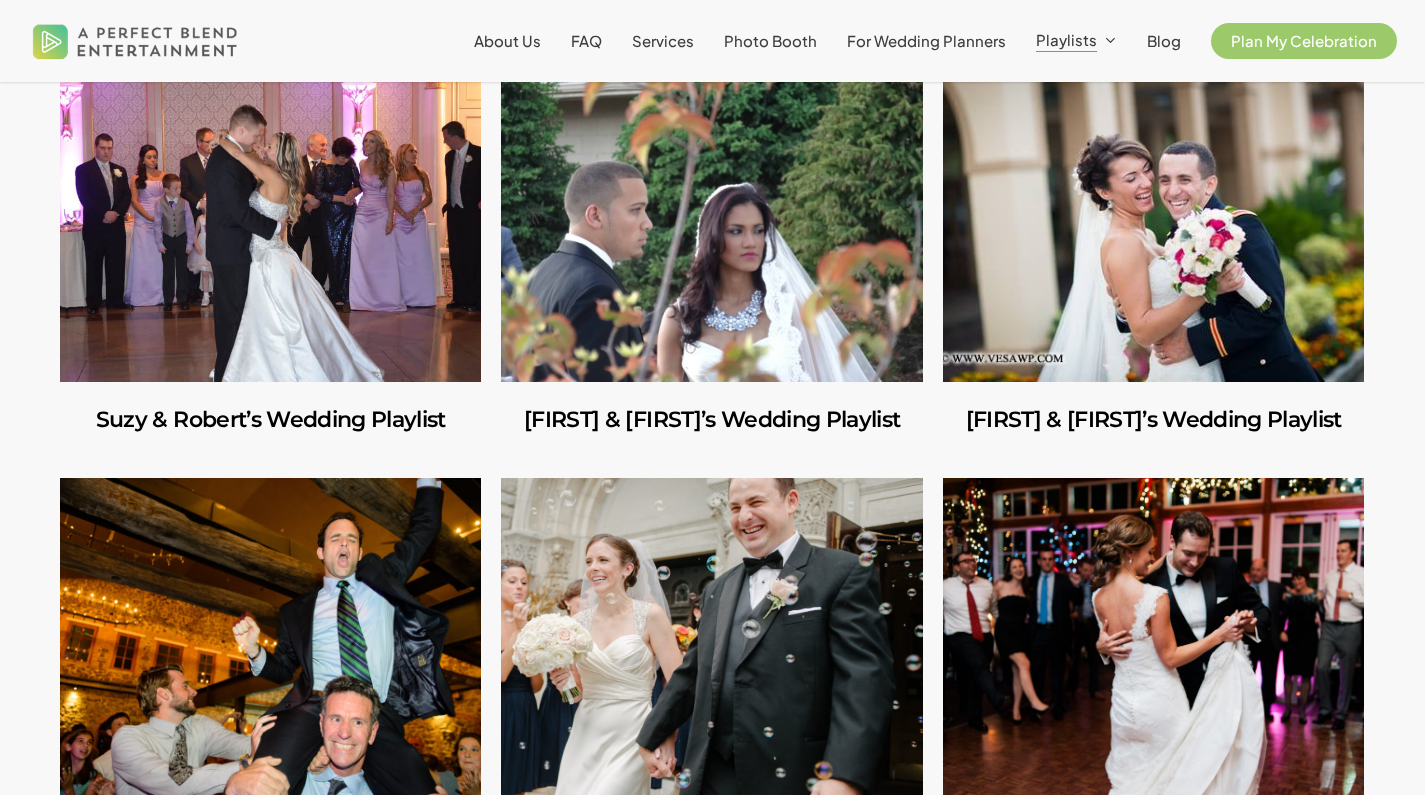 scroll, scrollTop: 5625, scrollLeft: 0, axis: vertical 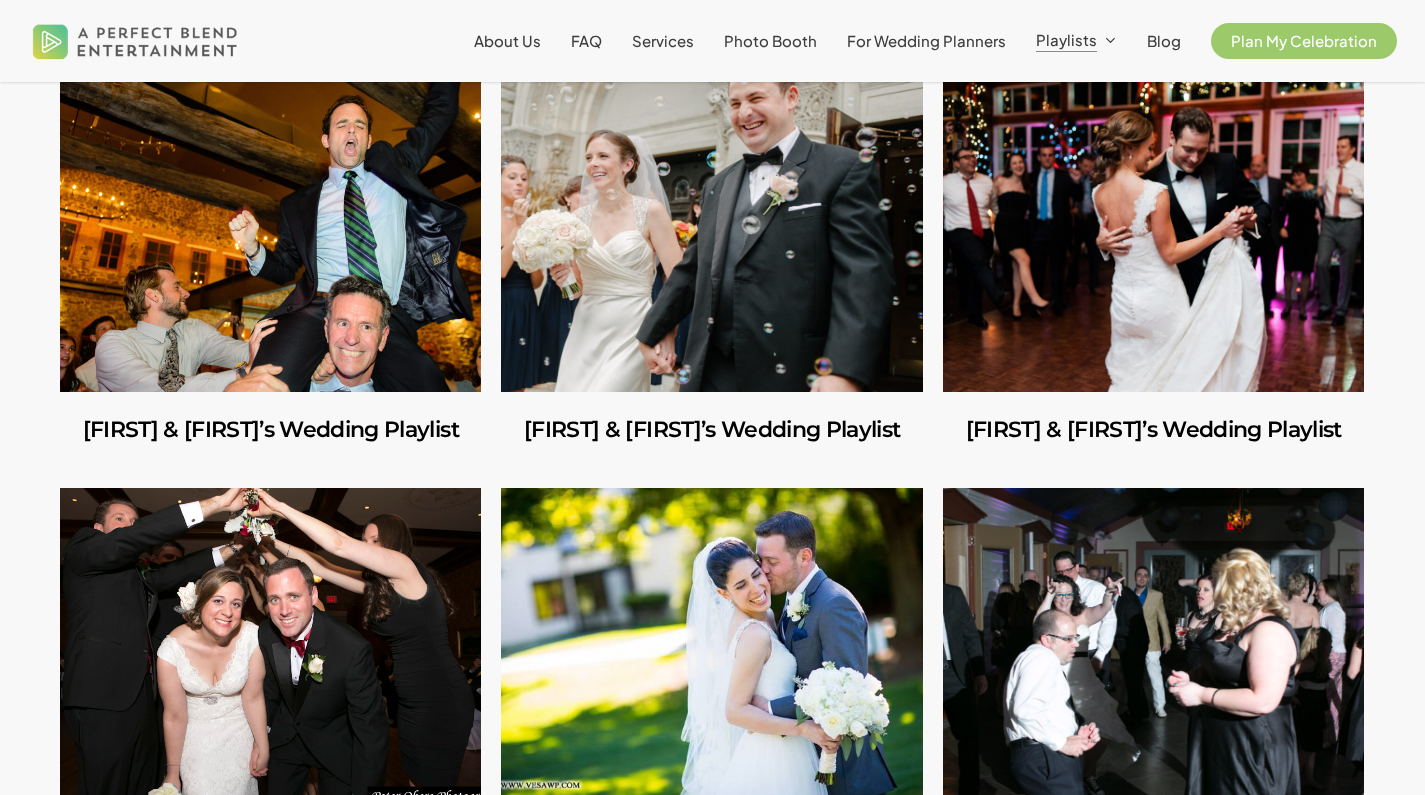 click at bounding box center [270, 233] 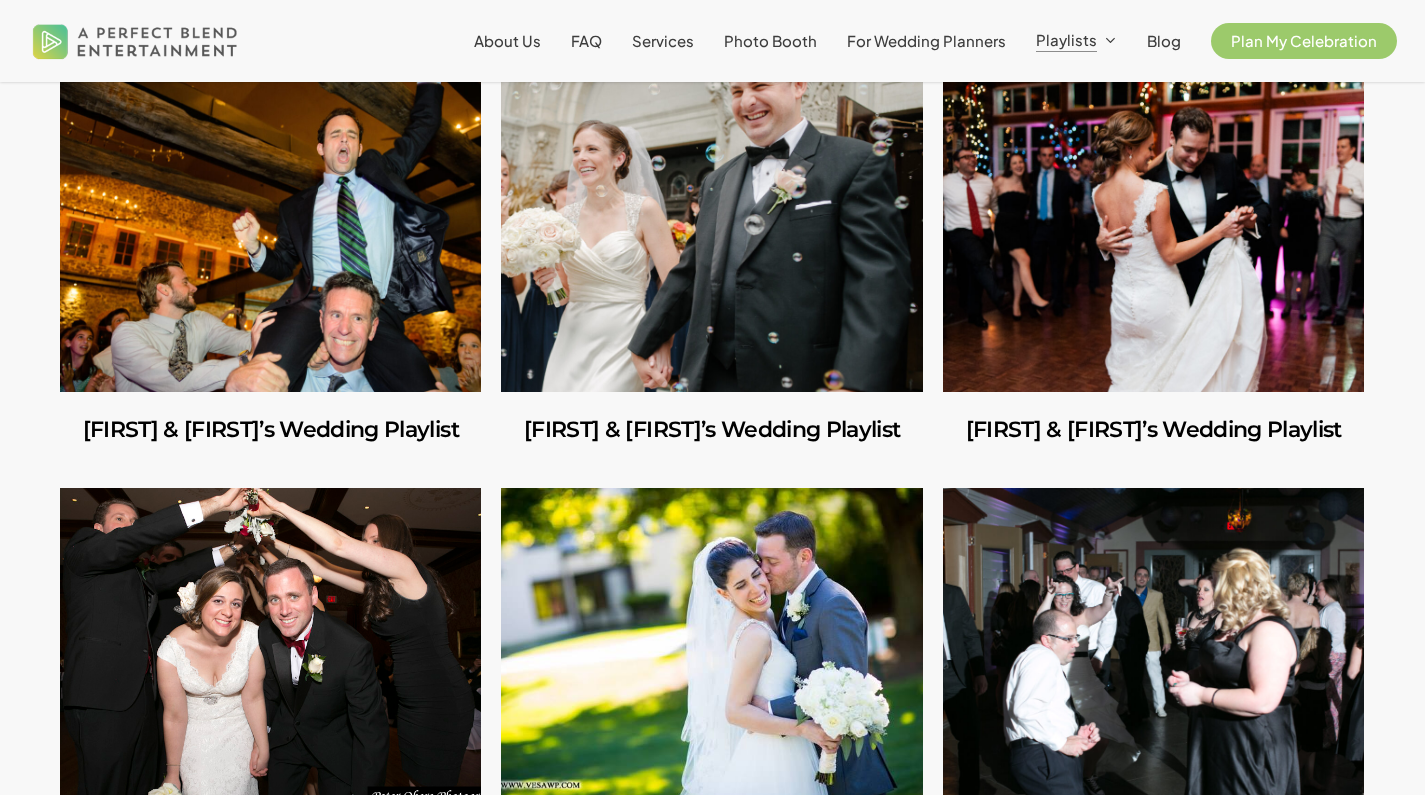 click at bounding box center (711, 233) 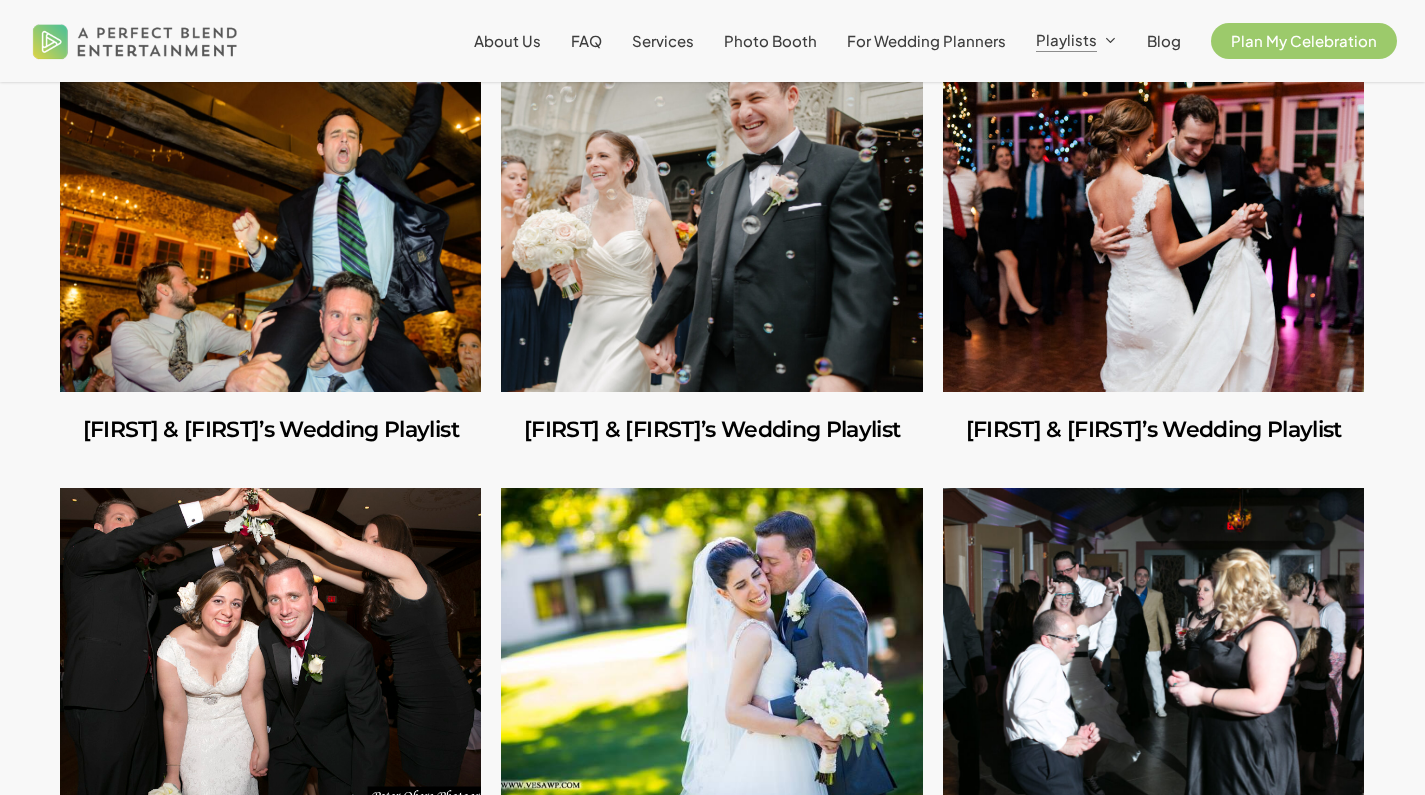 click at bounding box center (1153, 233) 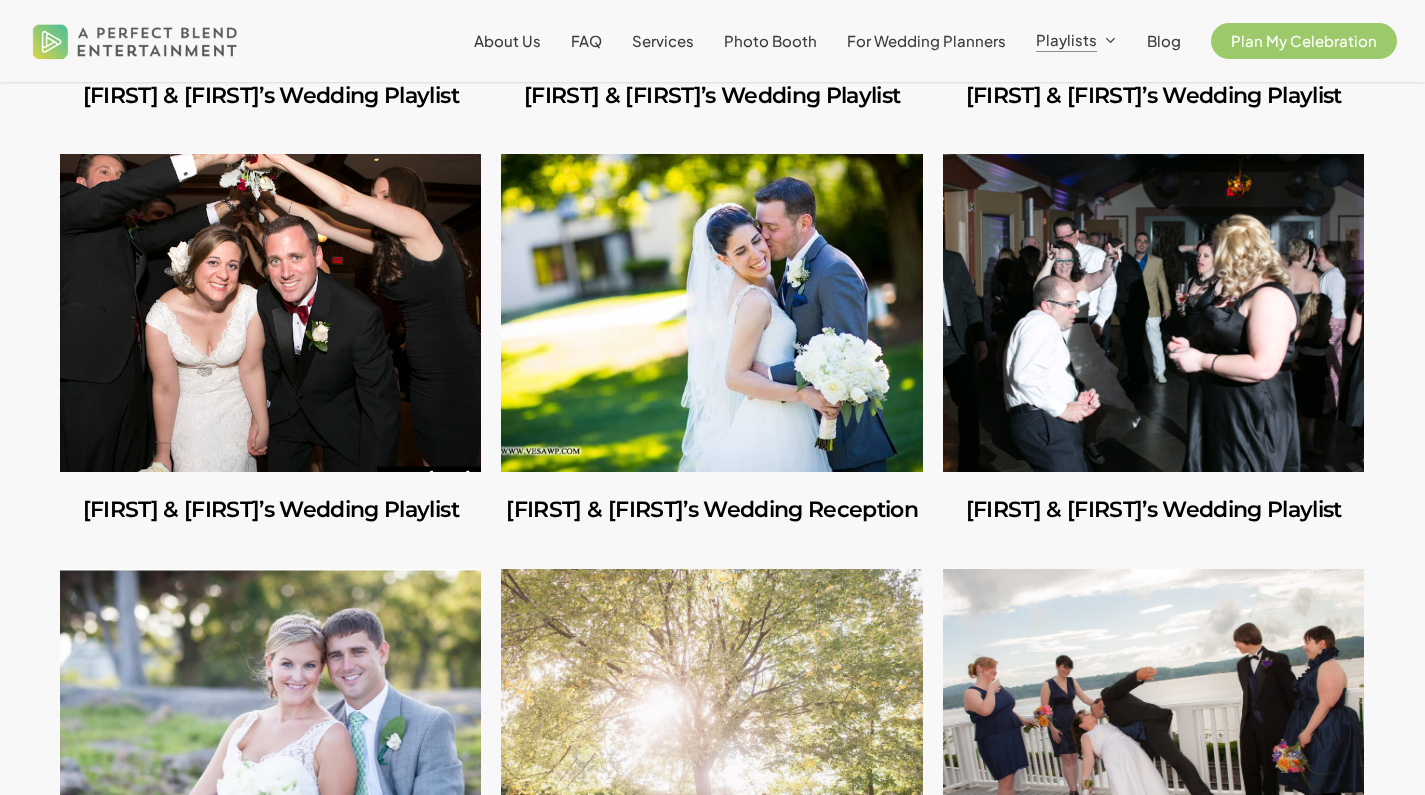 scroll, scrollTop: 6124, scrollLeft: 0, axis: vertical 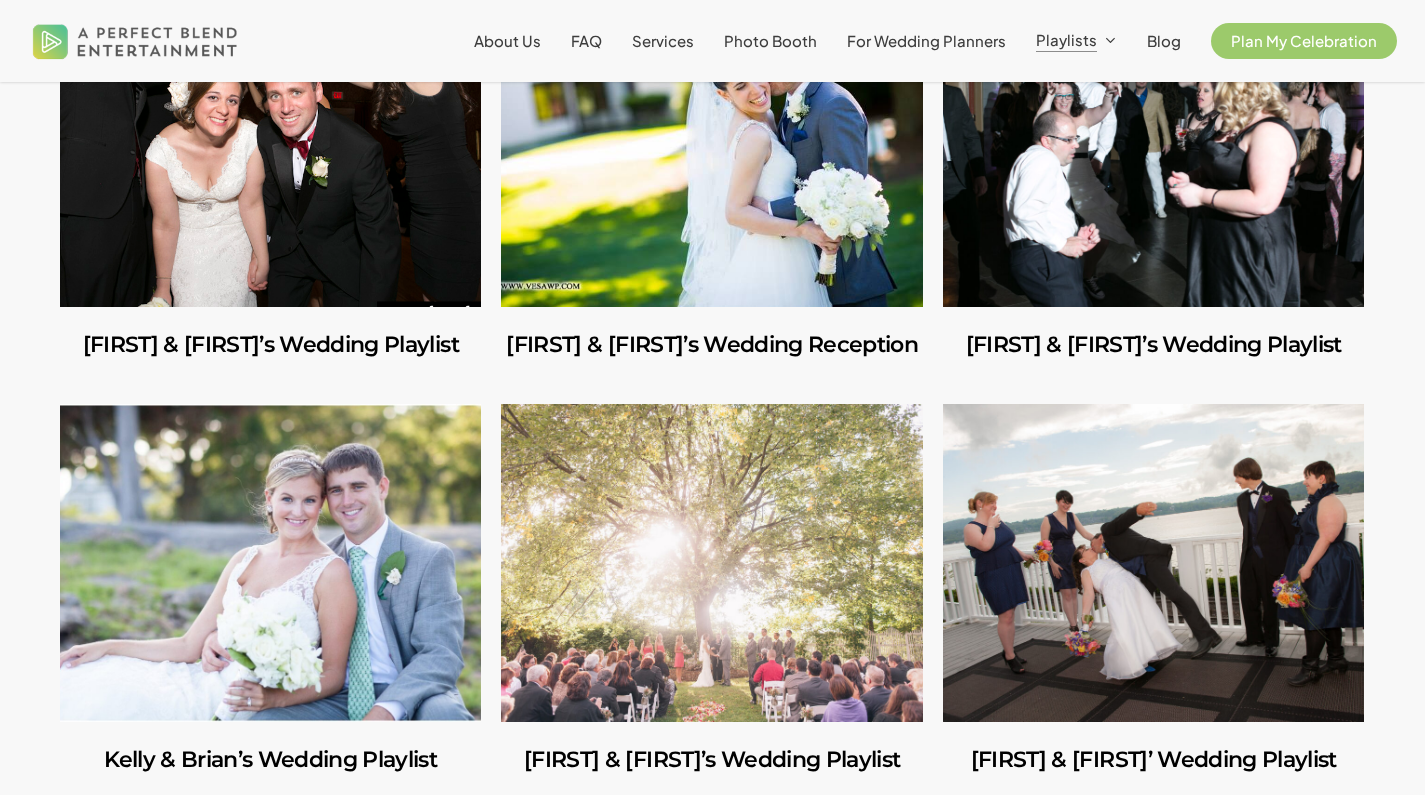 click at bounding box center [270, 148] 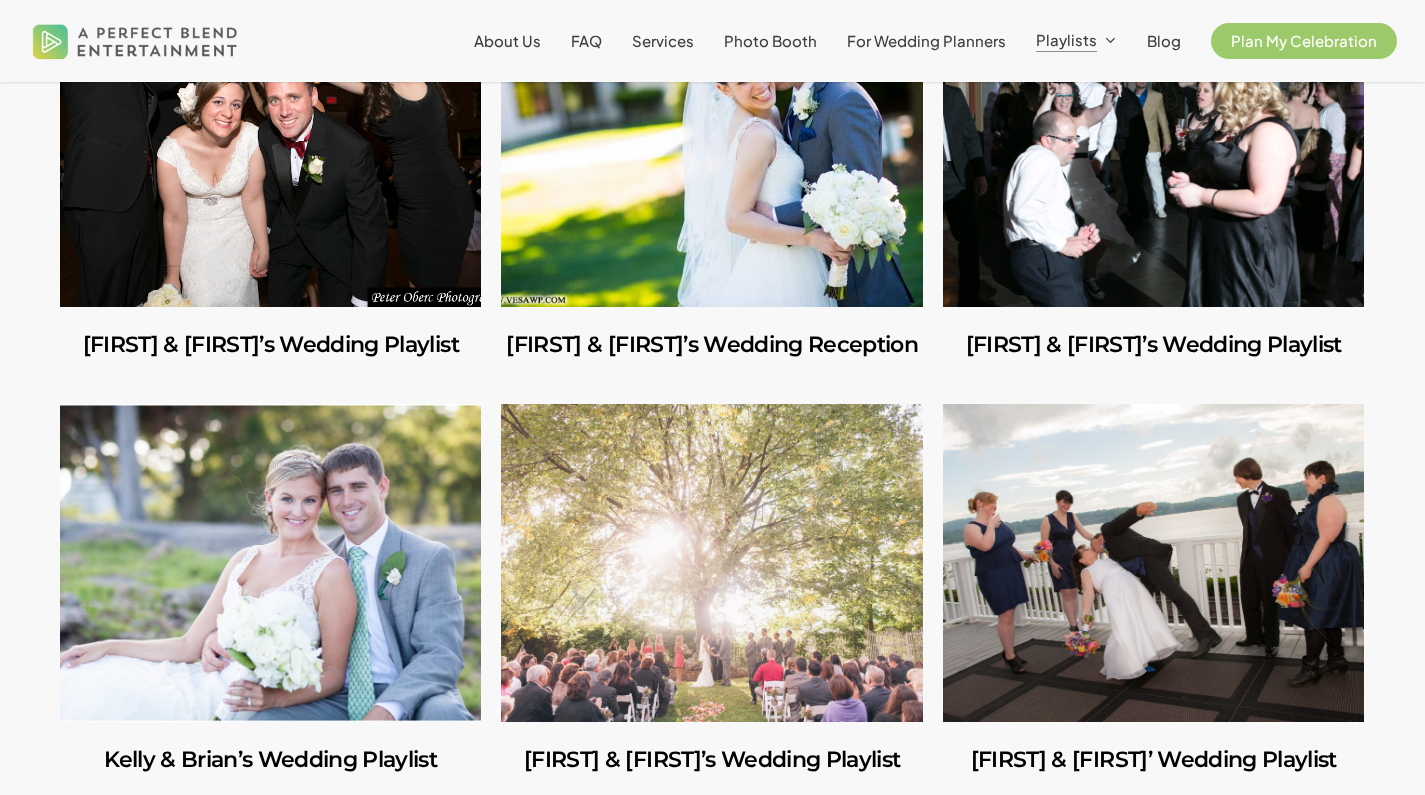 click at bounding box center (711, 148) 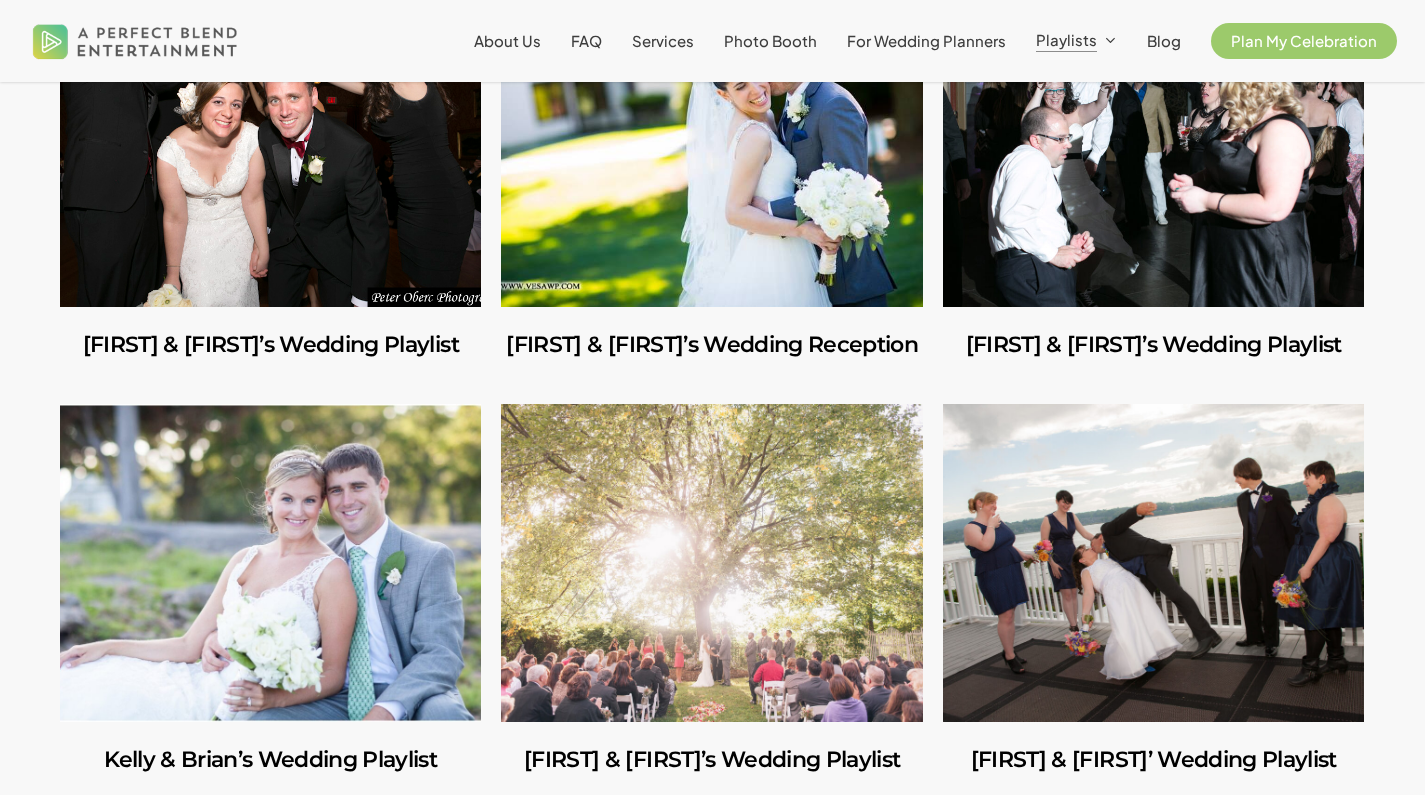 click at bounding box center [1153, 148] 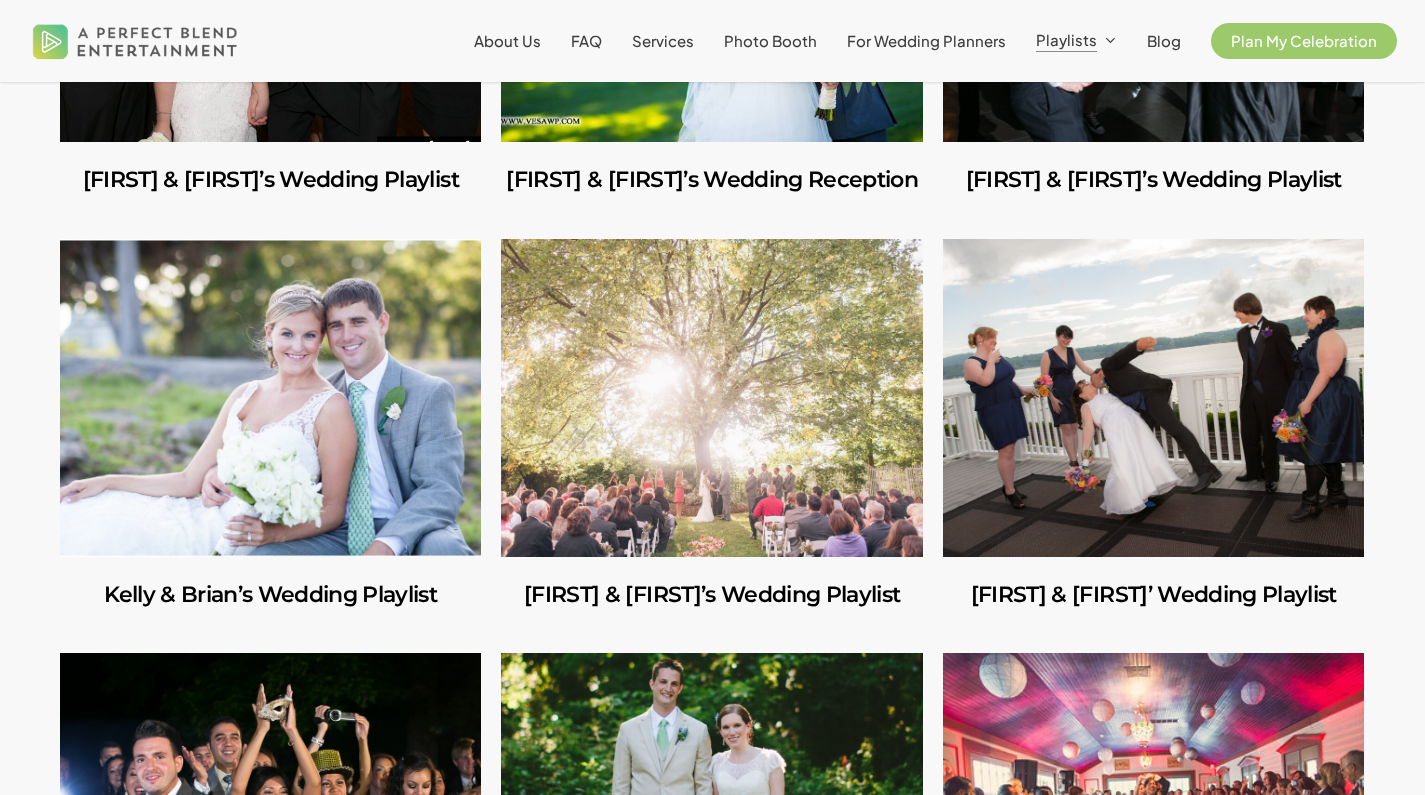 scroll, scrollTop: 6464, scrollLeft: 0, axis: vertical 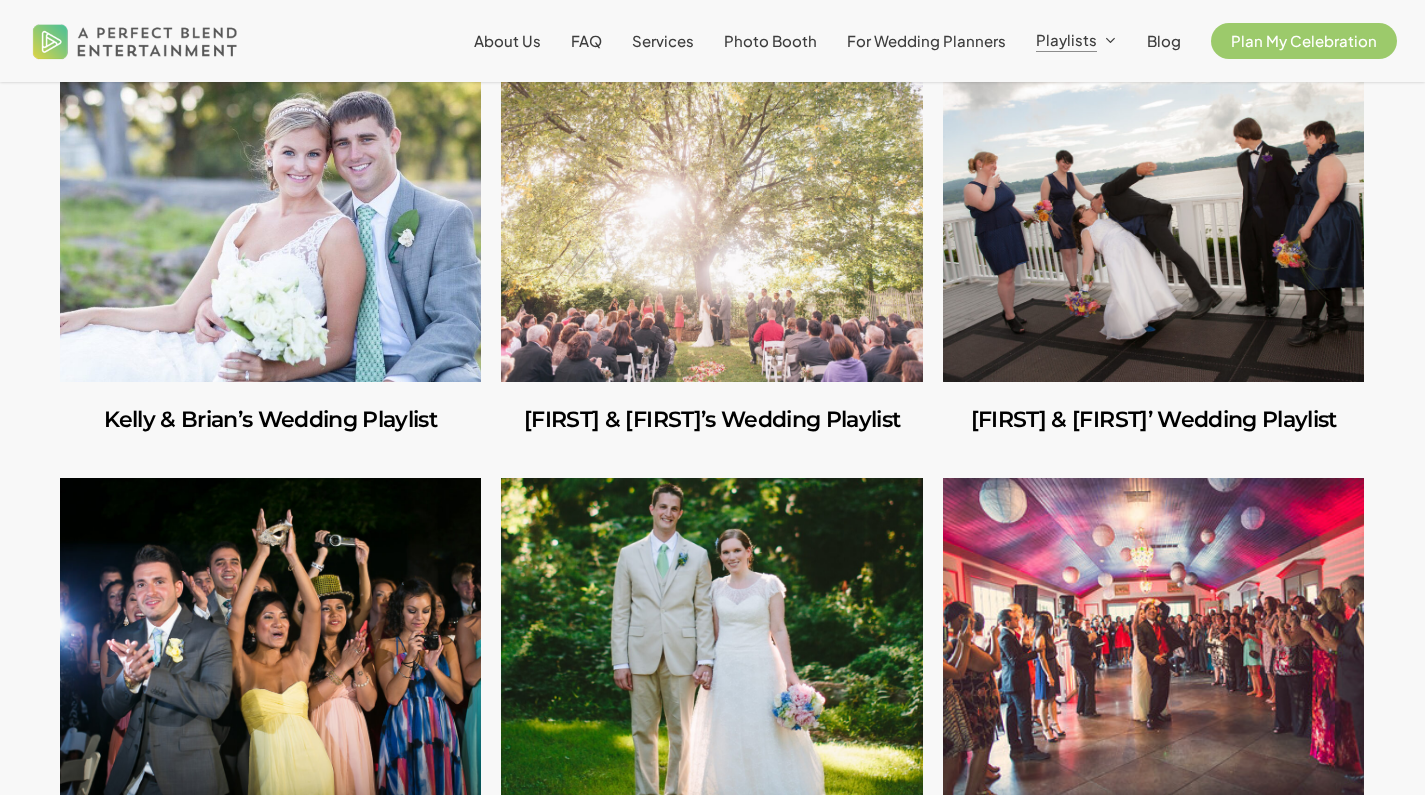 click at bounding box center [270, 223] 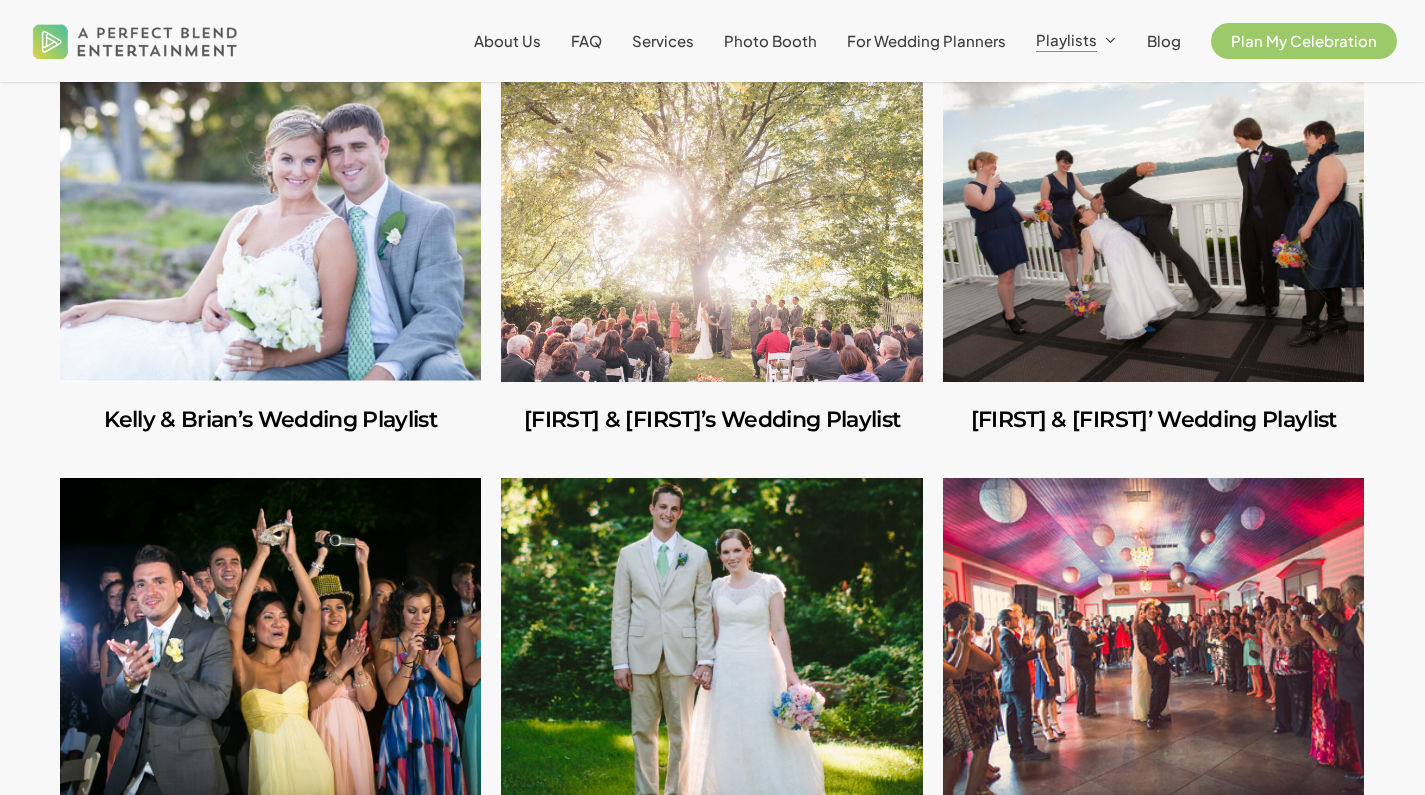 click at bounding box center [711, 223] 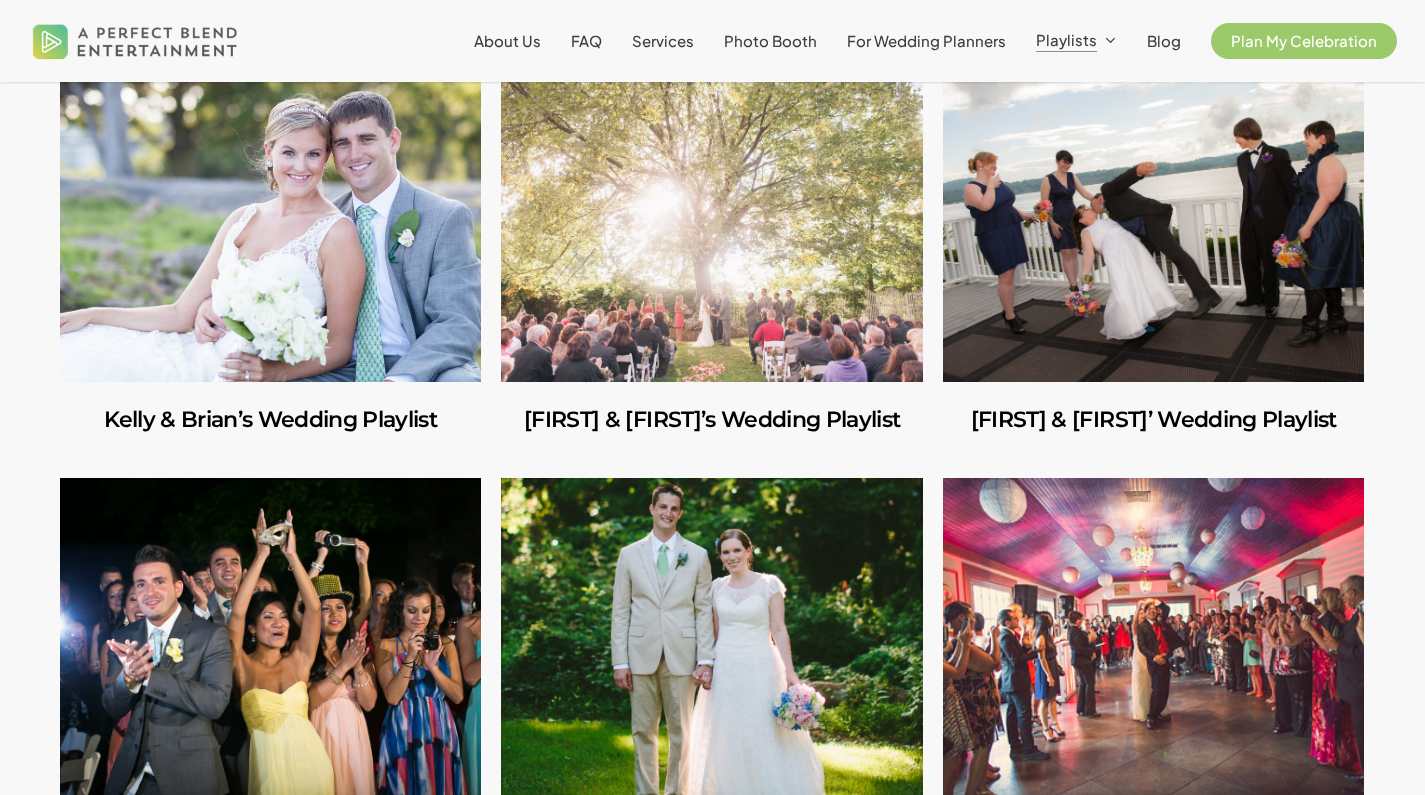 click at bounding box center (270, 223) 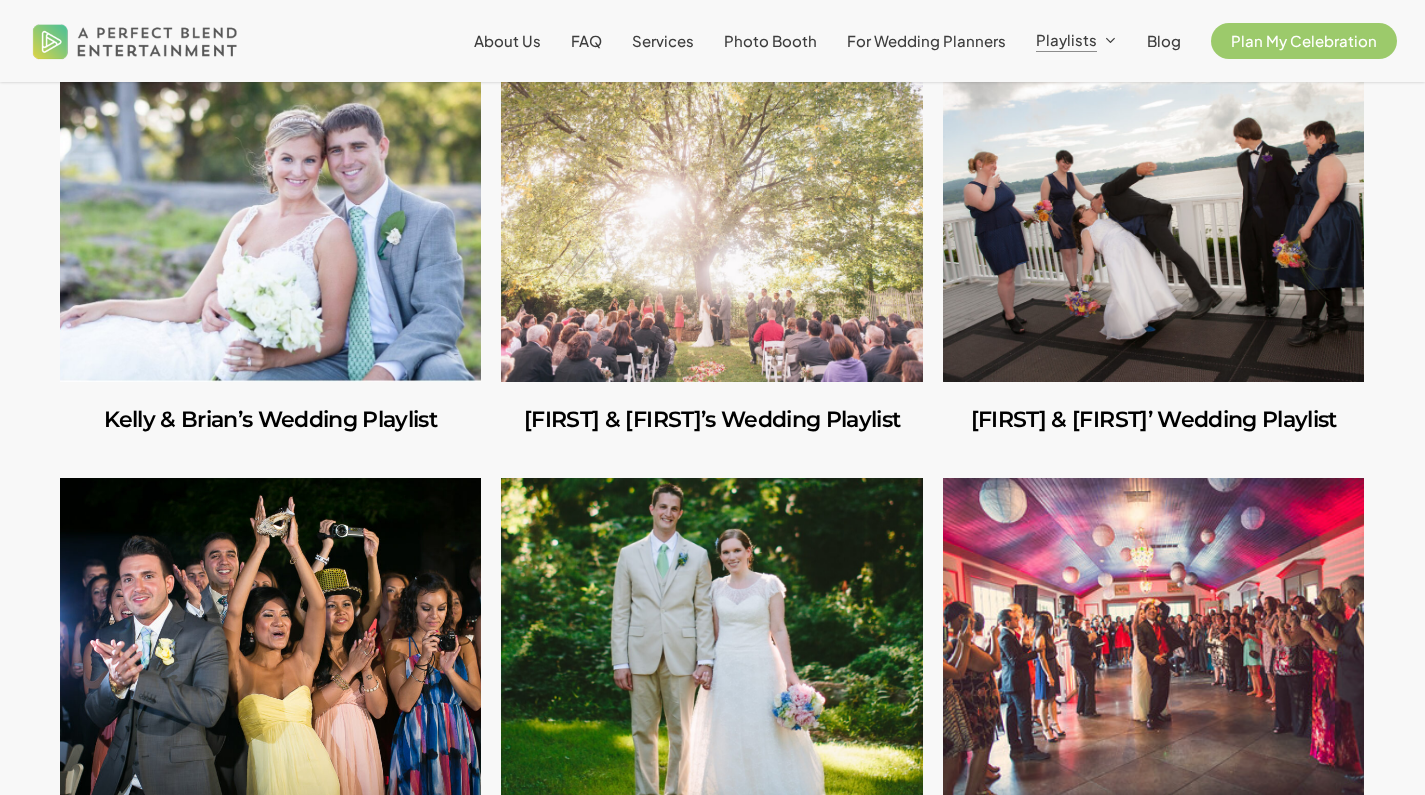click at bounding box center (270, 637) 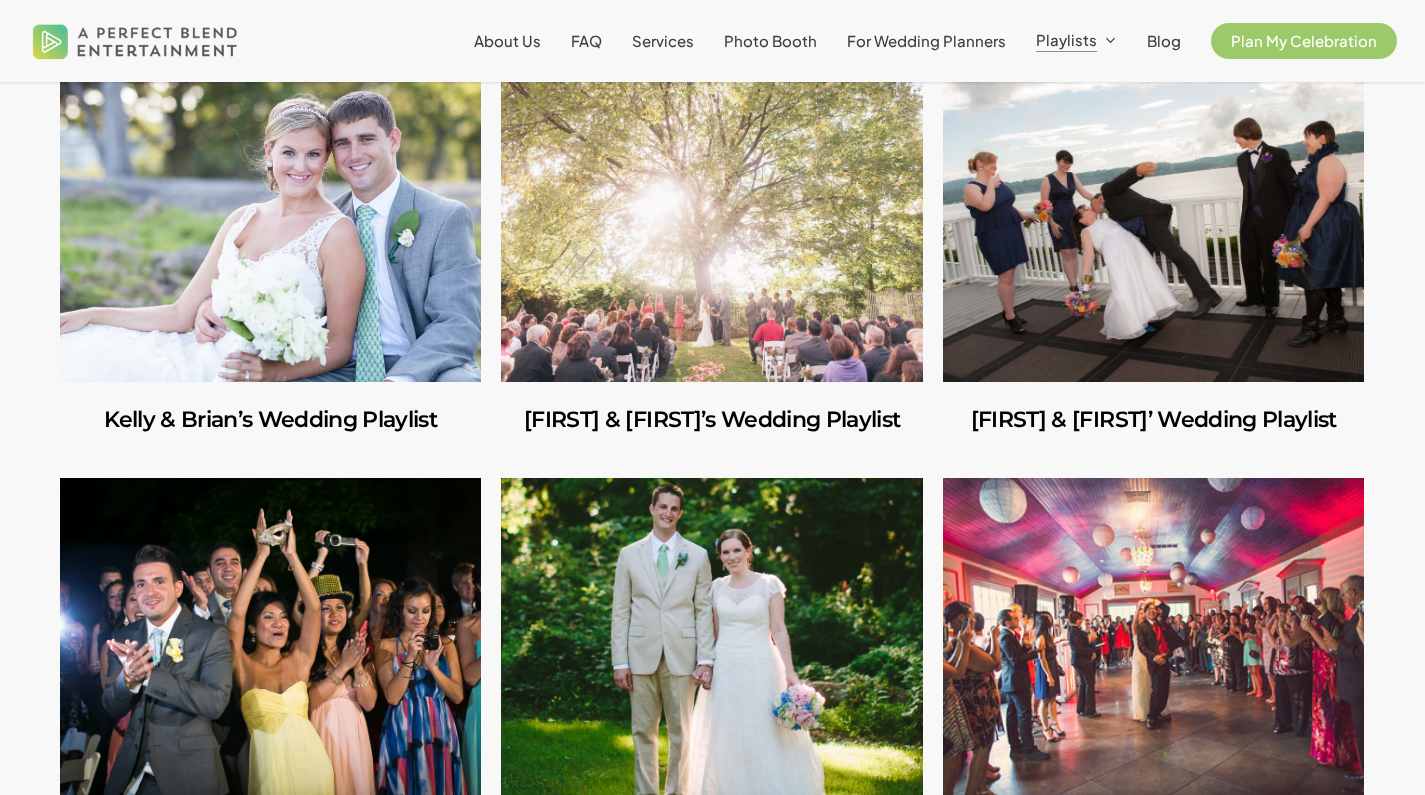 click at bounding box center (270, 223) 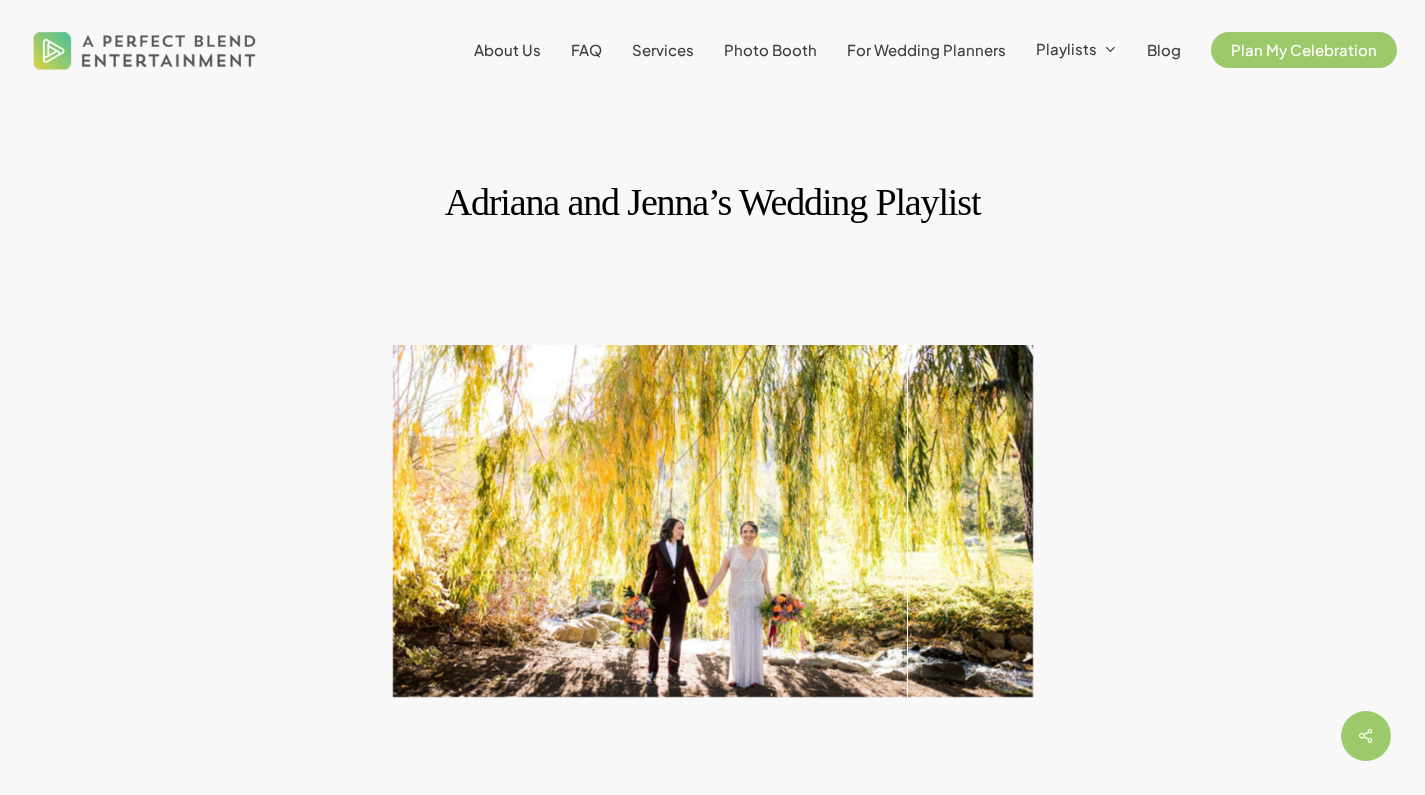 scroll, scrollTop: 0, scrollLeft: 0, axis: both 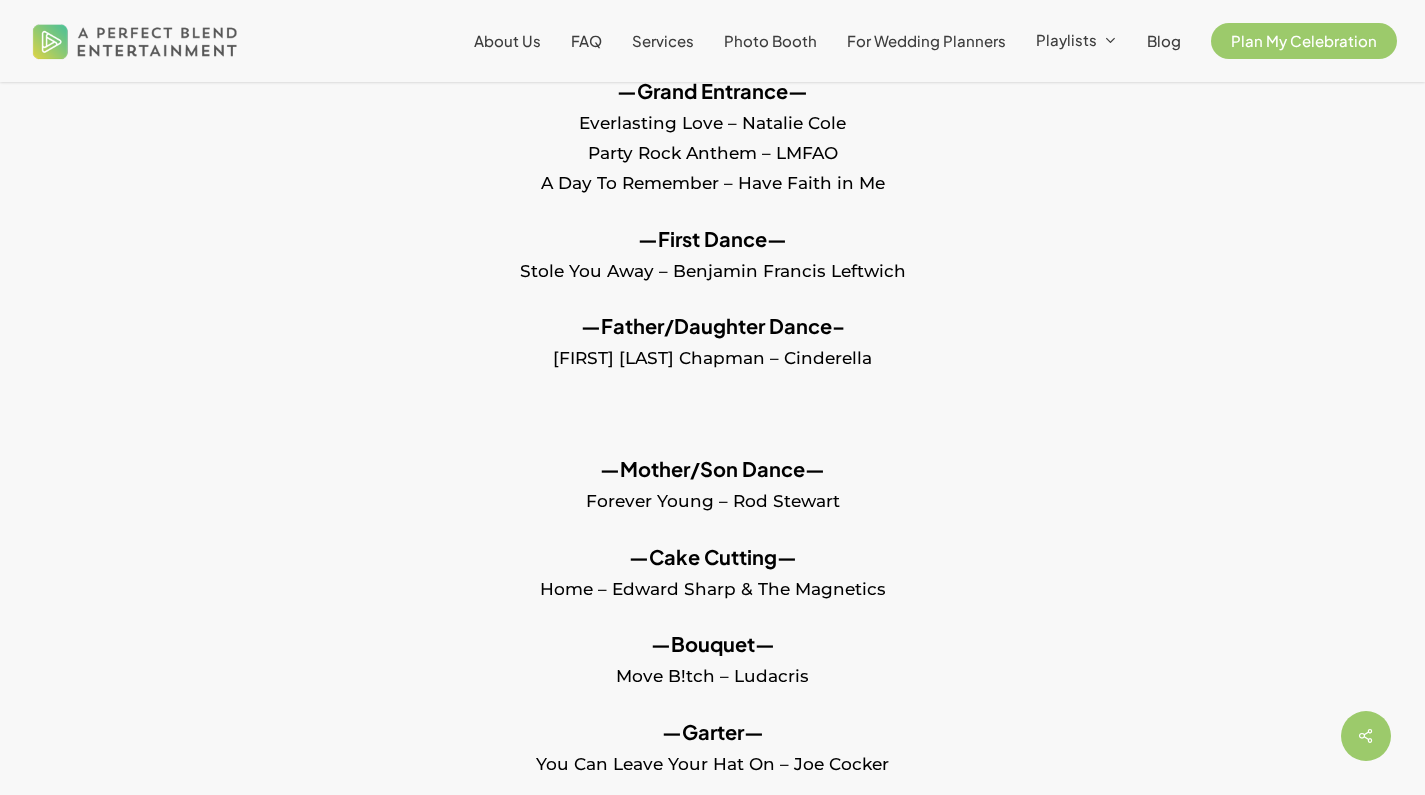 drag, startPoint x: 902, startPoint y: 588, endPoint x: 499, endPoint y: 561, distance: 403.90344 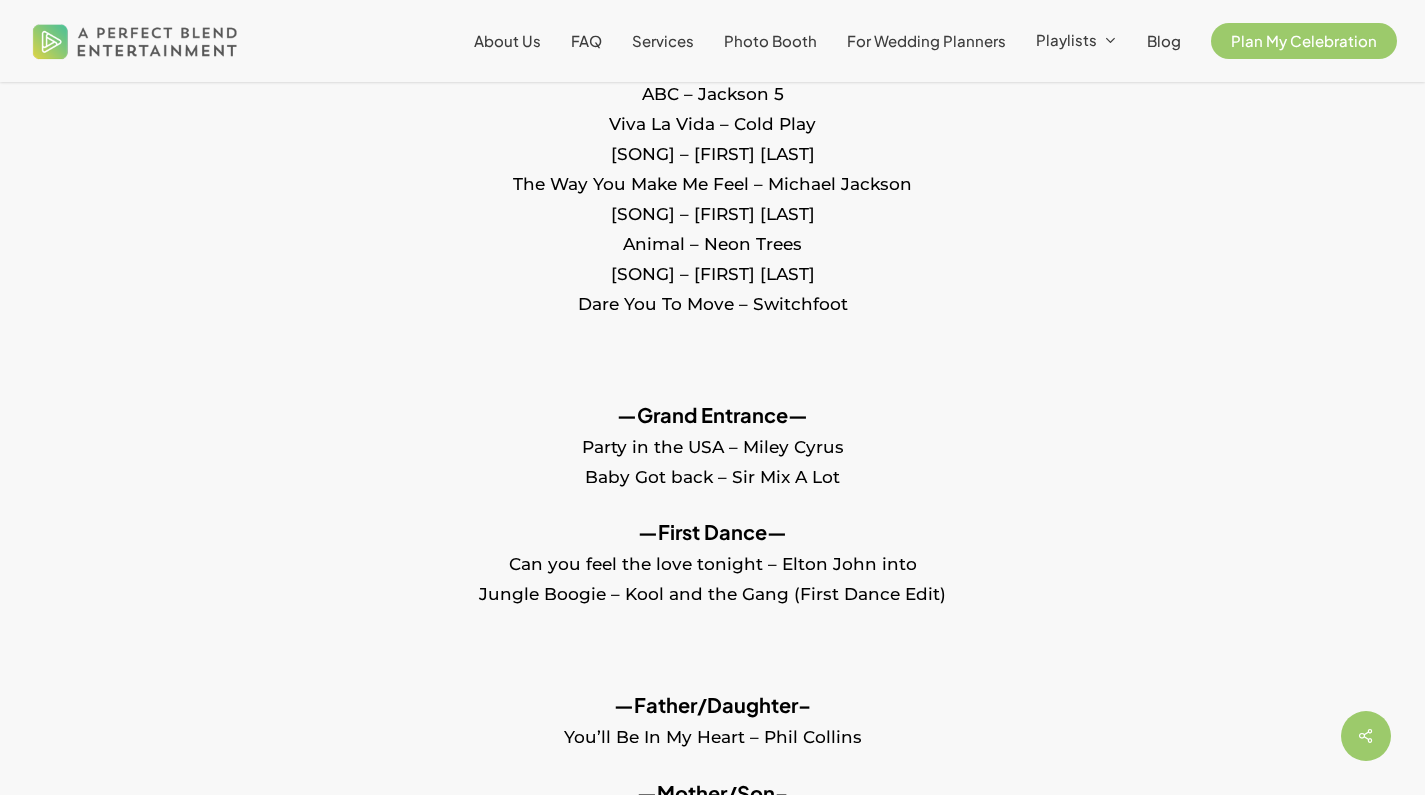 scroll, scrollTop: 1907, scrollLeft: 0, axis: vertical 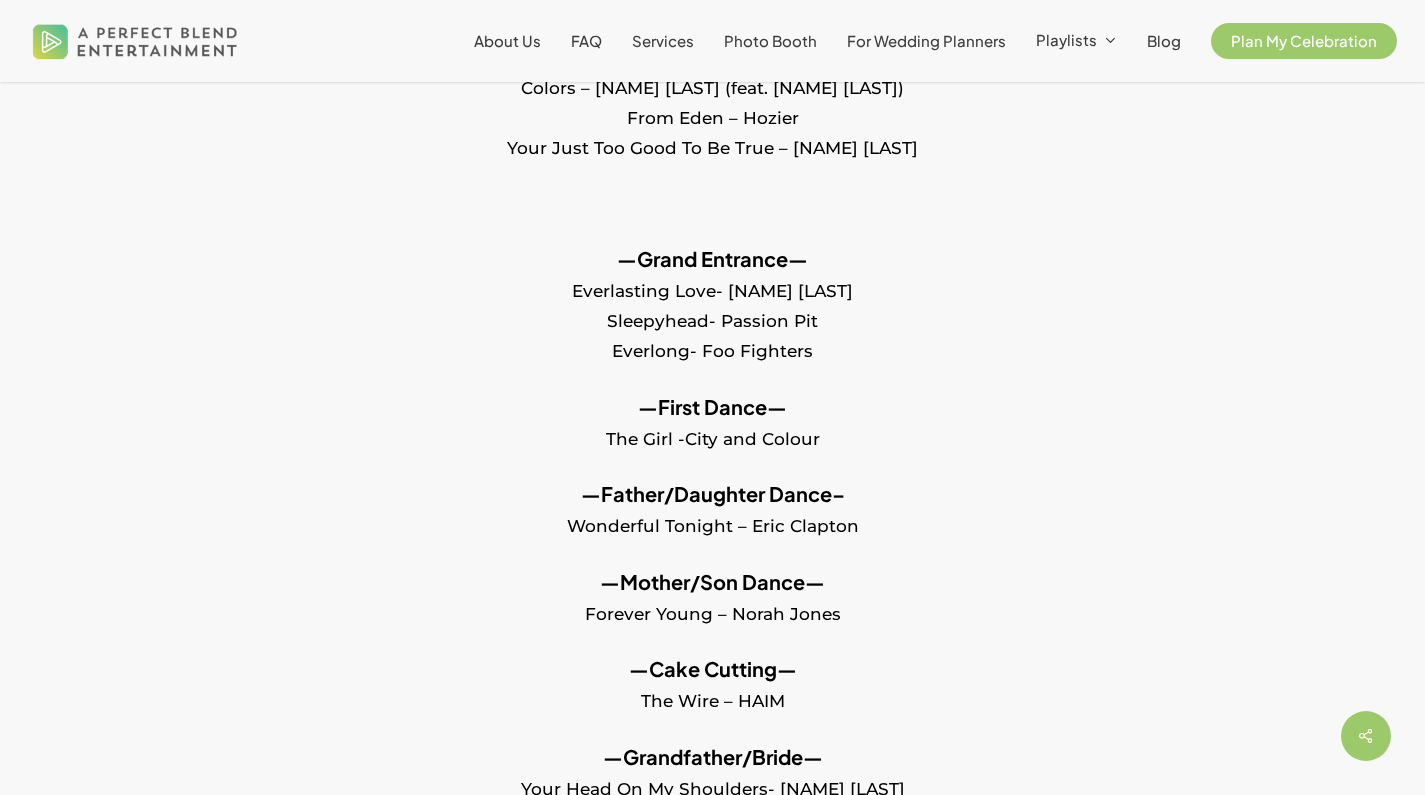 drag, startPoint x: 888, startPoint y: 684, endPoint x: 635, endPoint y: 686, distance: 253.0079 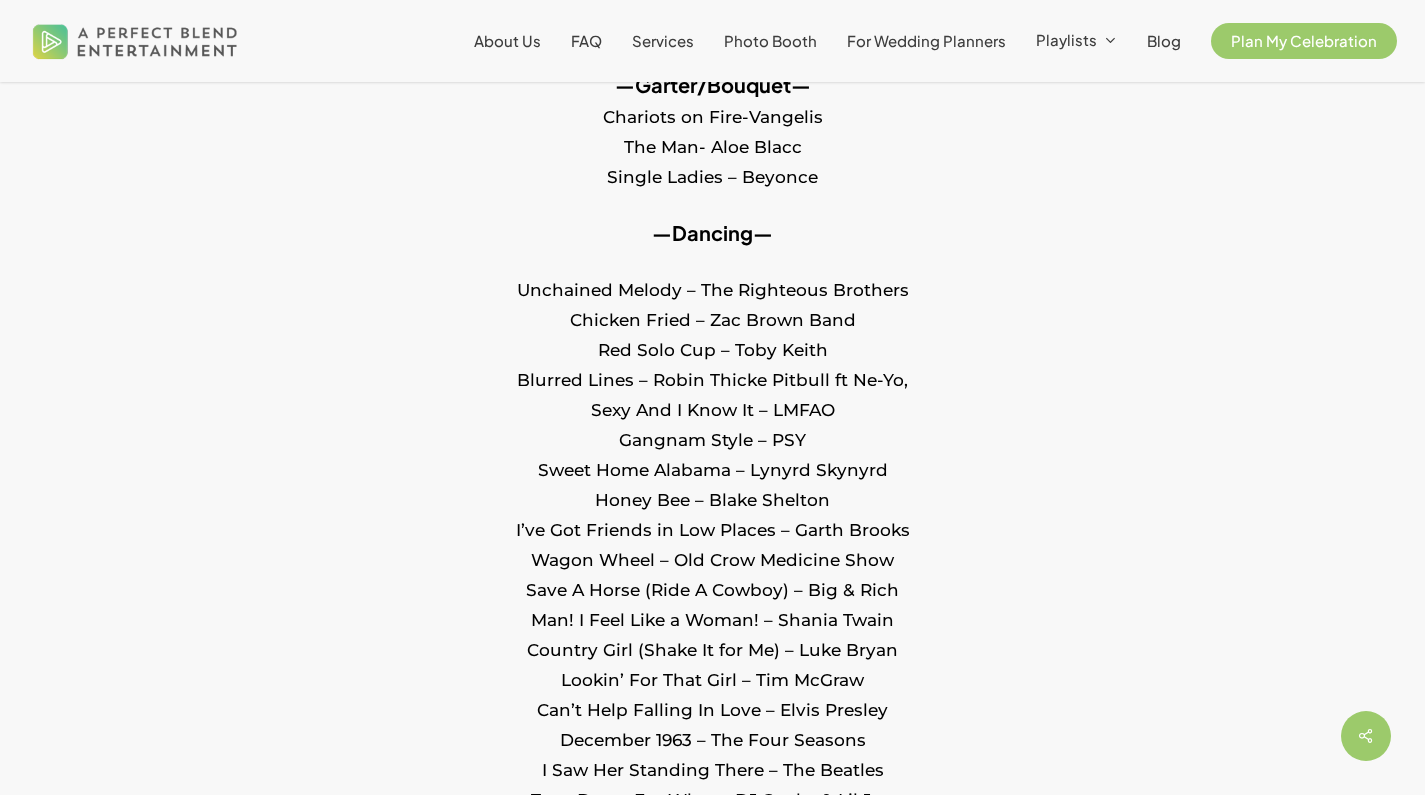 scroll, scrollTop: 1847, scrollLeft: 0, axis: vertical 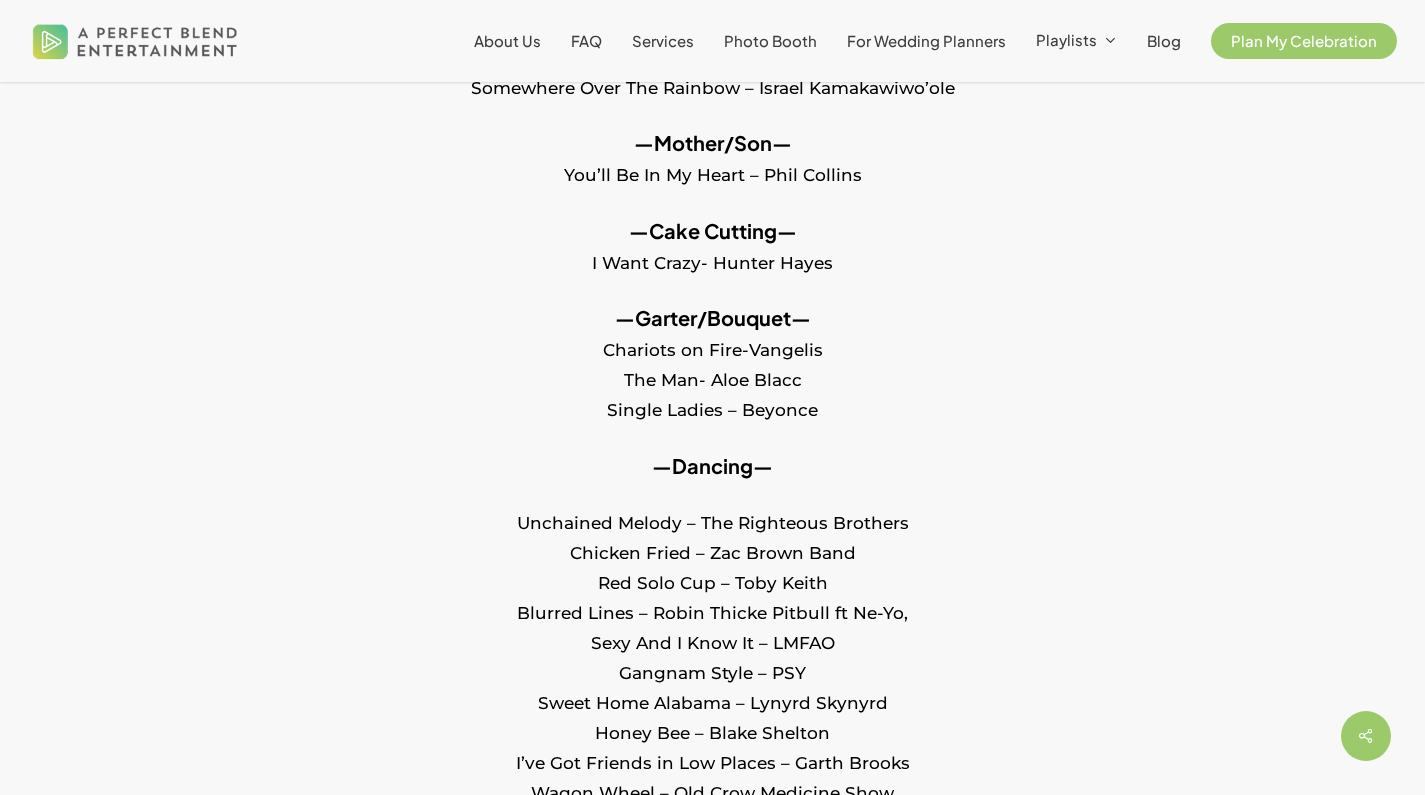 drag, startPoint x: 863, startPoint y: 255, endPoint x: 557, endPoint y: 241, distance: 306.3201 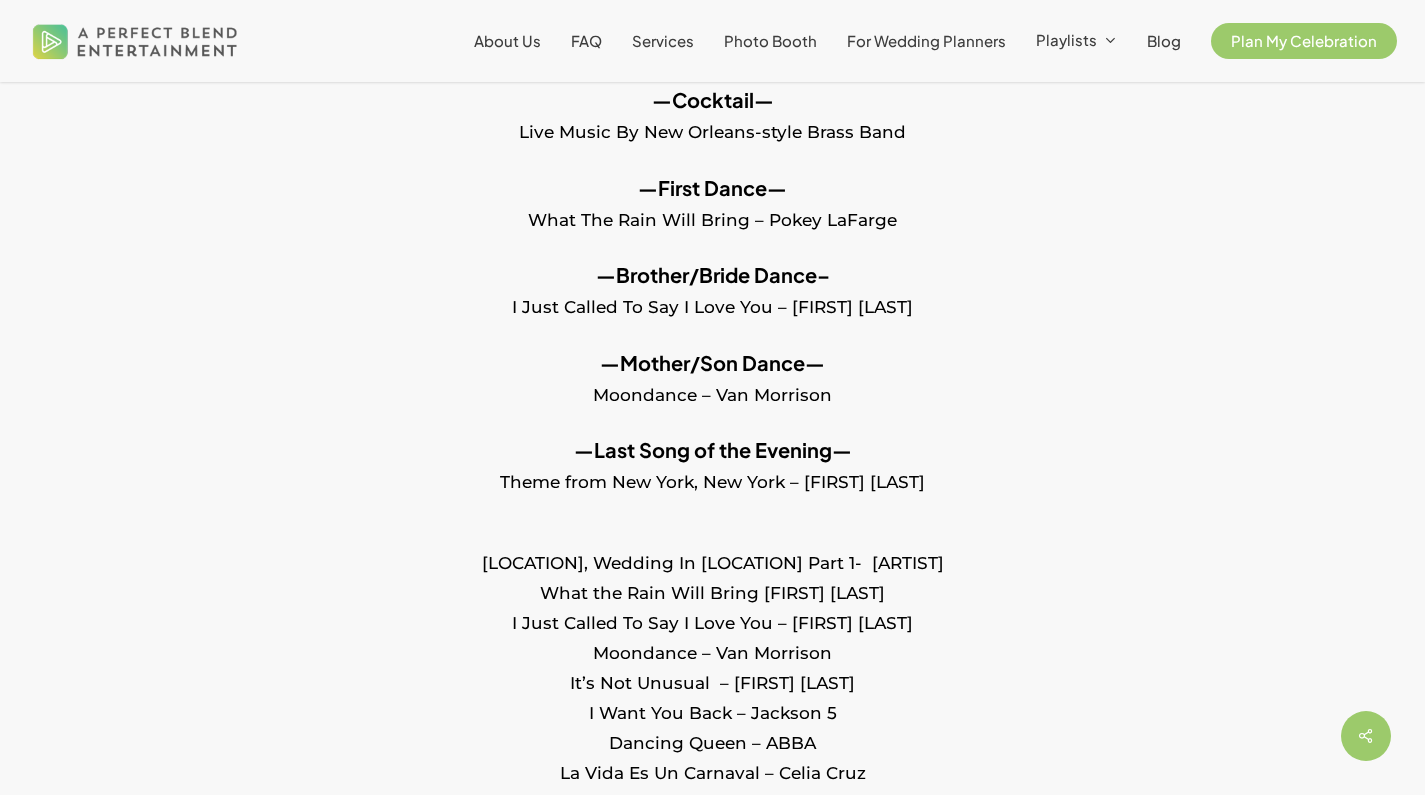 scroll, scrollTop: 764, scrollLeft: 0, axis: vertical 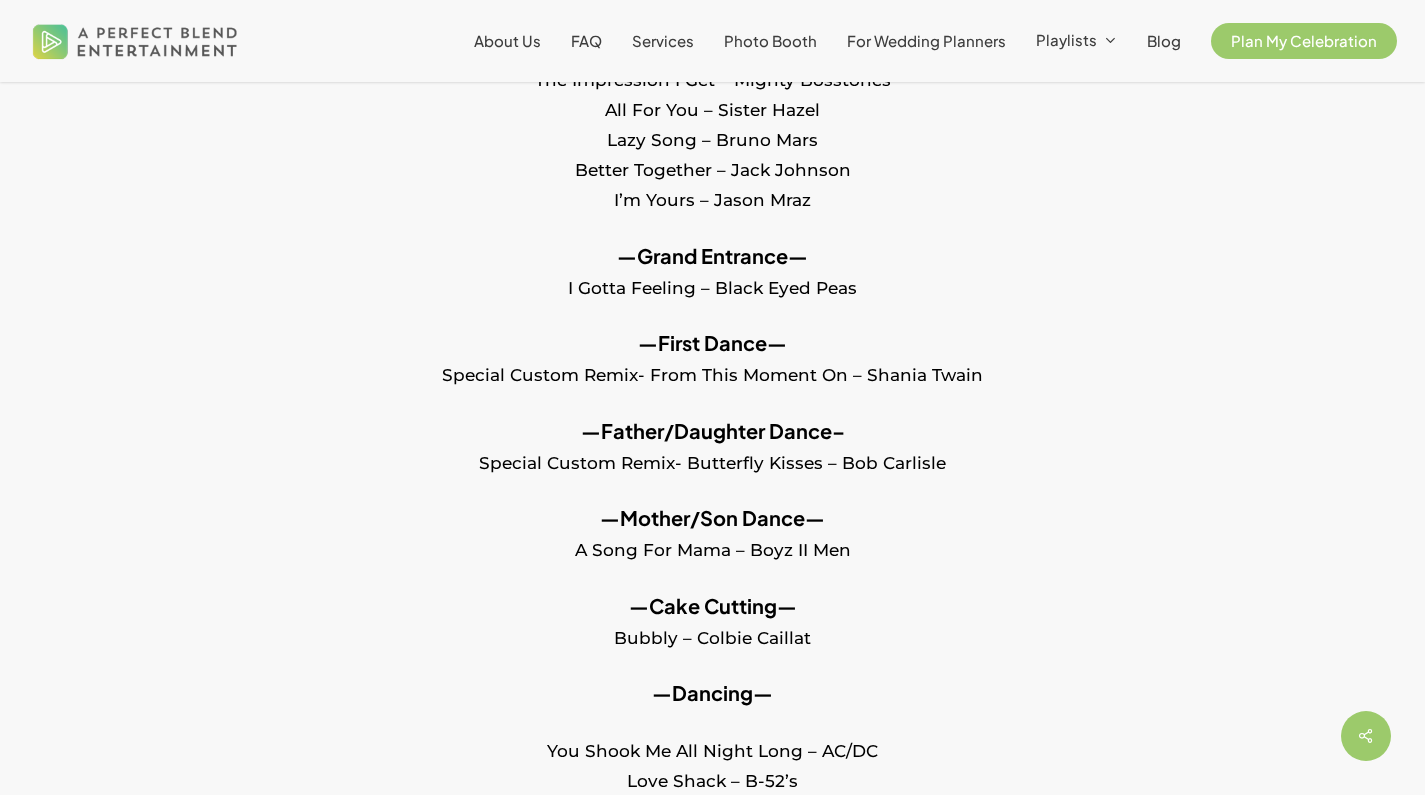 drag, startPoint x: 819, startPoint y: 640, endPoint x: 604, endPoint y: 627, distance: 215.39267 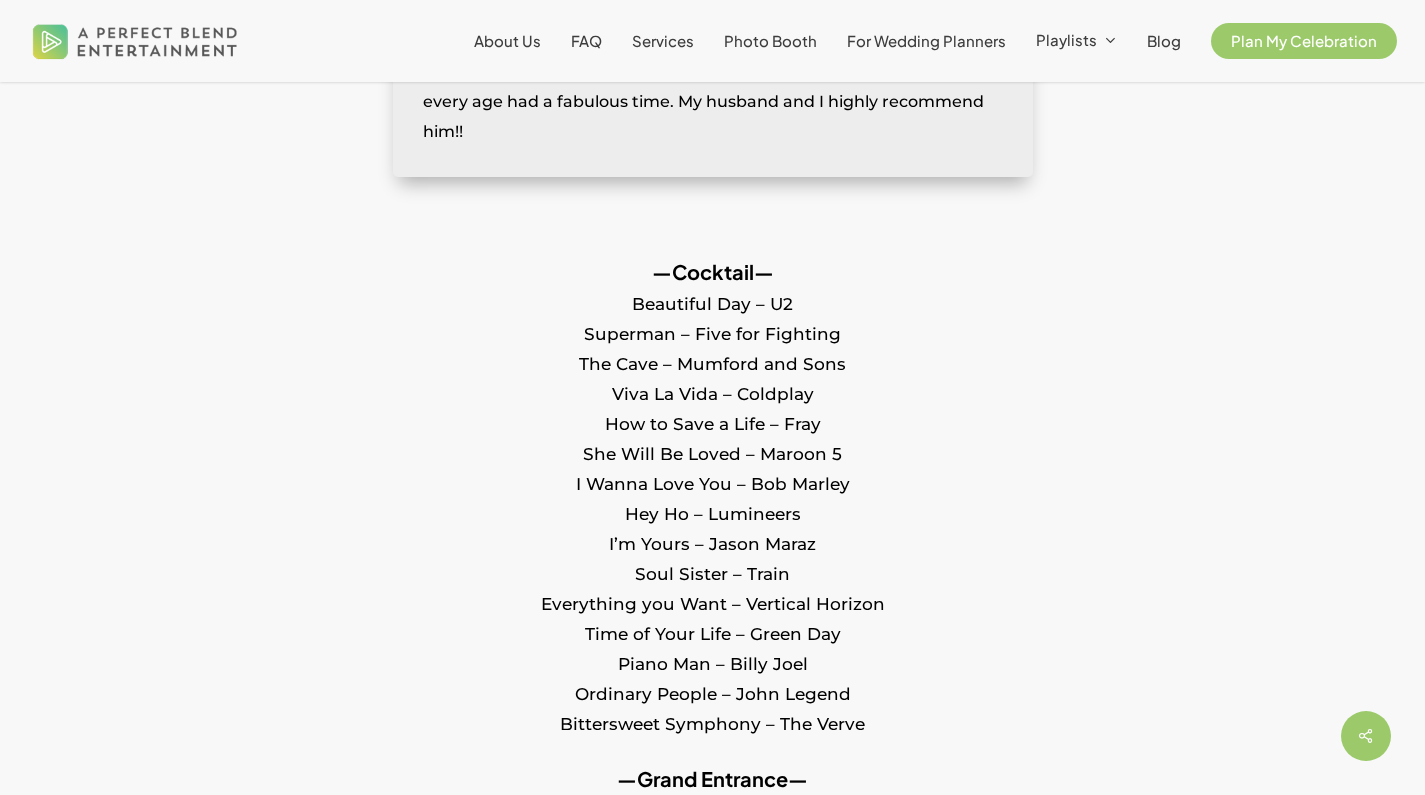 scroll, scrollTop: 1592, scrollLeft: 0, axis: vertical 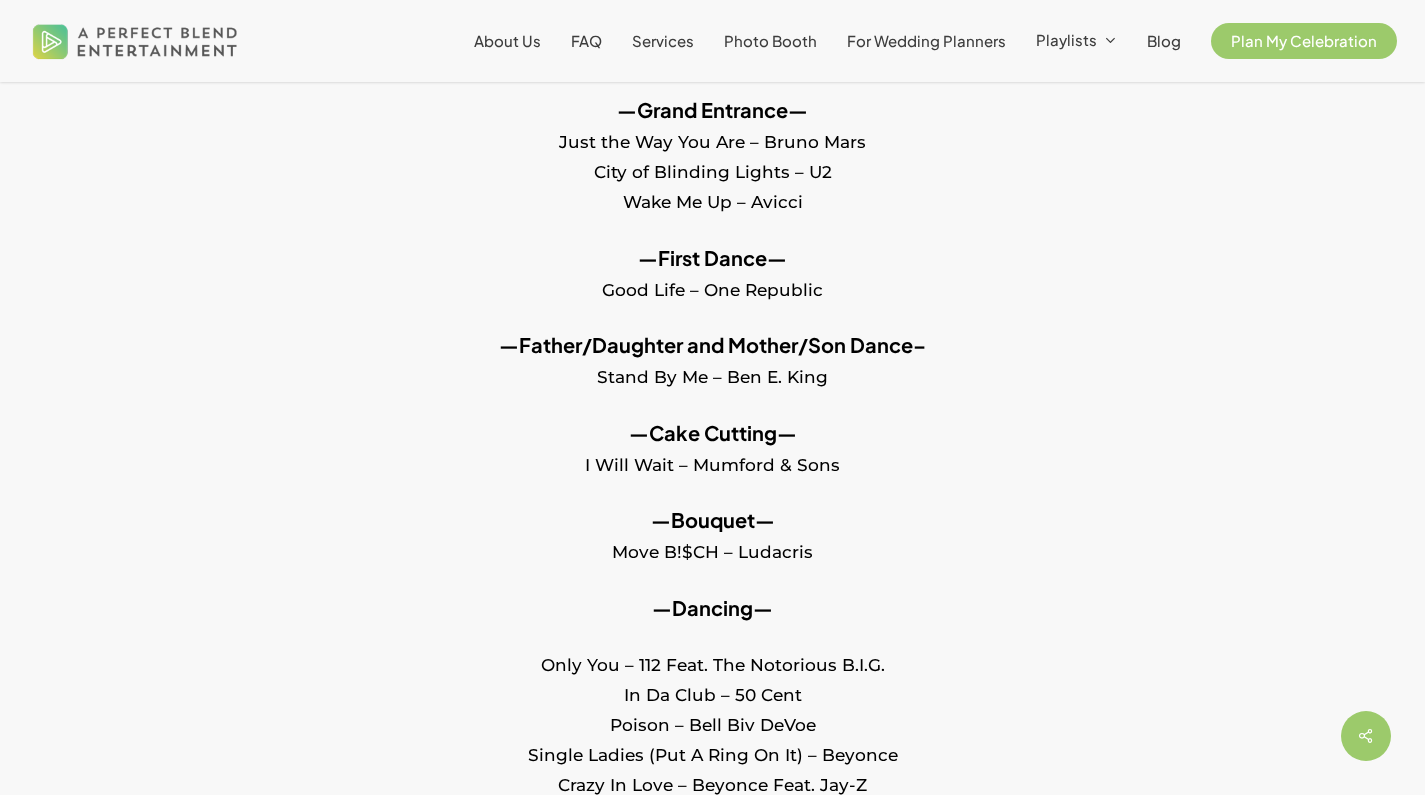 drag, startPoint x: 859, startPoint y: 449, endPoint x: 563, endPoint y: 443, distance: 296.0608 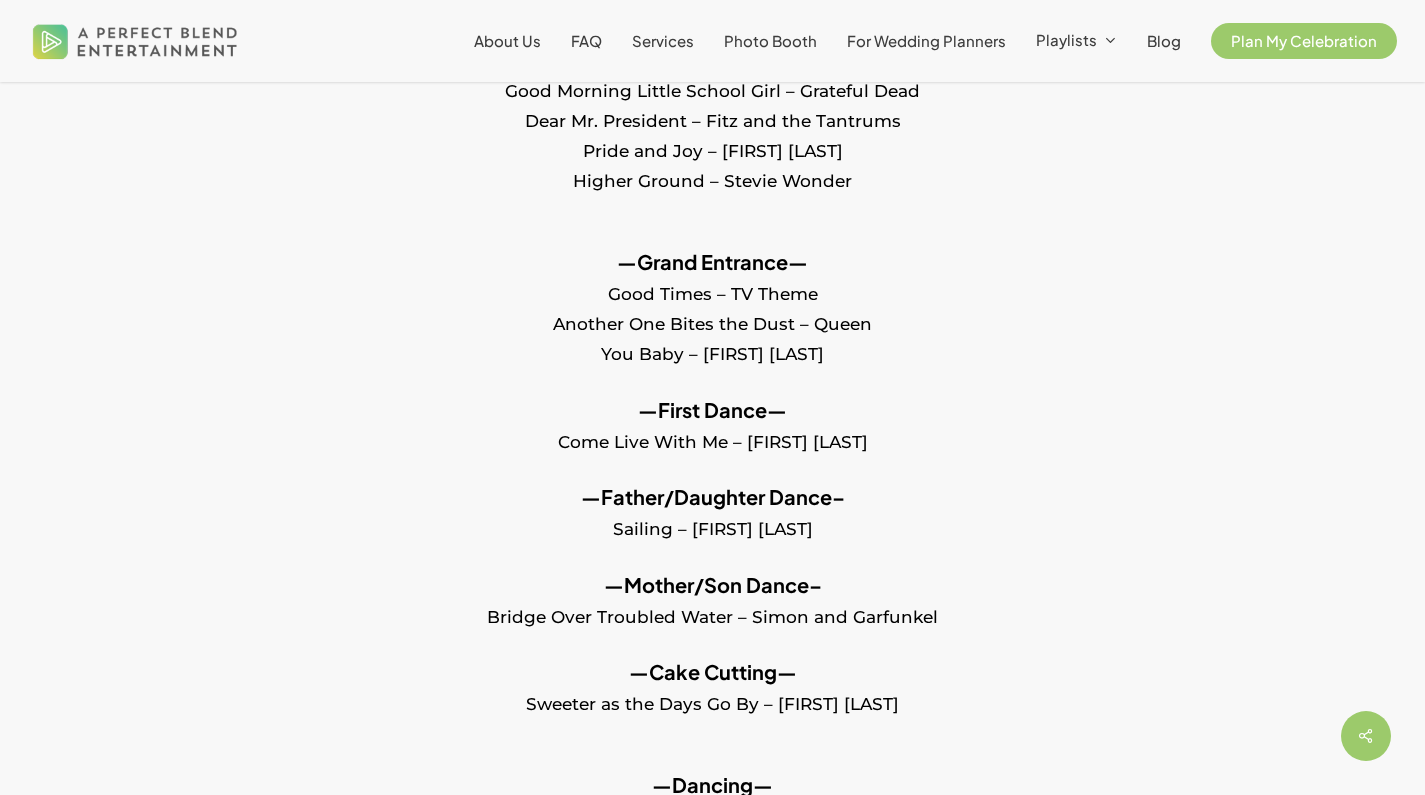 scroll, scrollTop: 1279, scrollLeft: 0, axis: vertical 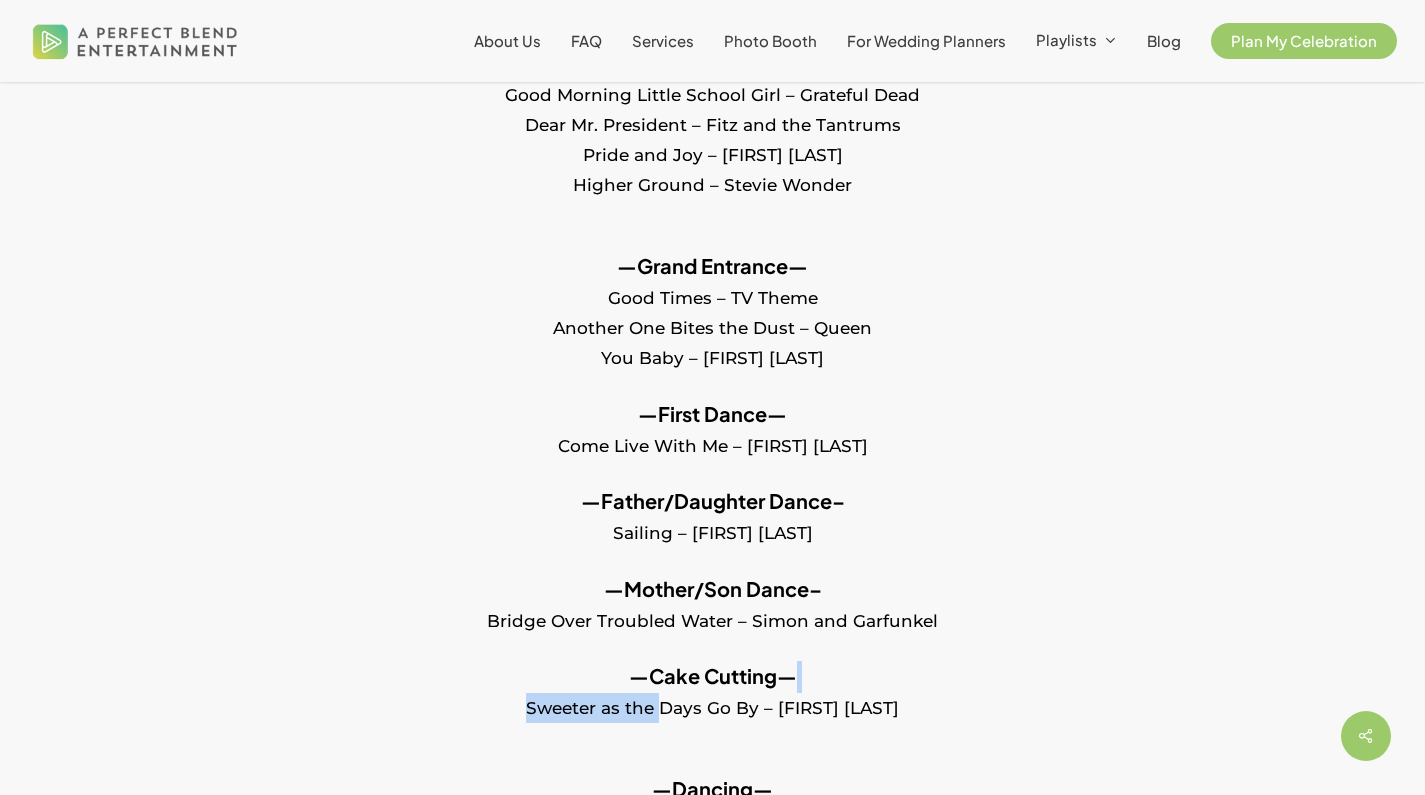 drag, startPoint x: 1012, startPoint y: 675, endPoint x: 665, endPoint y: 692, distance: 347.41617 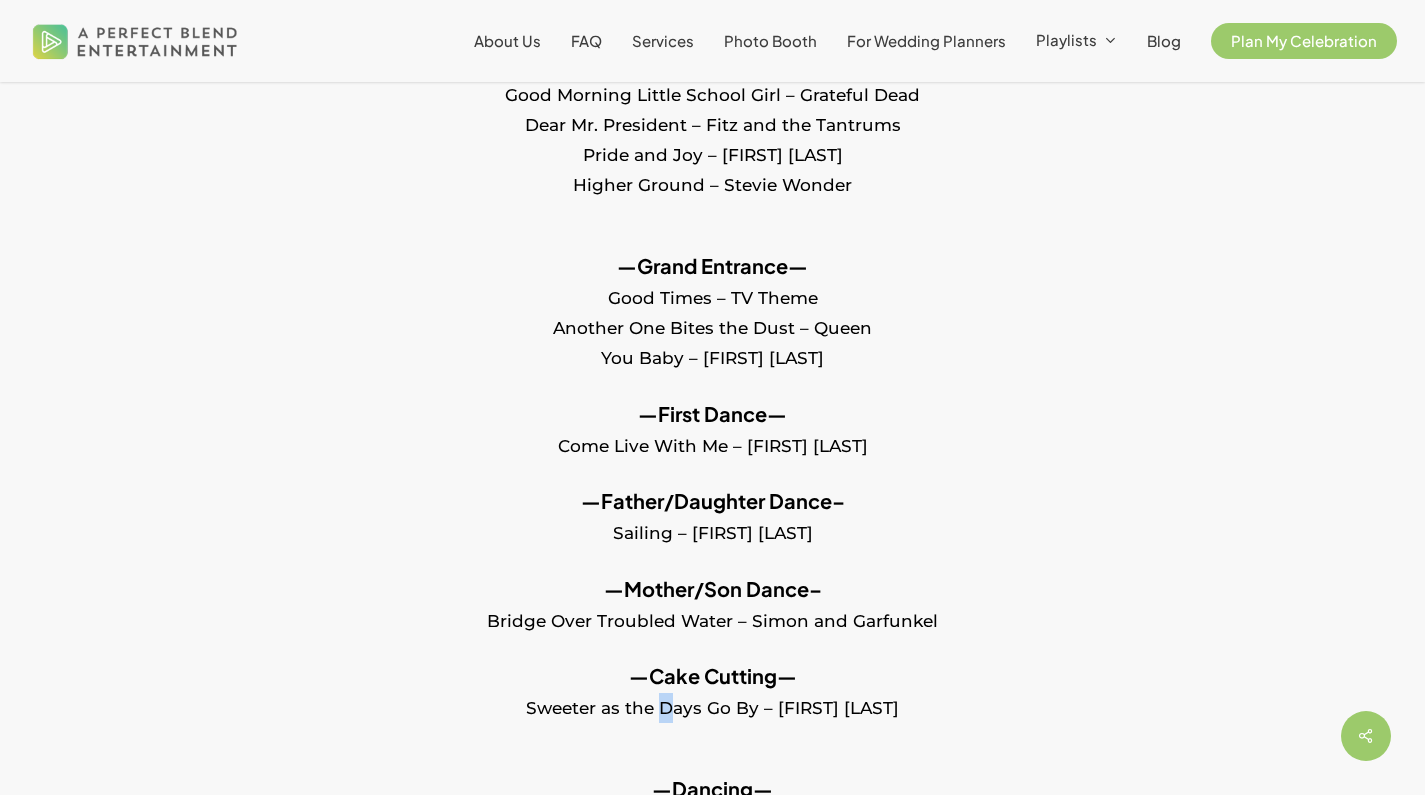 click on "—Cake Cutting—
Sweeter as the Days Go By – Marvin Gaye" at bounding box center [712, 705] 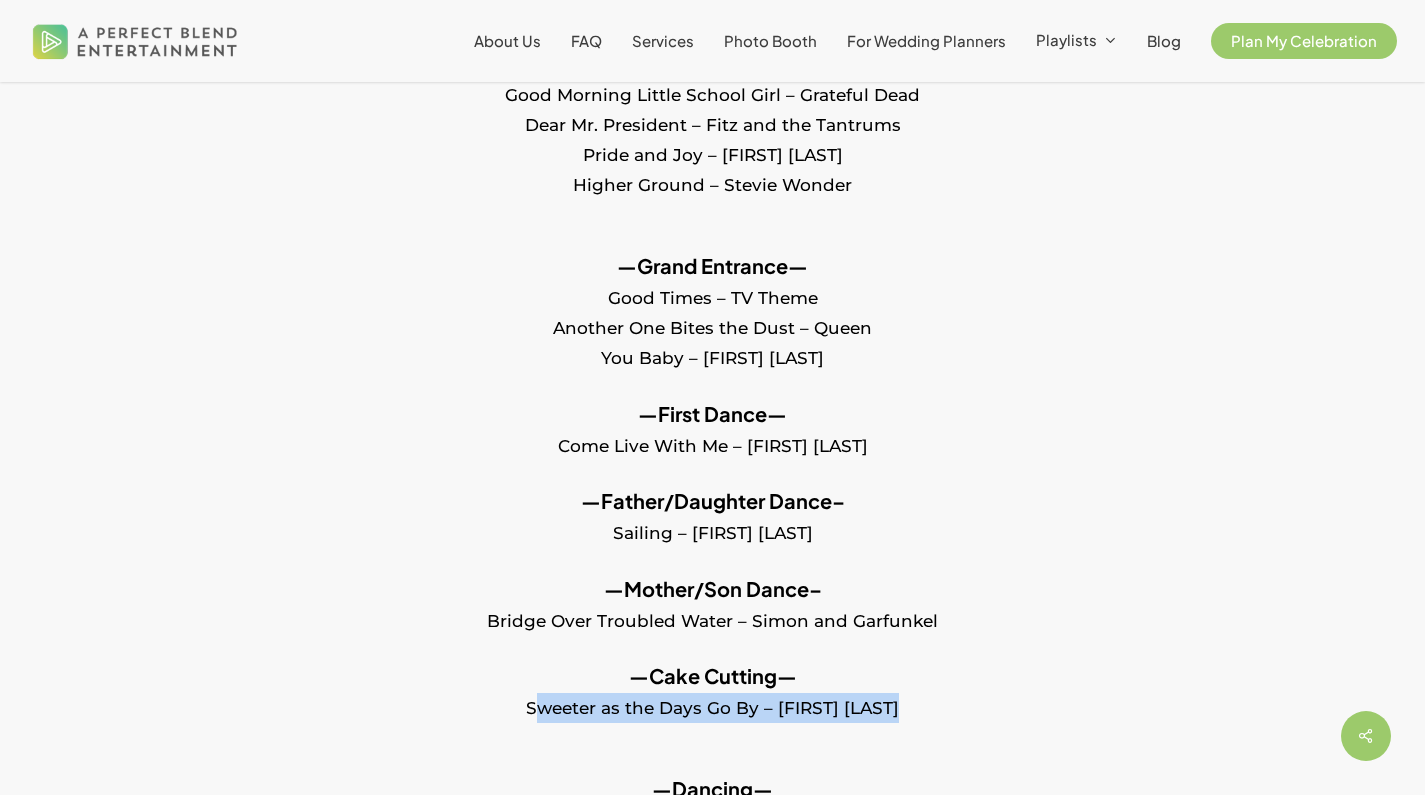 click on "—Cake Cutting—
Sweeter as the Days Go By – Marvin Gaye" at bounding box center [712, 705] 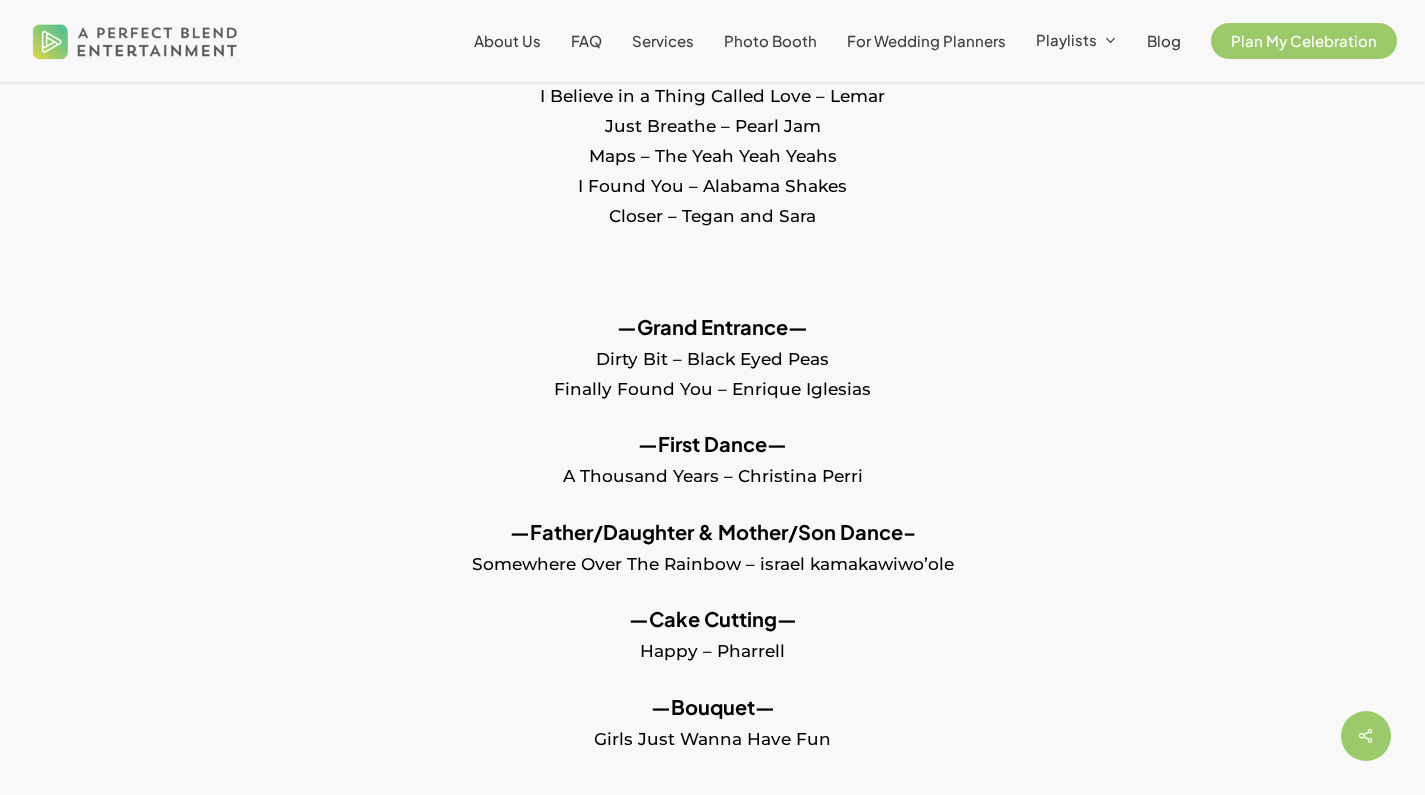 scroll, scrollTop: 1597, scrollLeft: 0, axis: vertical 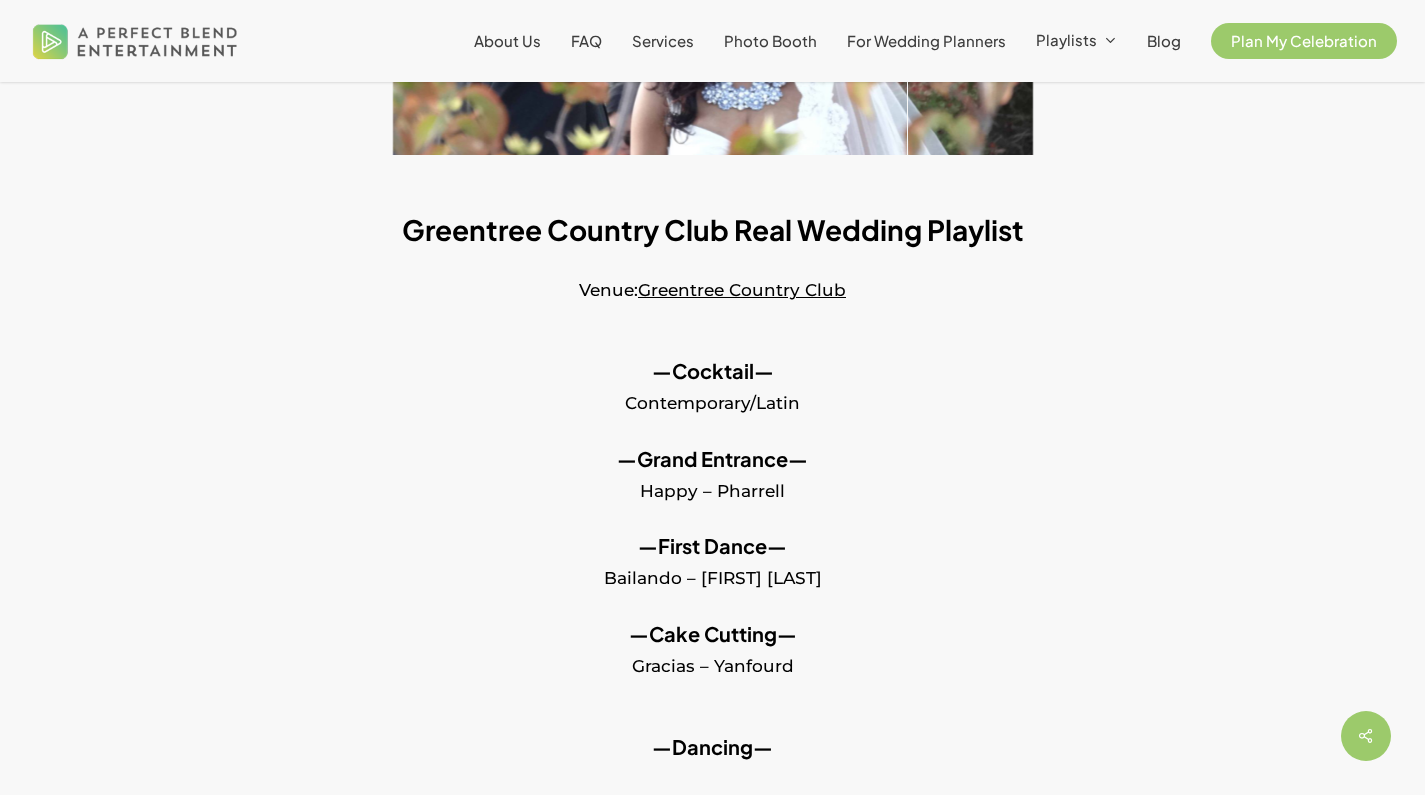 drag, startPoint x: 817, startPoint y: 651, endPoint x: 620, endPoint y: 659, distance: 197.16237 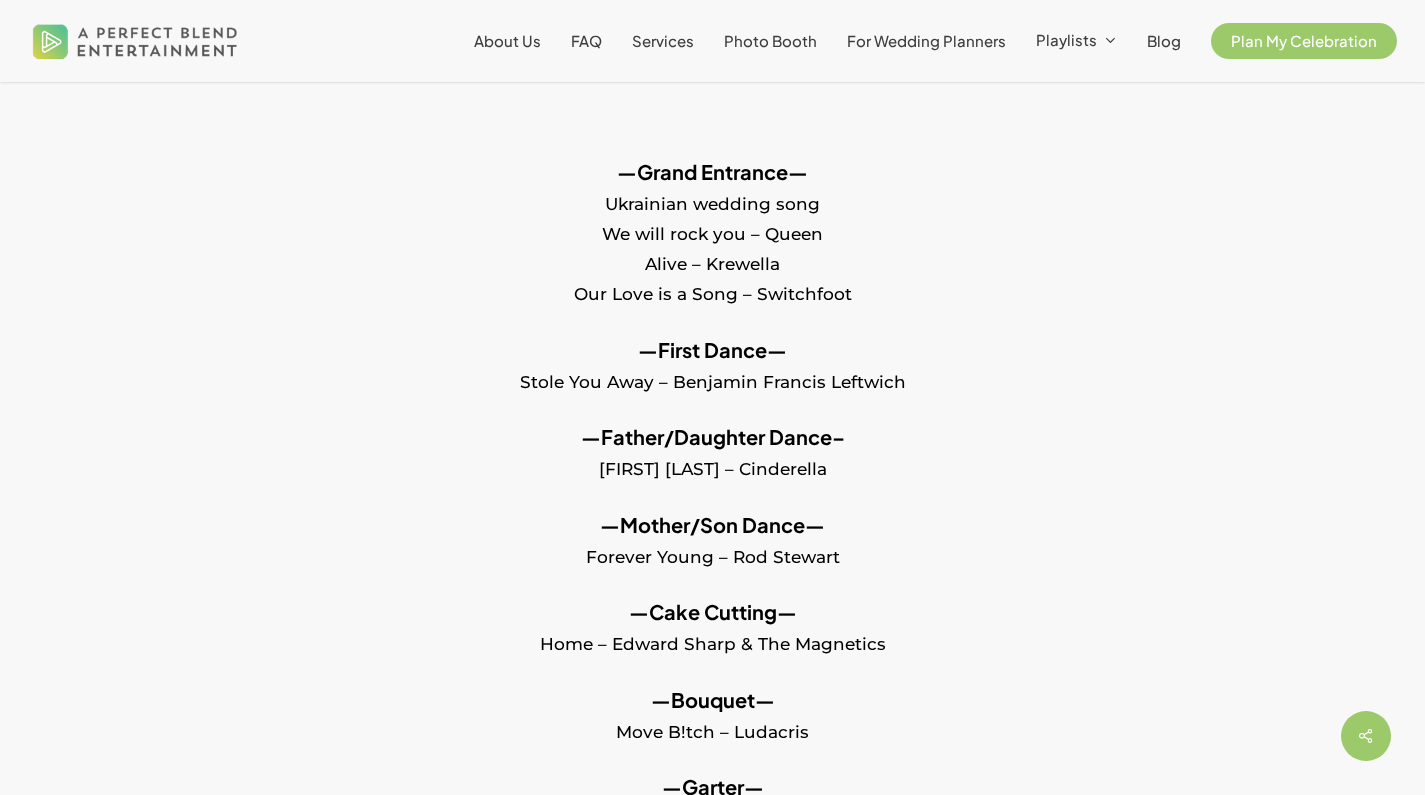 scroll, scrollTop: 1374, scrollLeft: 0, axis: vertical 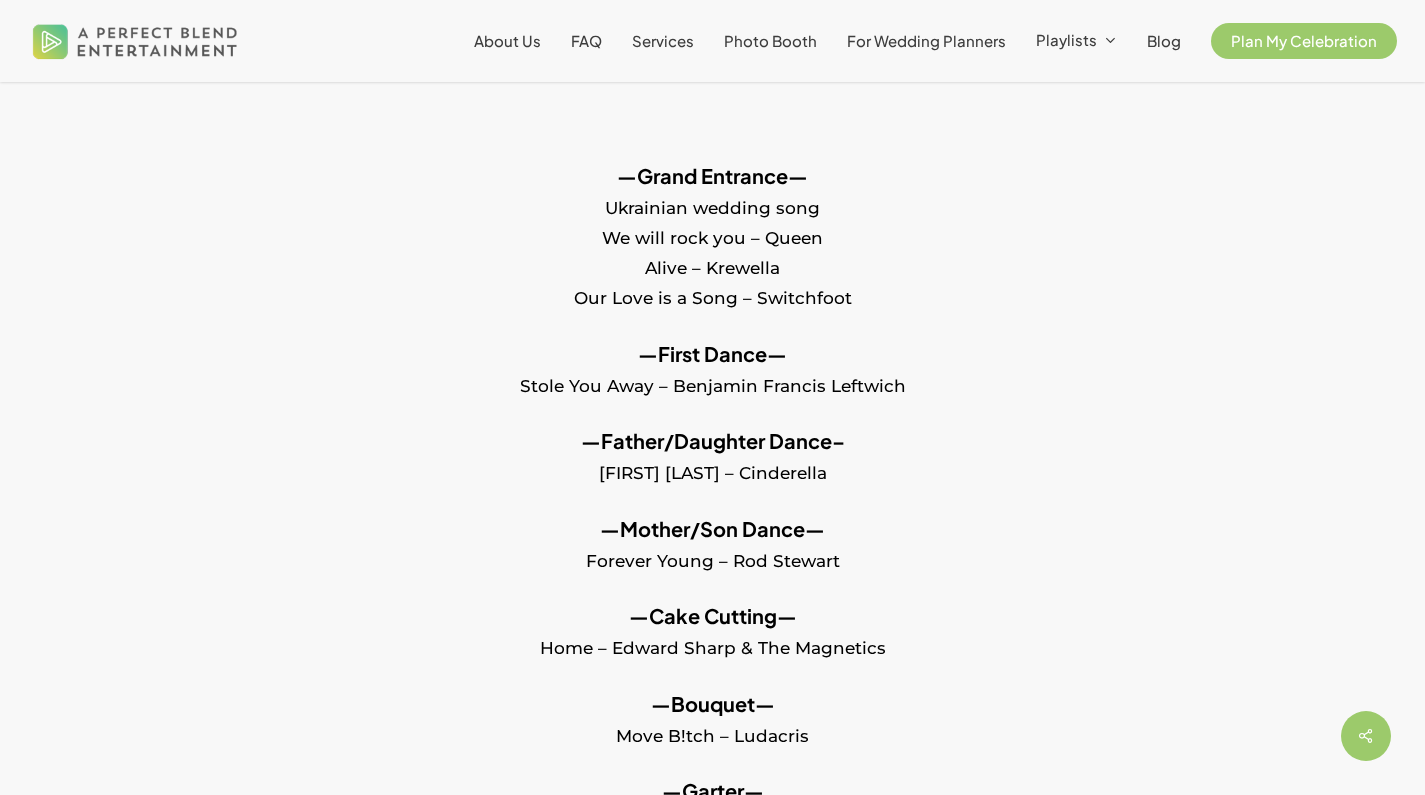 drag, startPoint x: 912, startPoint y: 637, endPoint x: 535, endPoint y: 634, distance: 377.01193 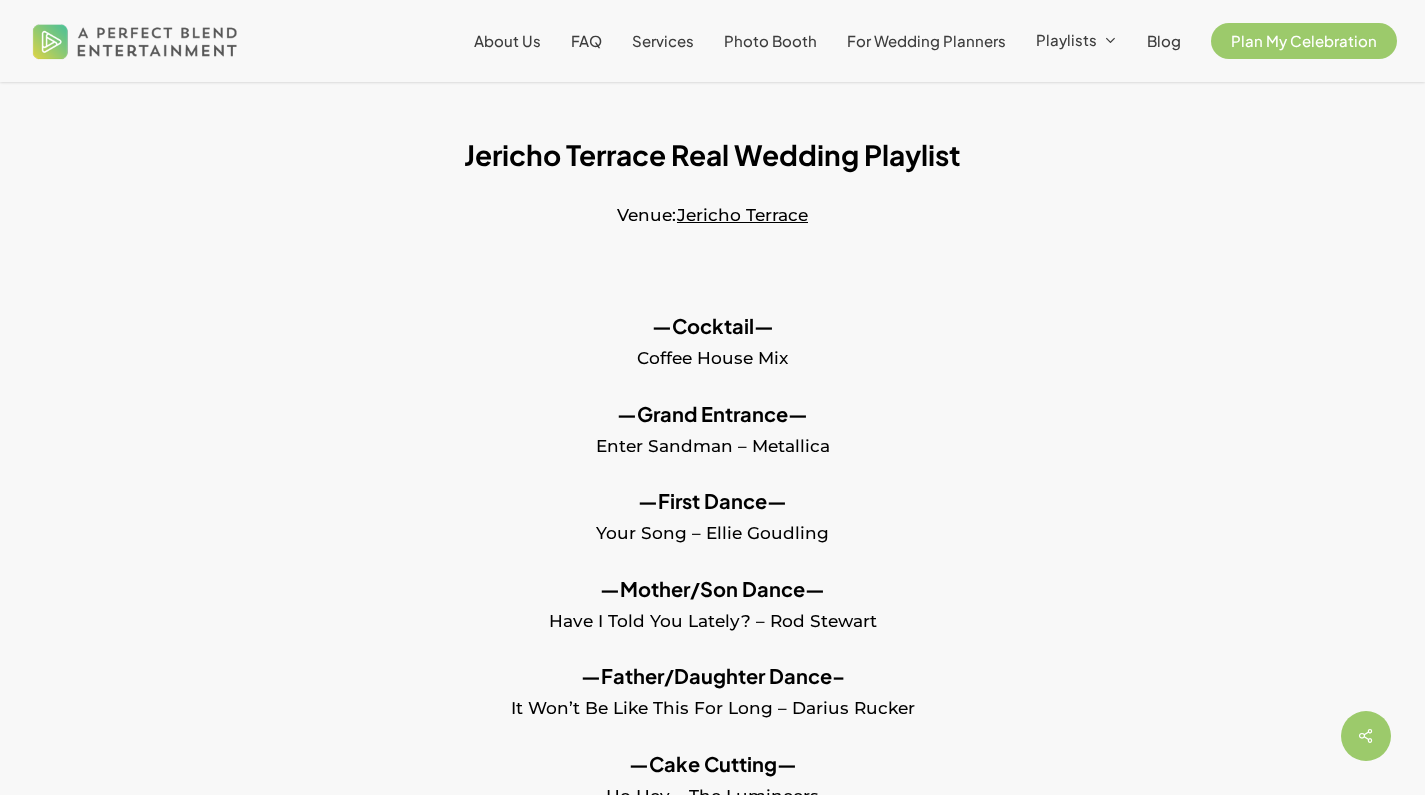 scroll, scrollTop: 858, scrollLeft: 0, axis: vertical 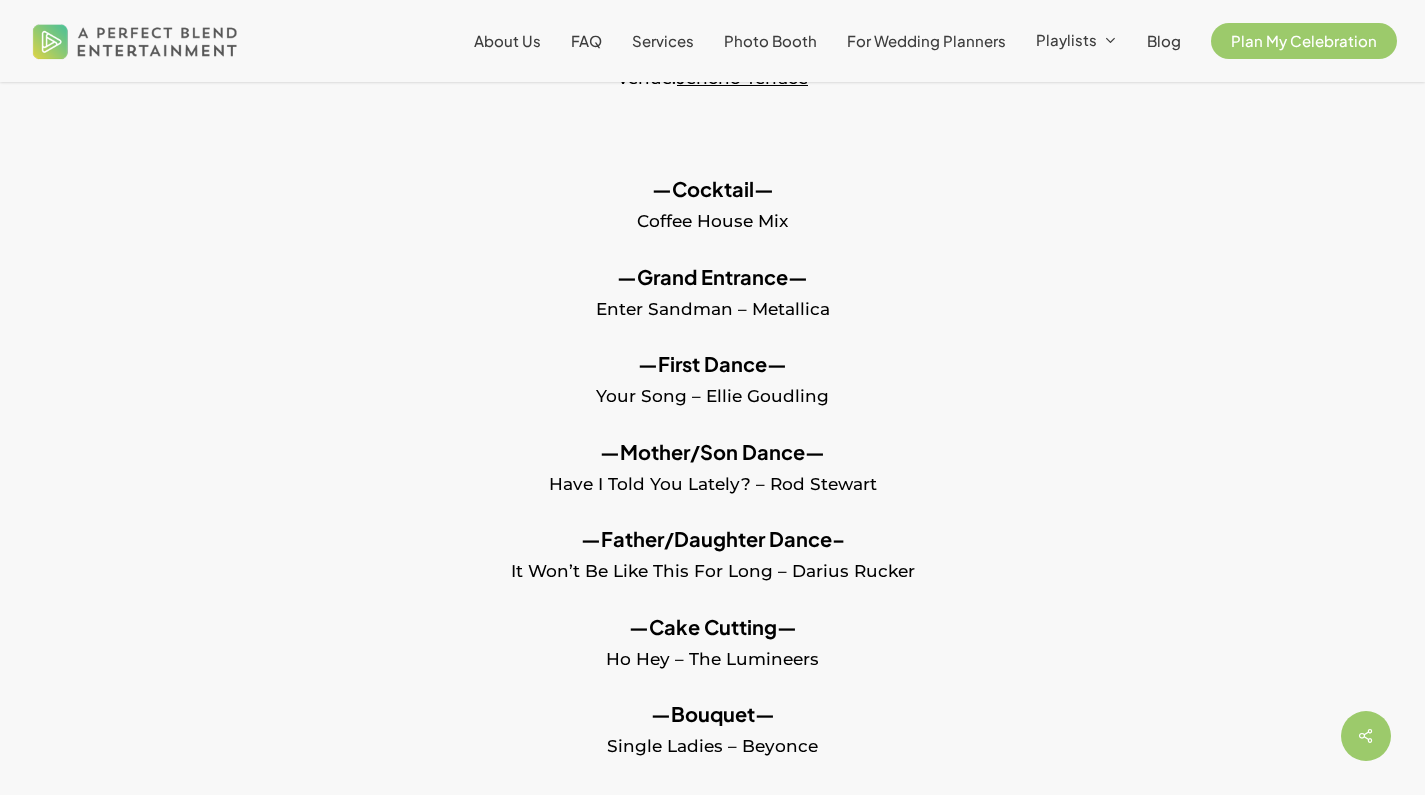 drag, startPoint x: 839, startPoint y: 653, endPoint x: 601, endPoint y: 643, distance: 238.20999 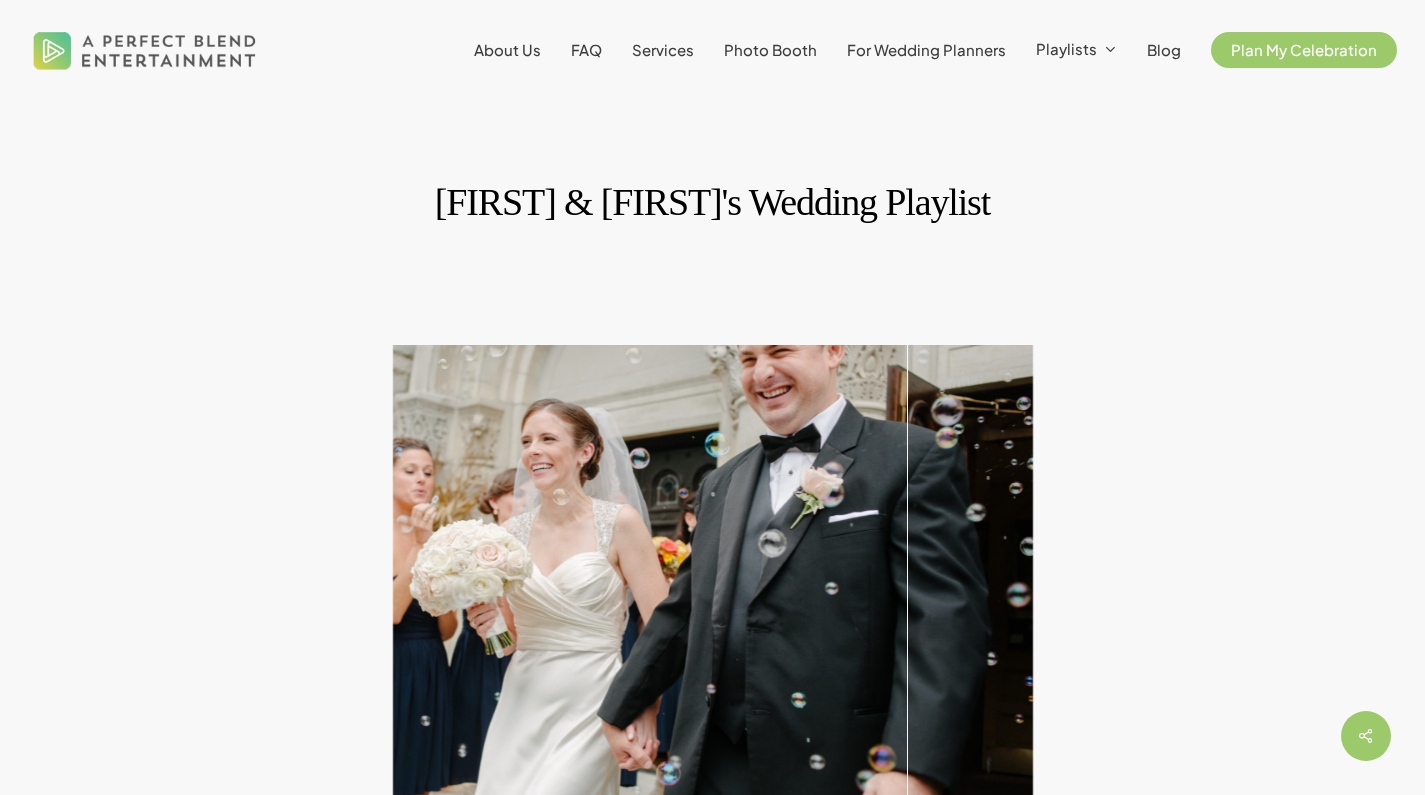 scroll, scrollTop: 964, scrollLeft: 0, axis: vertical 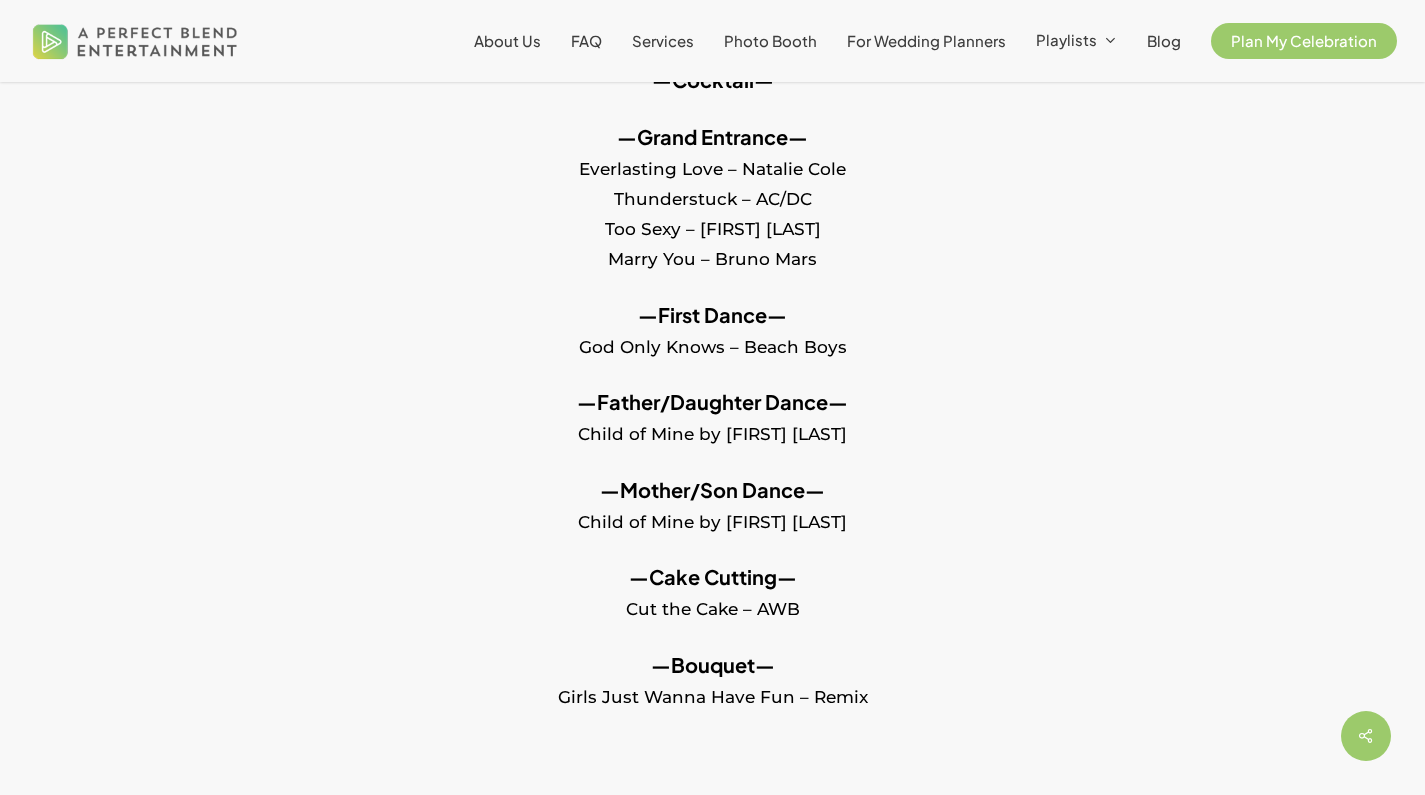 drag, startPoint x: 849, startPoint y: 752, endPoint x: 610, endPoint y: 598, distance: 284.31848 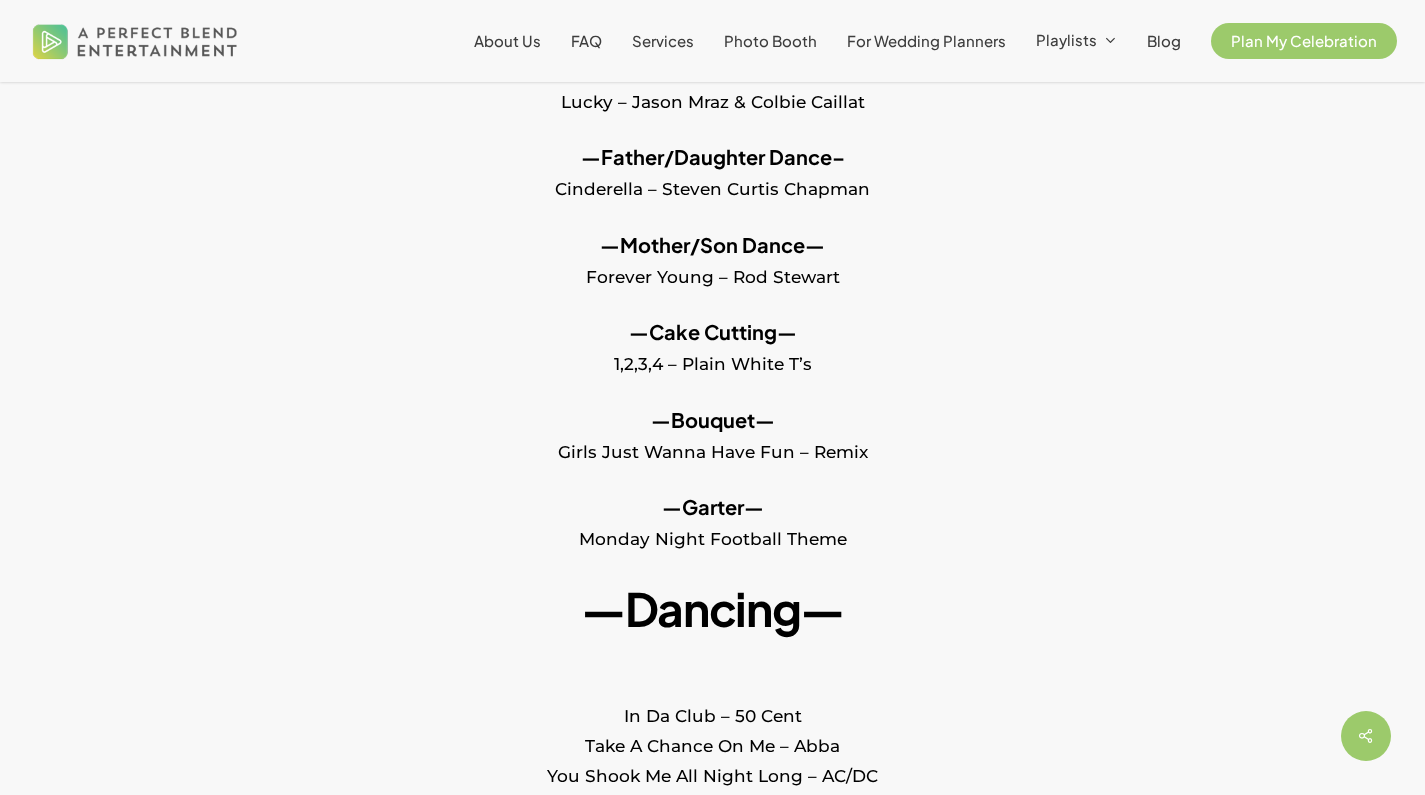 scroll, scrollTop: 2048, scrollLeft: 0, axis: vertical 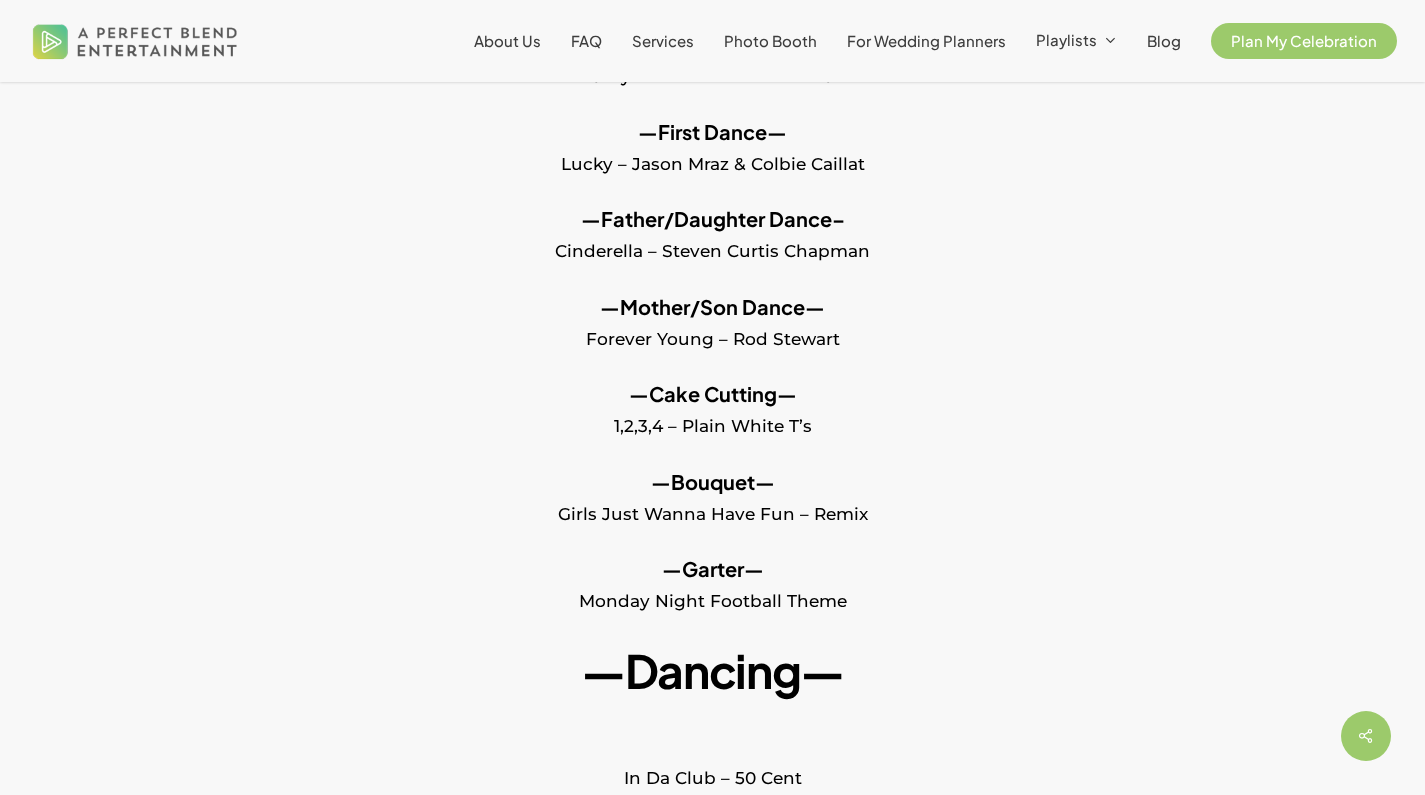 drag, startPoint x: 822, startPoint y: 442, endPoint x: 608, endPoint y: 449, distance: 214.11446 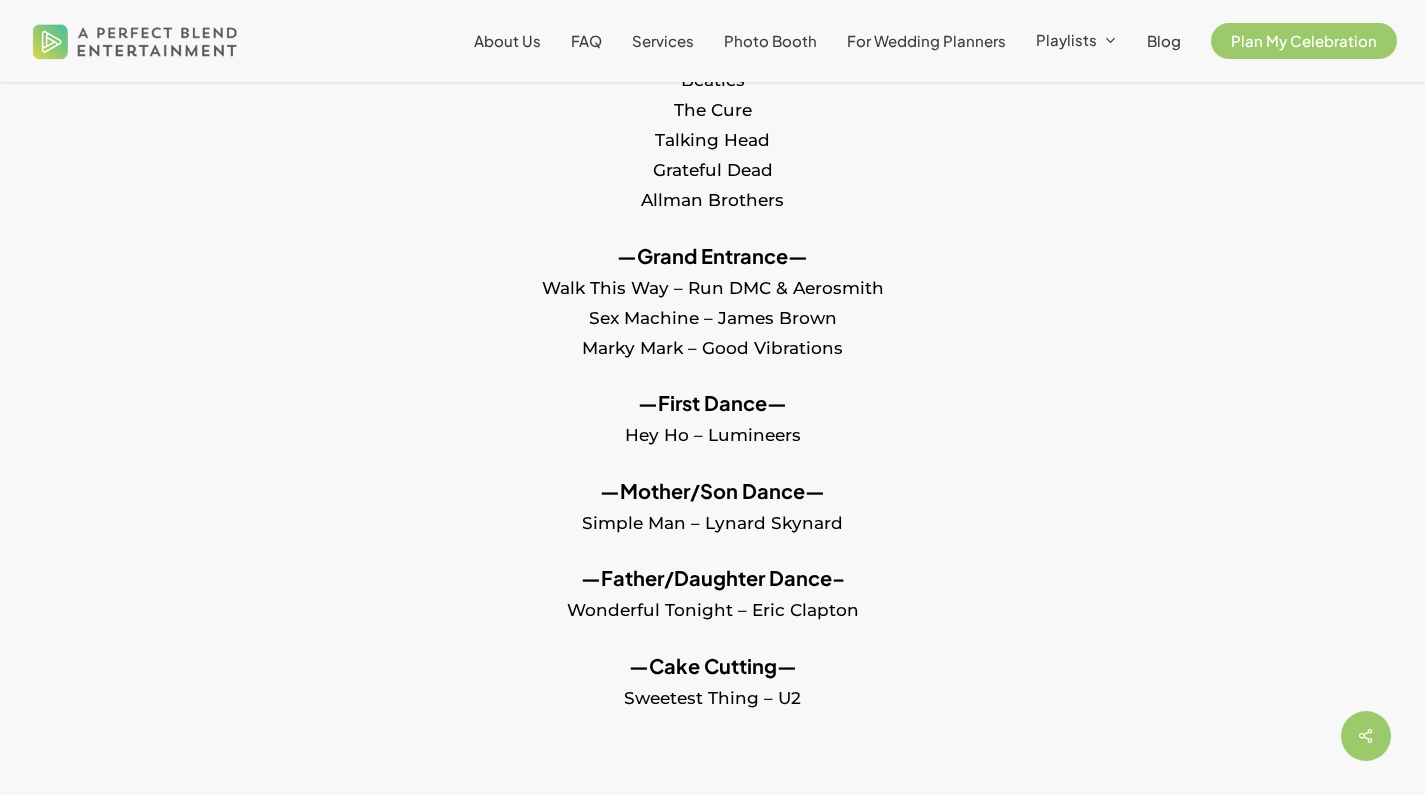 scroll, scrollTop: 1157, scrollLeft: 0, axis: vertical 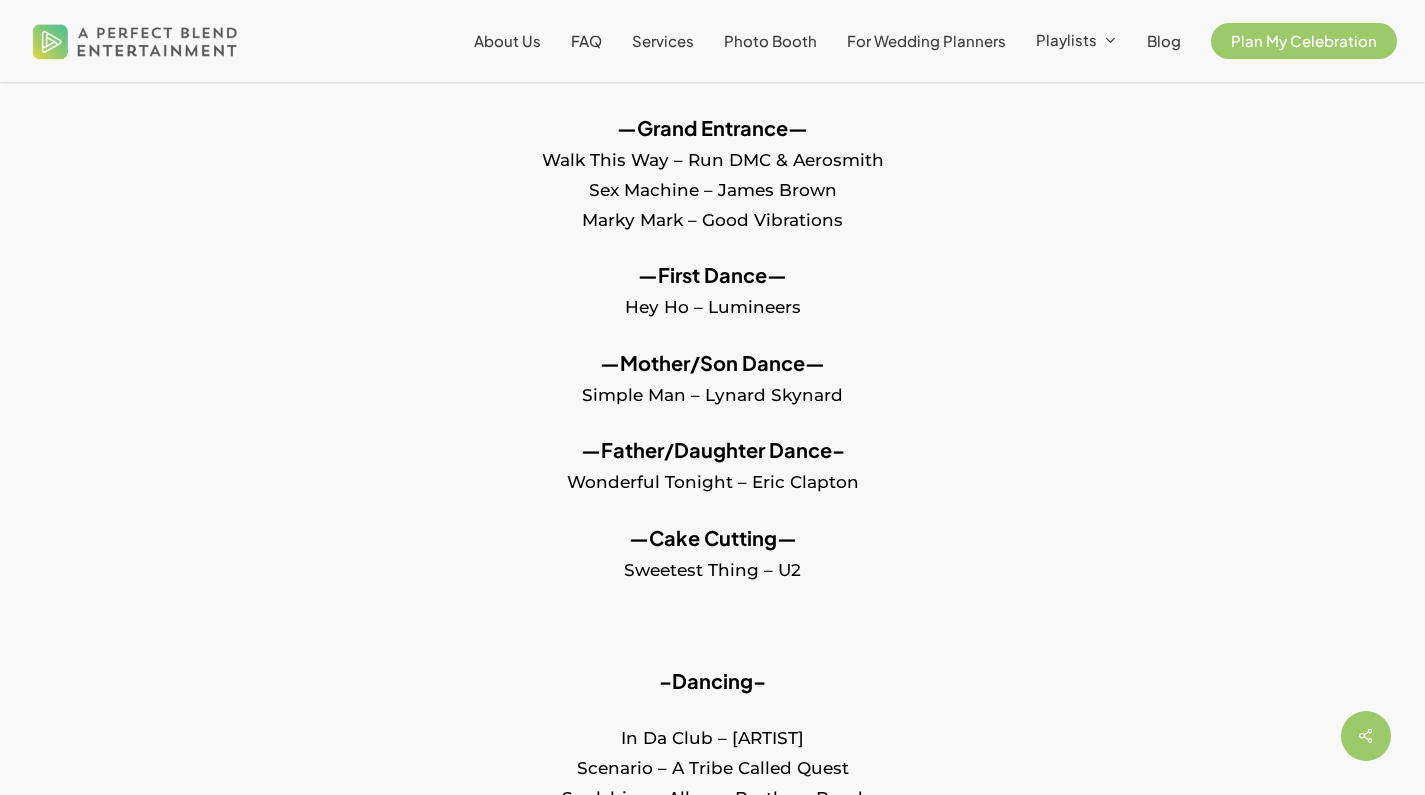 drag, startPoint x: 816, startPoint y: 554, endPoint x: 575, endPoint y: 539, distance: 241.46635 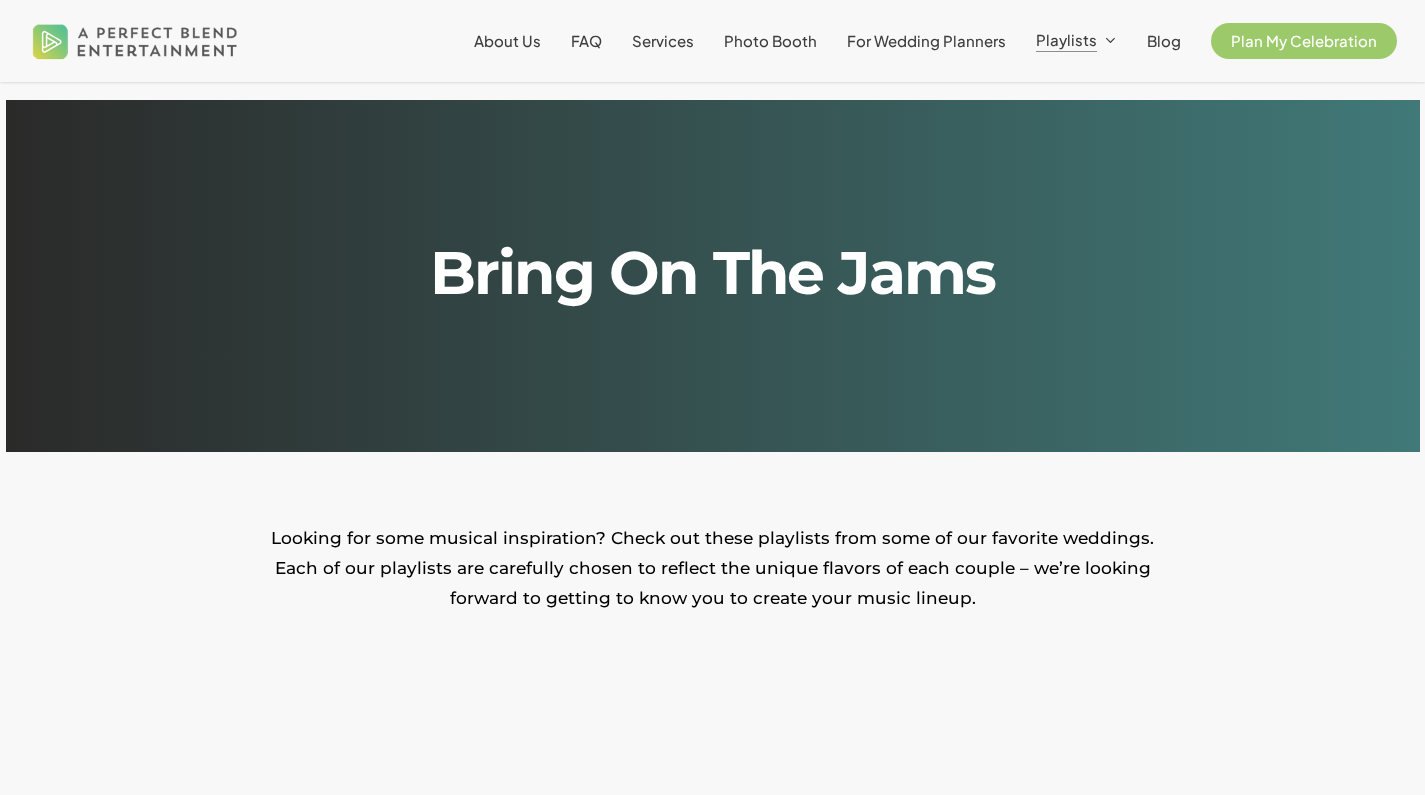 scroll, scrollTop: 6465, scrollLeft: 0, axis: vertical 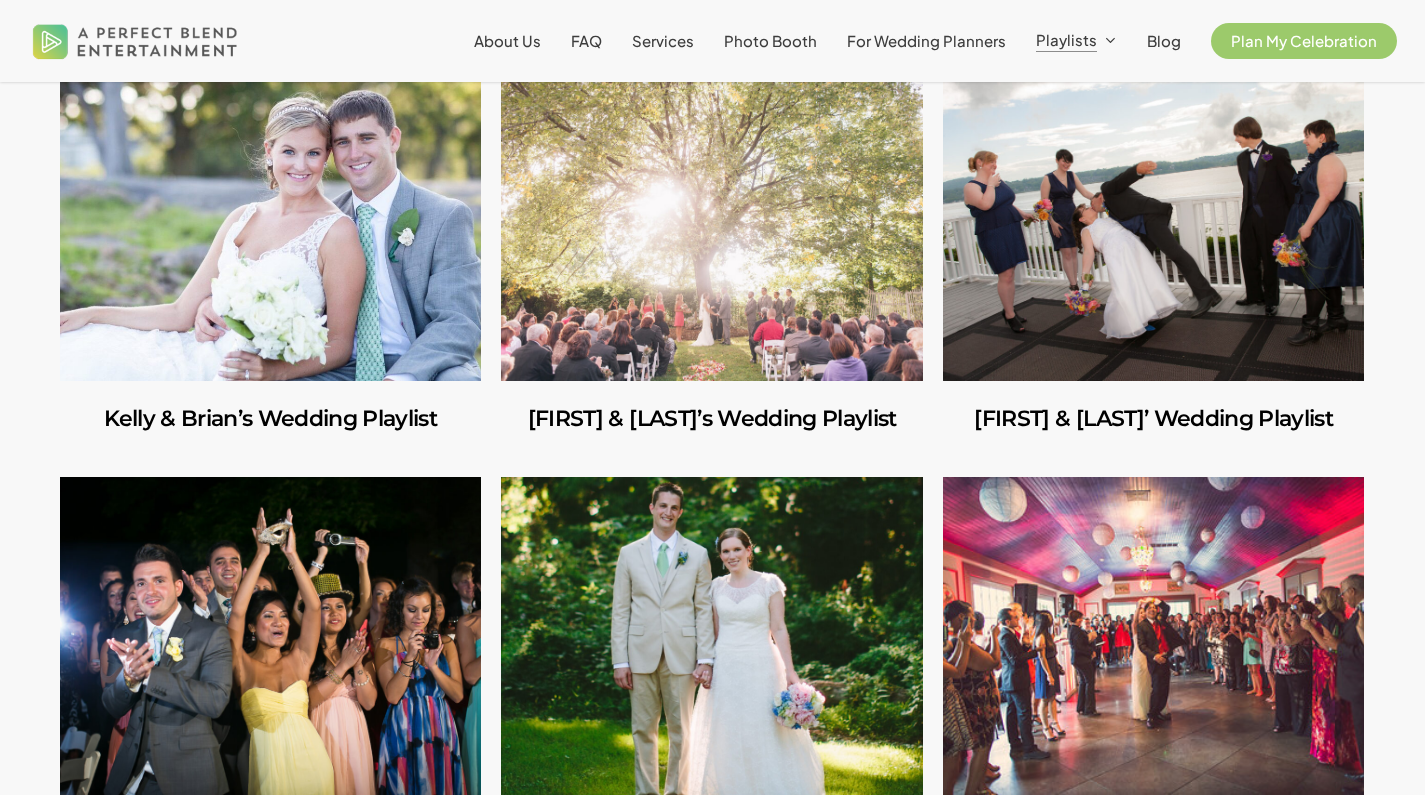 click at bounding box center (270, 222) 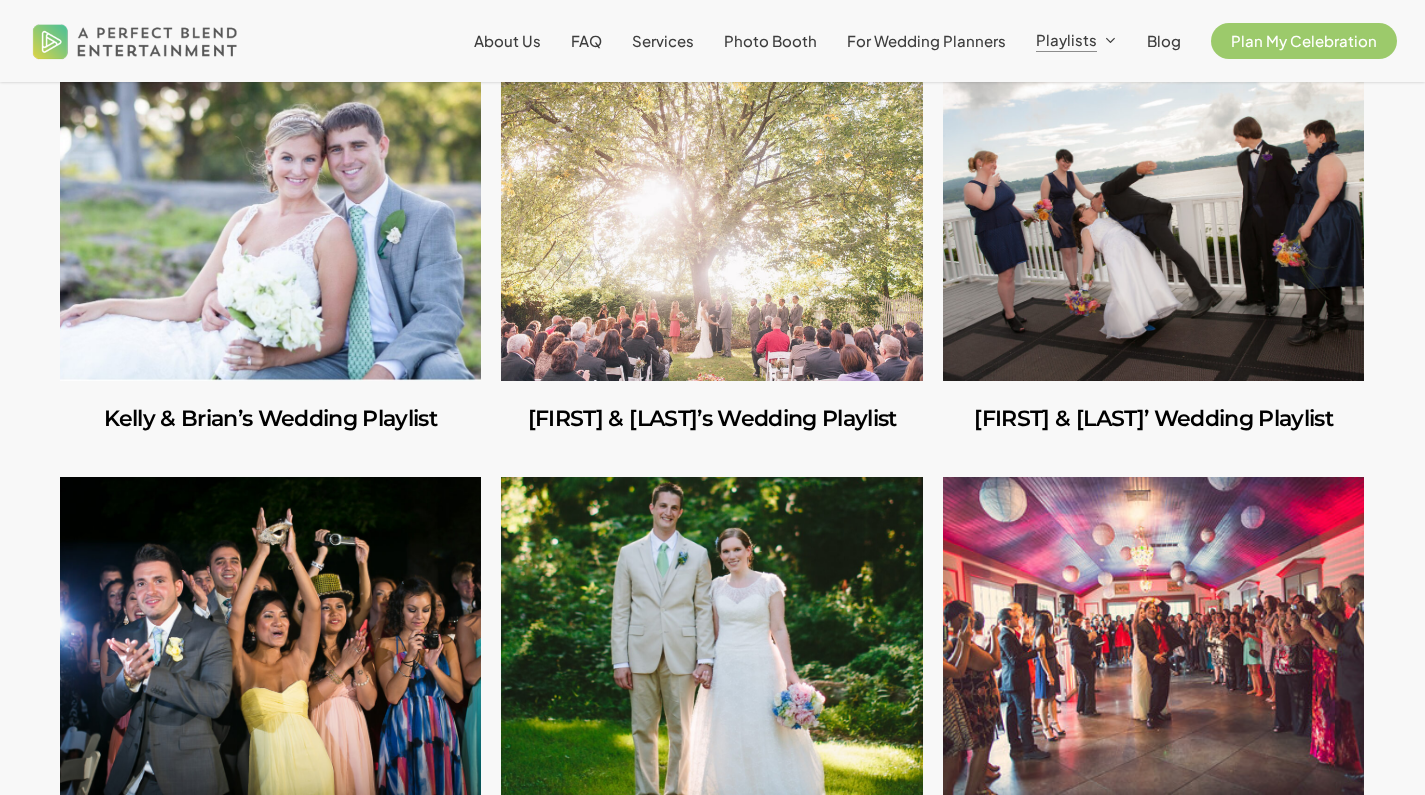 click at bounding box center [711, 222] 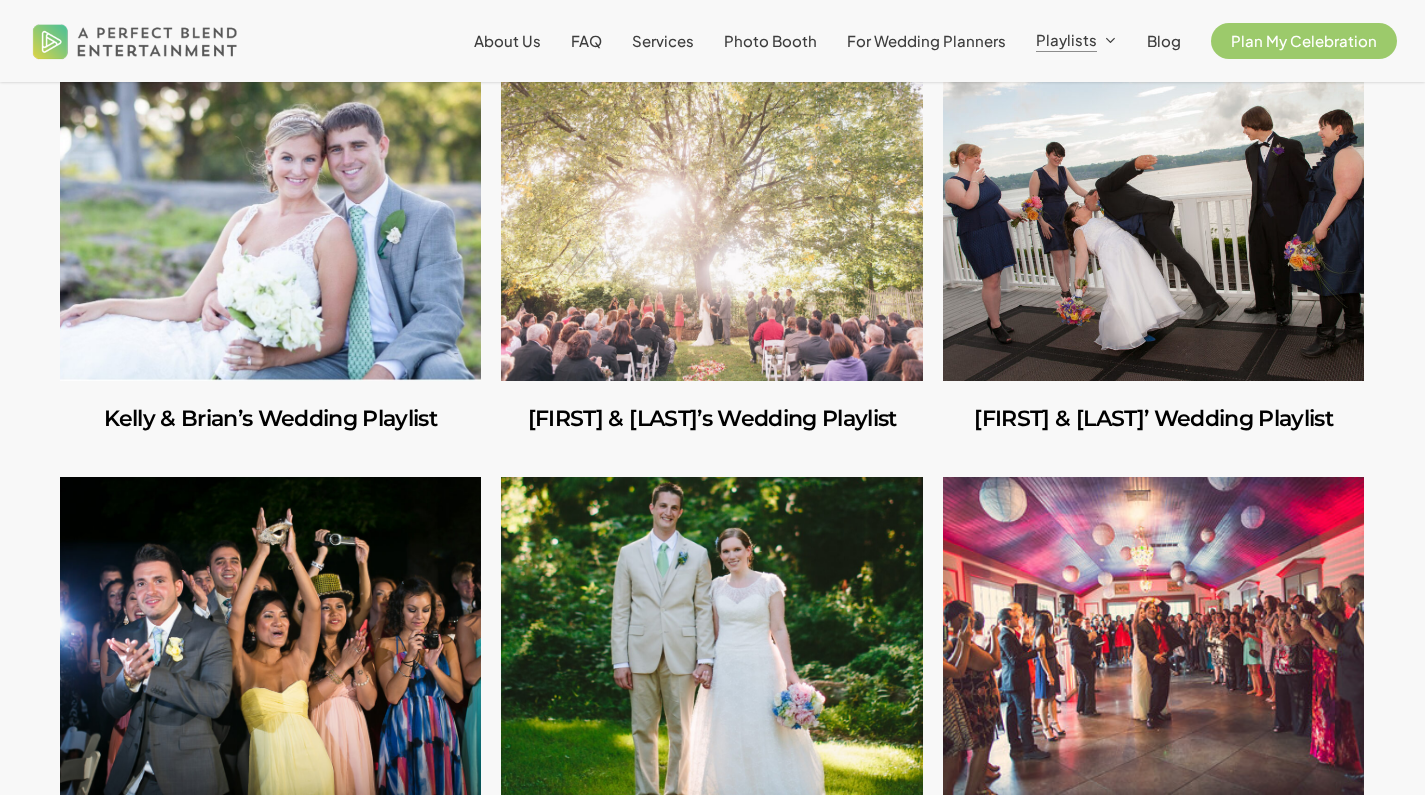 click at bounding box center [1153, 222] 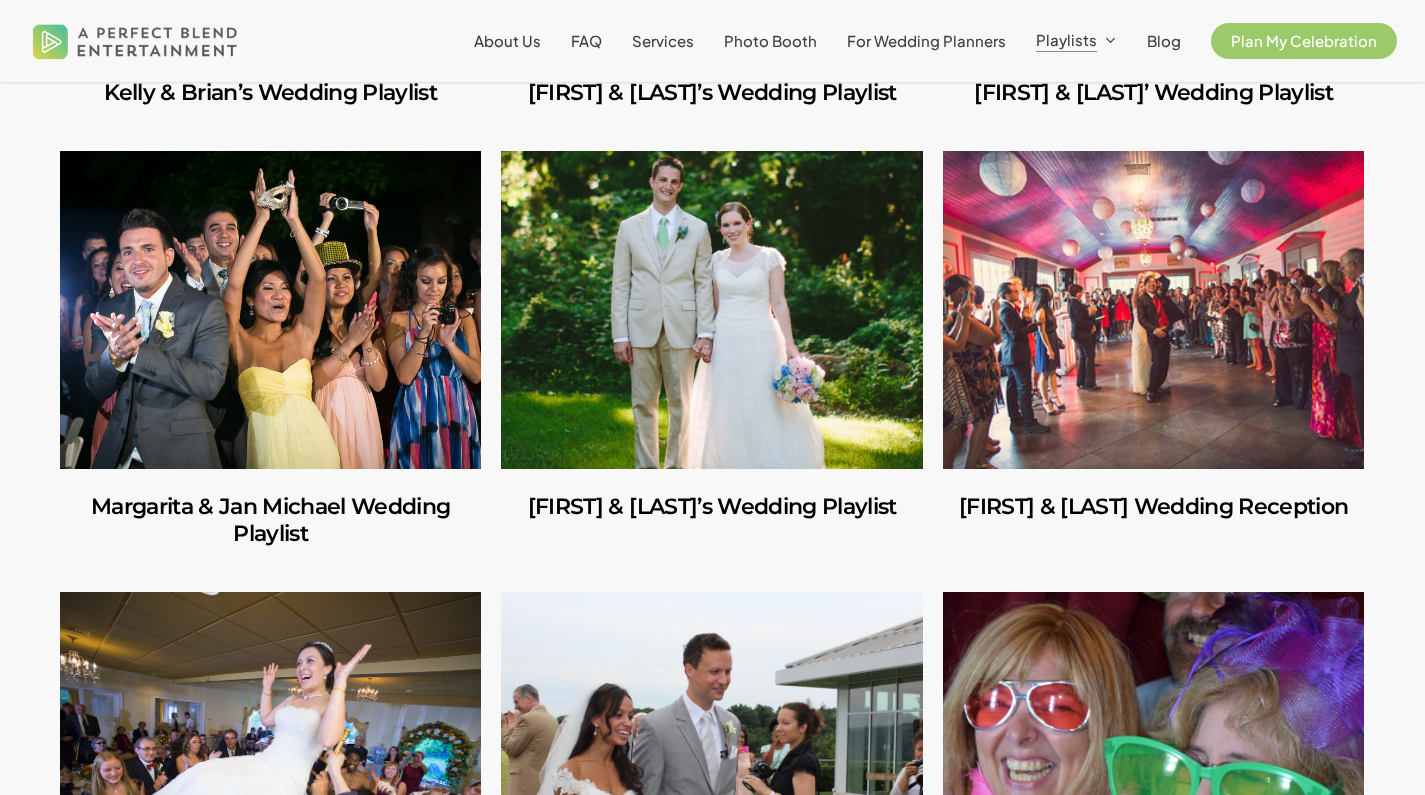 scroll, scrollTop: 6957, scrollLeft: 0, axis: vertical 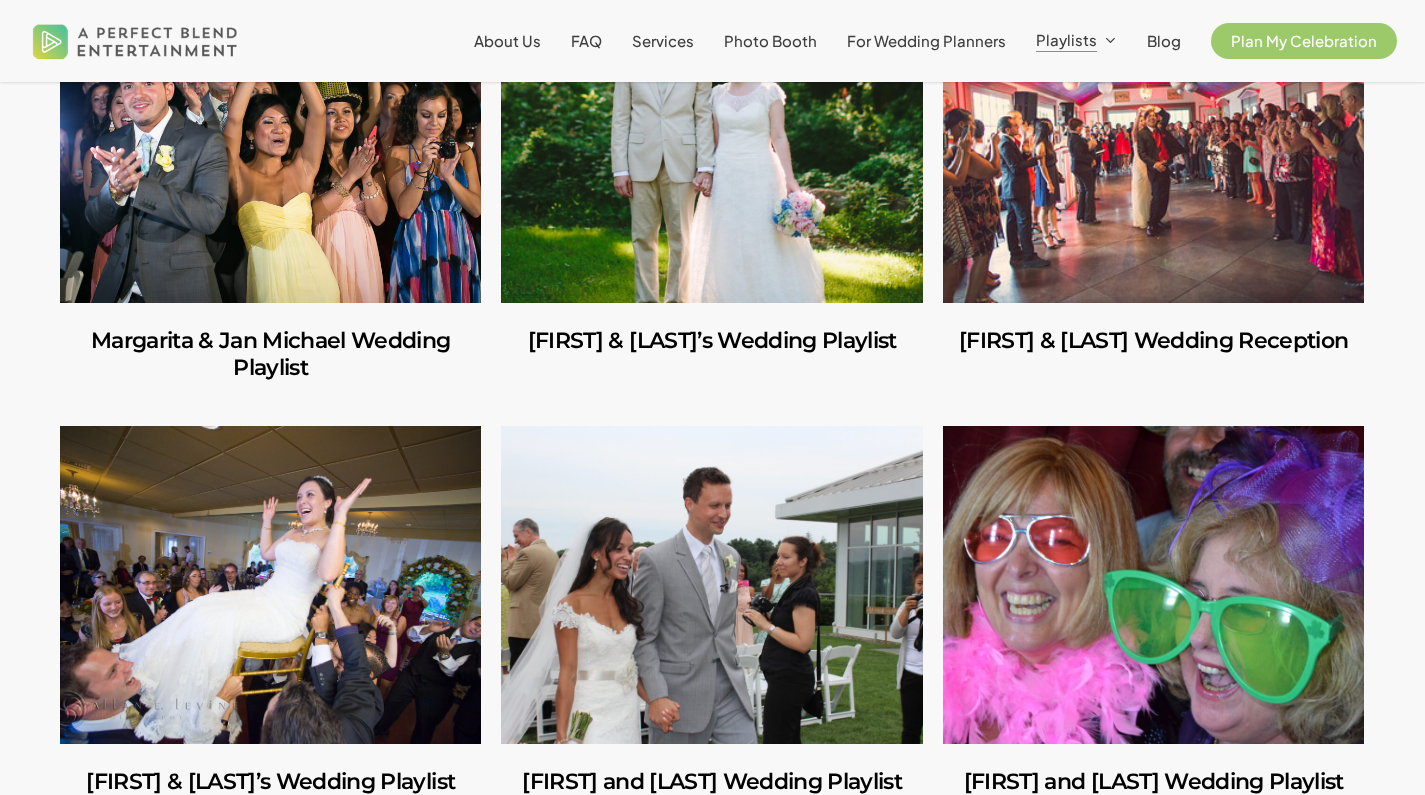click at bounding box center (270, 144) 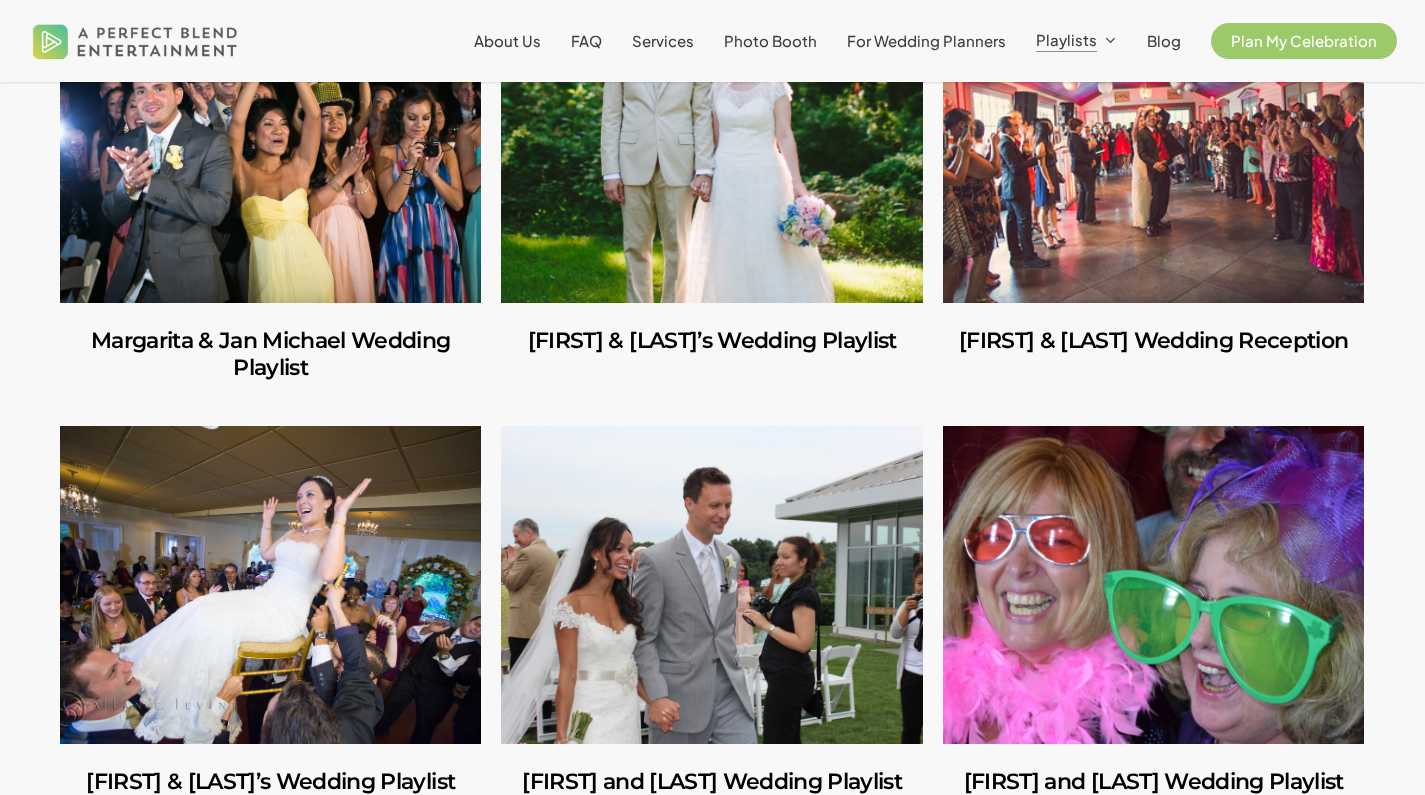 click at bounding box center [711, 144] 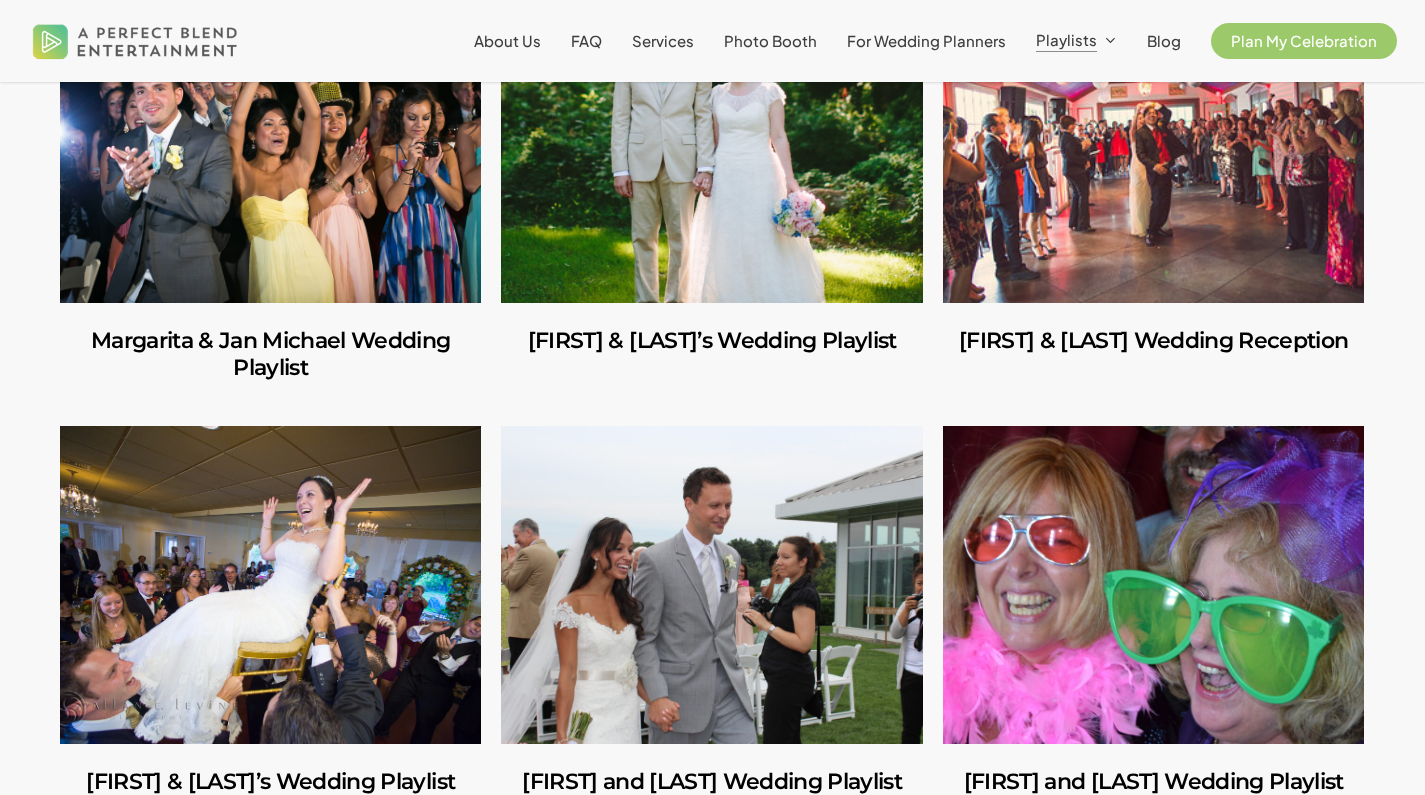 click at bounding box center [1153, 144] 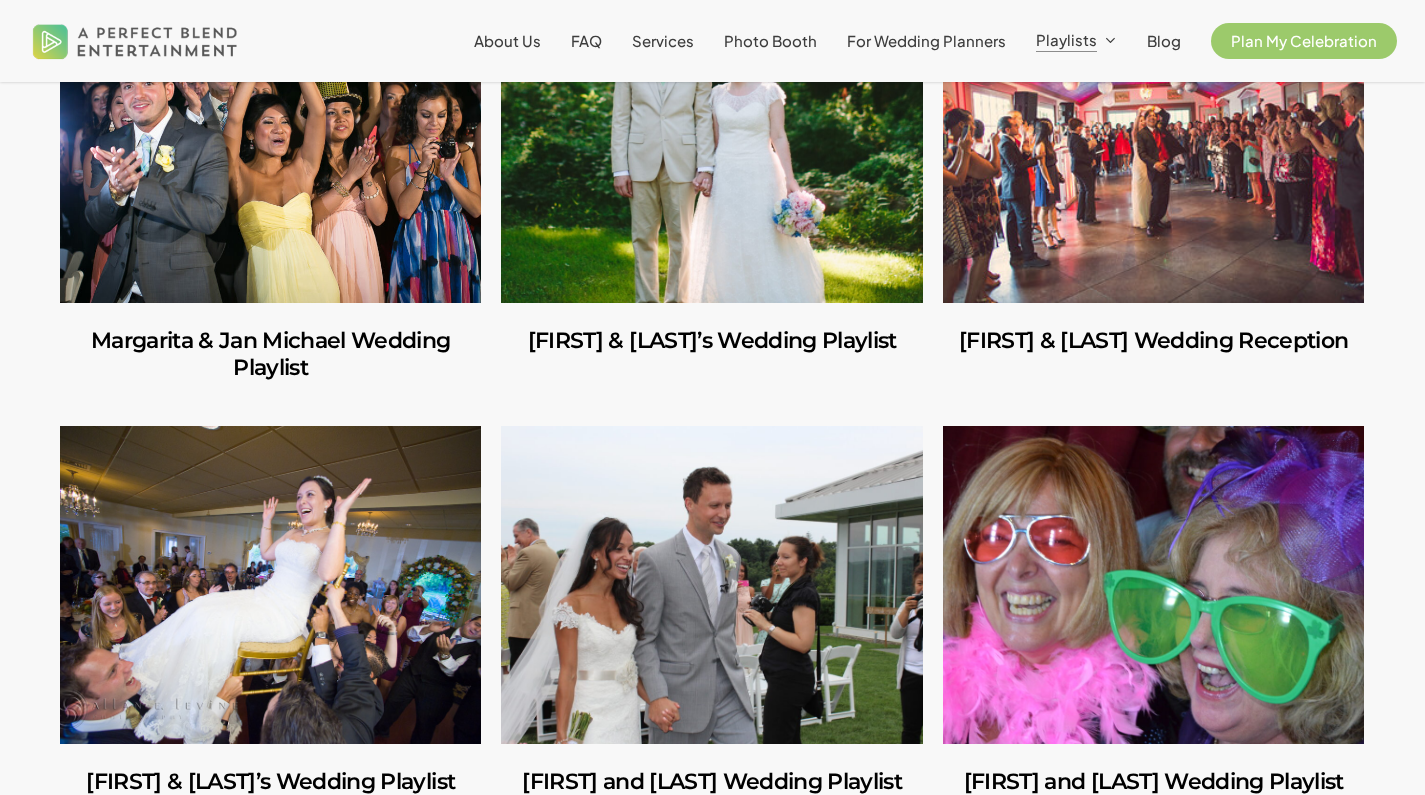 scroll, scrollTop: 7291, scrollLeft: 0, axis: vertical 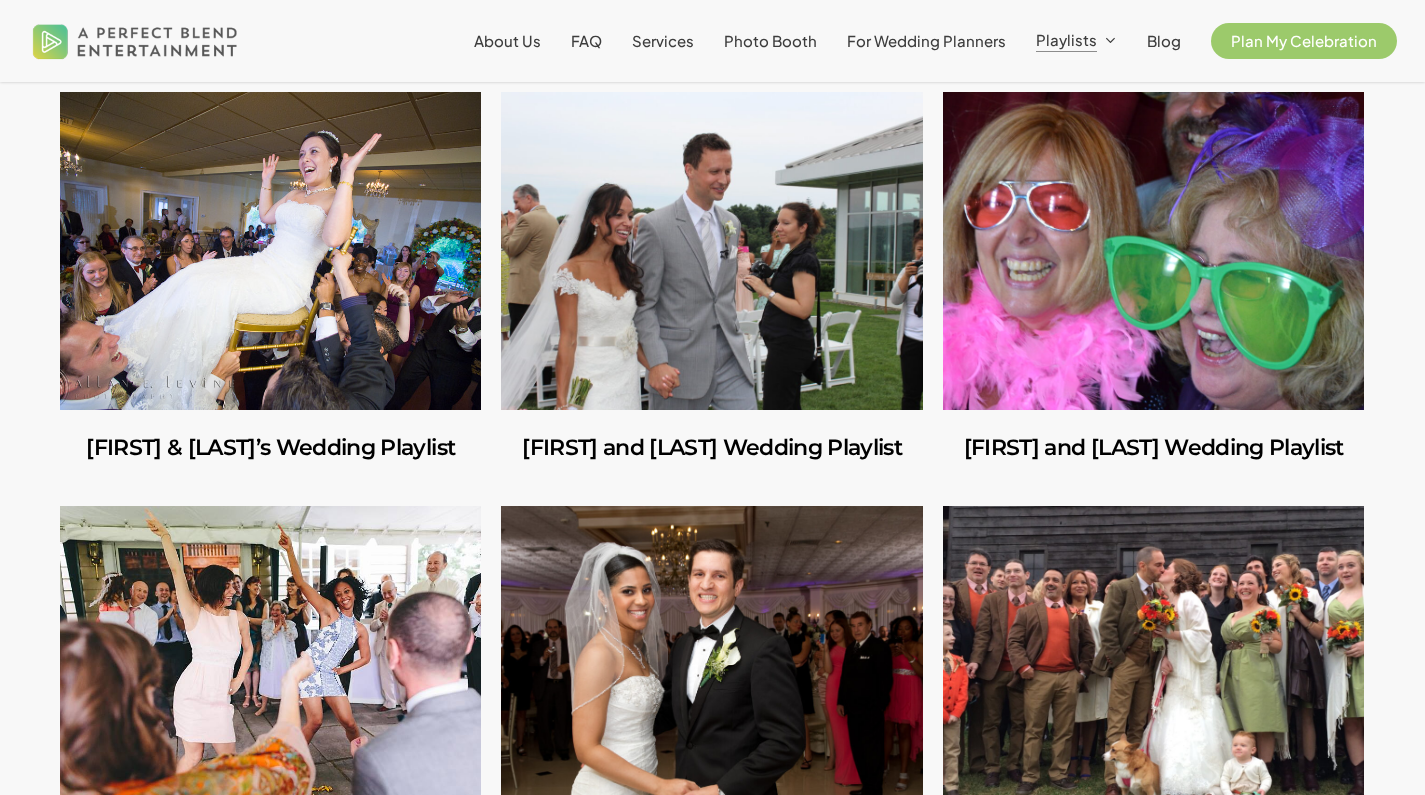 click at bounding box center [270, 251] 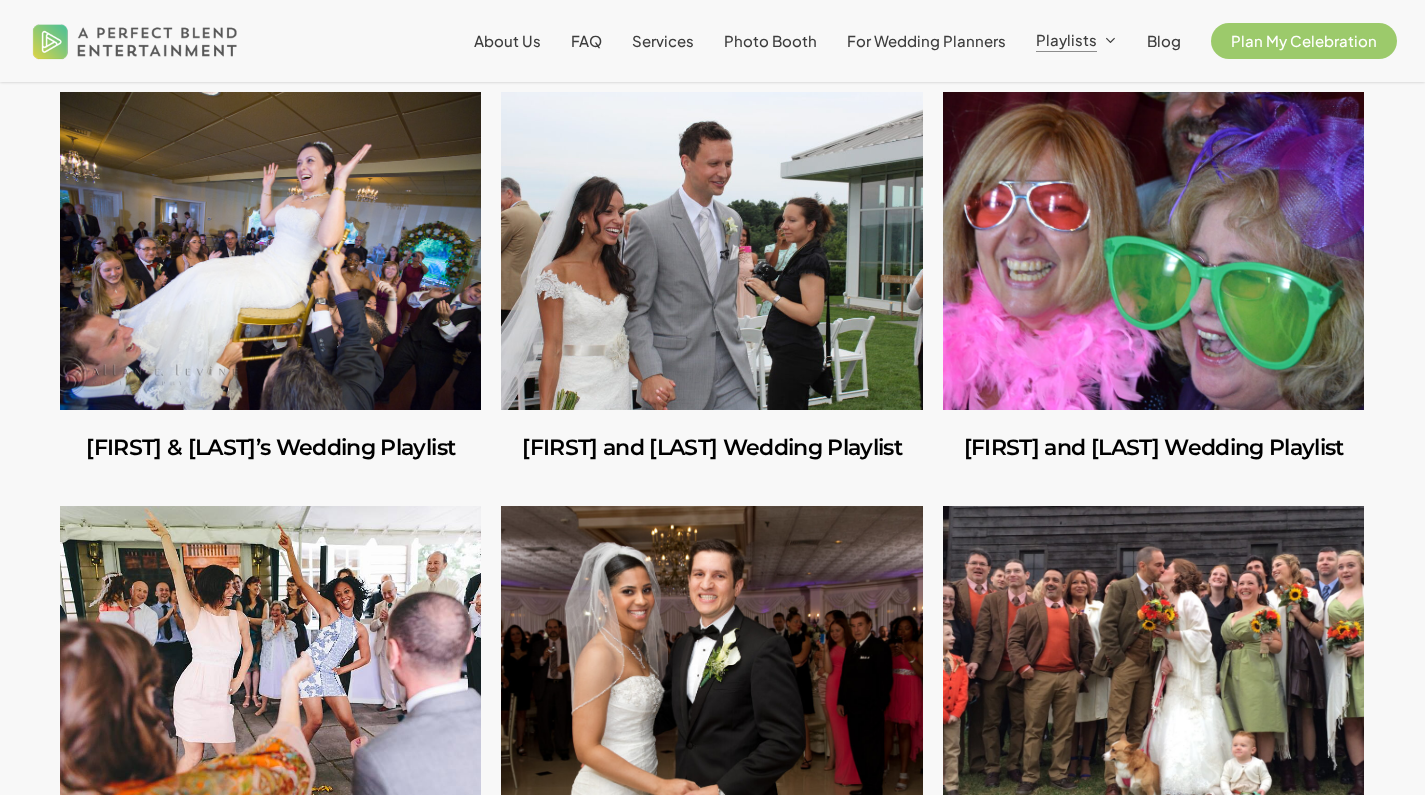 click at bounding box center (711, 251) 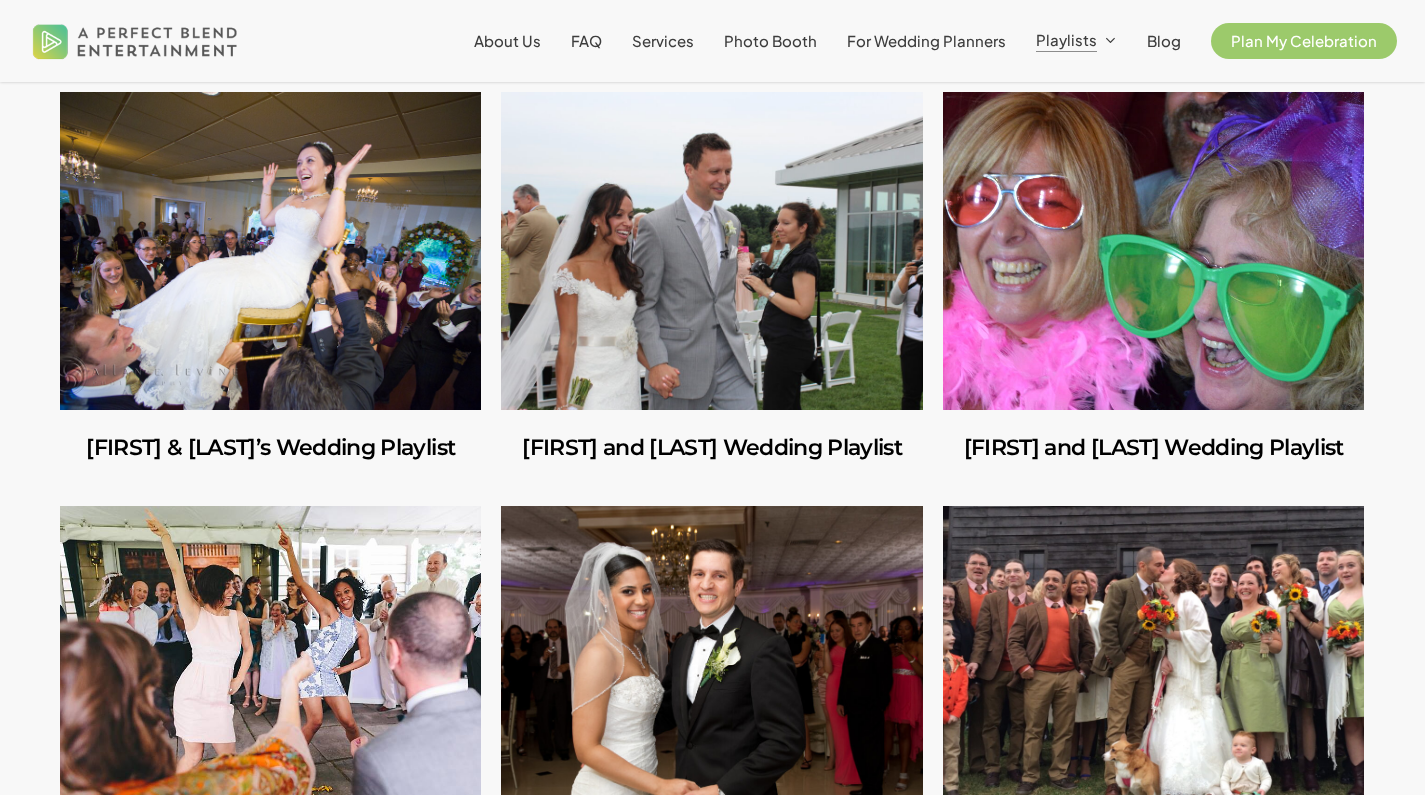 click at bounding box center (1153, 251) 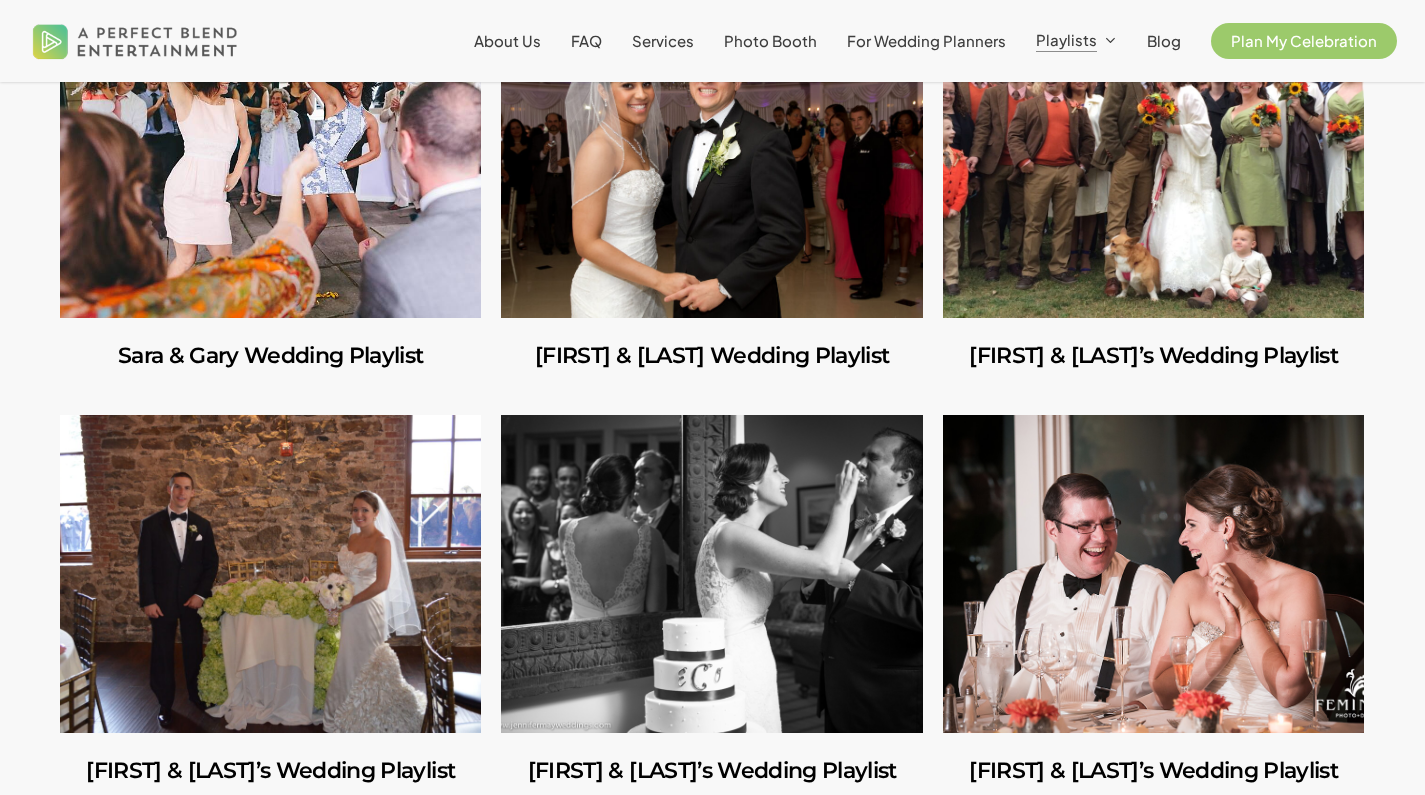 scroll, scrollTop: 7759, scrollLeft: 0, axis: vertical 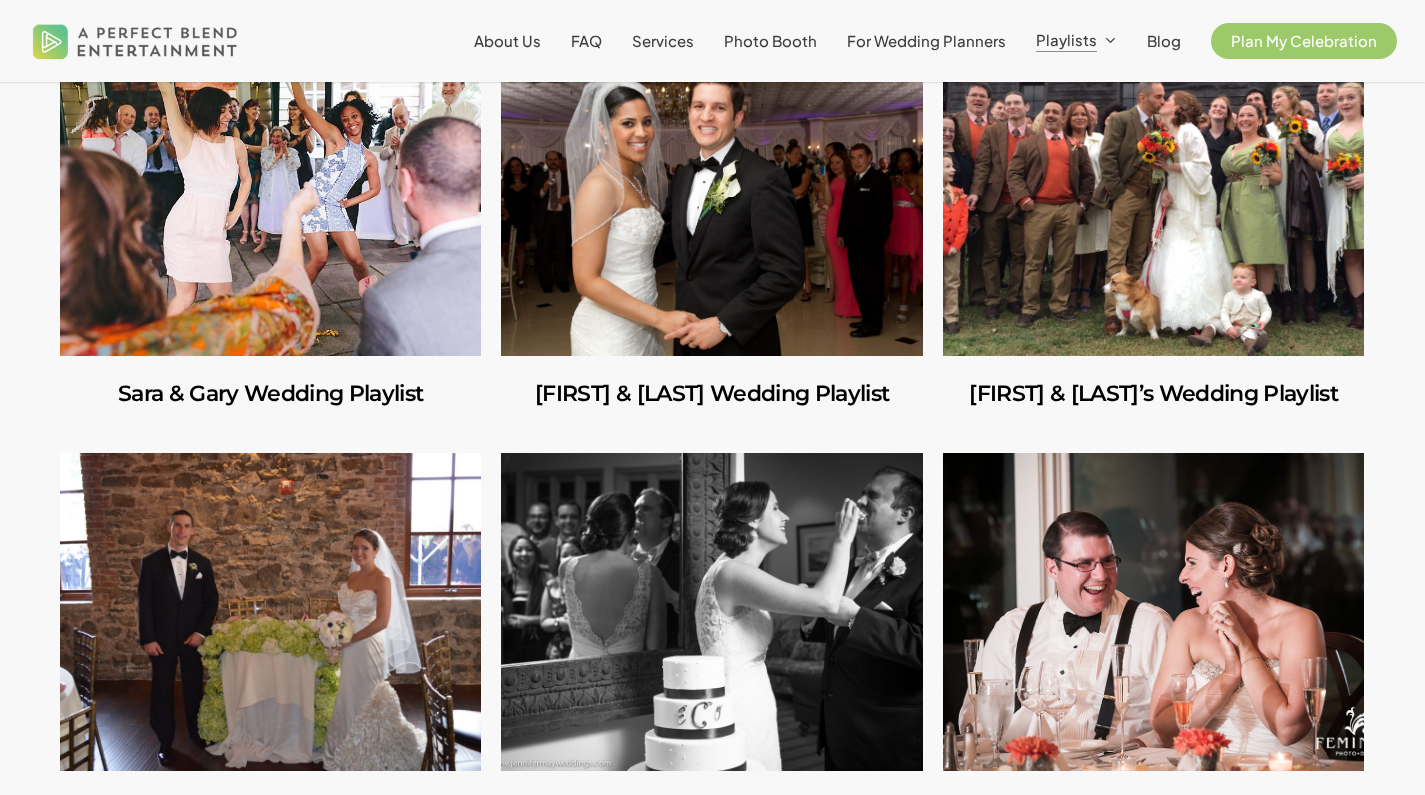 click at bounding box center [270, 197] 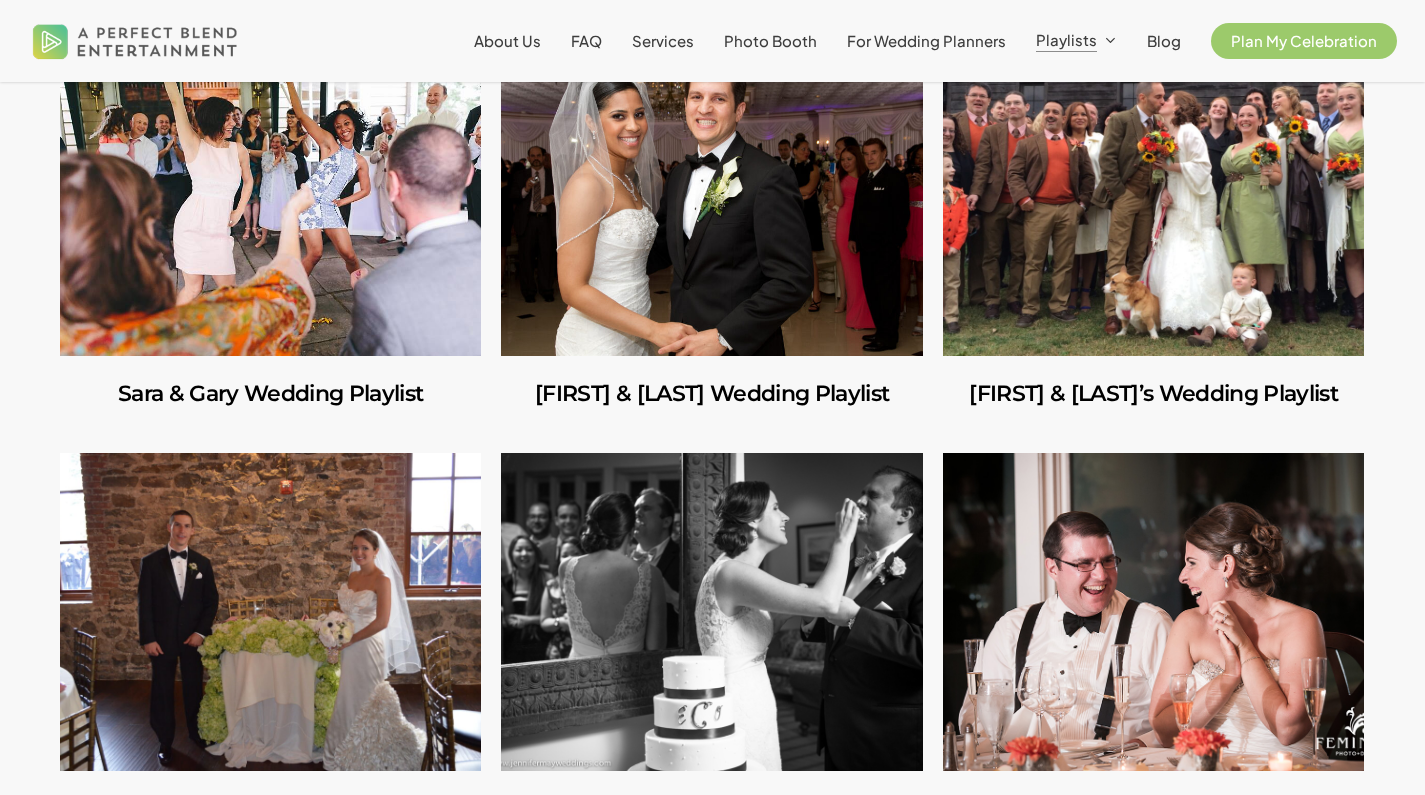 click at bounding box center (711, 197) 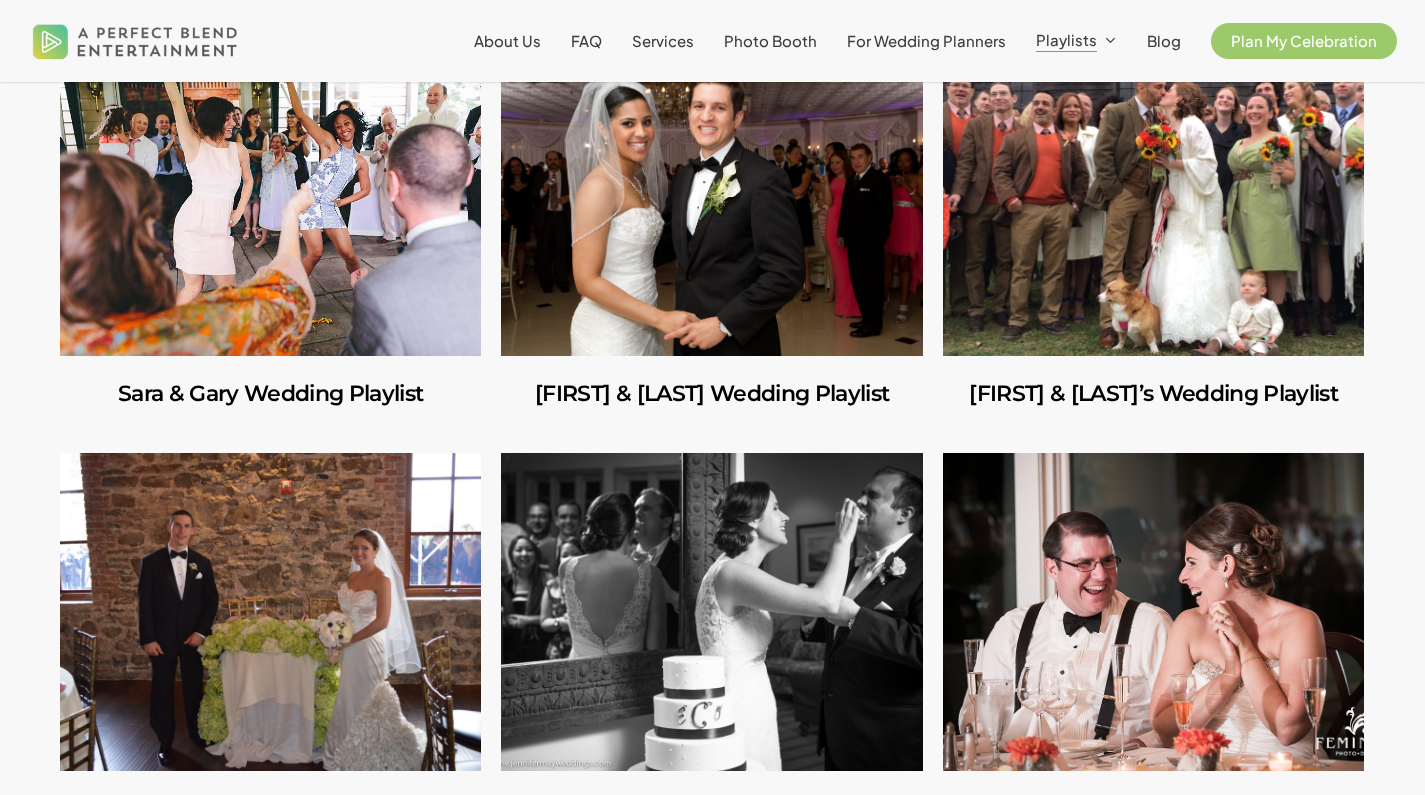 click at bounding box center (1153, 197) 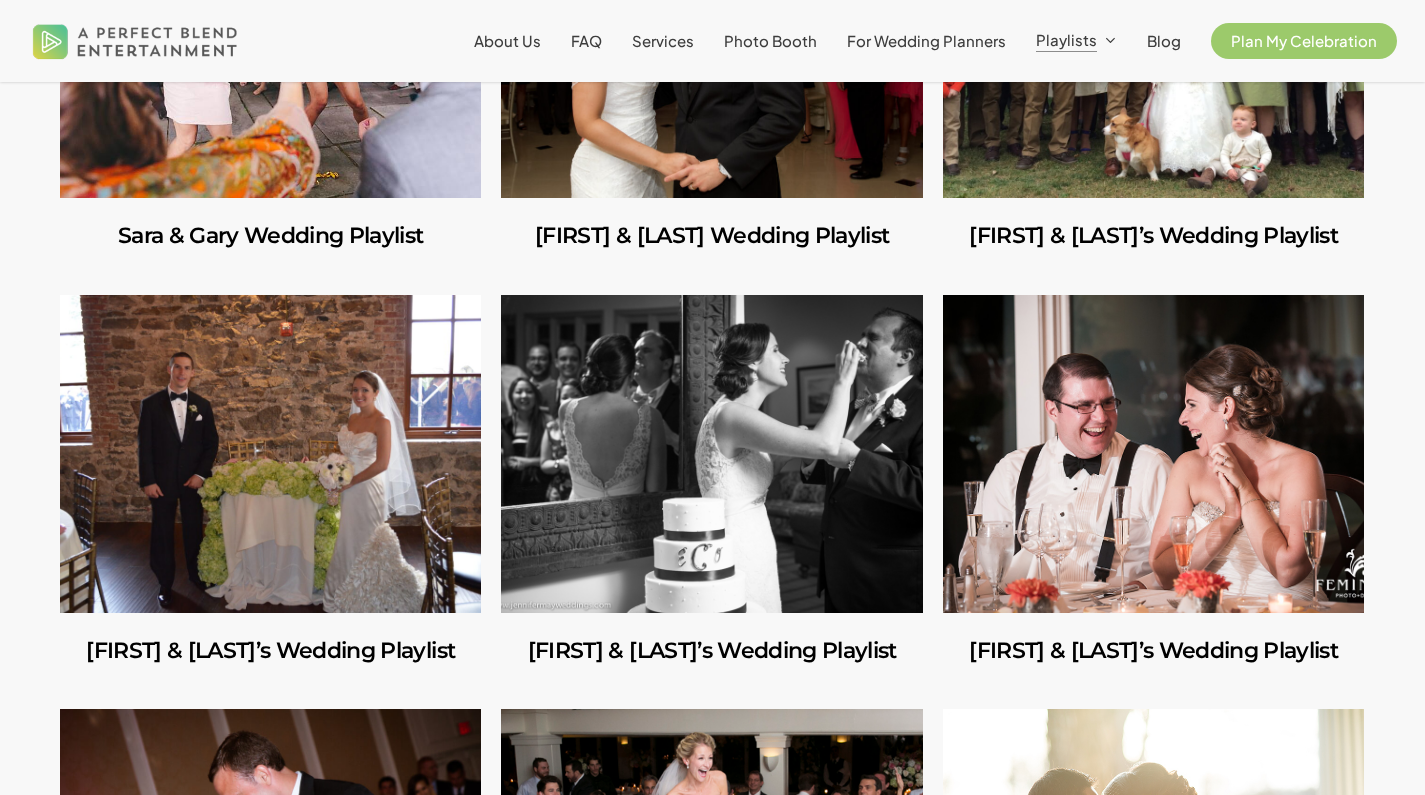 scroll, scrollTop: 8092, scrollLeft: 0, axis: vertical 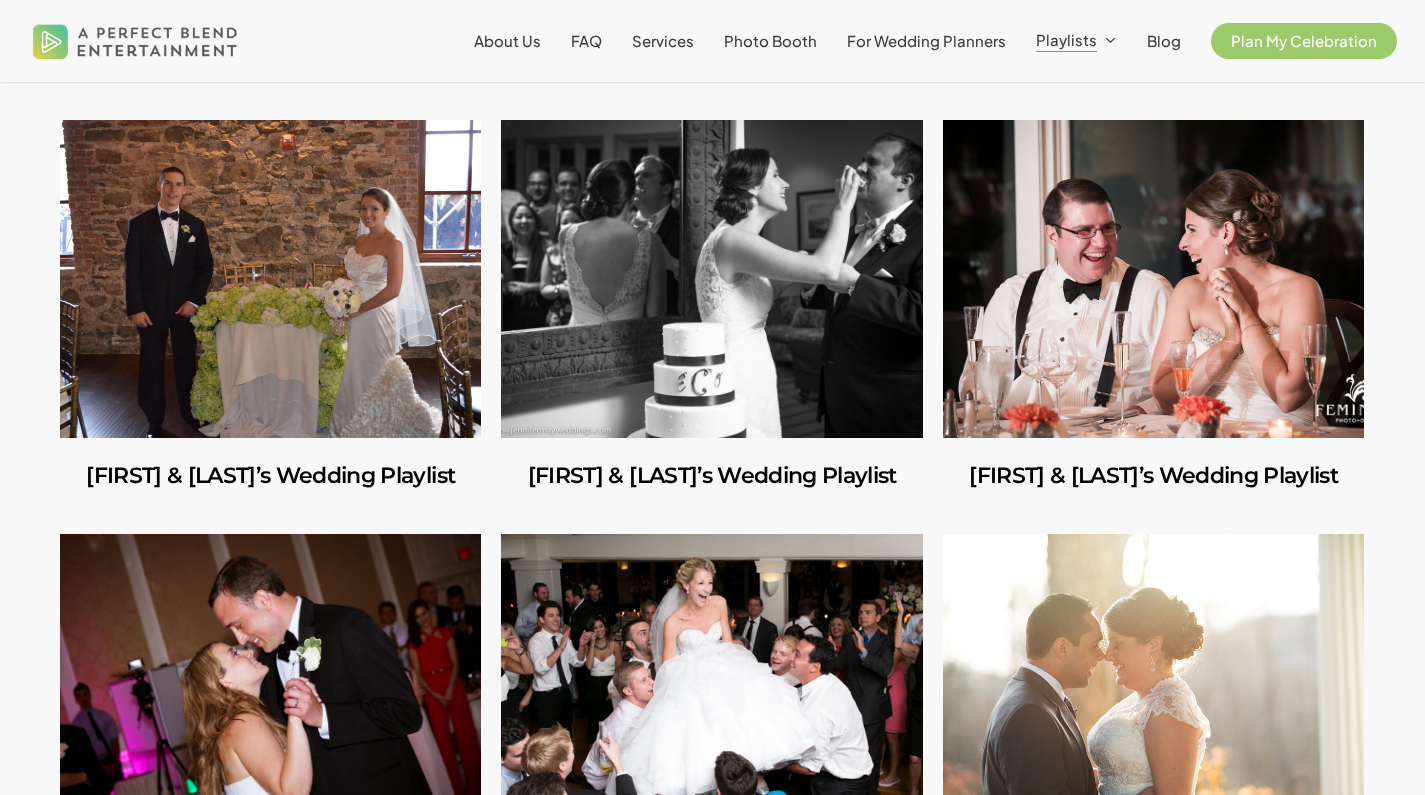 click at bounding box center [270, 279] 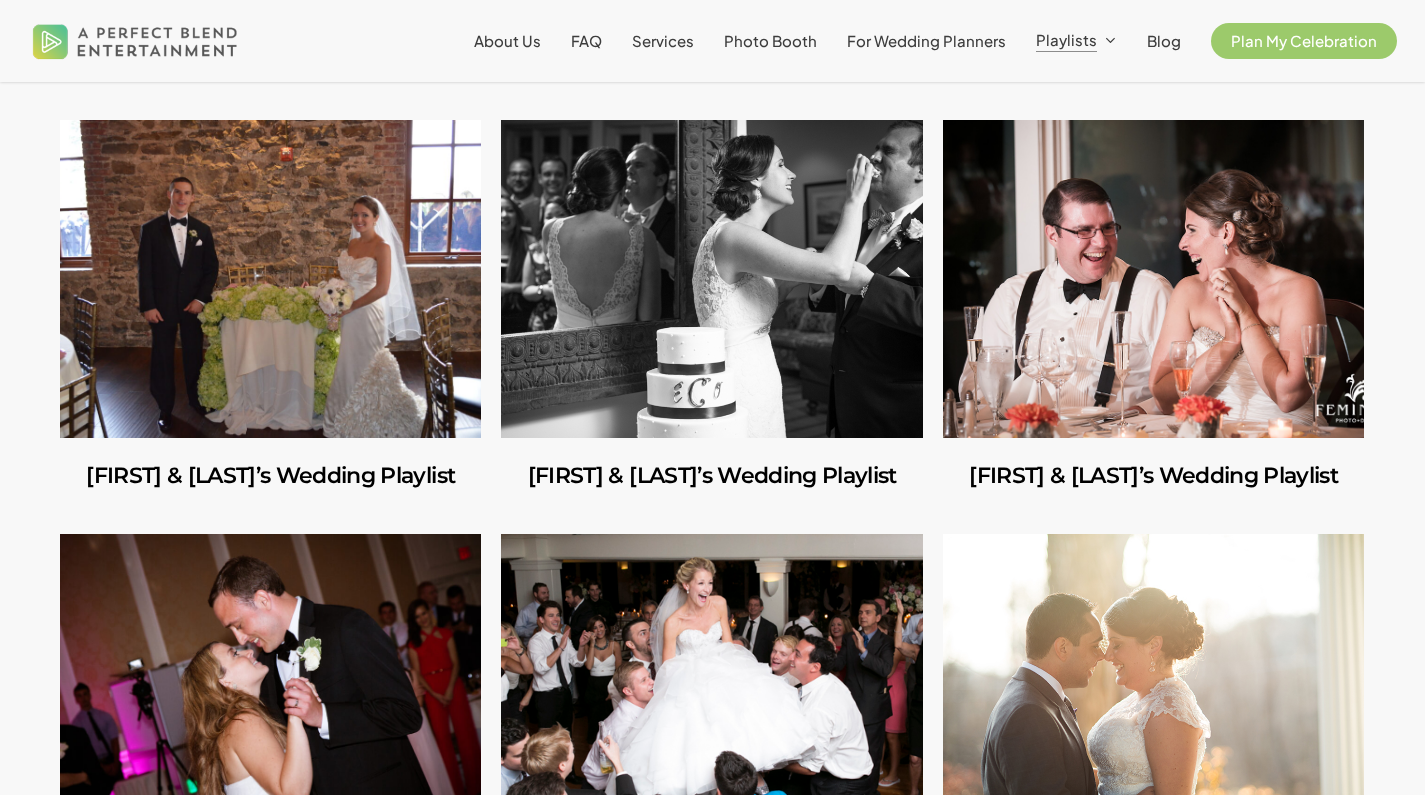 click at bounding box center [711, 279] 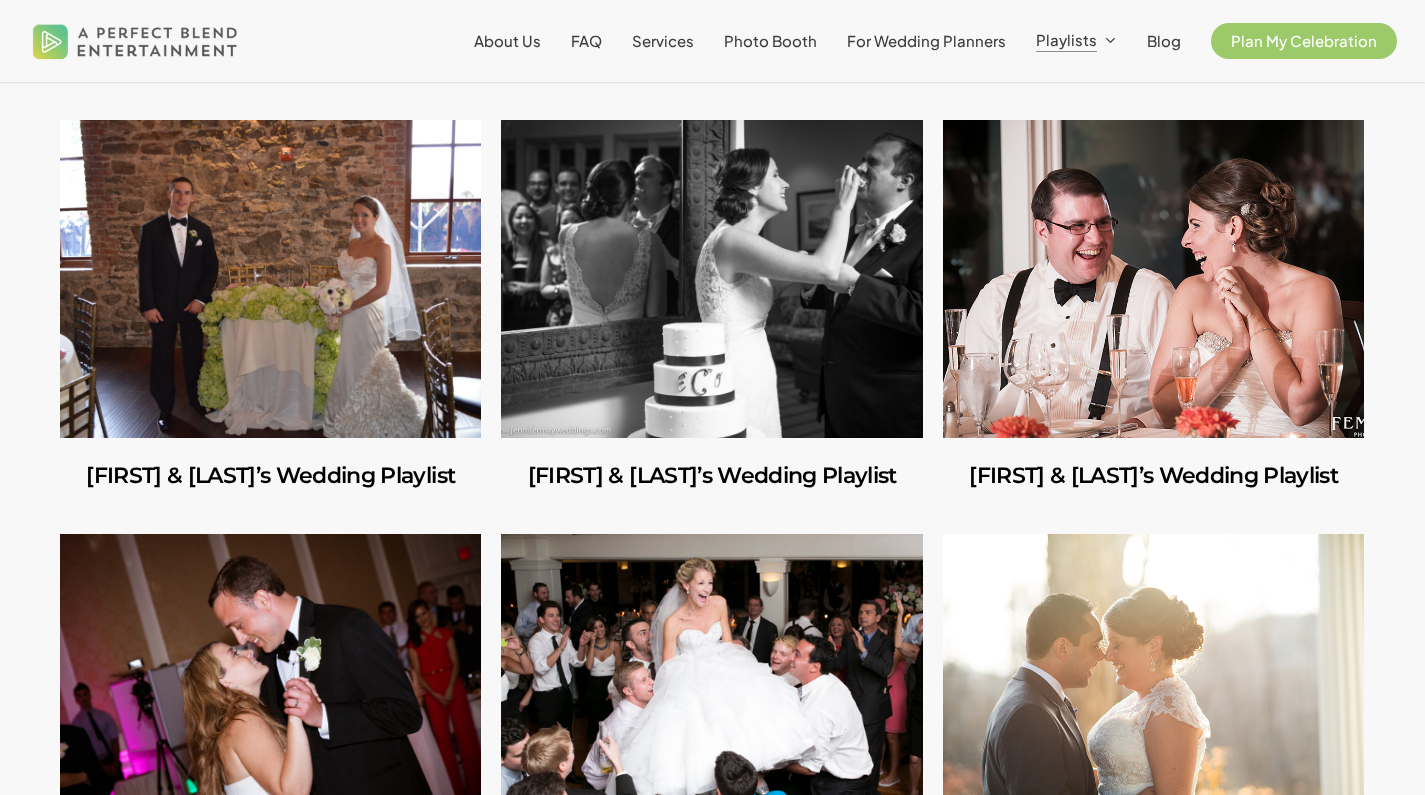 click at bounding box center (1153, 279) 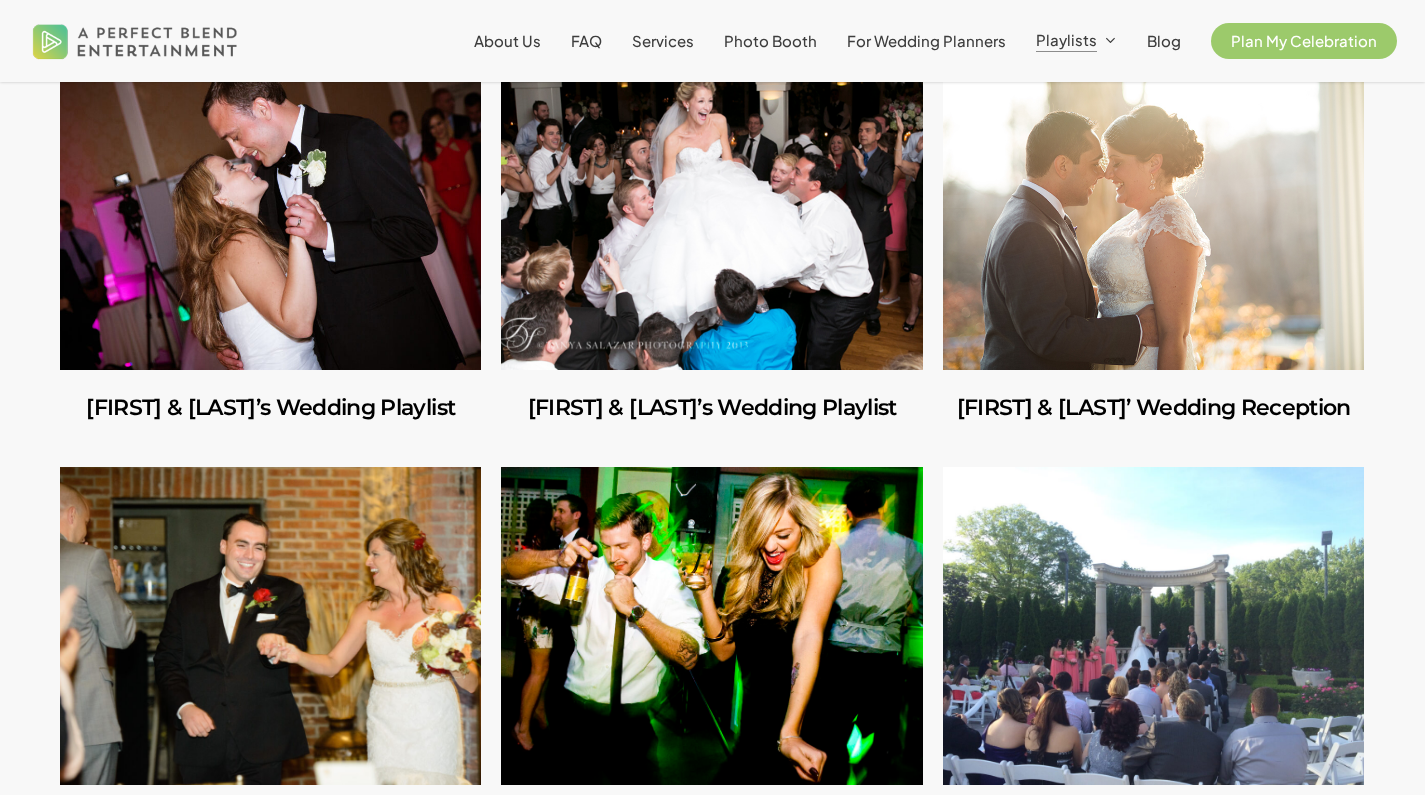 scroll, scrollTop: 8696, scrollLeft: 0, axis: vertical 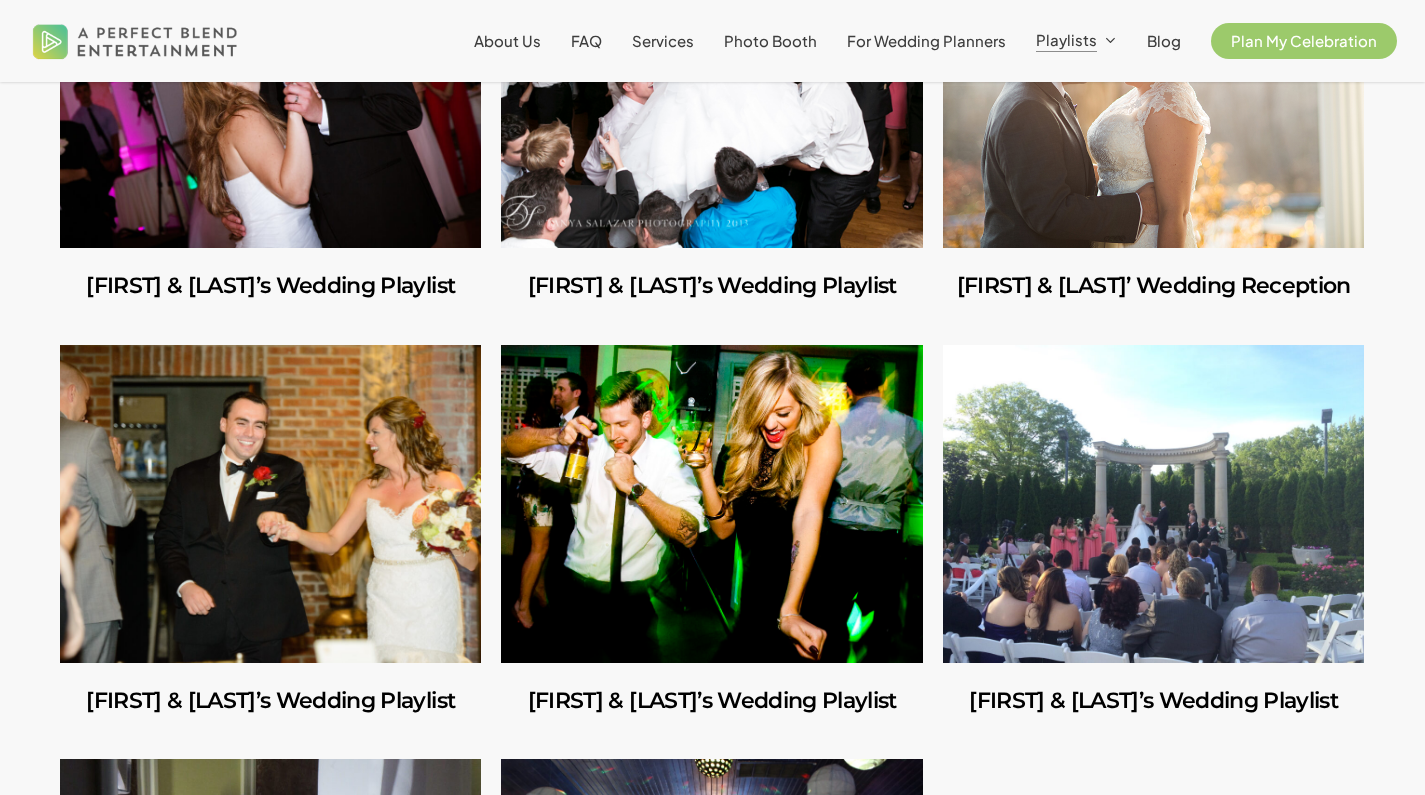 click at bounding box center (135, 41) 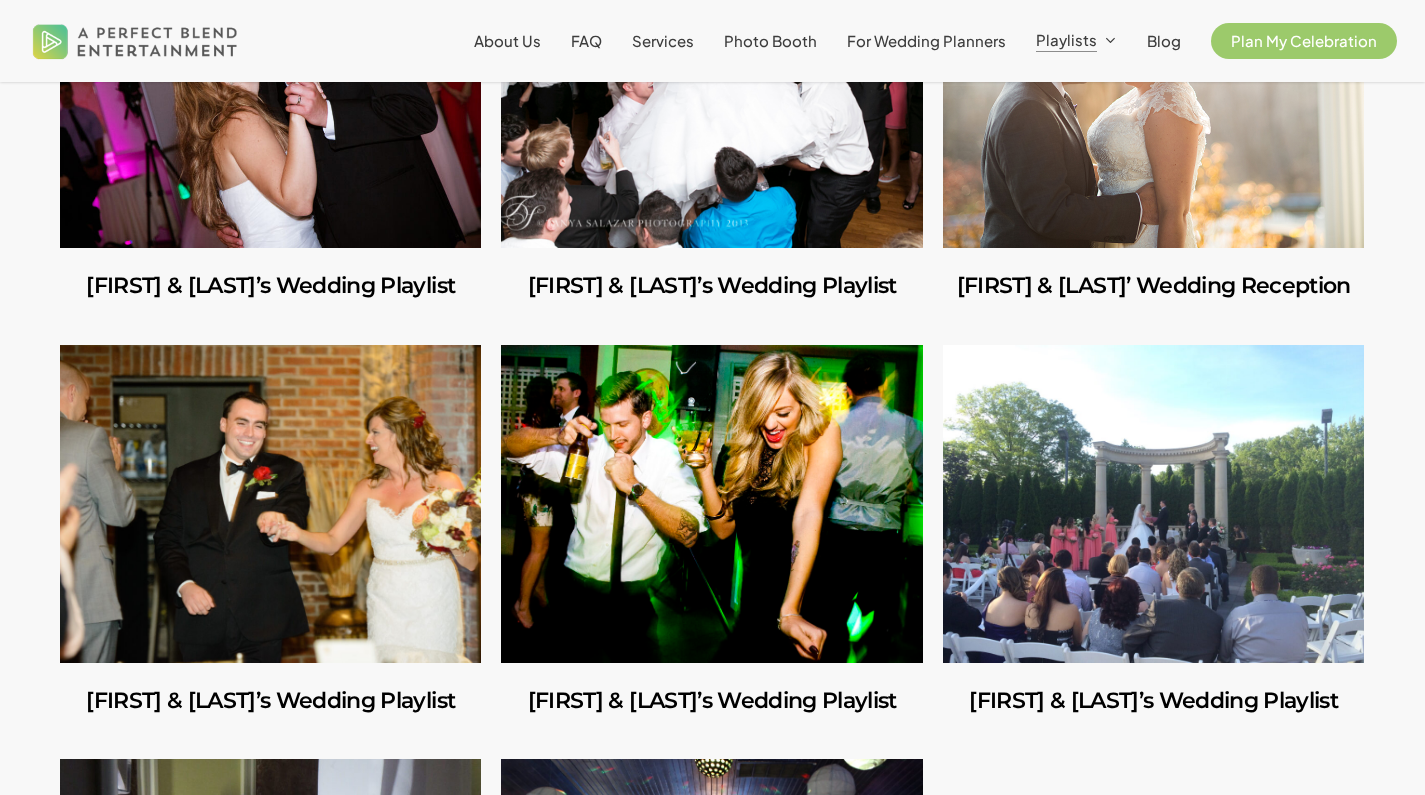 click at bounding box center [270, 89] 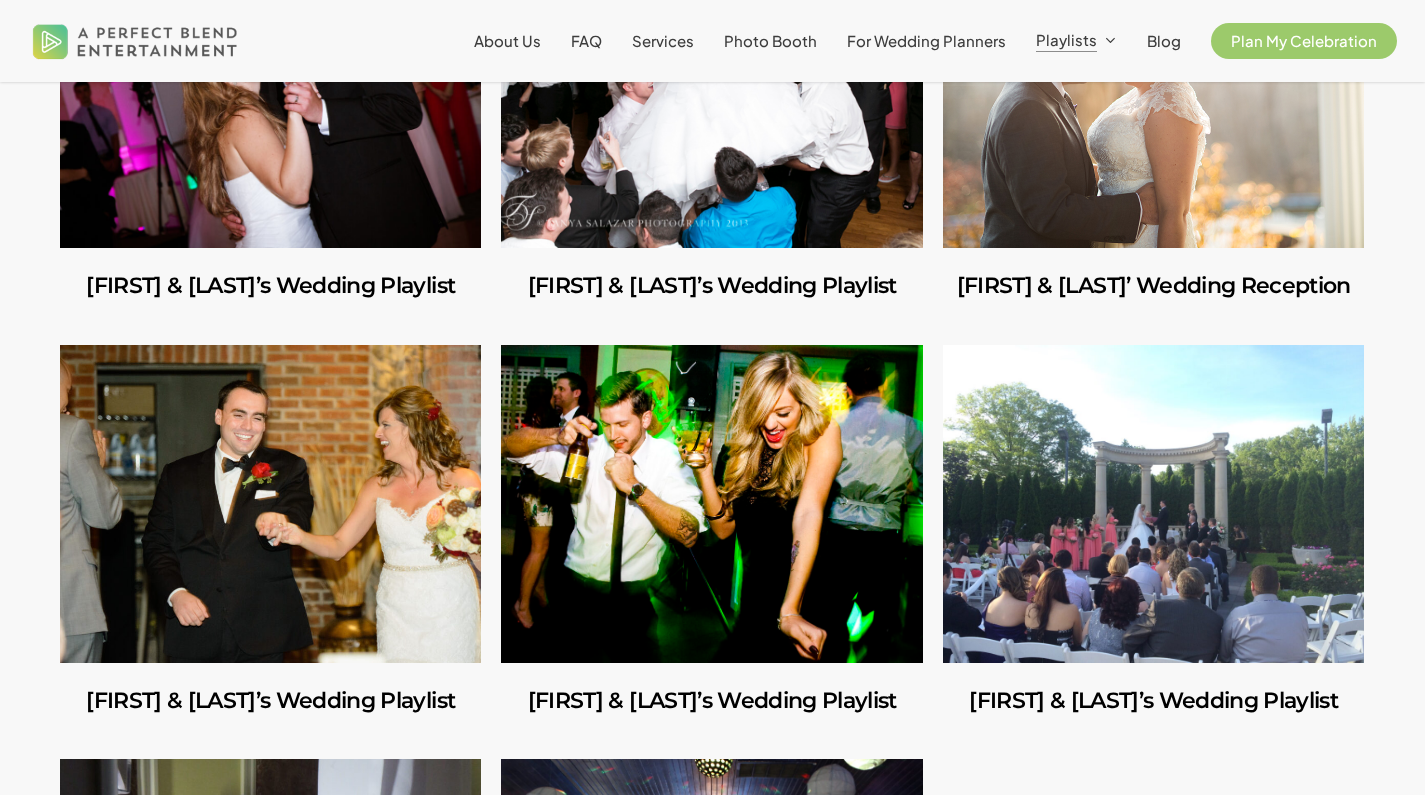 scroll, scrollTop: 8658, scrollLeft: 0, axis: vertical 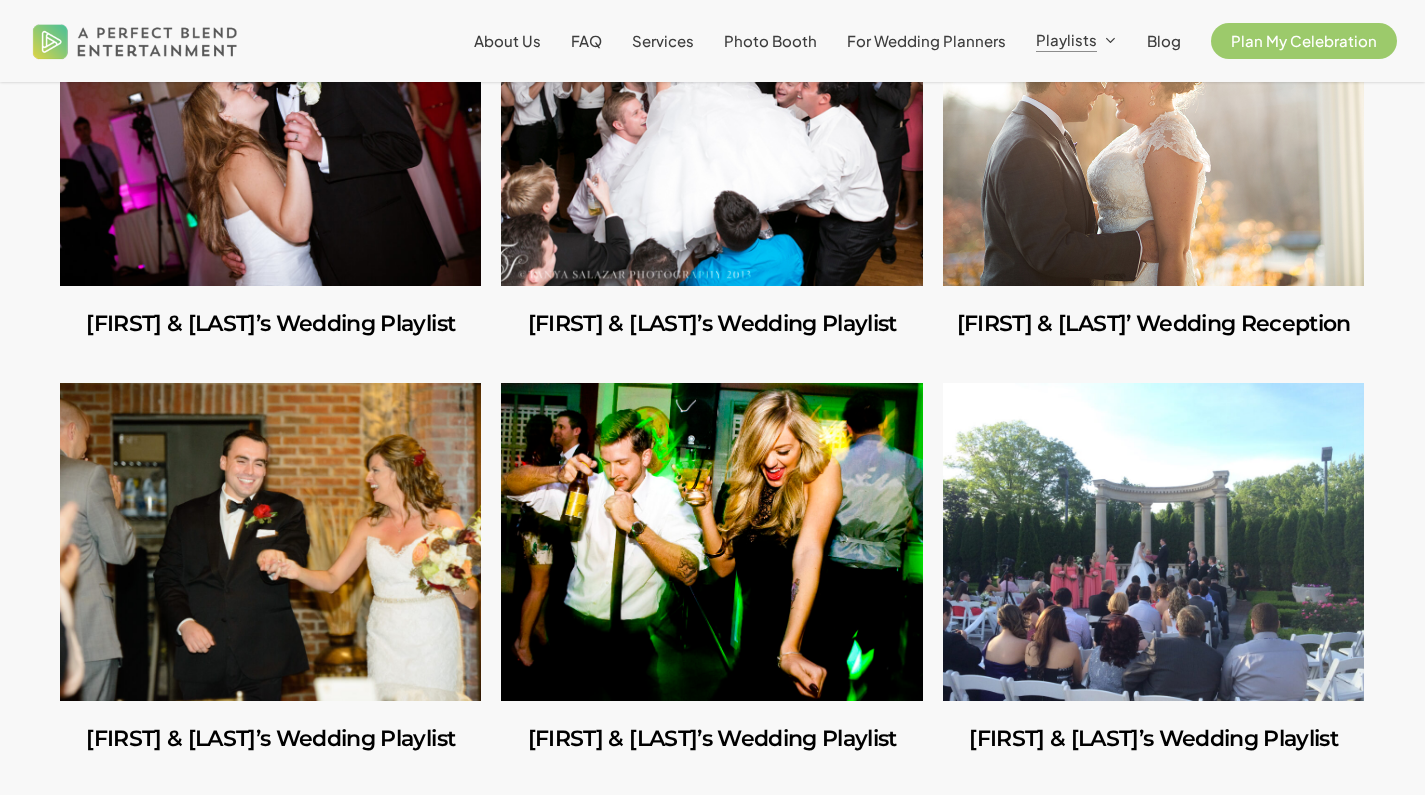 click at bounding box center (711, 127) 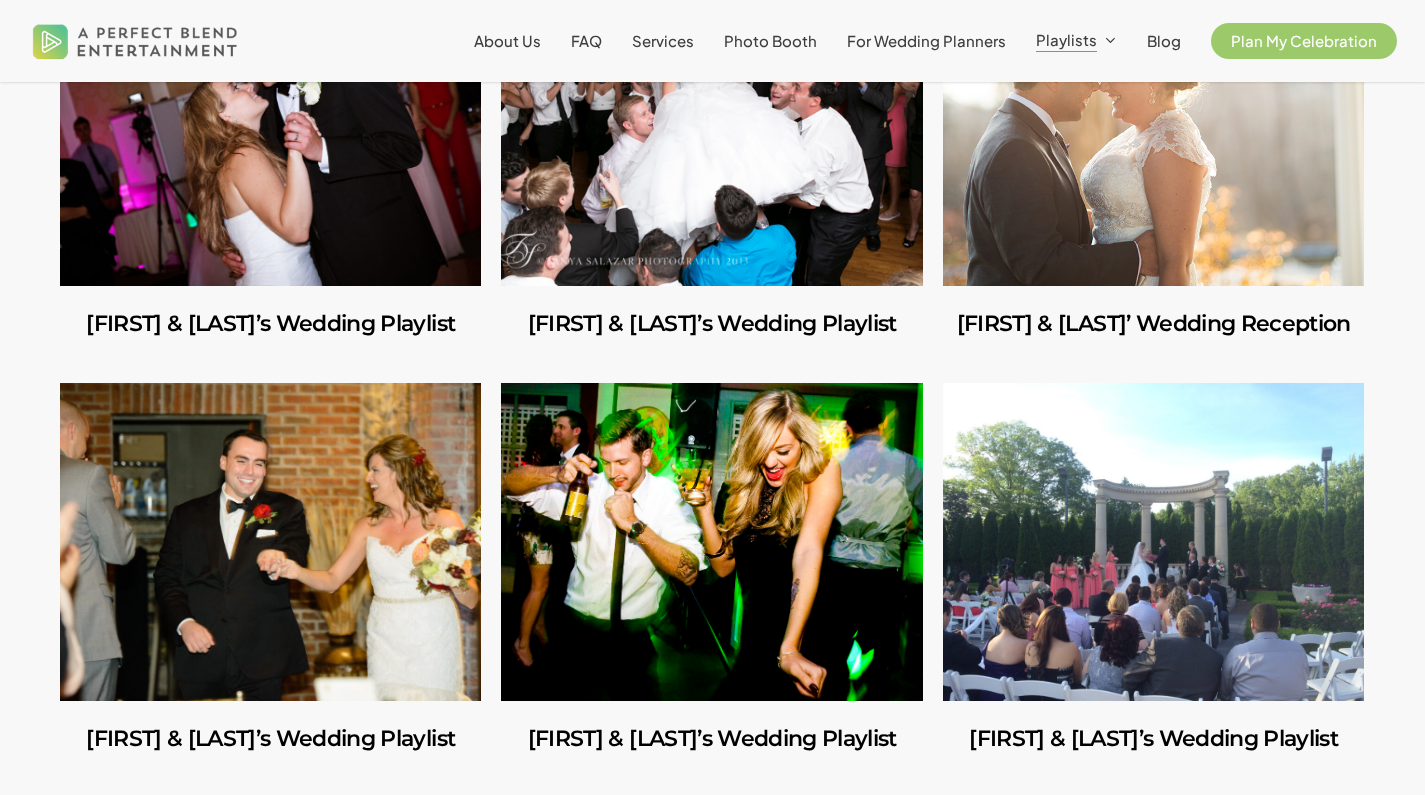 click at bounding box center (1153, 127) 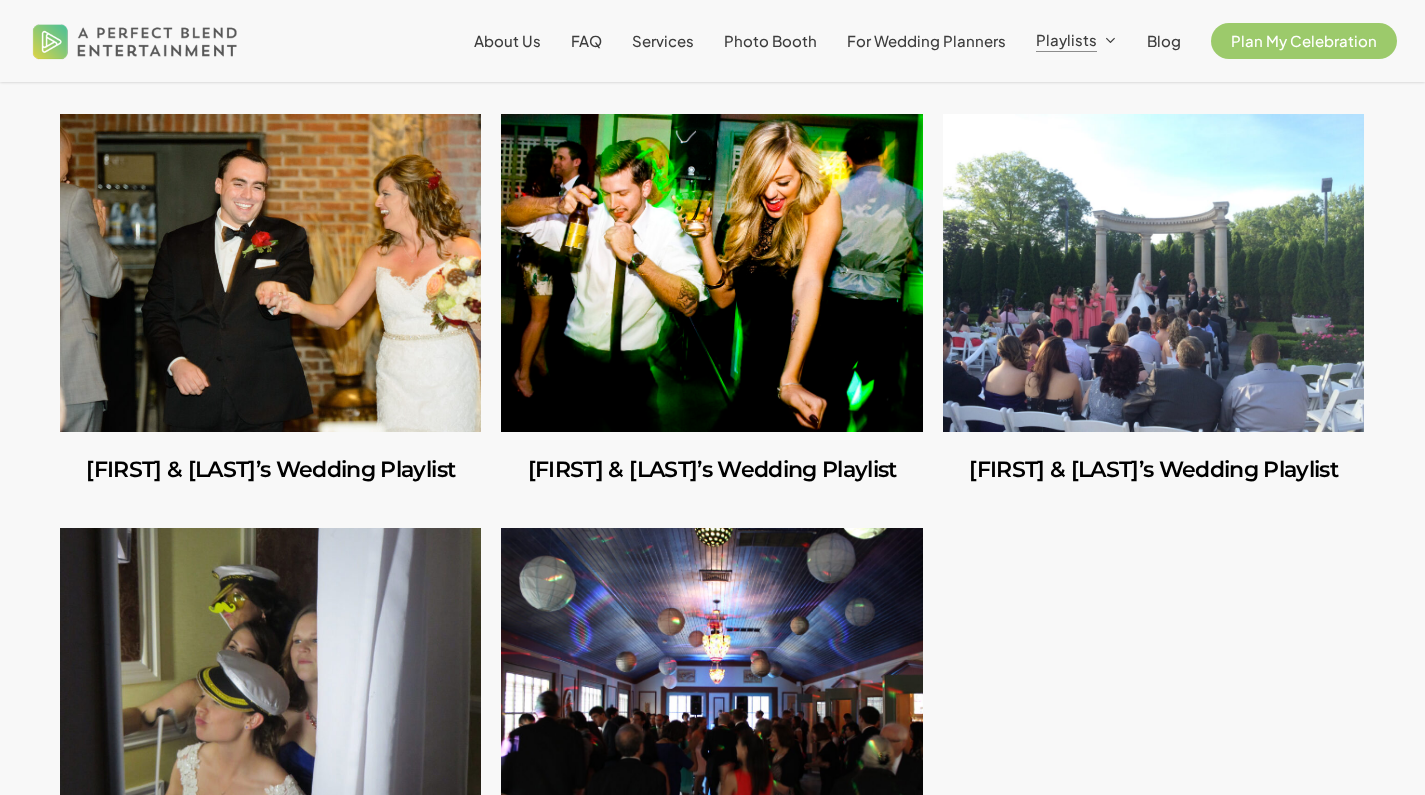scroll, scrollTop: 9038, scrollLeft: 0, axis: vertical 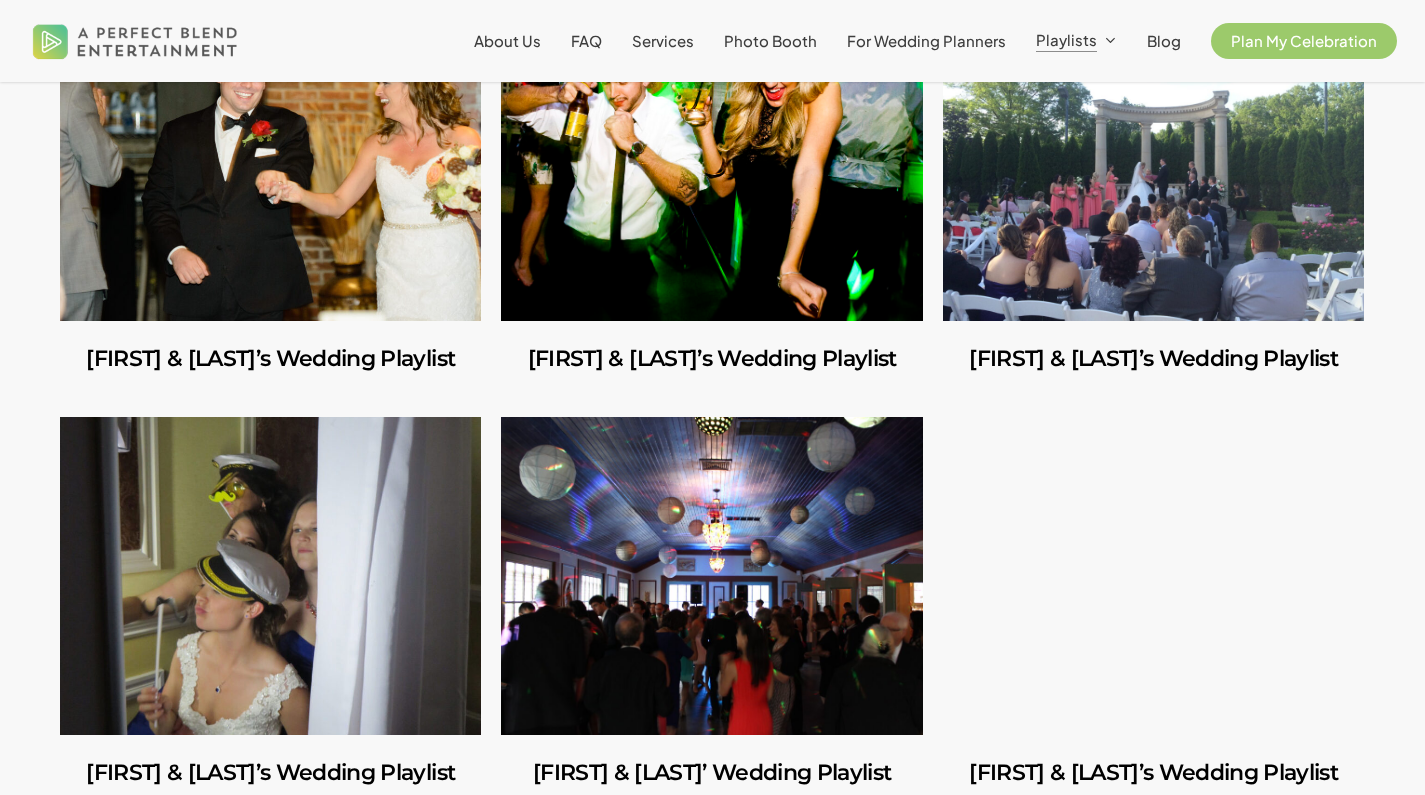 click at bounding box center [270, 162] 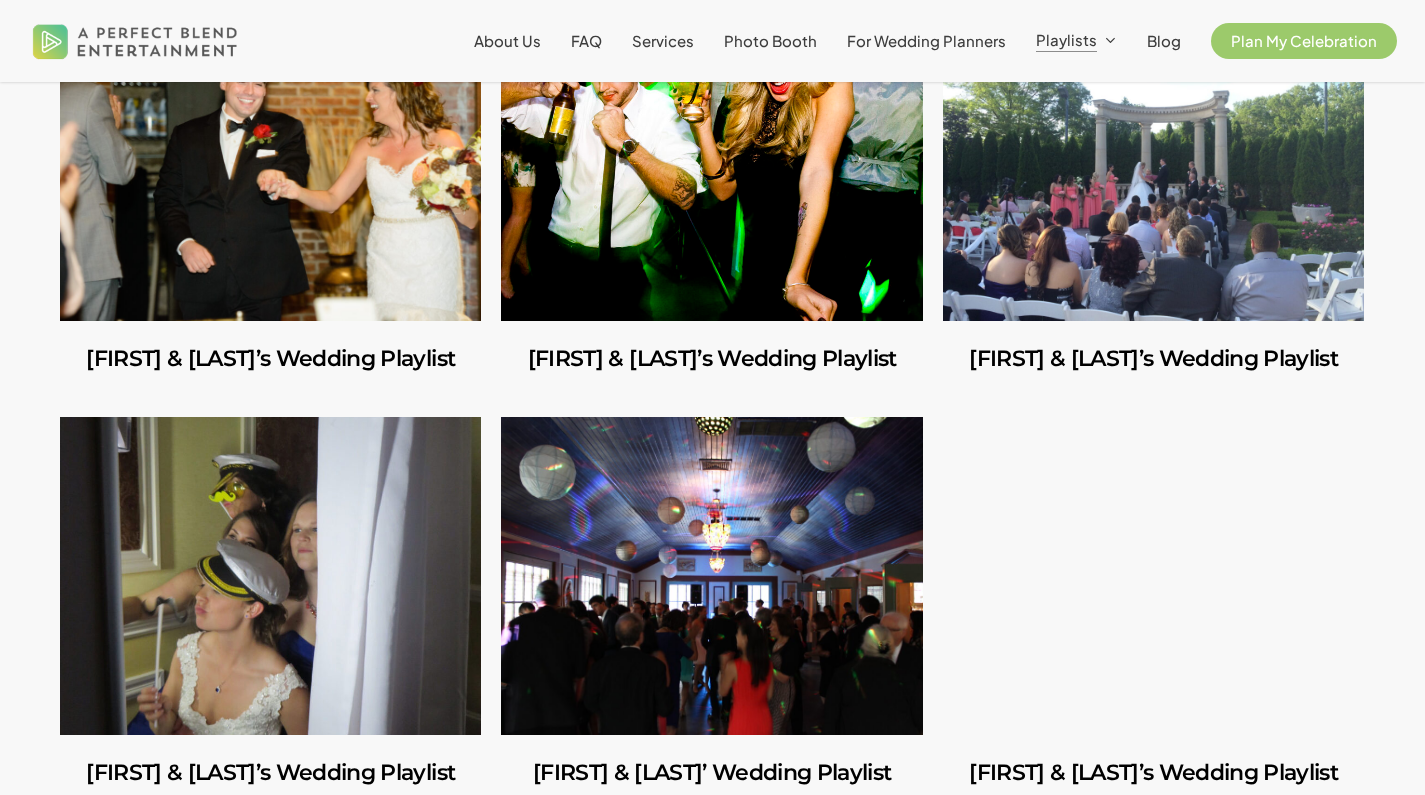 click at bounding box center [711, 162] 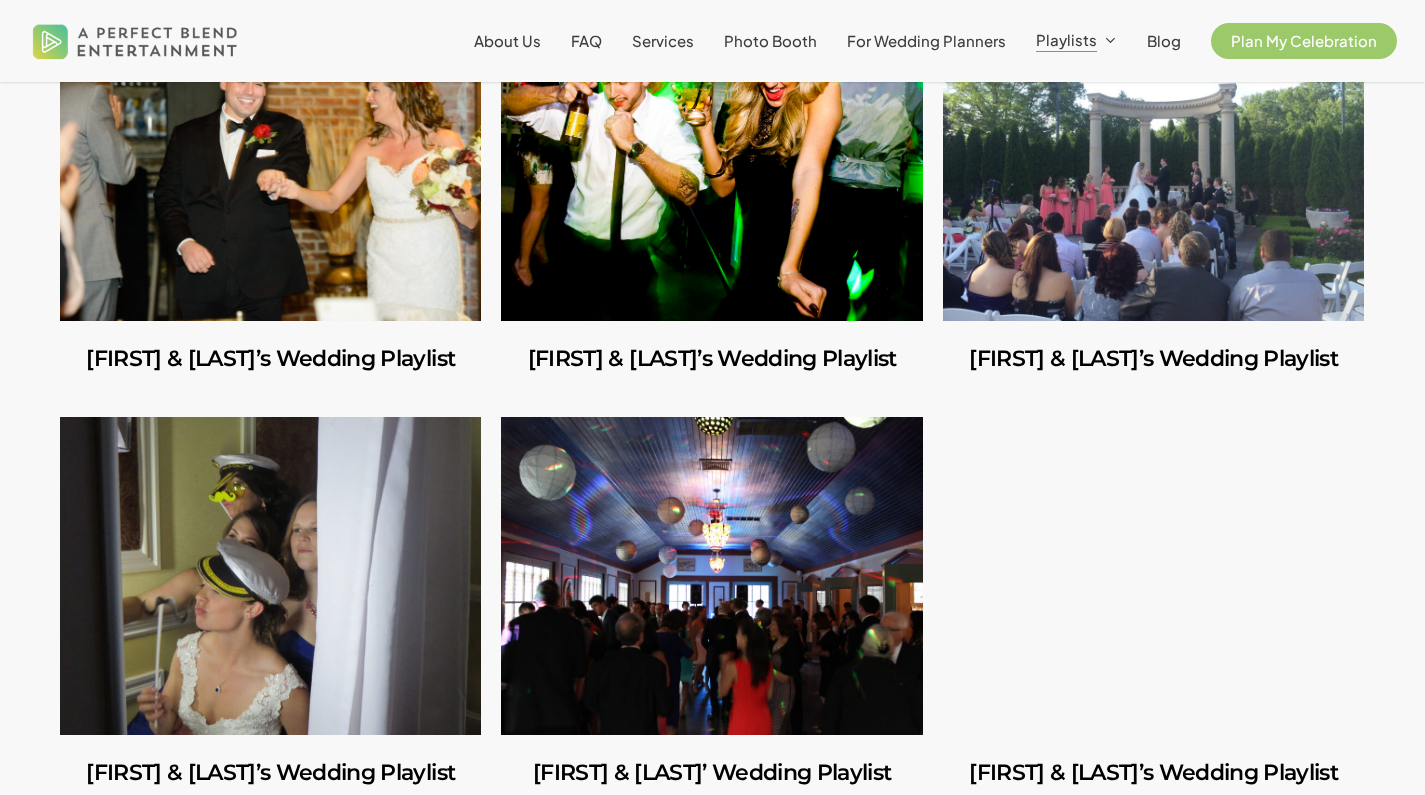 click at bounding box center [1153, 162] 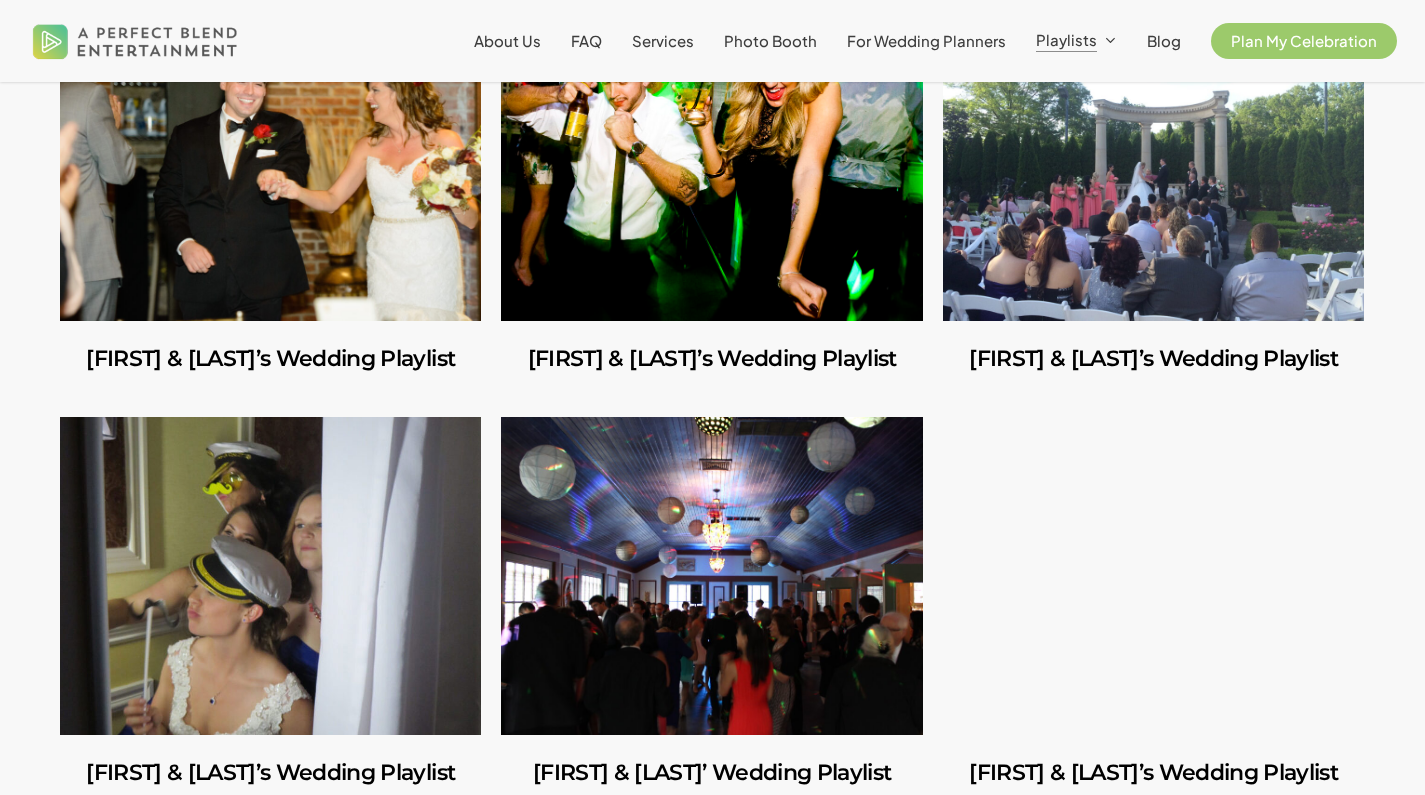 click at bounding box center [270, 576] 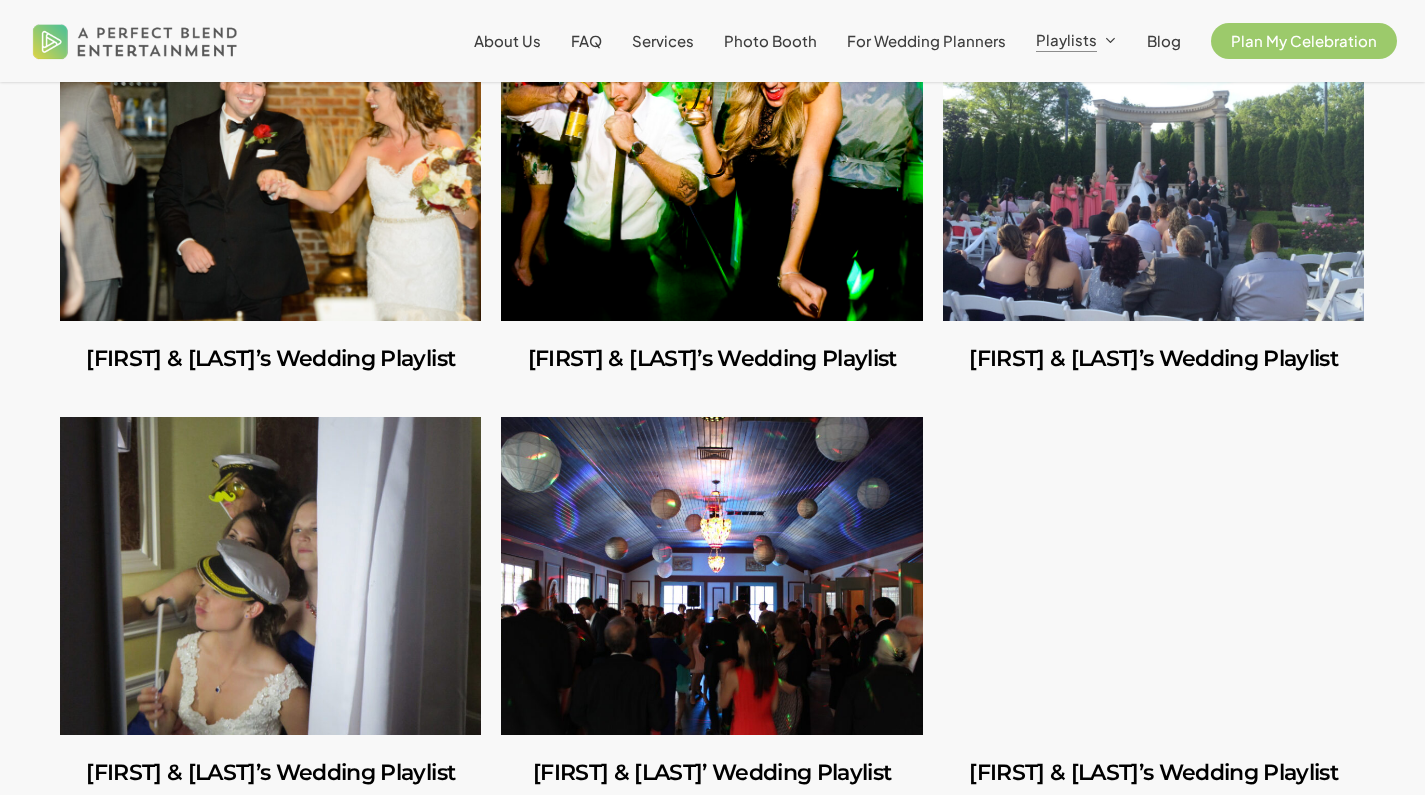 click at bounding box center [711, 576] 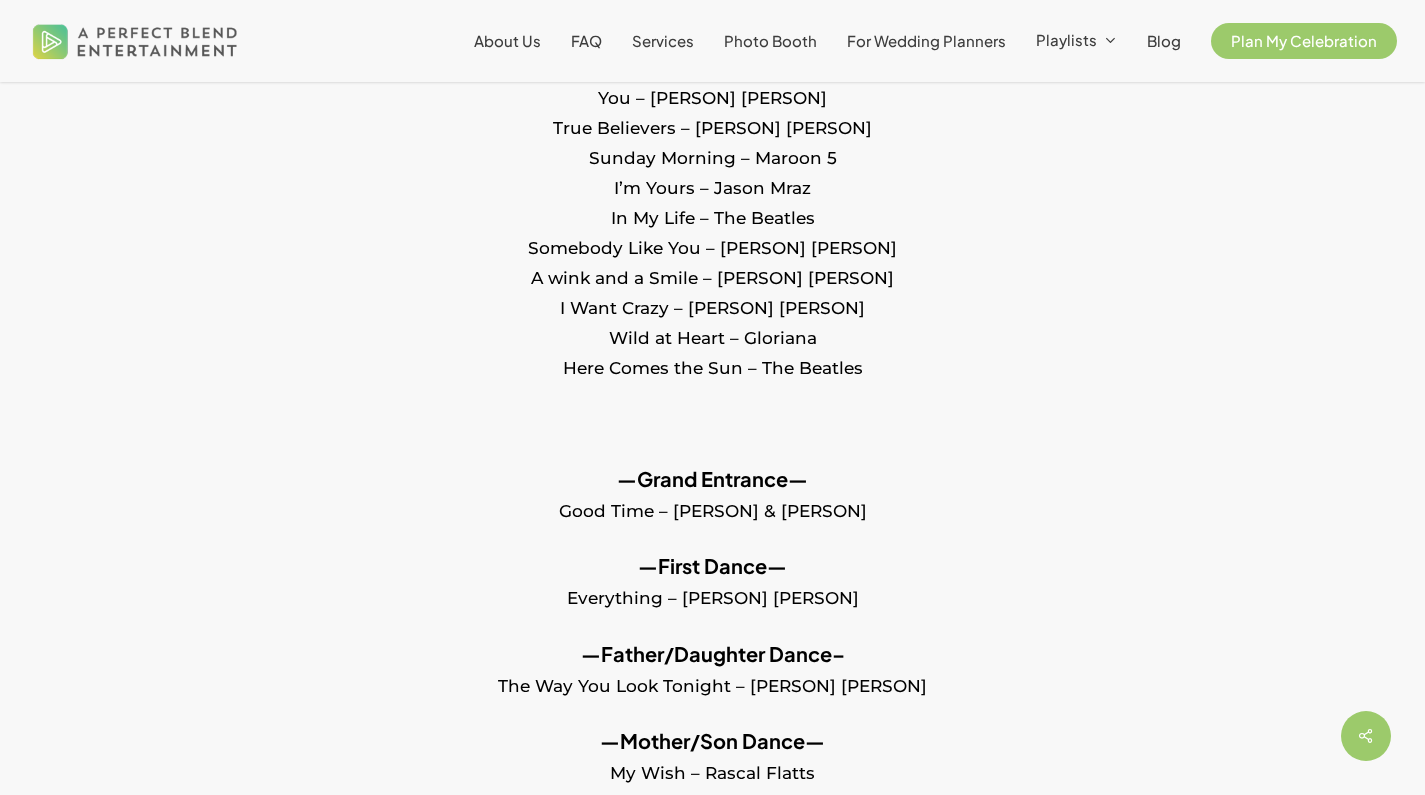 scroll, scrollTop: 1619, scrollLeft: 0, axis: vertical 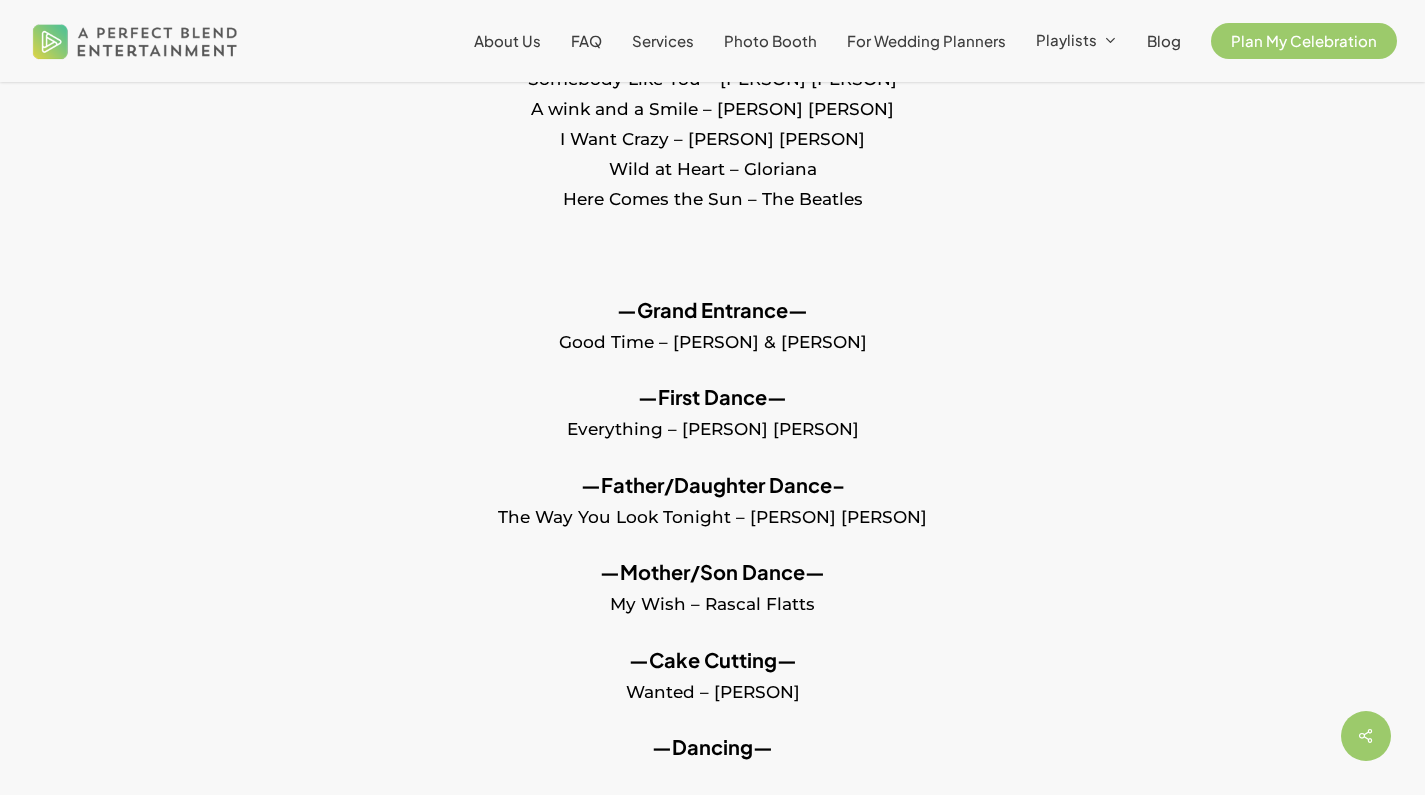 click on "—Cake Cutting—
Wanted – [PERSON]" at bounding box center (712, 689) 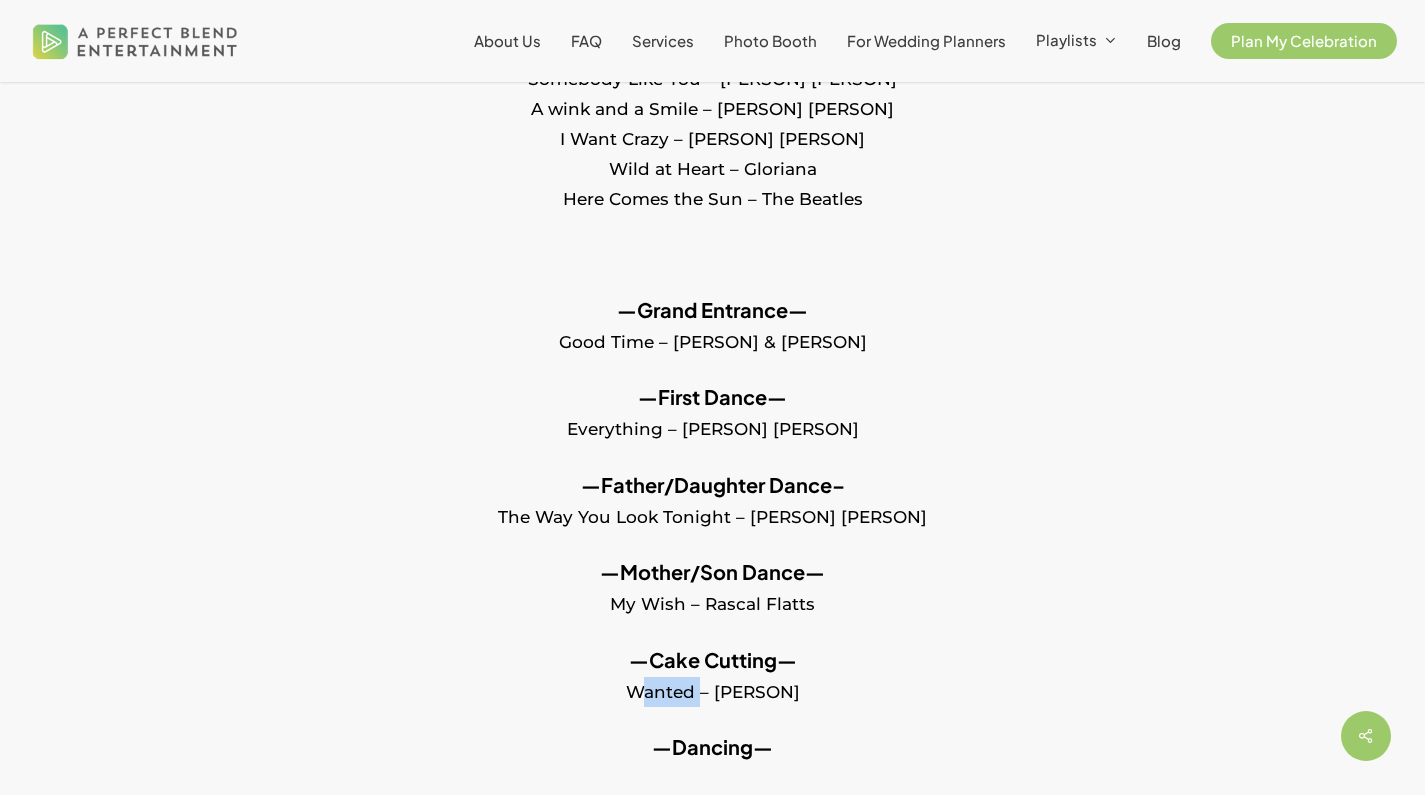 click on "—Cake Cutting—
Wanted – [PERSON]" at bounding box center (712, 689) 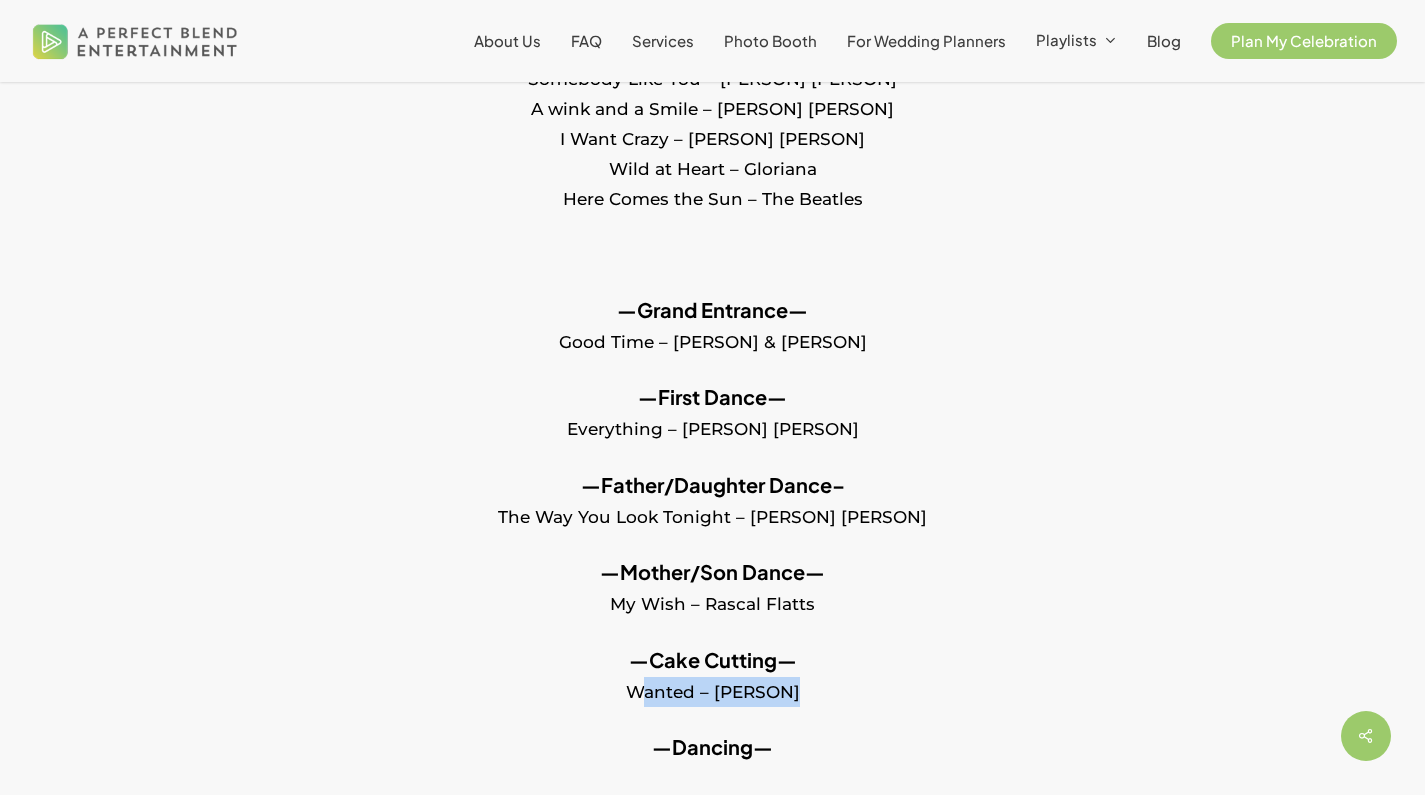 click on "—Cake Cutting—
Wanted – [PERSON]" at bounding box center [712, 689] 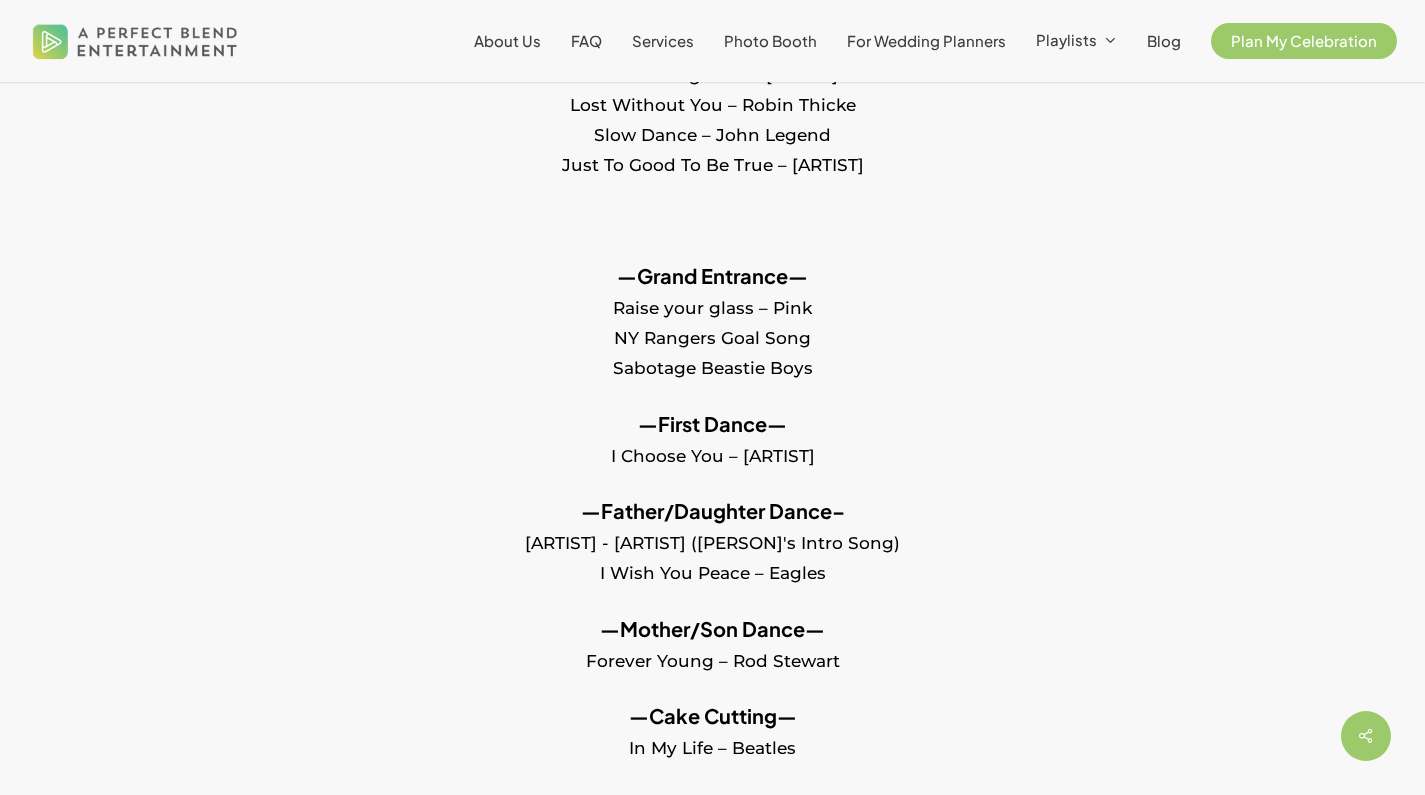 scroll, scrollTop: 1663, scrollLeft: 0, axis: vertical 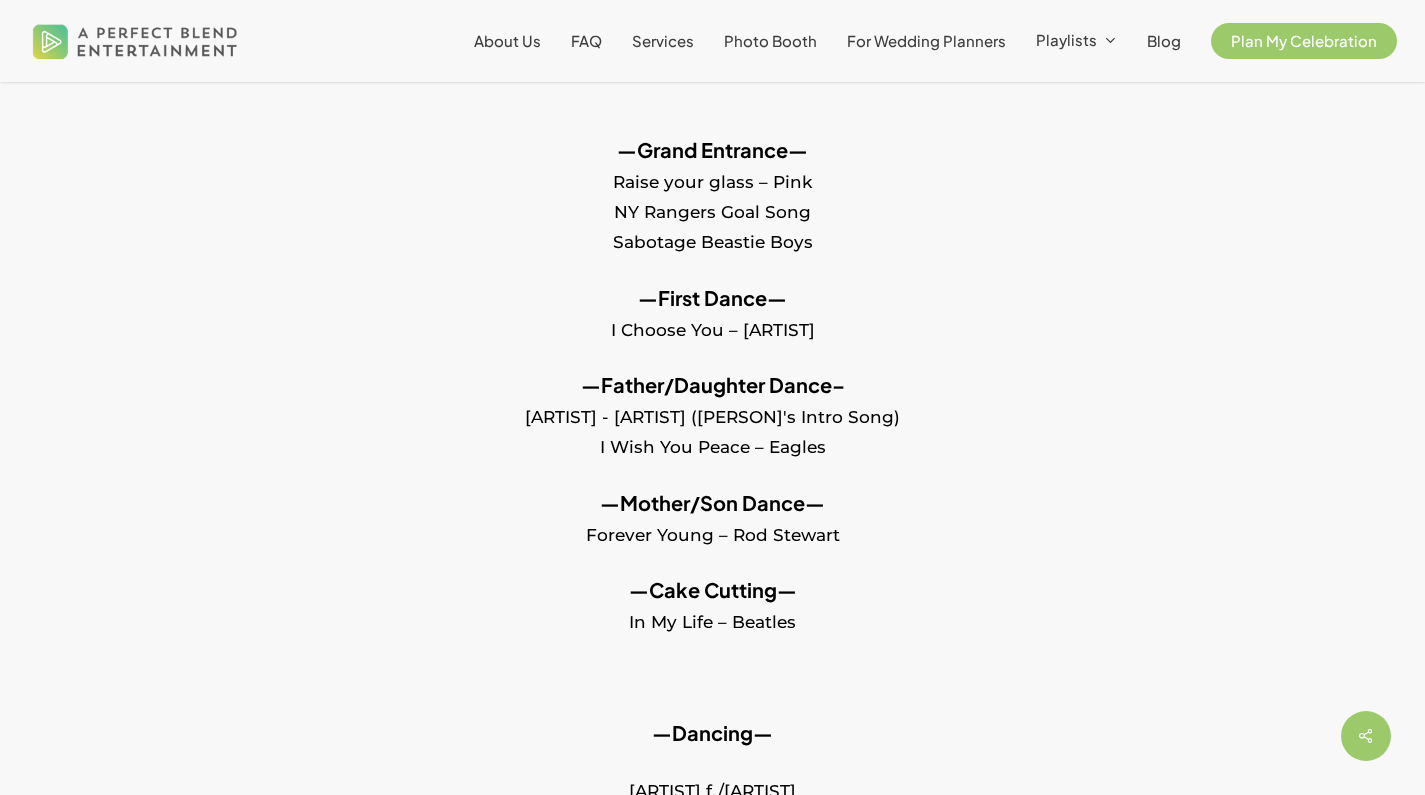drag, startPoint x: 808, startPoint y: 612, endPoint x: 624, endPoint y: 602, distance: 184.27155 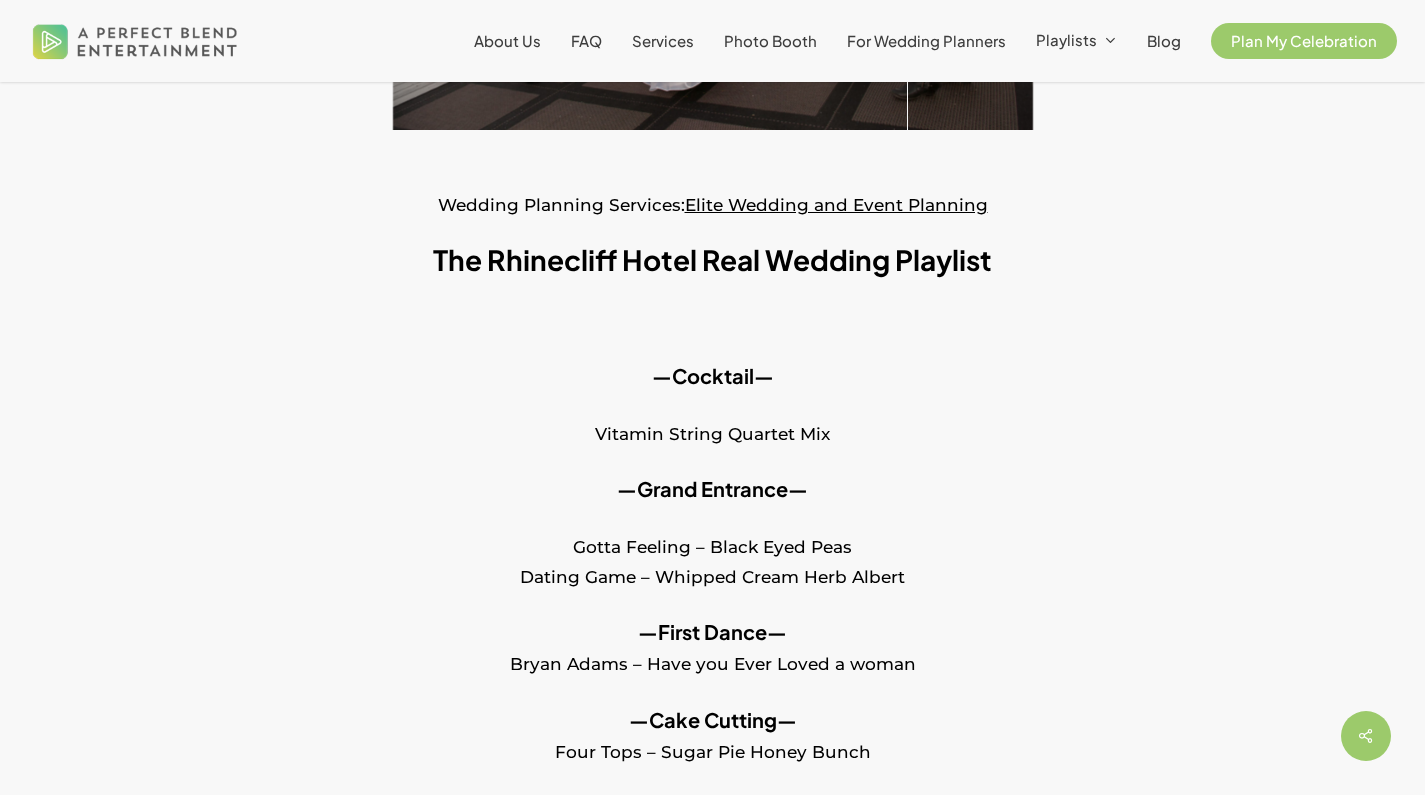 scroll, scrollTop: 942, scrollLeft: 0, axis: vertical 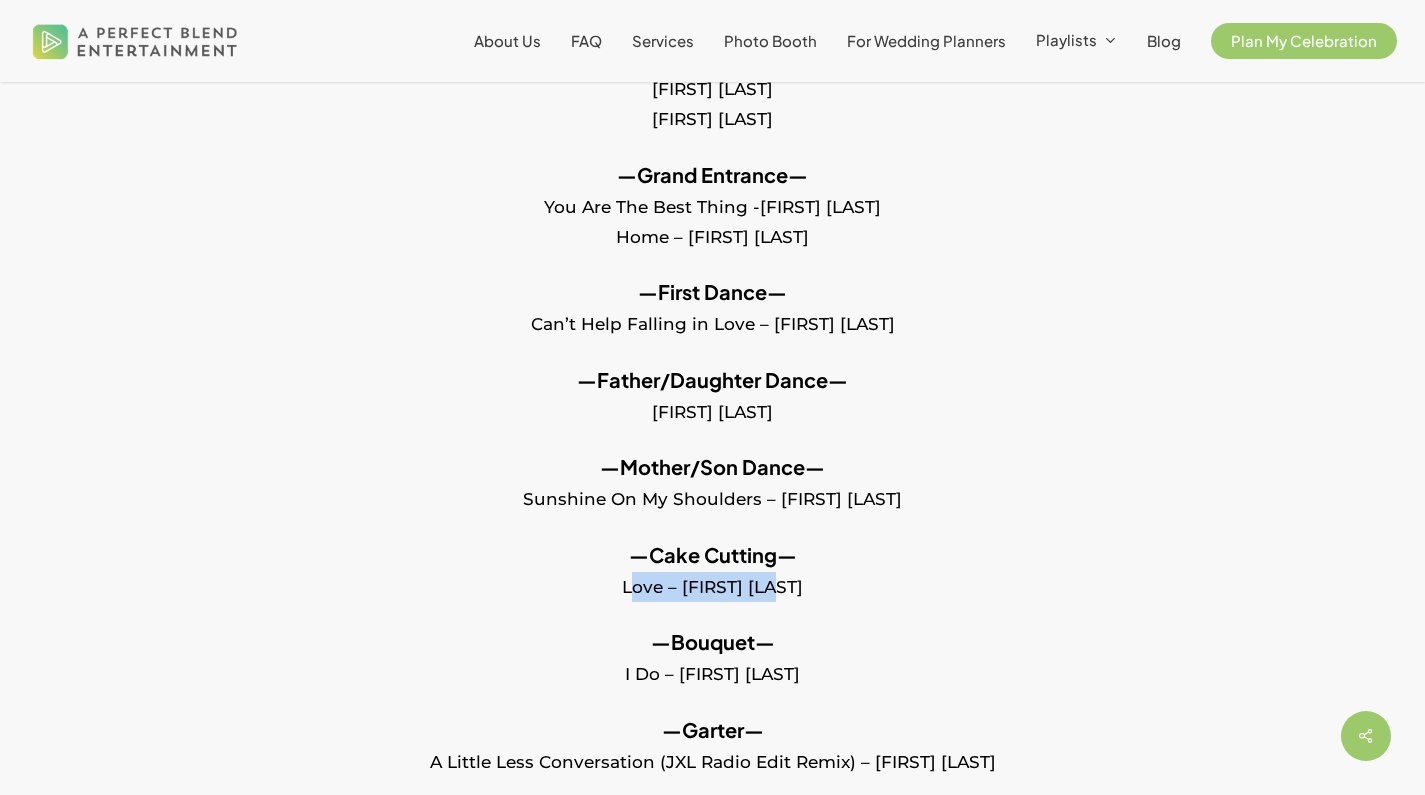drag, startPoint x: 810, startPoint y: 567, endPoint x: 583, endPoint y: 570, distance: 227.01982 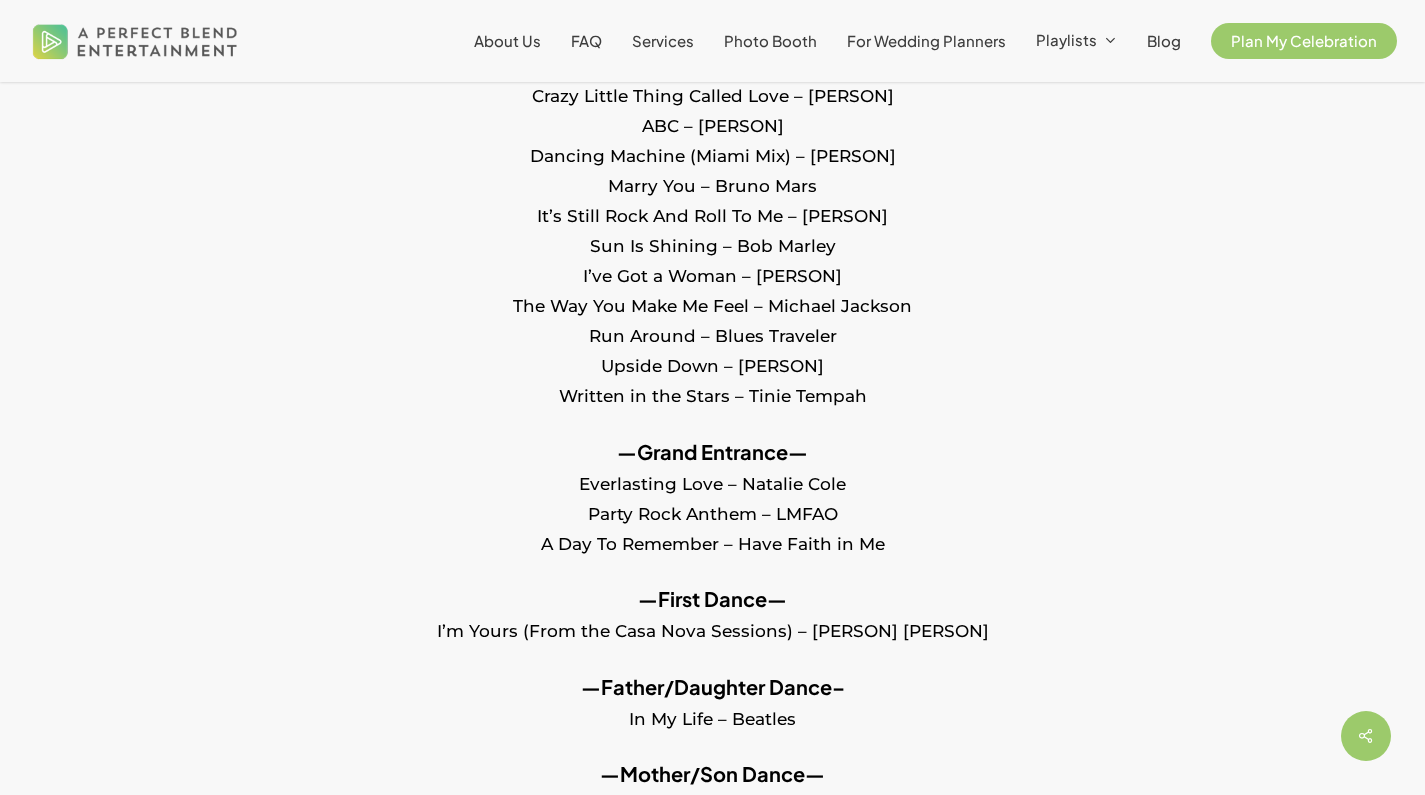 scroll, scrollTop: 1275, scrollLeft: 0, axis: vertical 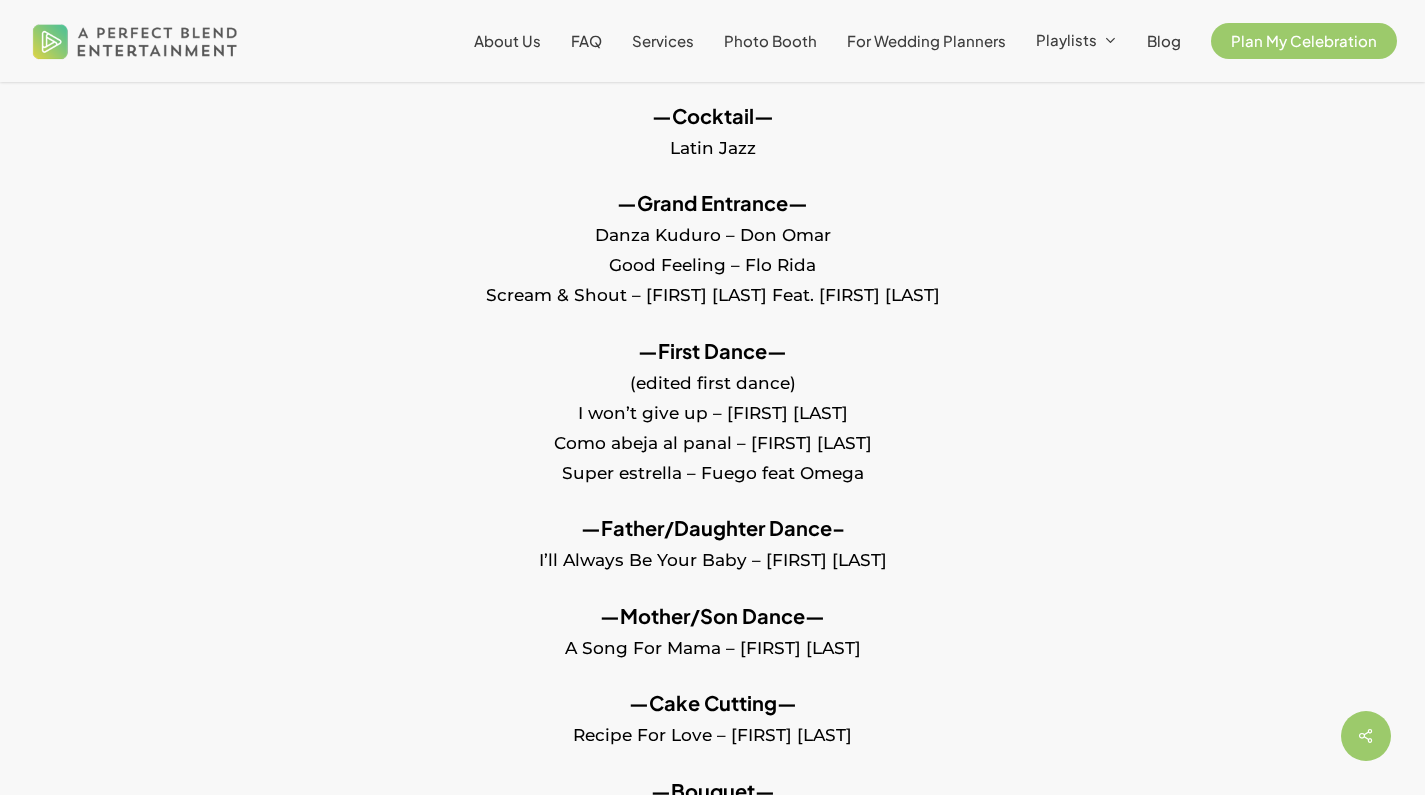drag, startPoint x: 916, startPoint y: 712, endPoint x: 543, endPoint y: 710, distance: 373.00537 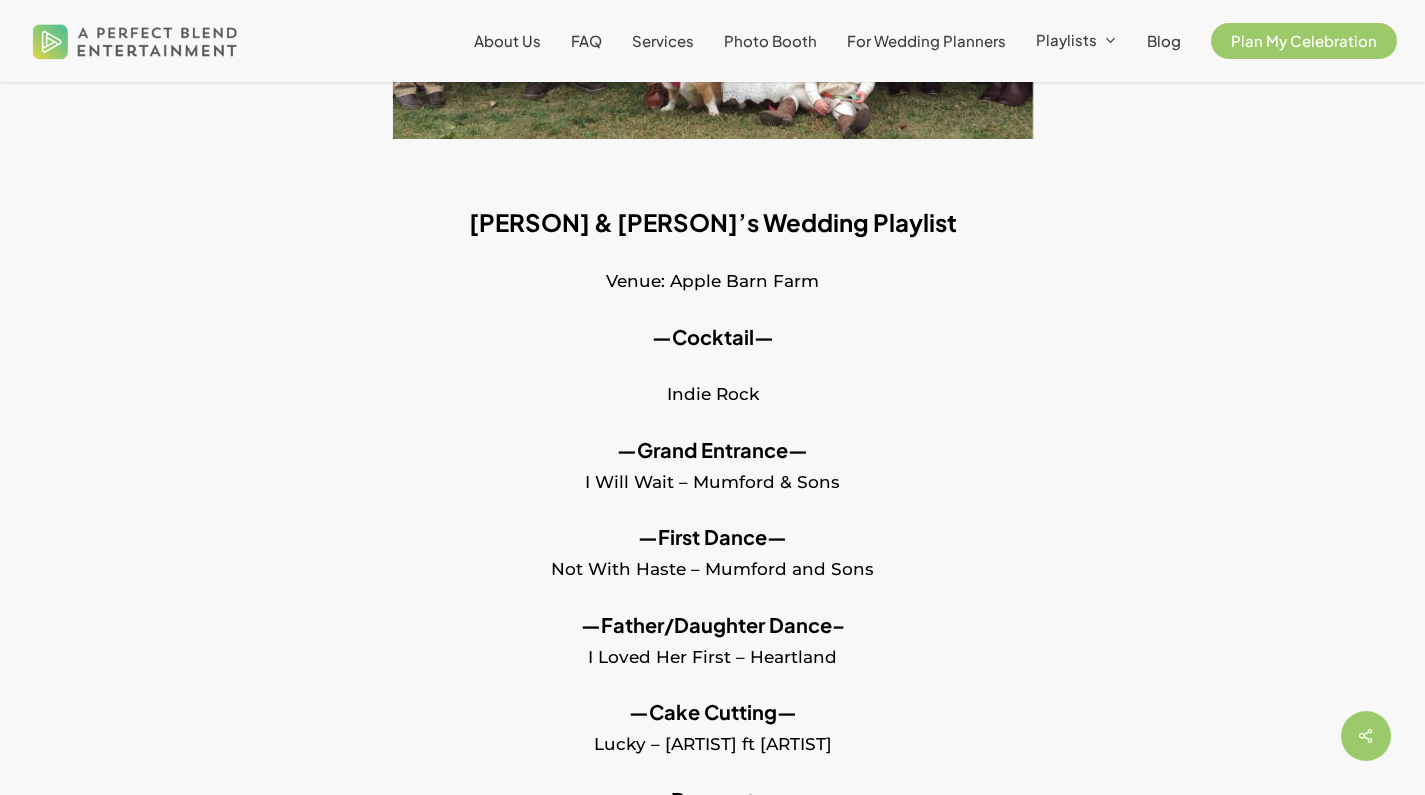 scroll, scrollTop: 658, scrollLeft: 0, axis: vertical 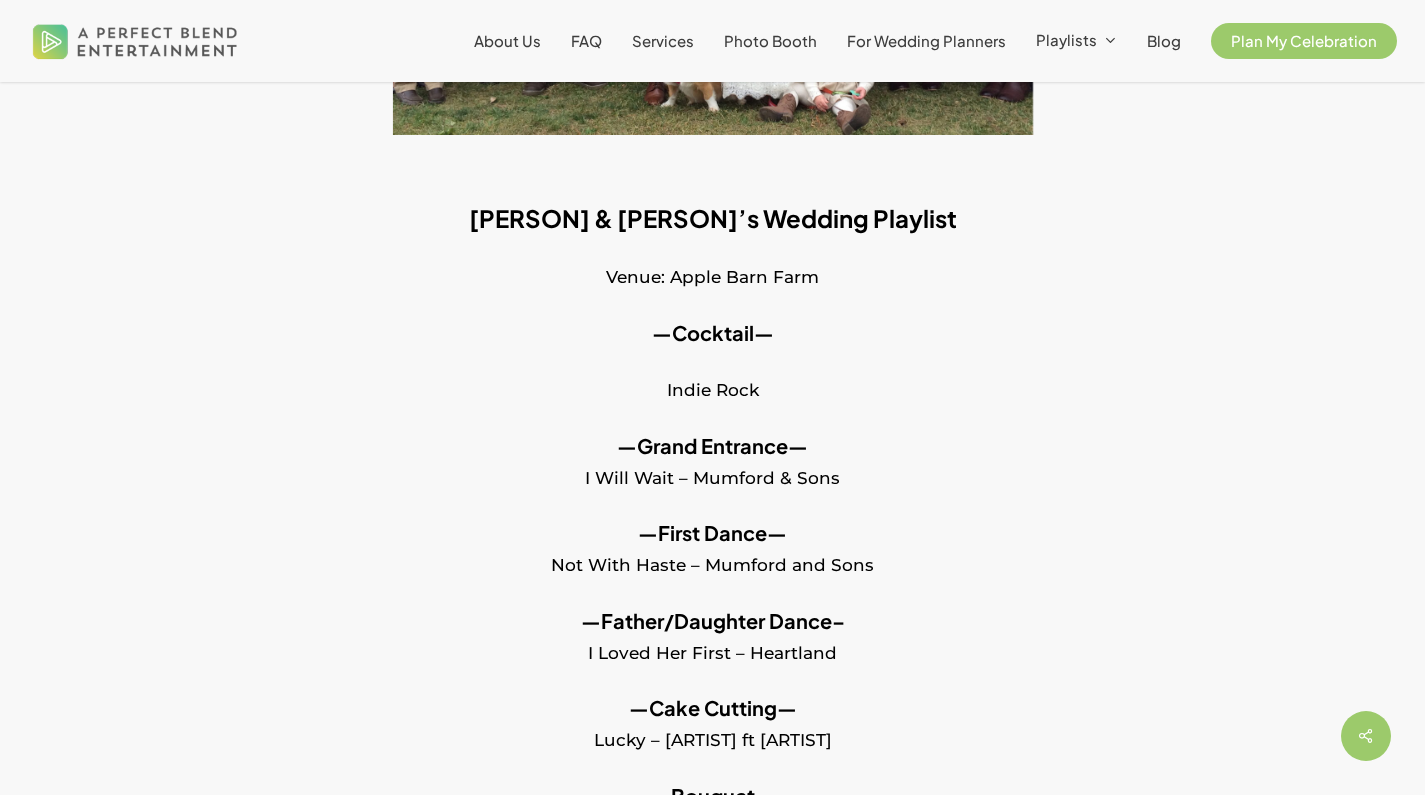 drag, startPoint x: 866, startPoint y: 721, endPoint x: 549, endPoint y: 731, distance: 317.15768 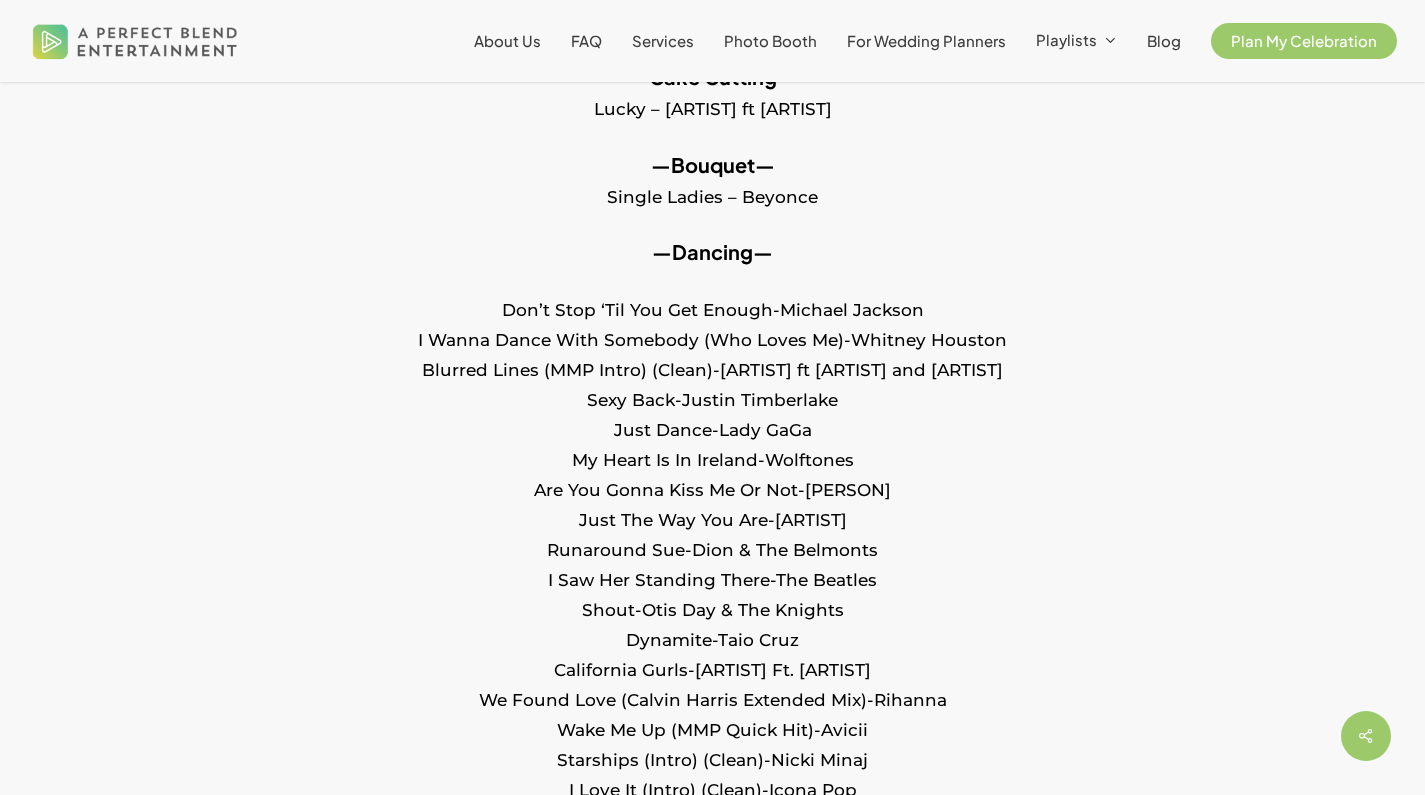 scroll, scrollTop: 1131, scrollLeft: 0, axis: vertical 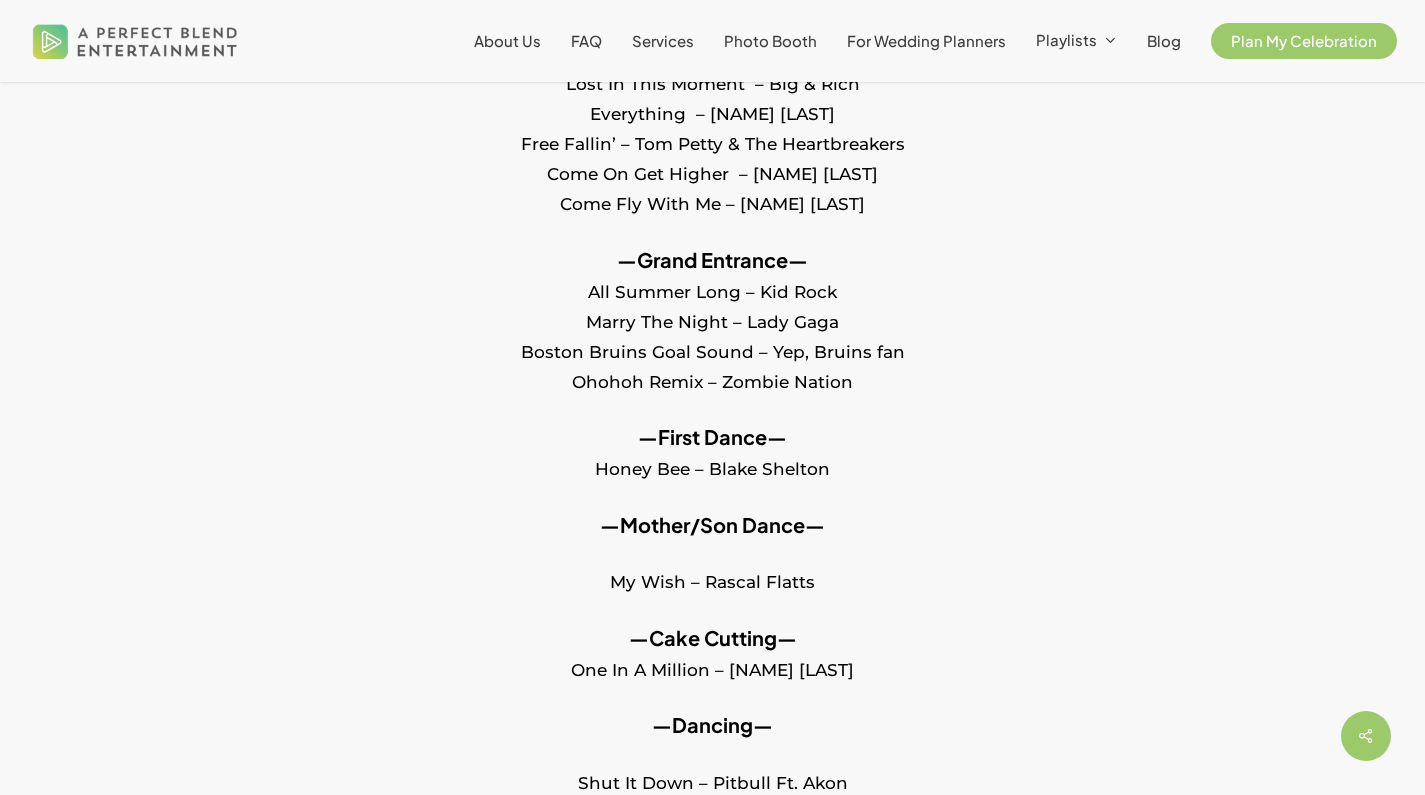 click on "—Cake Cutting—
One In A Million – [NAME] [LAST]" at bounding box center (712, 667) 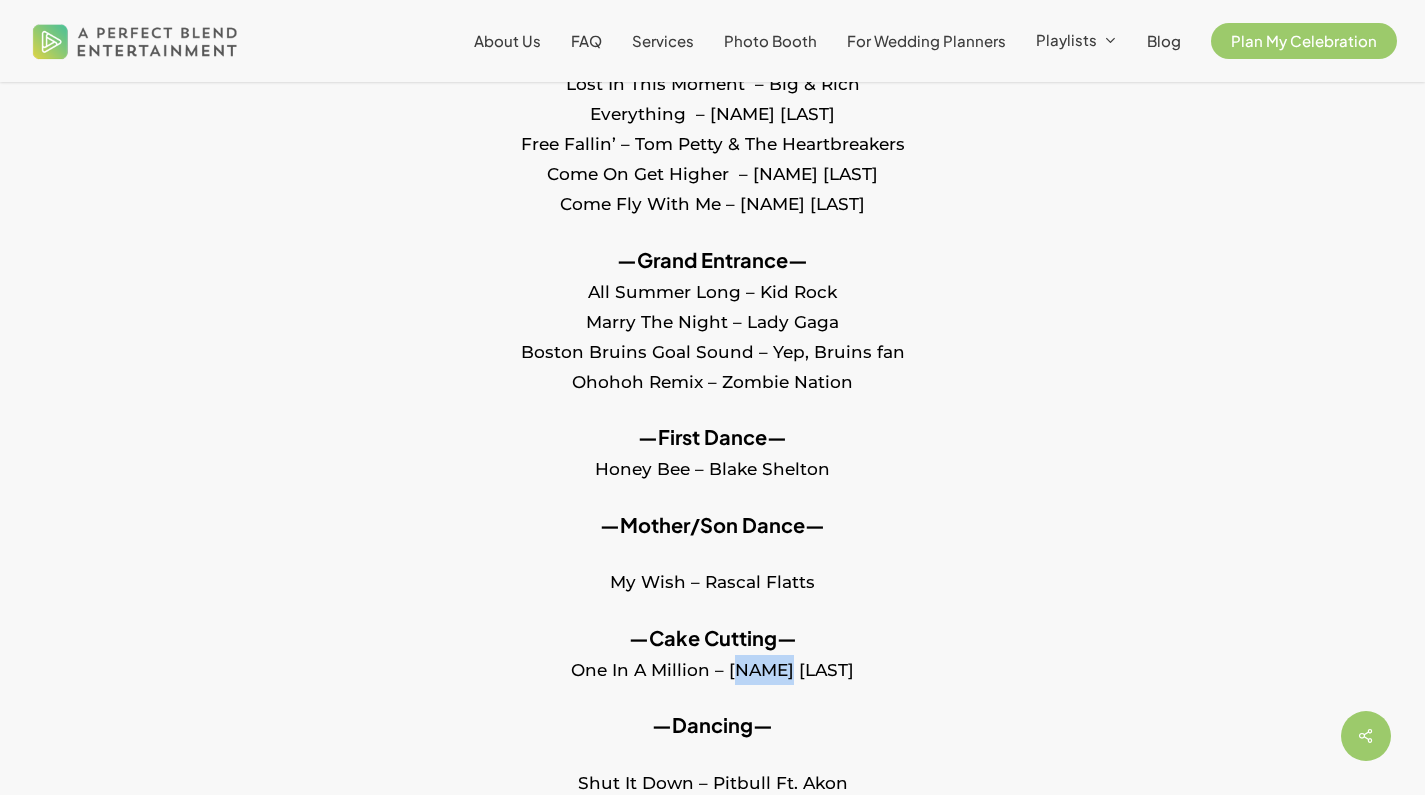 click on "—Cake Cutting—
One In A Million – [NAME] [LAST]" at bounding box center (712, 667) 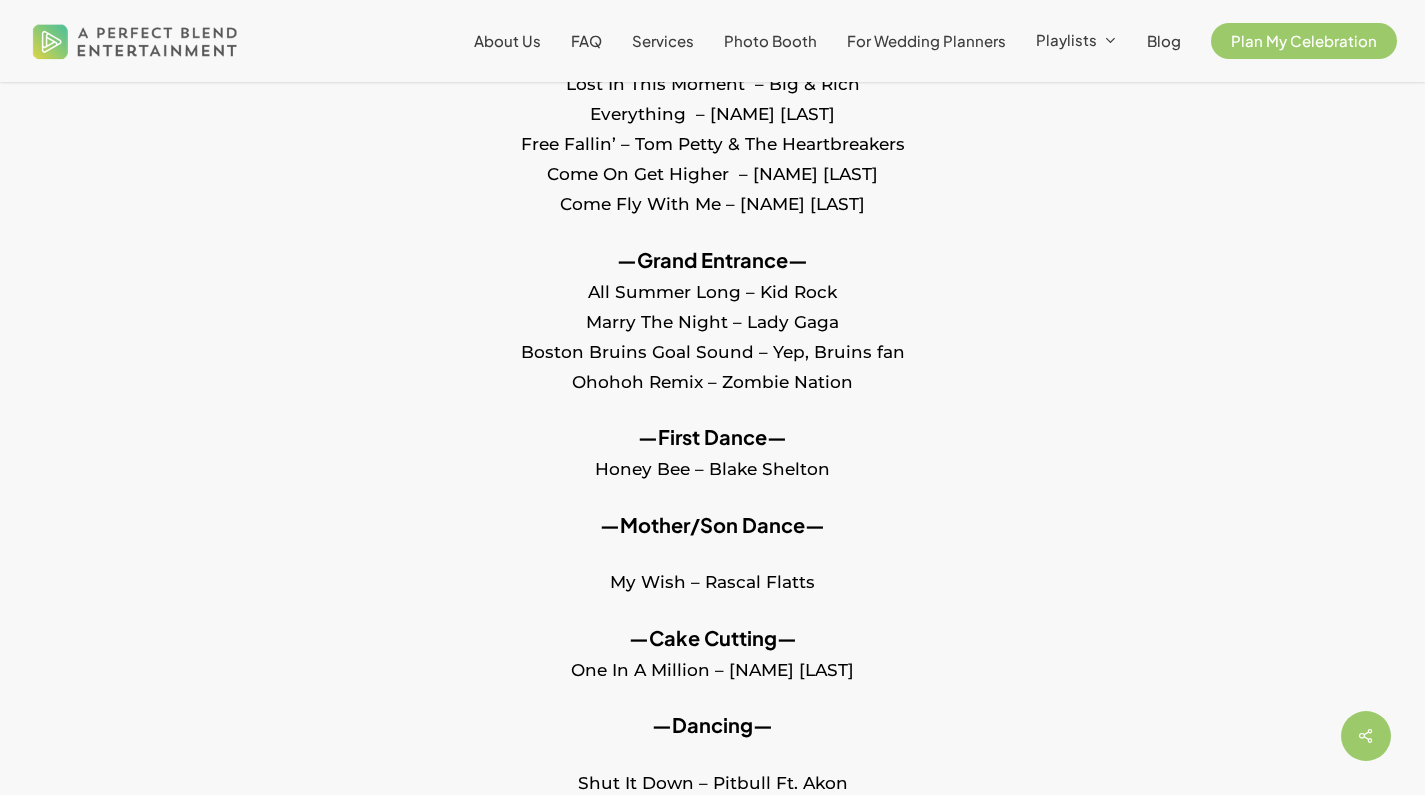 click on "—Cake Cutting—
One In A Million – [NAME] [LAST]" at bounding box center (712, 667) 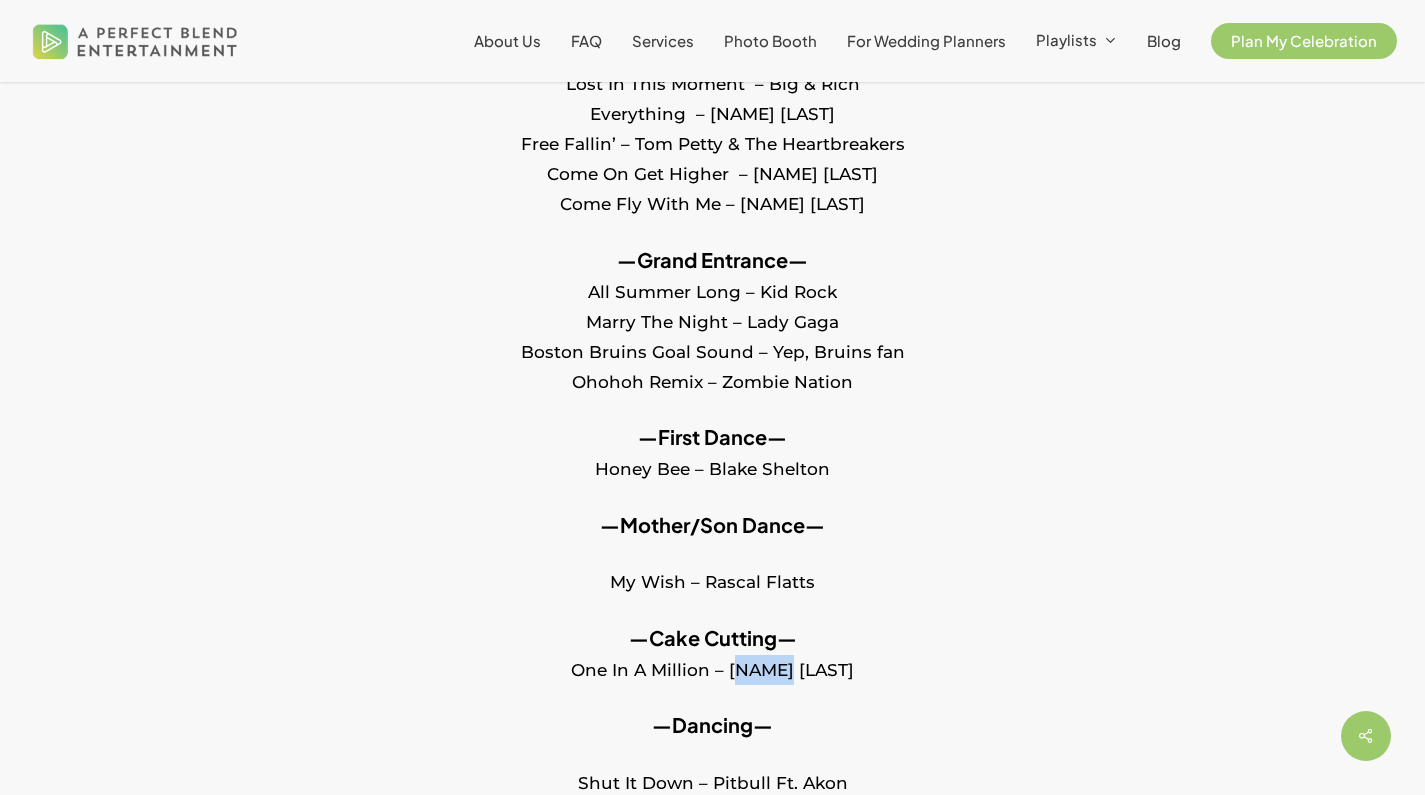 click on "—Cake Cutting—
One In A Million – [NAME] [LAST]" at bounding box center [712, 667] 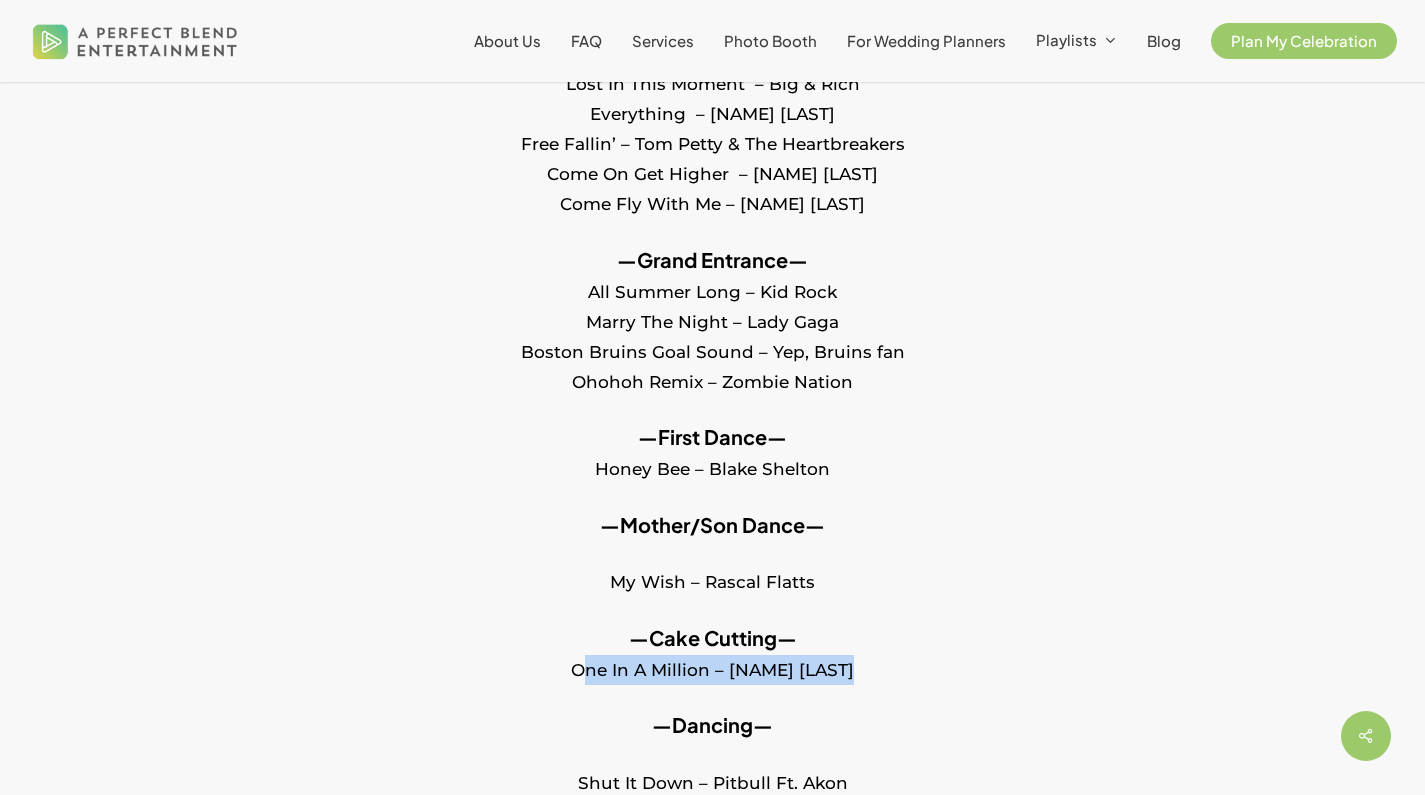 click on "—Cake Cutting—
One In A Million – Larry Graham" at bounding box center (712, 667) 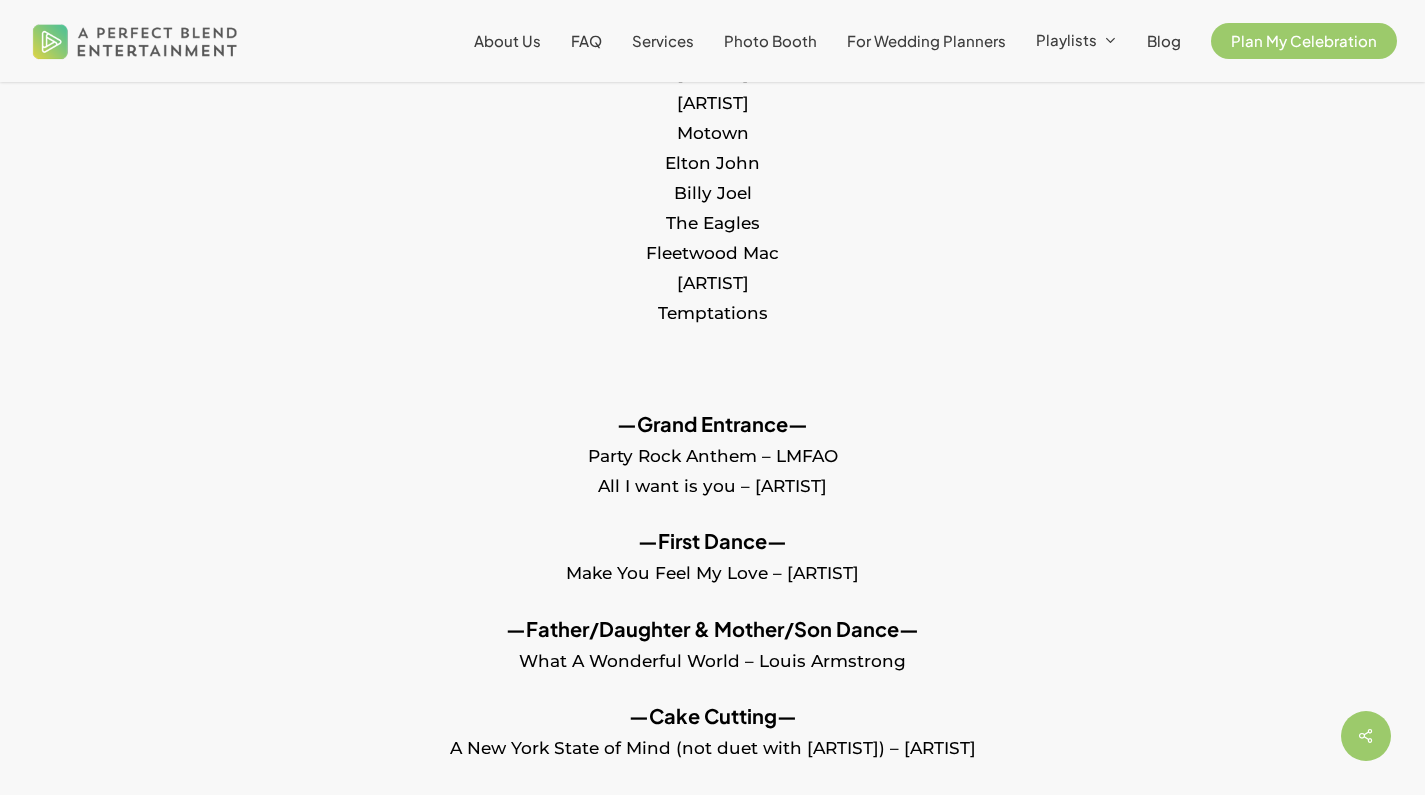scroll, scrollTop: 1182, scrollLeft: 0, axis: vertical 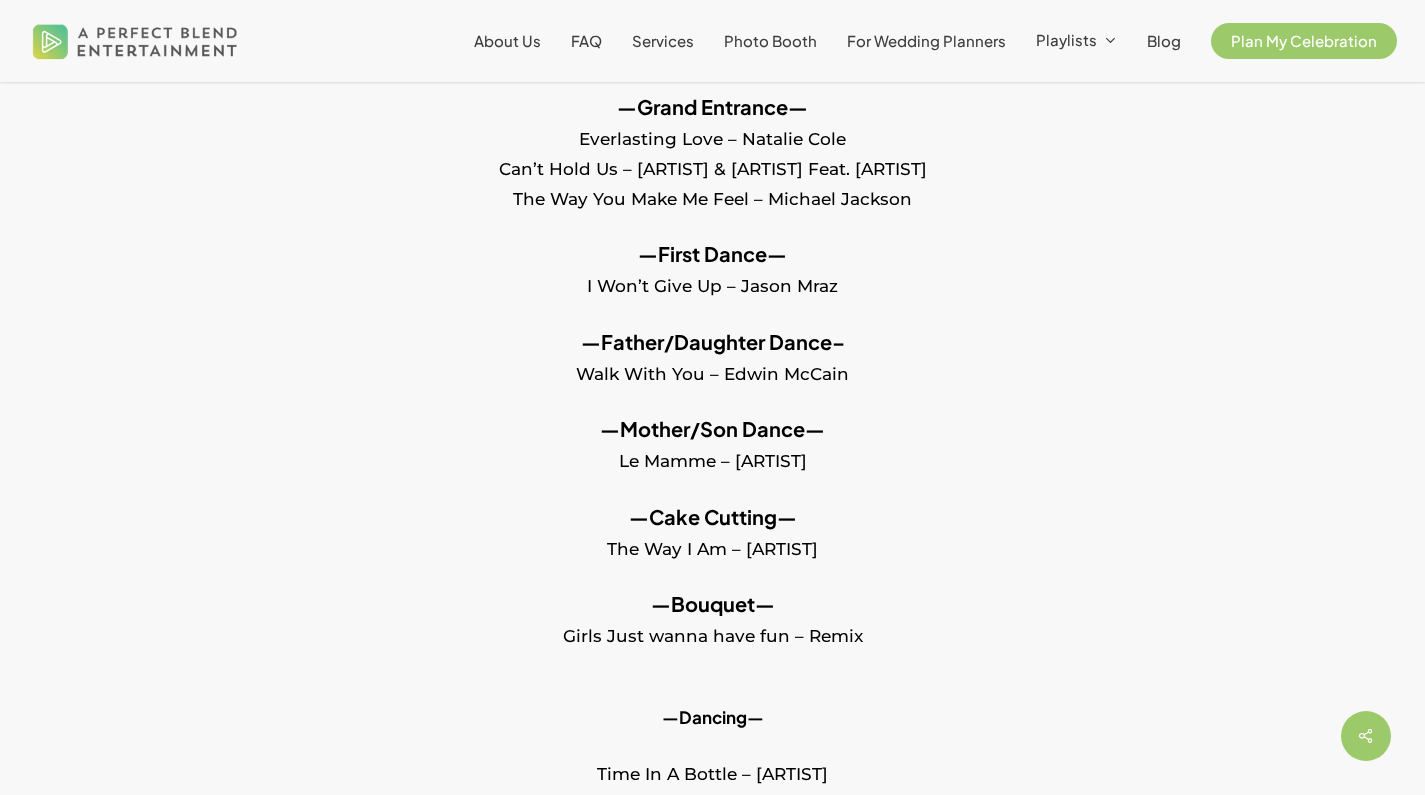 drag, startPoint x: 881, startPoint y: 535, endPoint x: 564, endPoint y: 526, distance: 317.12775 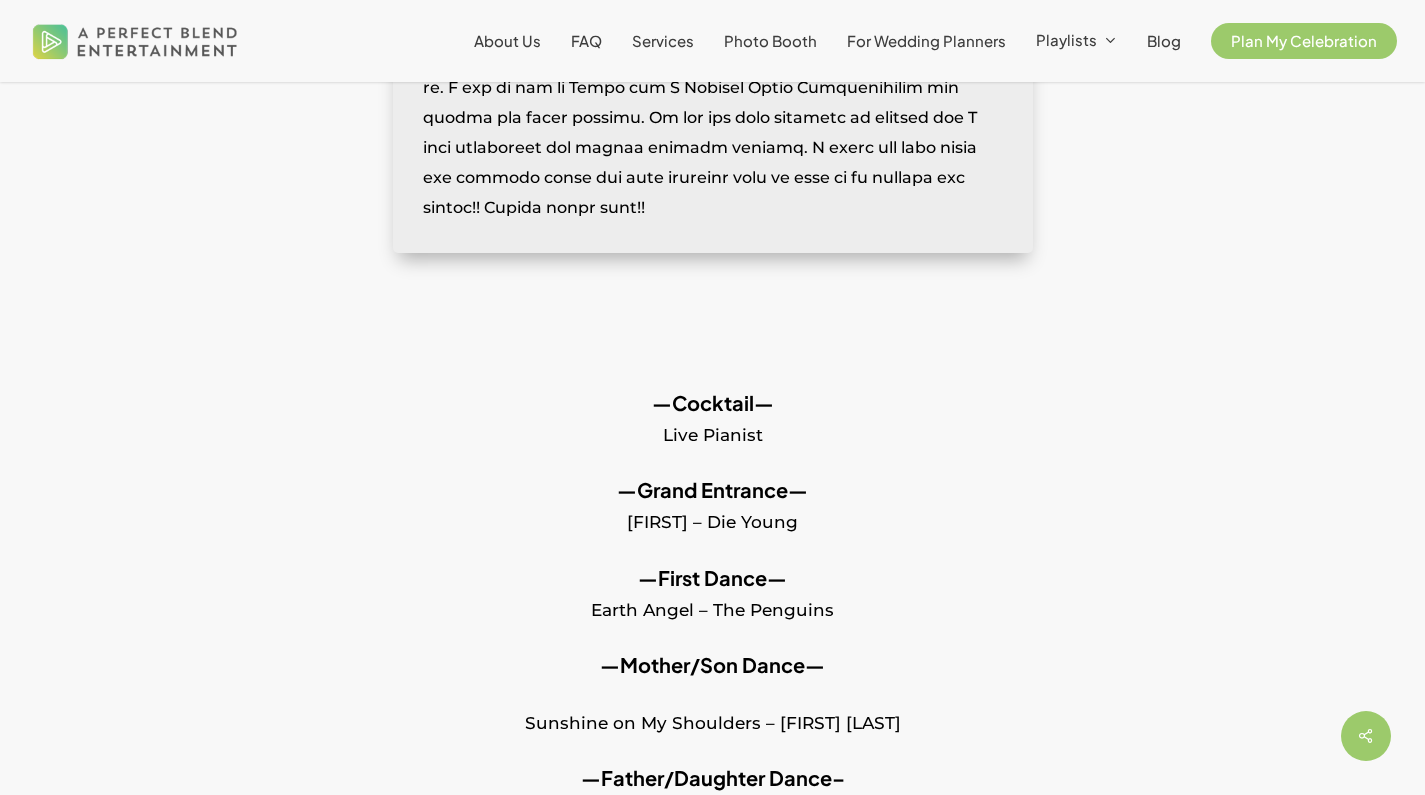 scroll, scrollTop: 1418, scrollLeft: 0, axis: vertical 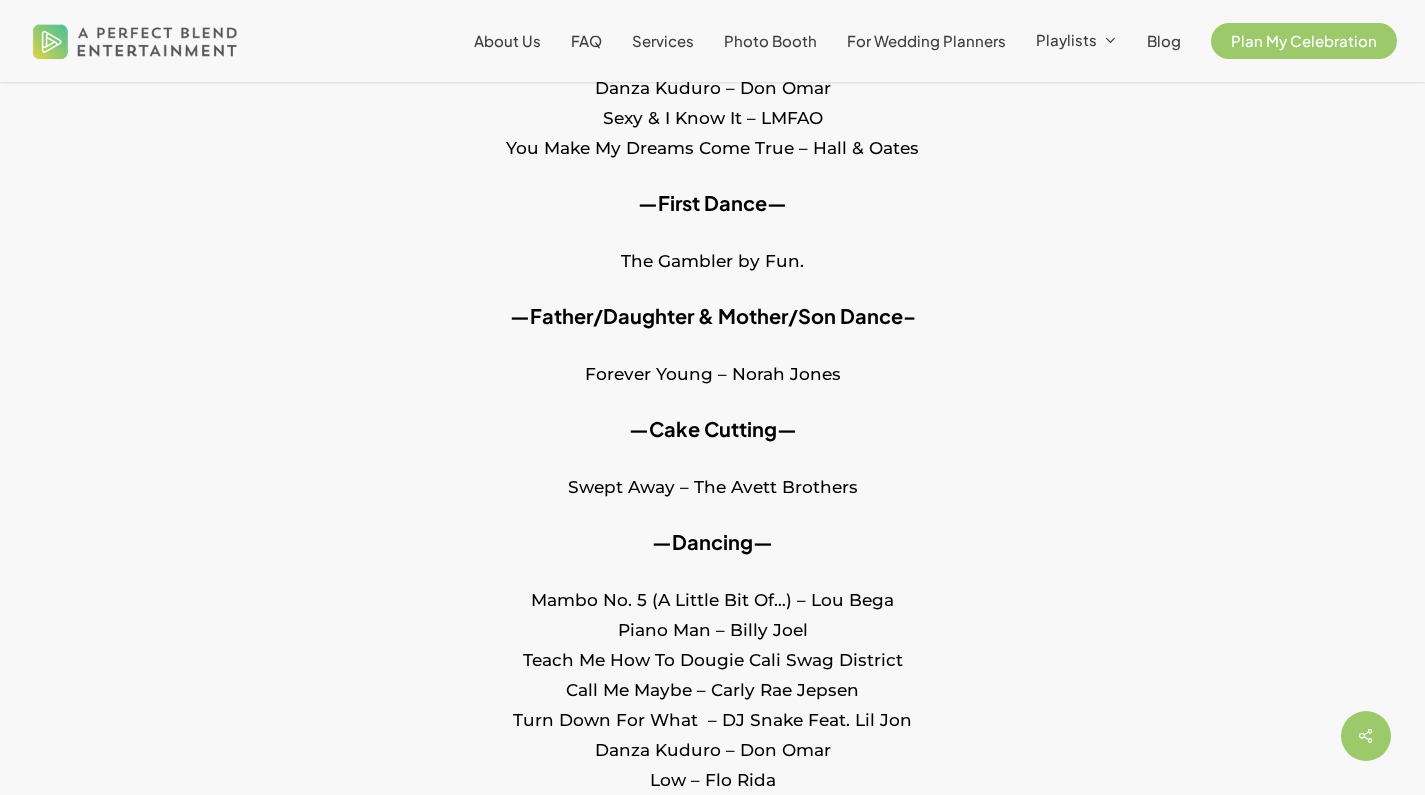 click on "Swept Away – The Avett Brothers" at bounding box center (712, 500) 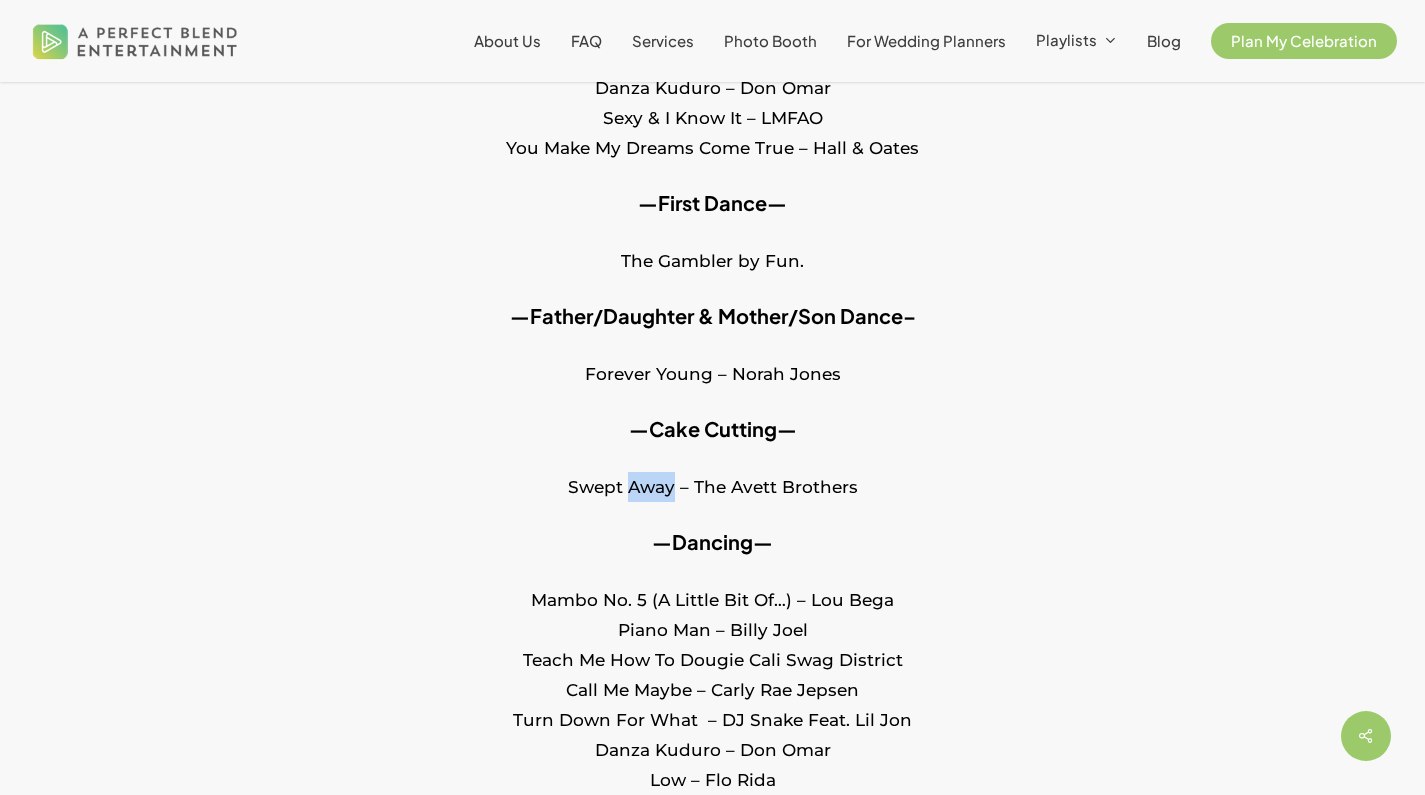 click on "Swept Away – The Avett Brothers" at bounding box center [712, 500] 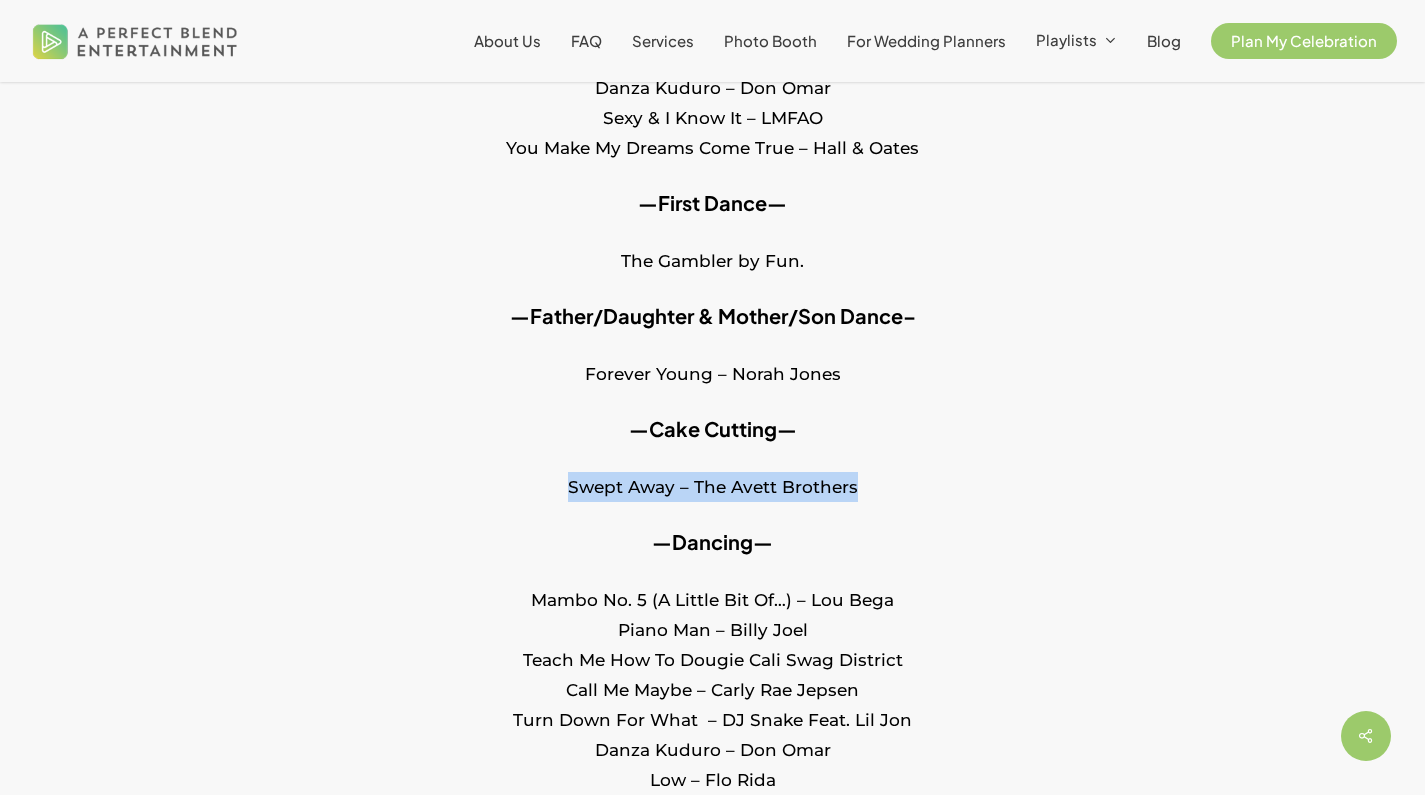 click on "Swept Away – The Avett Brothers" at bounding box center [712, 500] 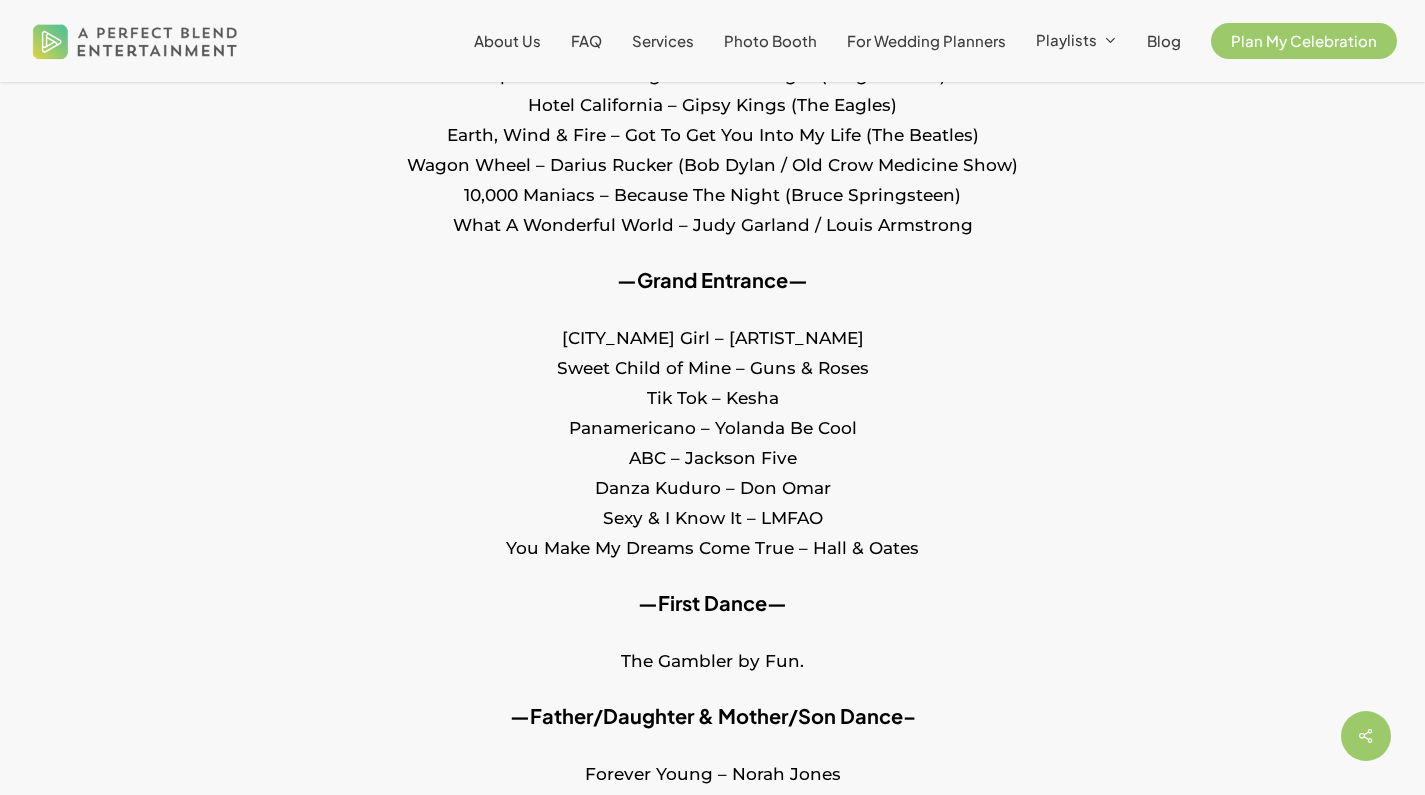 scroll, scrollTop: 1579, scrollLeft: 0, axis: vertical 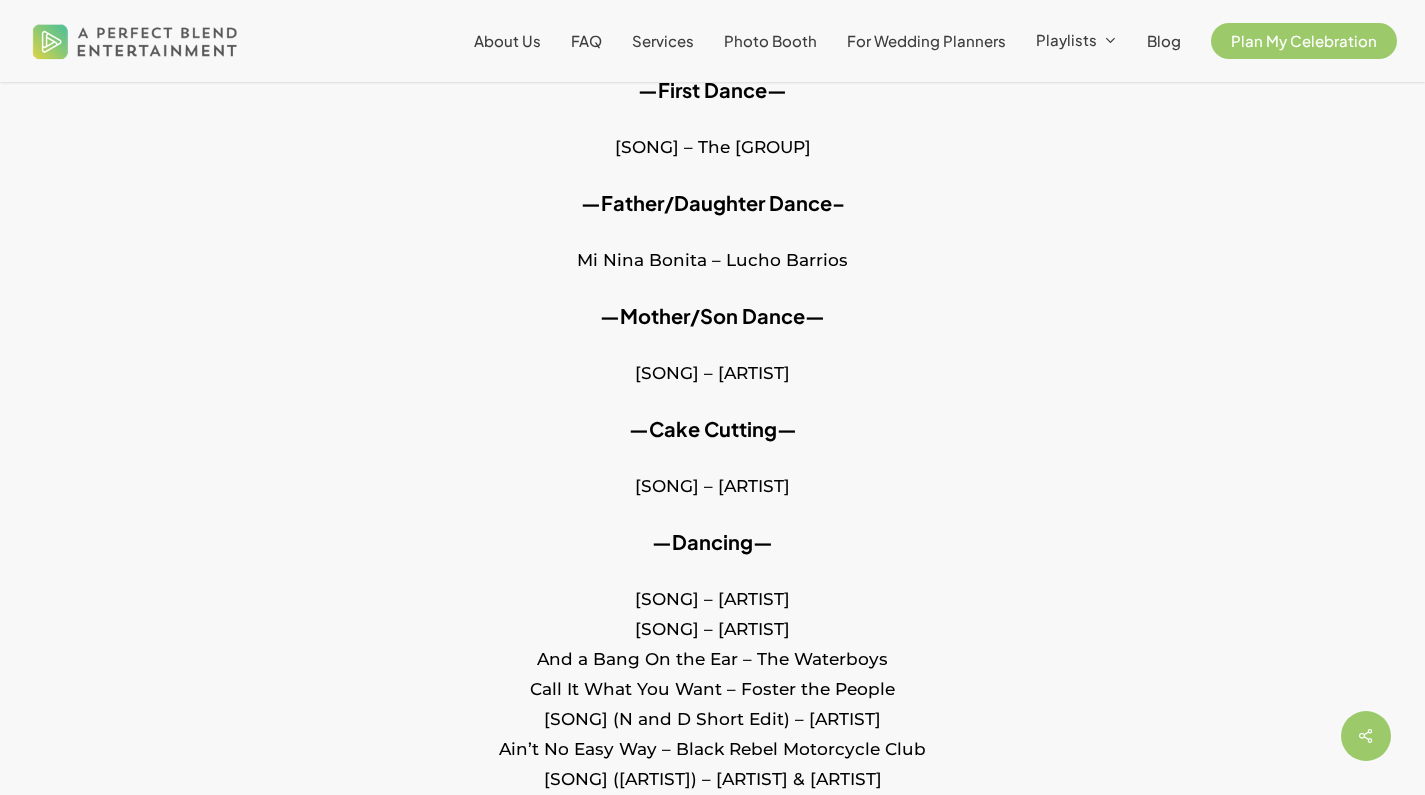 click on "[SONG] – [ARTIST]" at bounding box center (712, 499) 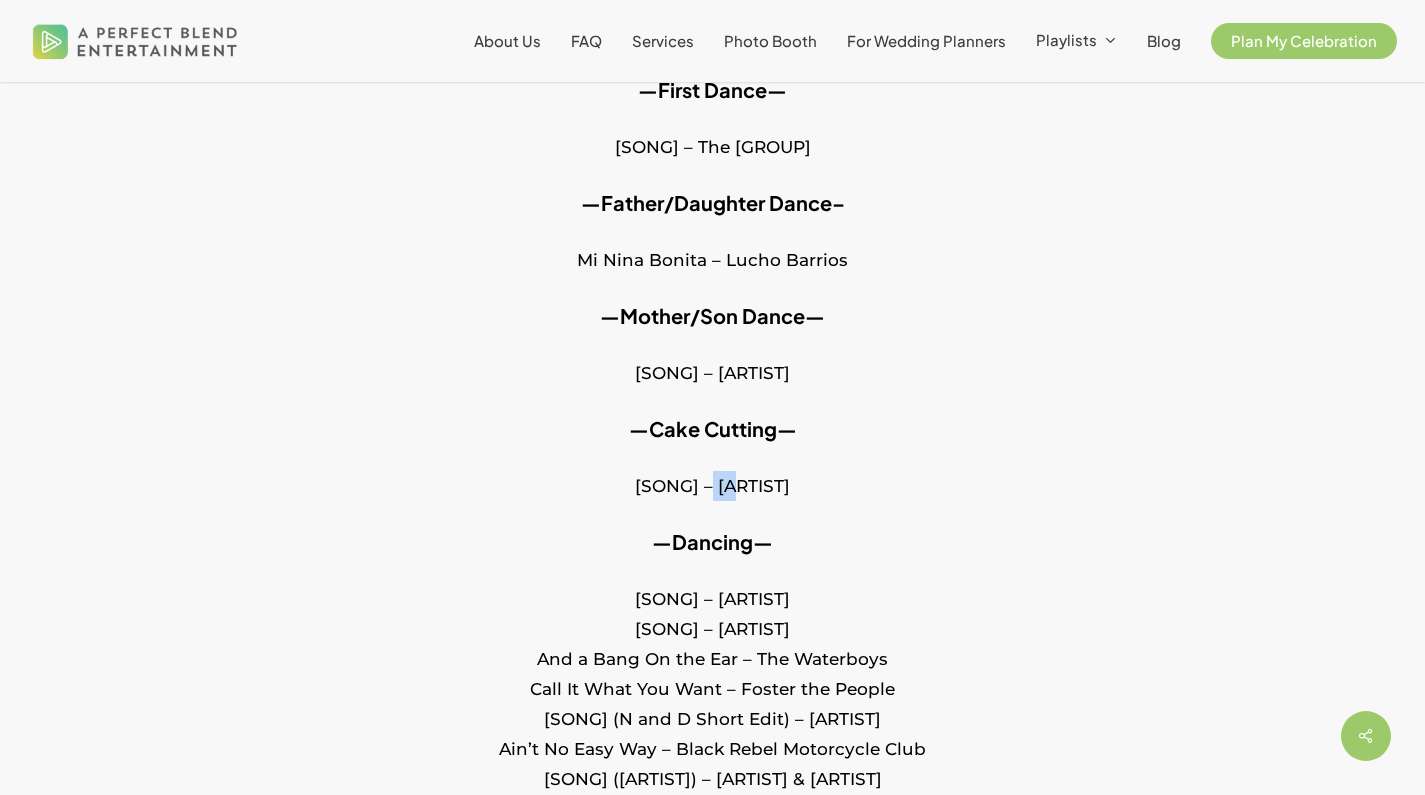 click on "[SONG] – [ARTIST]" at bounding box center [712, 499] 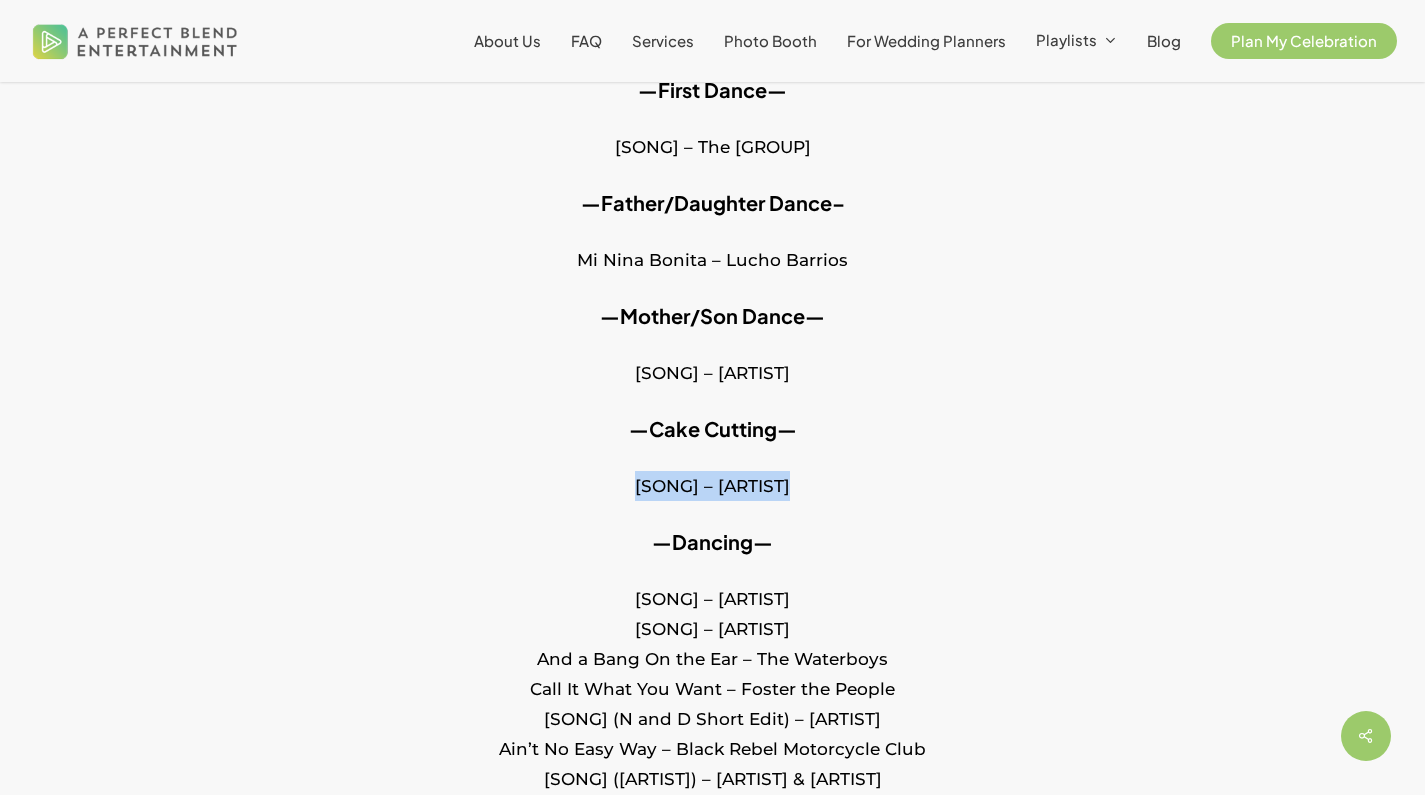 click on "[SONG] – [ARTIST]" at bounding box center (712, 499) 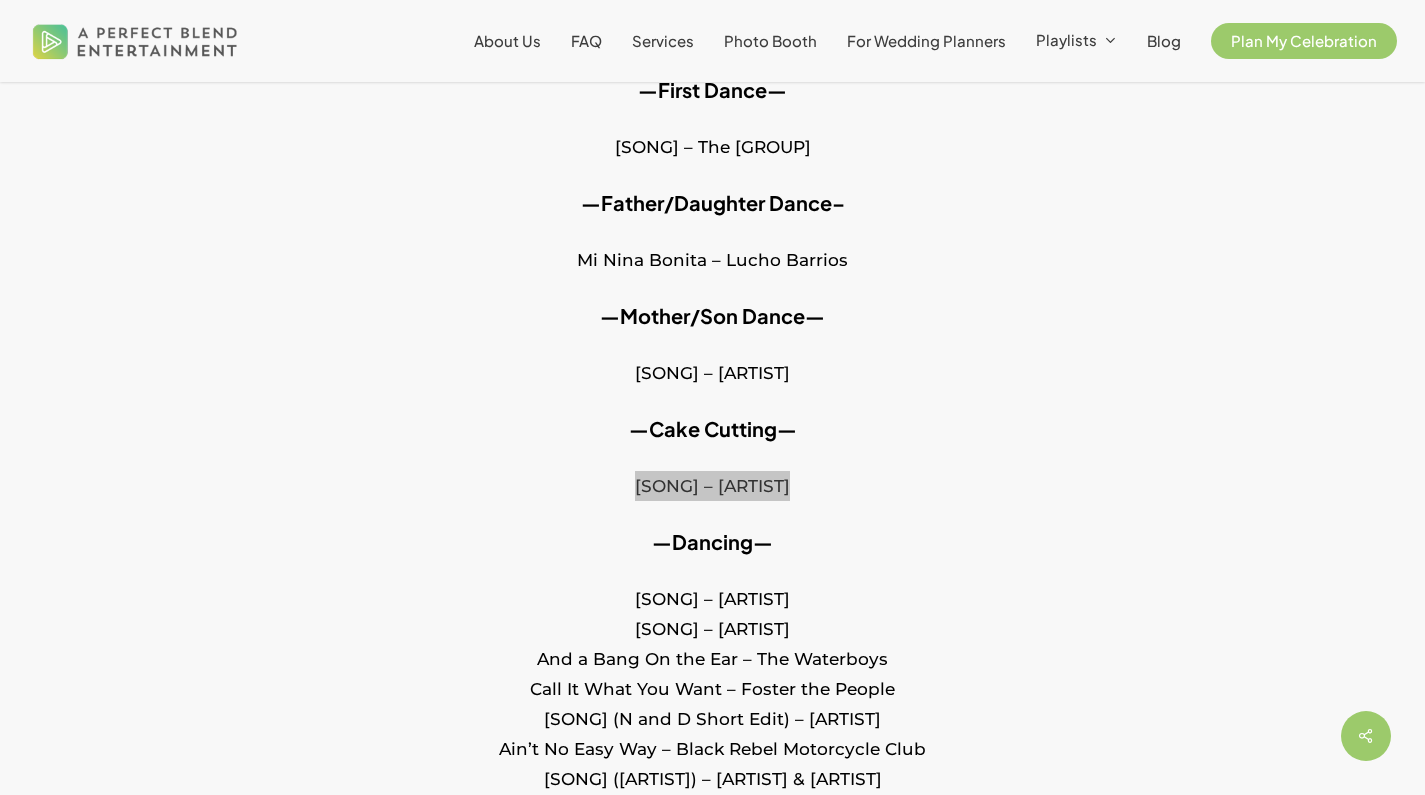 click on "You Are The Best Thing – Ray Lamontagne" at bounding box center [712, 499] 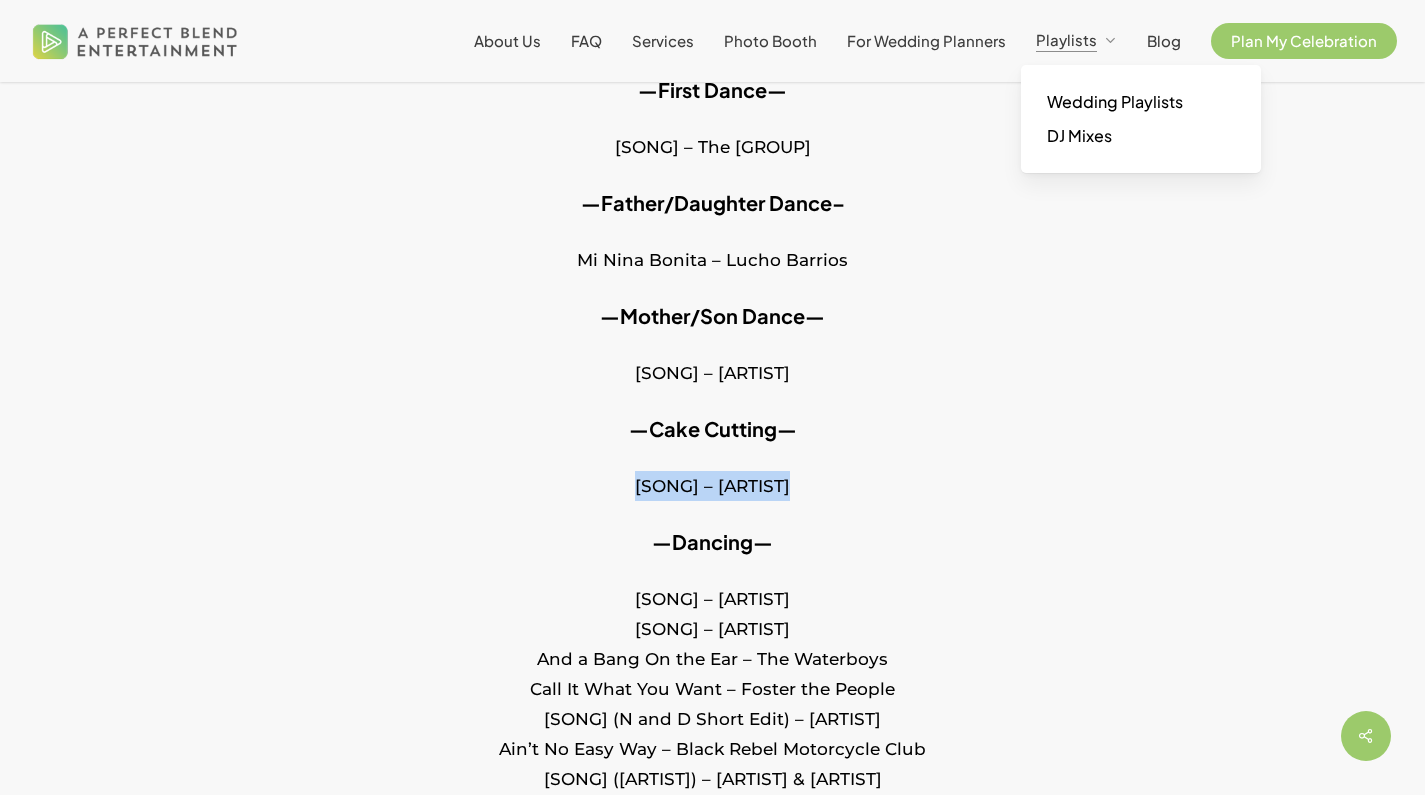 scroll, scrollTop: 1178, scrollLeft: 0, axis: vertical 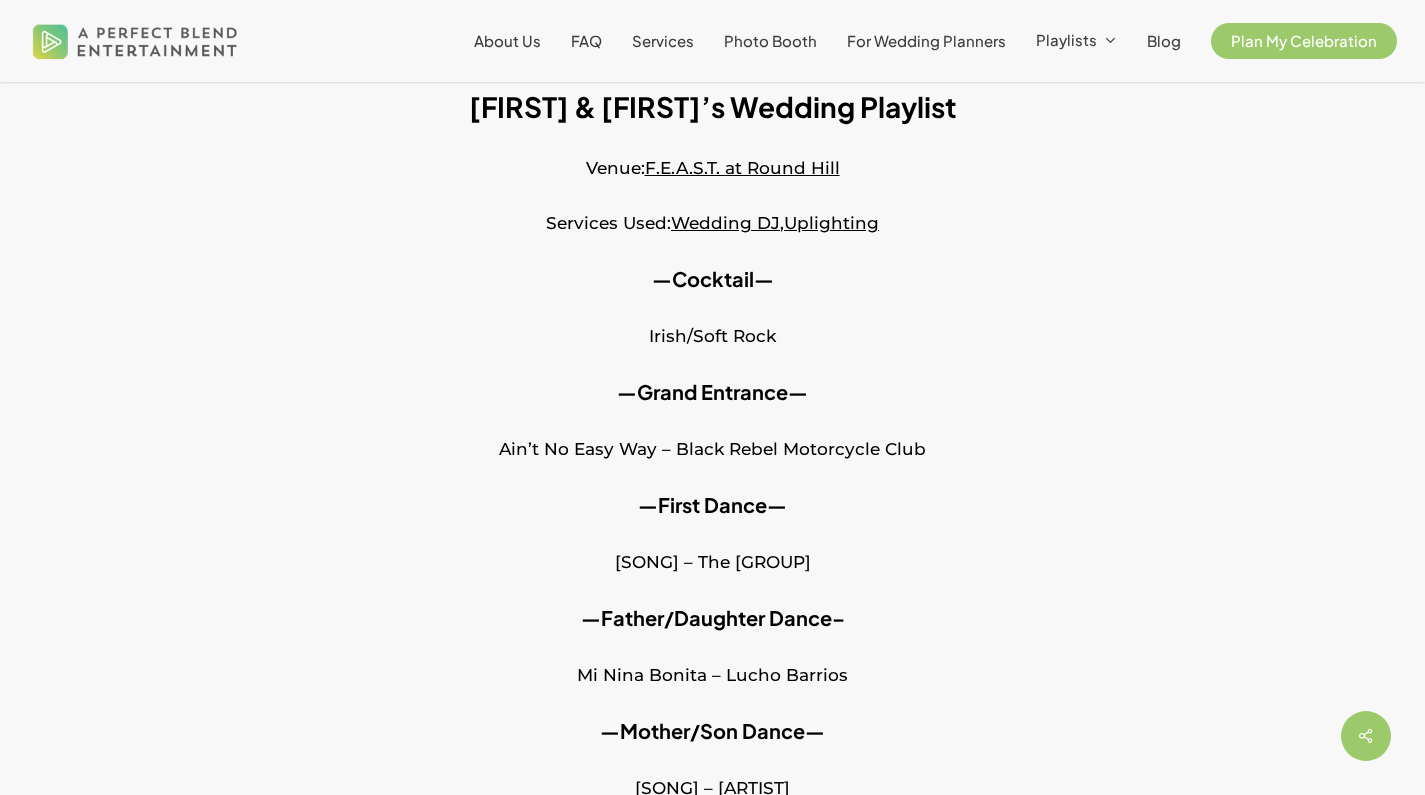click on "—Grand Entrance—" at bounding box center (712, 406) 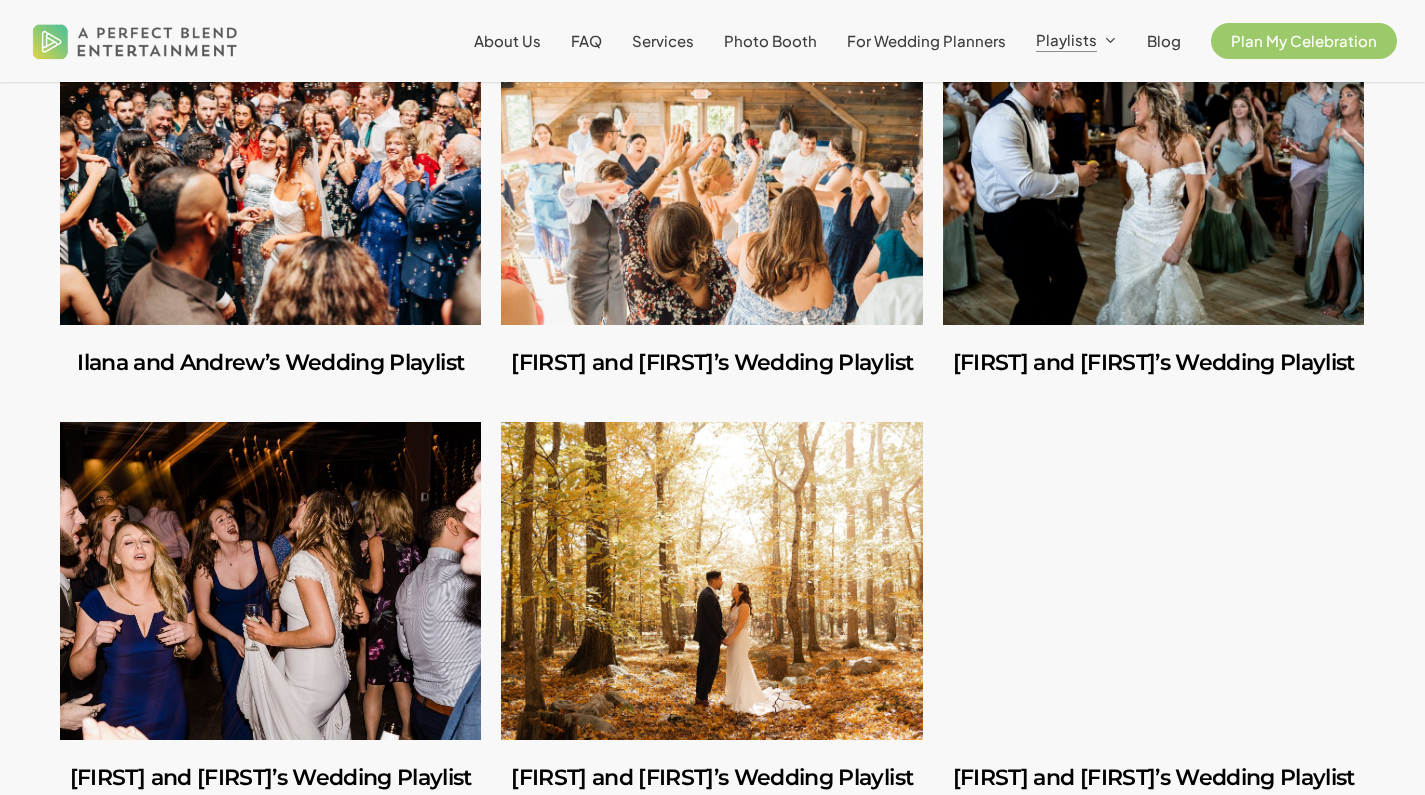 scroll, scrollTop: 379, scrollLeft: 0, axis: vertical 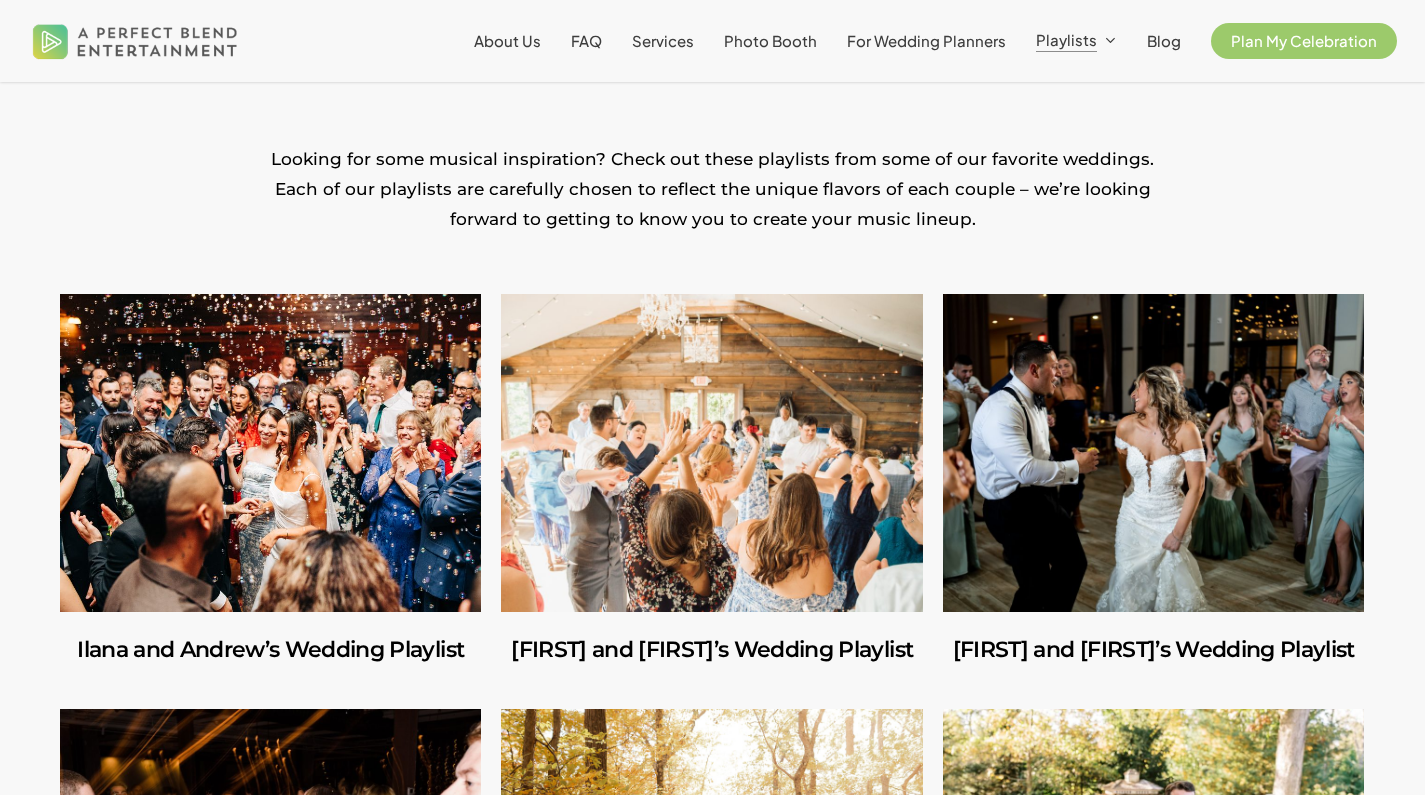 click at bounding box center [270, 453] 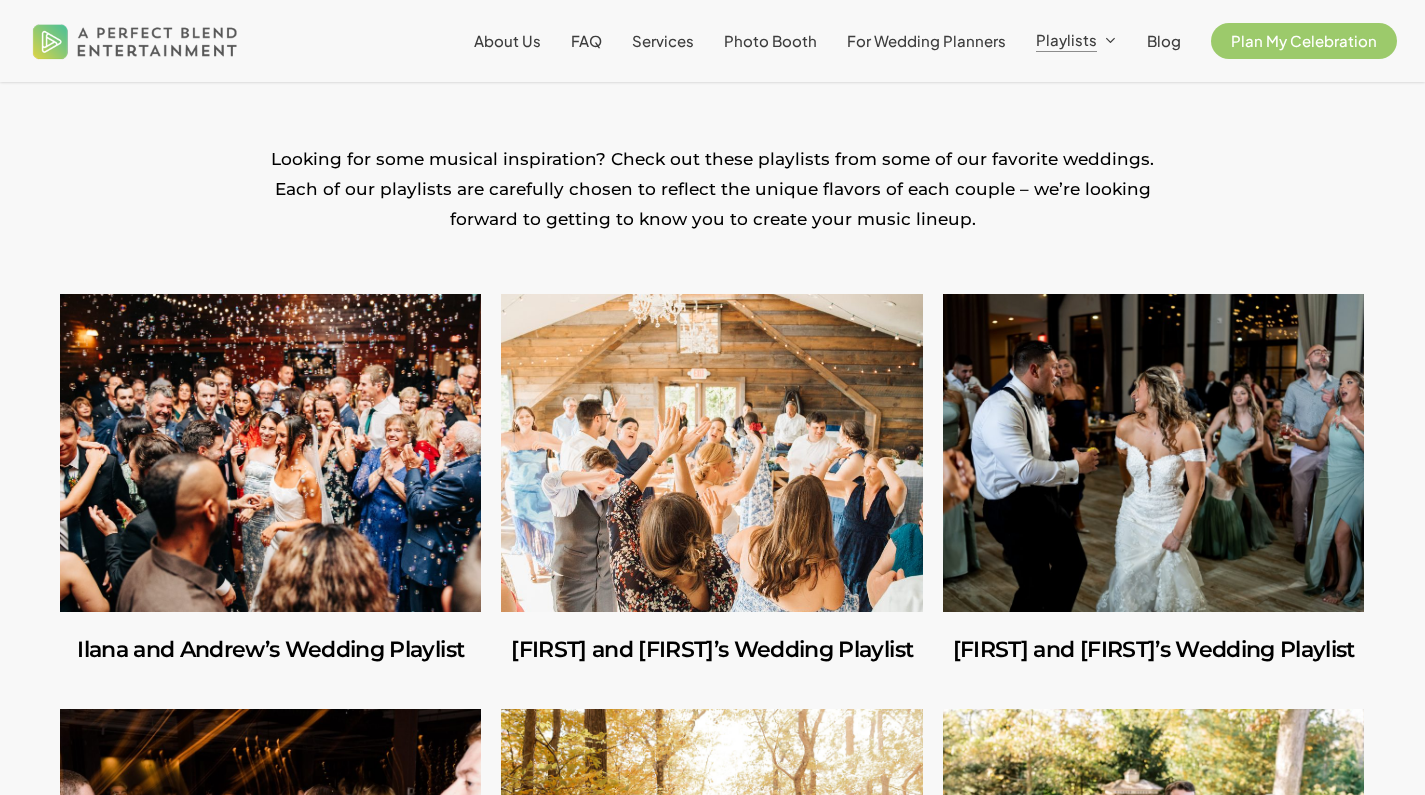 click at bounding box center [711, 453] 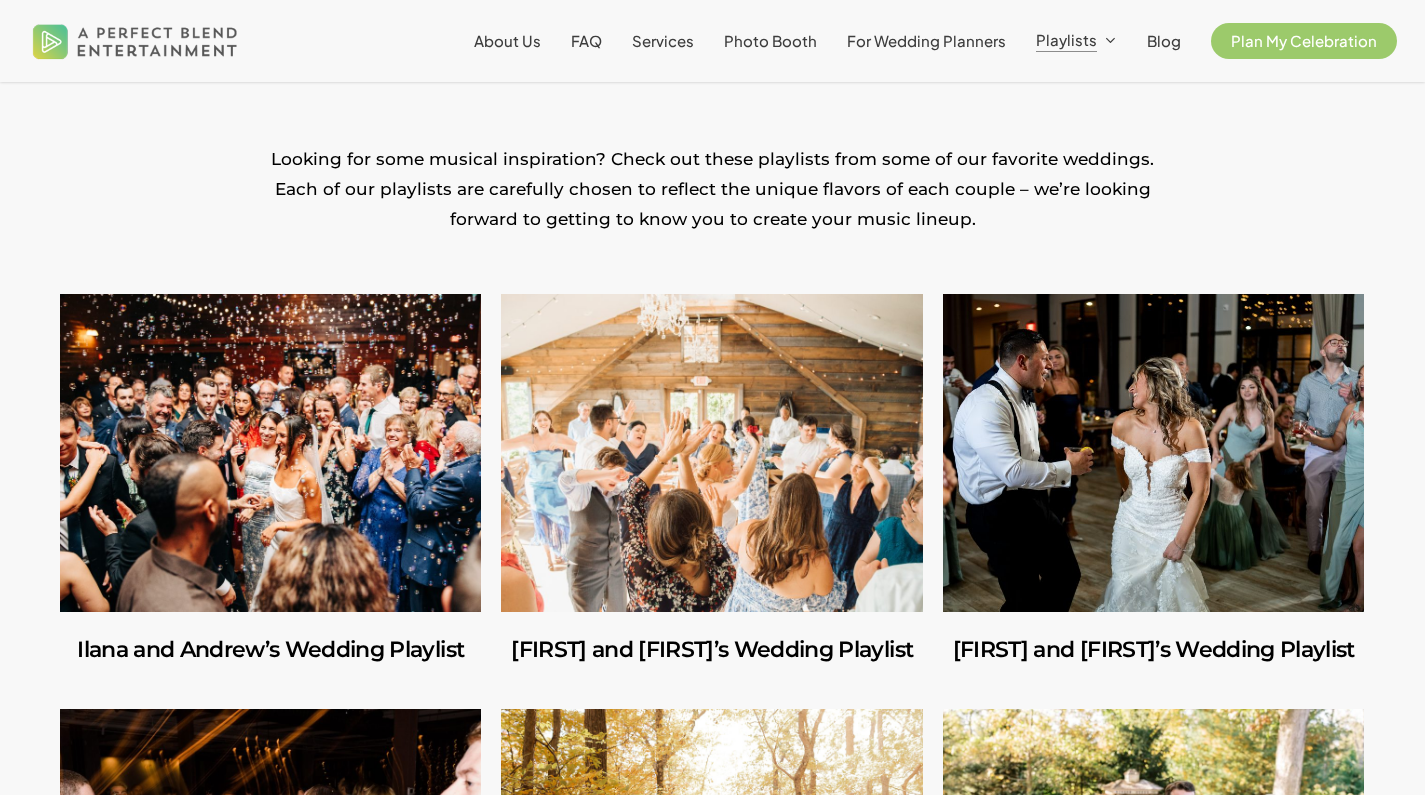click at bounding box center [1153, 453] 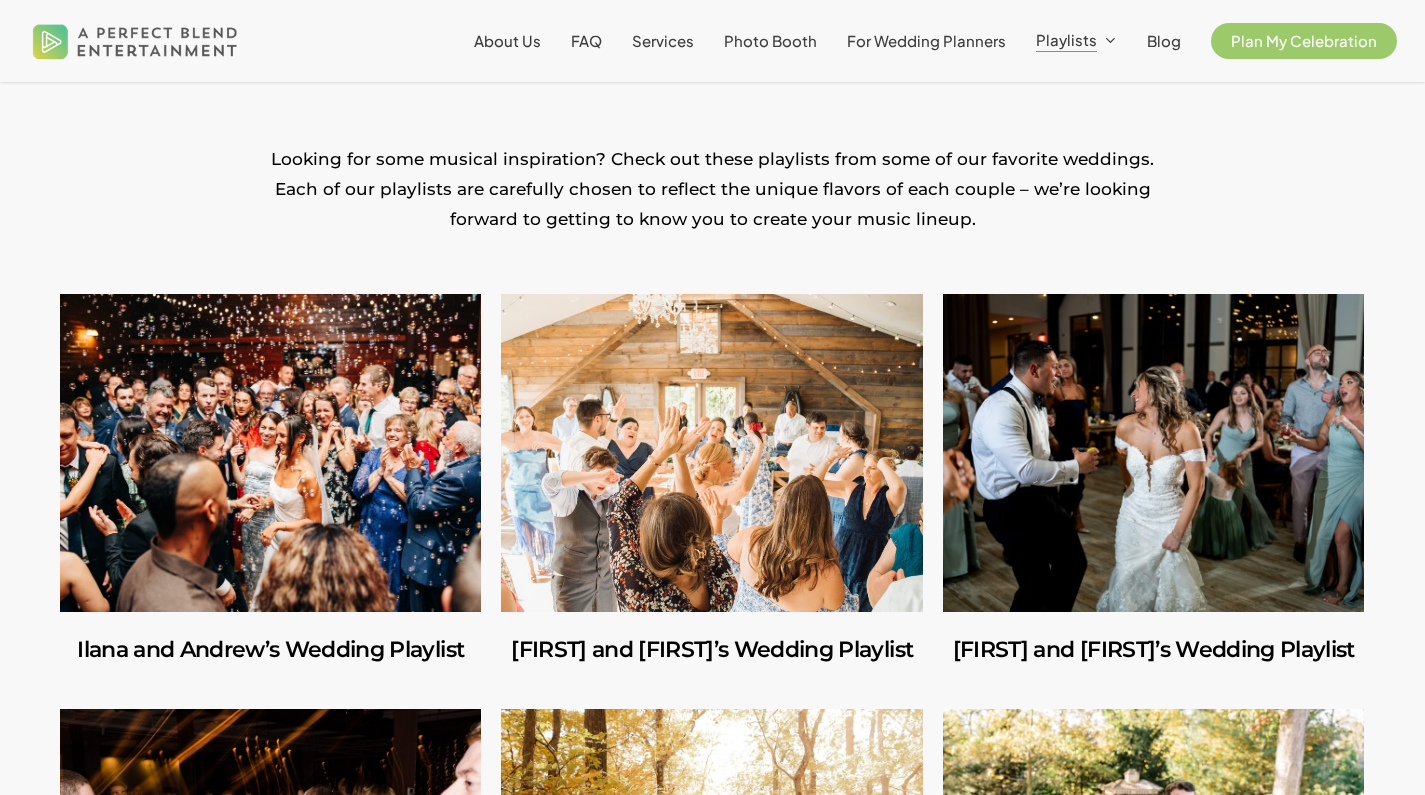 click at bounding box center [711, 453] 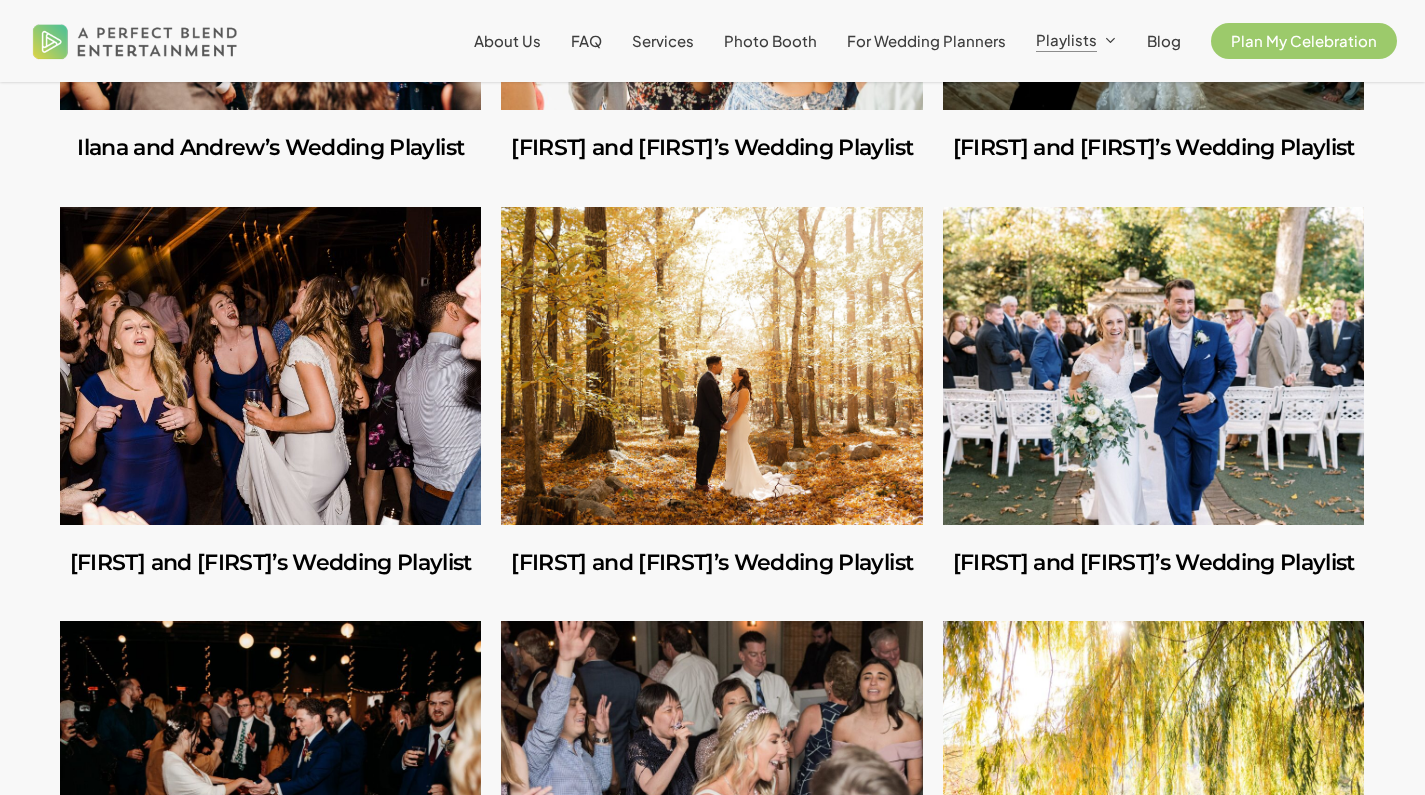 scroll, scrollTop: 1039, scrollLeft: 0, axis: vertical 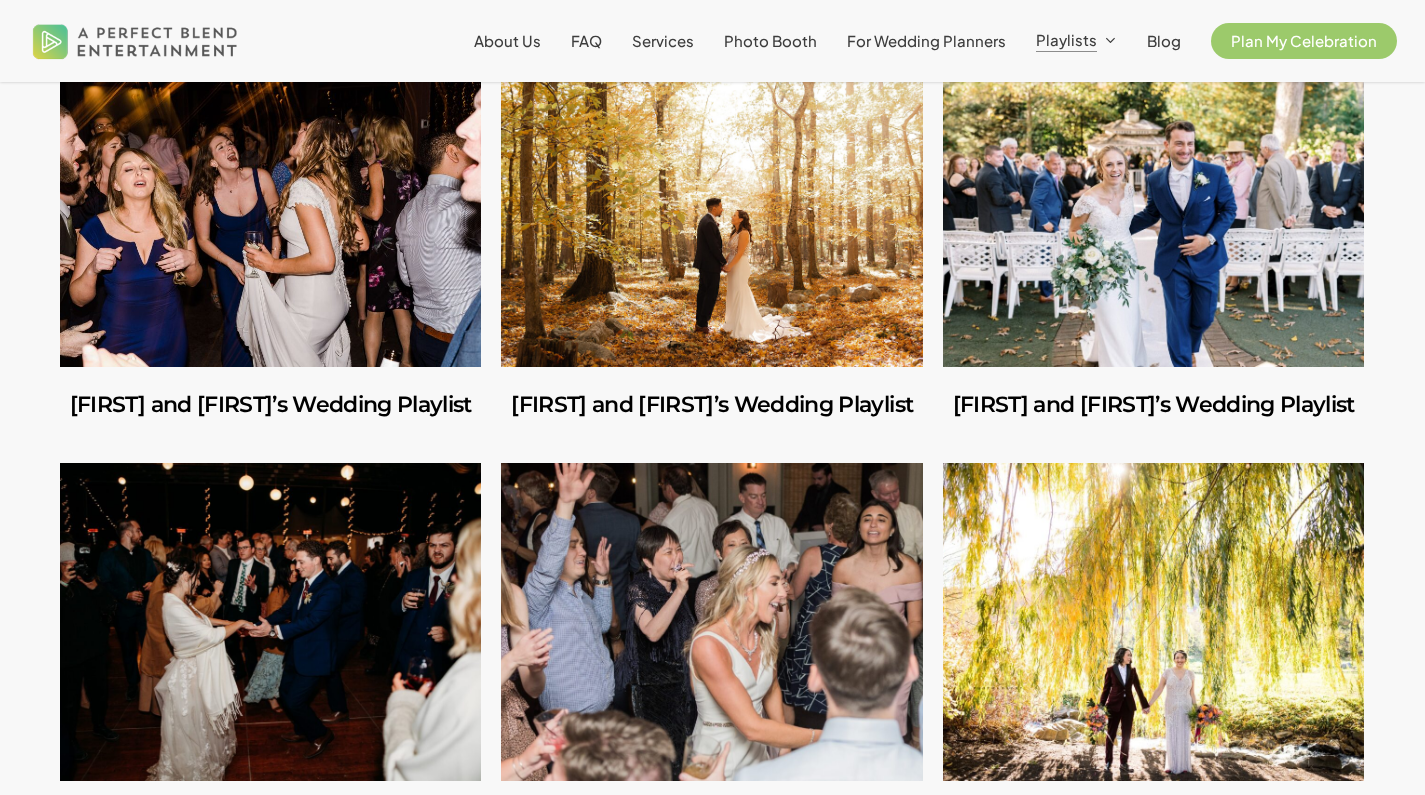 click at bounding box center (270, 208) 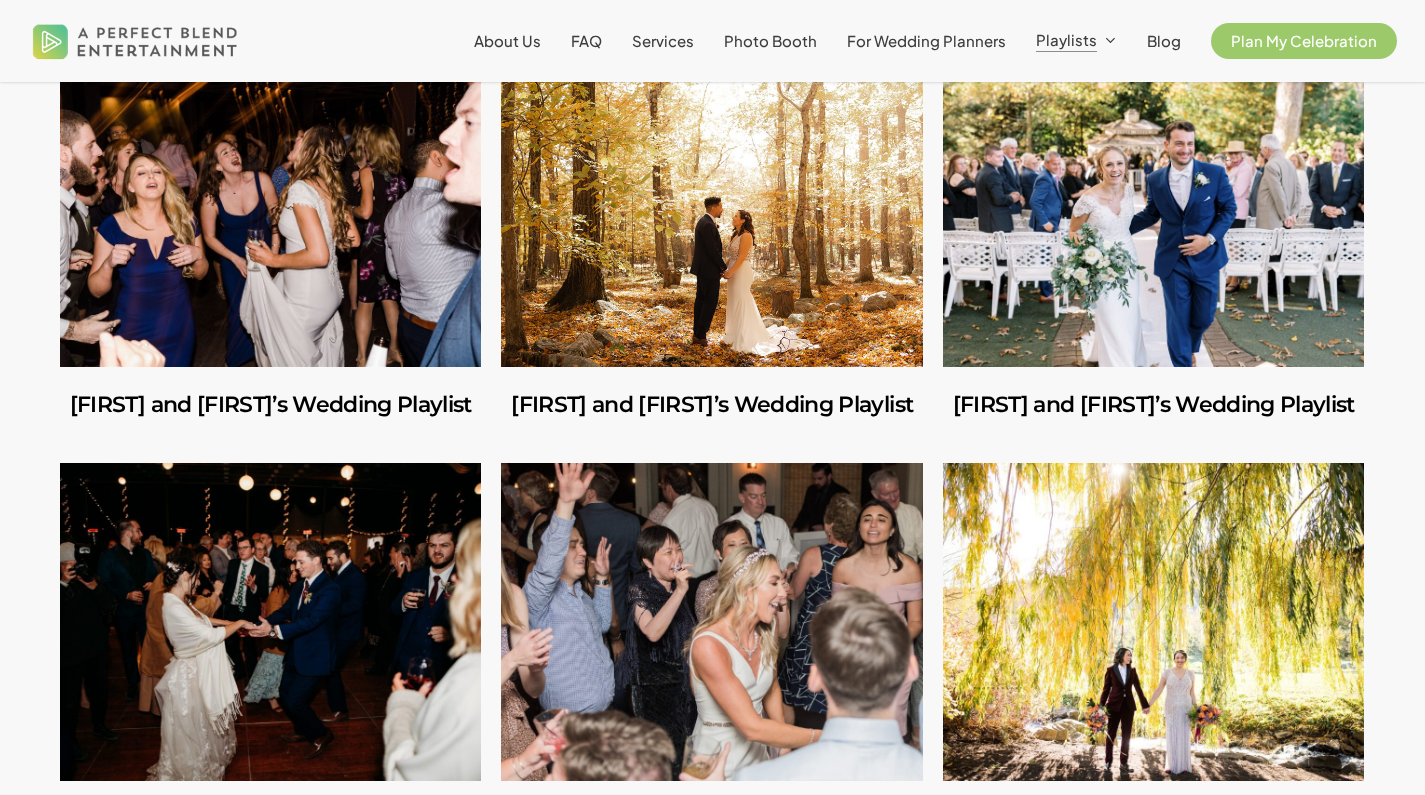 click at bounding box center (711, 208) 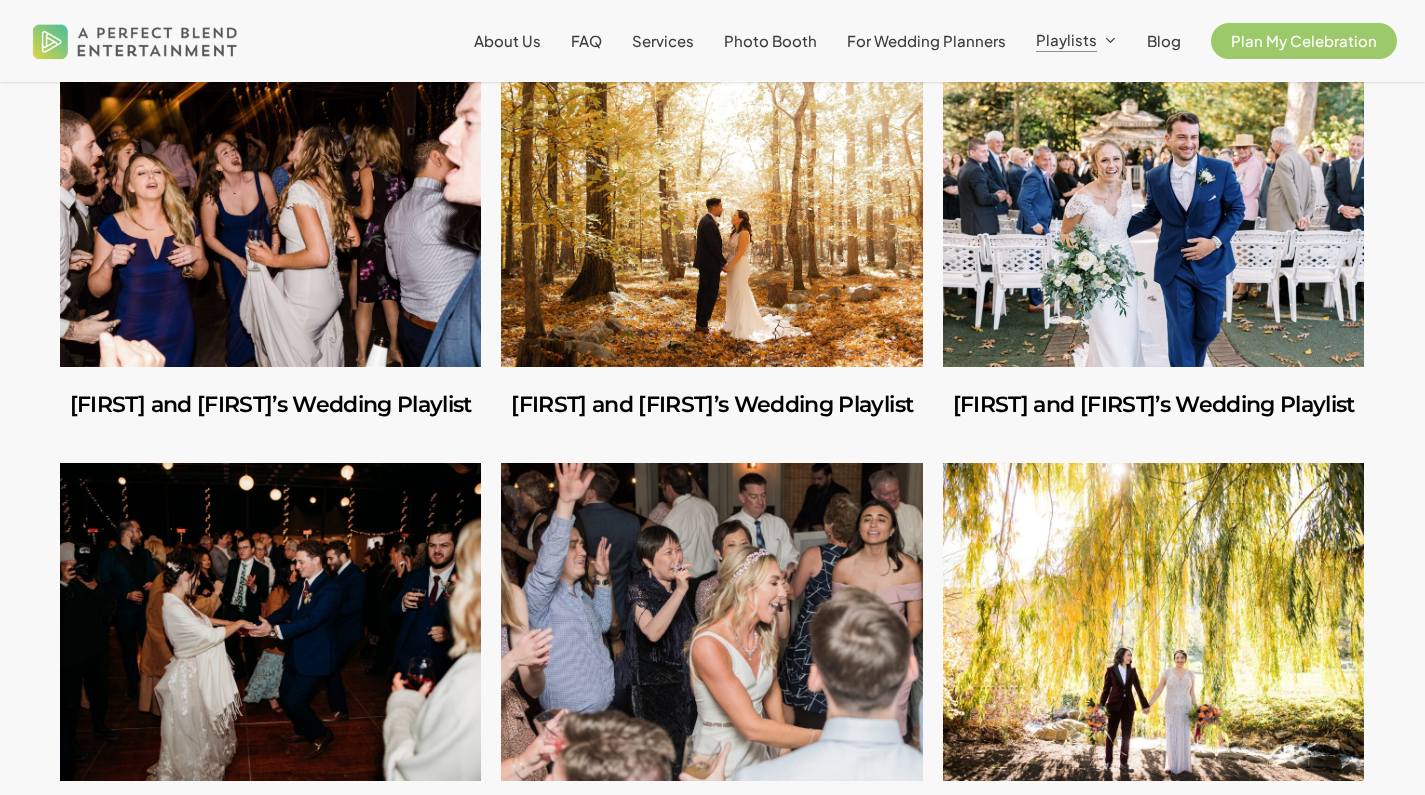 click at bounding box center (1153, 208) 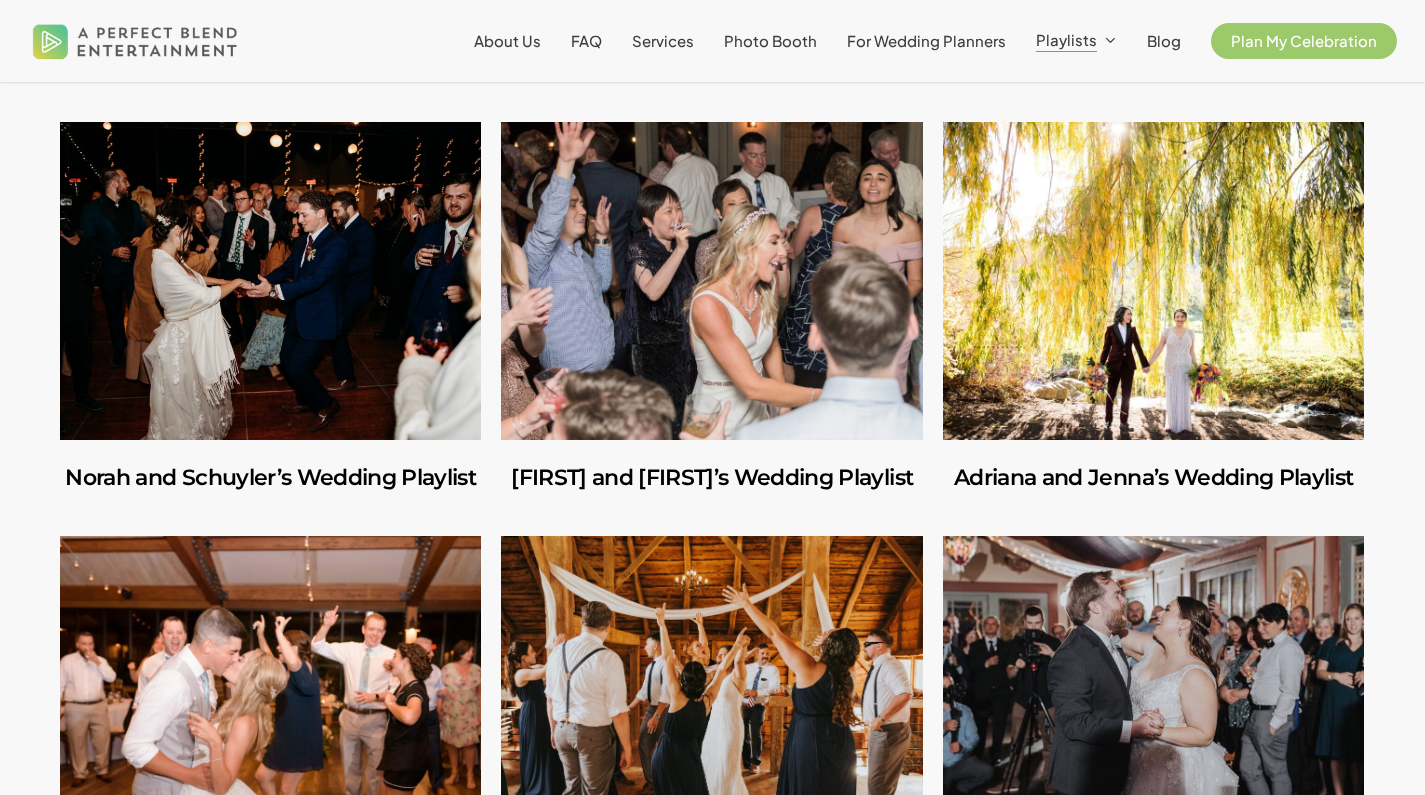 scroll, scrollTop: 1384, scrollLeft: 0, axis: vertical 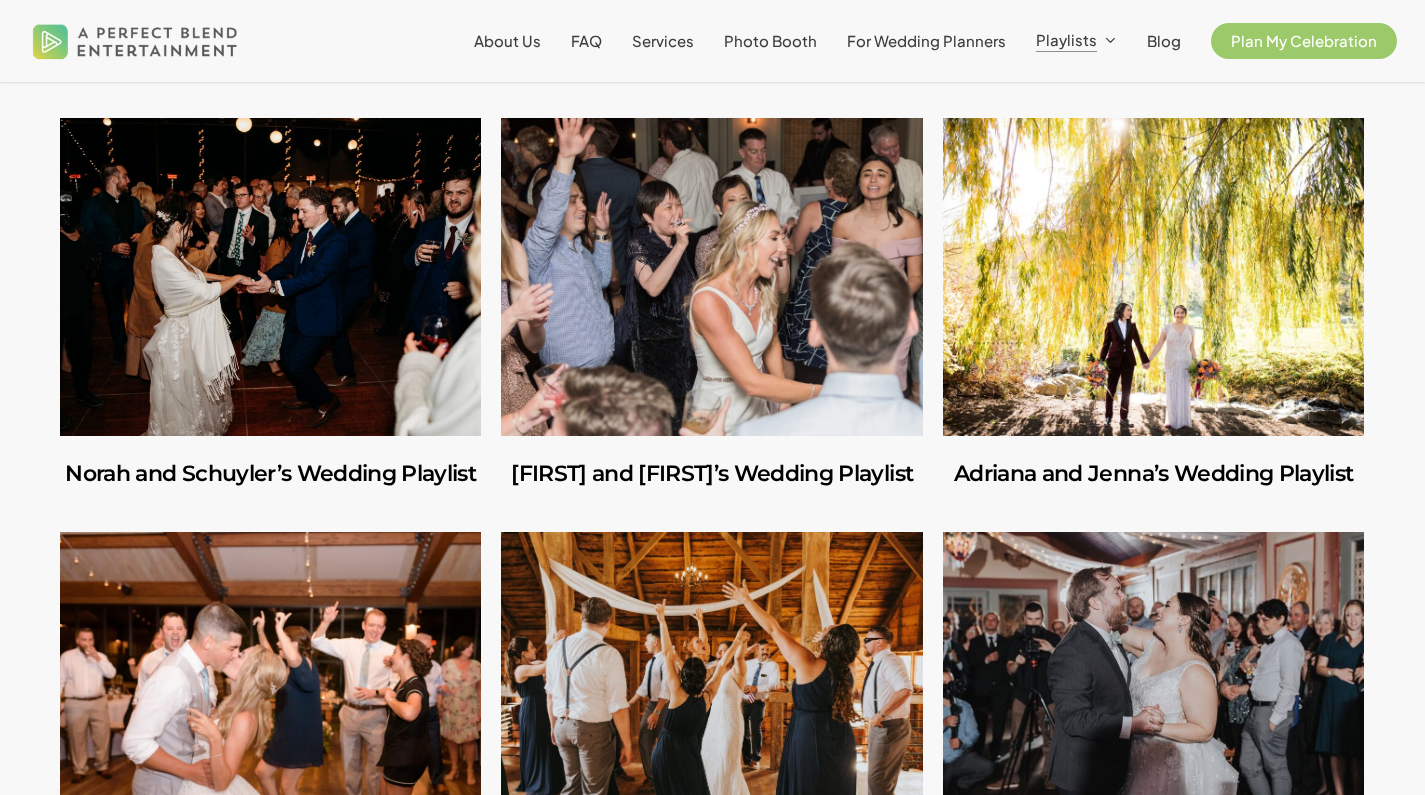 click at bounding box center (270, 277) 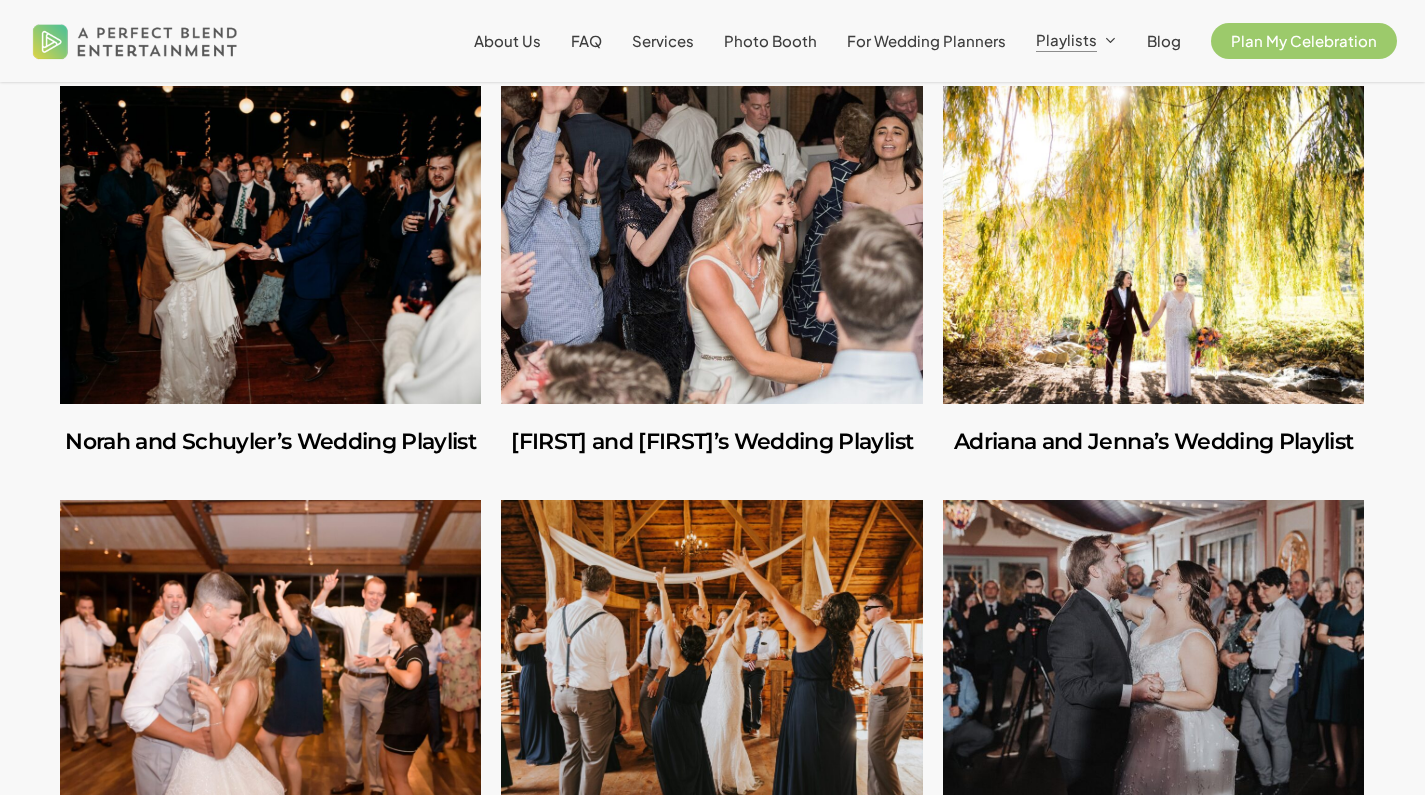 click at bounding box center (711, 245) 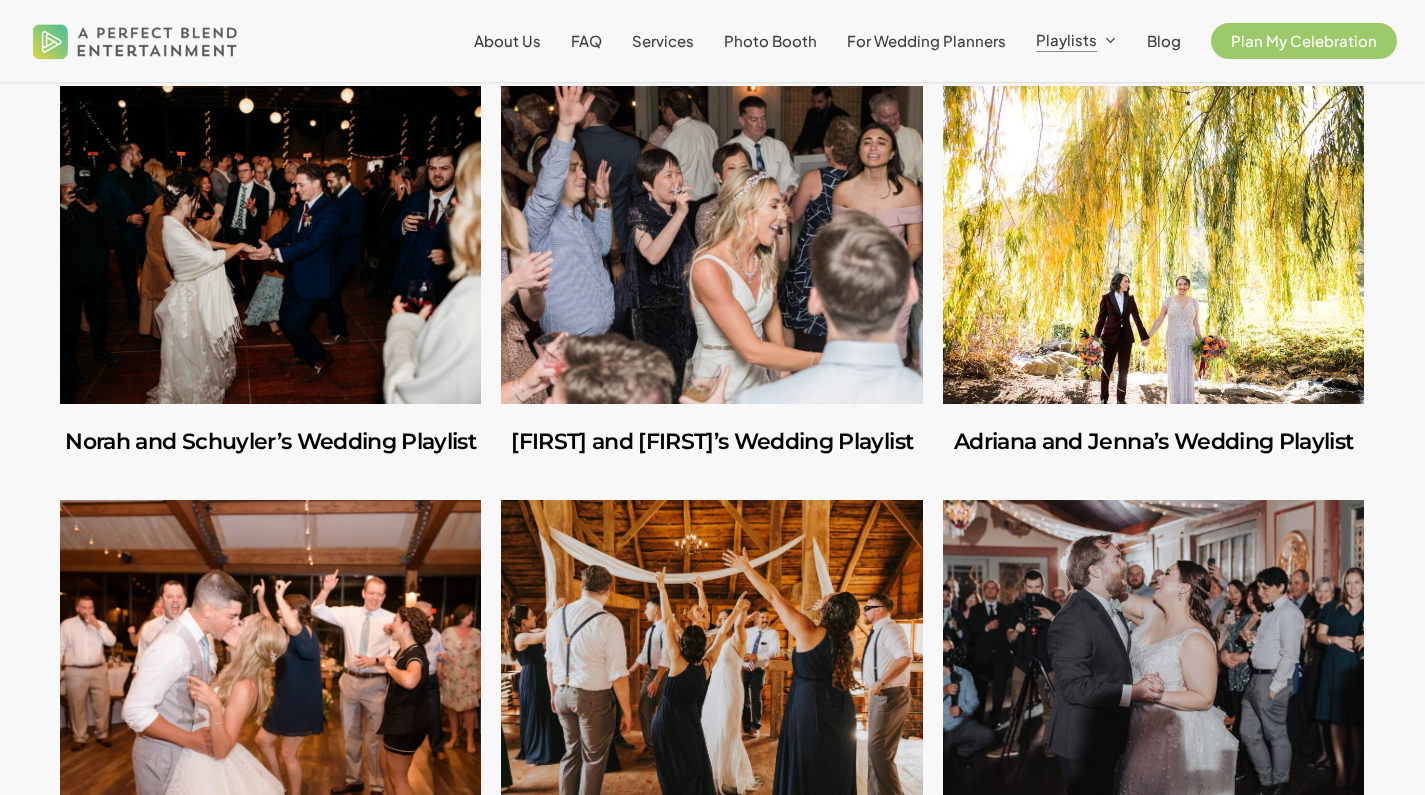 click at bounding box center (1153, 245) 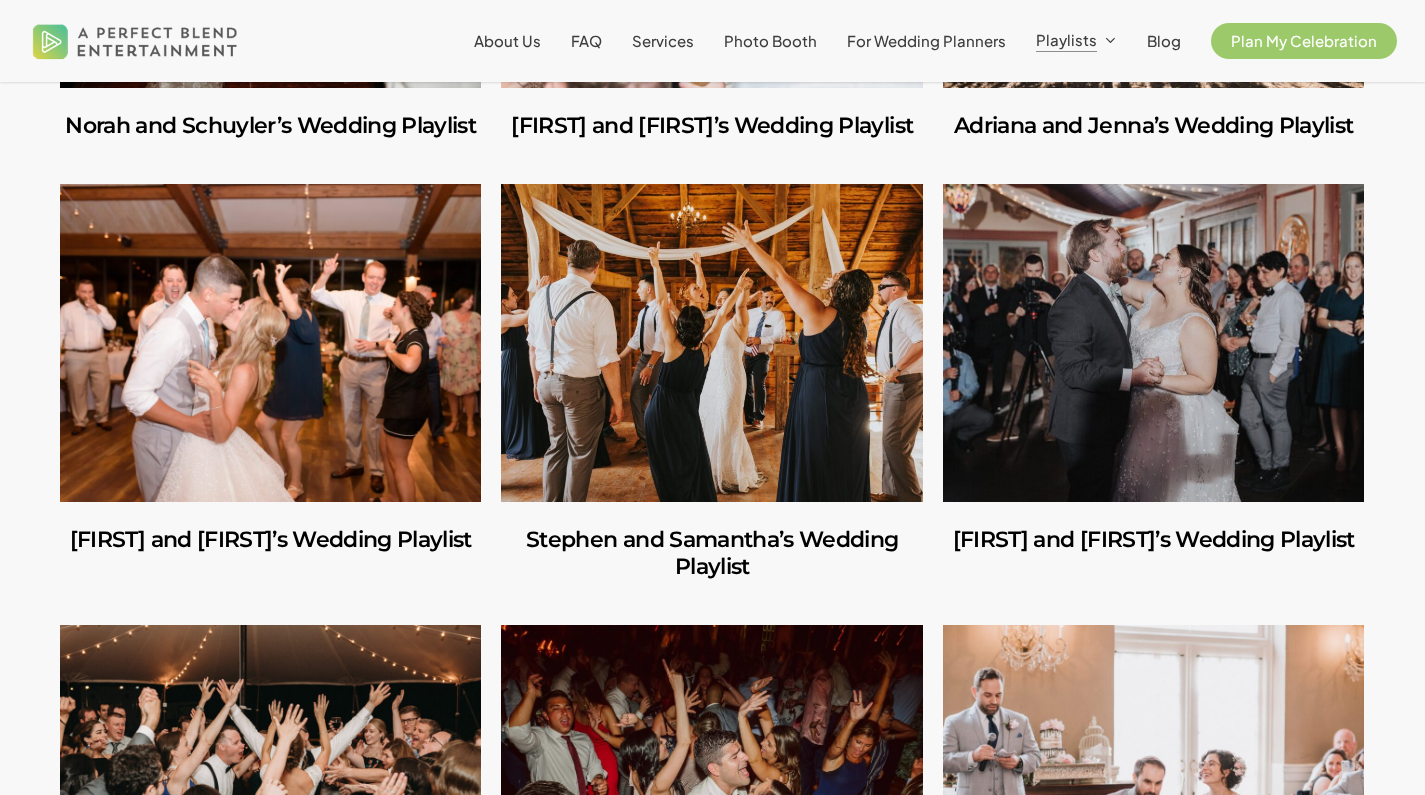 scroll, scrollTop: 1885, scrollLeft: 0, axis: vertical 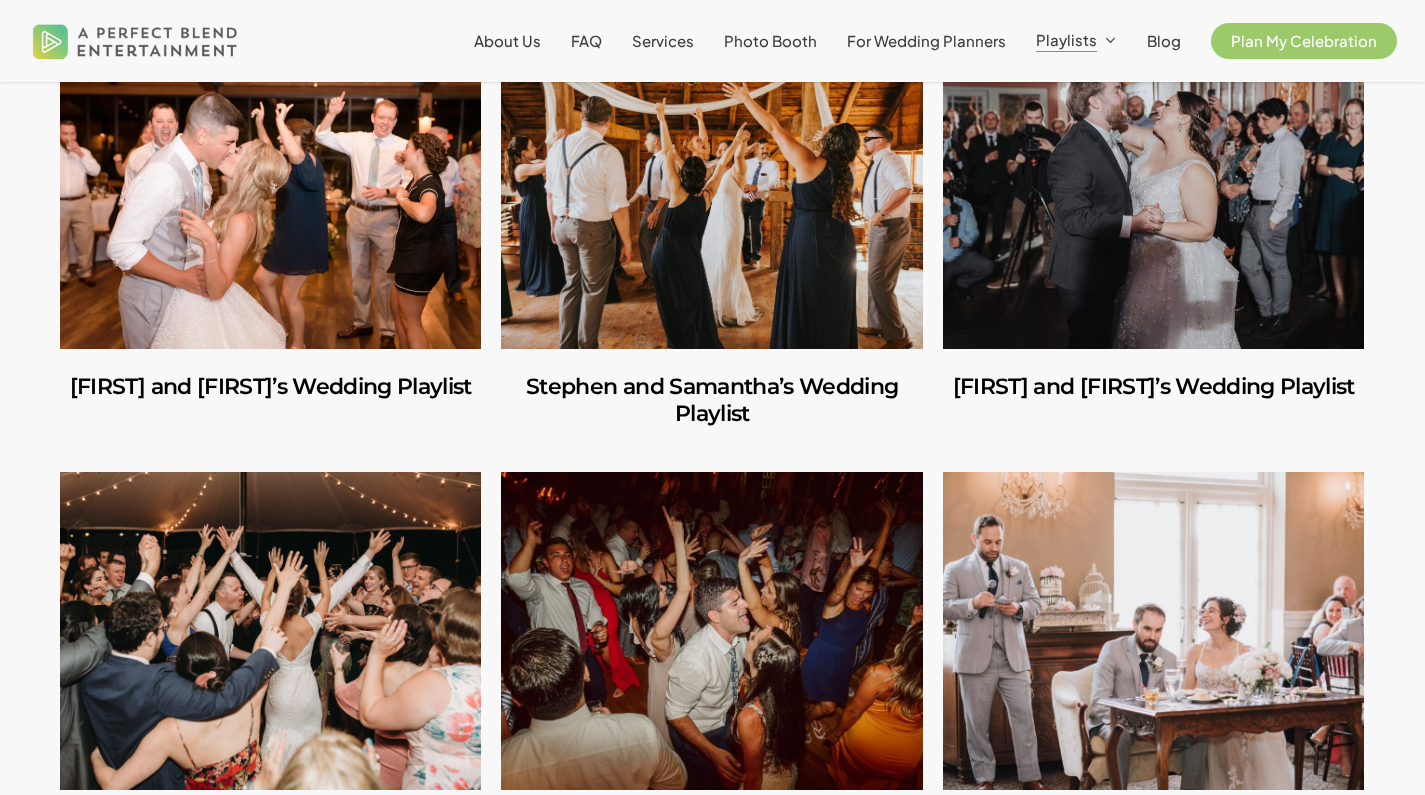 click at bounding box center (270, 190) 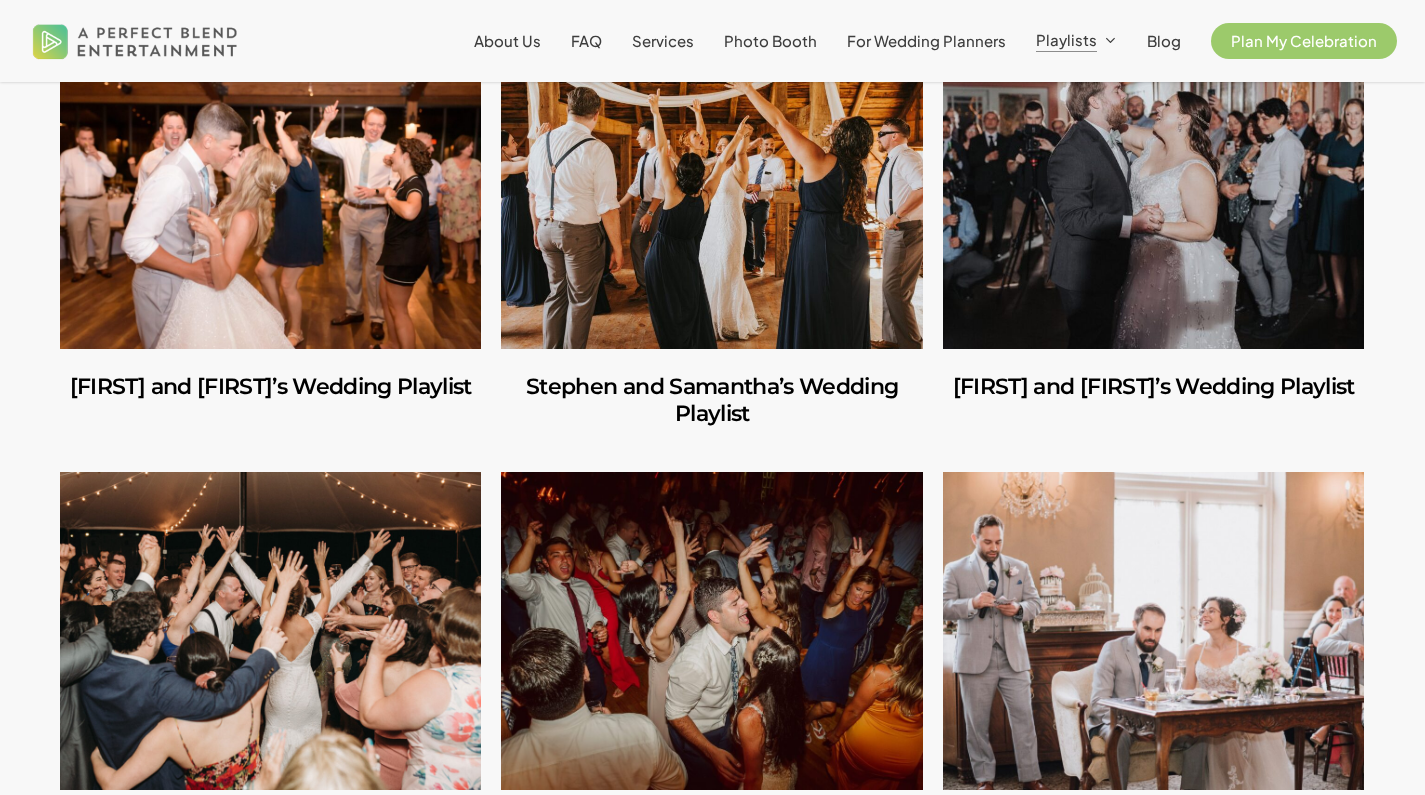 click at bounding box center [711, 190] 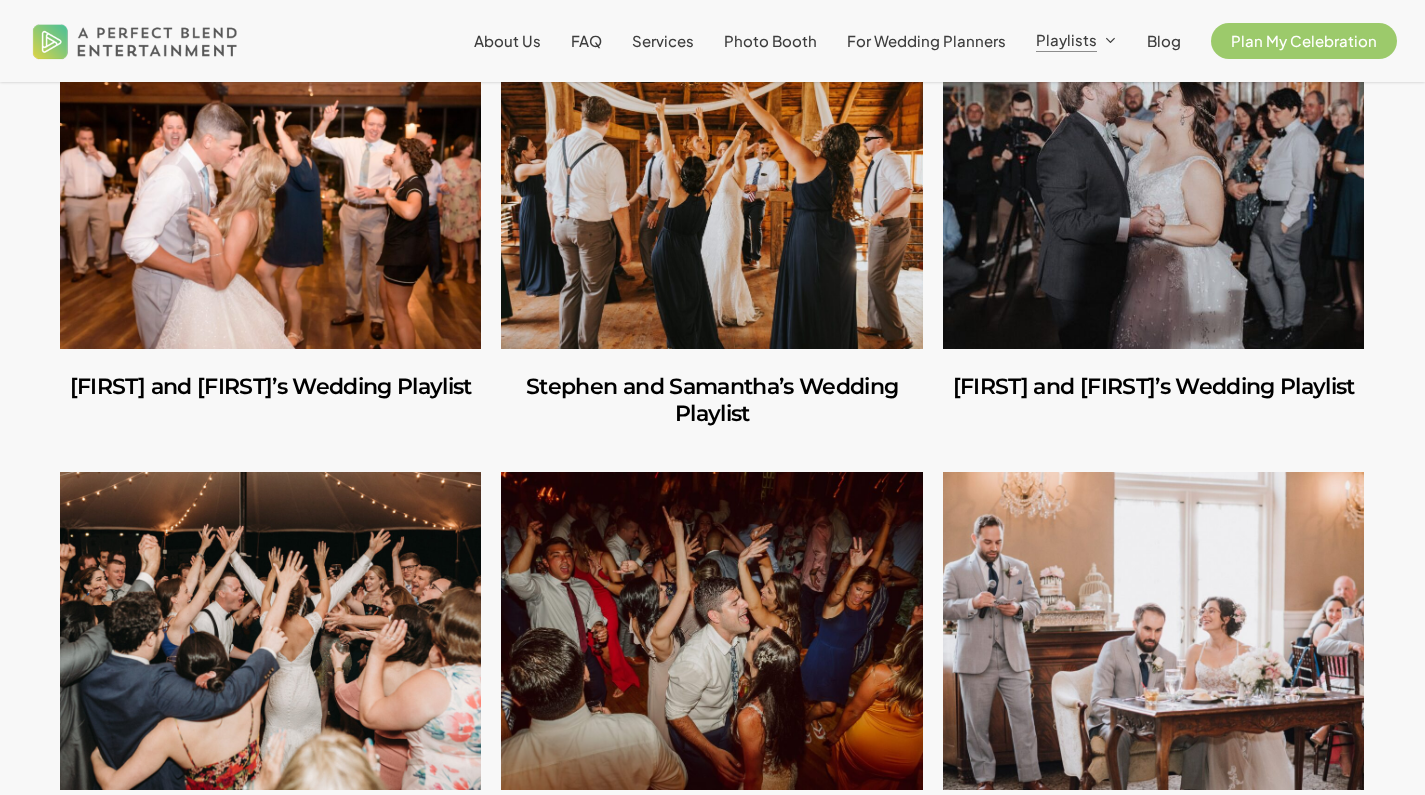 click at bounding box center (1153, 190) 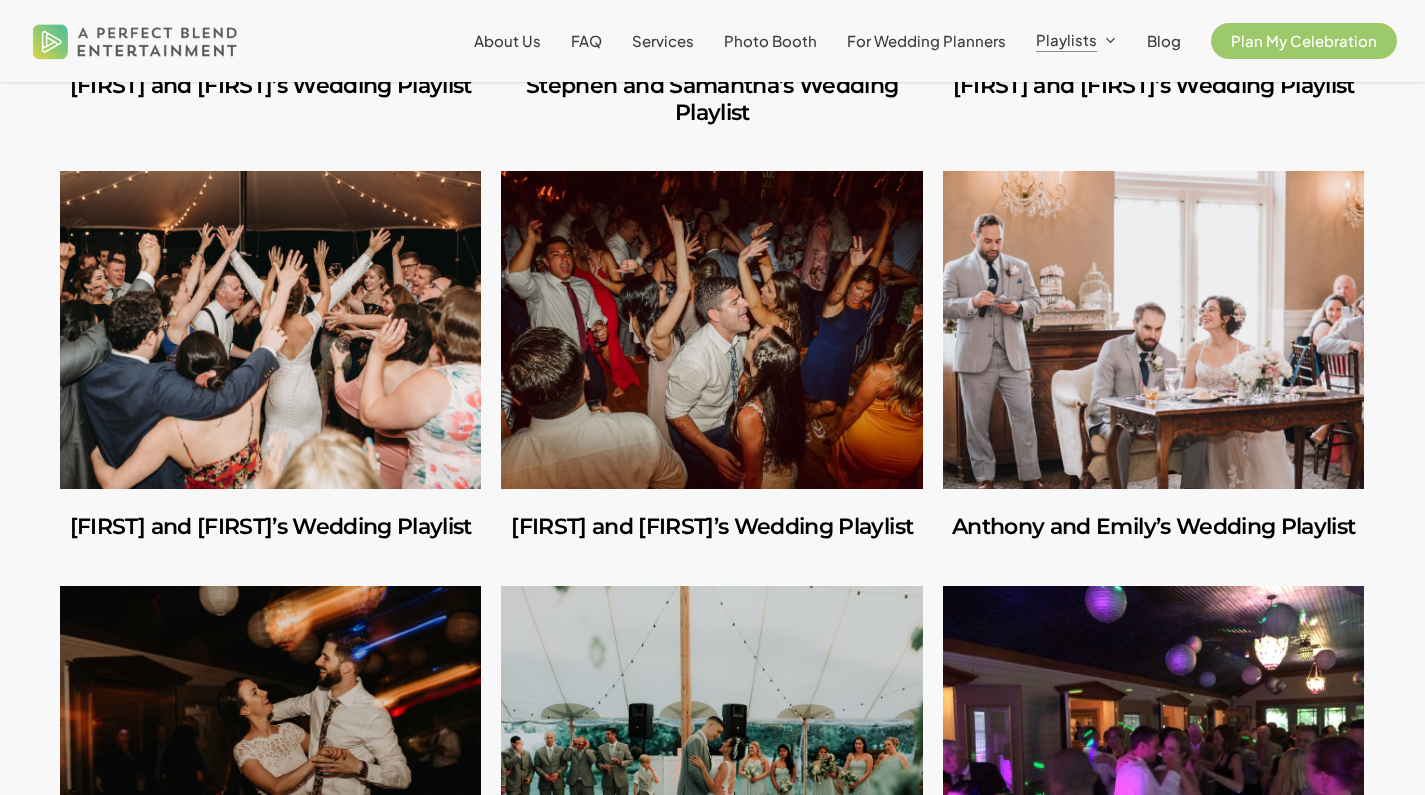 scroll, scrollTop: 2329, scrollLeft: 0, axis: vertical 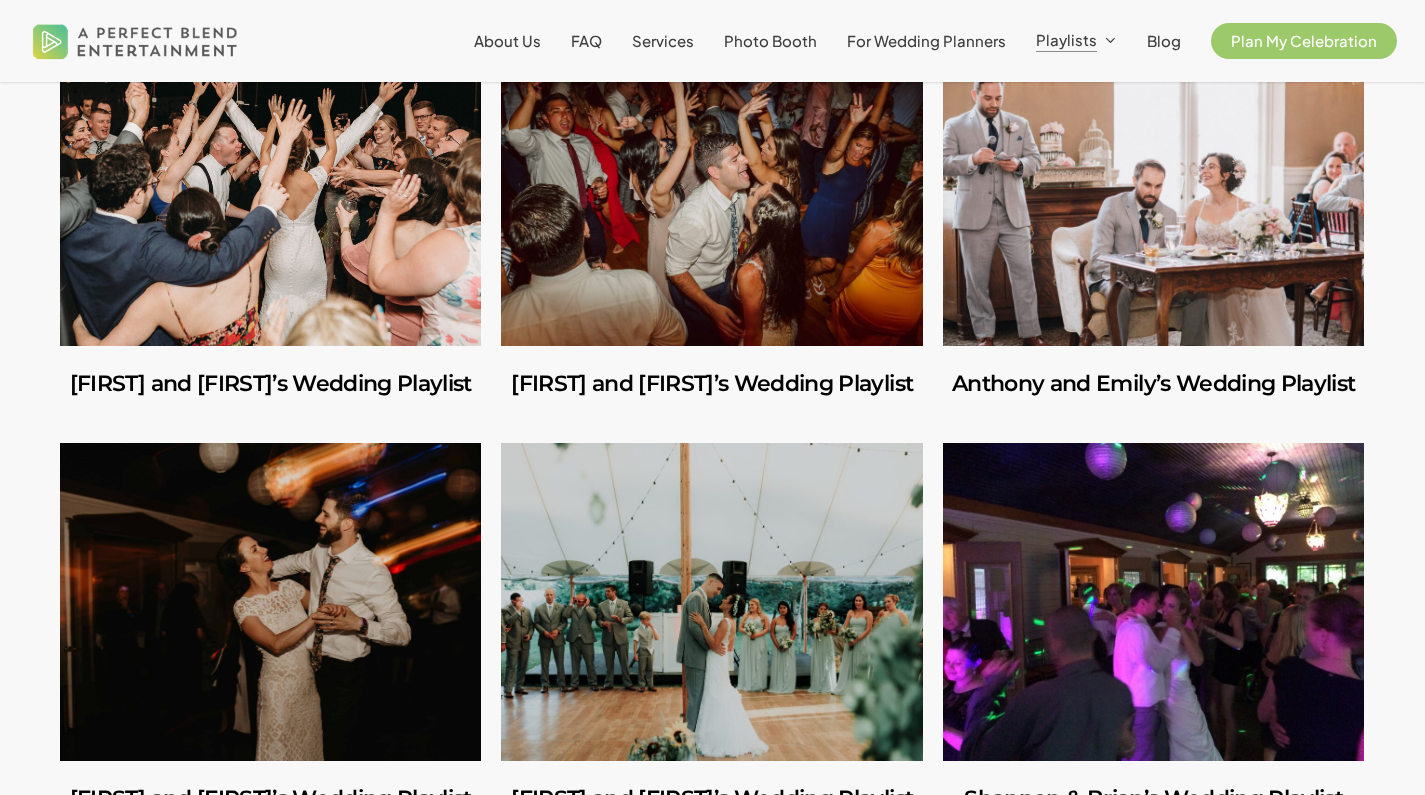 click at bounding box center (270, 187) 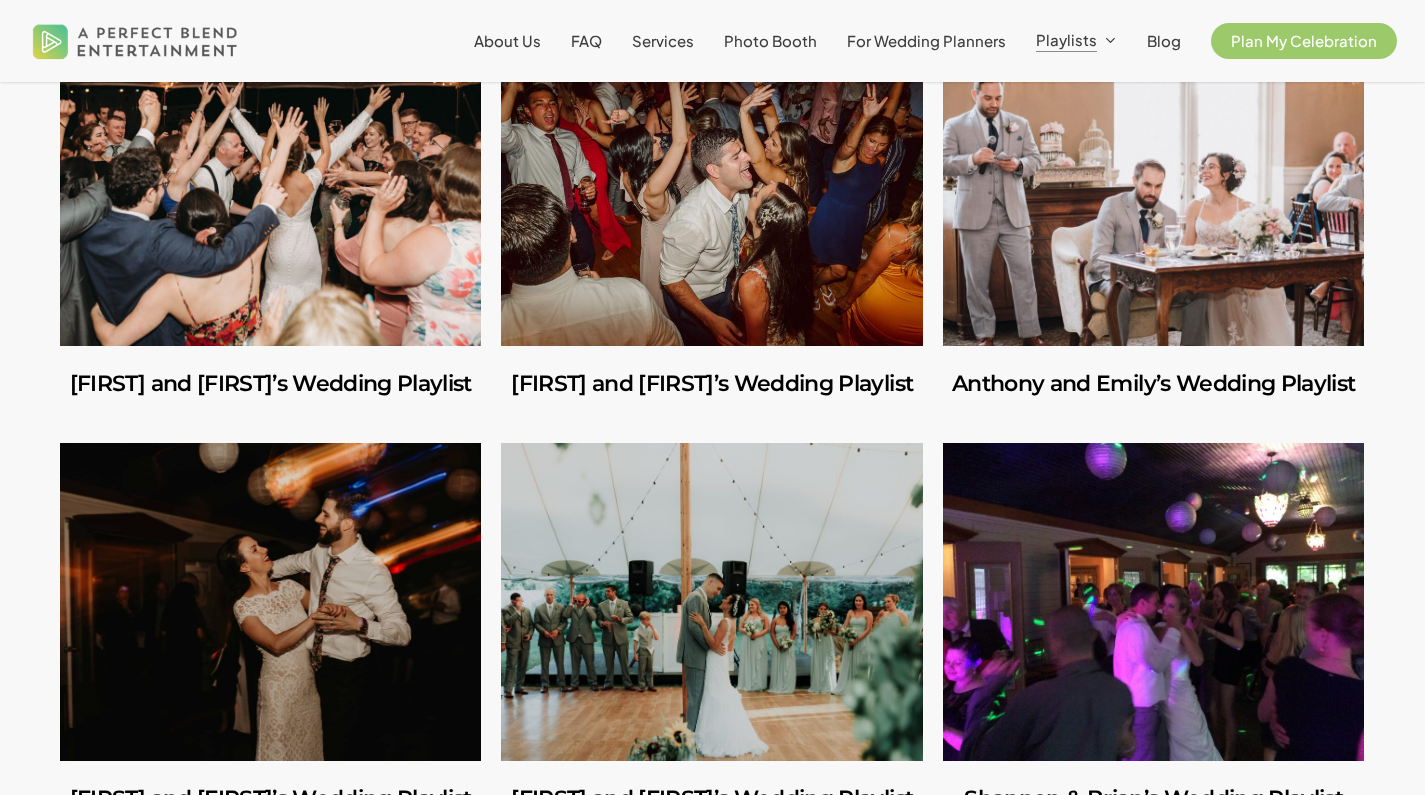 click at bounding box center (711, 187) 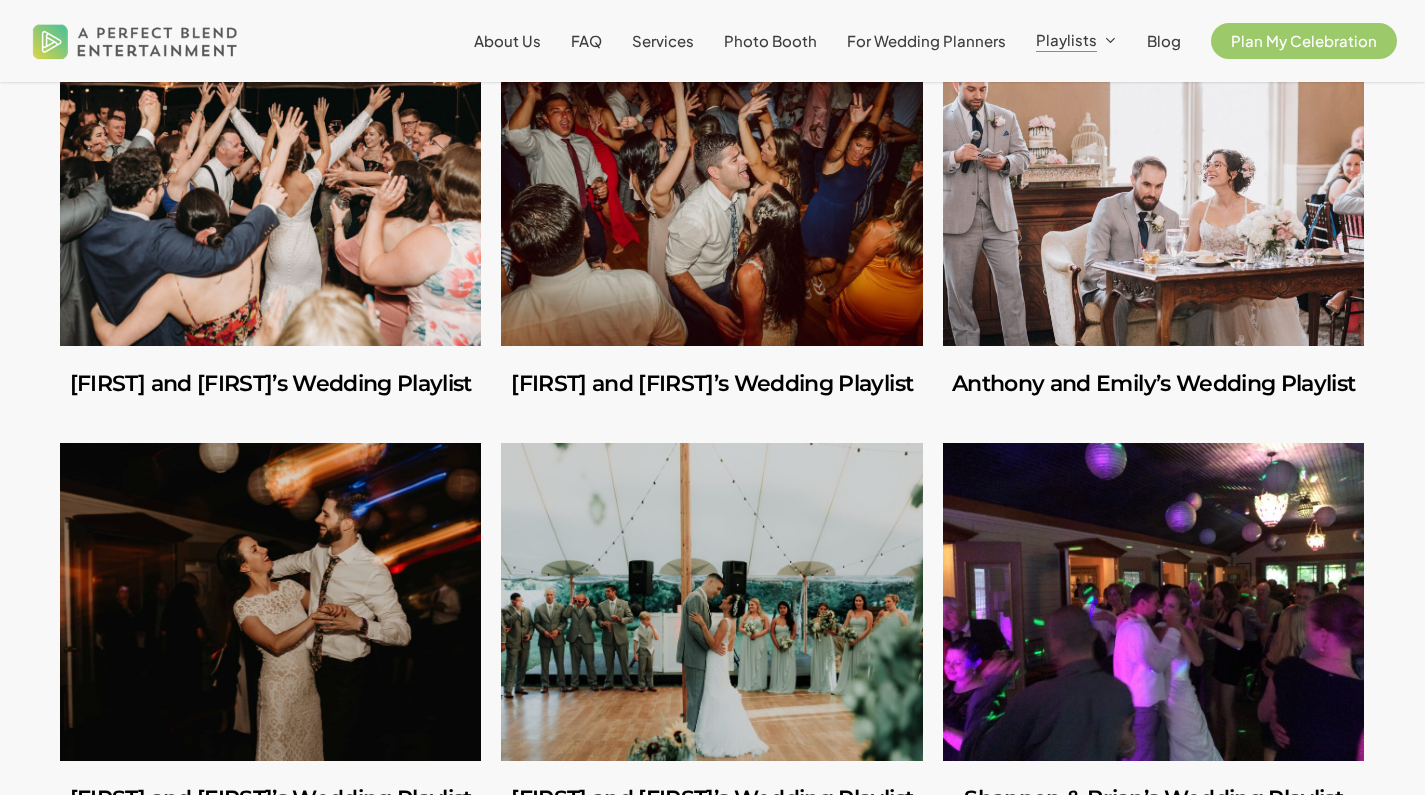 click at bounding box center (1153, 187) 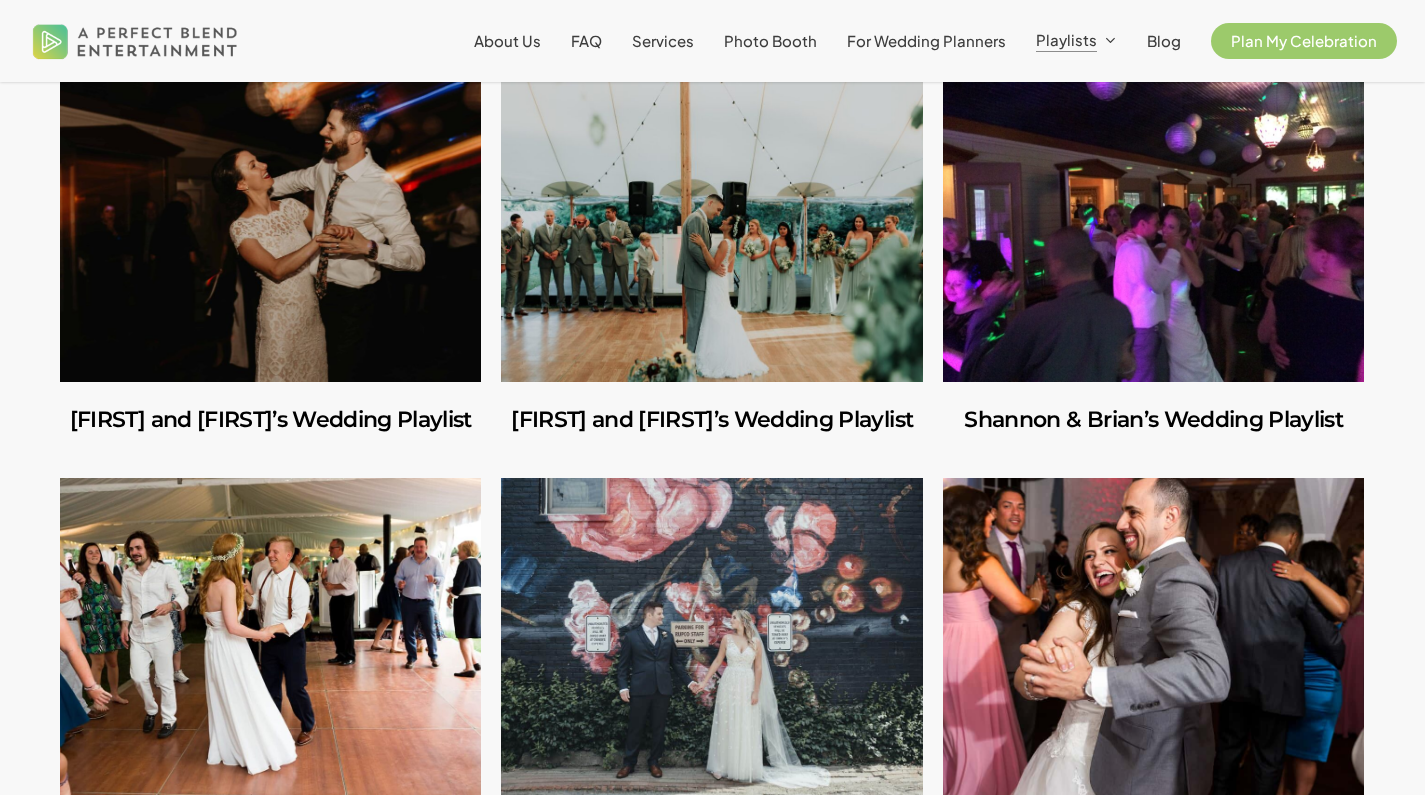 scroll, scrollTop: 2729, scrollLeft: 0, axis: vertical 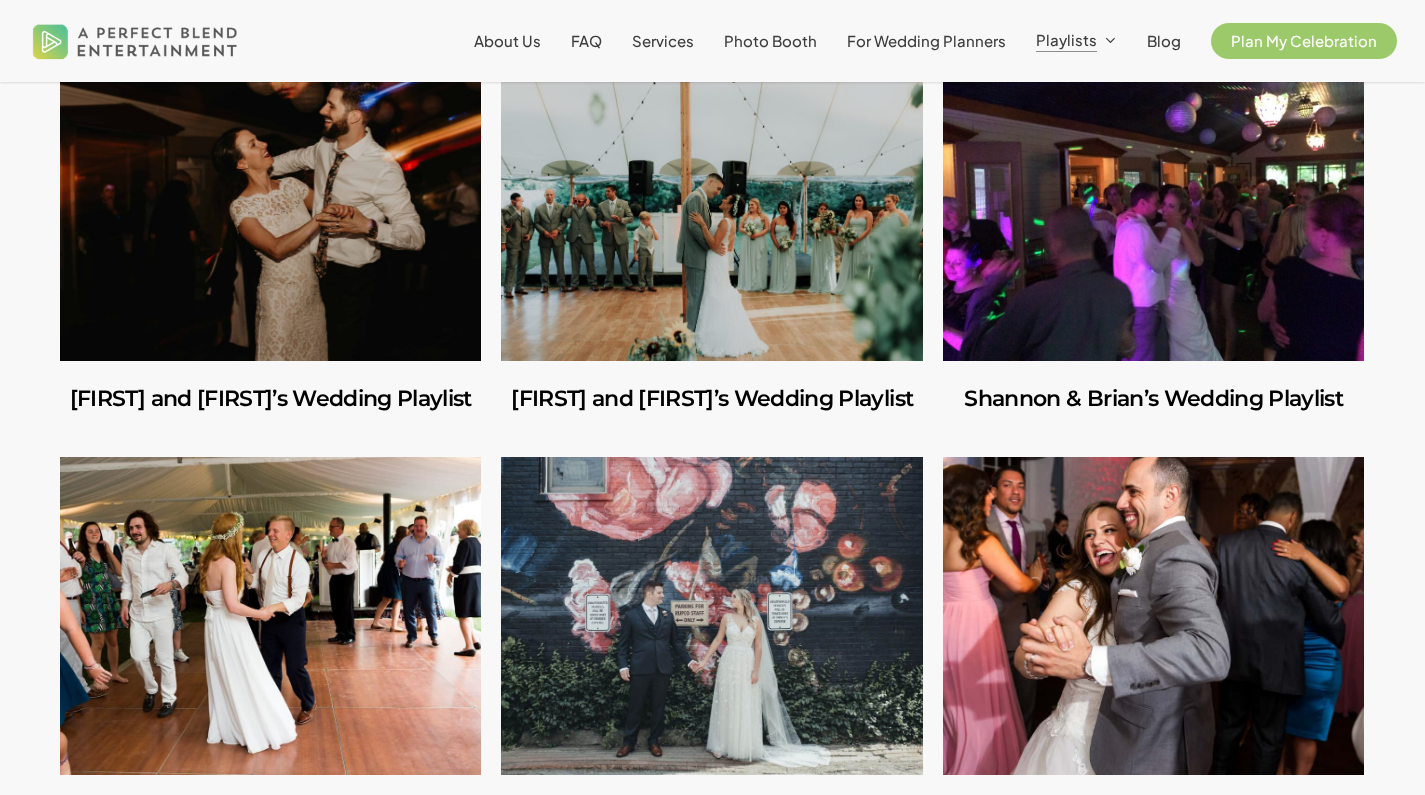 click at bounding box center [270, 202] 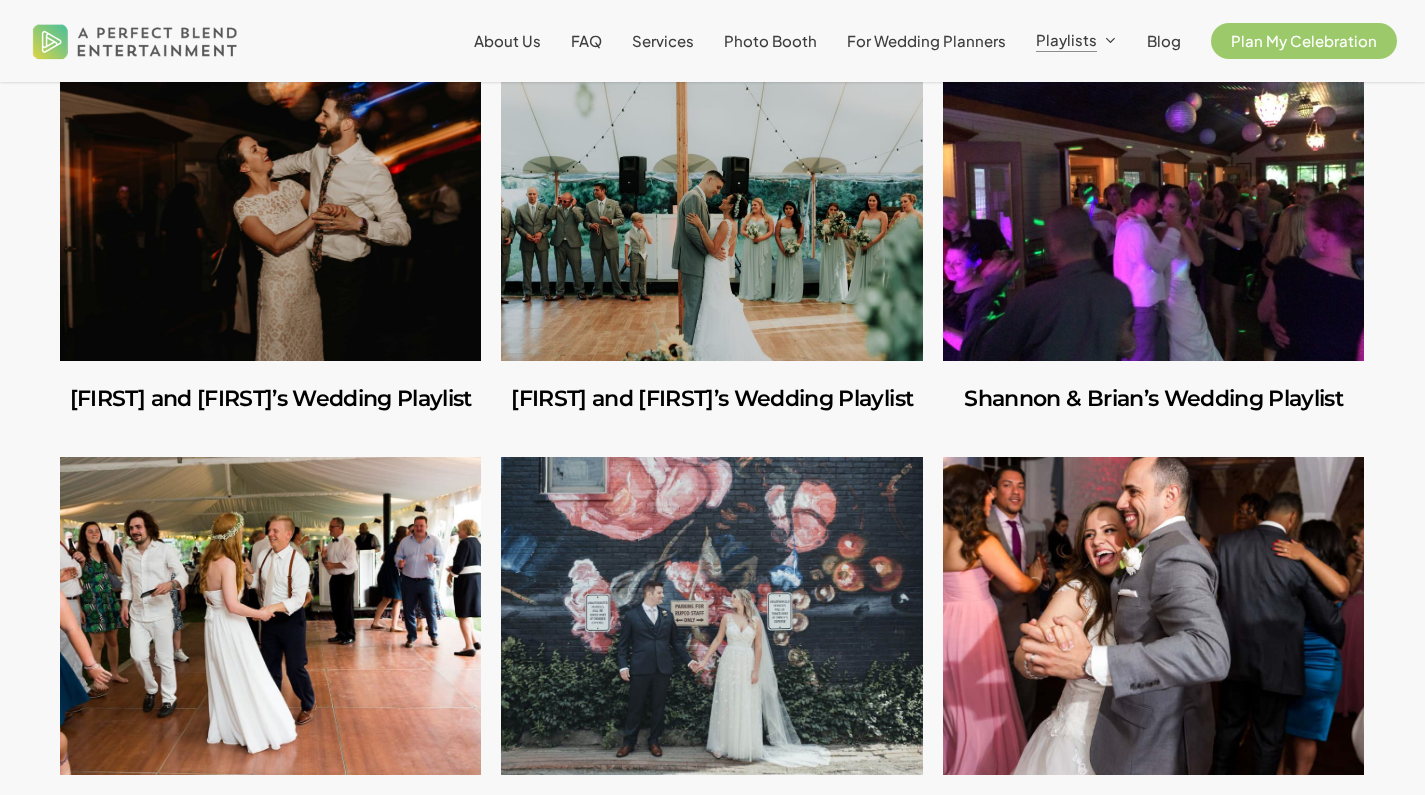 click at bounding box center (711, 202) 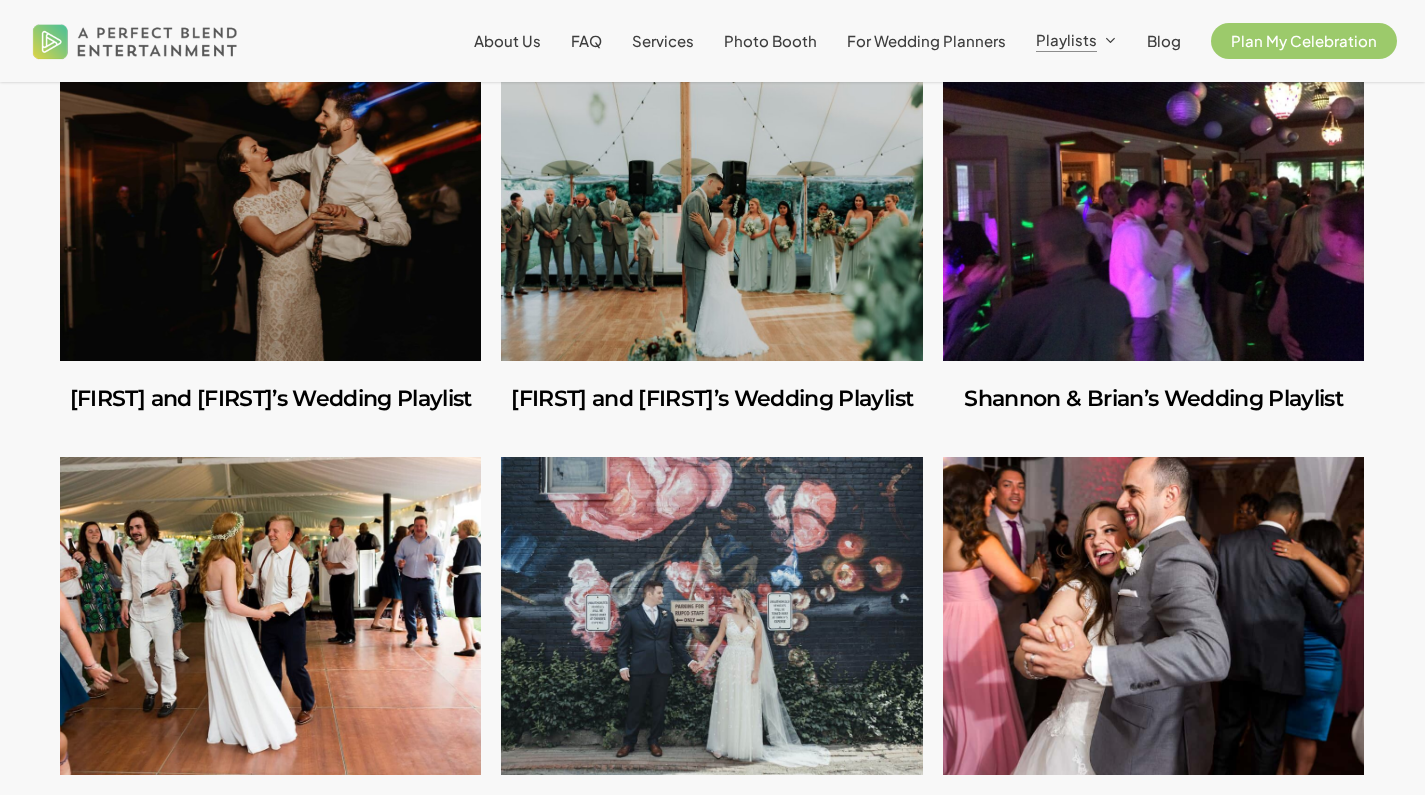 click at bounding box center [1153, 202] 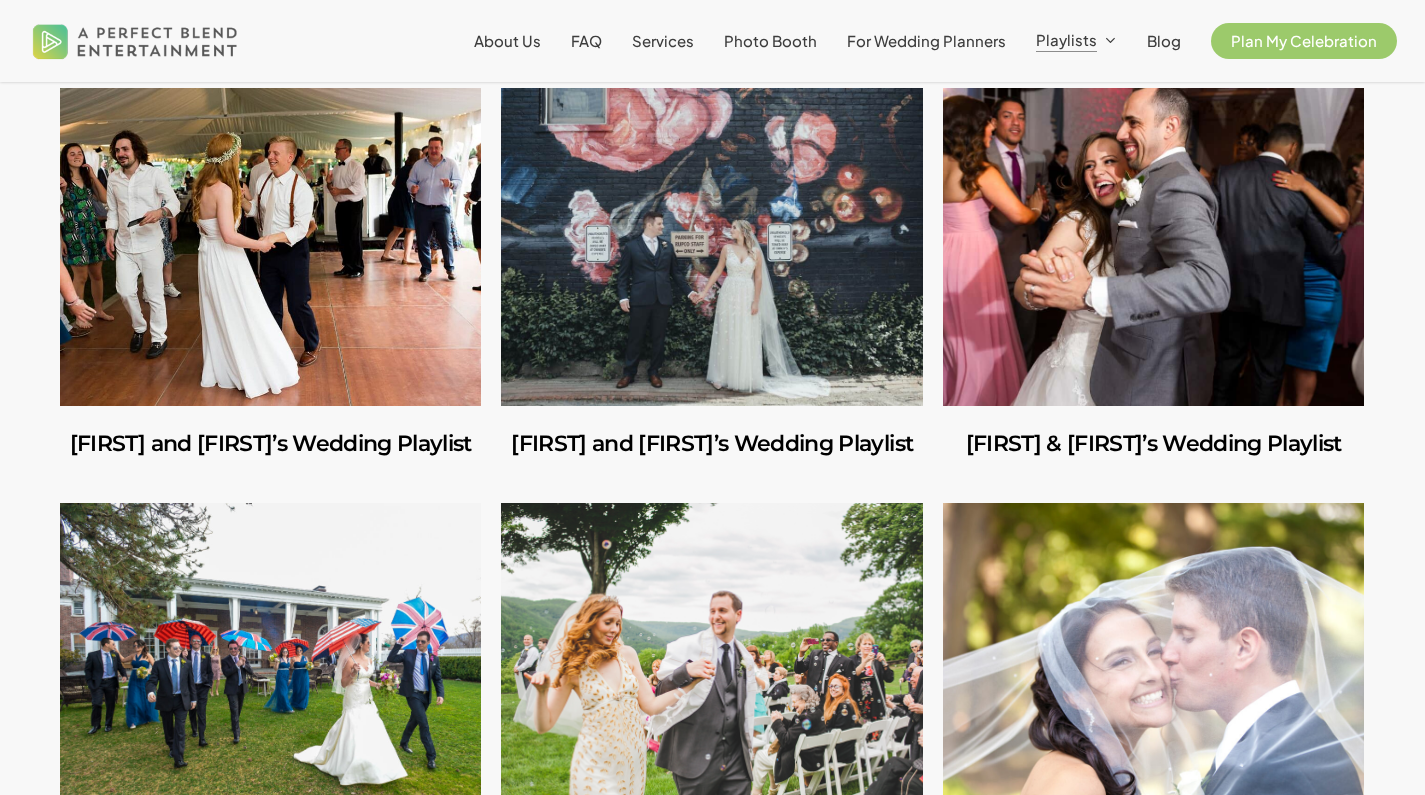scroll, scrollTop: 3127, scrollLeft: 0, axis: vertical 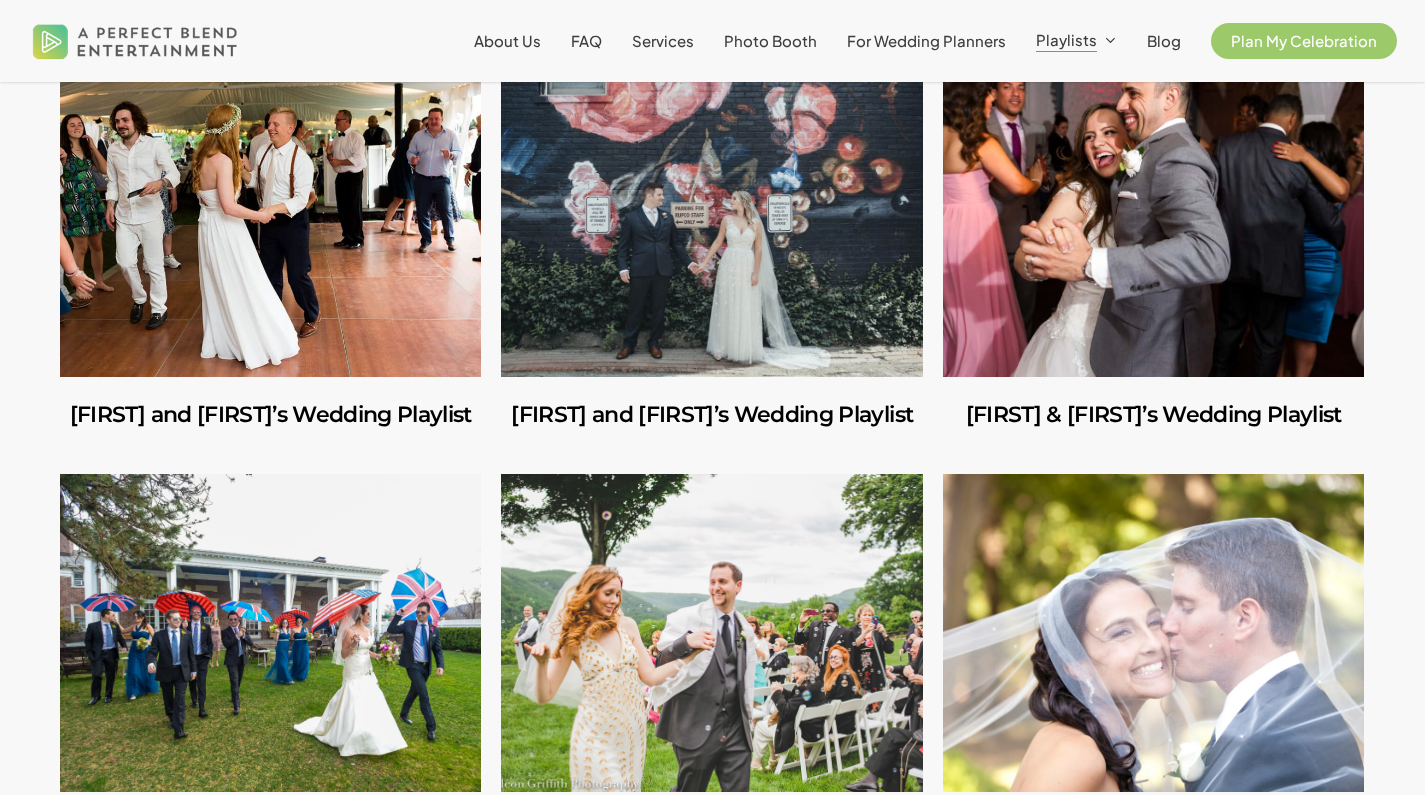 click at bounding box center (270, 218) 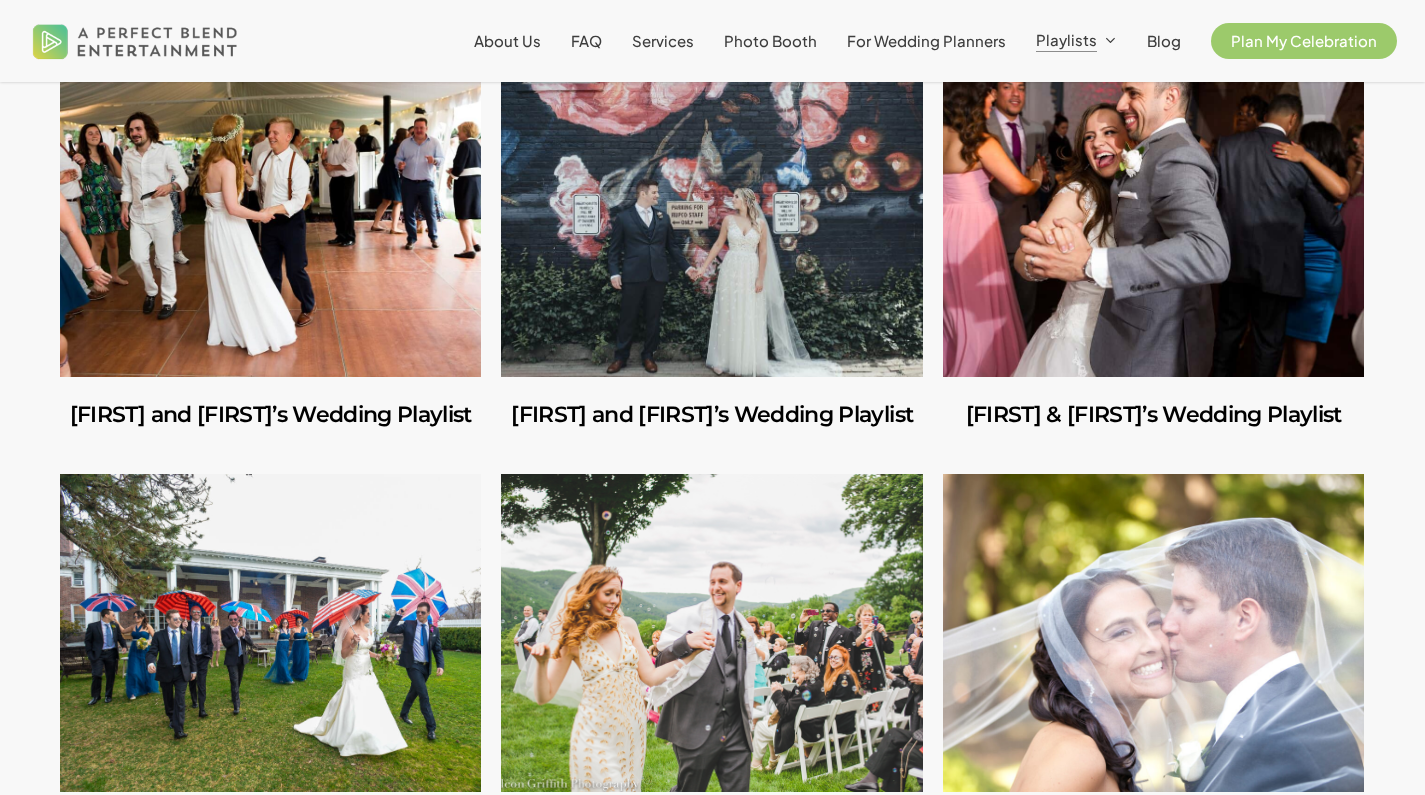 click at bounding box center (711, 218) 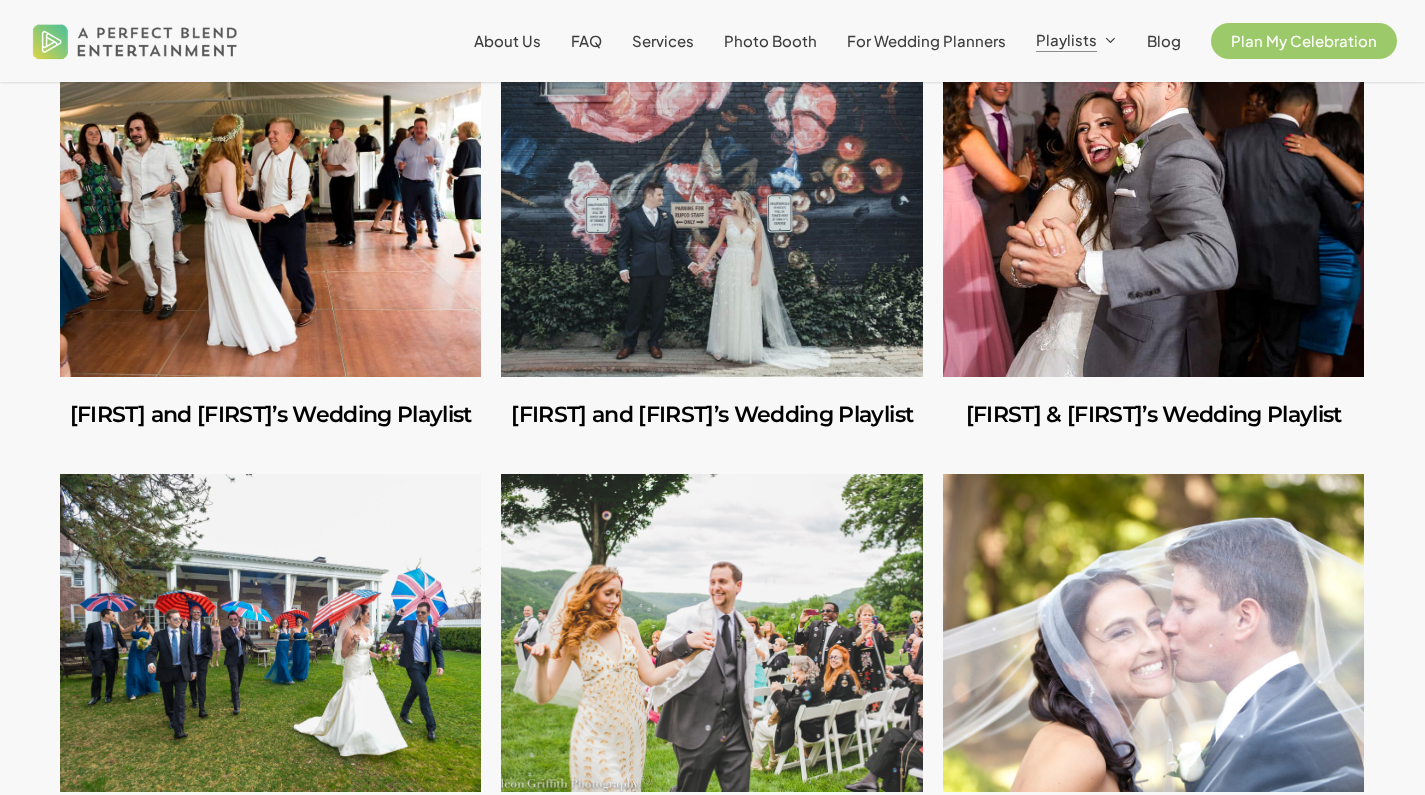 click at bounding box center (1153, 218) 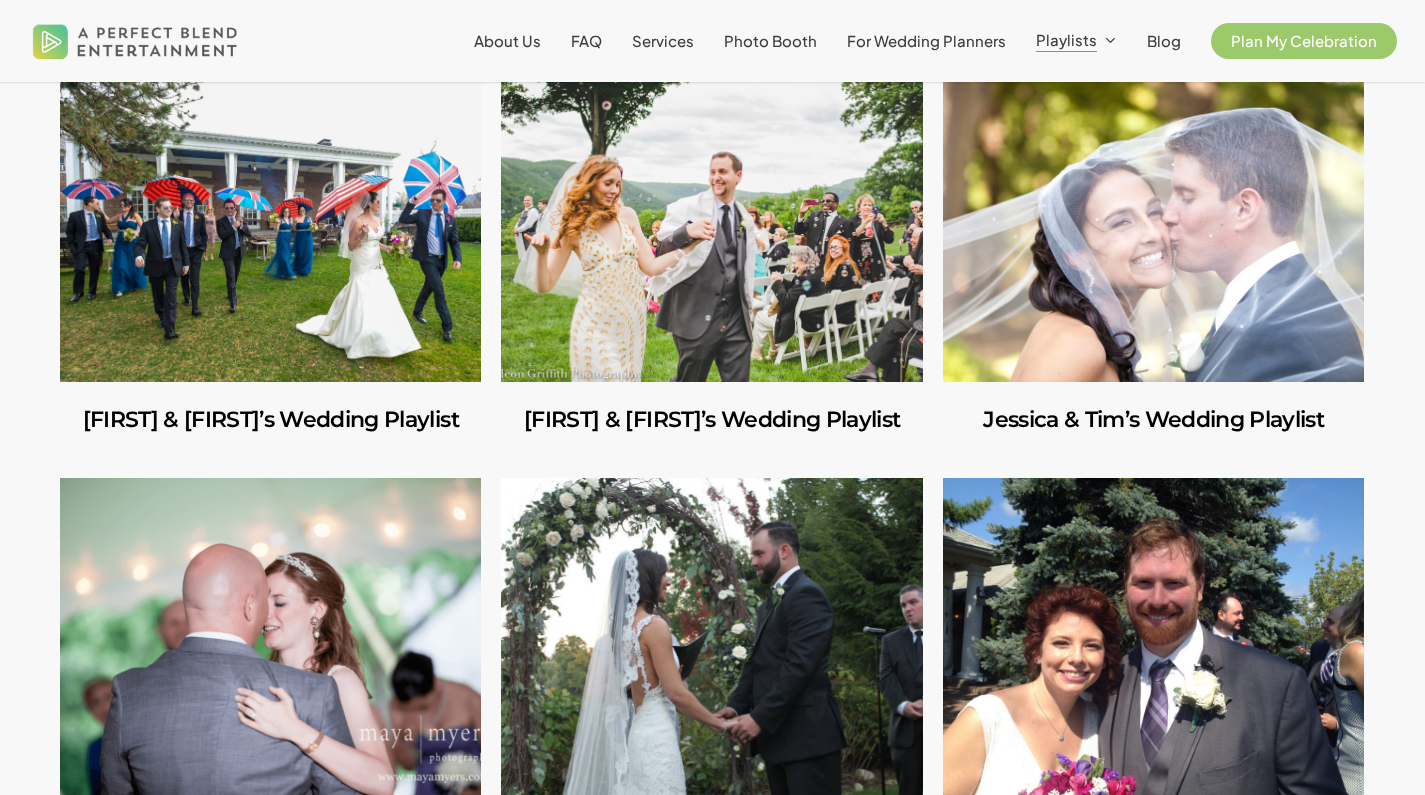 scroll, scrollTop: 3541, scrollLeft: 0, axis: vertical 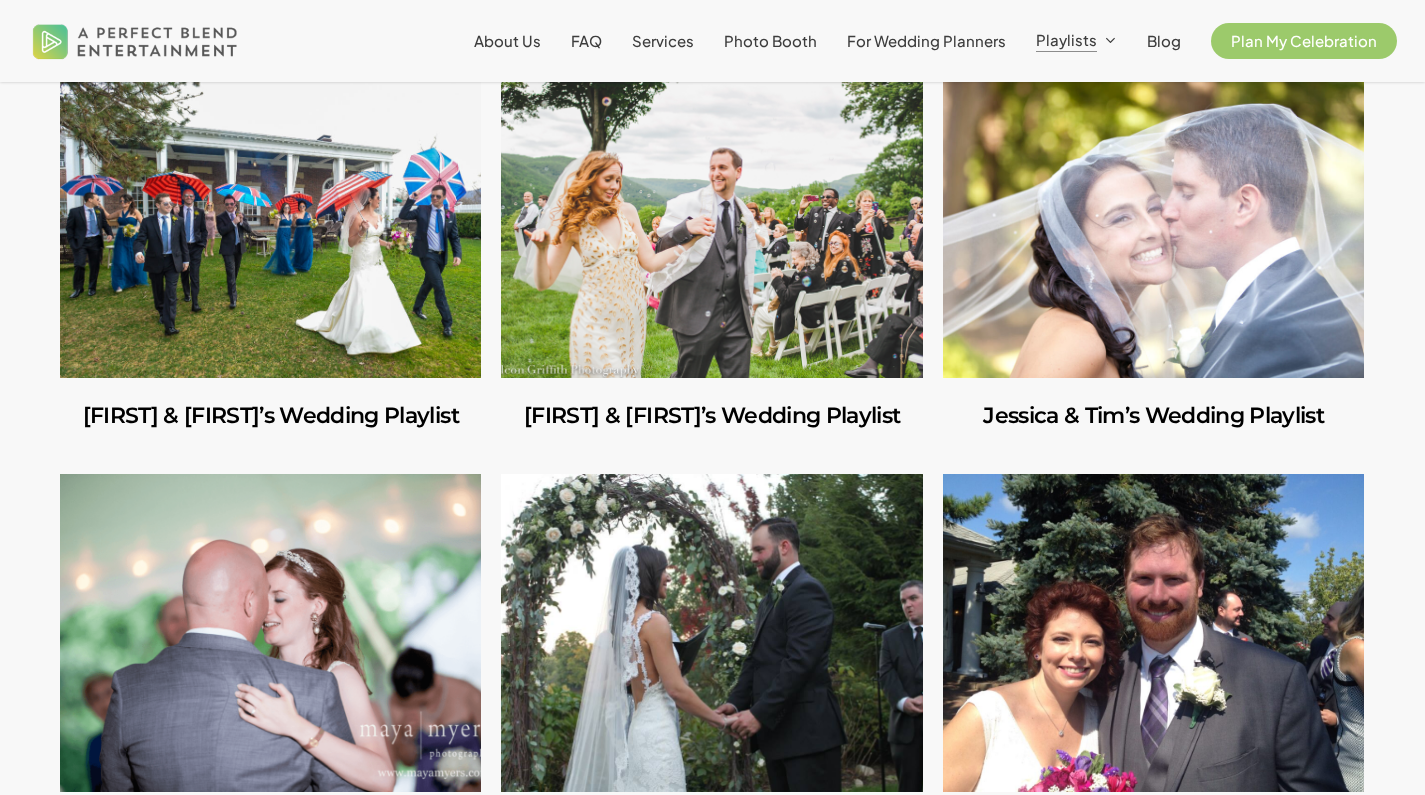 click at bounding box center (270, 219) 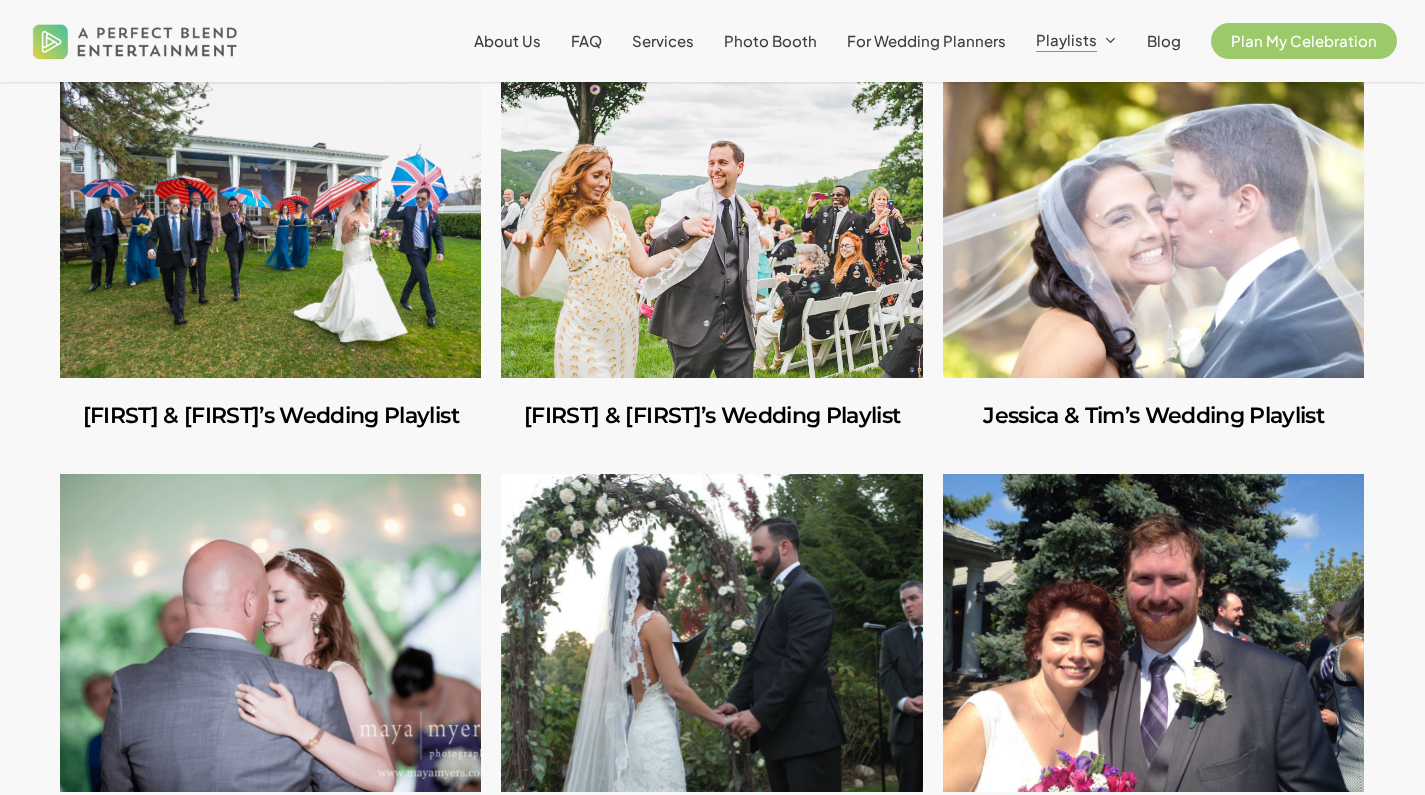 click at bounding box center (711, 219) 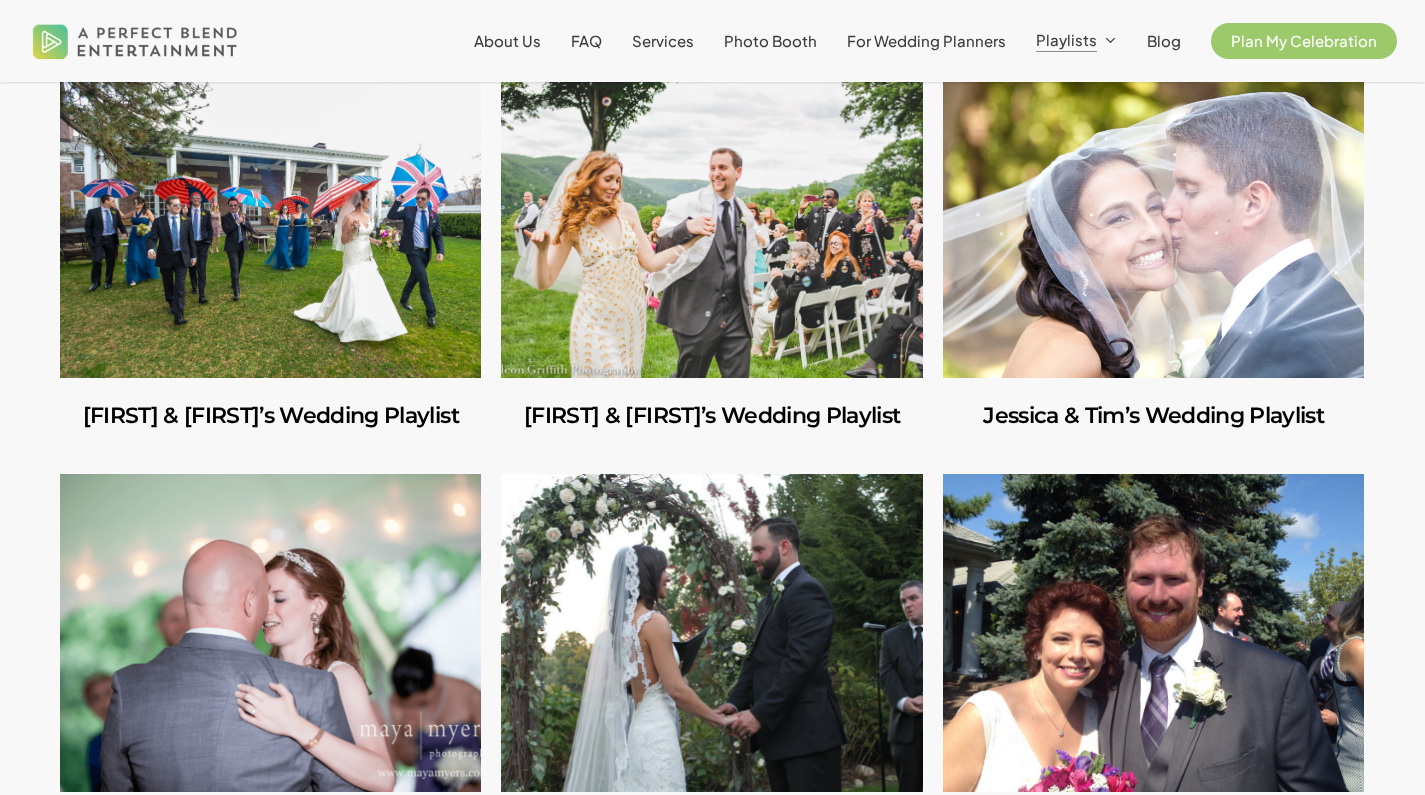 click at bounding box center [1153, 219] 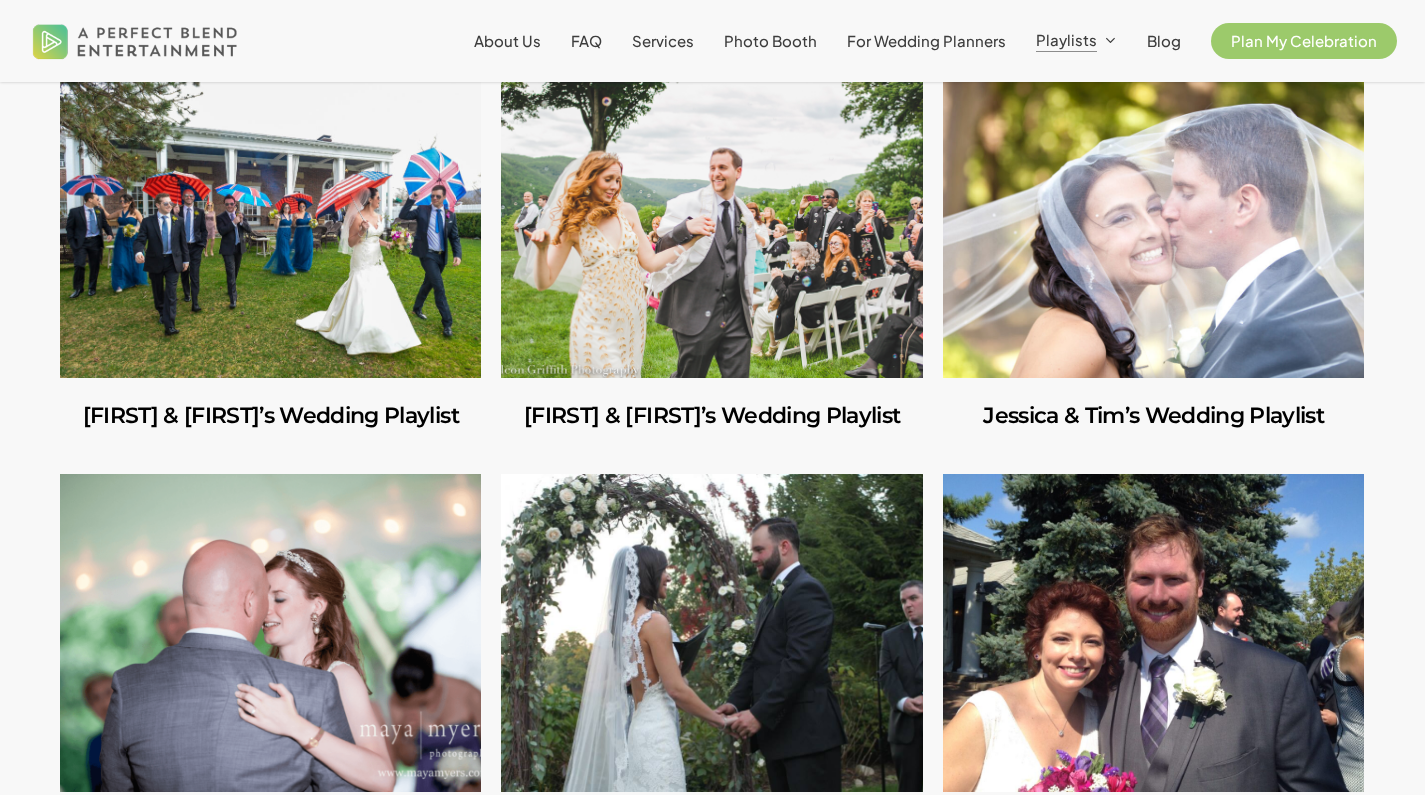 scroll, scrollTop: 3921, scrollLeft: 0, axis: vertical 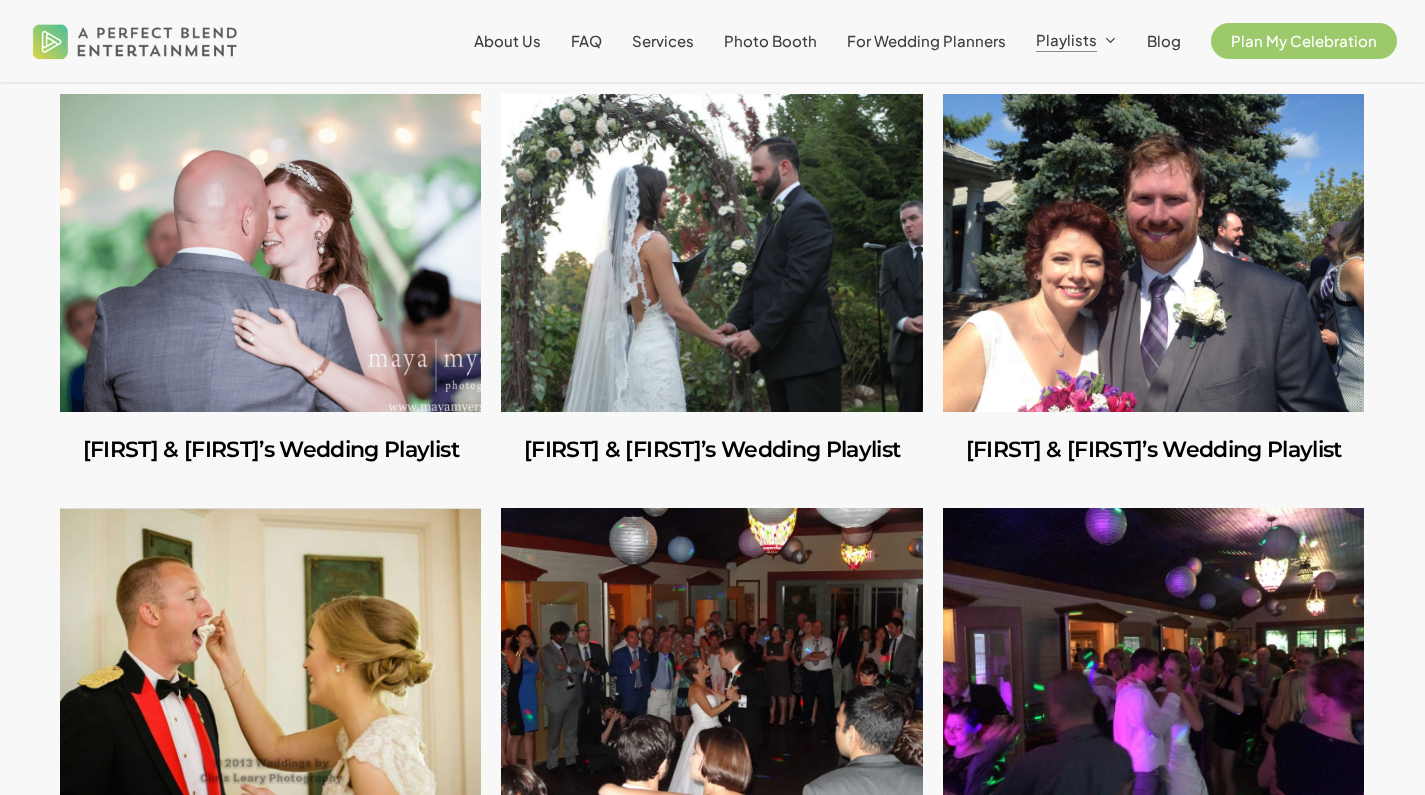 click at bounding box center (270, 450) 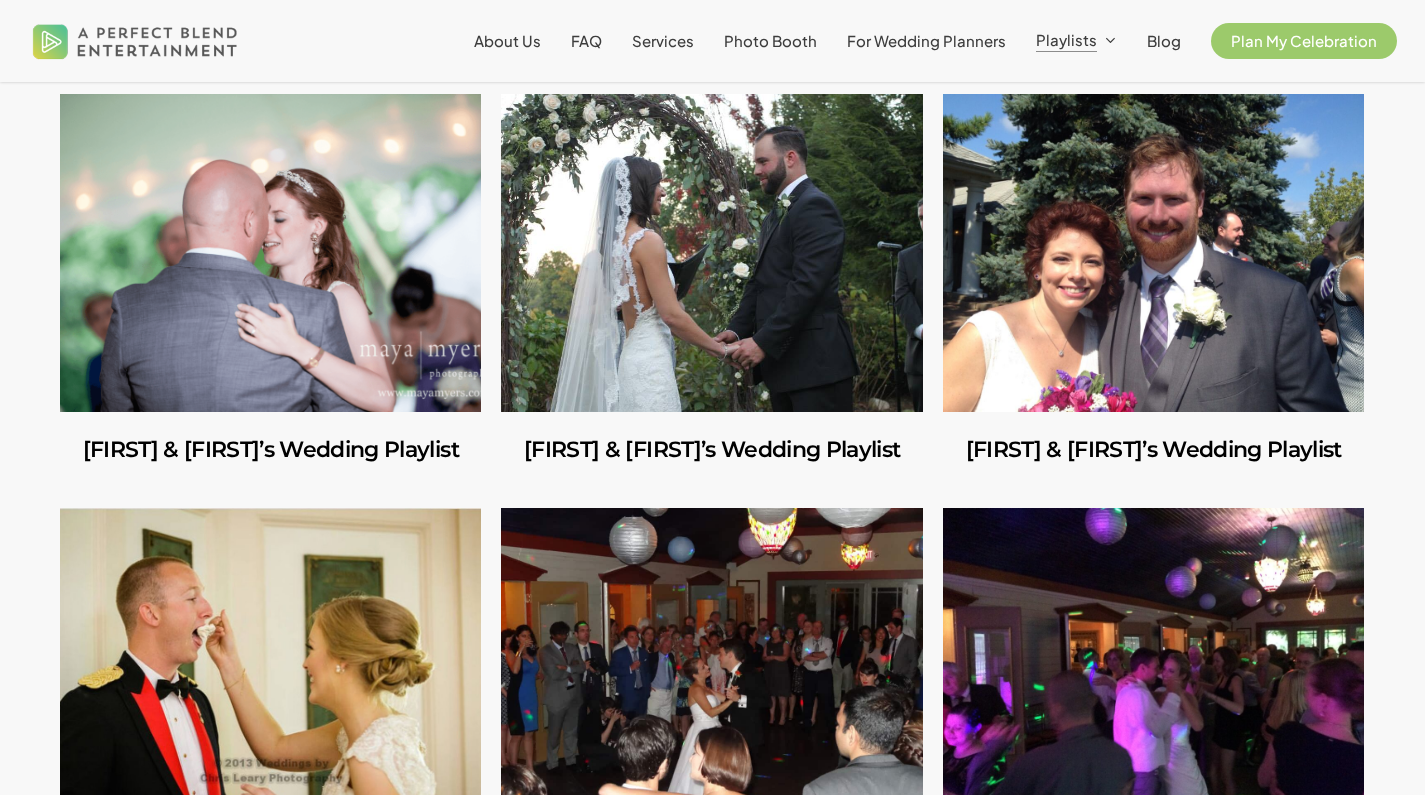 click at bounding box center [711, 253] 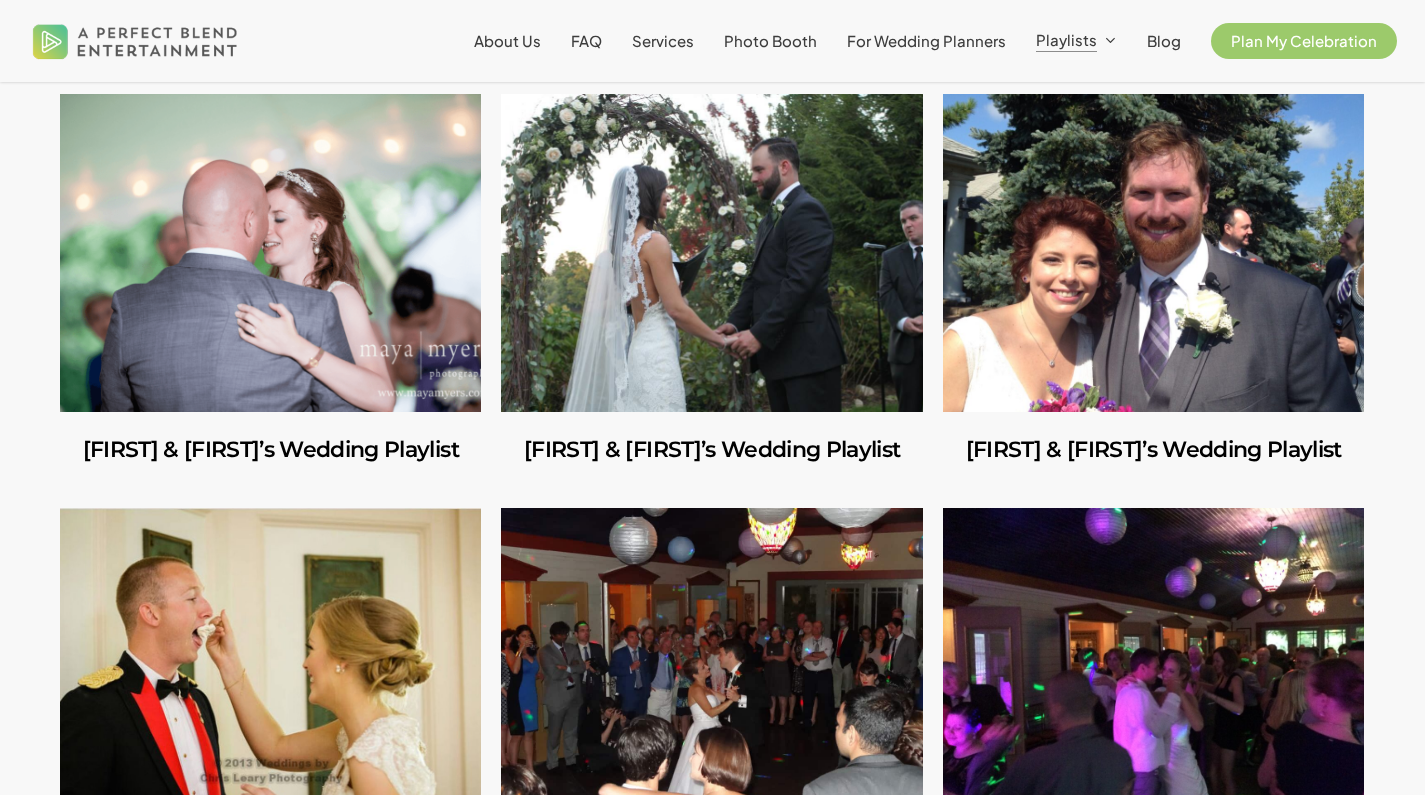 click at bounding box center (1153, 253) 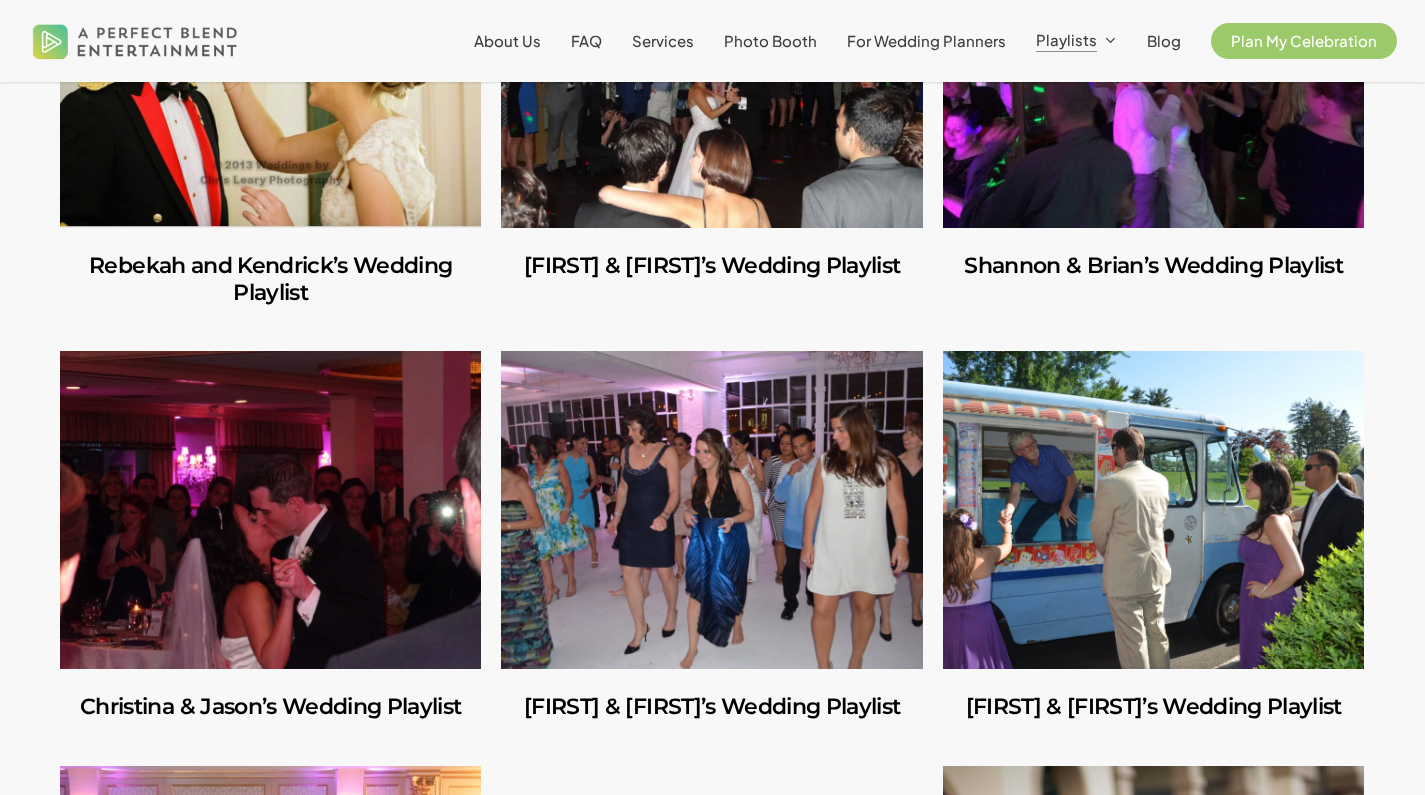 scroll, scrollTop: 4343, scrollLeft: 0, axis: vertical 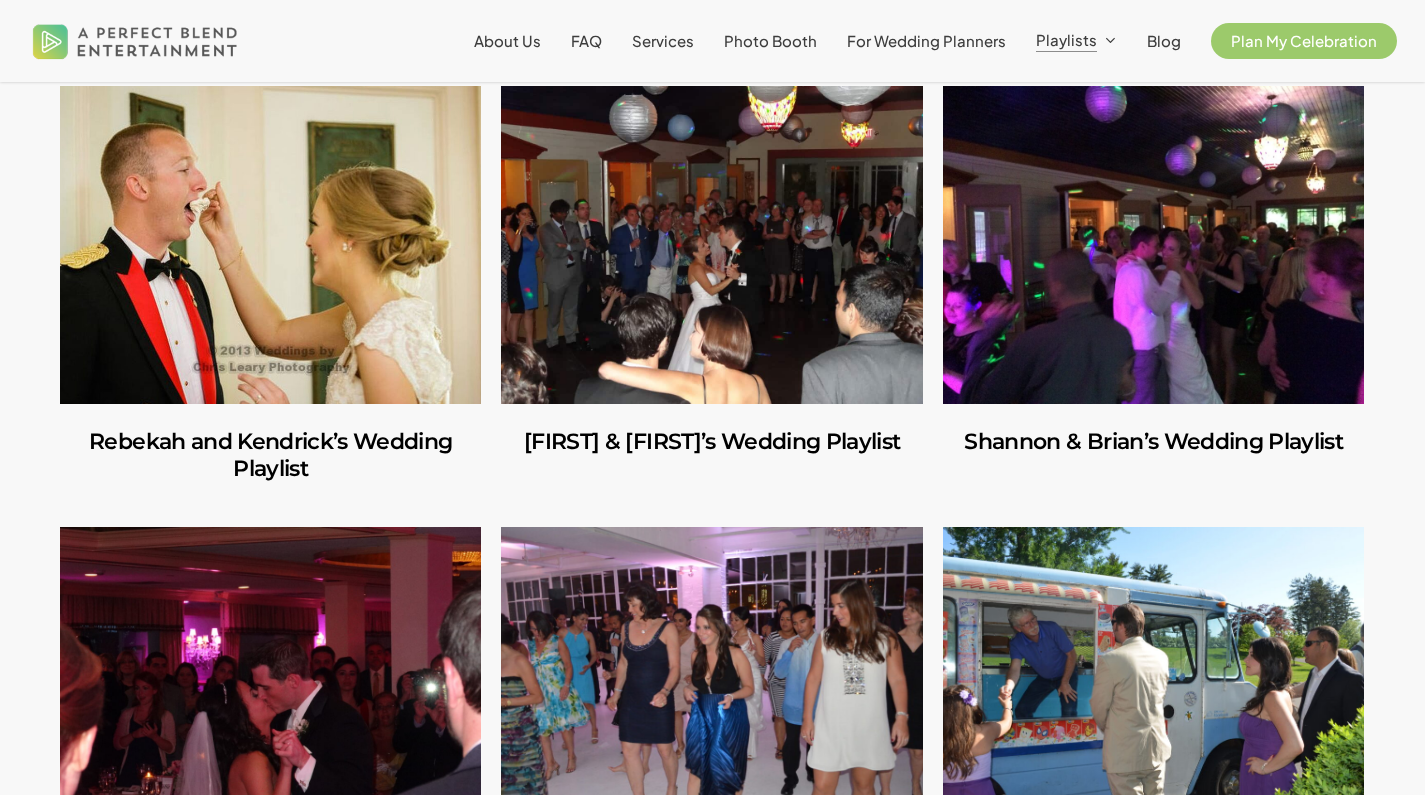 click at bounding box center (270, 245) 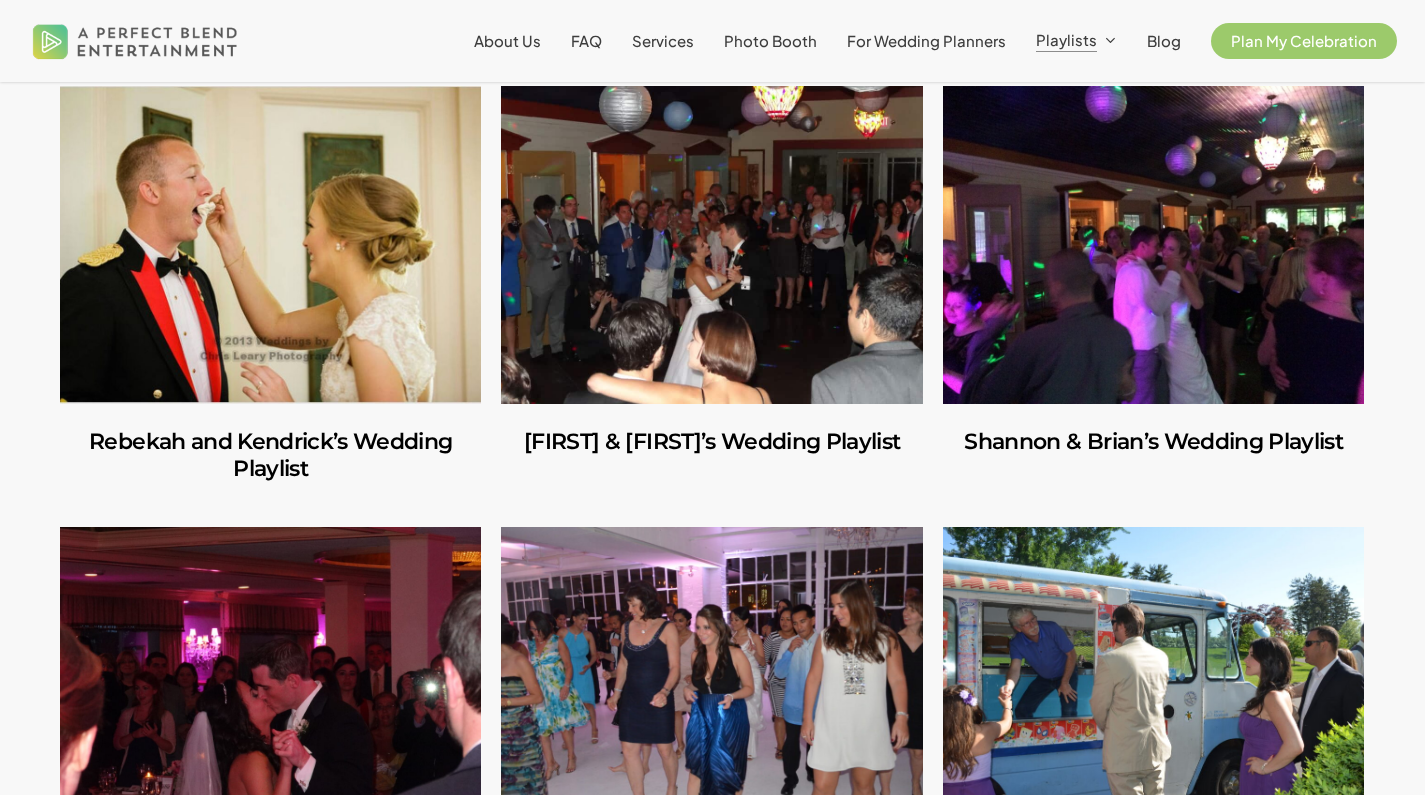 click at bounding box center [711, 245] 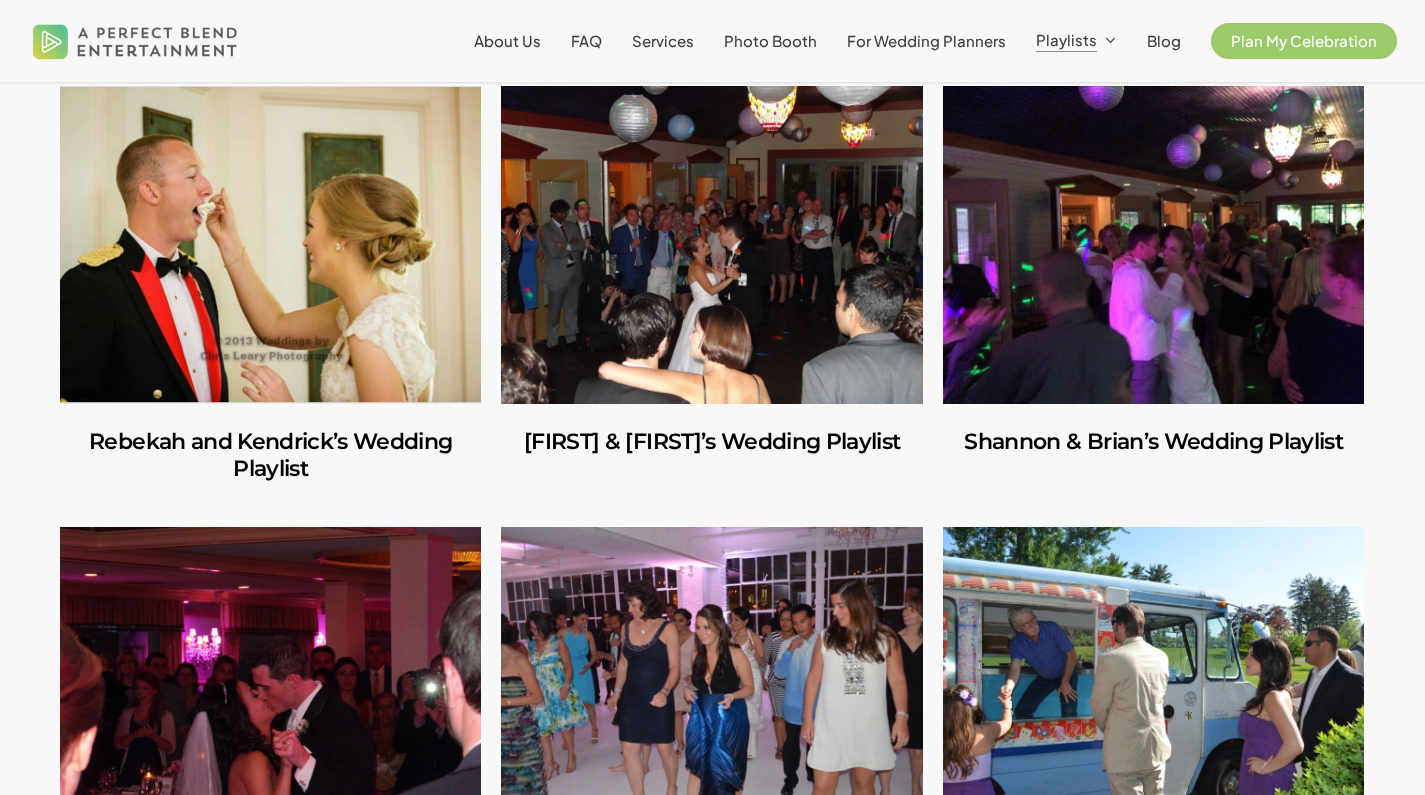 click at bounding box center [1153, 245] 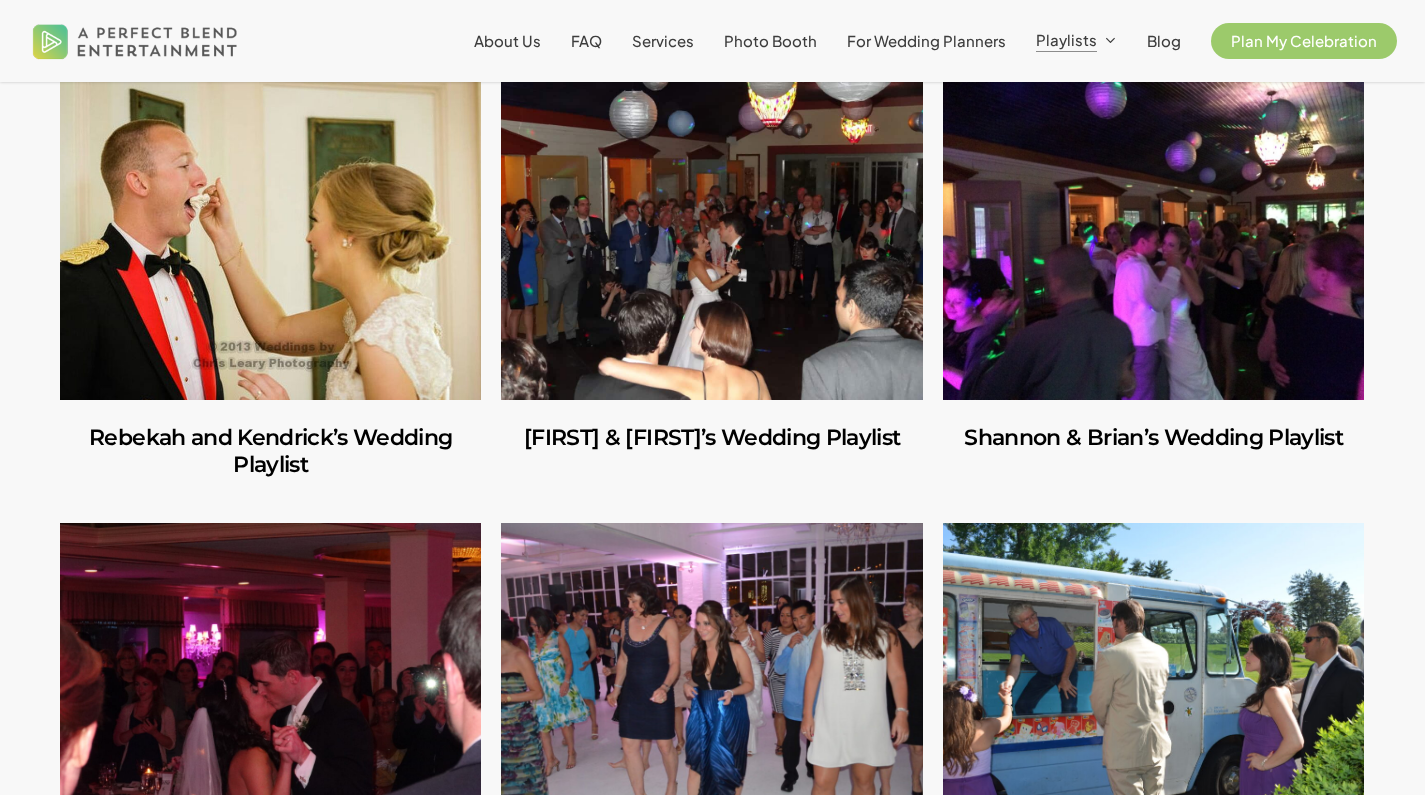 scroll, scrollTop: 4705, scrollLeft: 0, axis: vertical 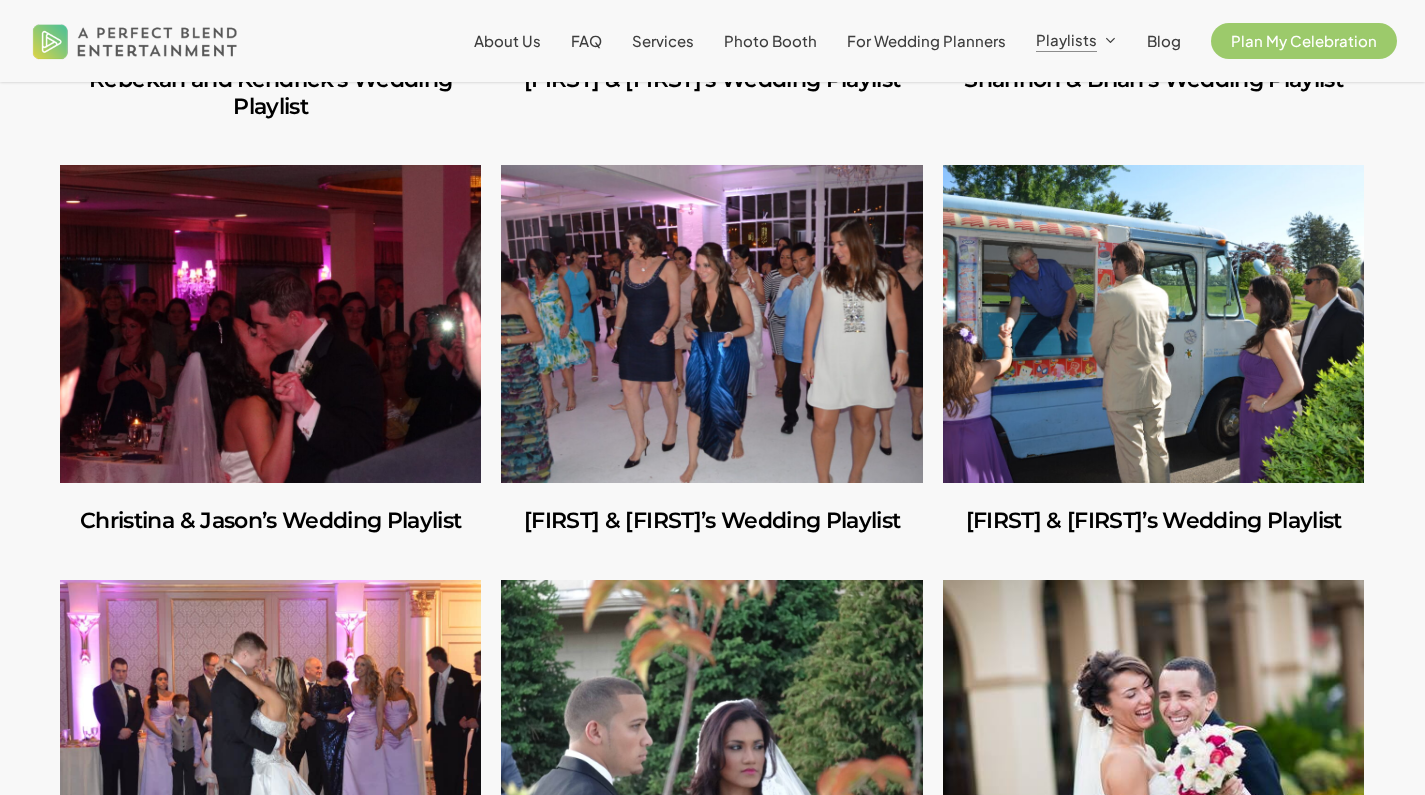 click at bounding box center (270, 324) 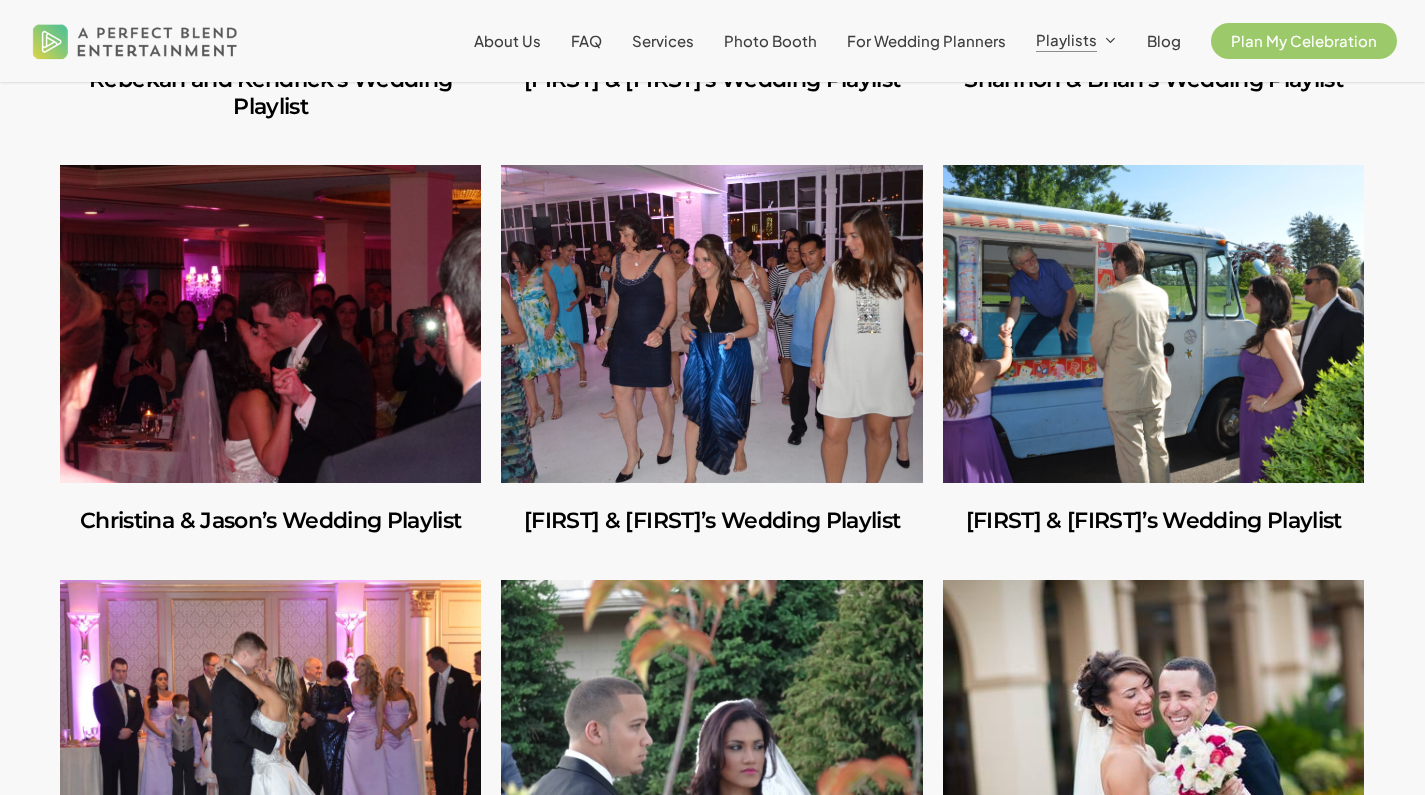 click at bounding box center [711, 324] 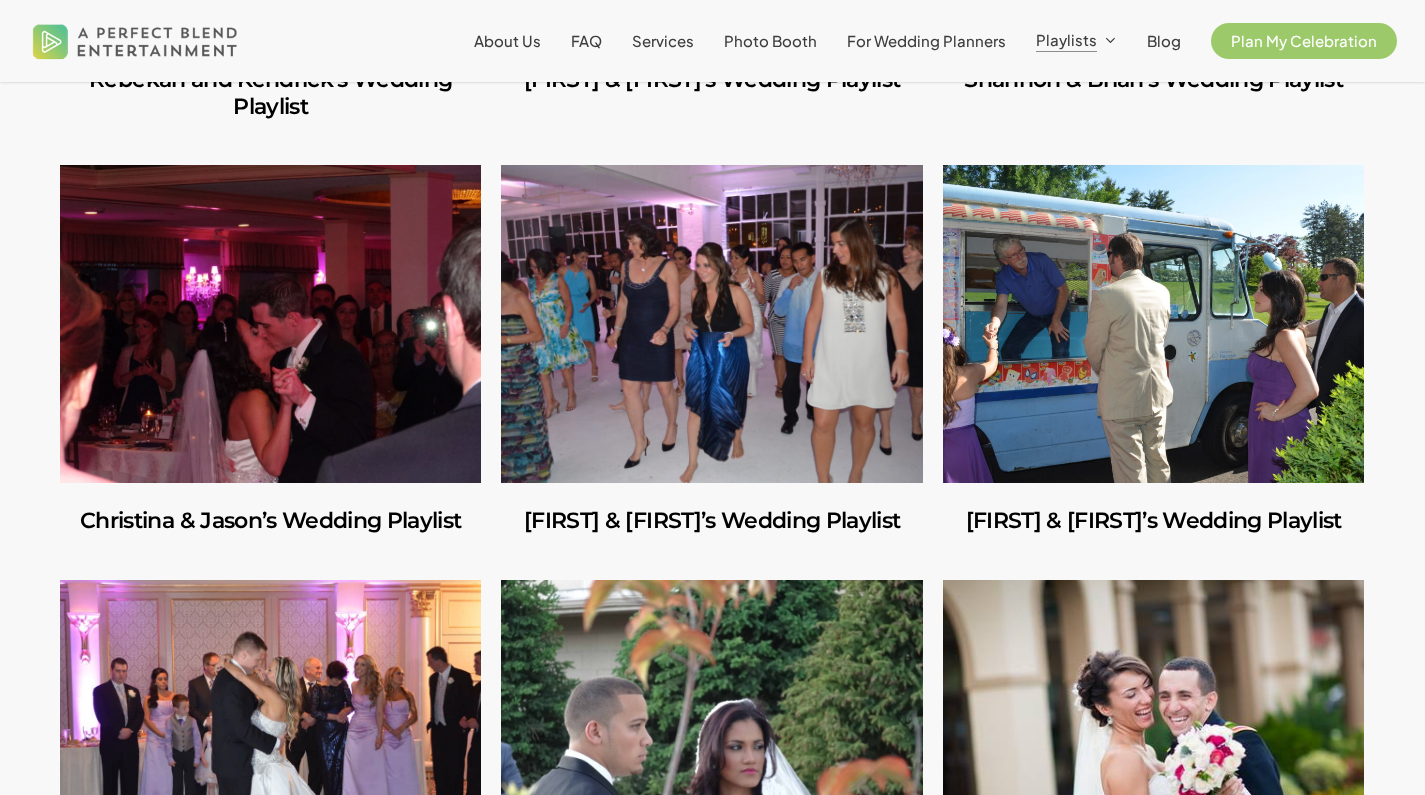 click at bounding box center (1153, 324) 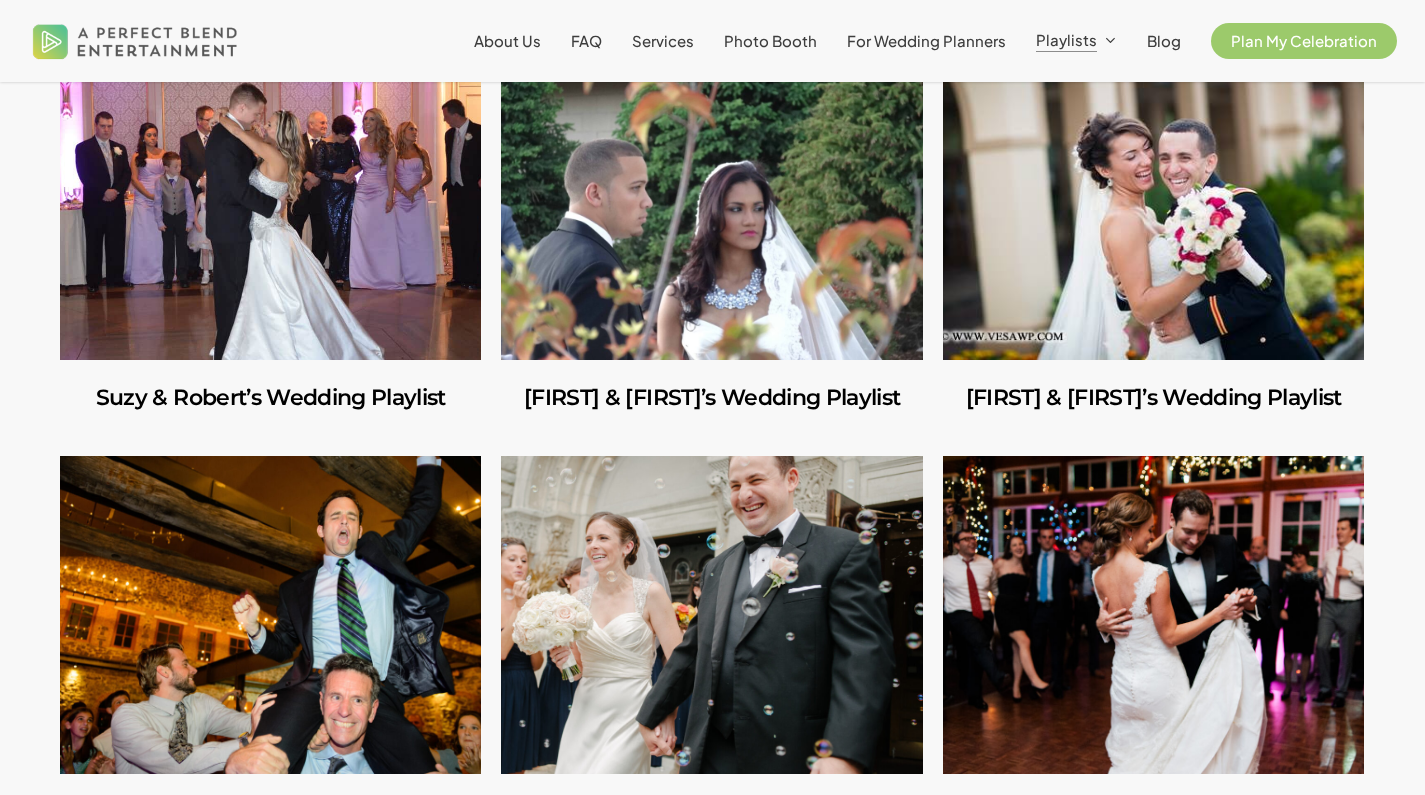 scroll, scrollTop: 5252, scrollLeft: 0, axis: vertical 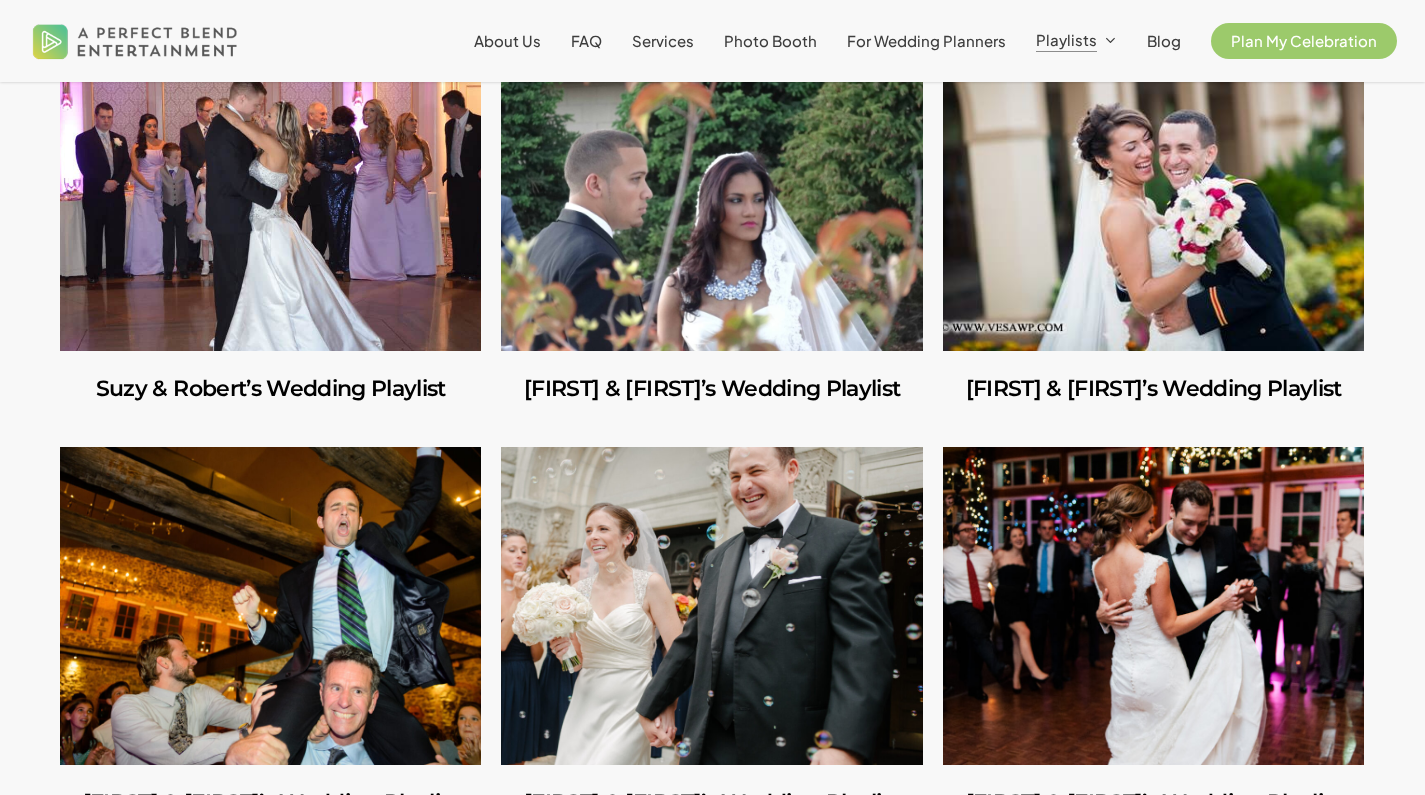 click at bounding box center (270, 192) 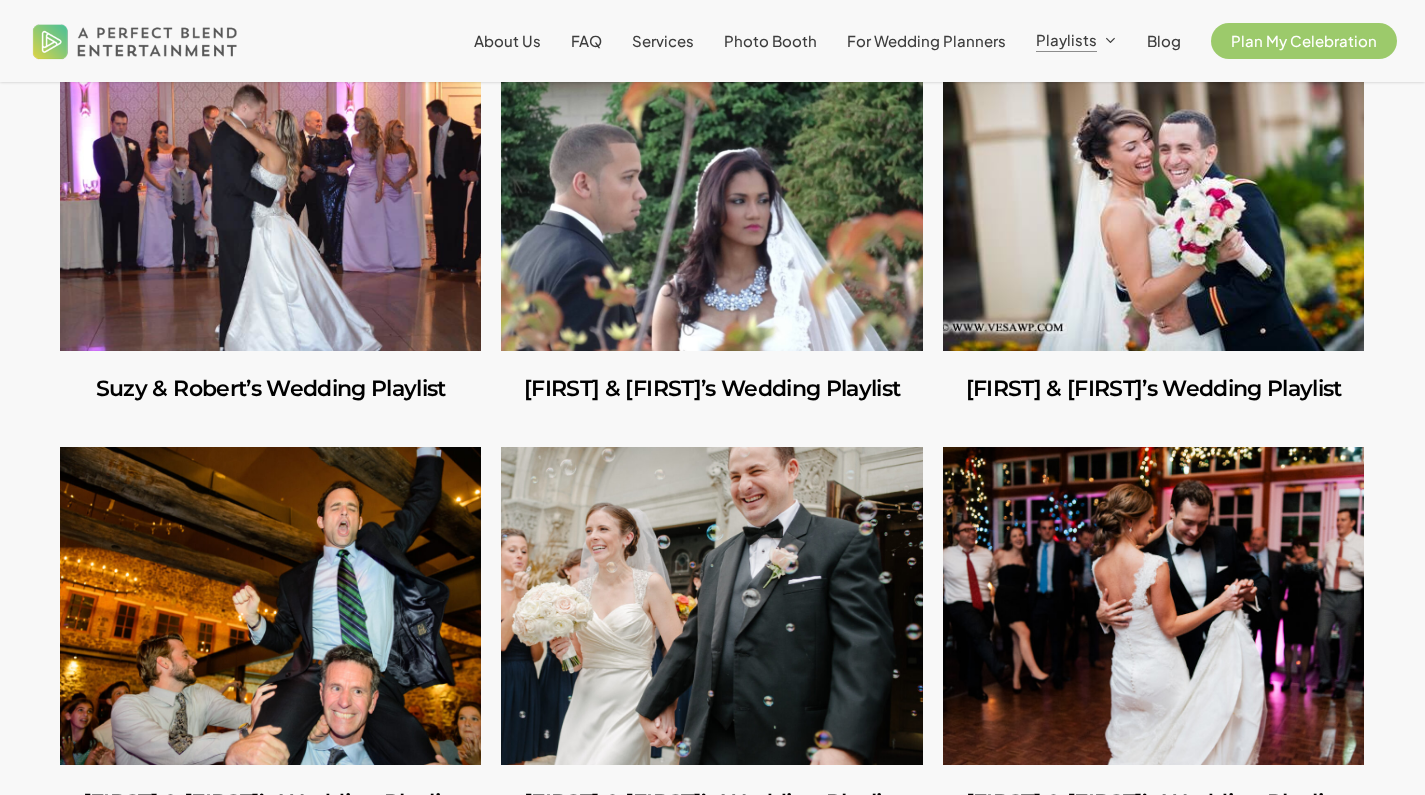 click at bounding box center [711, 192] 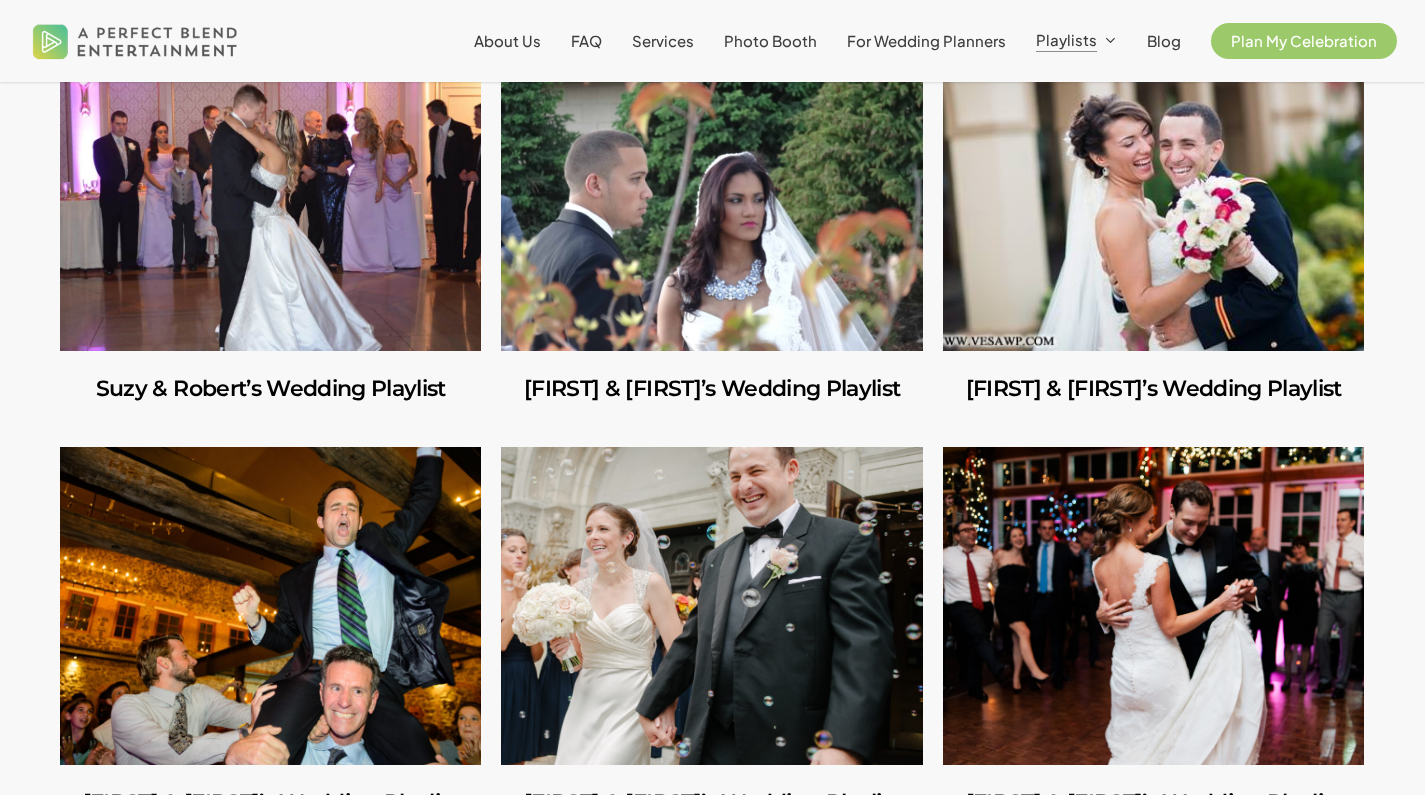 click at bounding box center [1153, 192] 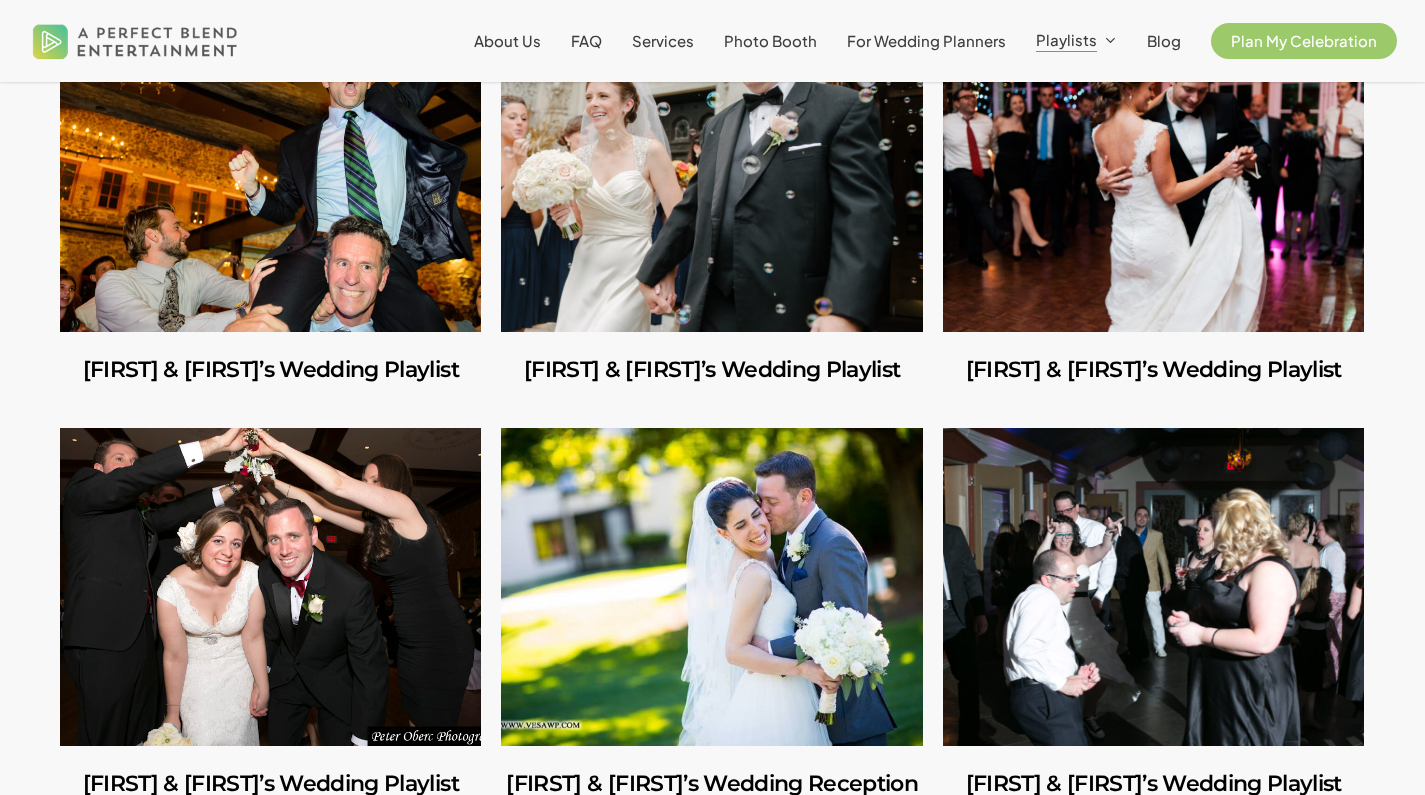 scroll, scrollTop: 5659, scrollLeft: 0, axis: vertical 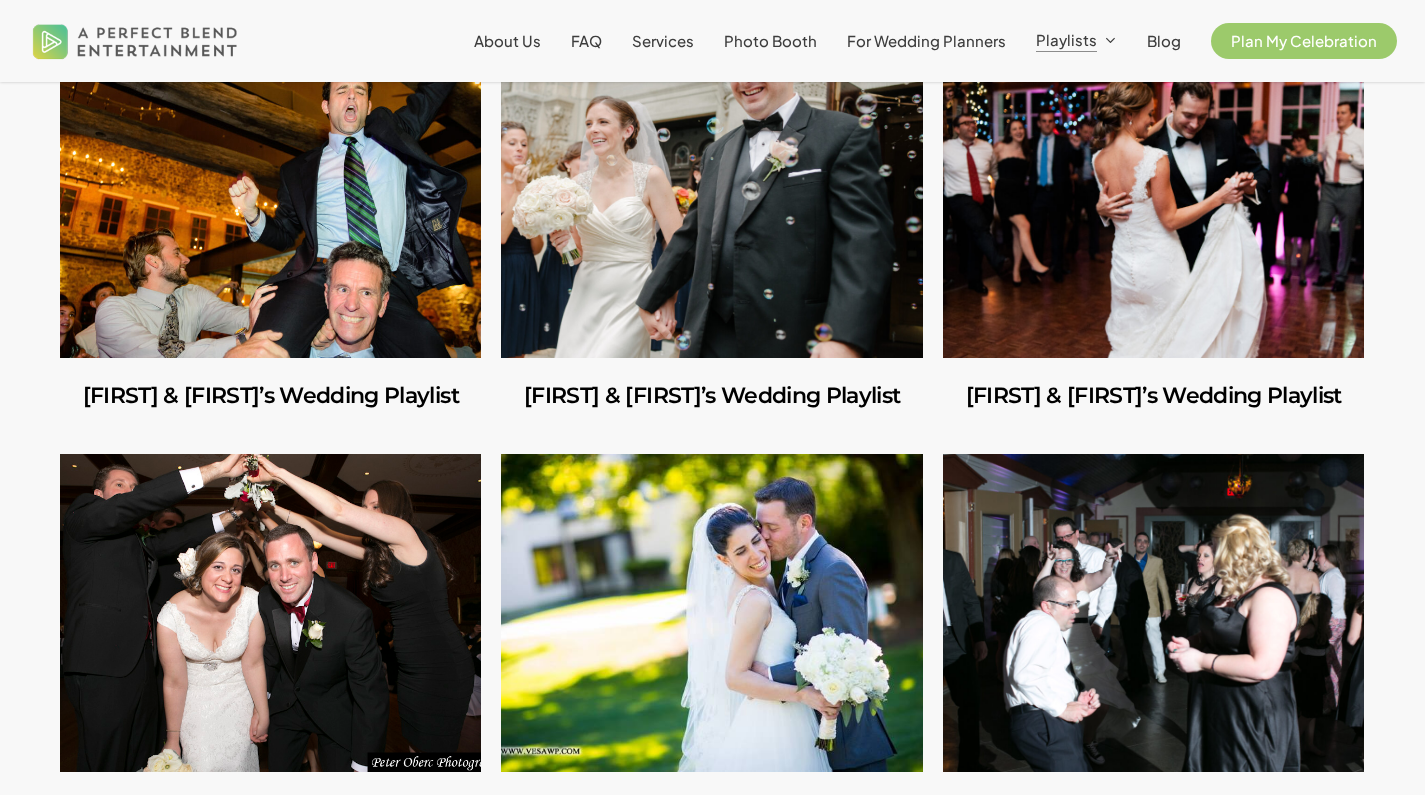 click at bounding box center [270, 199] 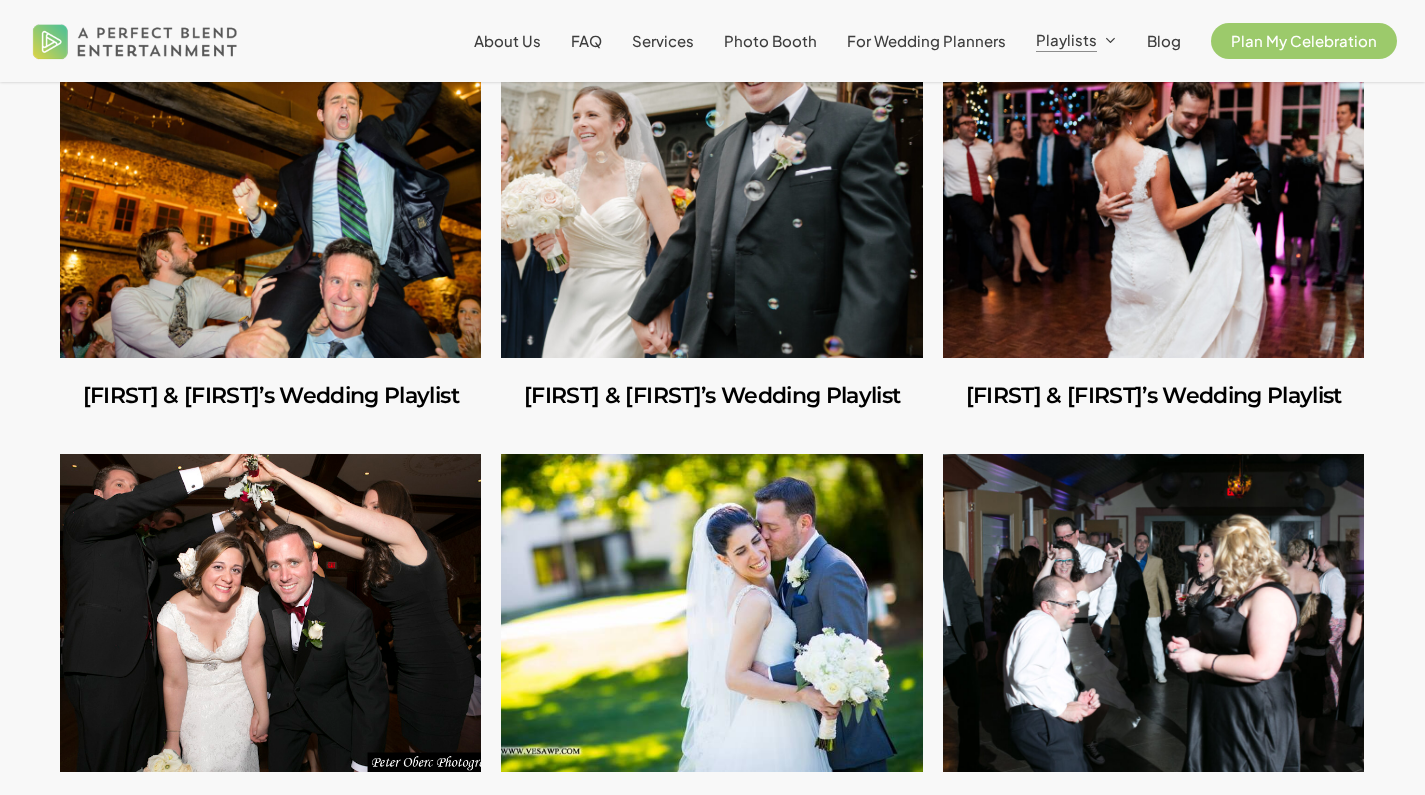click at bounding box center [711, 199] 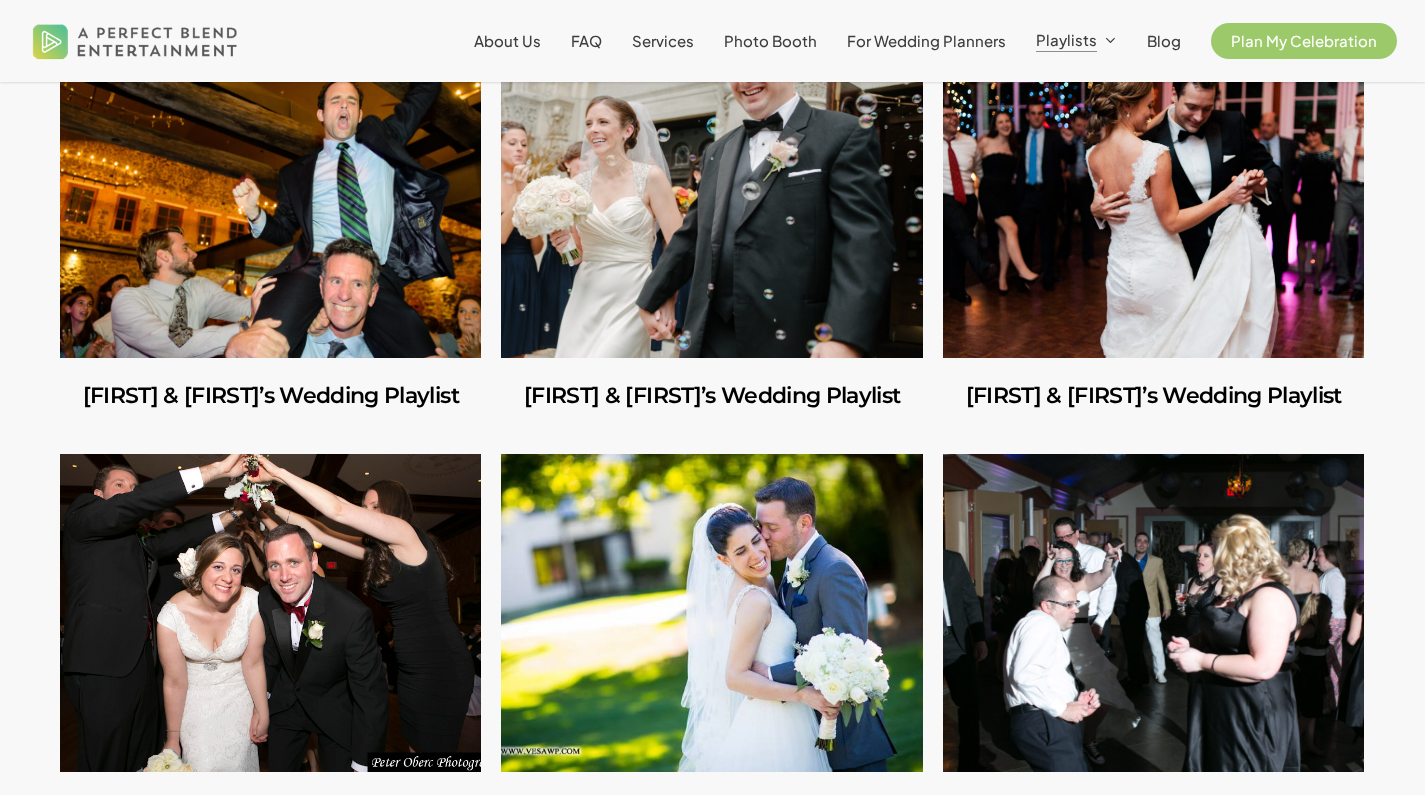 click at bounding box center [1153, 199] 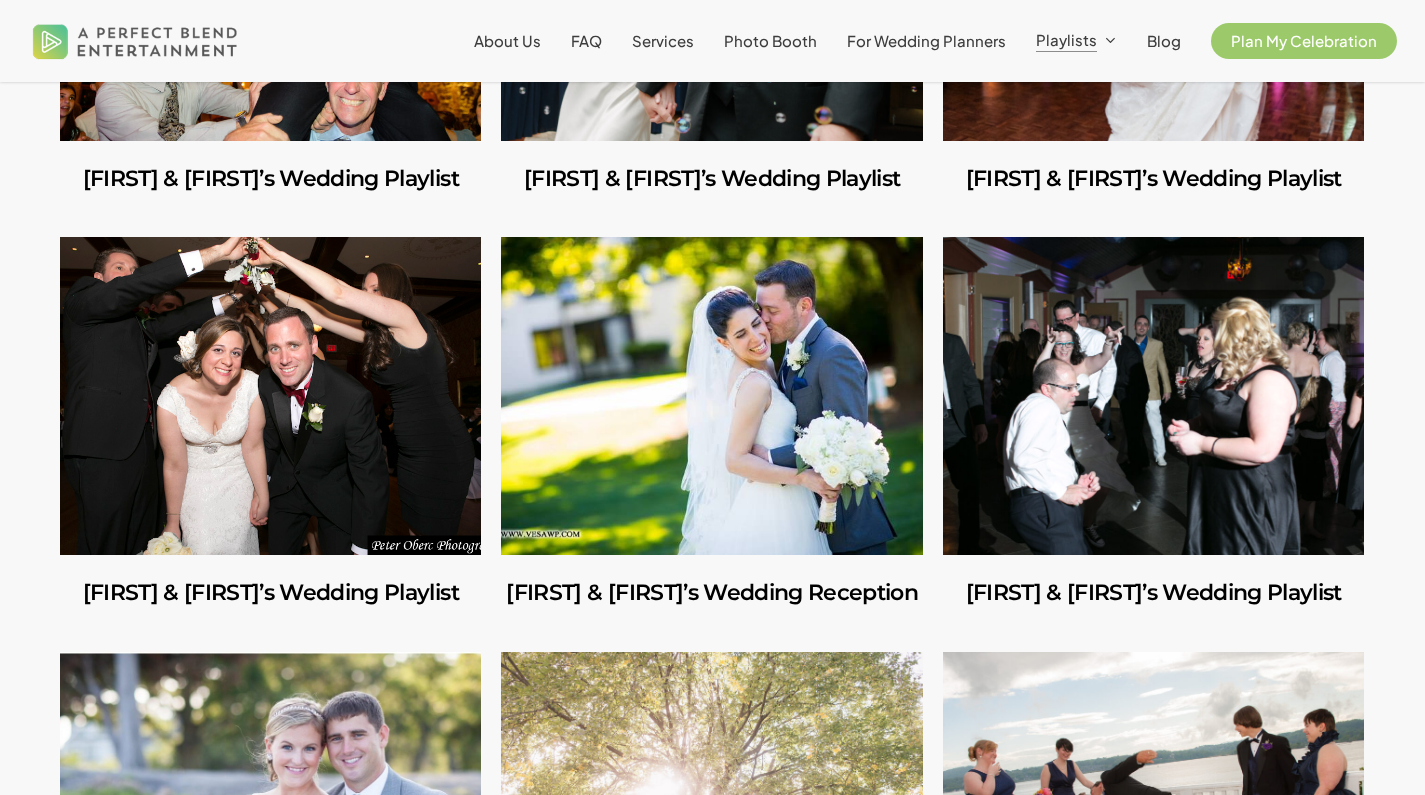 scroll, scrollTop: 6069, scrollLeft: 0, axis: vertical 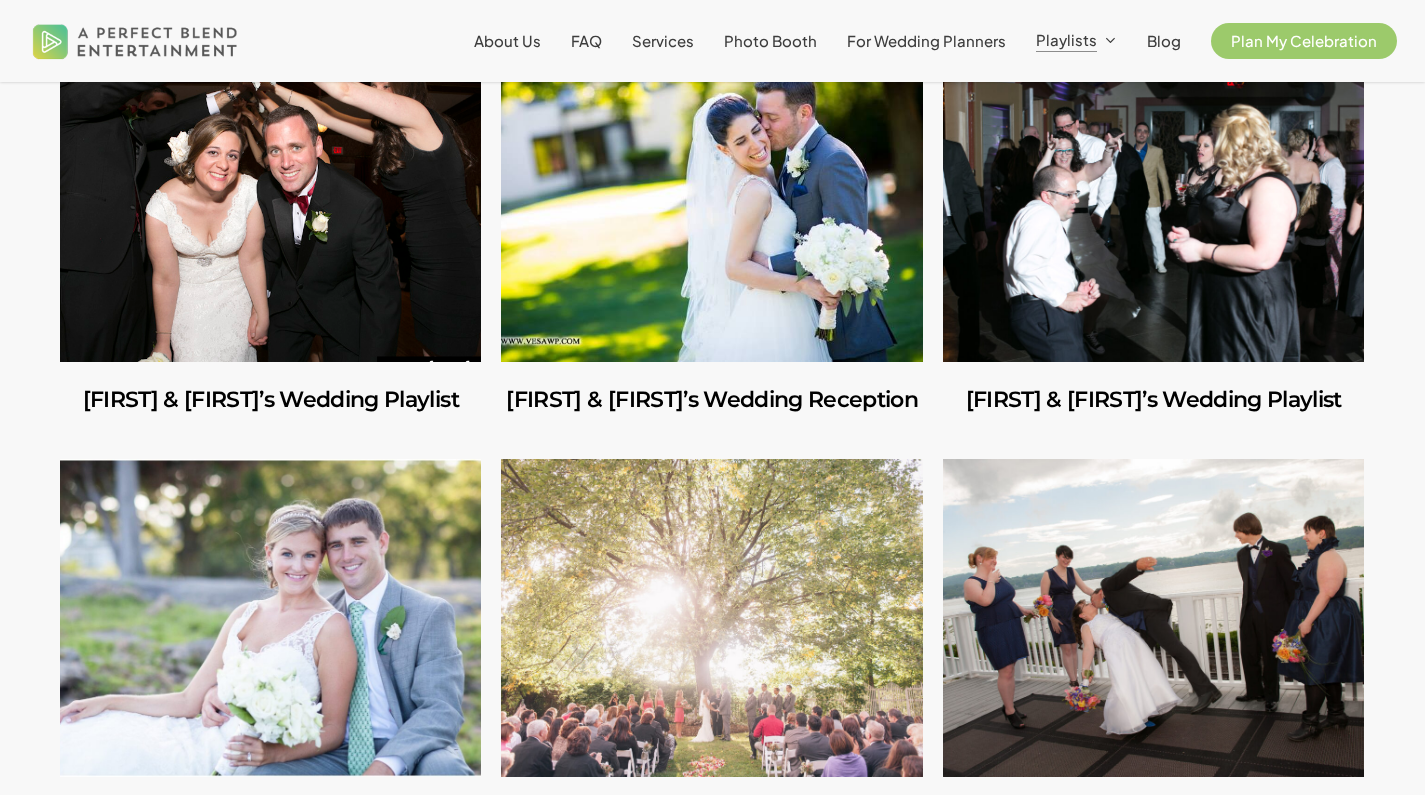 click at bounding box center [270, 203] 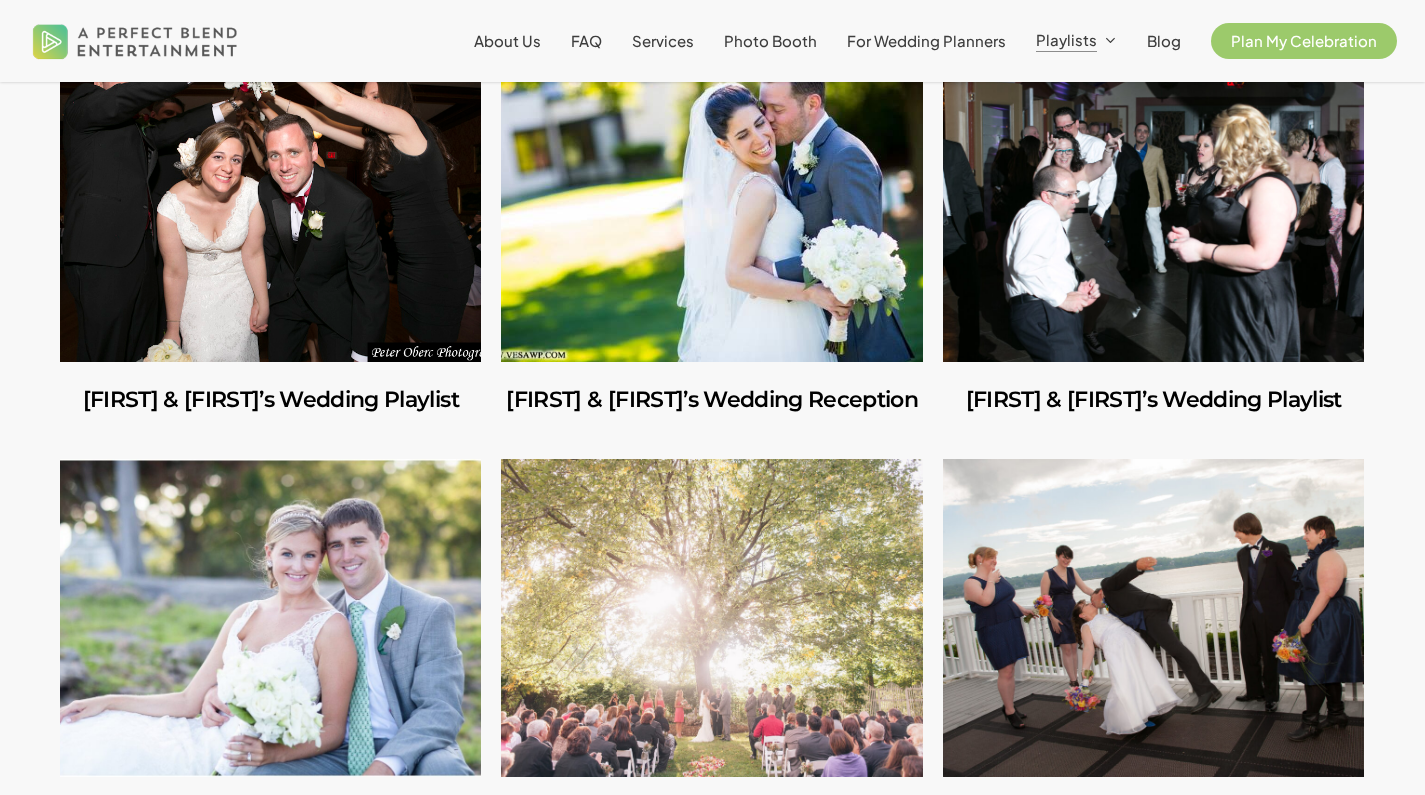 click at bounding box center [711, 203] 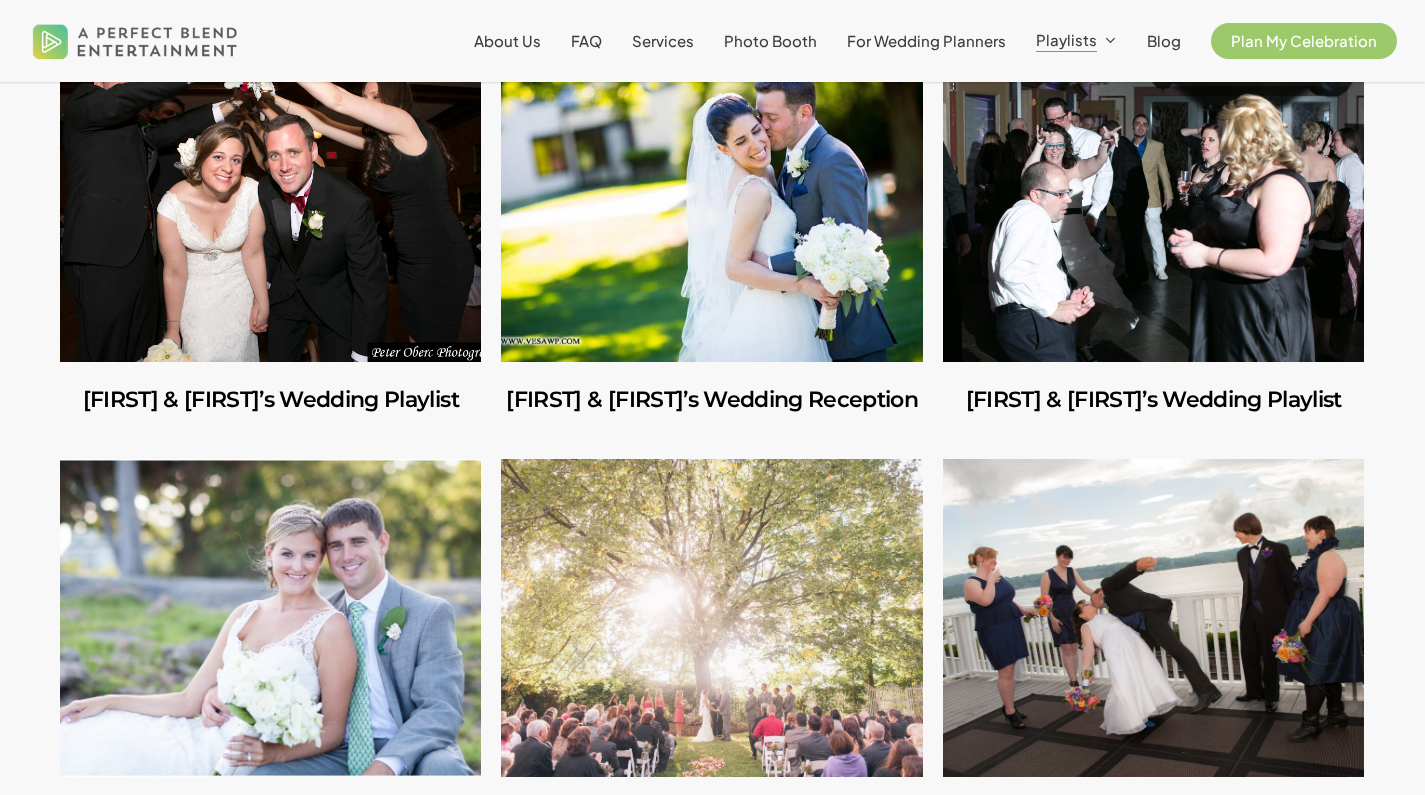 click at bounding box center [1153, 203] 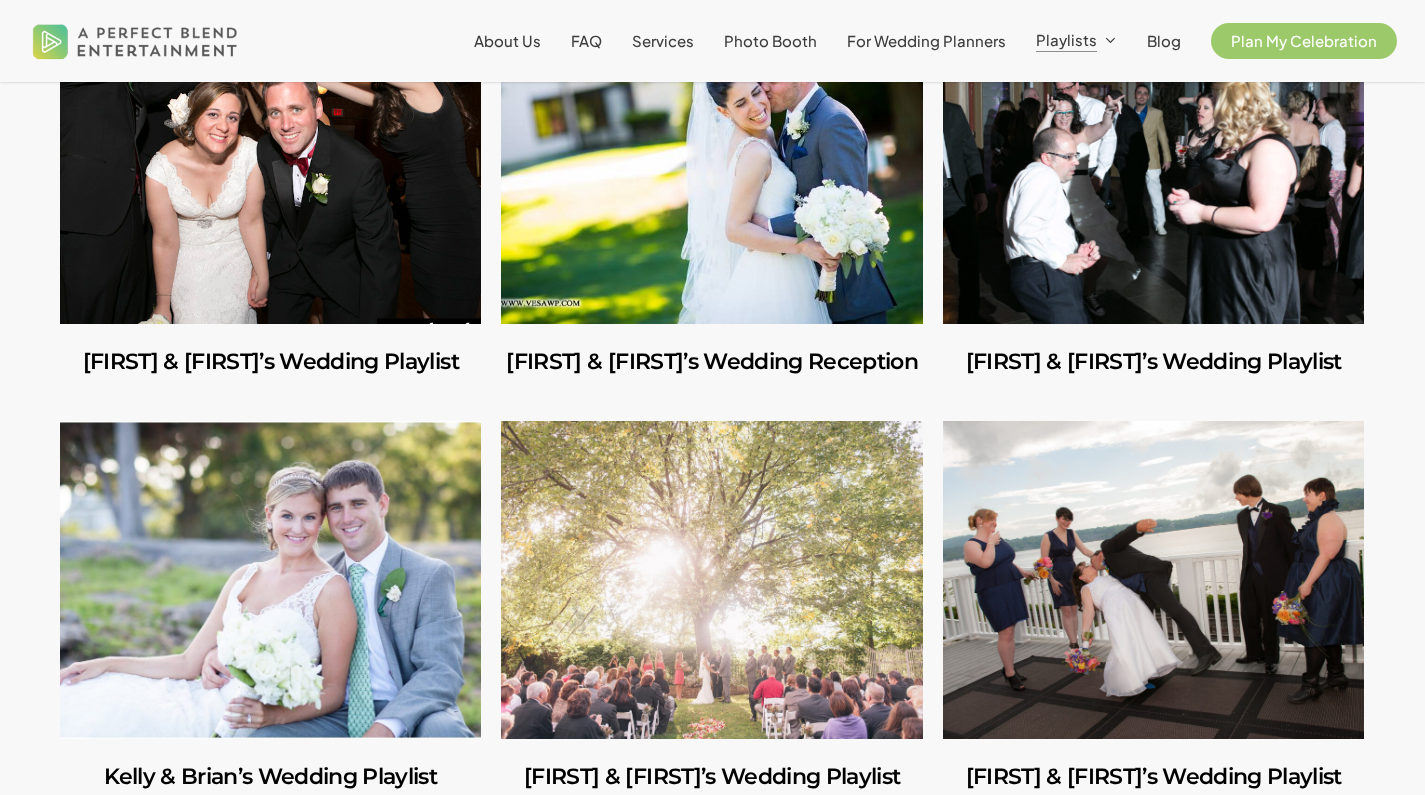 scroll, scrollTop: 6431, scrollLeft: 0, axis: vertical 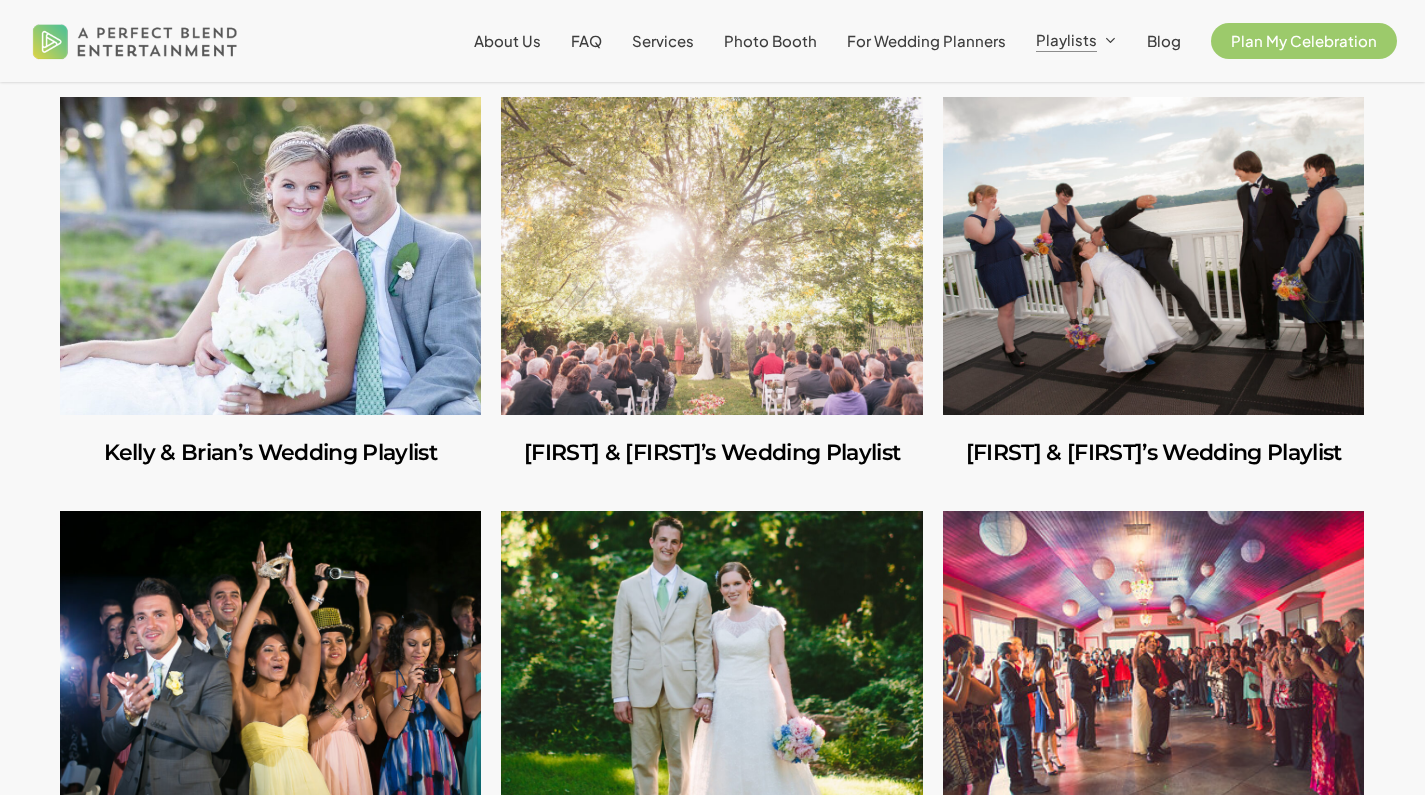 click at bounding box center [270, 256] 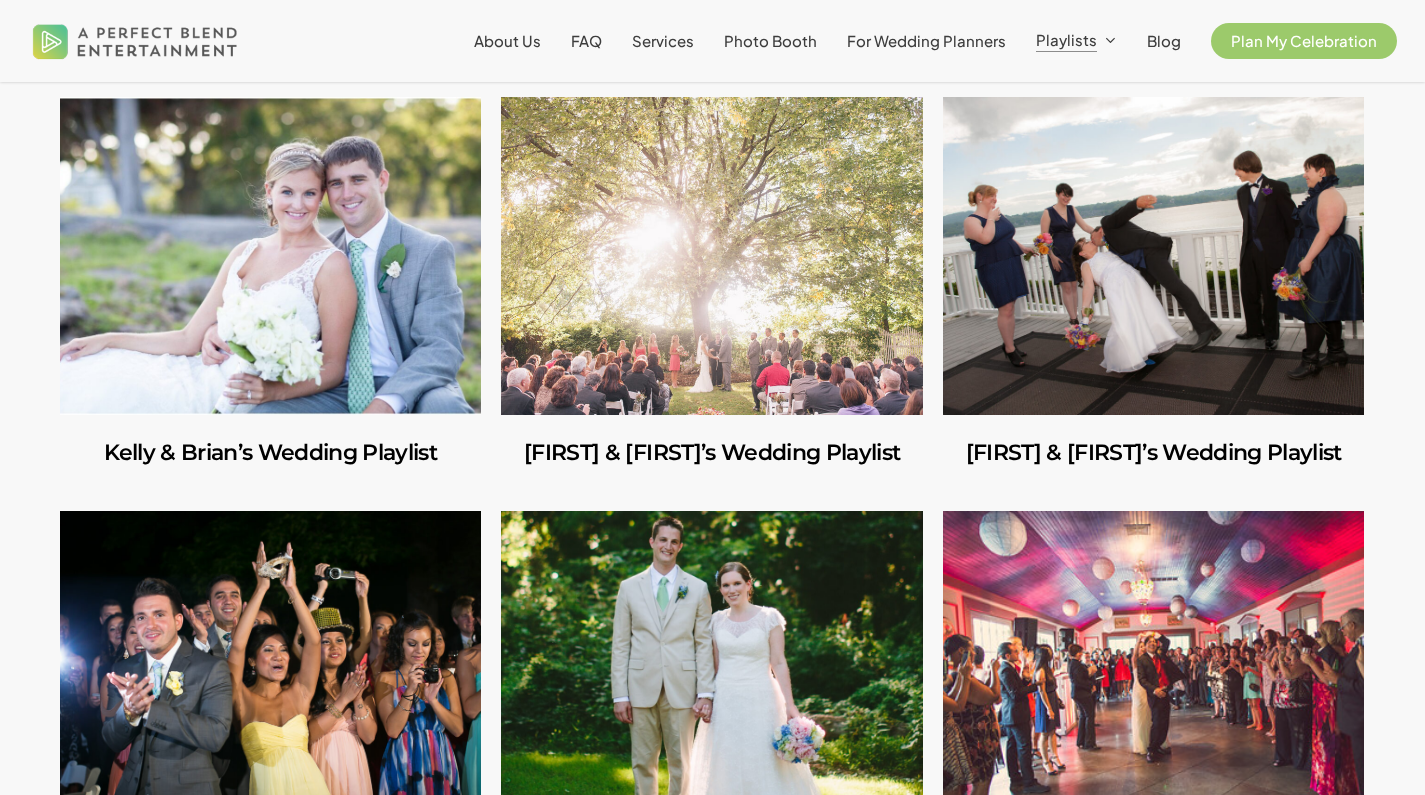 click at bounding box center (711, 256) 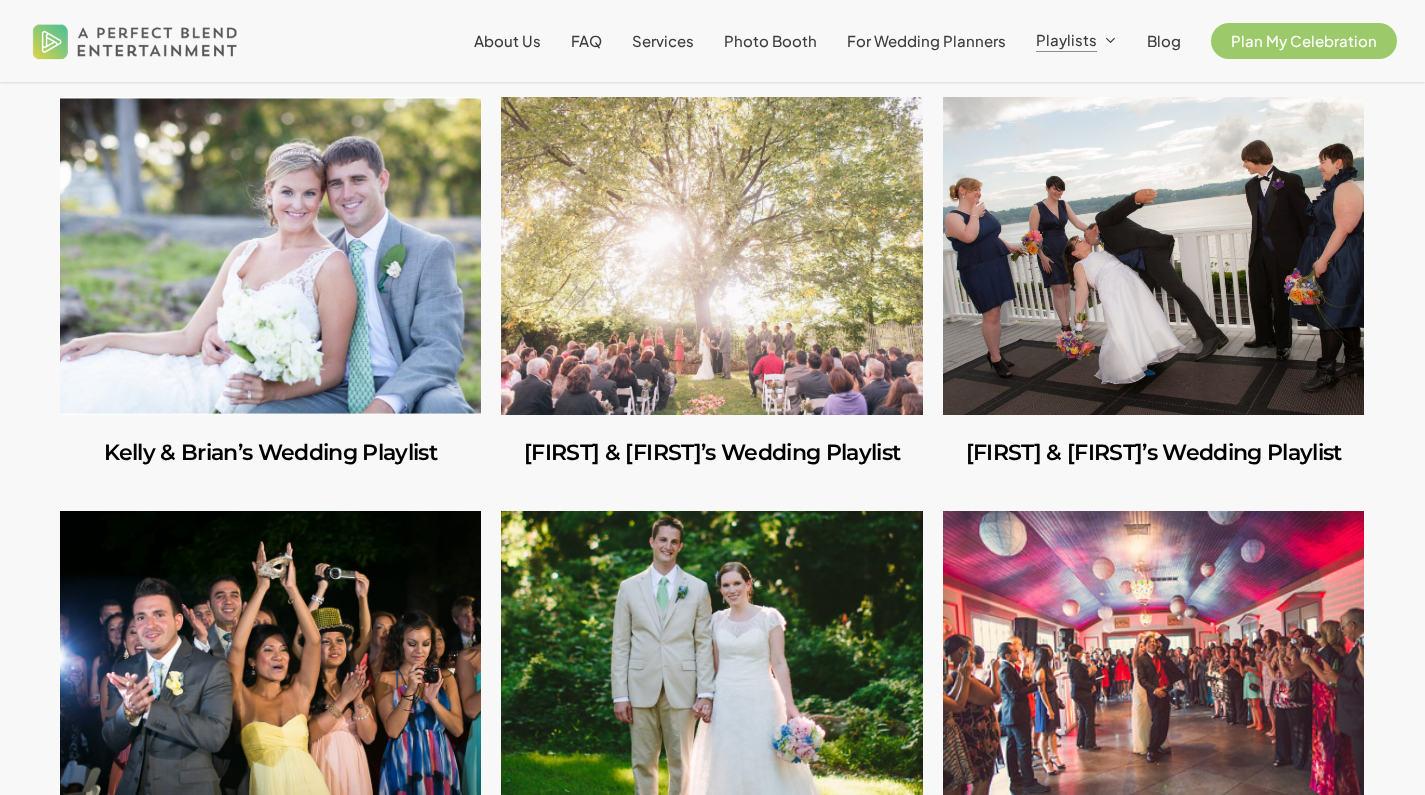 click at bounding box center (1153, 256) 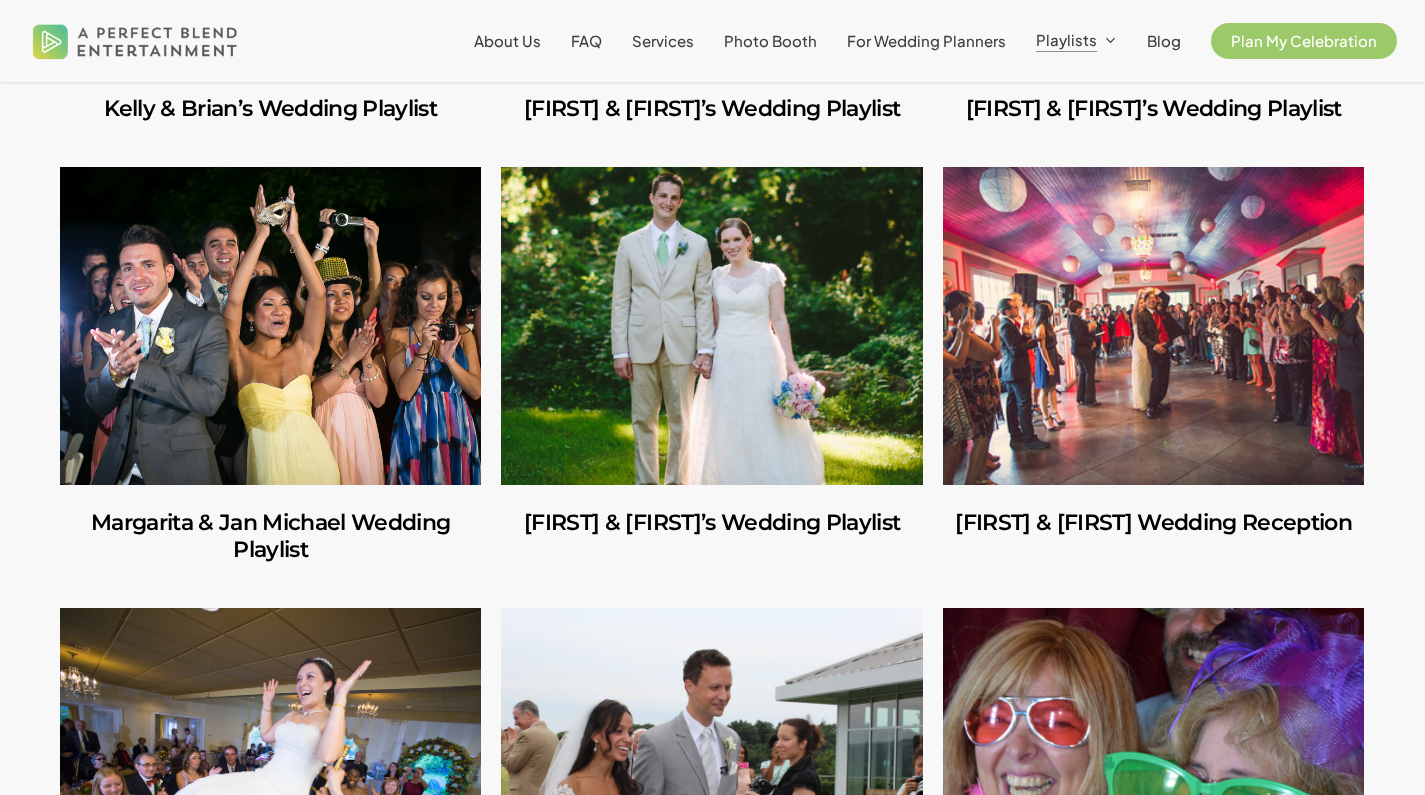 scroll, scrollTop: 6820, scrollLeft: 0, axis: vertical 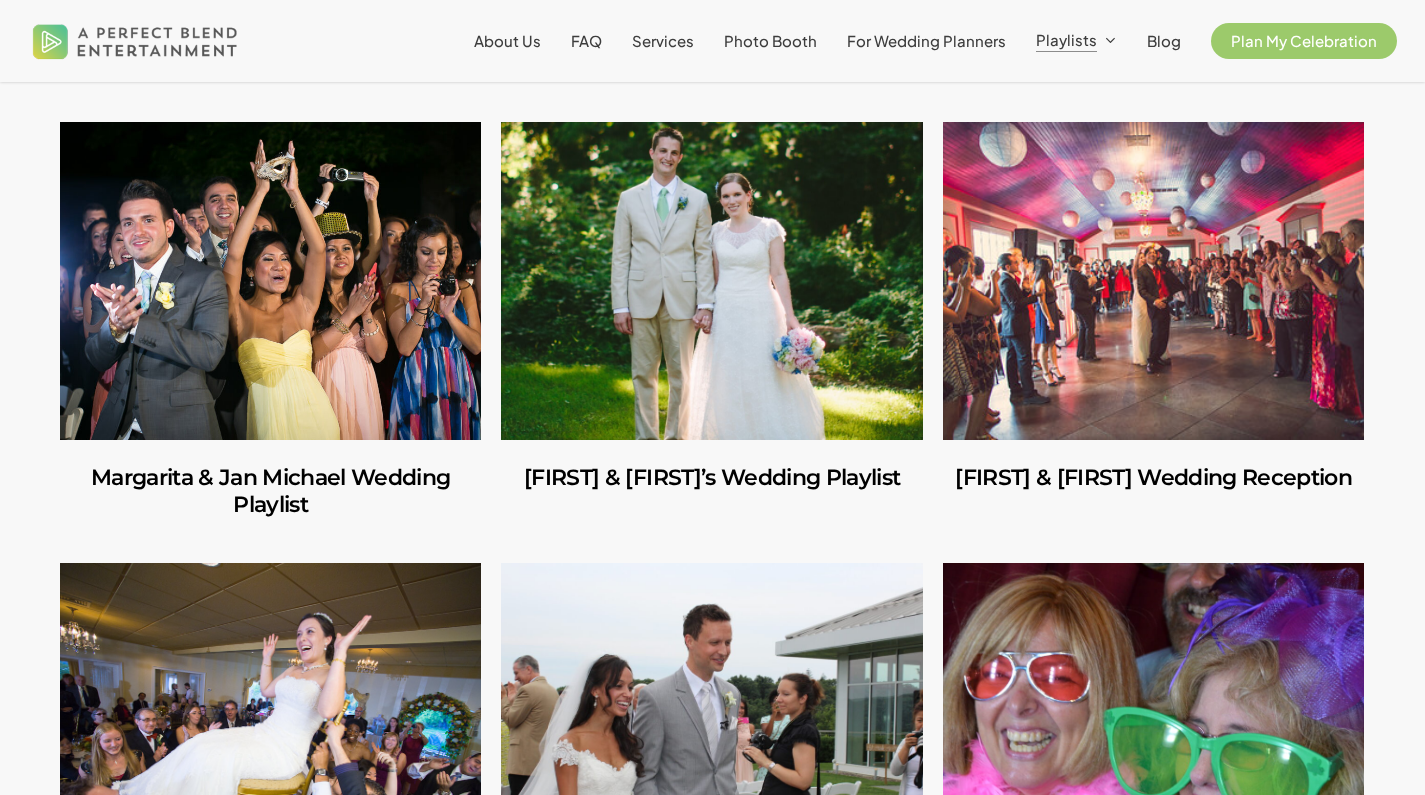 click at bounding box center [270, 281] 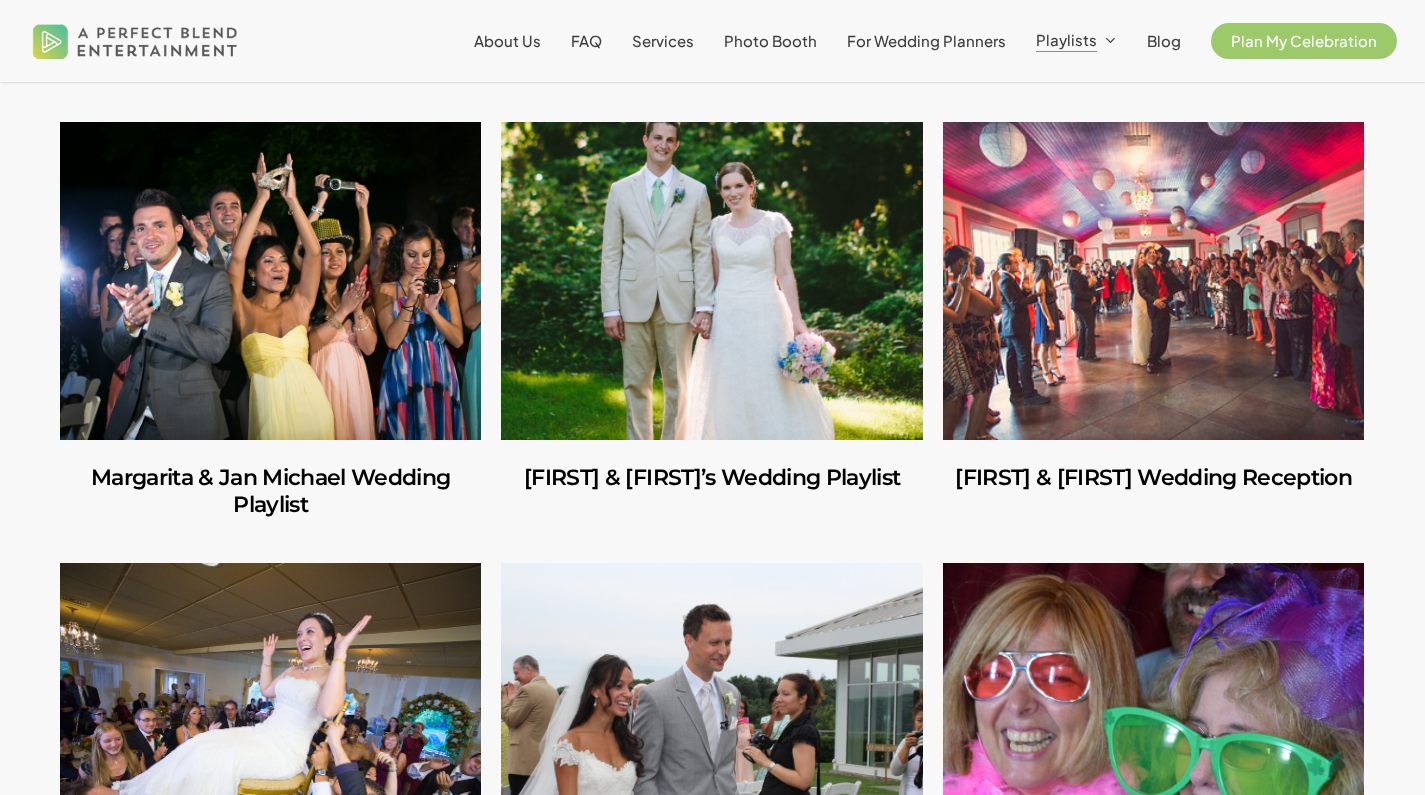 click at bounding box center (711, 281) 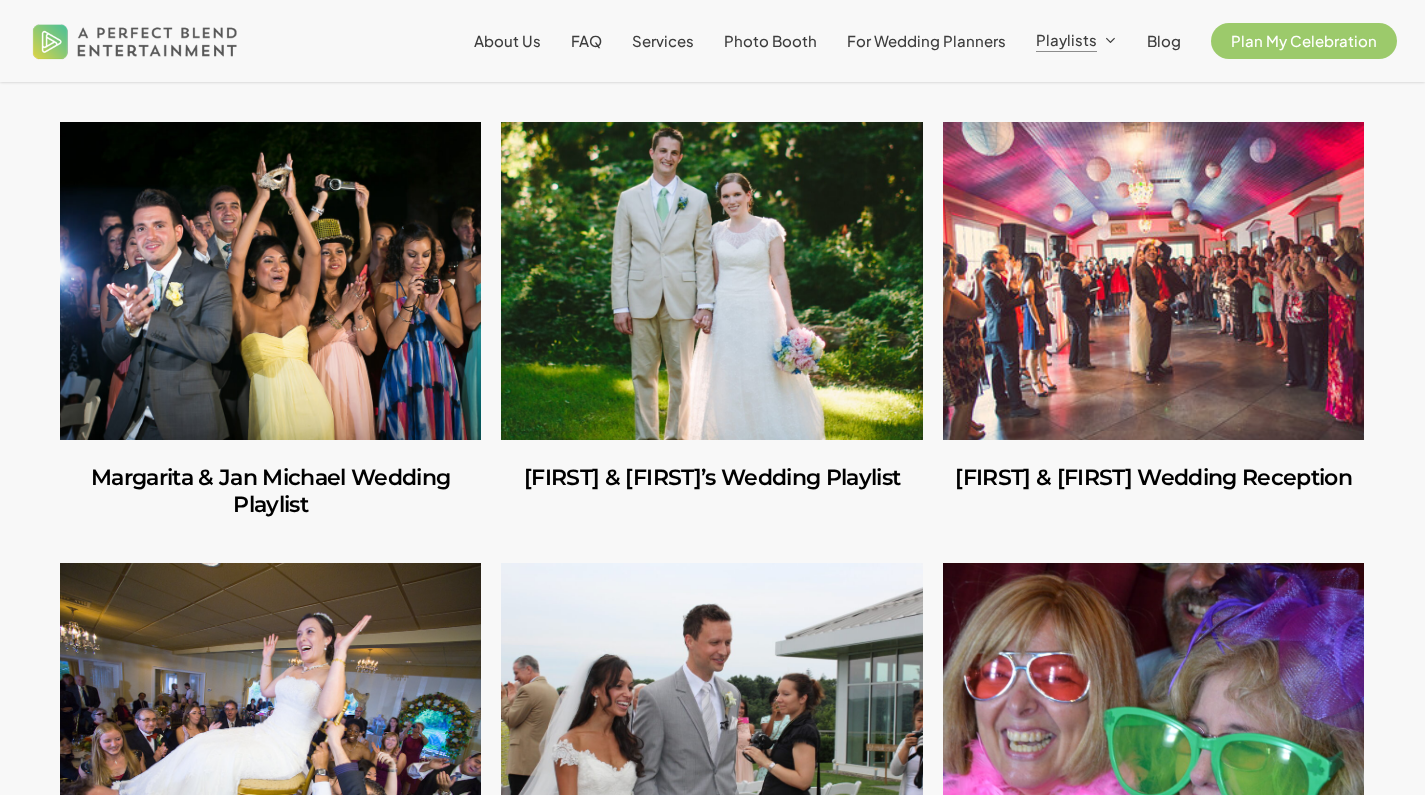 click at bounding box center (1153, 281) 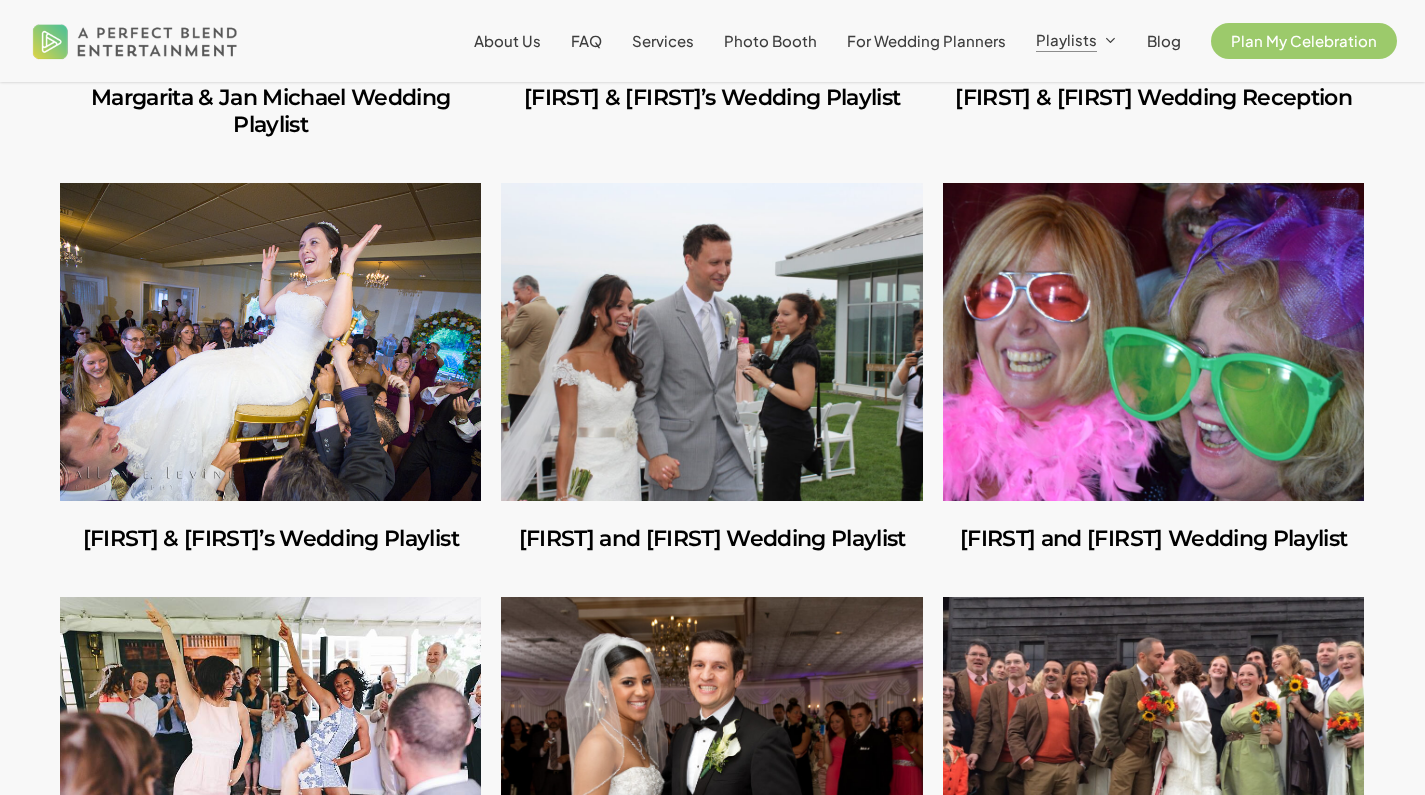scroll, scrollTop: 7337, scrollLeft: 0, axis: vertical 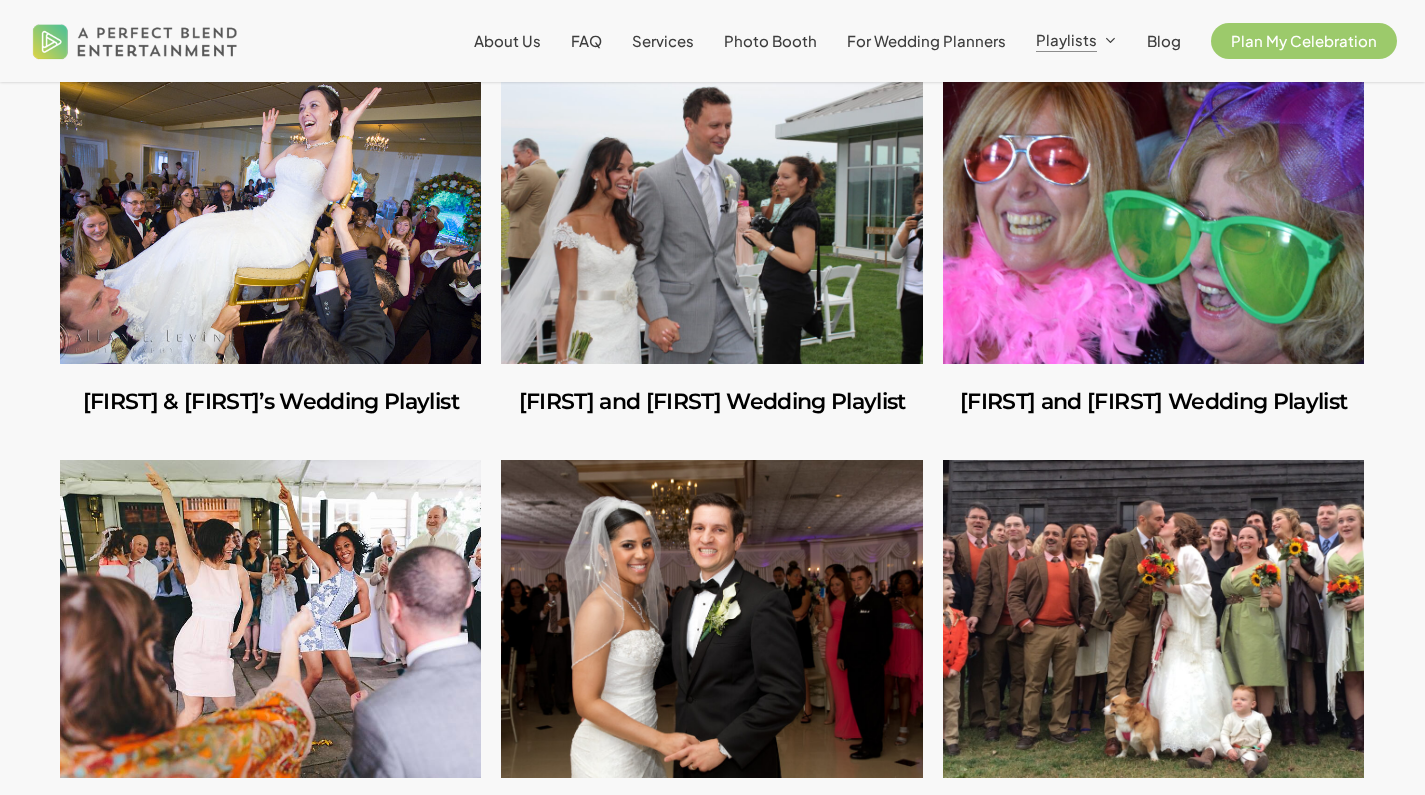 click at bounding box center (270, 205) 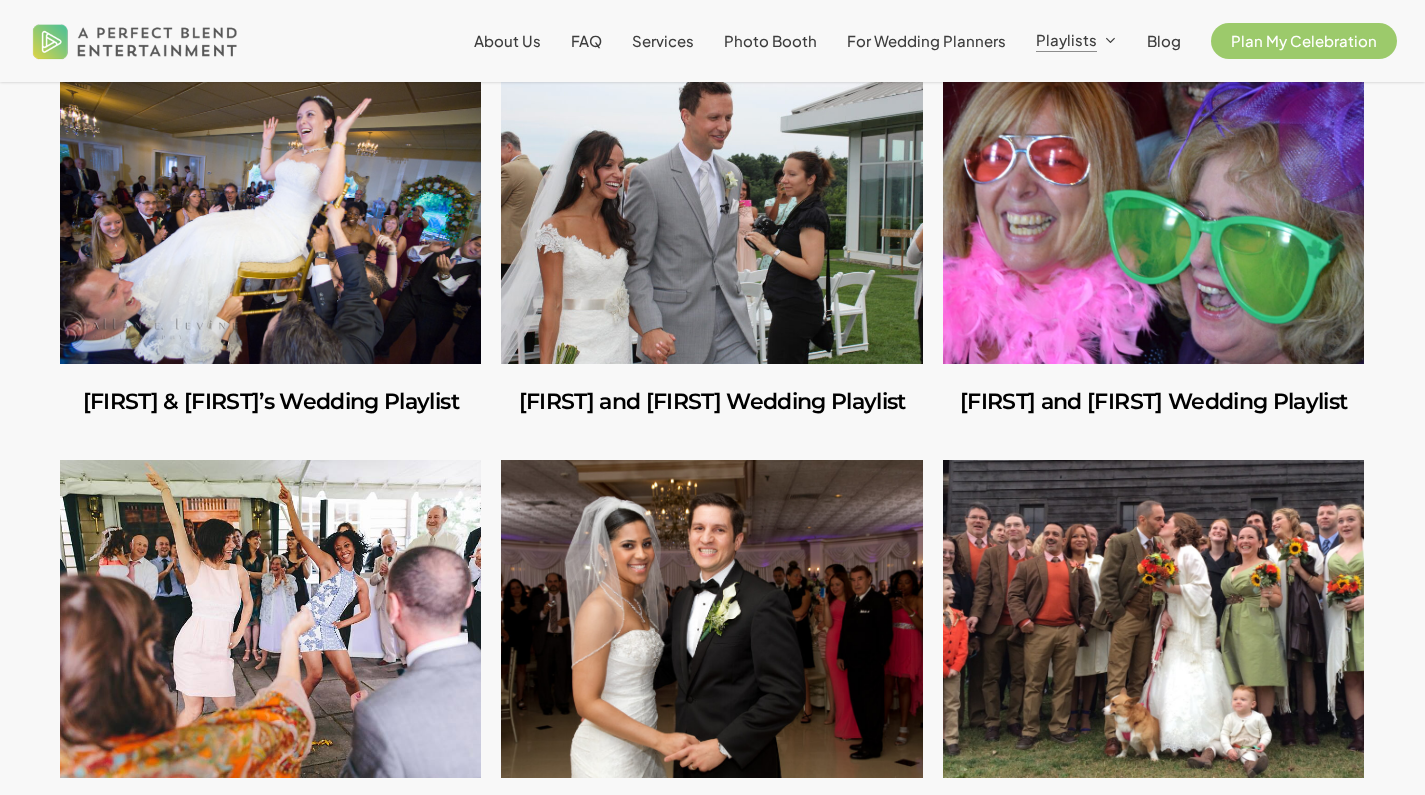 click at bounding box center [711, 205] 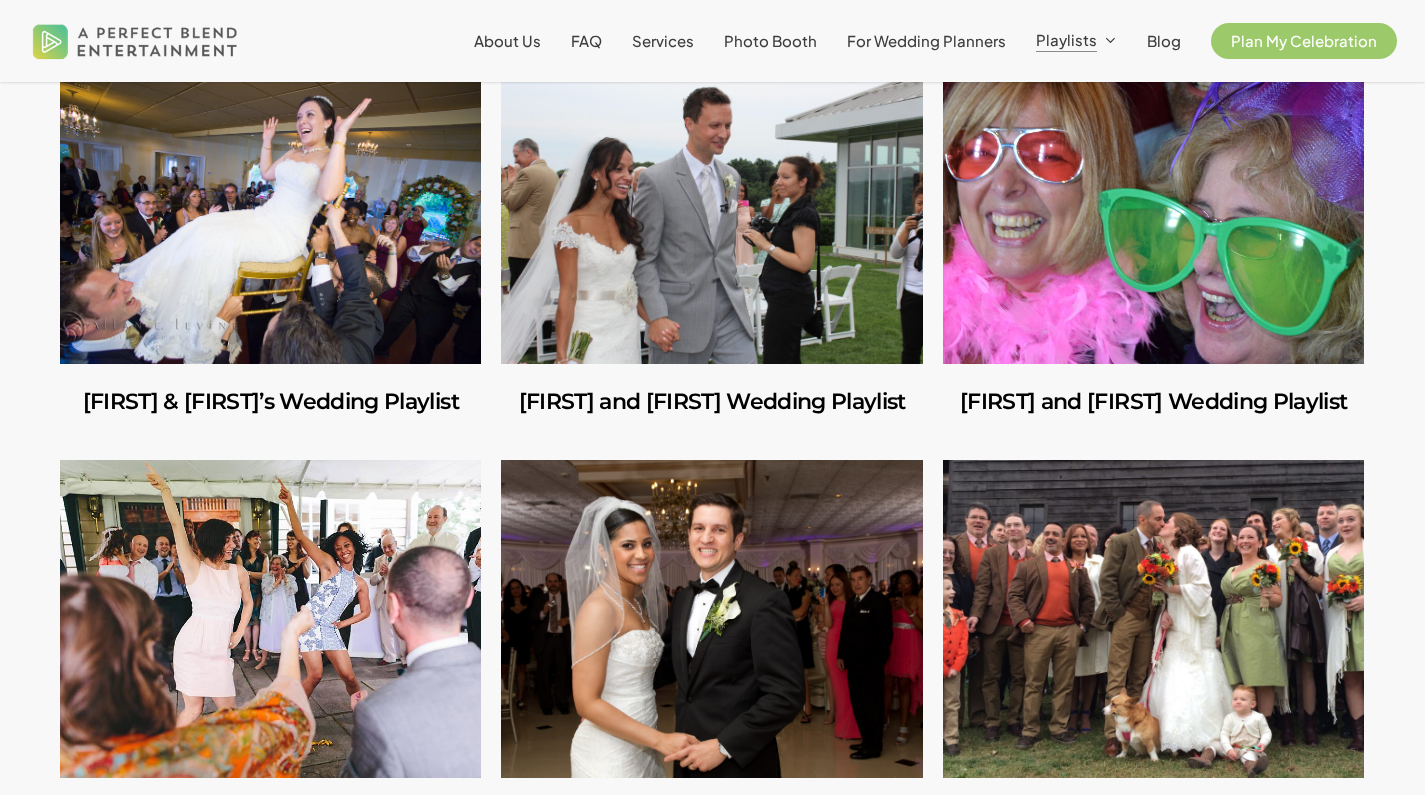 click at bounding box center (1153, 205) 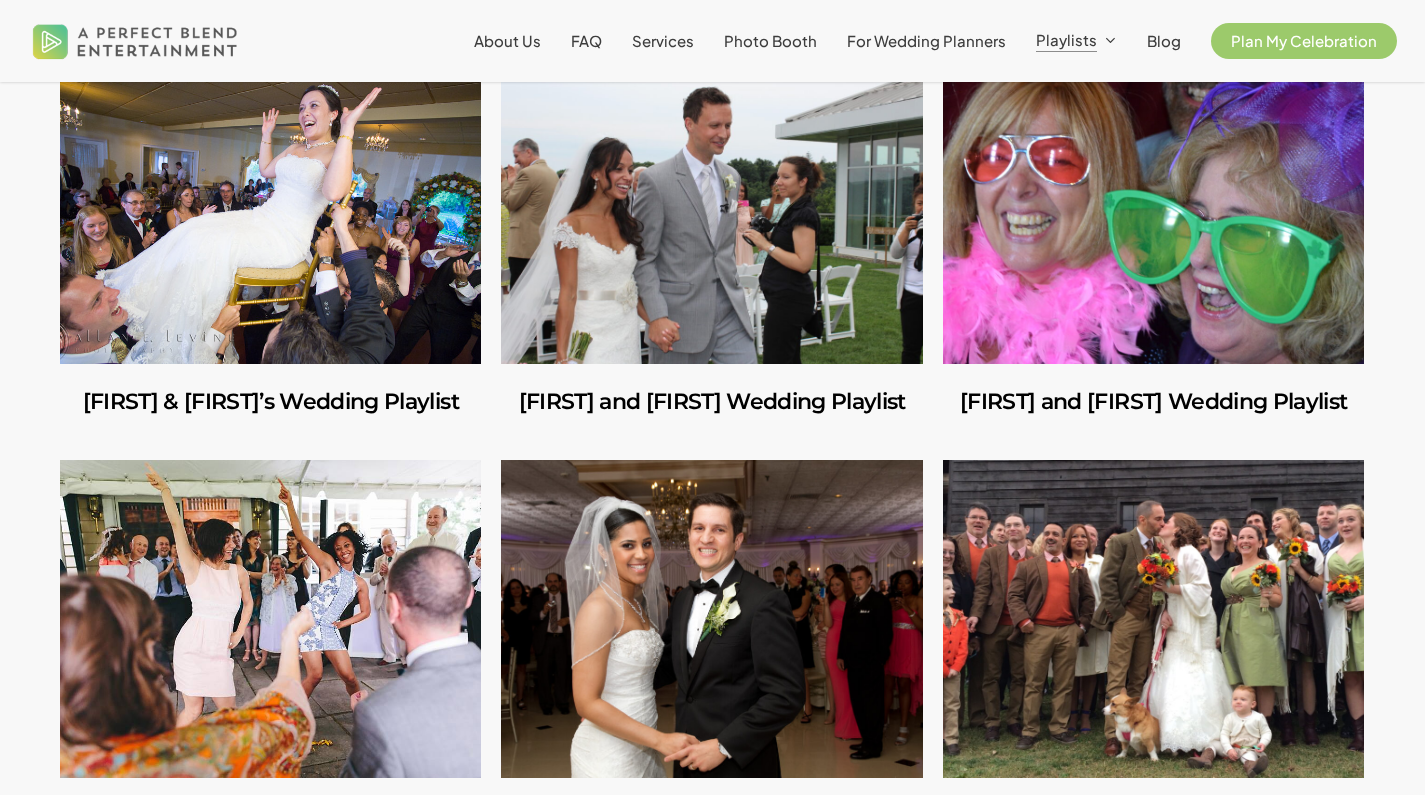 scroll, scrollTop: 7674, scrollLeft: 0, axis: vertical 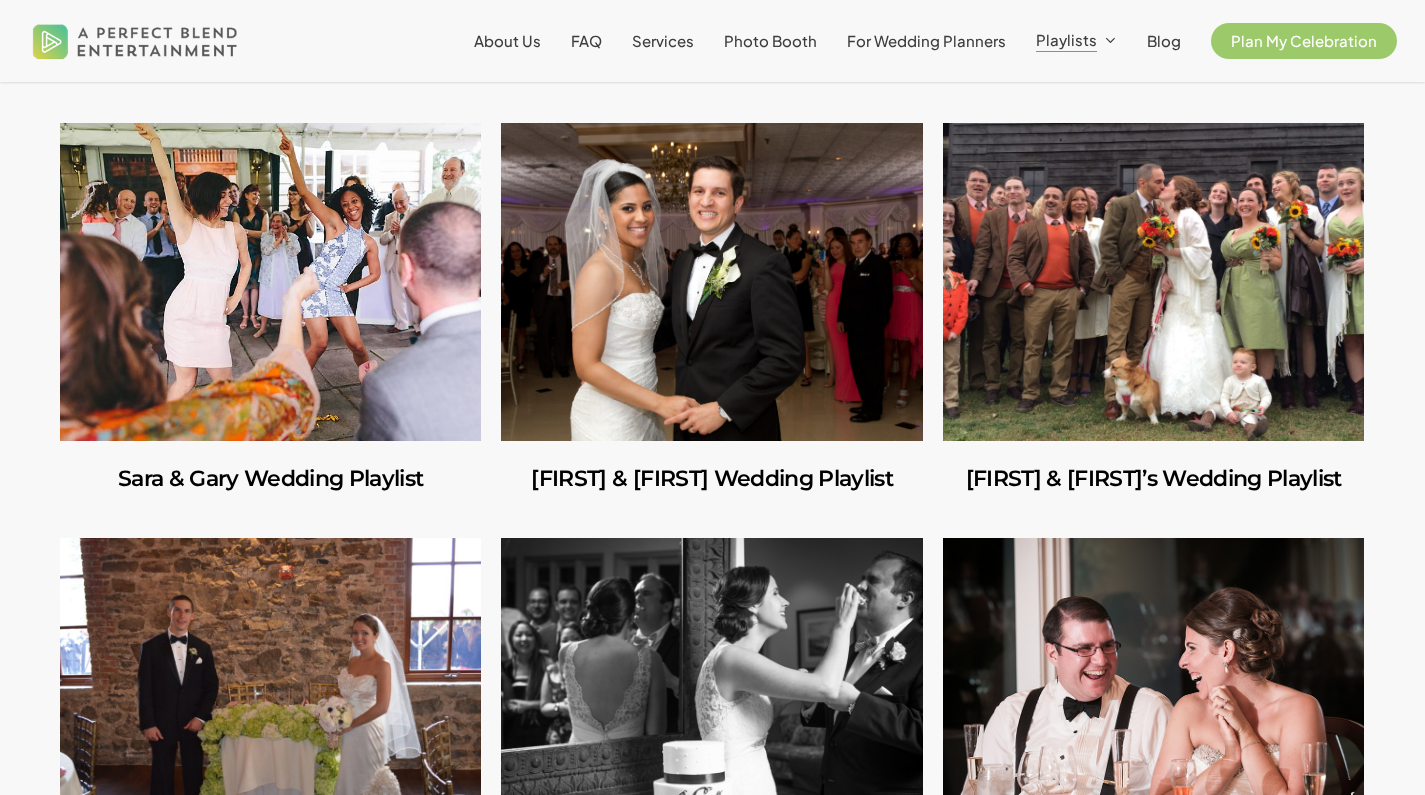 click at bounding box center [270, 282] 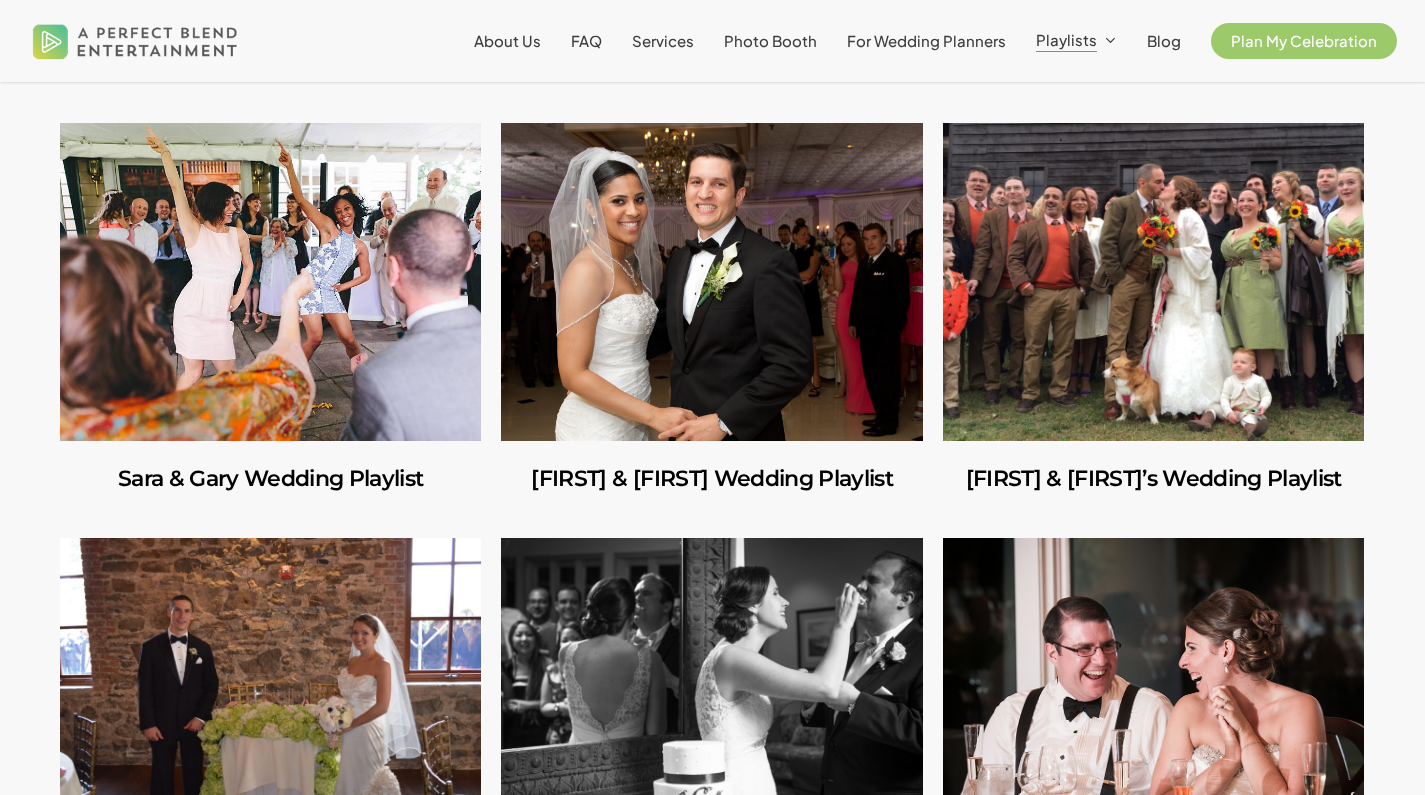 click at bounding box center (711, 282) 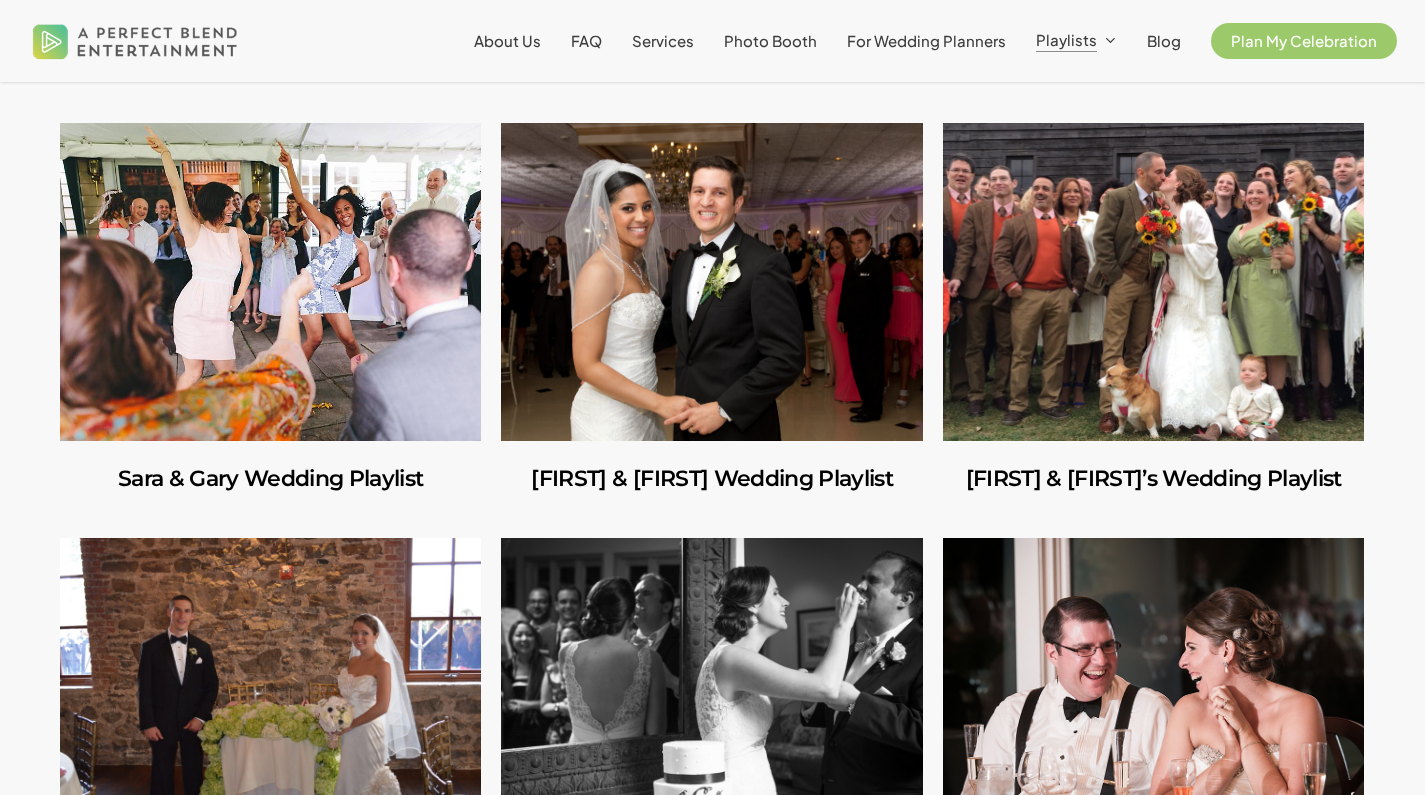 click at bounding box center (1153, 282) 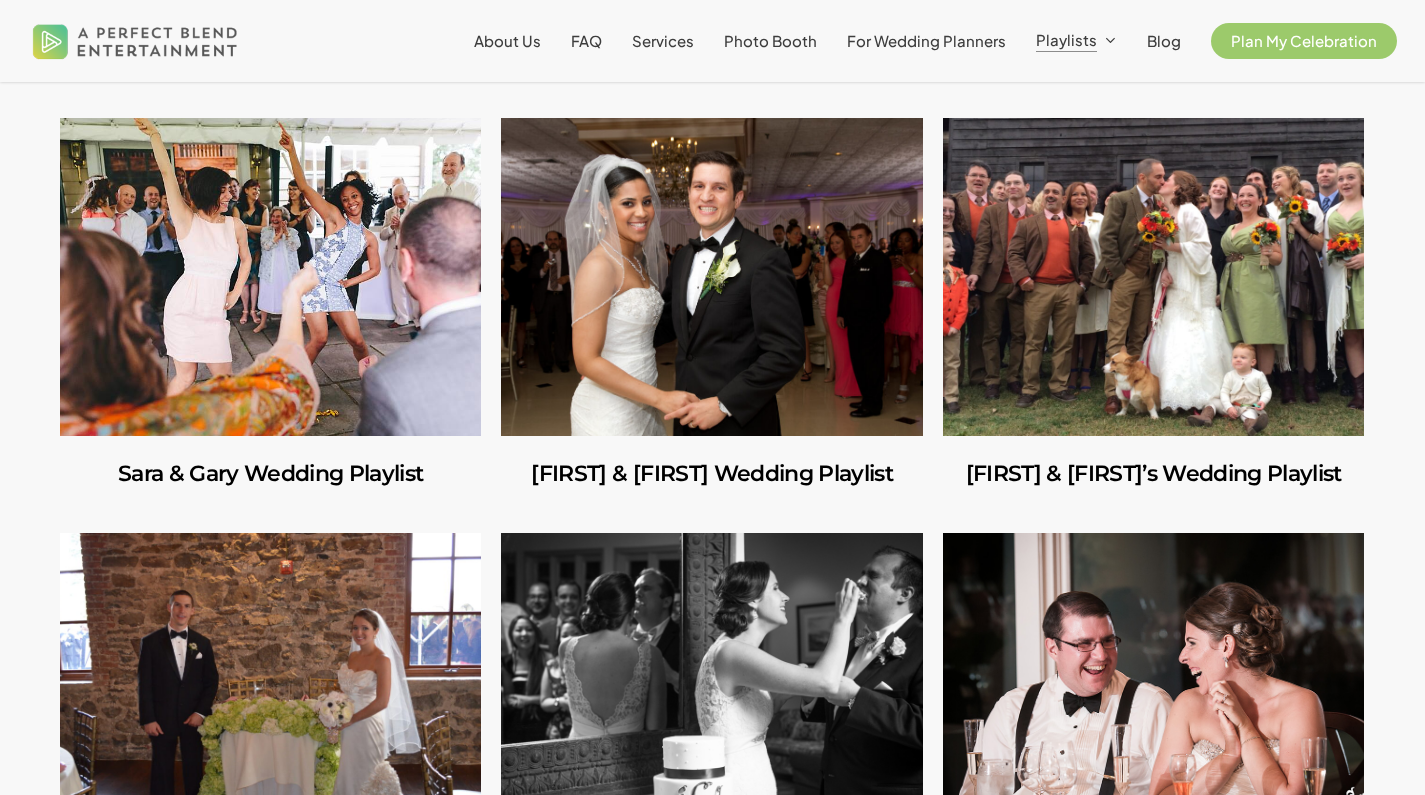 scroll, scrollTop: 8026, scrollLeft: 0, axis: vertical 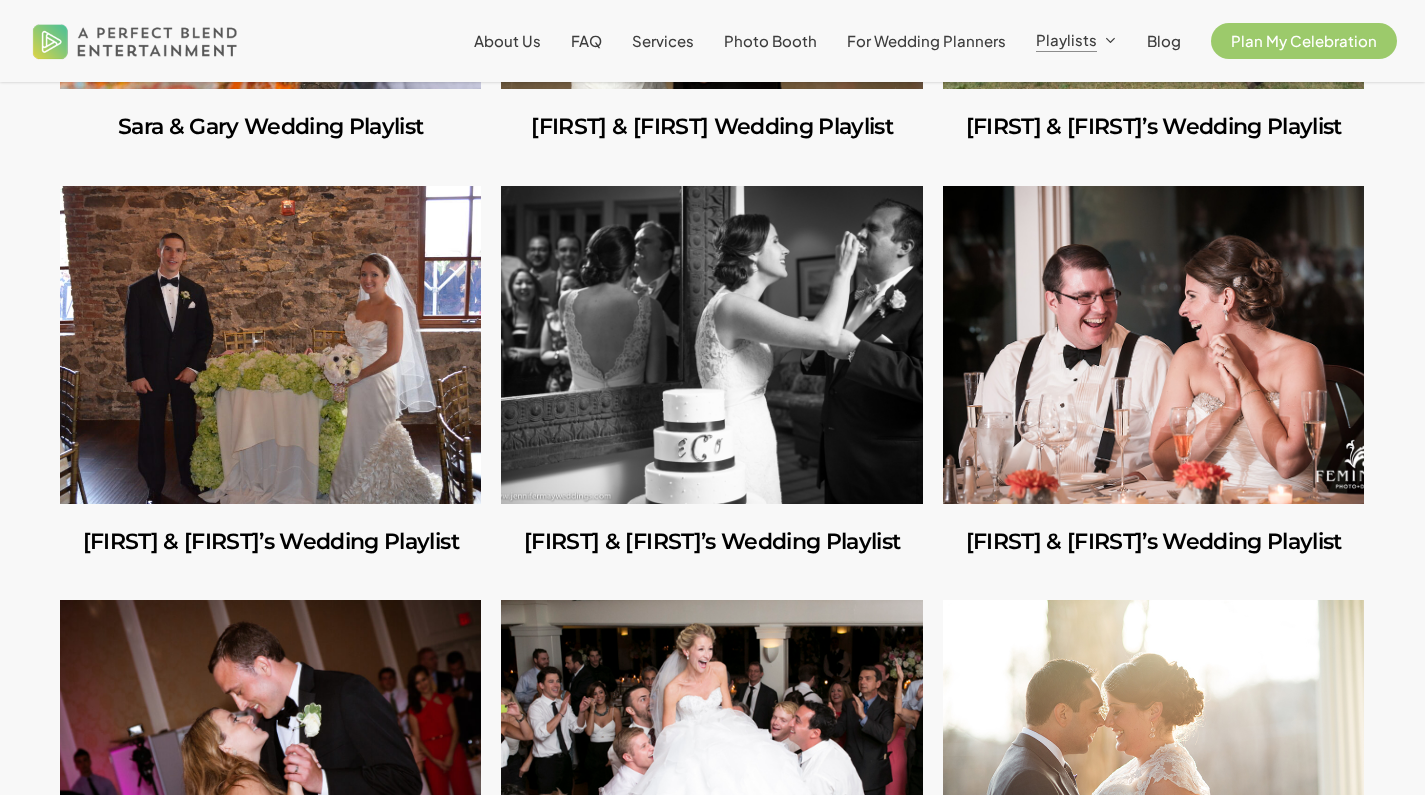 click at bounding box center (270, 345) 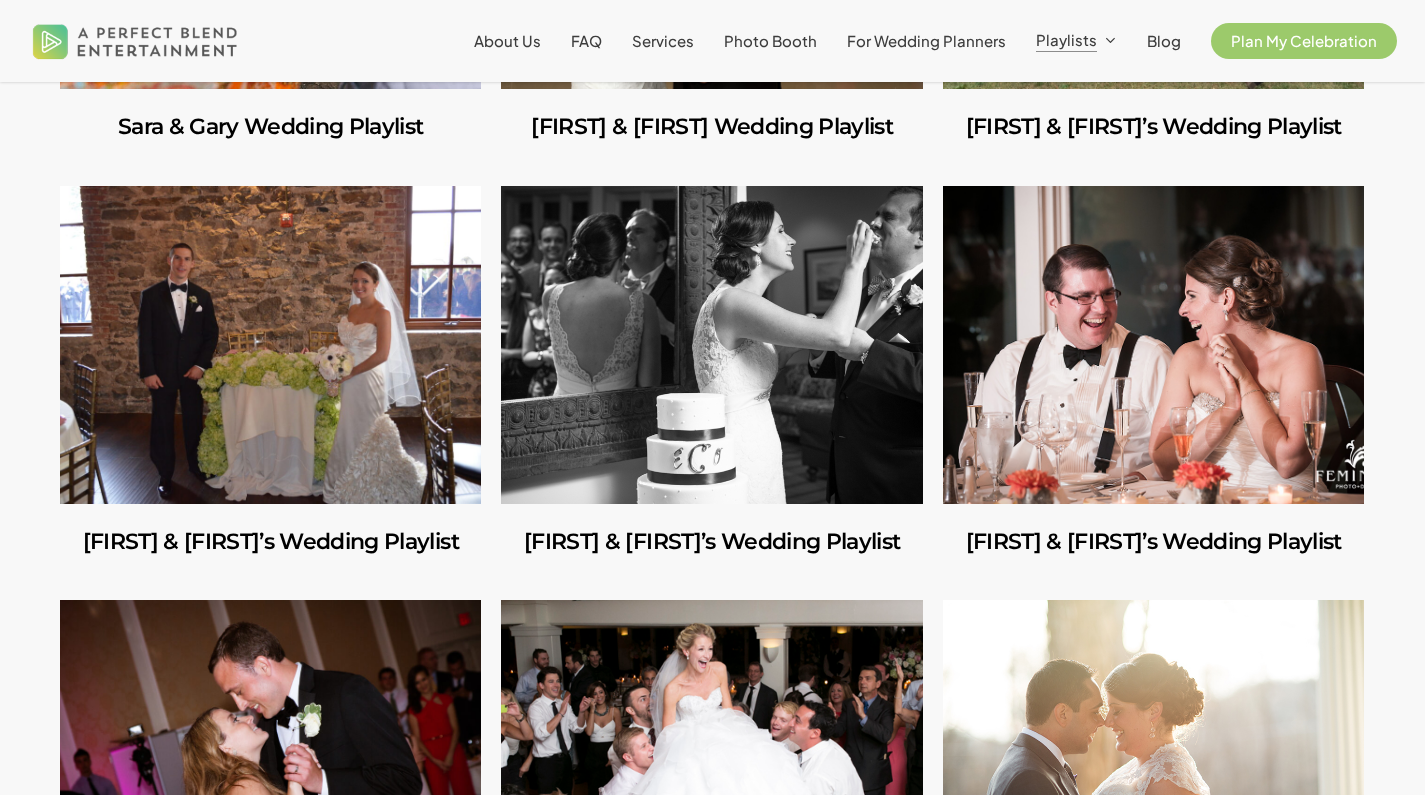 click at bounding box center (711, 345) 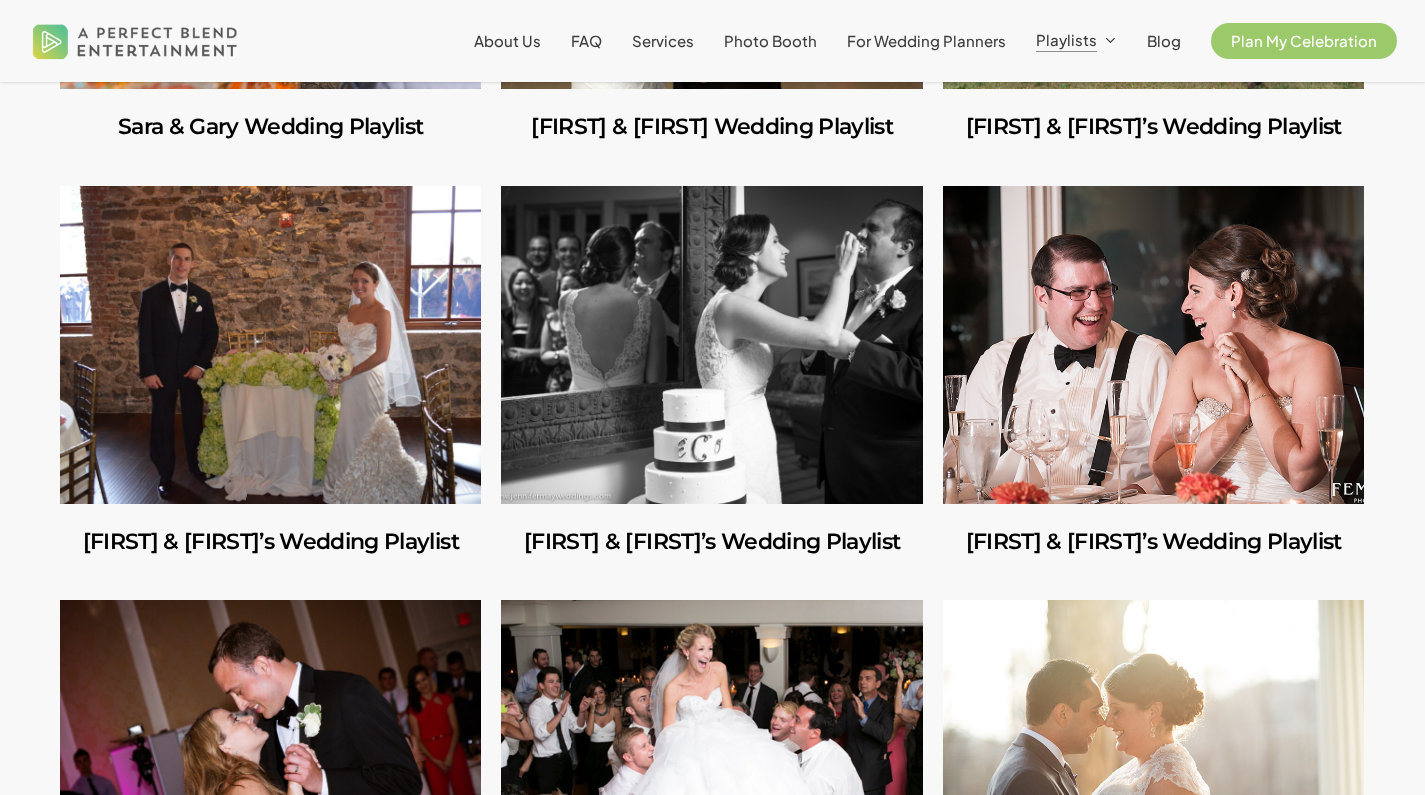 click at bounding box center [1153, 345] 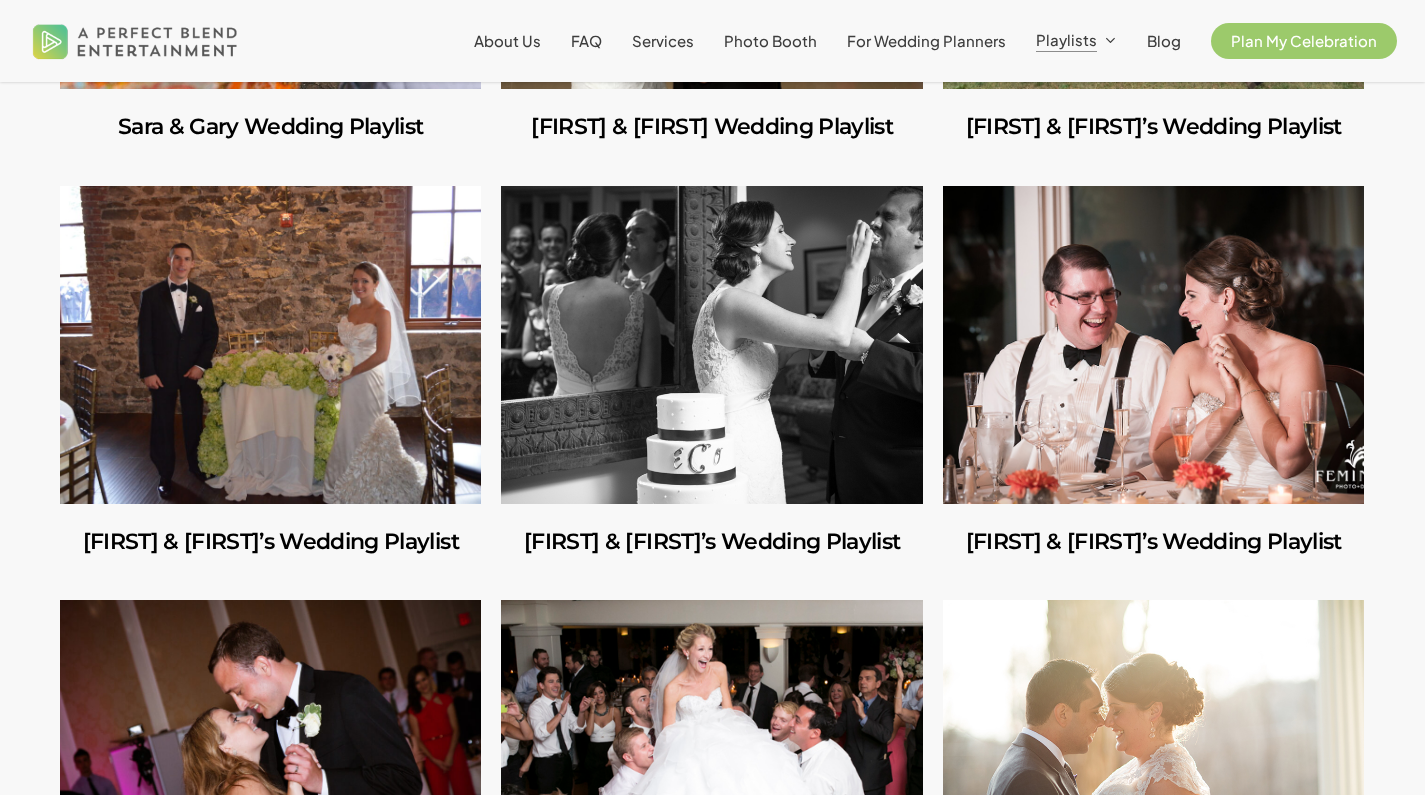 scroll, scrollTop: 8421, scrollLeft: 0, axis: vertical 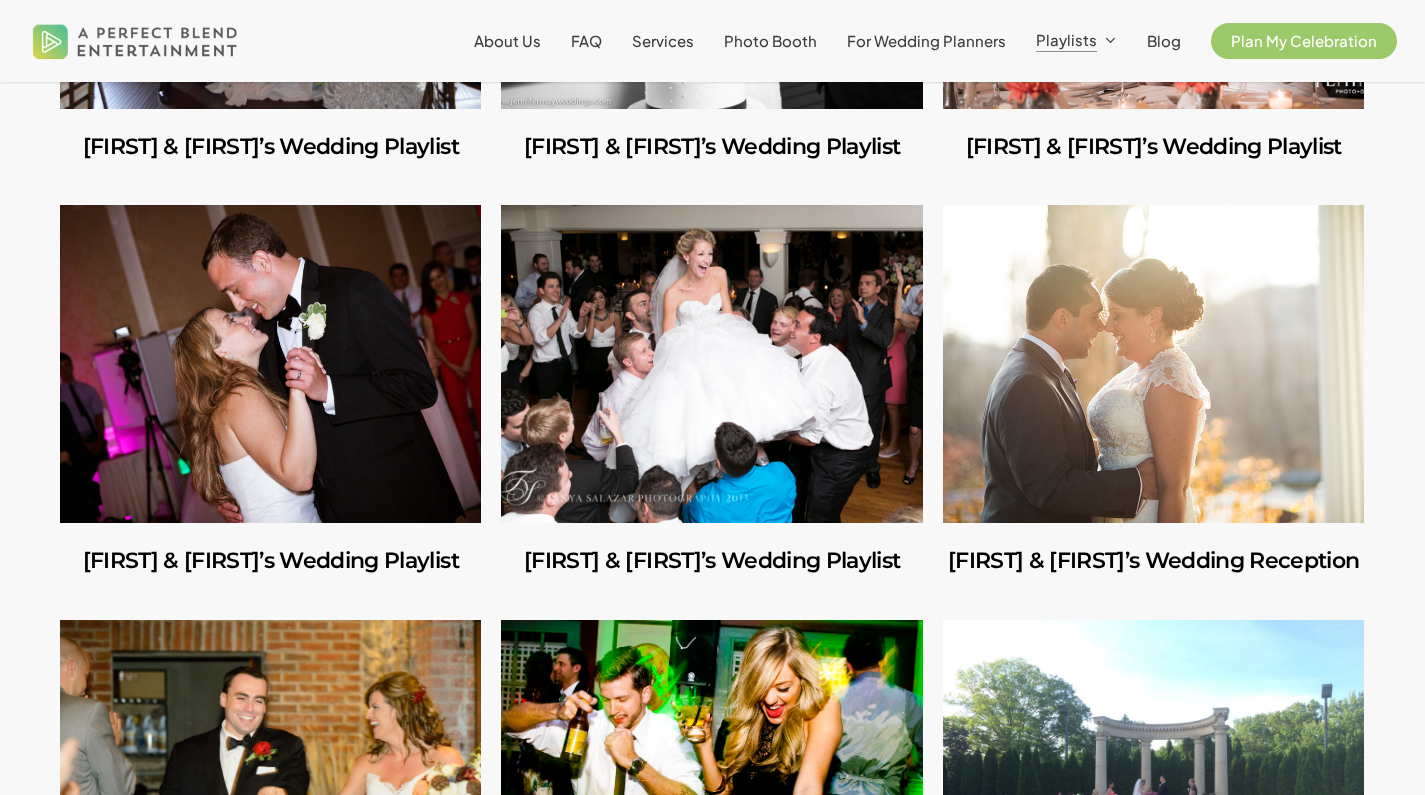 click at bounding box center [270, 364] 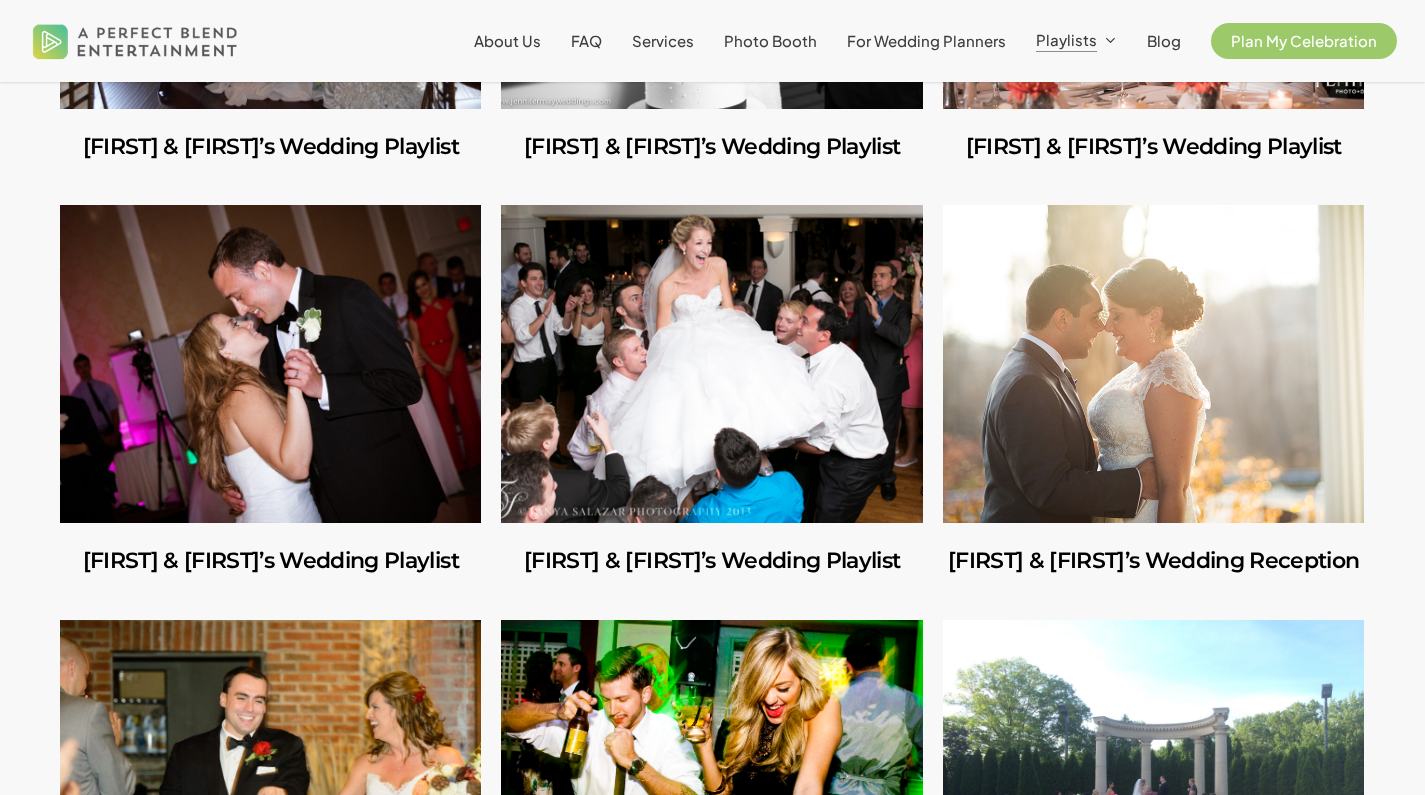 click at bounding box center (711, 364) 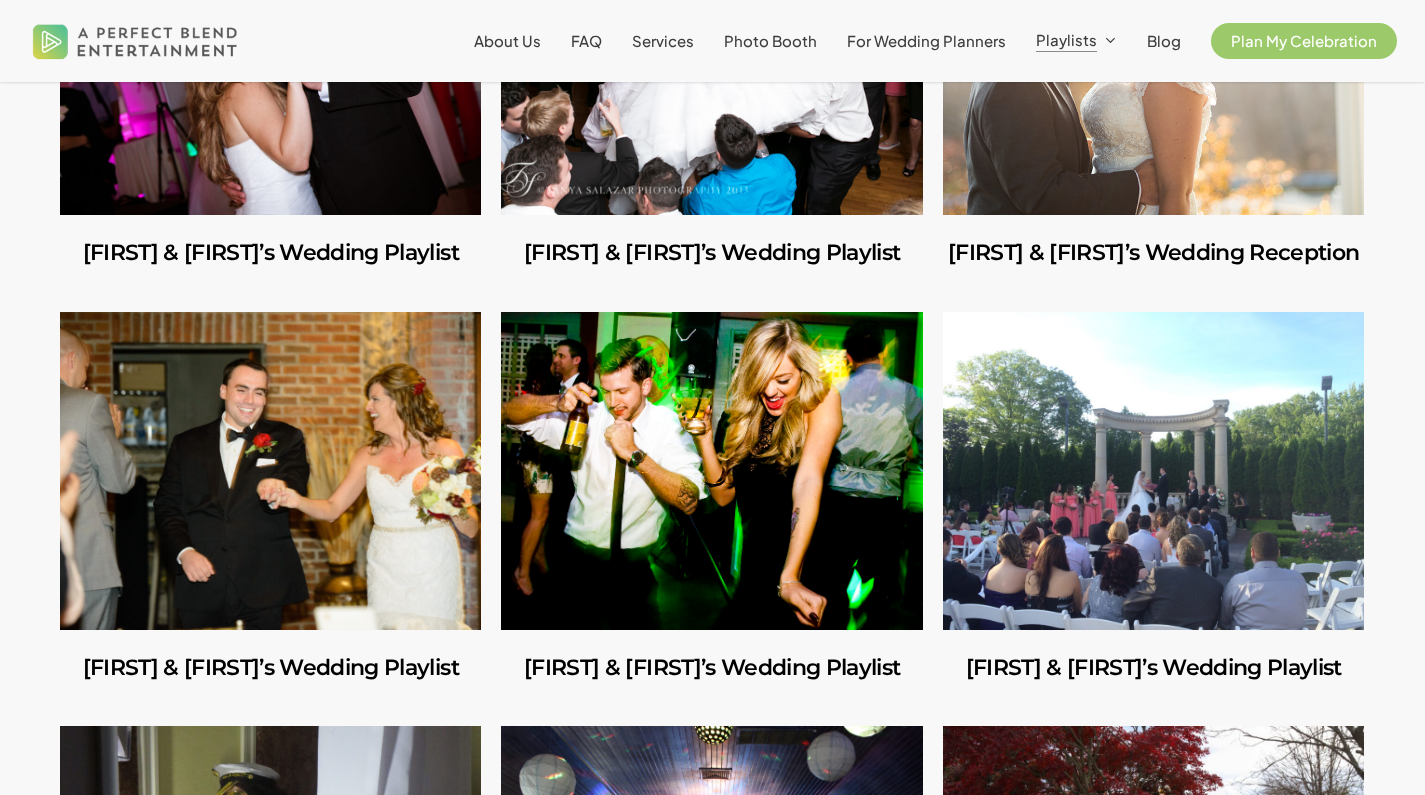 click at bounding box center [1153, 56] 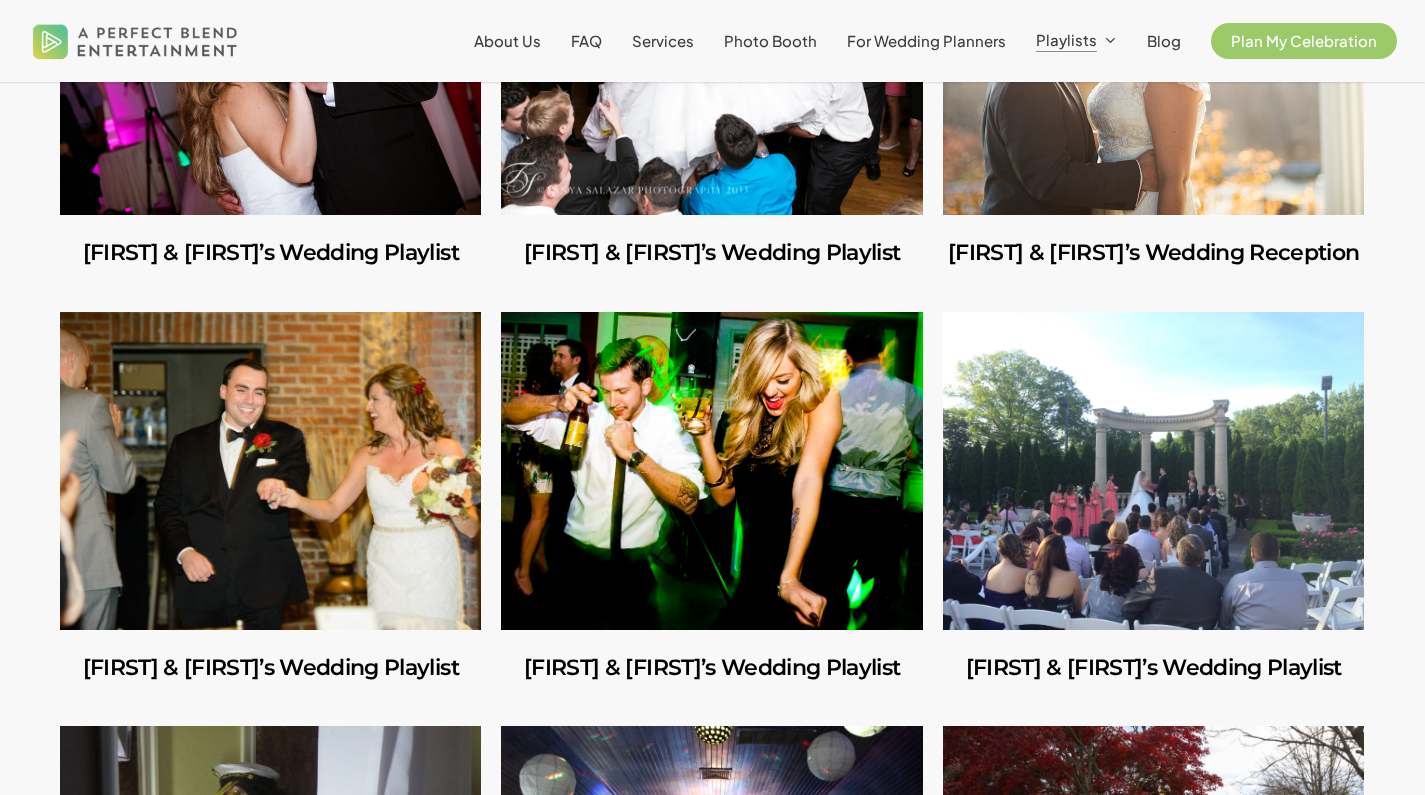 scroll, scrollTop: 9024, scrollLeft: 0, axis: vertical 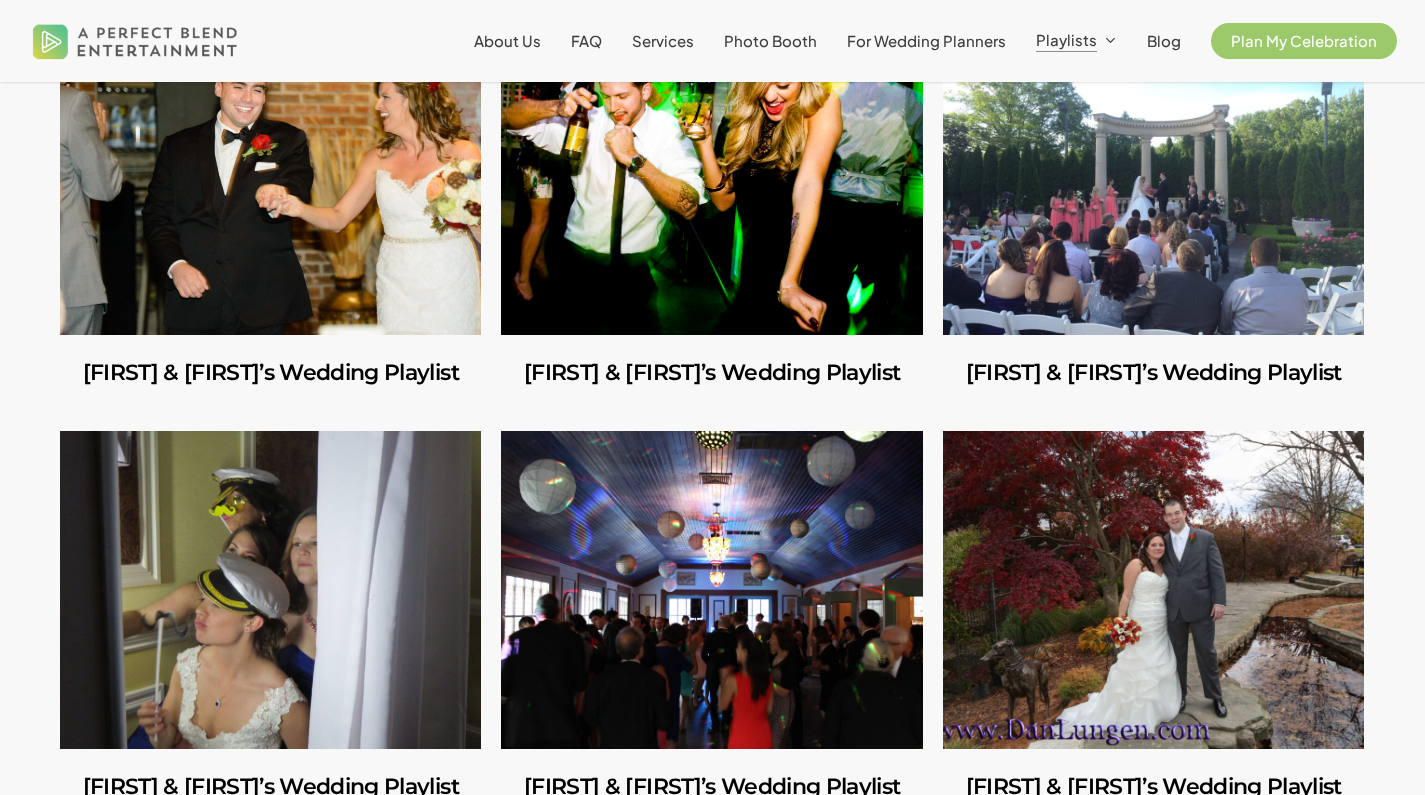 click at bounding box center (270, 176) 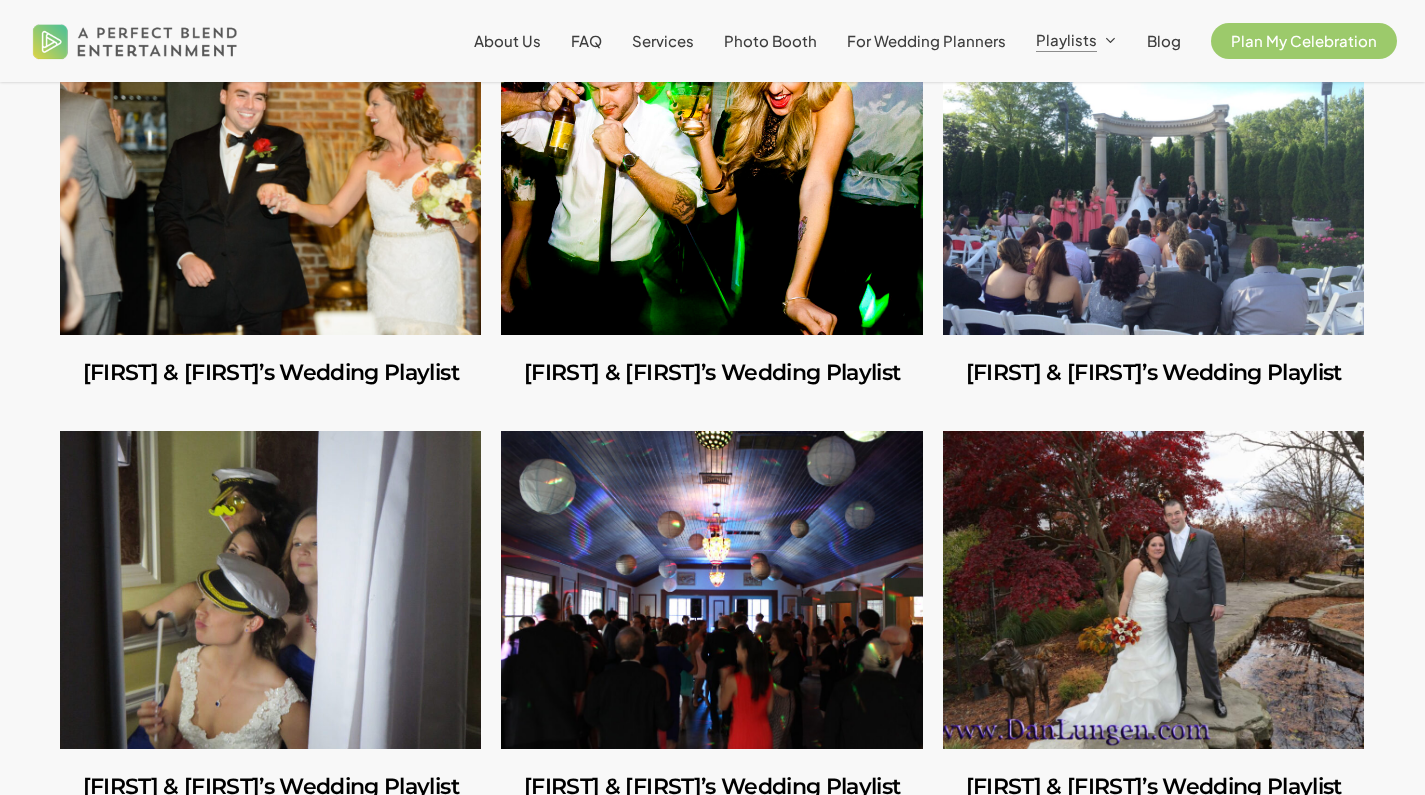 click at bounding box center [711, 176] 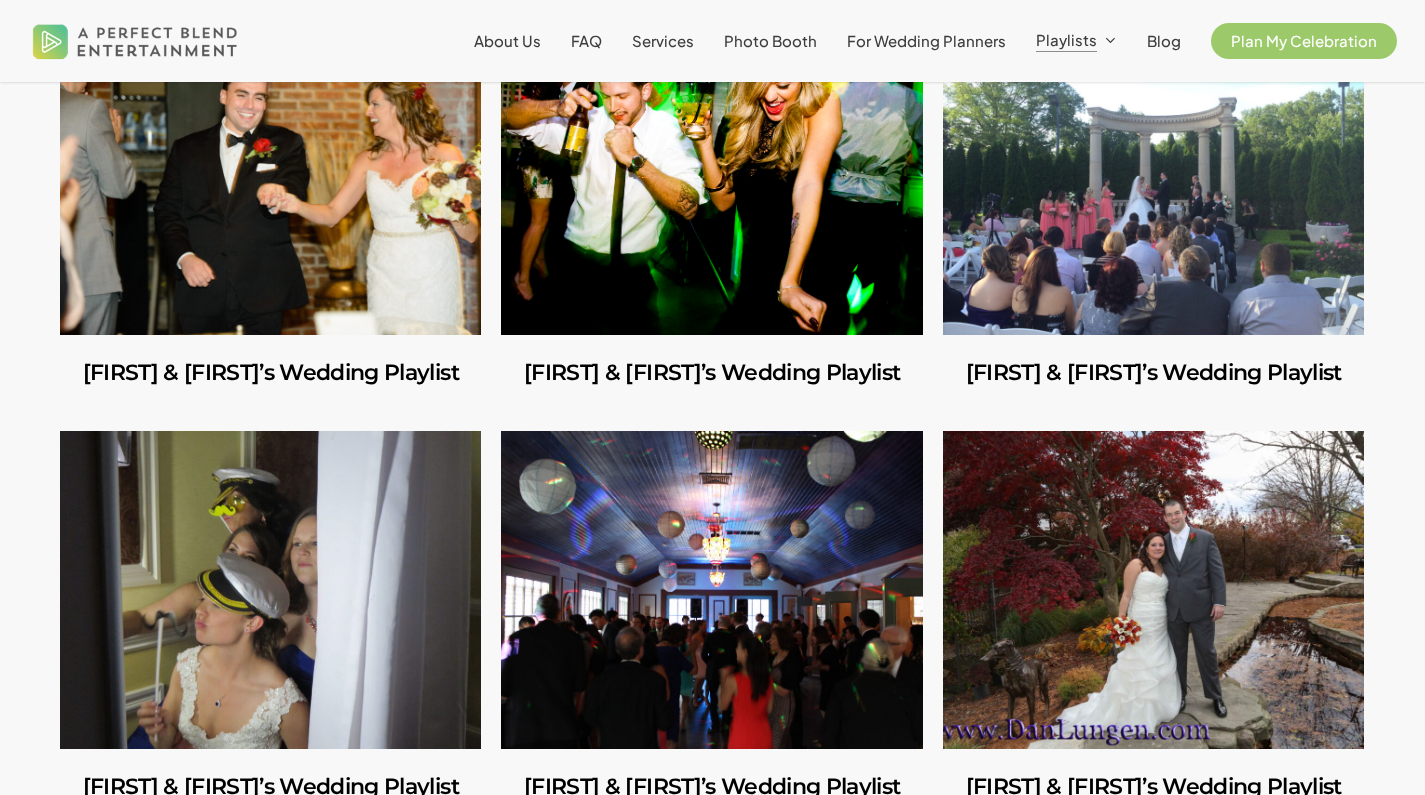 click at bounding box center (1153, 176) 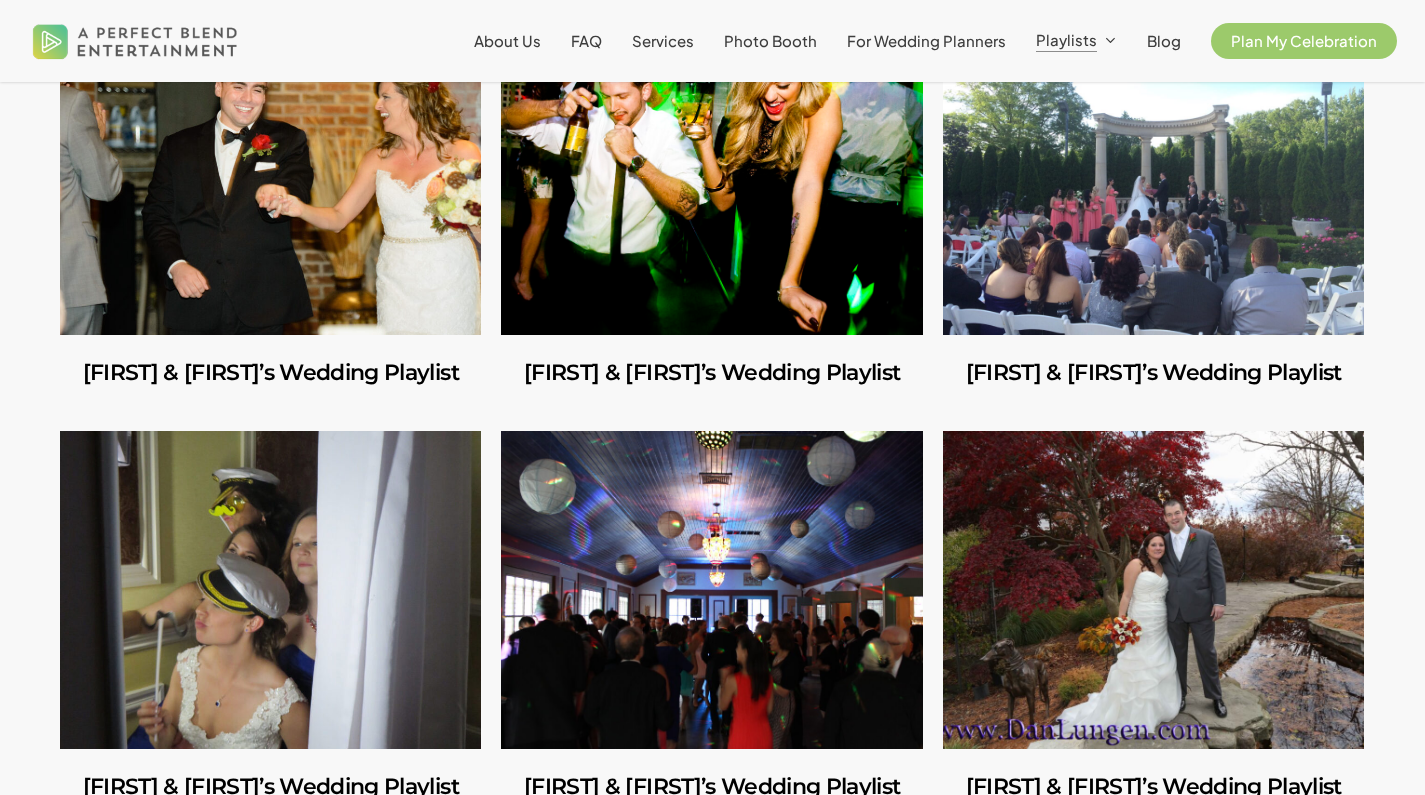 scroll, scrollTop: 9404, scrollLeft: 0, axis: vertical 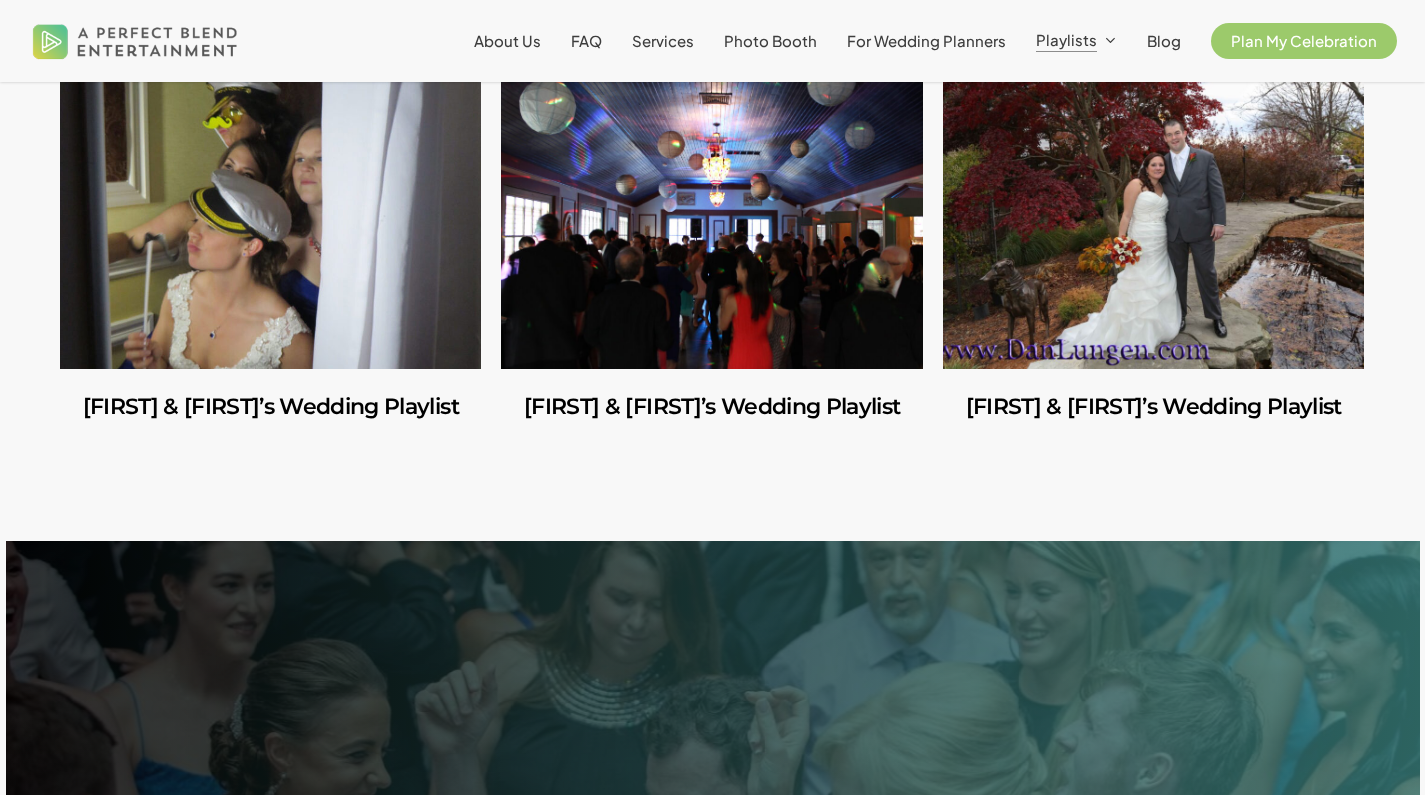 click at bounding box center [270, 210] 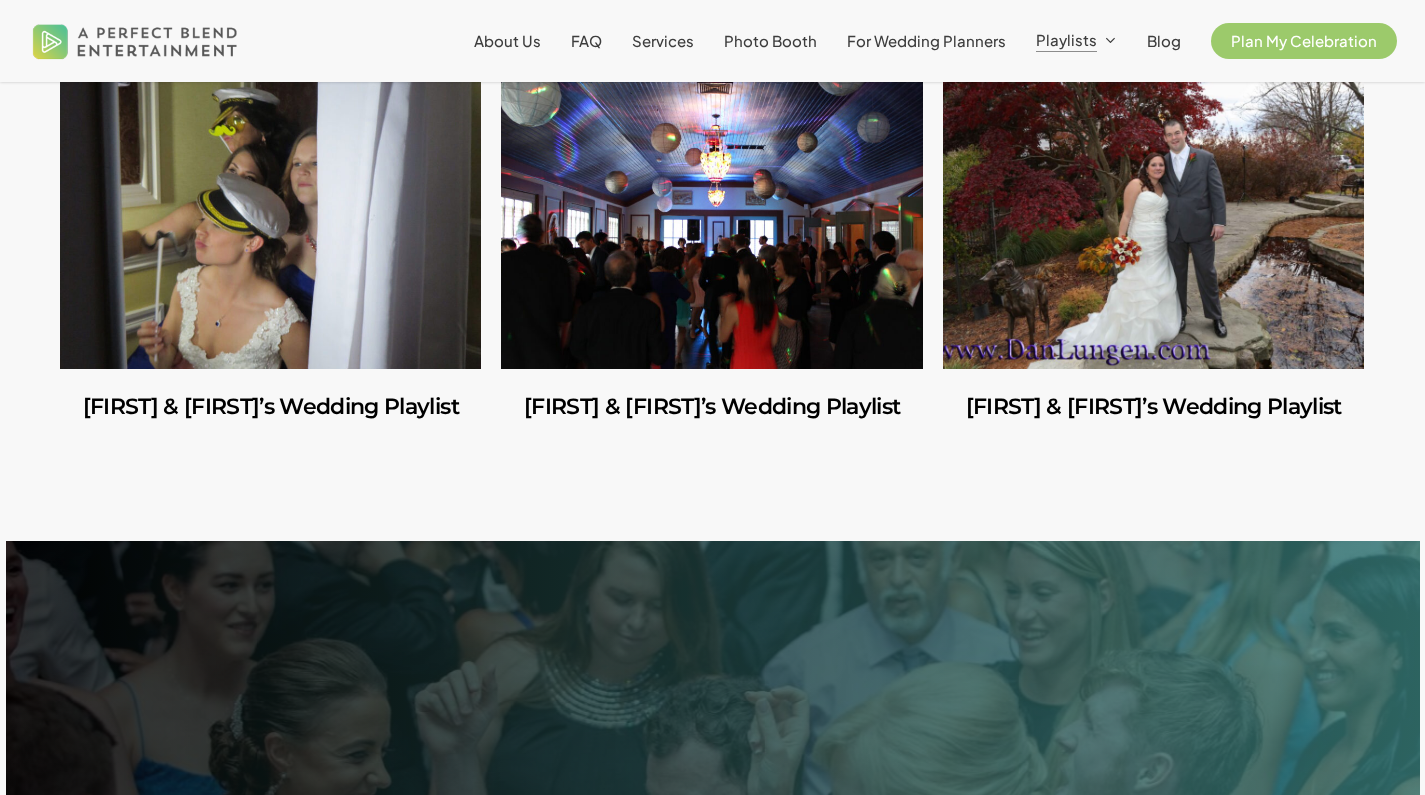 click at bounding box center (711, 210) 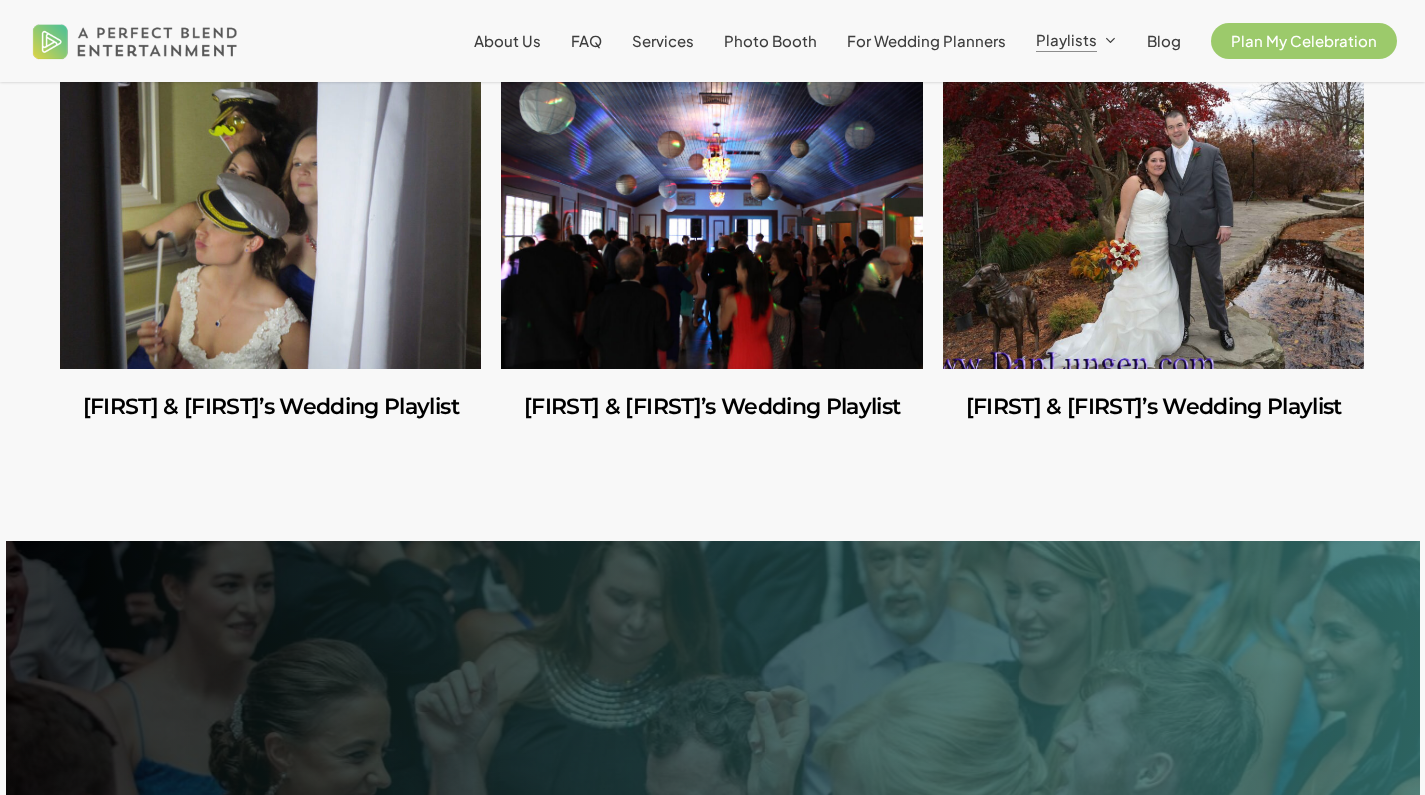 click at bounding box center [1153, 210] 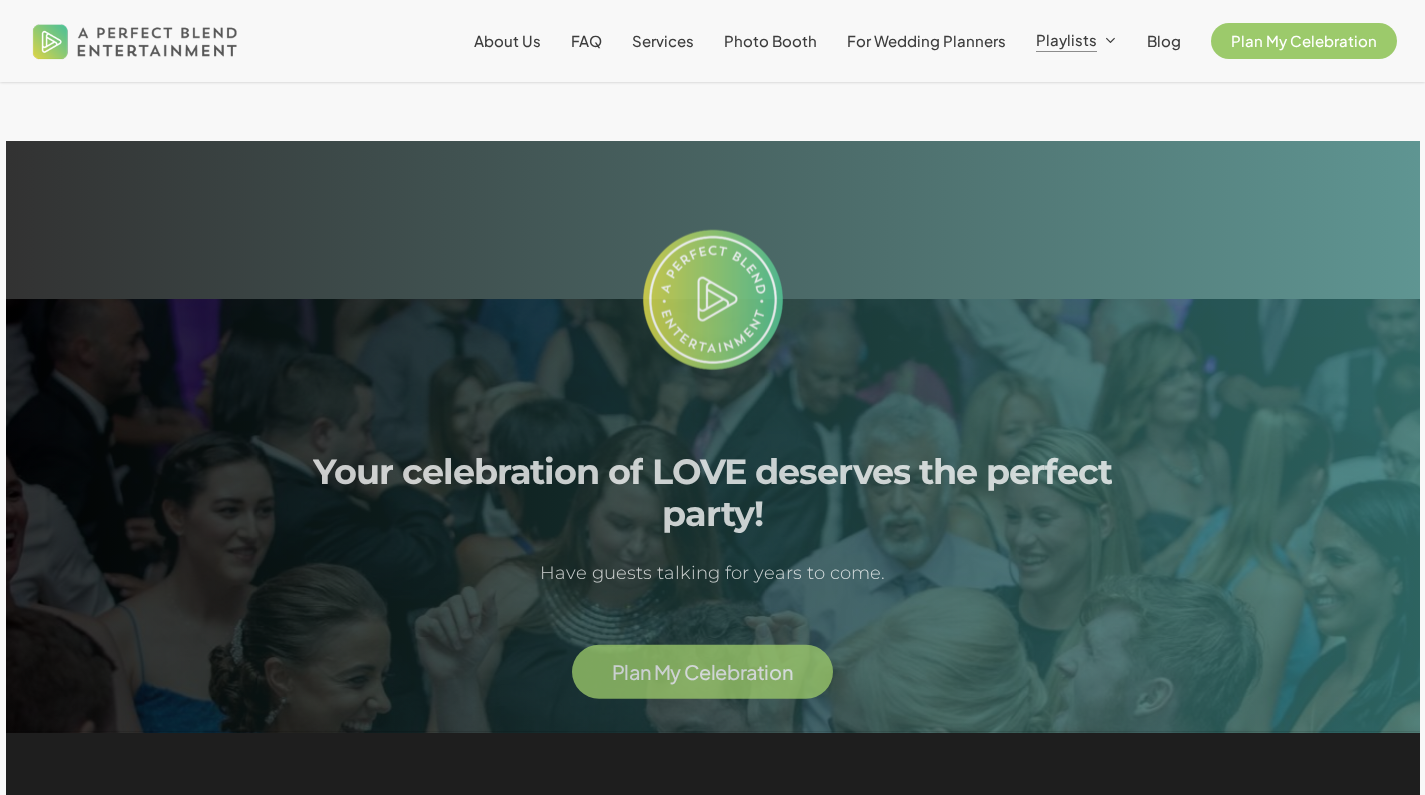 scroll, scrollTop: 9545, scrollLeft: 0, axis: vertical 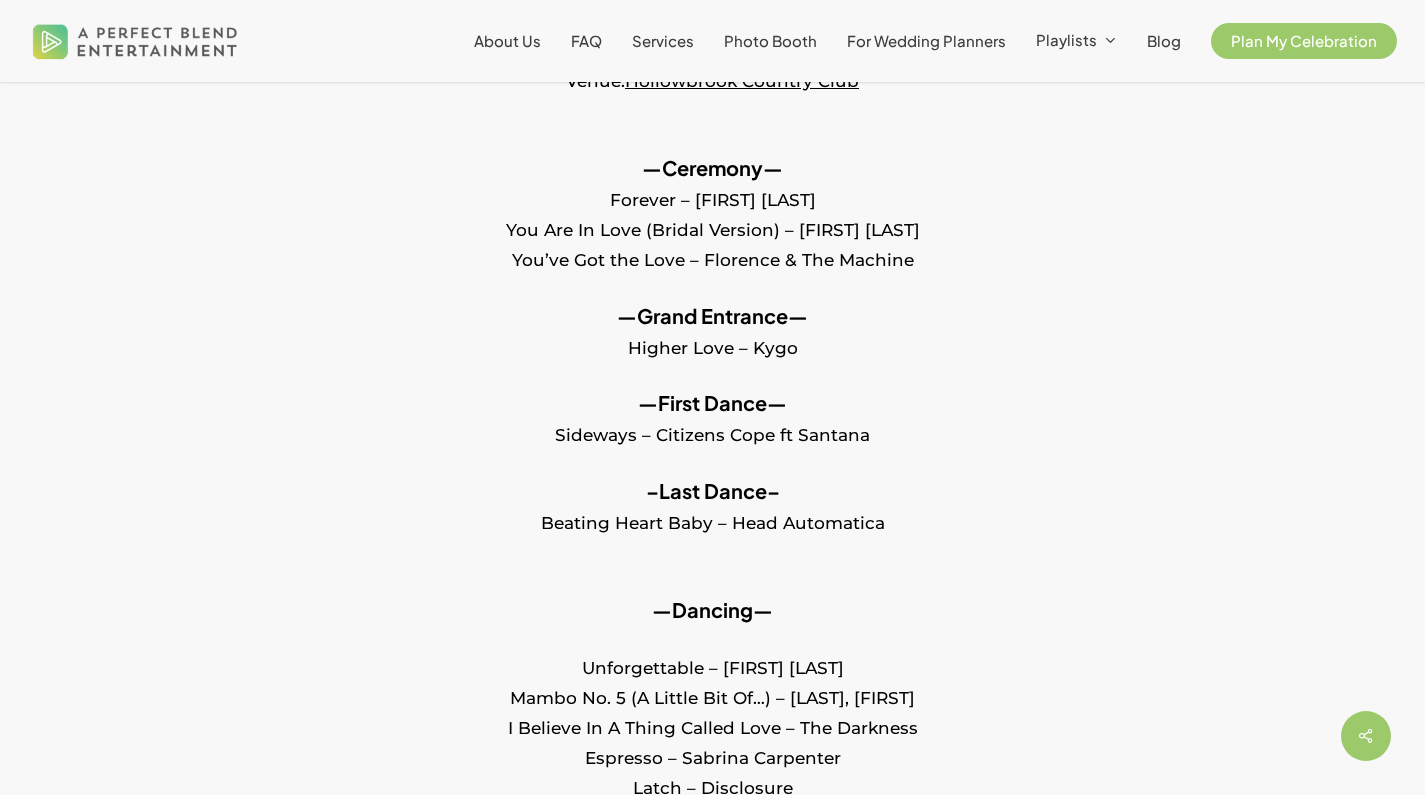 click on "—First Dance—
Sideways – Citizens Cope ft Santana" at bounding box center (712, 432) 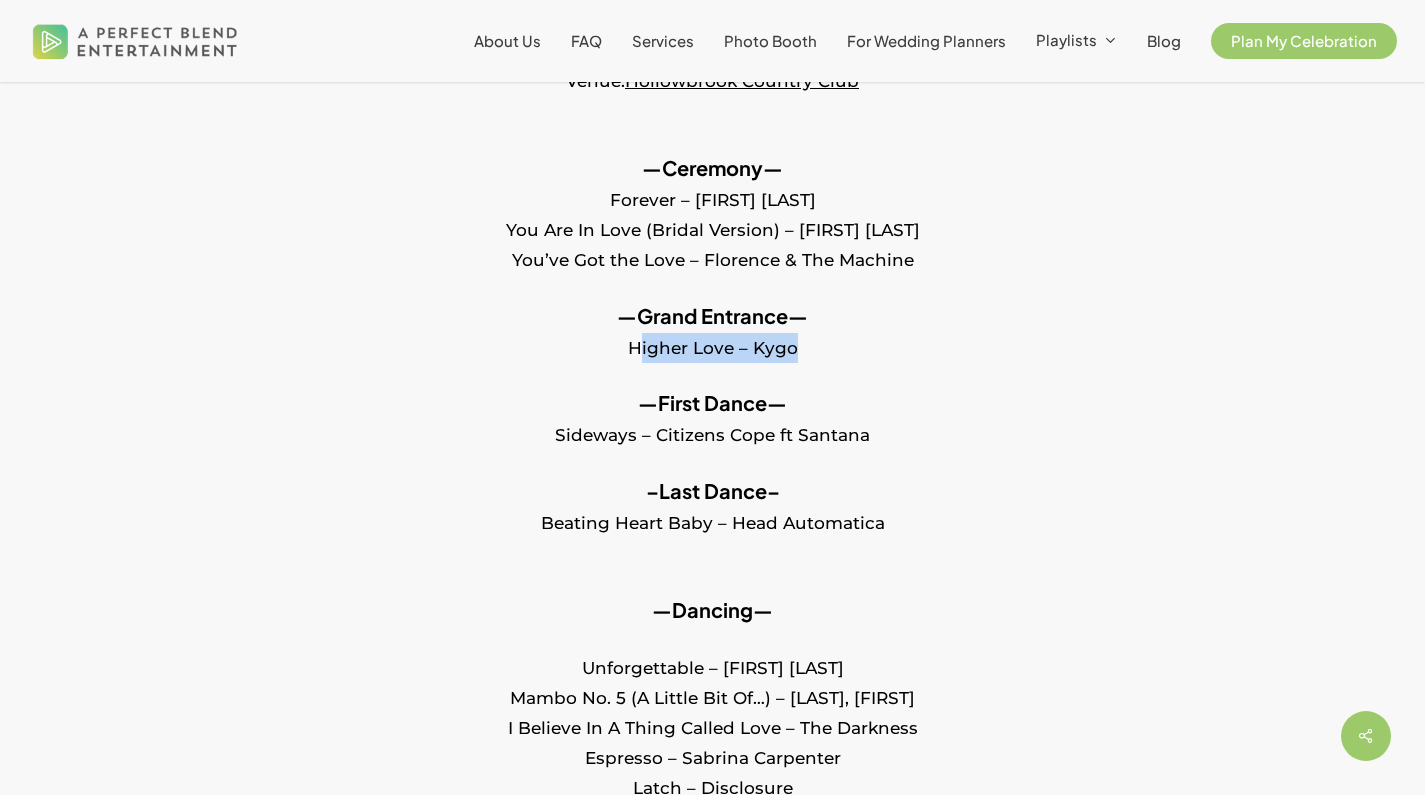 click on "—Grand Entrance—
Higher Love – Kygo" at bounding box center [712, 345] 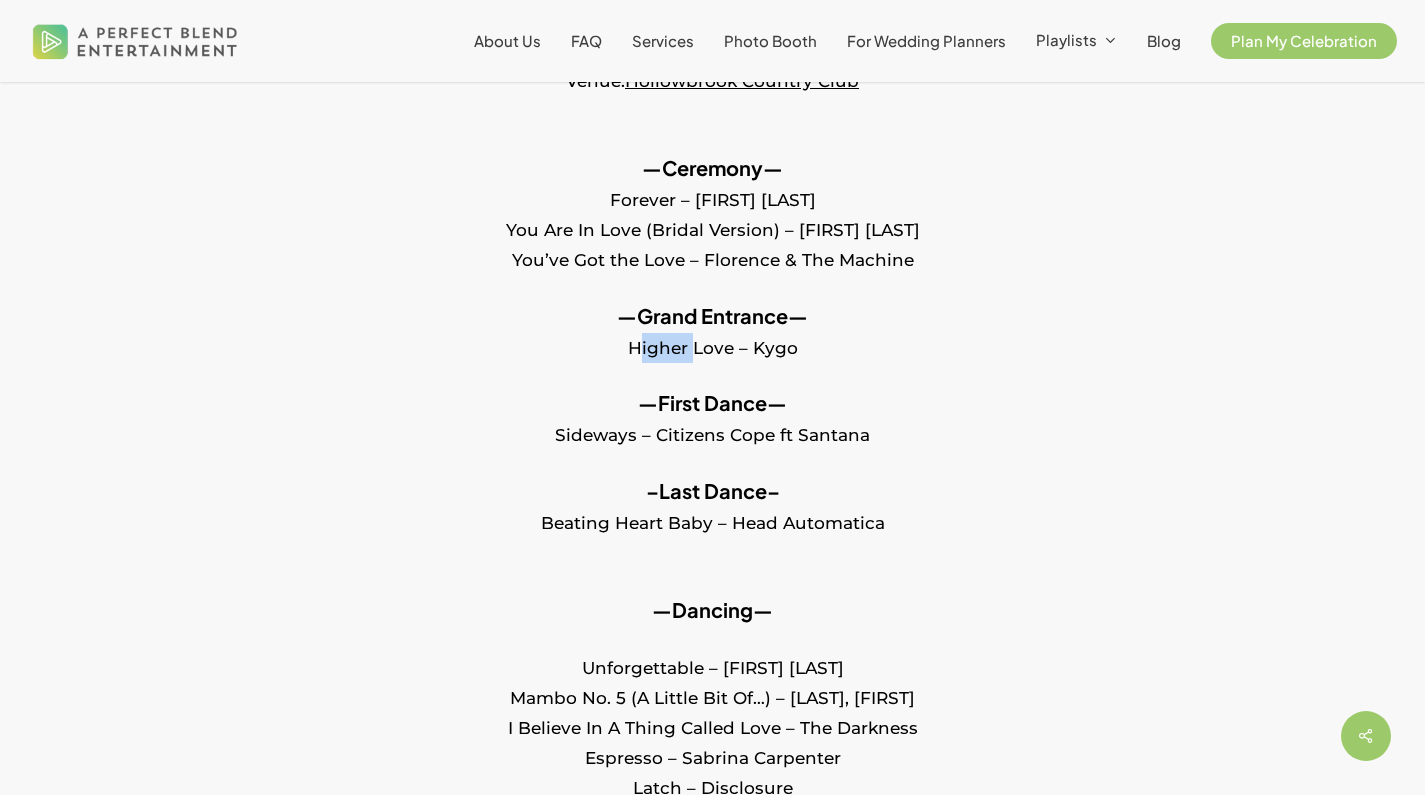 click on "—Grand Entrance—
Higher Love – Kygo" at bounding box center [712, 345] 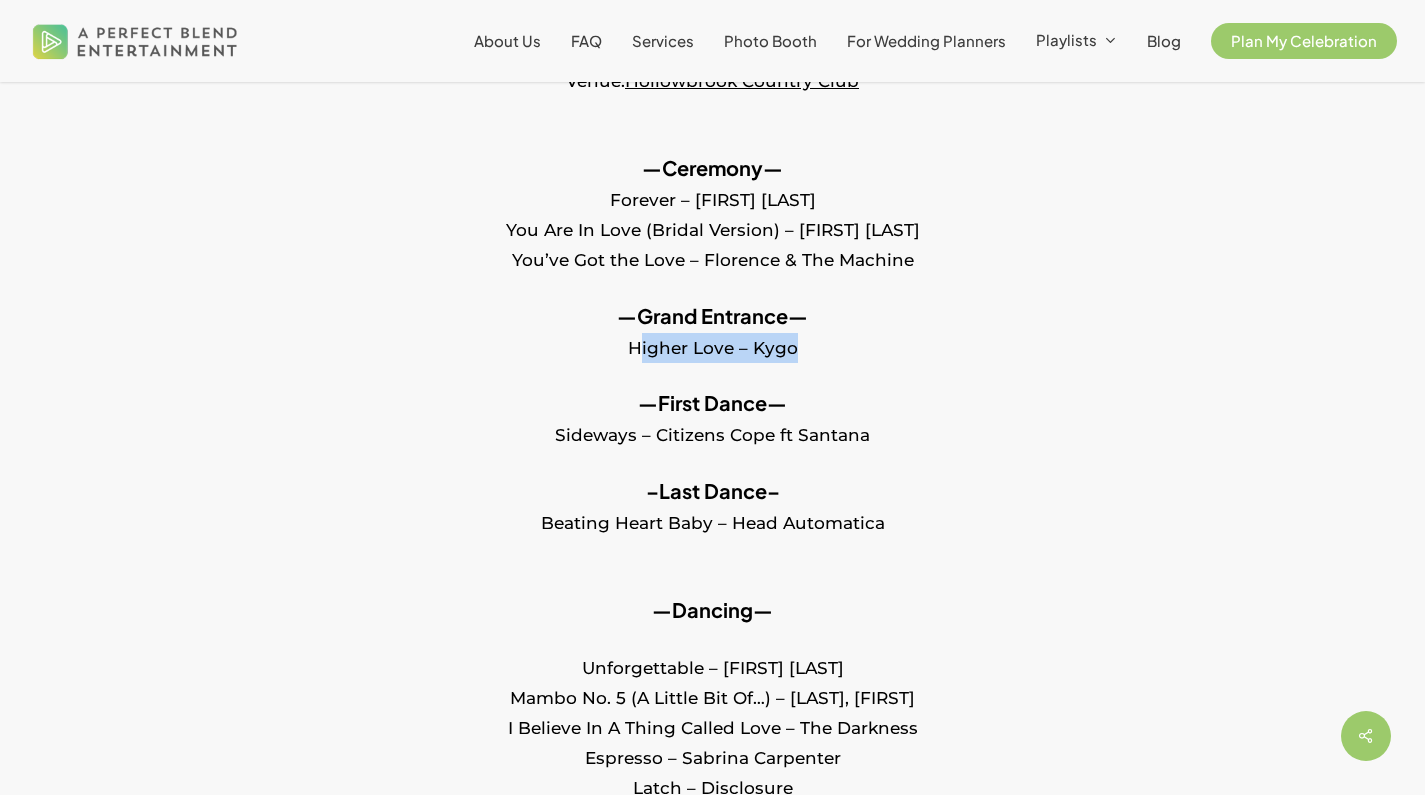 click on "—Grand Entrance—
Higher Love – Kygo" at bounding box center (712, 345) 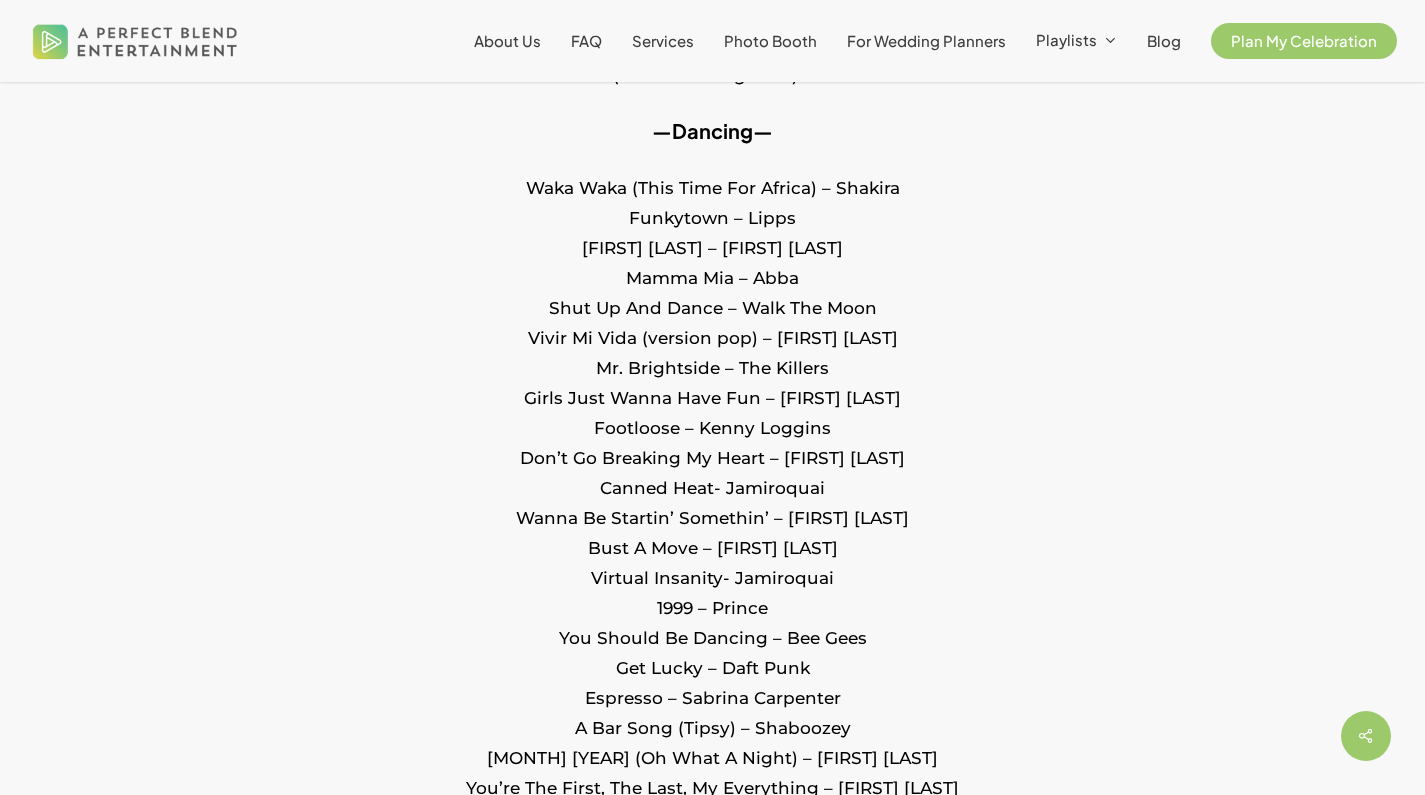 scroll, scrollTop: 218, scrollLeft: 0, axis: vertical 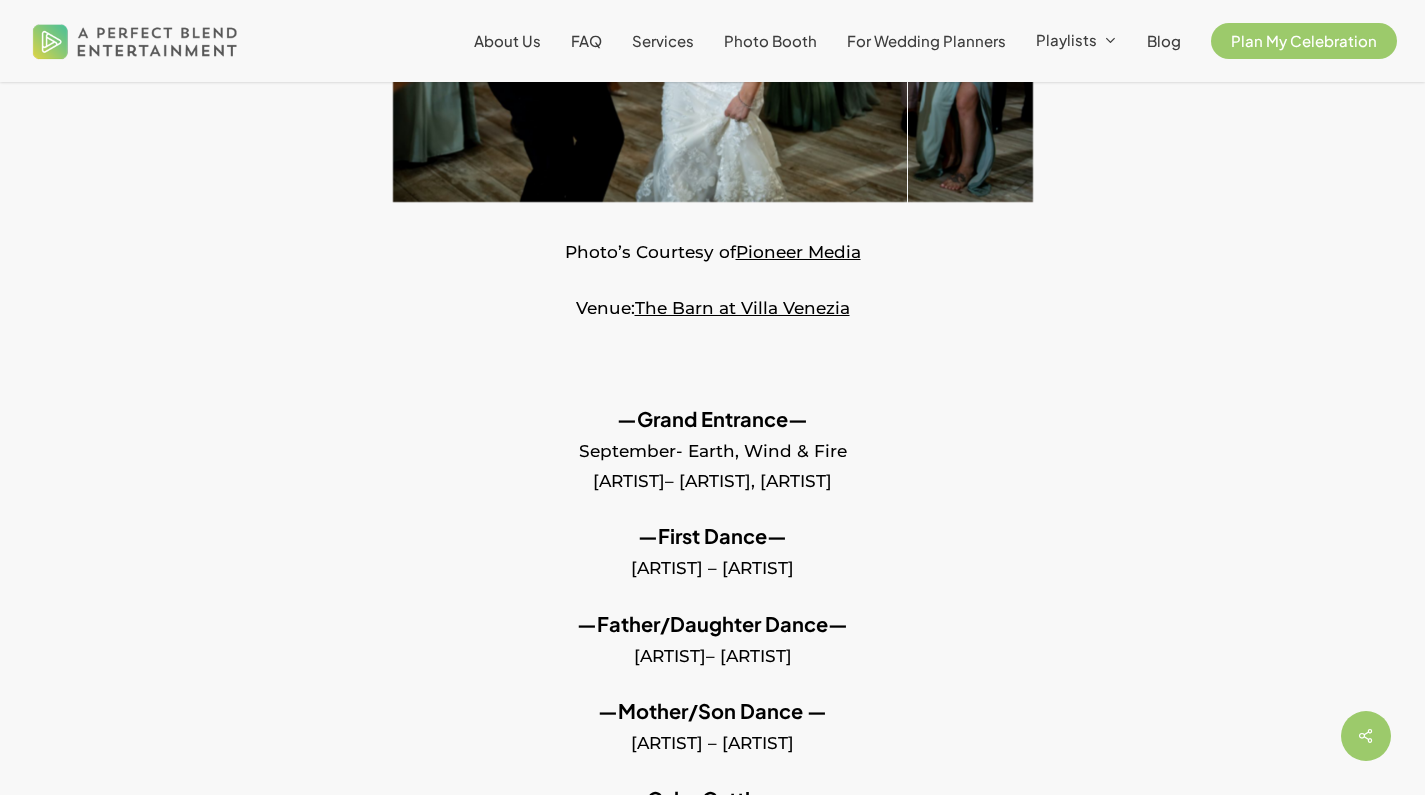 click on "—Grand Entrance—
September- Earth, Wind & Fire
Sweet Lovin’- Sigala, Bryn Christopher" at bounding box center [712, 463] 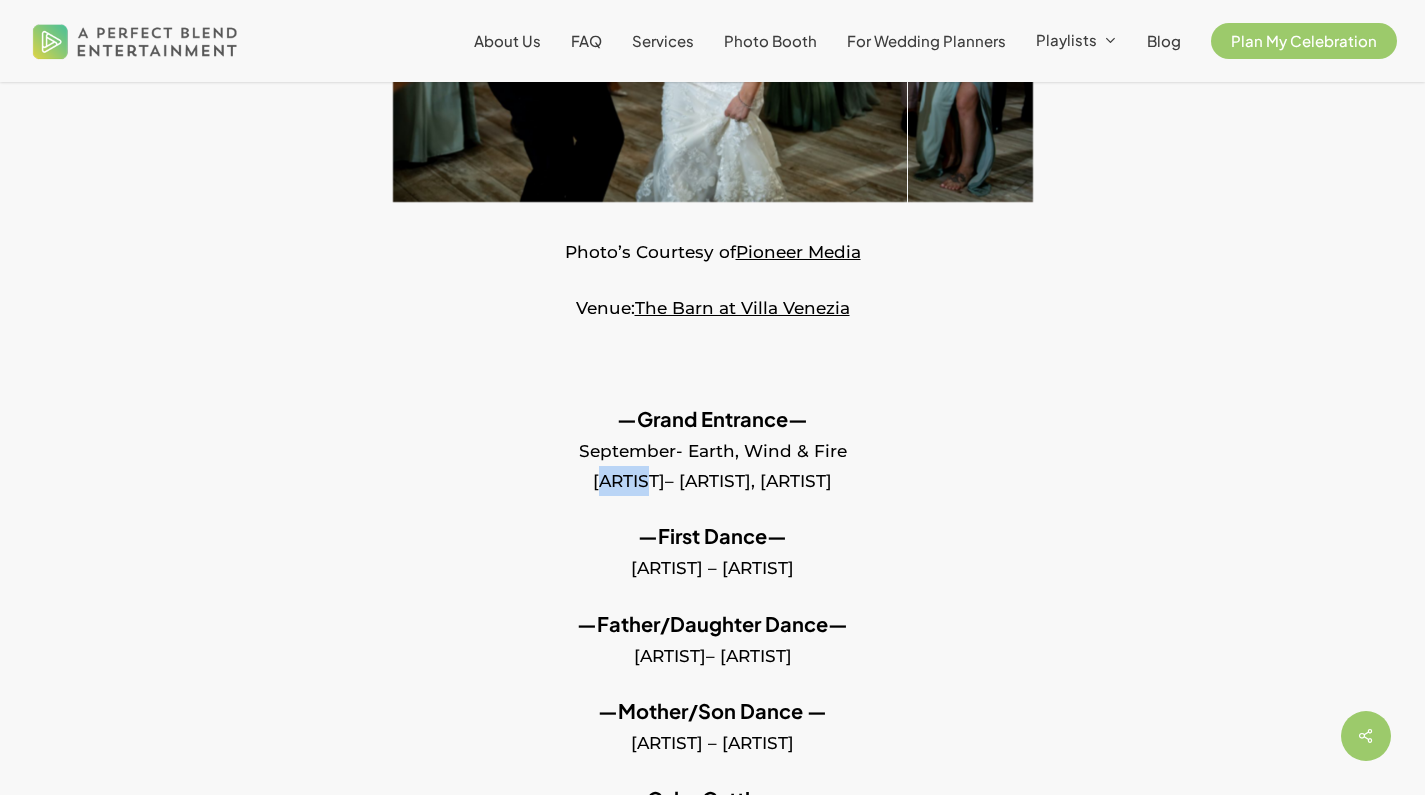 click on "—Grand Entrance—
September- Earth, Wind & Fire
Sweet Lovin’- Sigala, Bryn Christopher" at bounding box center [712, 463] 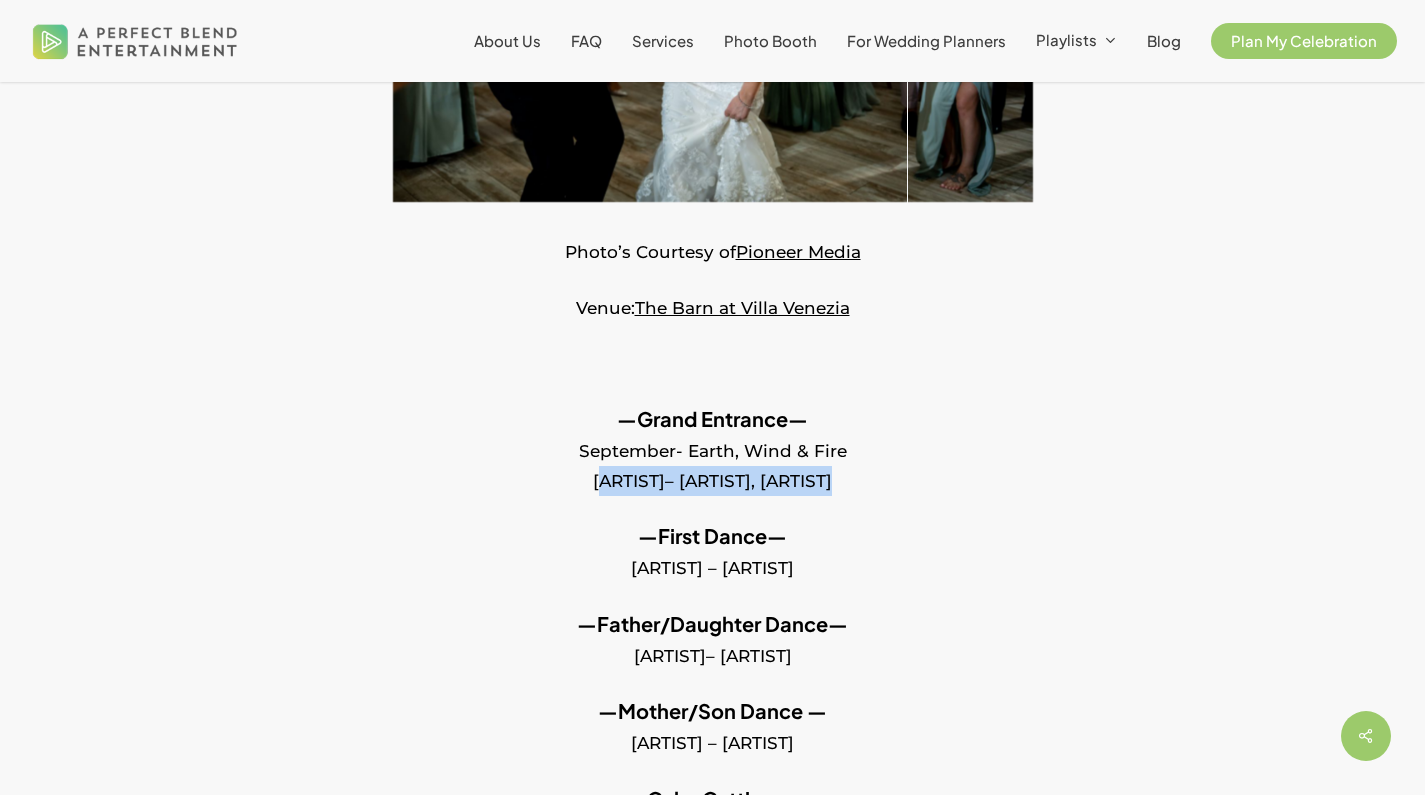 click on "—Grand Entrance—
September- Earth, Wind & Fire
Sweet Lovin’- Sigala, Bryn Christopher" at bounding box center [712, 463] 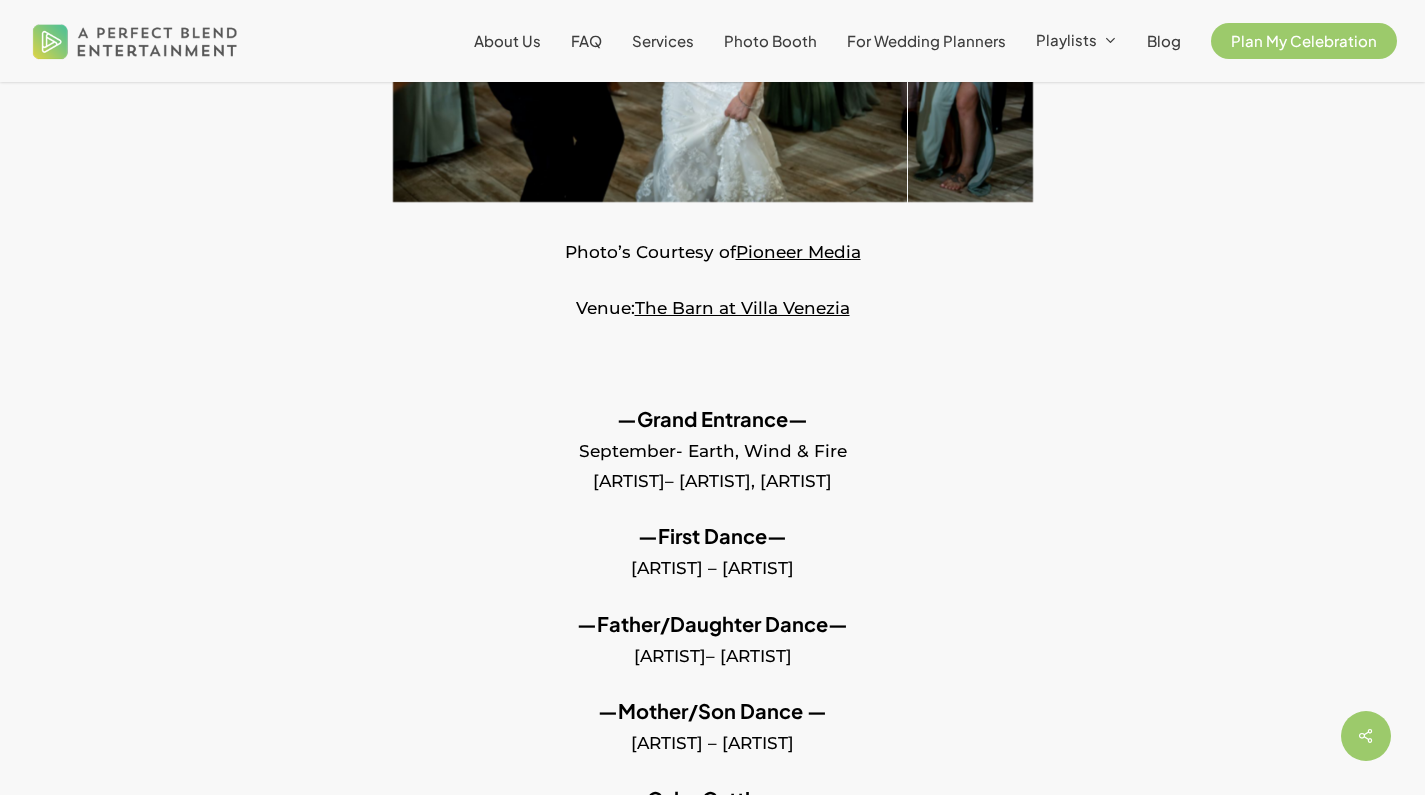 click on "Photo’s Courtesy of  Pioneer Media" at bounding box center (712, 265) 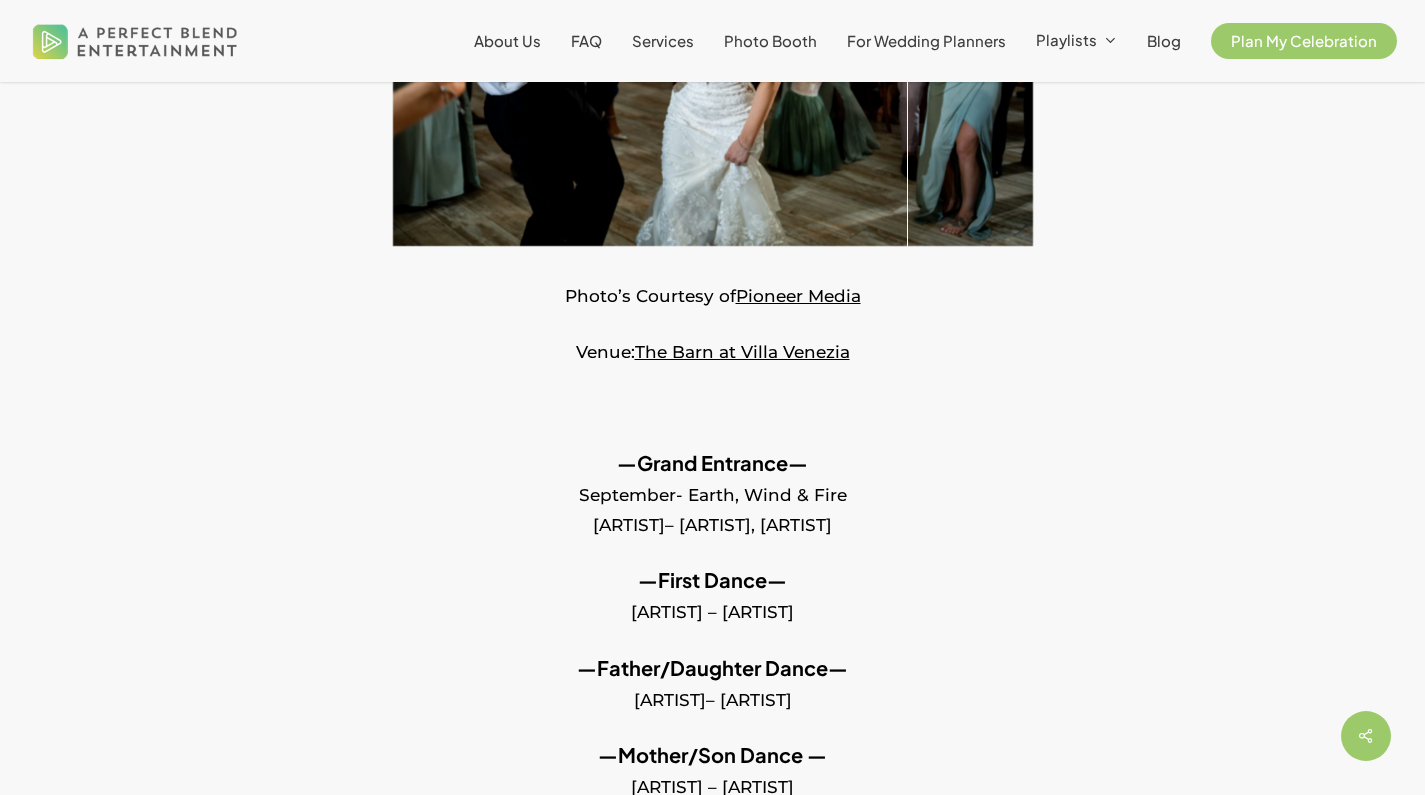 scroll, scrollTop: 0, scrollLeft: 0, axis: both 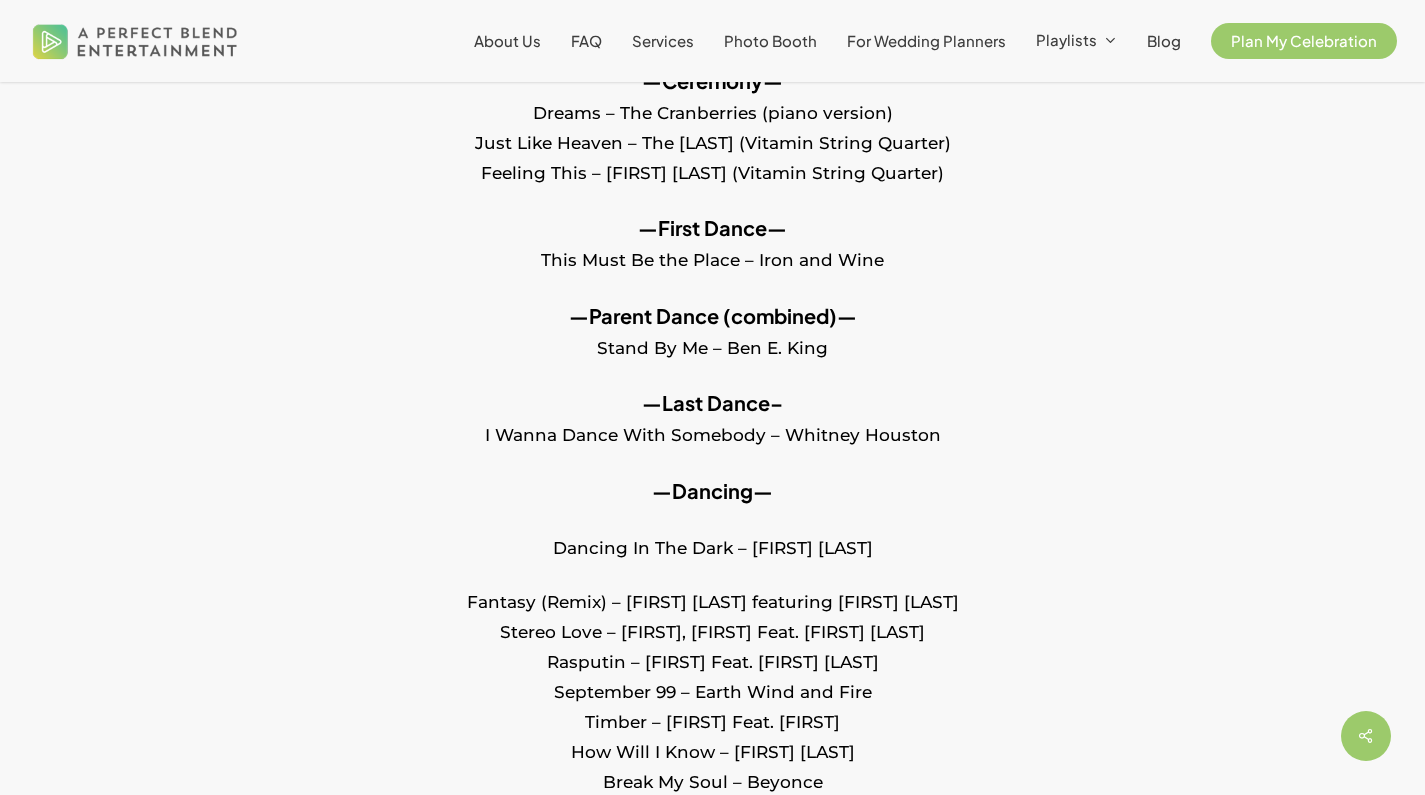 click on "—First Dance—
This Must Be the Place – Iron and Wine" at bounding box center (712, 257) 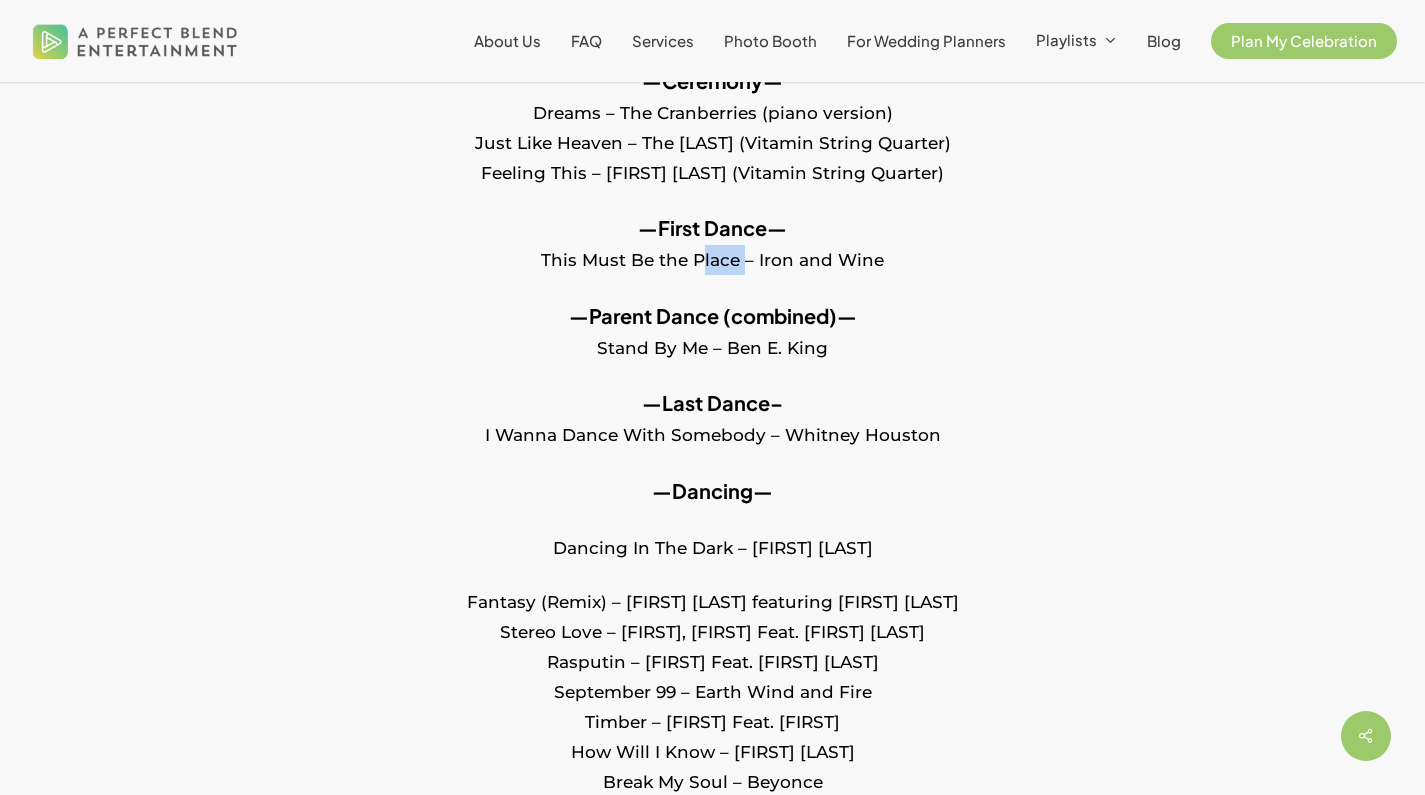 click on "—First Dance—
This Must Be the Place – Iron and Wine" at bounding box center [712, 257] 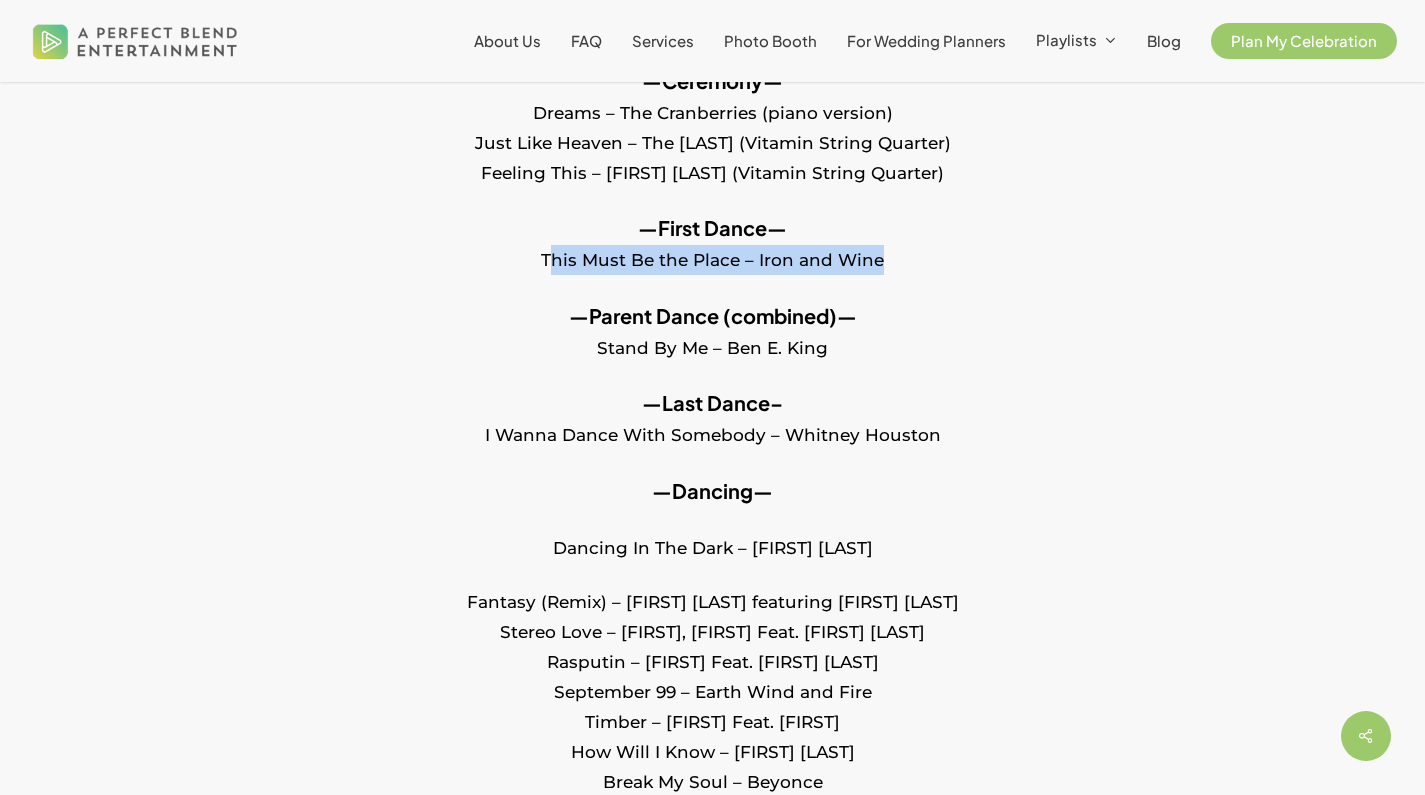 click on "—First Dance—
This Must Be the Place – Iron and Wine" at bounding box center [712, 257] 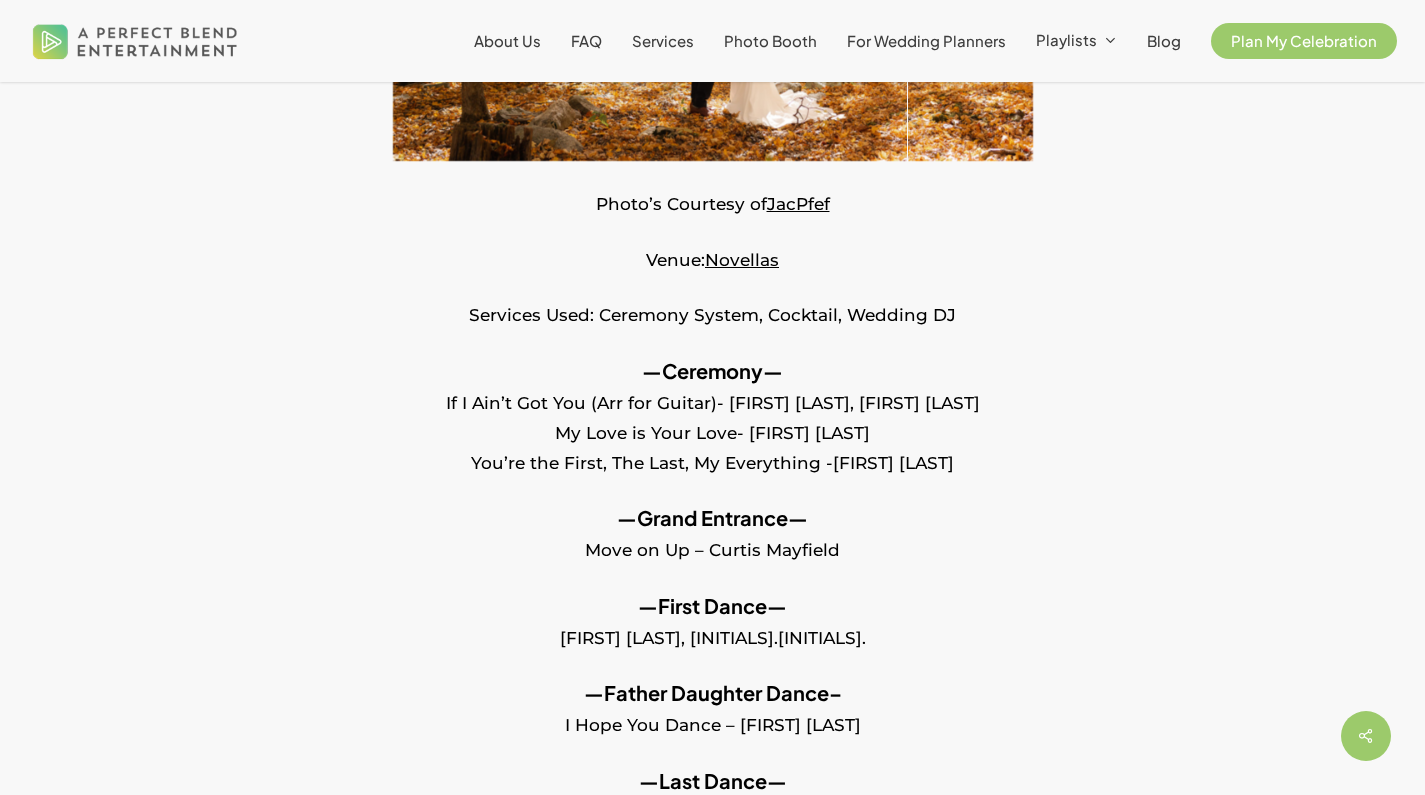scroll, scrollTop: 612, scrollLeft: 0, axis: vertical 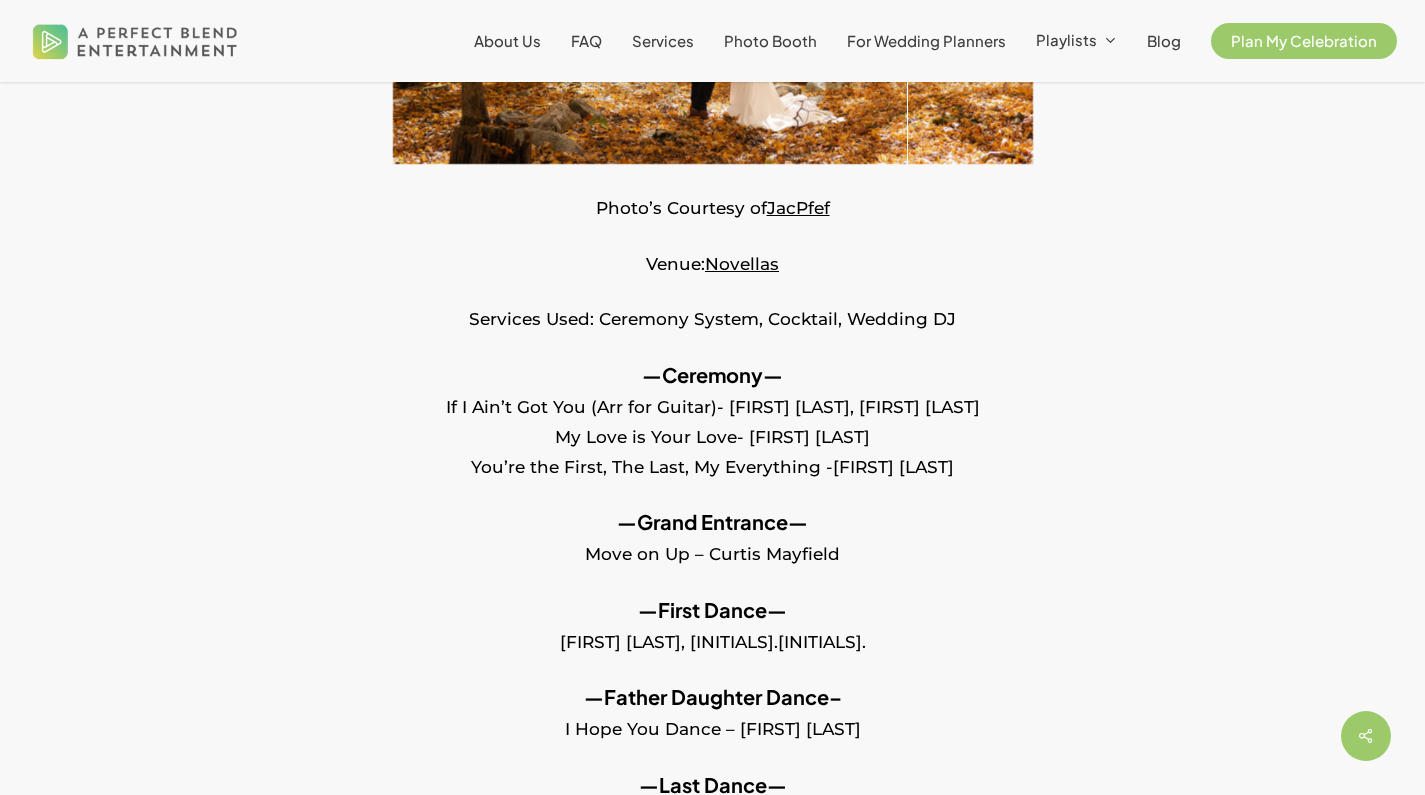 click on "—Grand Entrance—
[FIRST] [LAST] – [FIRST] [LAST]" at bounding box center (712, 551) 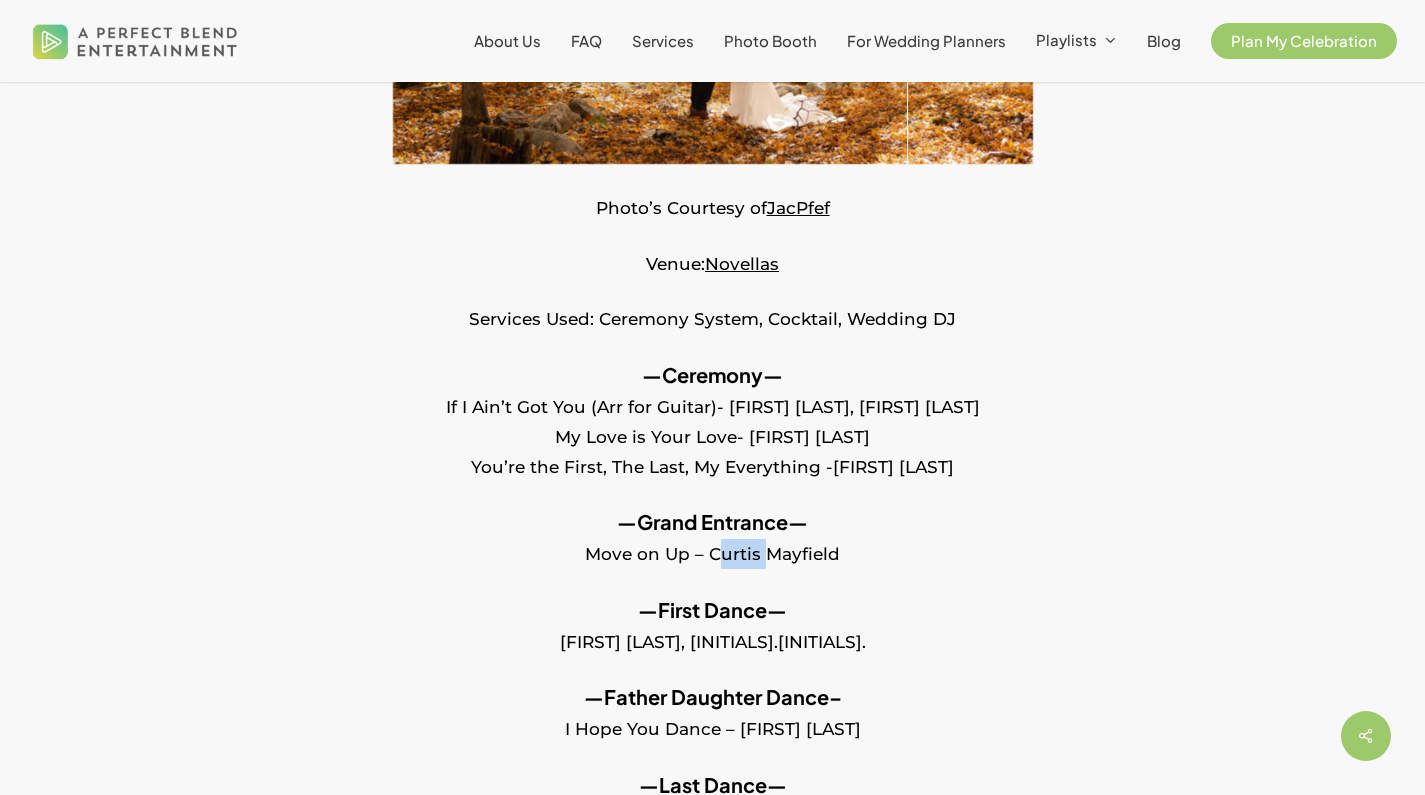 click on "—Grand Entrance—
Move on Up – Curtis Mayfield" at bounding box center (712, 551) 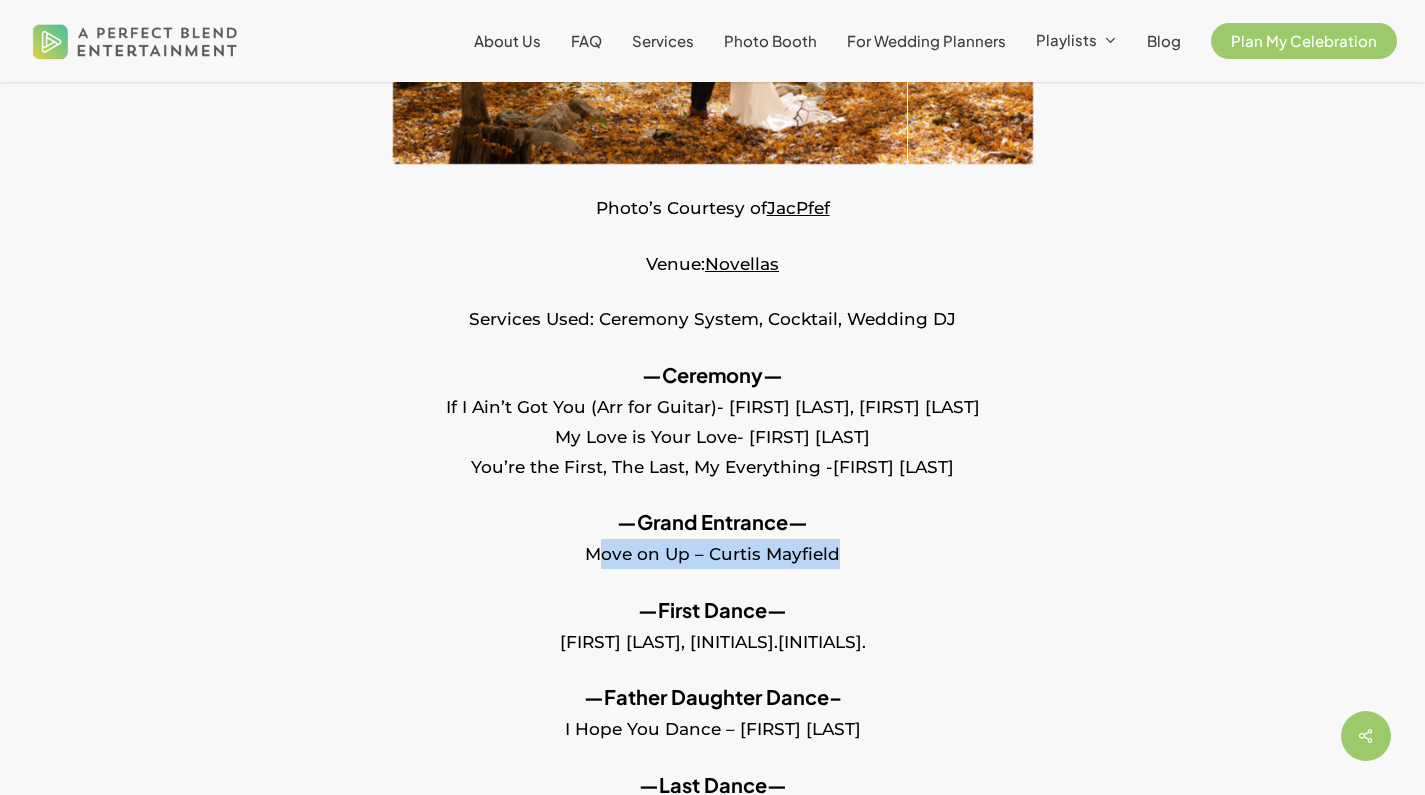 click on "—Grand Entrance—
Move on Up – Curtis Mayfield" at bounding box center (712, 551) 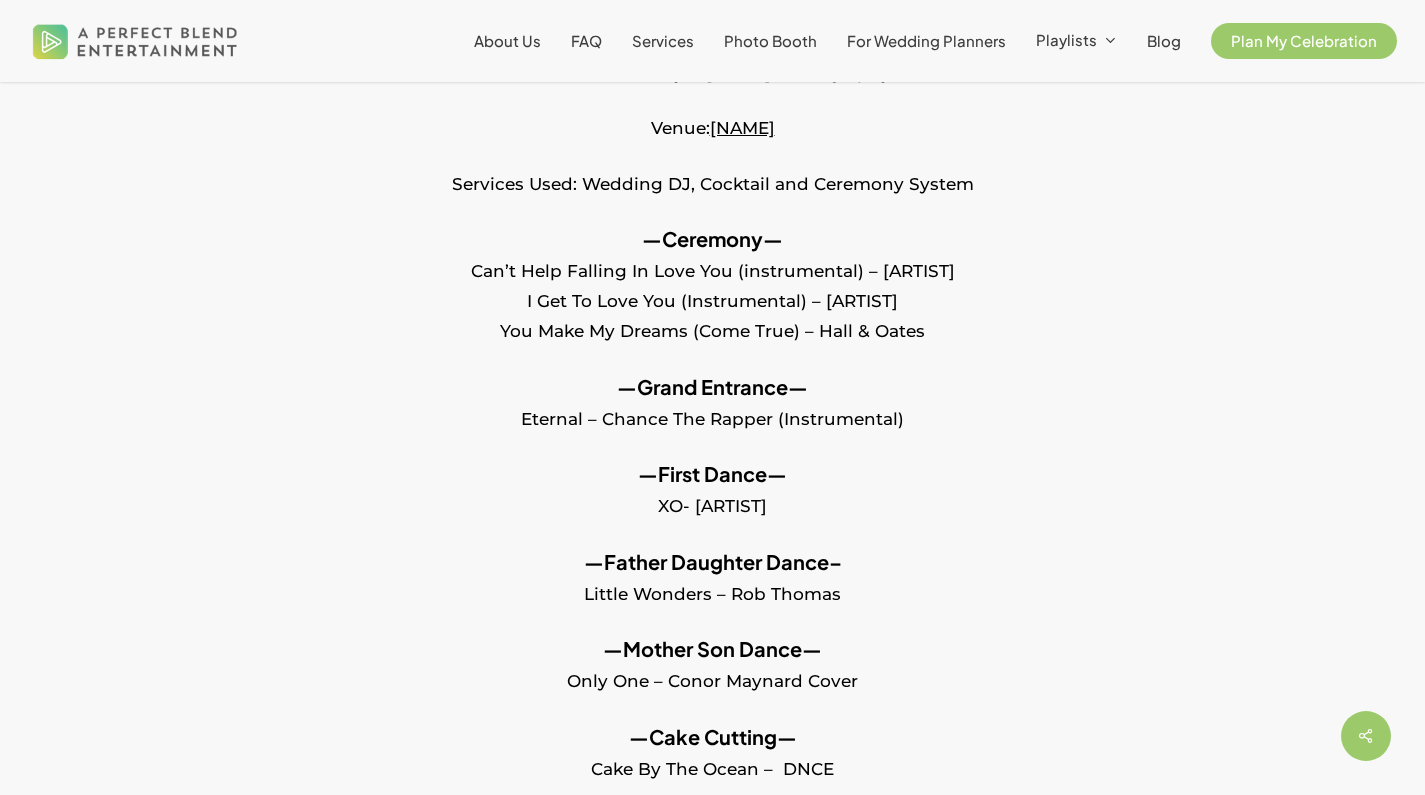 scroll, scrollTop: 807, scrollLeft: 0, axis: vertical 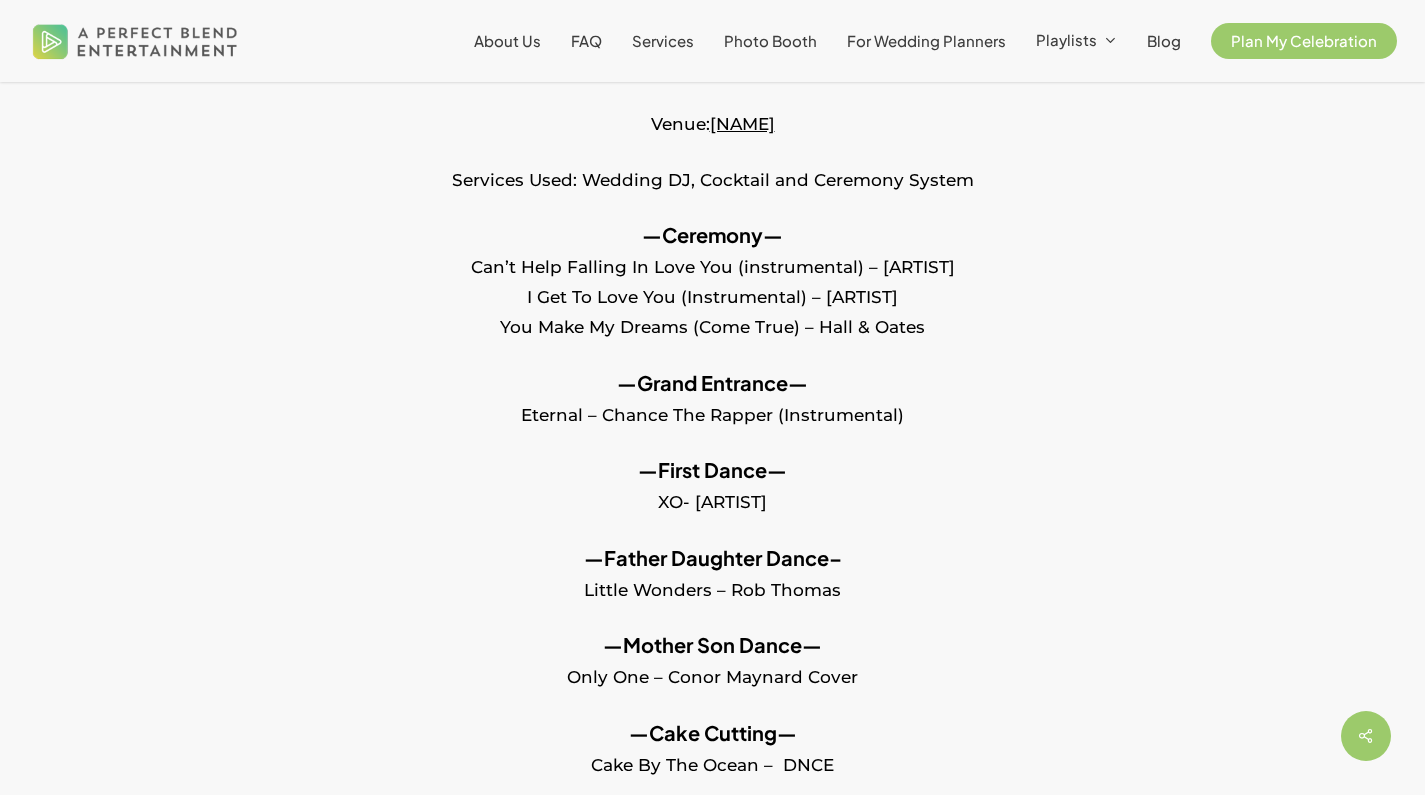 click on "—Grand Entrance—
Eternal – [ARTIST] (Instrumental)" at bounding box center (712, 412) 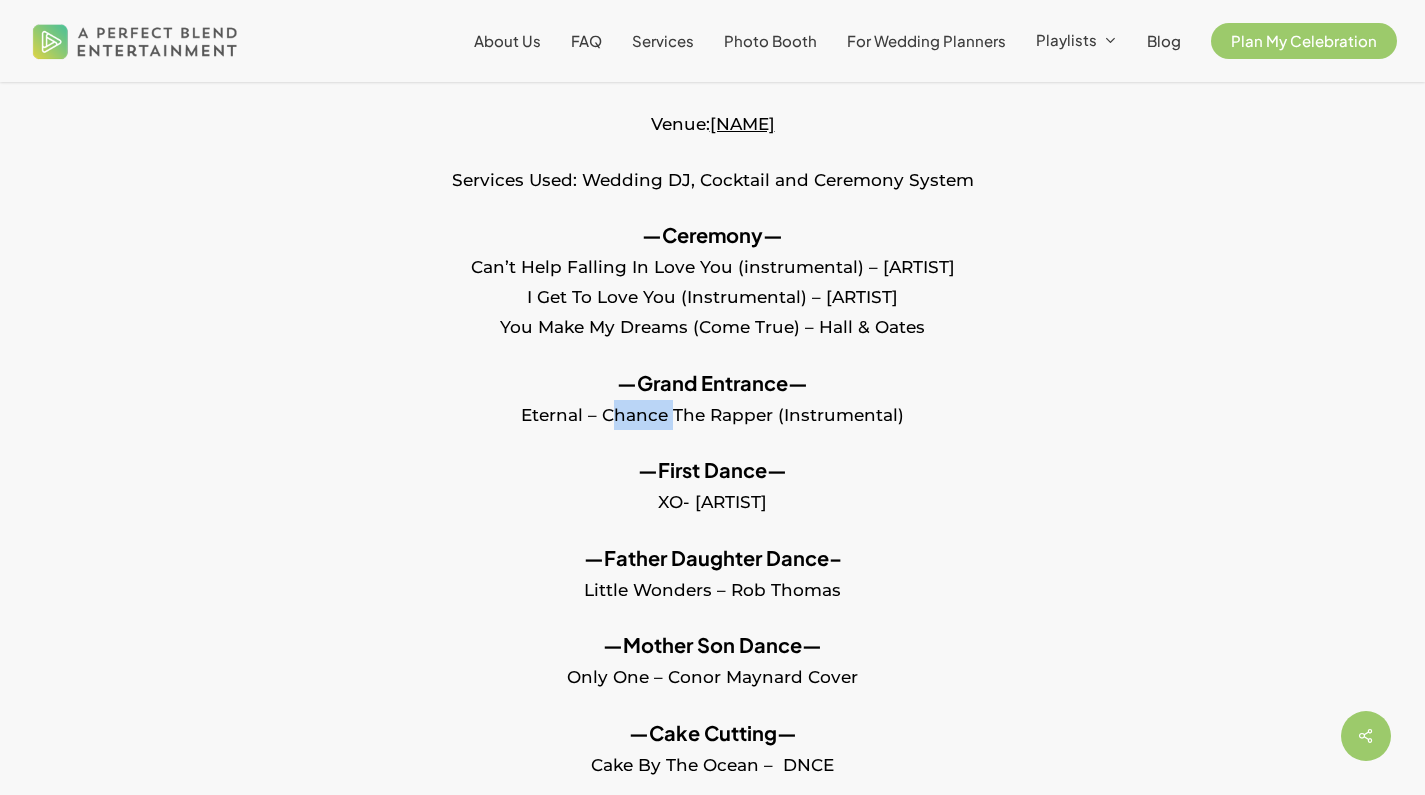 click on "—Grand Entrance—
Eternal – [ARTIST] (Instrumental)" at bounding box center (712, 412) 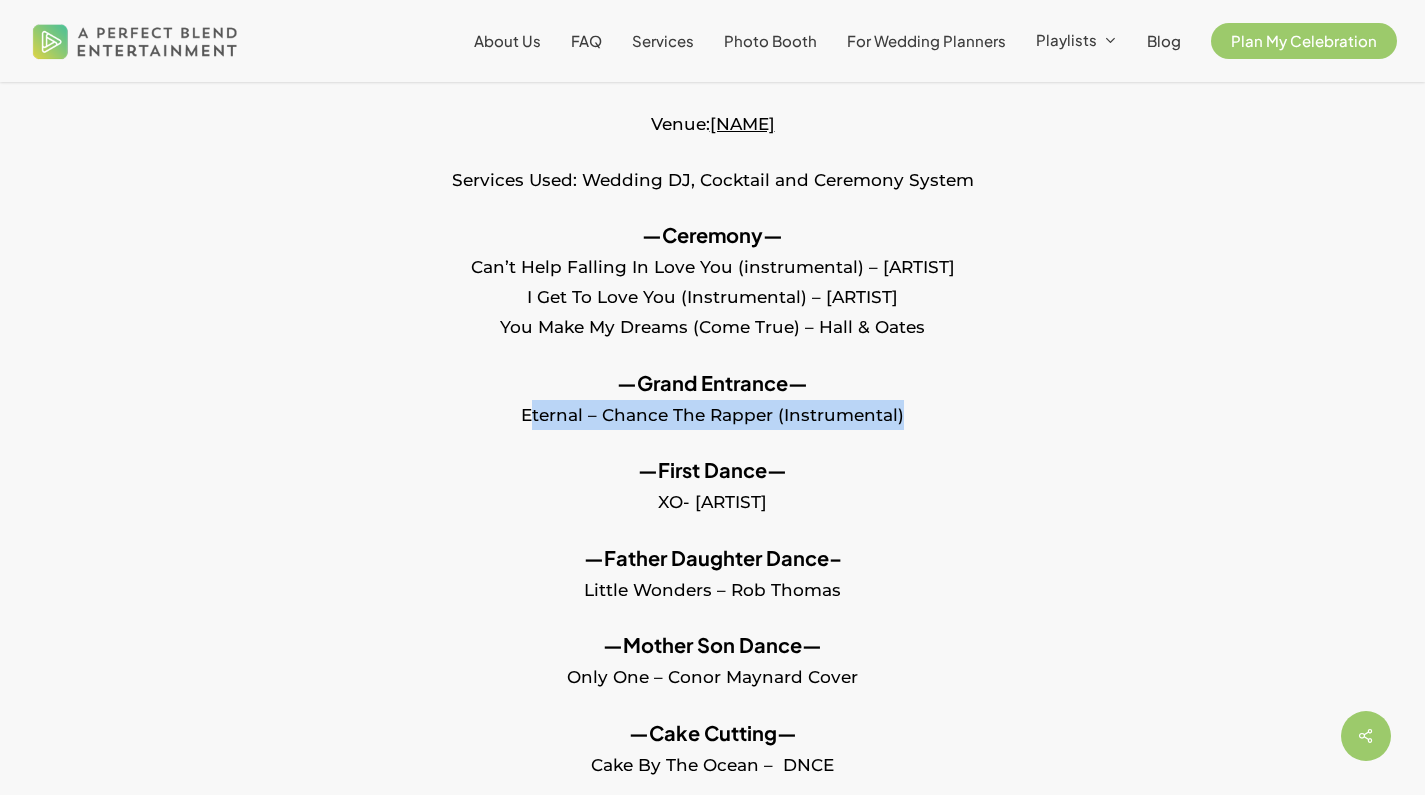 click on "—Grand Entrance—
Eternal – [ARTIST] (Instrumental)" at bounding box center (712, 412) 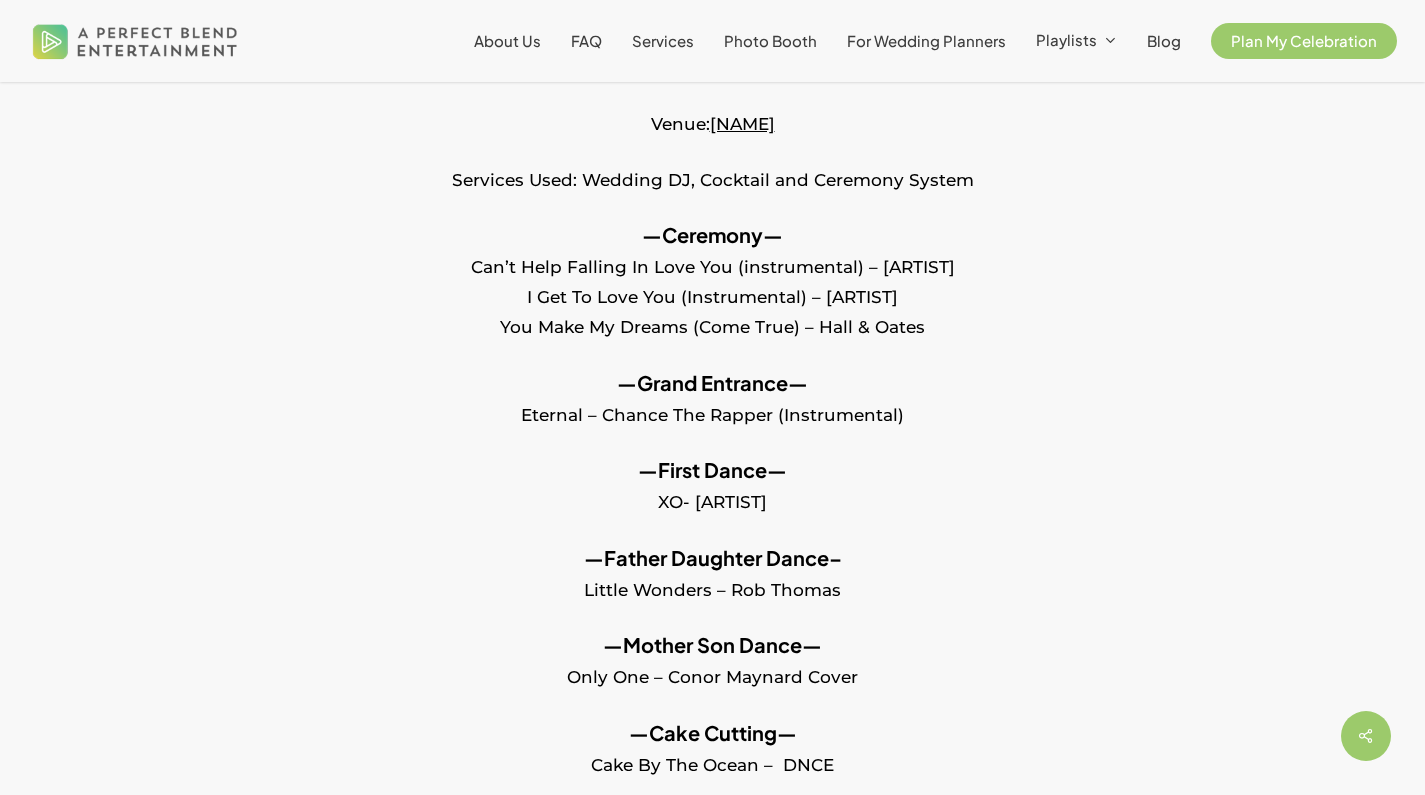 click on "—Ceremony—
Can’t Help Falling In Love You (instrumental) – [ARTIST]
I Get To Love You (Instrumental) – [ARTIST]
You Make My Dreams (Come True) – [ARTIST]" at bounding box center [712, 294] 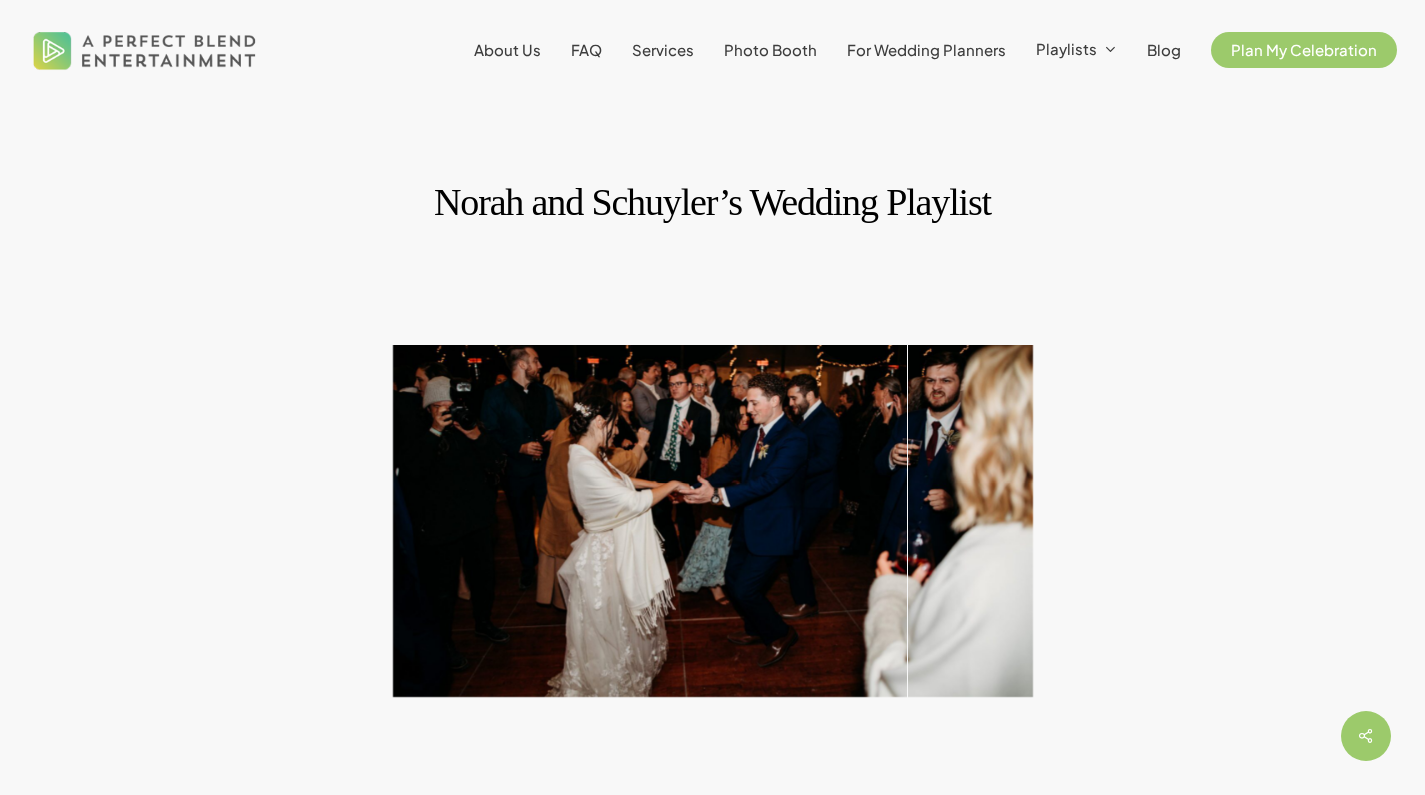 scroll, scrollTop: 631, scrollLeft: 0, axis: vertical 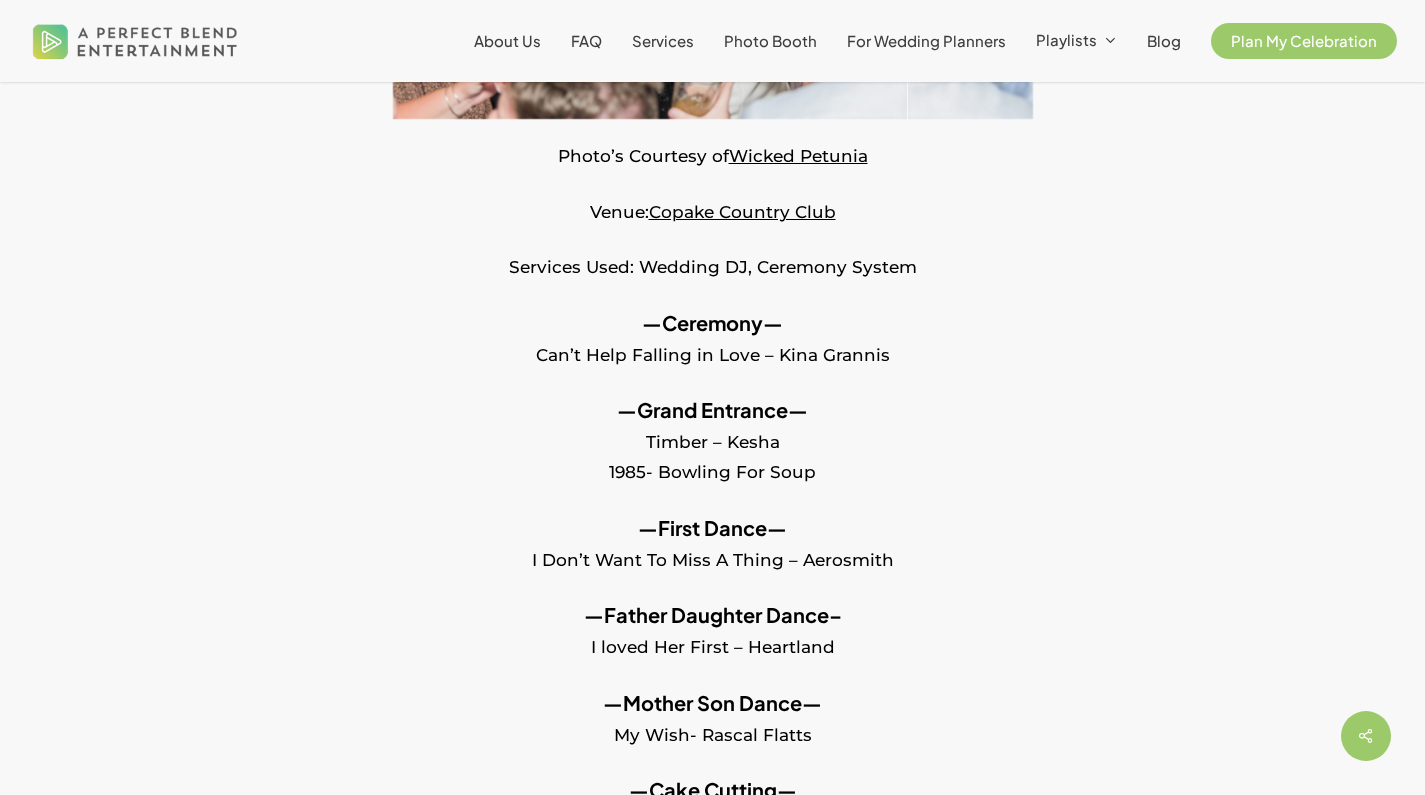 click on "—Grand Entrance—
Timber – Kesha
1985- Bowling For Soup" at bounding box center (712, 454) 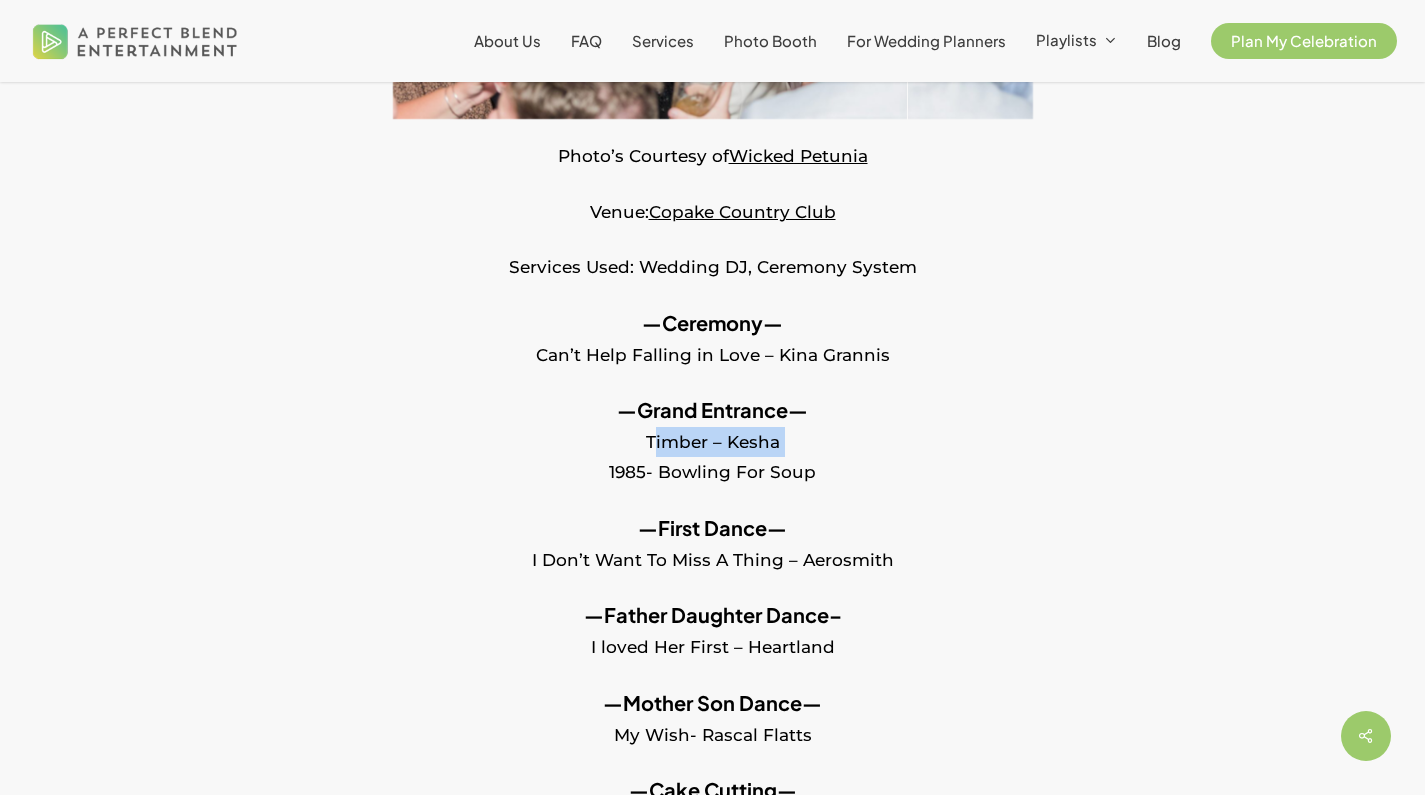 click on "—Grand Entrance—
Timber – Kesha
1985- Bowling For Soup" at bounding box center (712, 454) 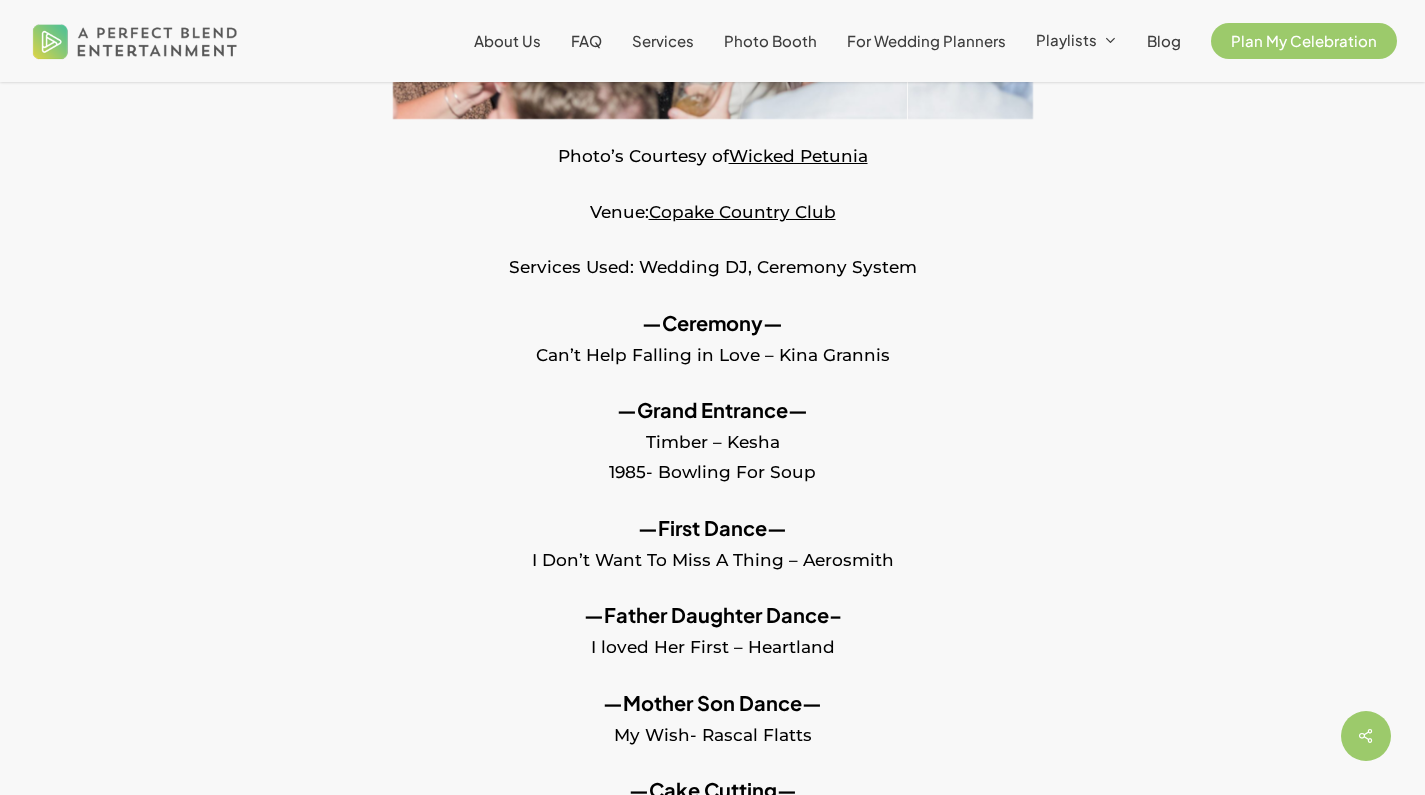 click on "—Grand Entrance—
Timber – Kesha
1985- Bowling For Soup" at bounding box center [712, 454] 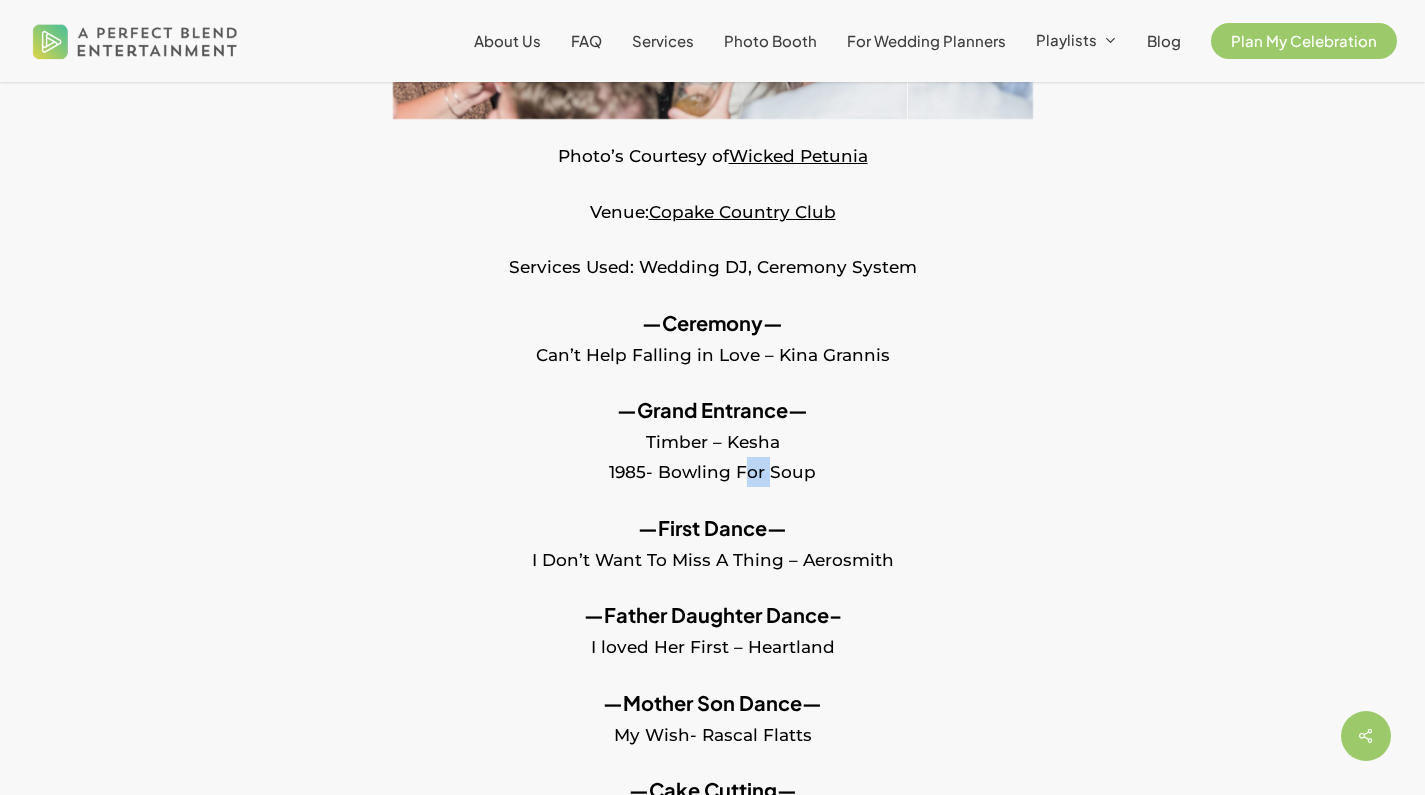click on "—Grand Entrance—
Timber – Kesha
1985- Bowling For Soup" at bounding box center (712, 454) 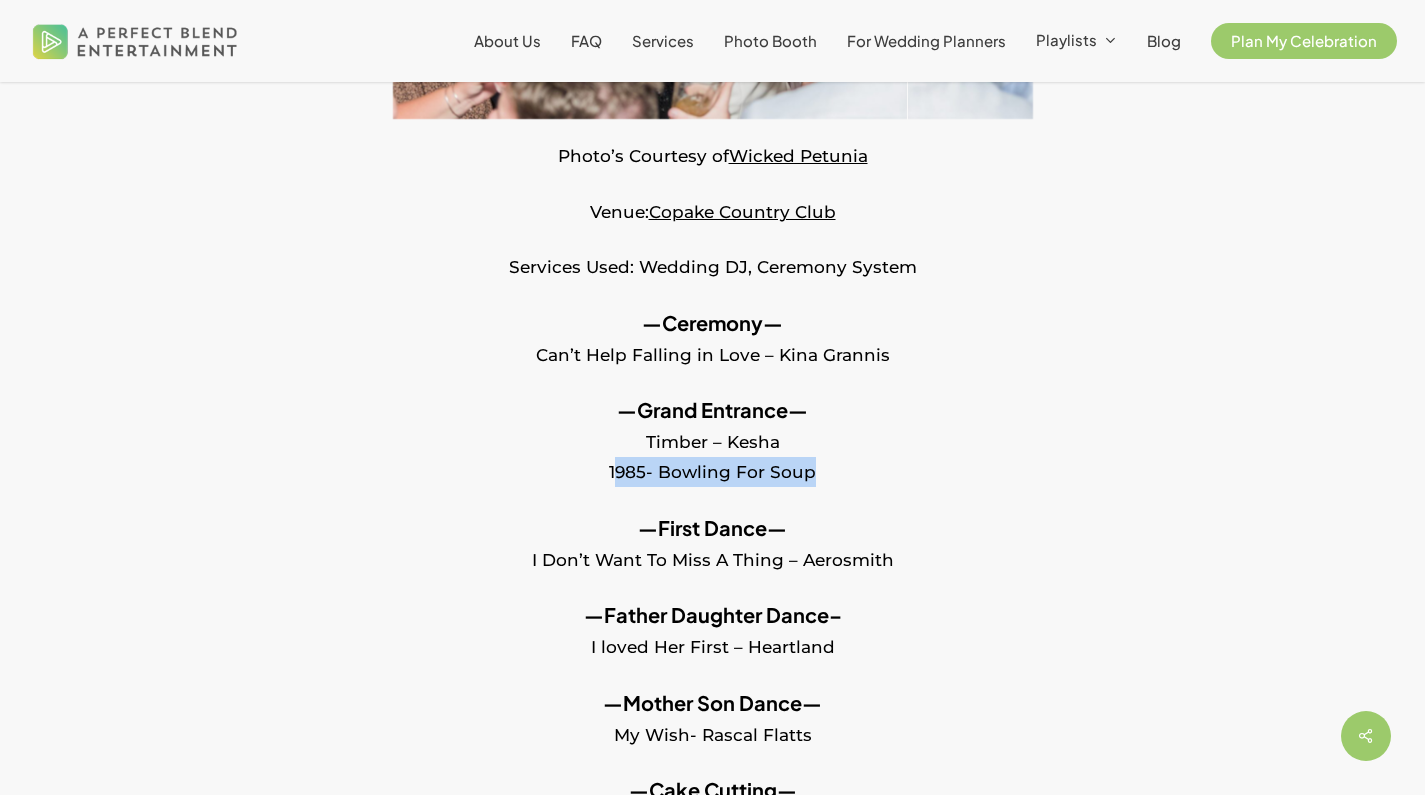 click on "—Grand Entrance—
Timber – Kesha
1985- Bowling For Soup" at bounding box center (712, 454) 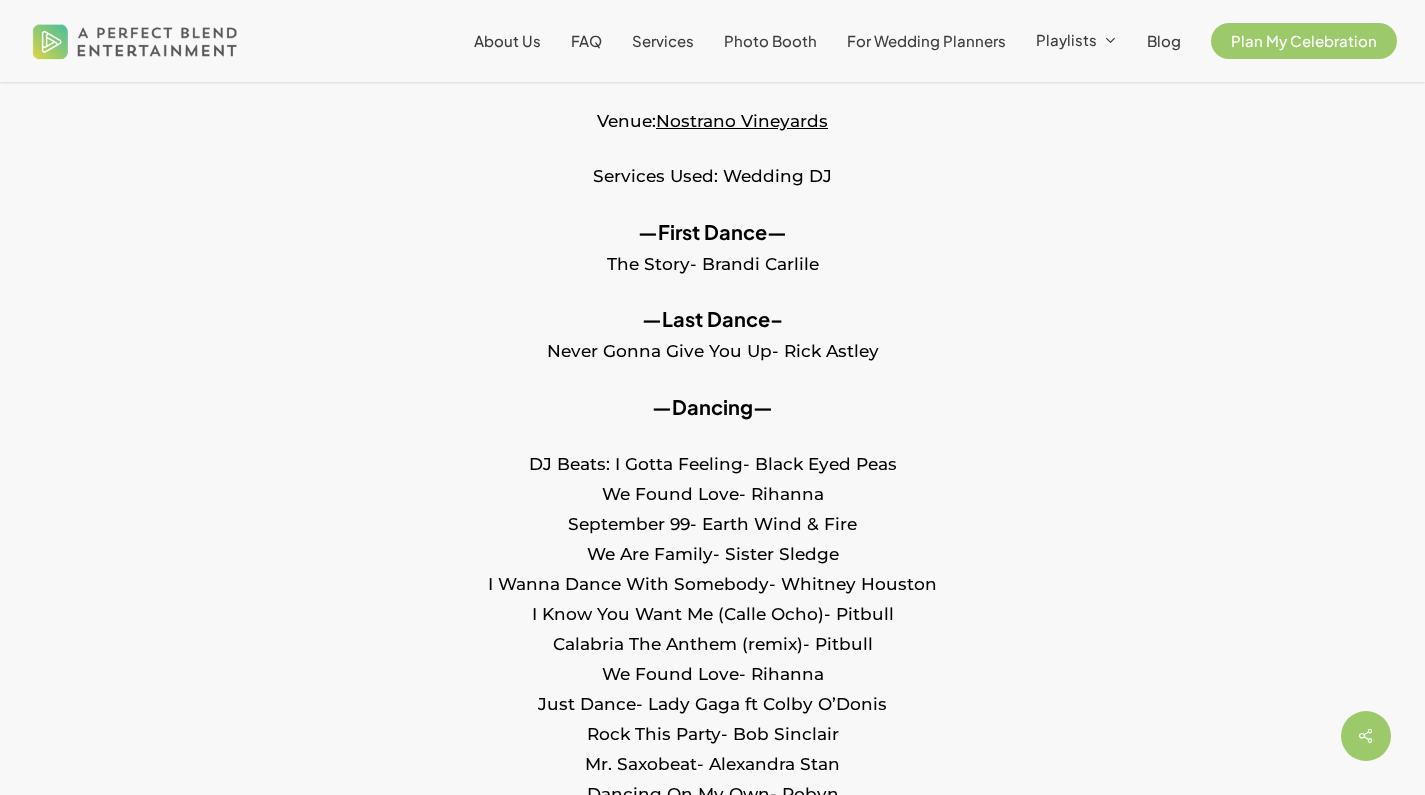 scroll, scrollTop: 580, scrollLeft: 0, axis: vertical 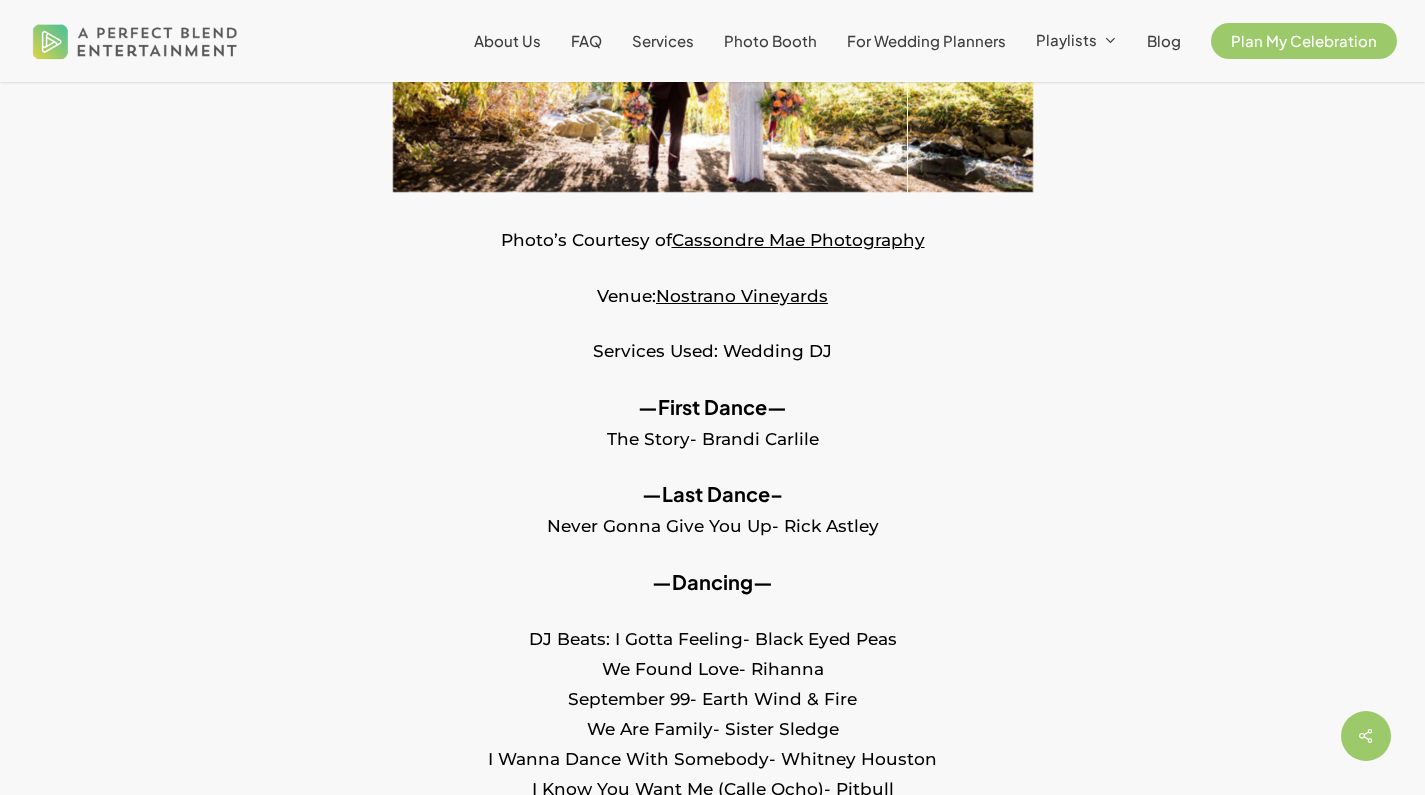 click on "—First Dance—
The Story- [PERSON]" at bounding box center (712, 436) 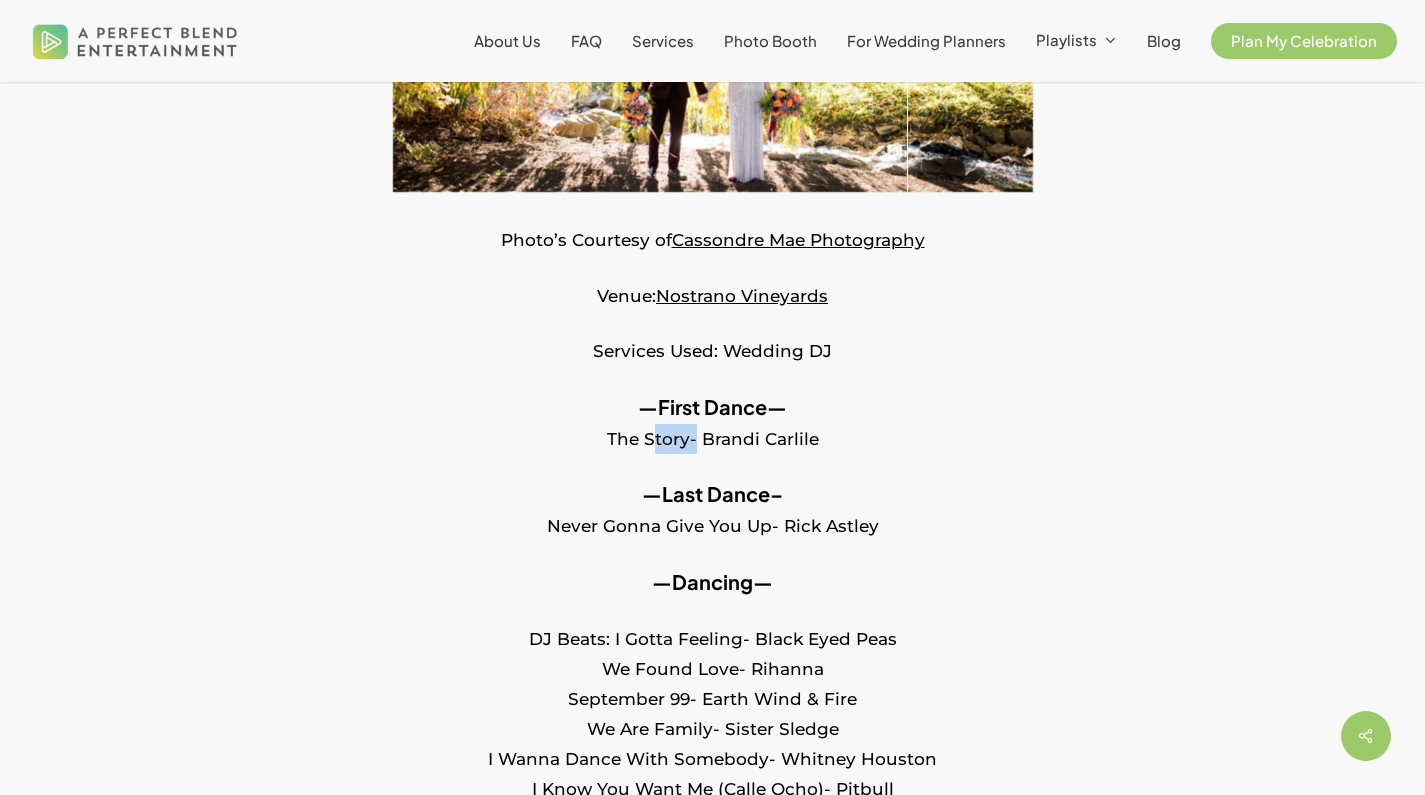 click on "—First Dance—
The Story- [PERSON]" at bounding box center [712, 436] 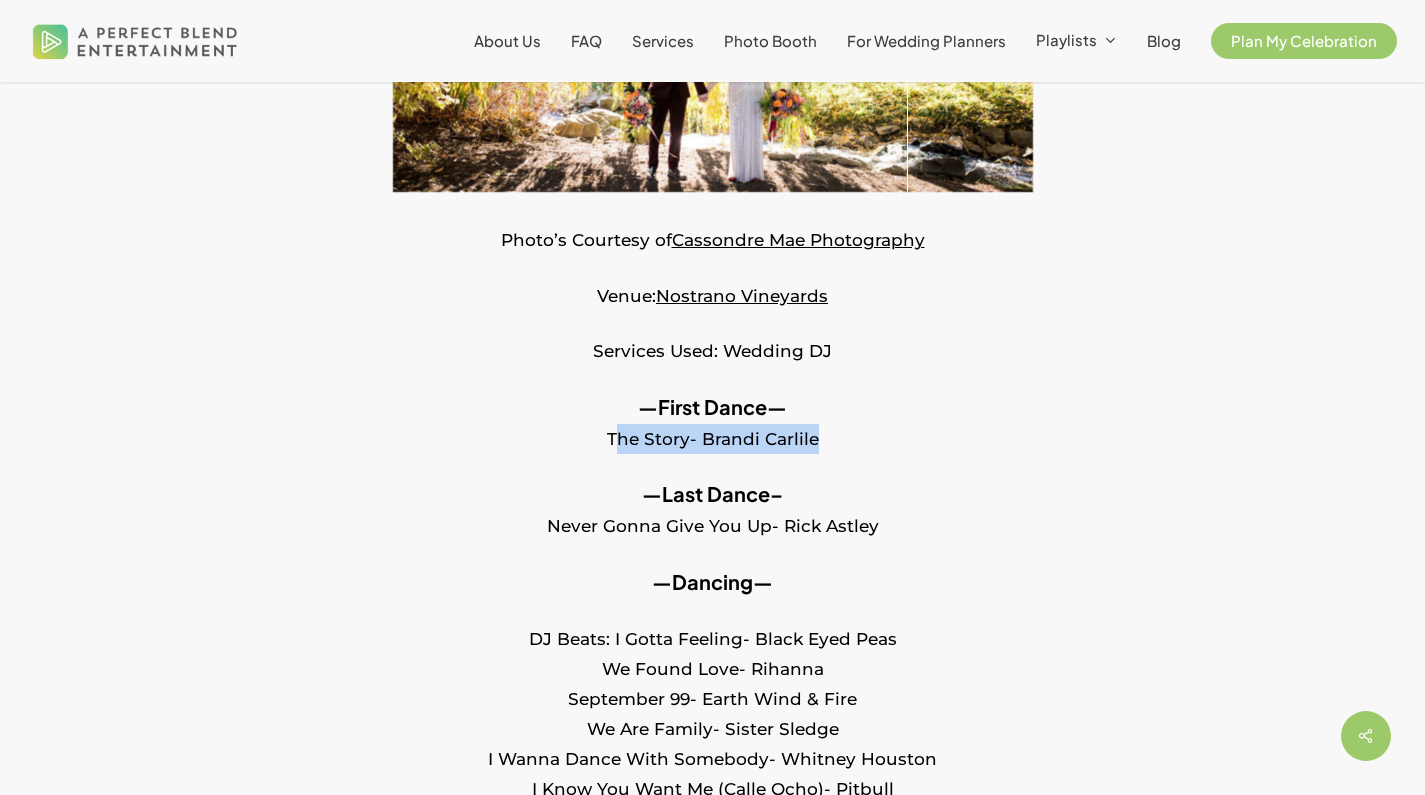 click on "—First Dance—
The Story- [PERSON]" at bounding box center (712, 436) 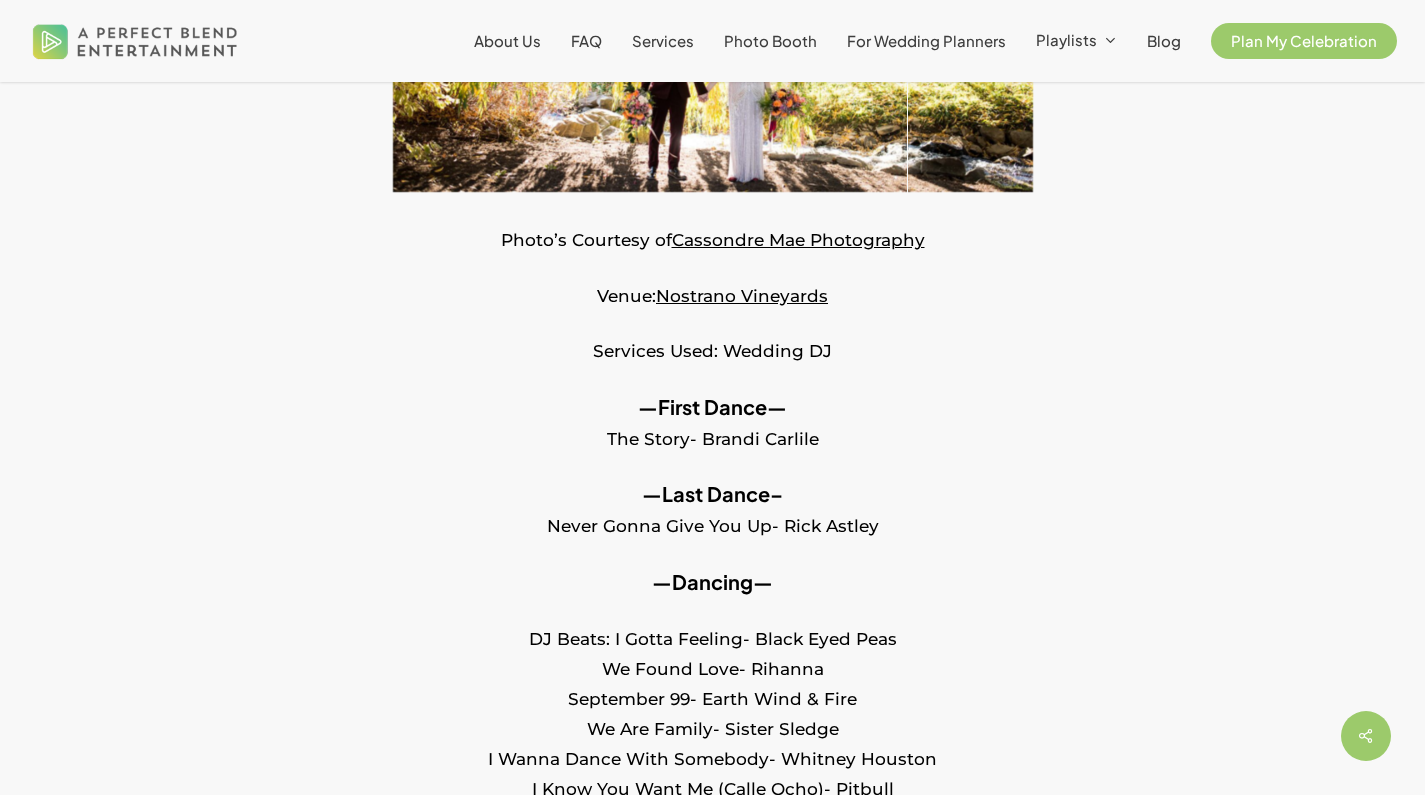 drag, startPoint x: 293, startPoint y: 385, endPoint x: 305, endPoint y: 384, distance: 12.0415945 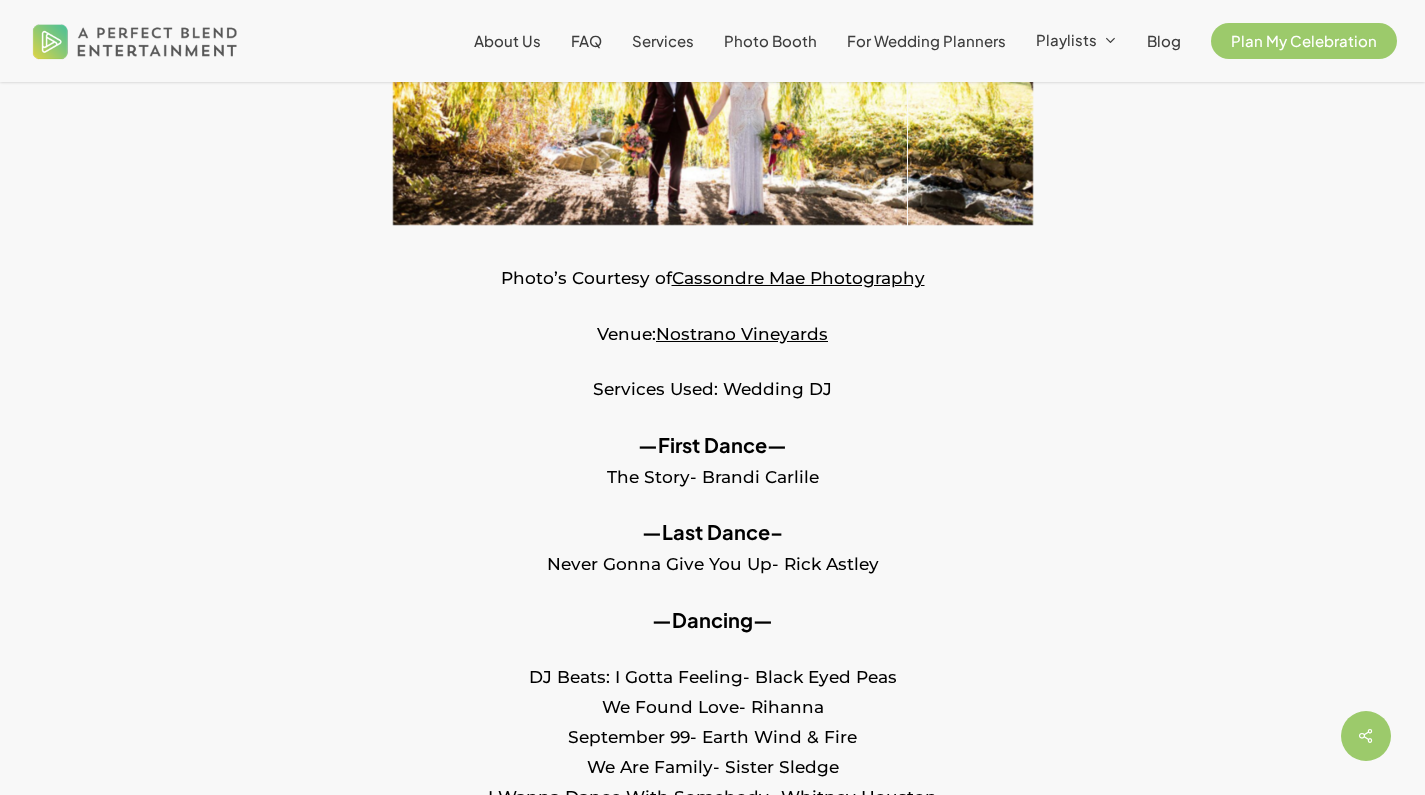 scroll, scrollTop: 0, scrollLeft: 0, axis: both 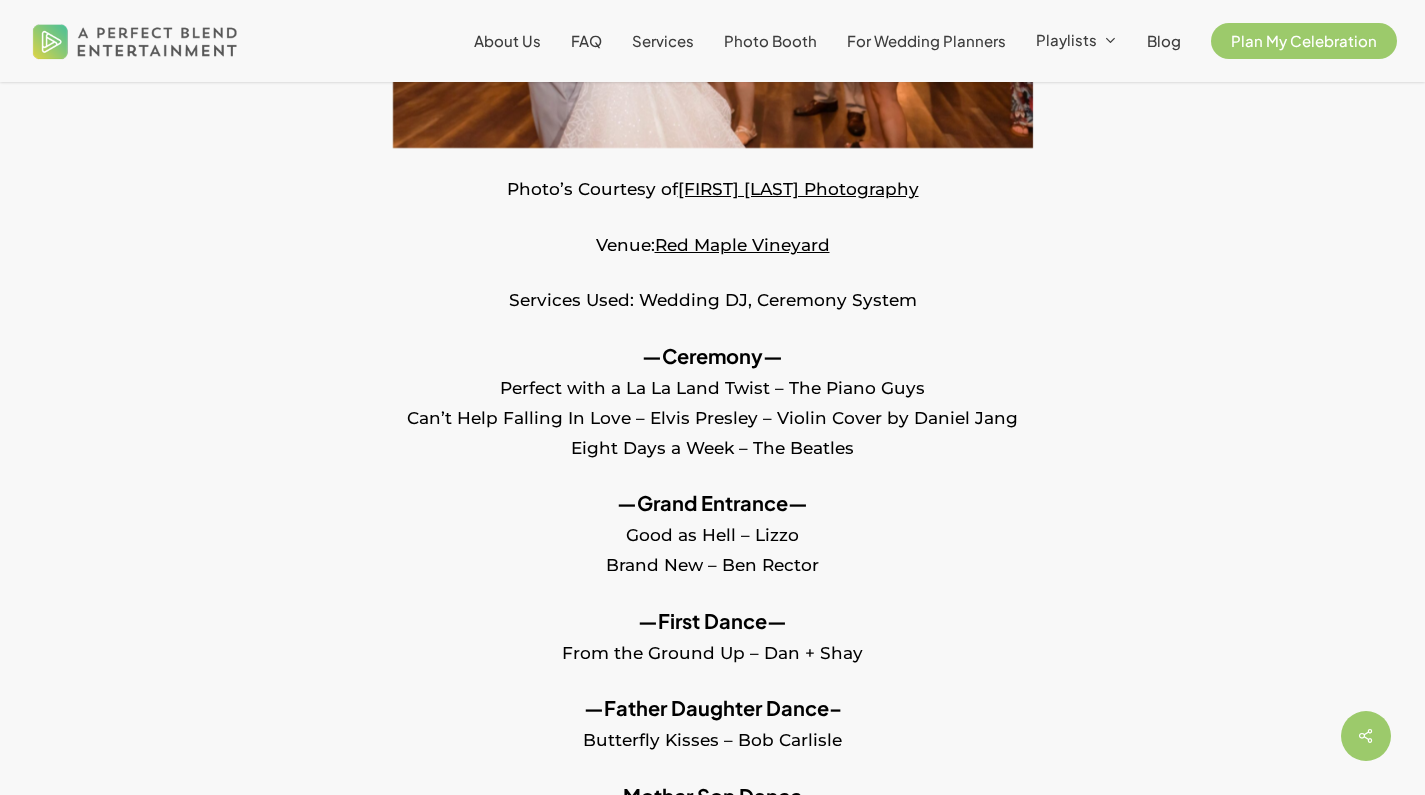 drag, startPoint x: 831, startPoint y: 523, endPoint x: 624, endPoint y: 520, distance: 207.02174 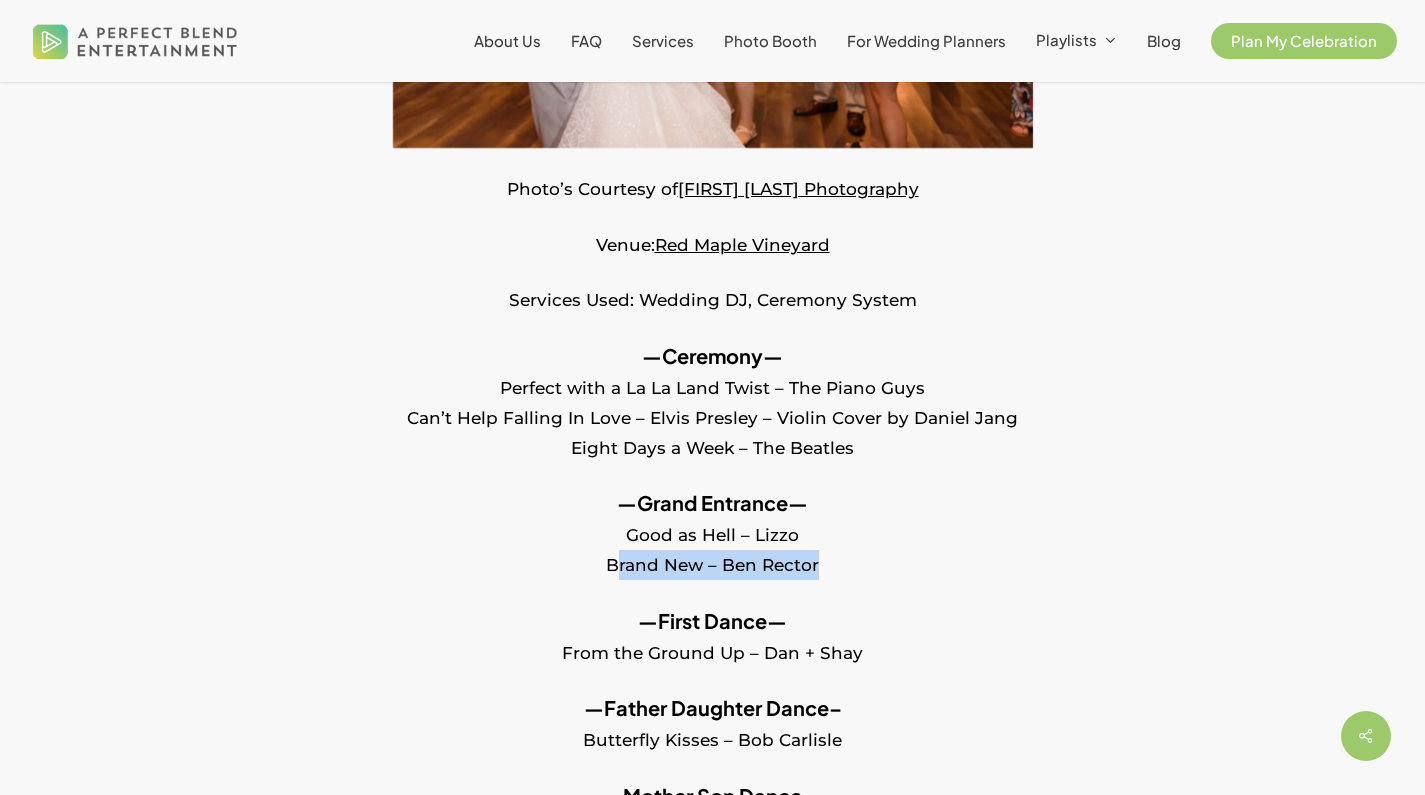 click on "—Grand Entrance—
Good as Hell – Lizzo
Brand New – Ben Rector" at bounding box center [712, 547] 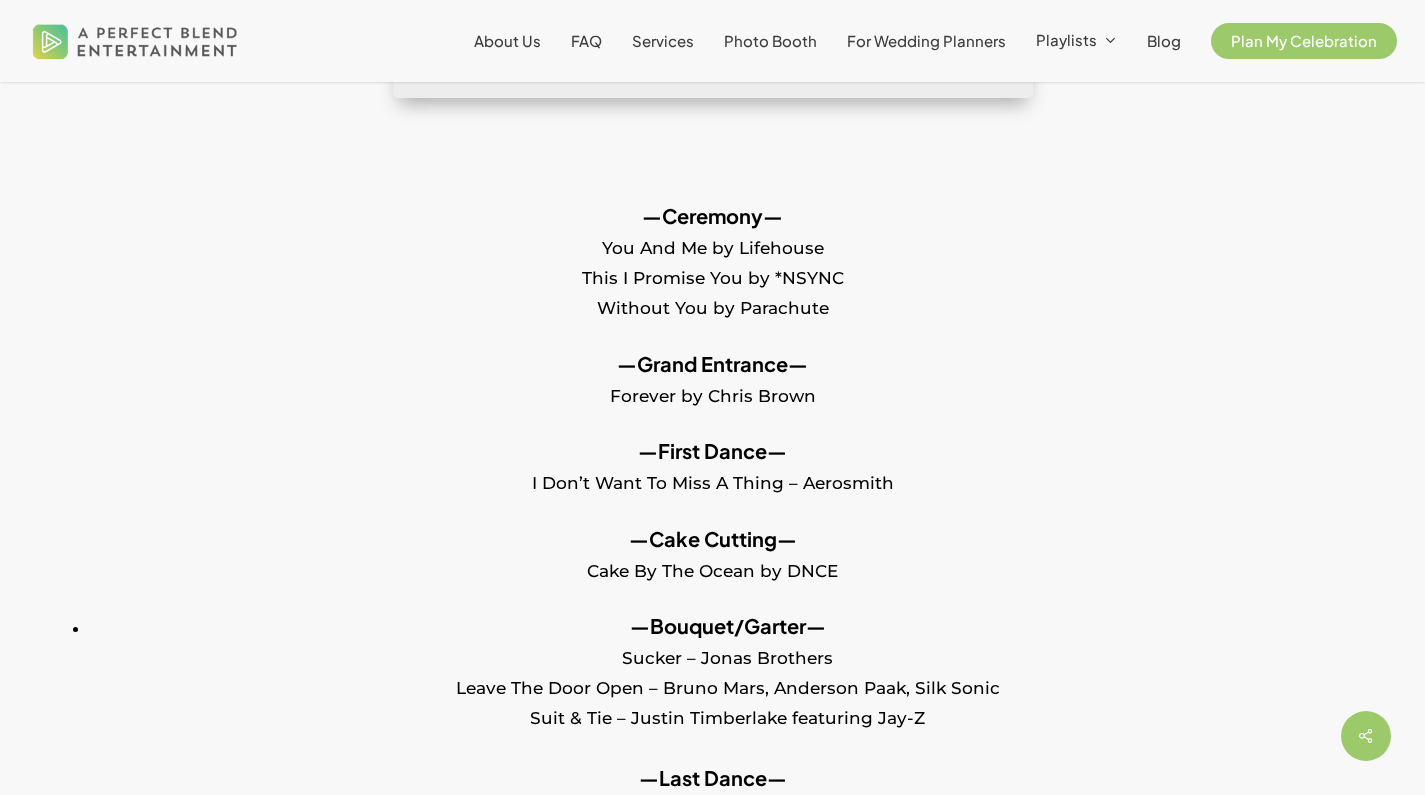 scroll, scrollTop: 1967, scrollLeft: 0, axis: vertical 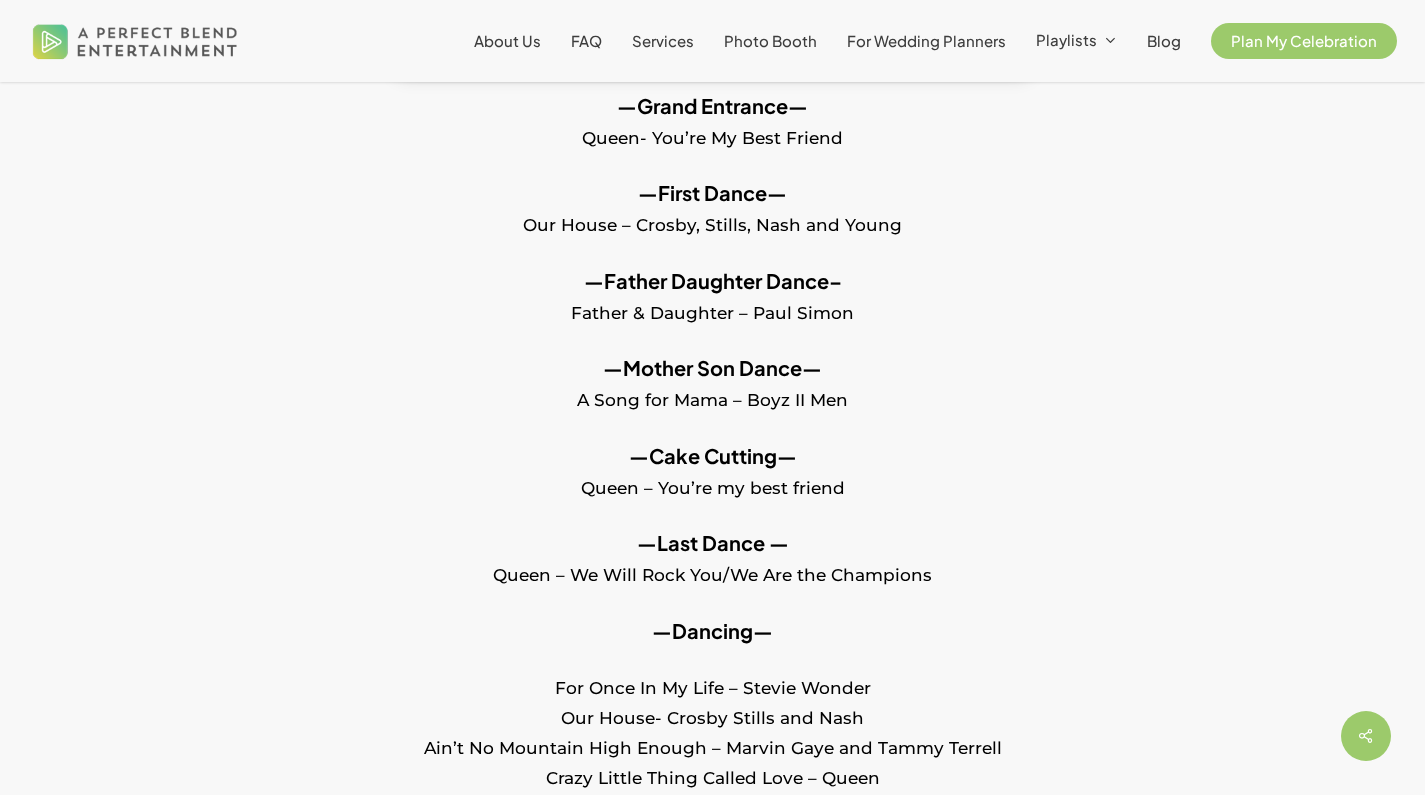 click on "—First Dance—
Our House – Crosby, Stills, Nash and Young" at bounding box center [712, 222] 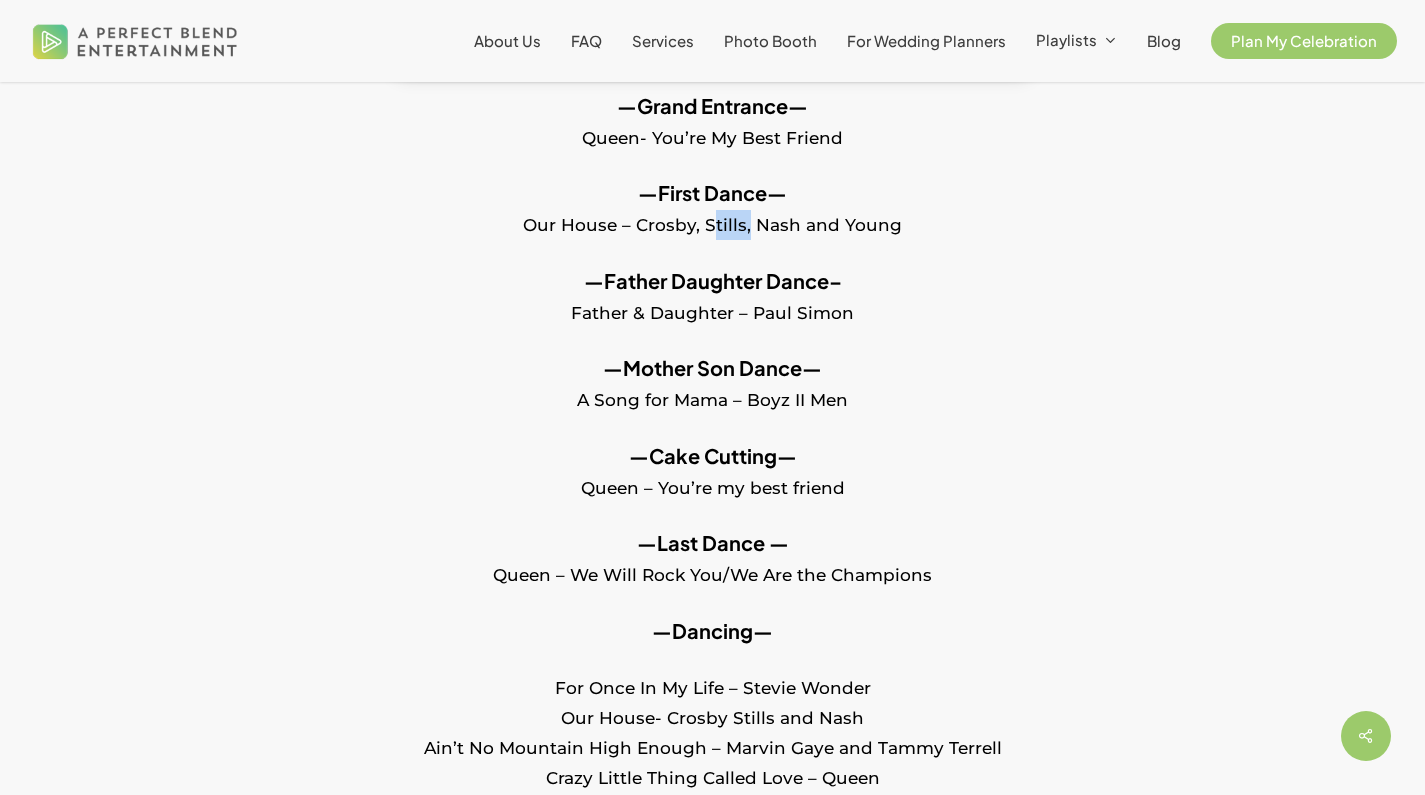 click on "—First Dance—
Our House – Crosby, Stills, Nash and Young" at bounding box center (712, 222) 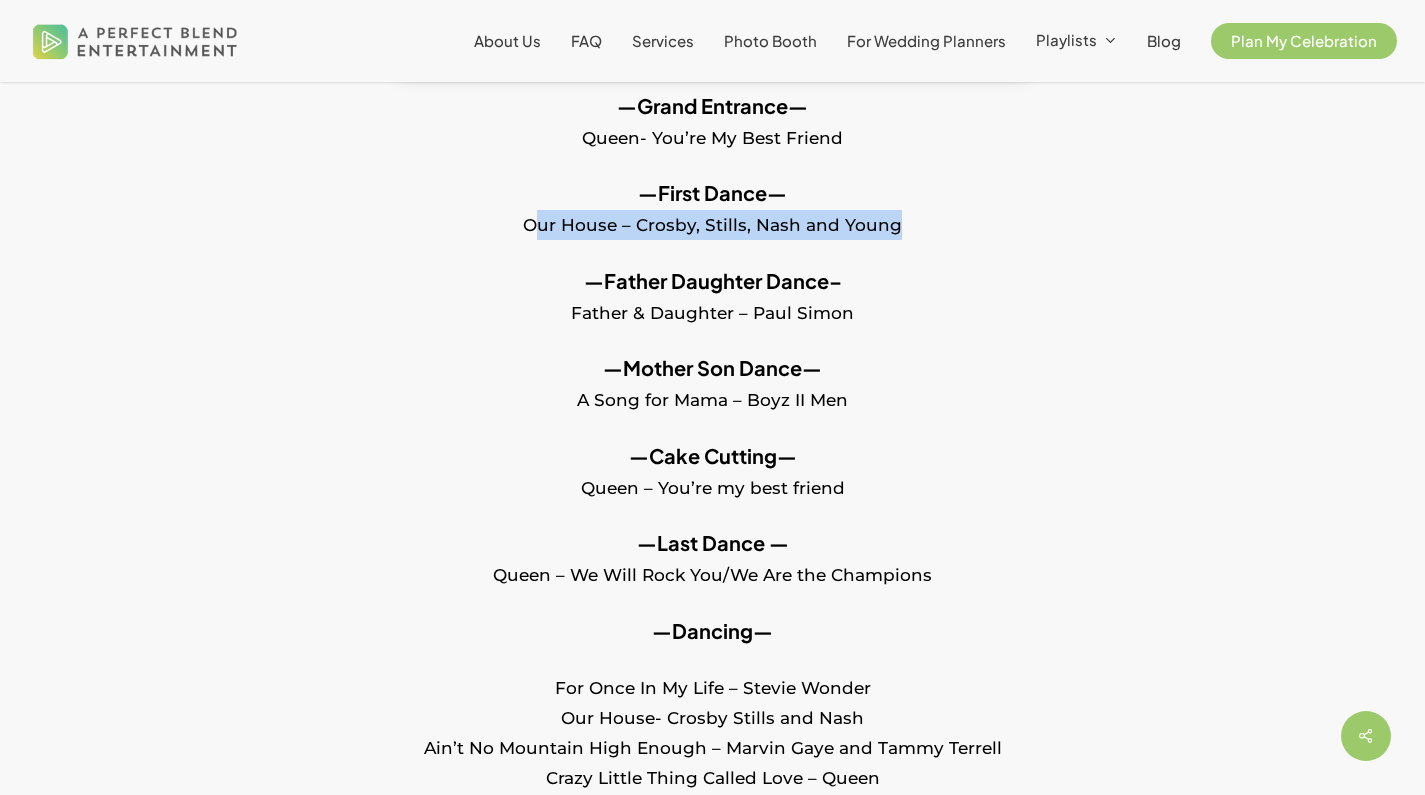 click on "—First Dance—
Our House – Crosby, Stills, Nash and Young" at bounding box center [712, 222] 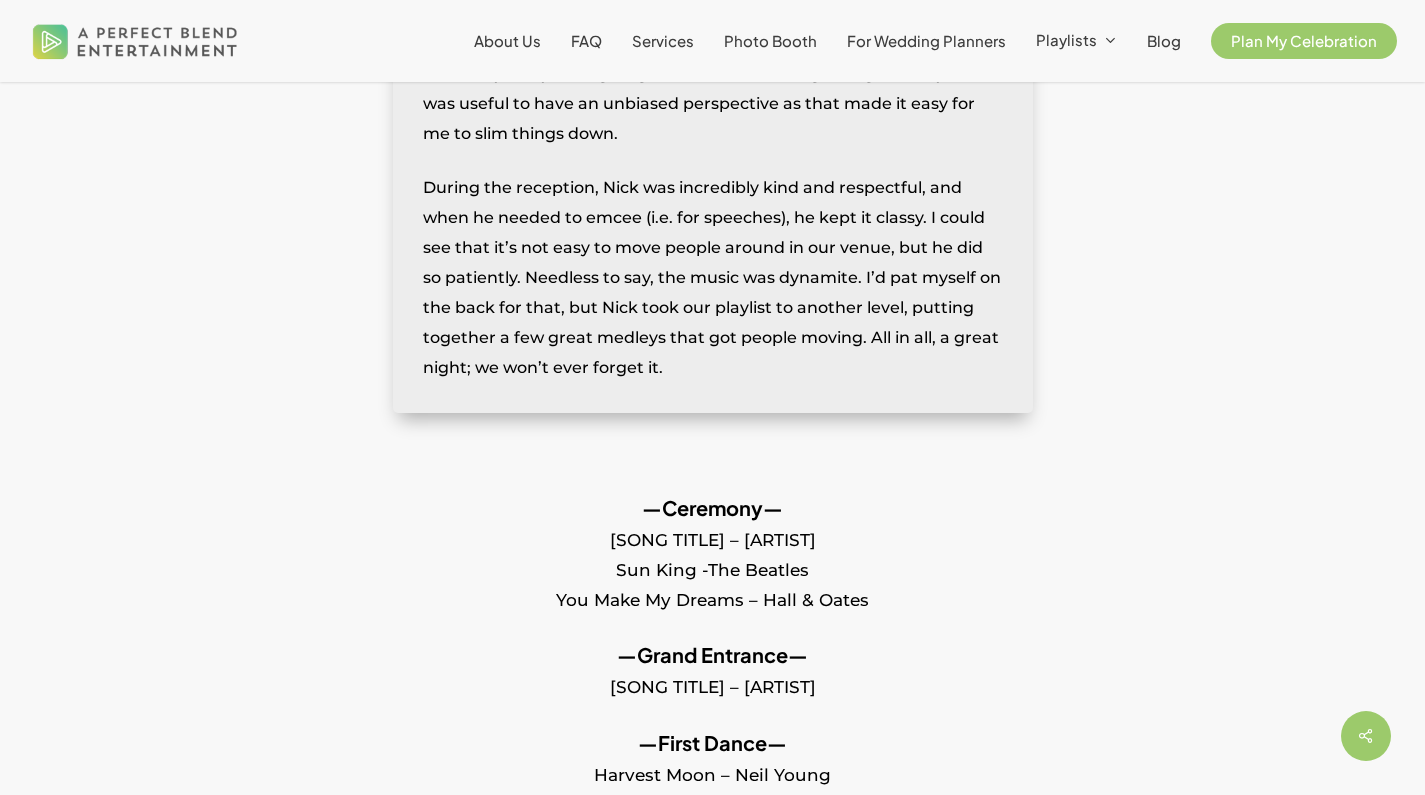 scroll, scrollTop: 1339, scrollLeft: 0, axis: vertical 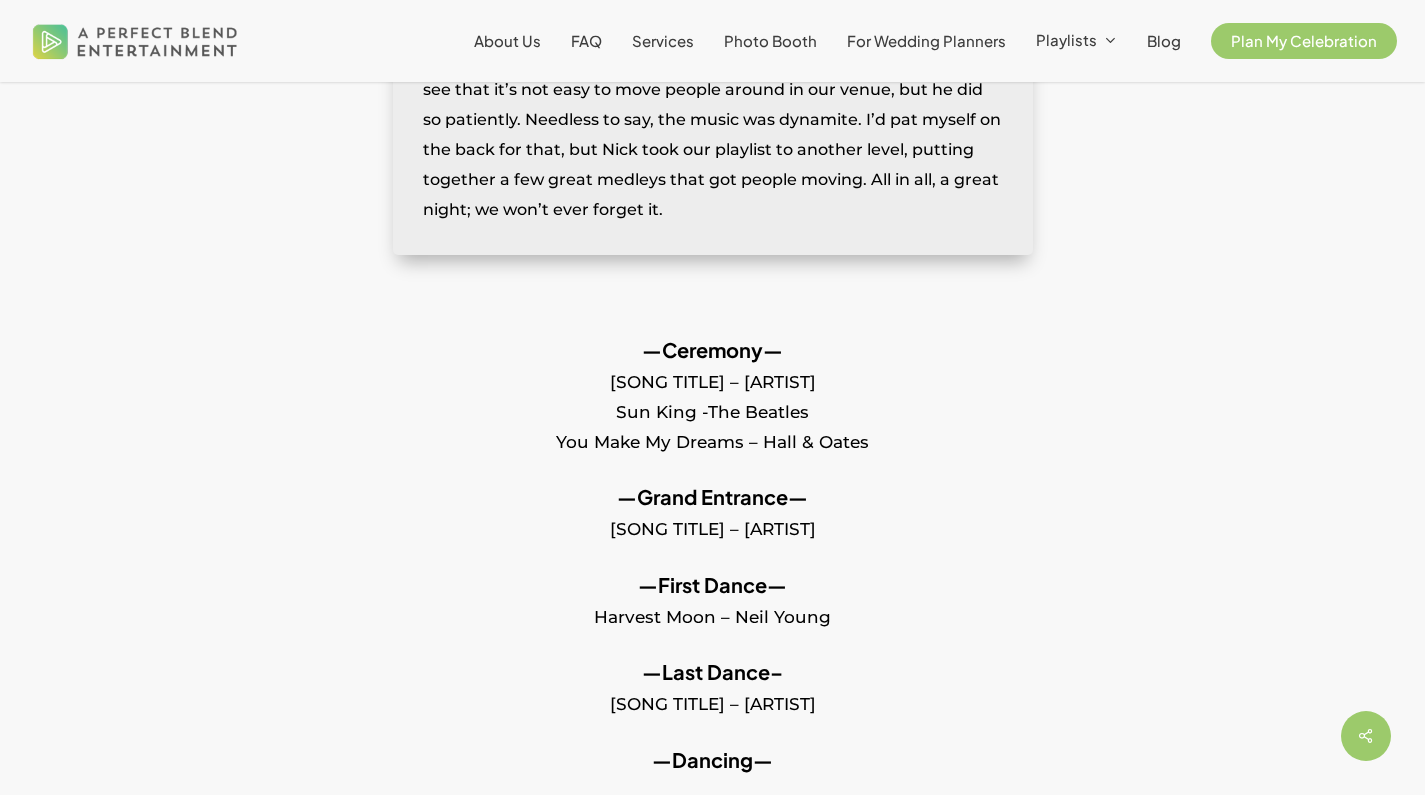 click on "—Grand Entrance—
[SONG TITLE] – [ARTIST]" at bounding box center [712, 526] 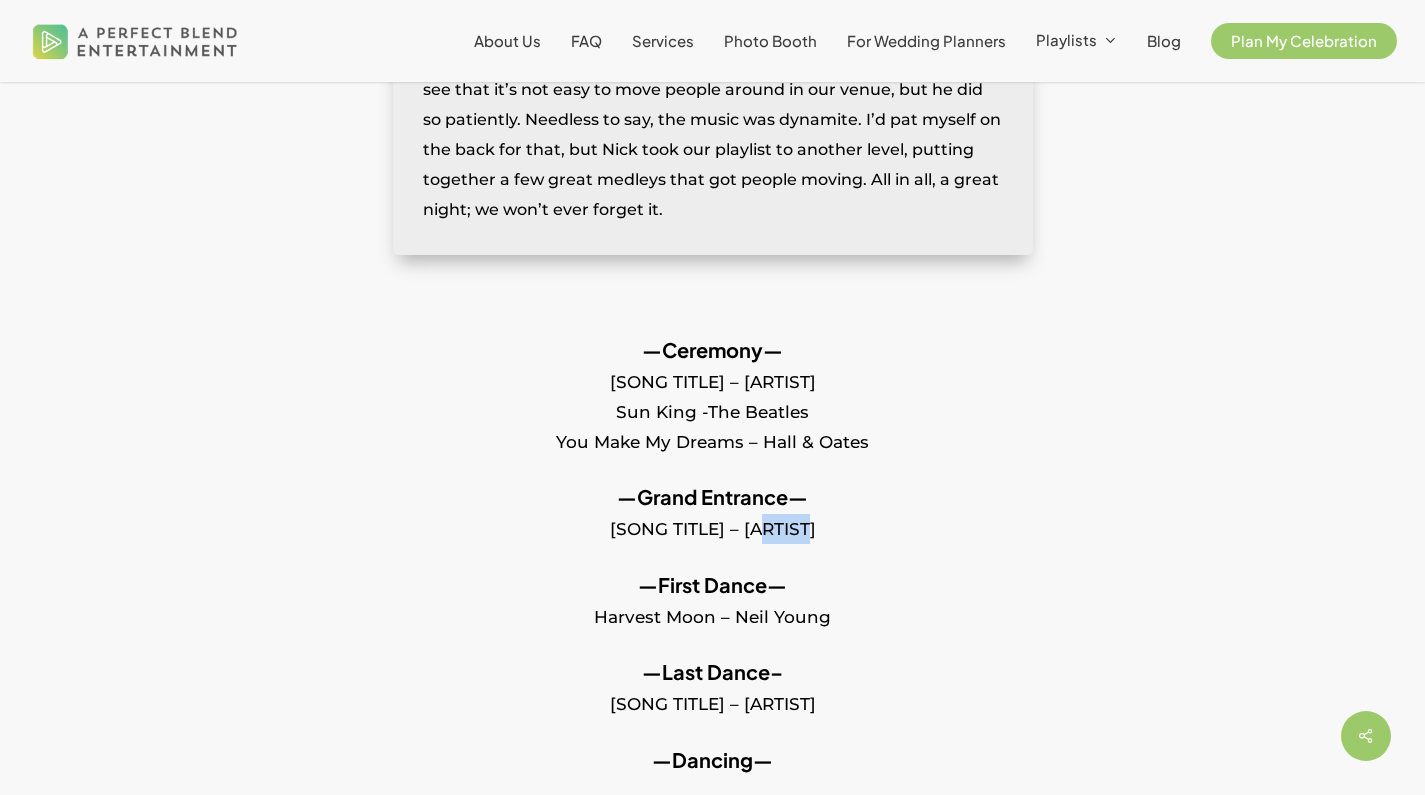 click on "—Grand Entrance—
[SONG TITLE] – [ARTIST]" at bounding box center [712, 526] 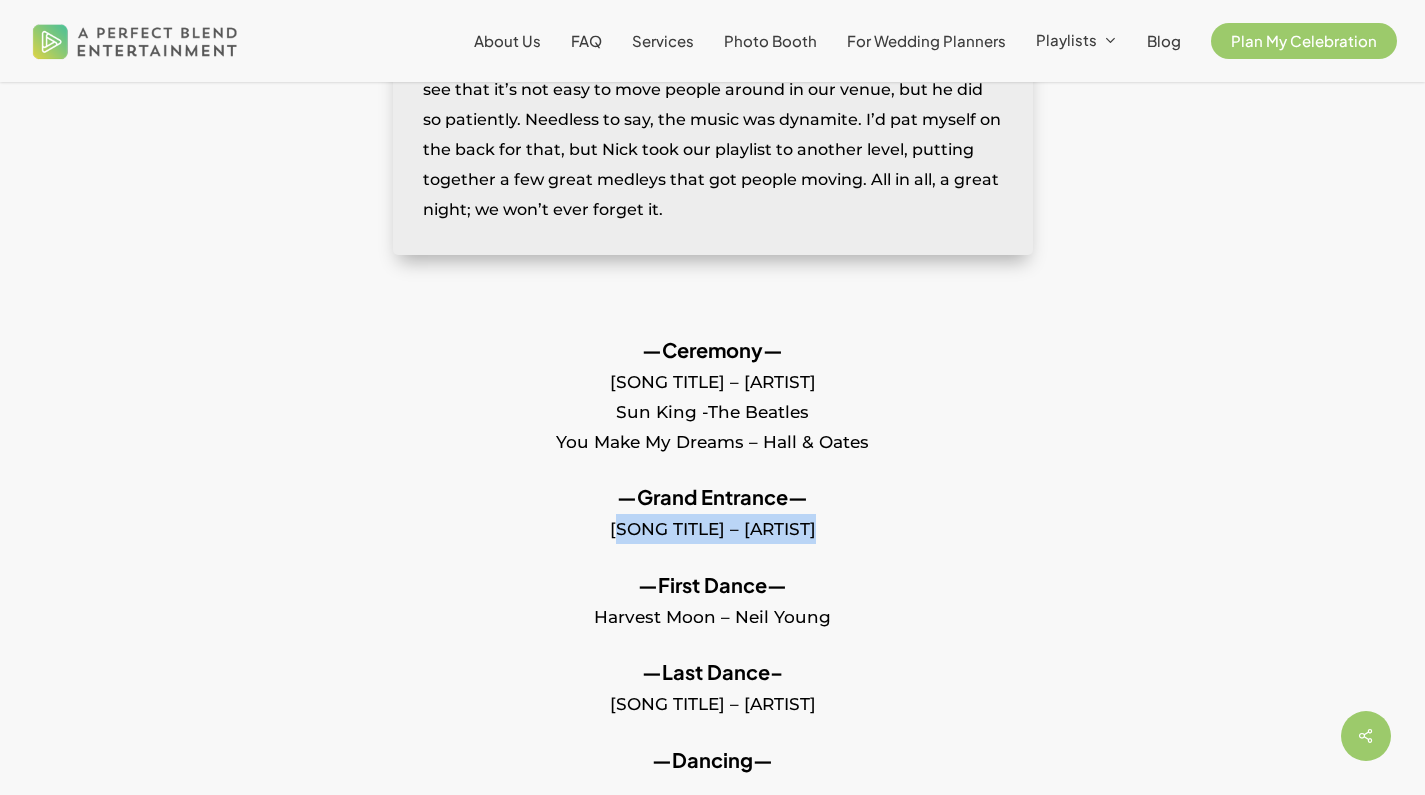 click on "—Grand Entrance—
[SONG TITLE] – [ARTIST]" at bounding box center [712, 526] 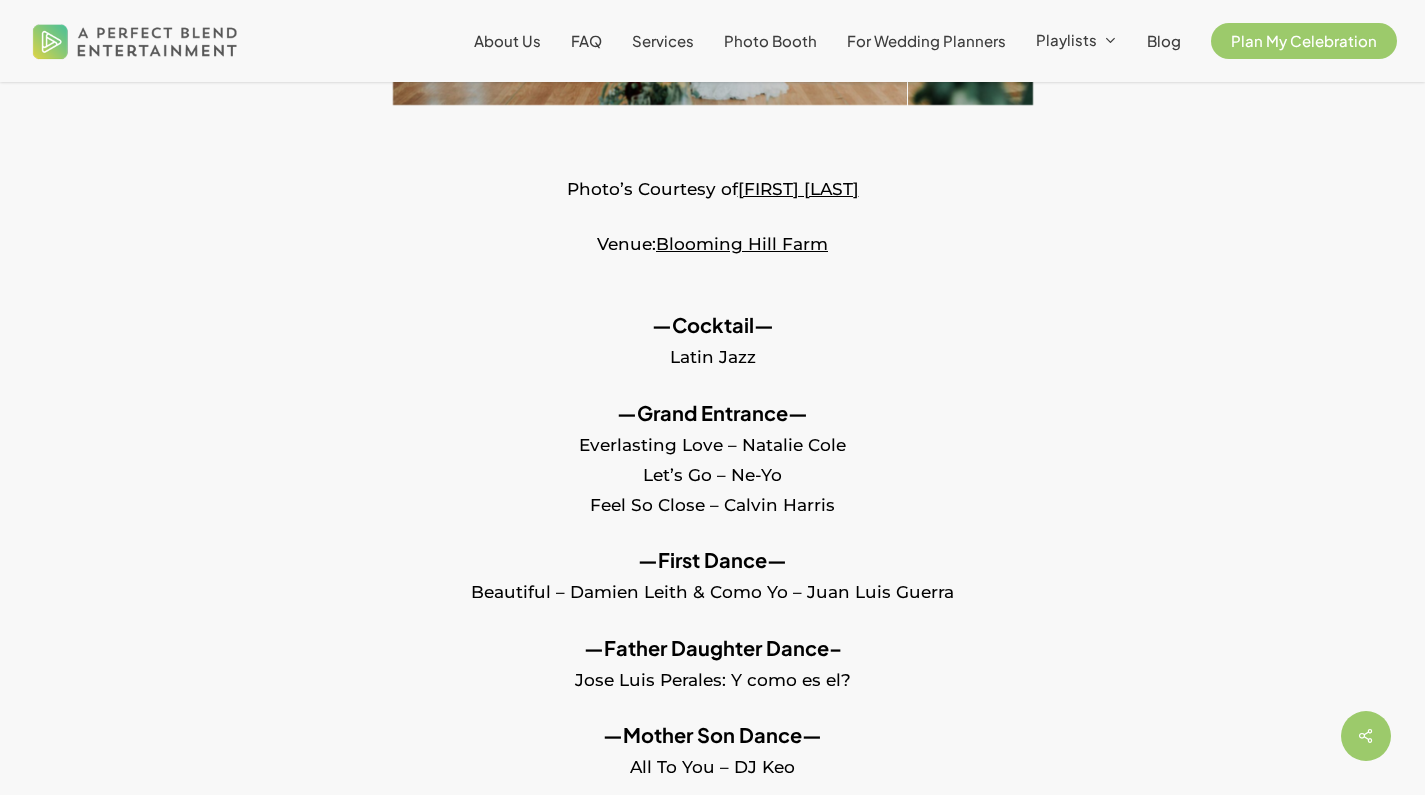 scroll, scrollTop: 736, scrollLeft: 0, axis: vertical 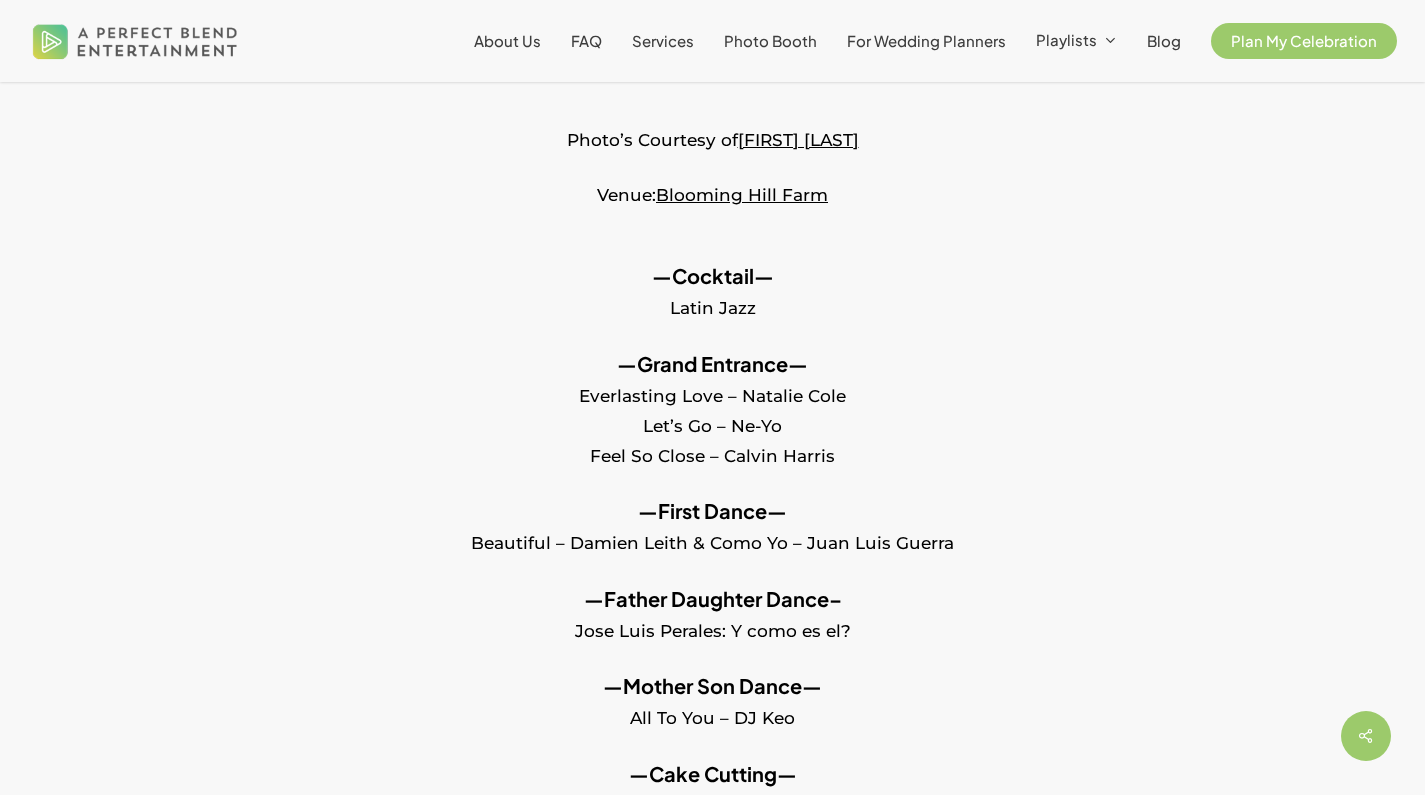 drag, startPoint x: 781, startPoint y: 408, endPoint x: 645, endPoint y: 411, distance: 136.03308 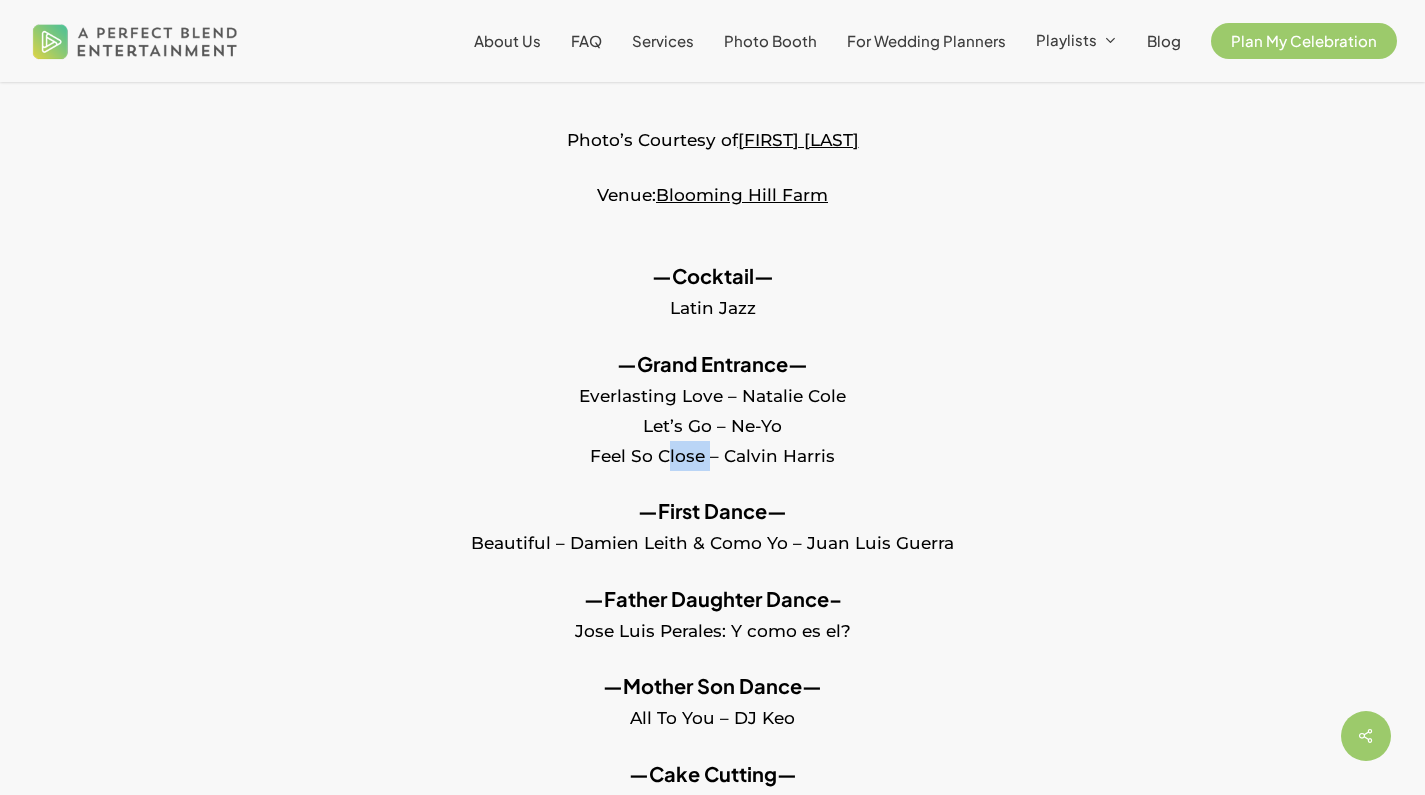 click on "—Grand Entrance—
Everlasting Love – Natalie Cole
Let’s Go – Ne-Yo
Feel So Close – Calvin Harris" at bounding box center [712, 423] 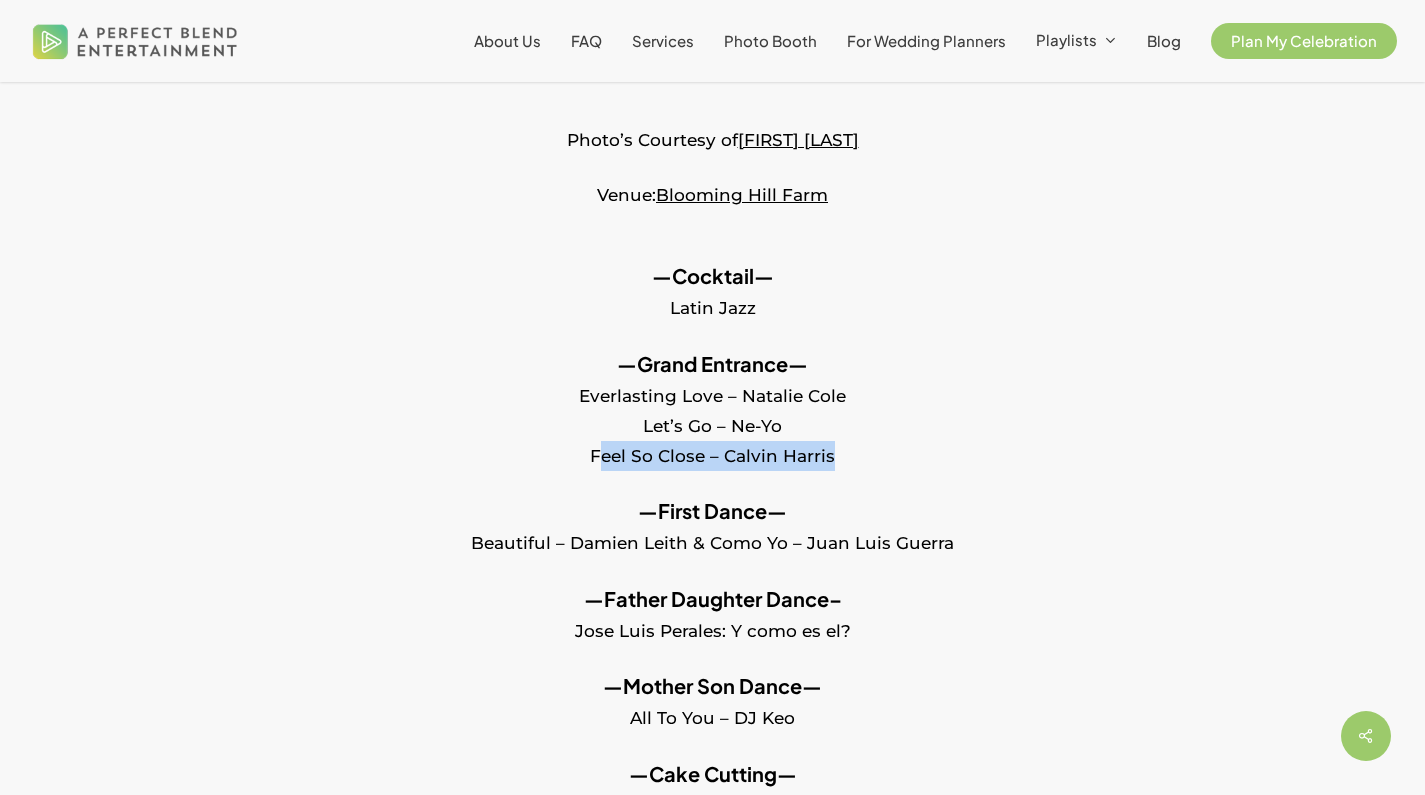 click on "—Grand Entrance—
Everlasting Love – Natalie Cole
Let’s Go – Ne-Yo
Feel So Close – Calvin Harris" at bounding box center (712, 423) 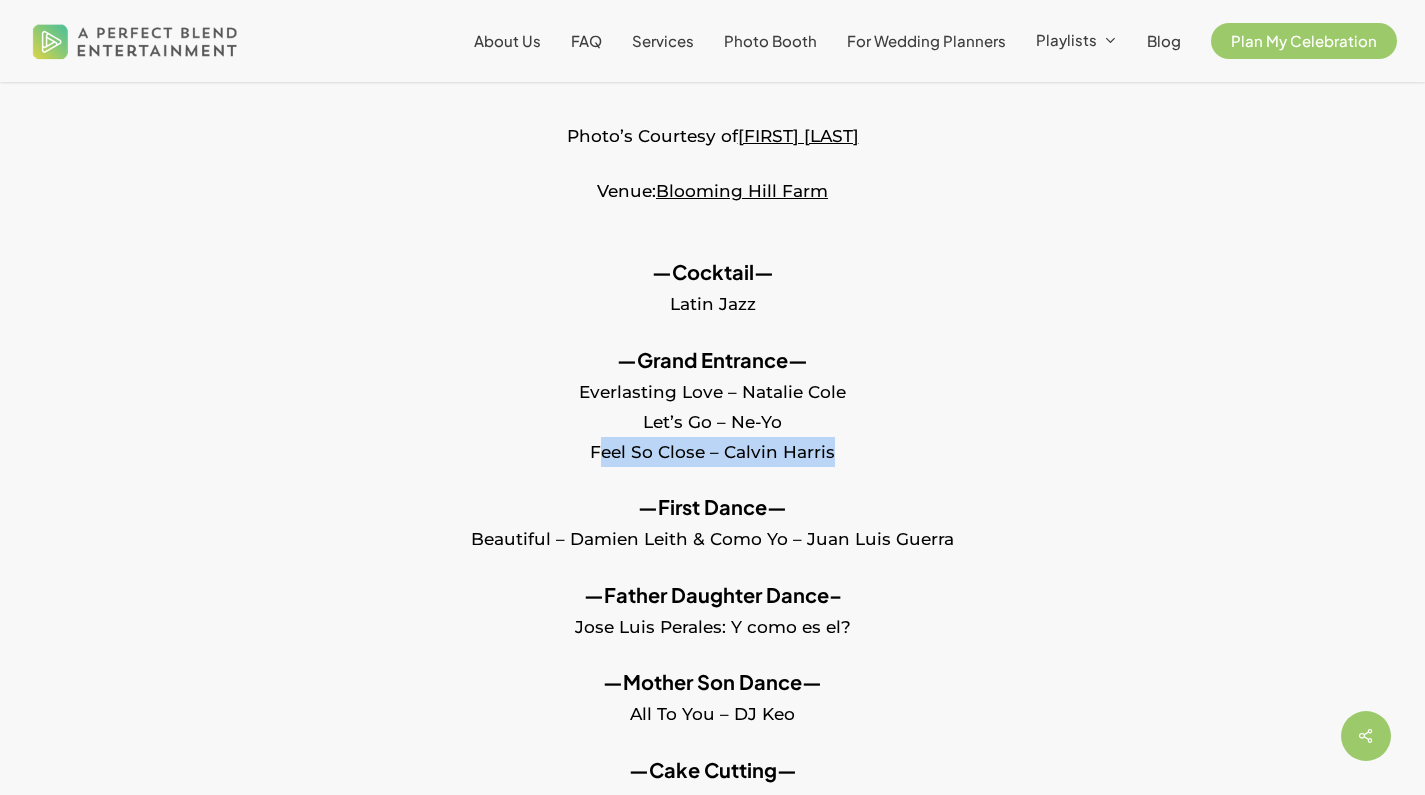 scroll, scrollTop: 0, scrollLeft: 0, axis: both 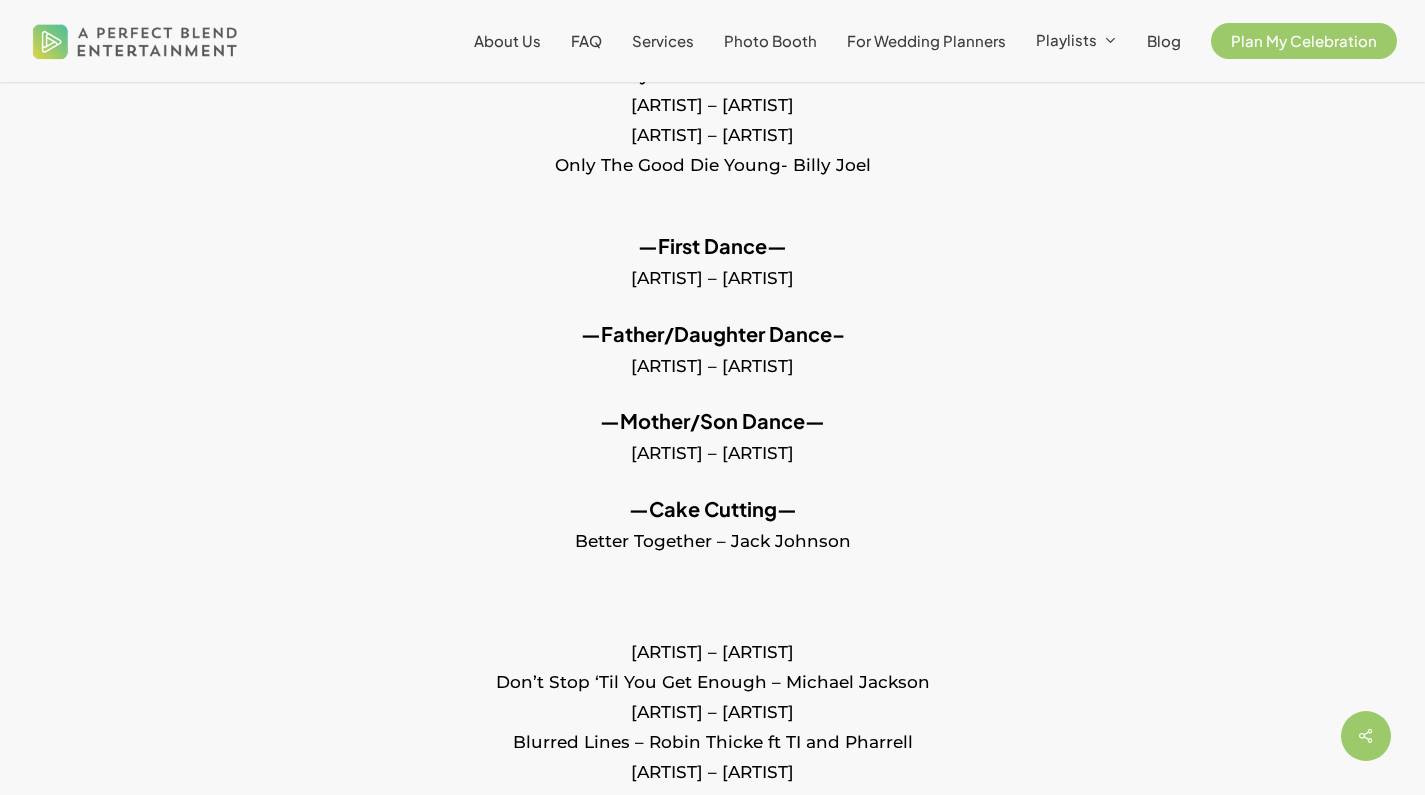 click on "—First Dance—
[ARTIST] – [ARTIST]" at bounding box center (712, 275) 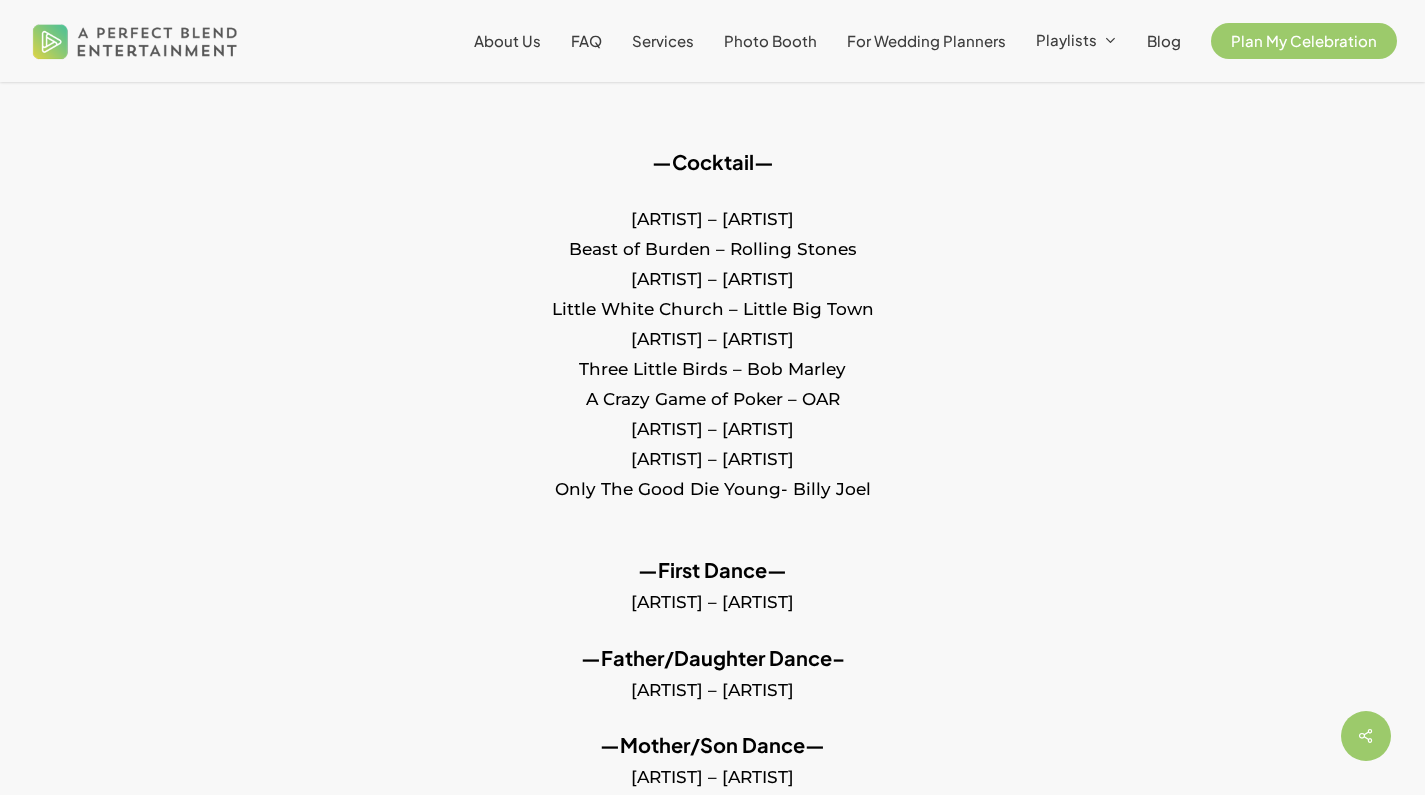 scroll, scrollTop: 403, scrollLeft: 0, axis: vertical 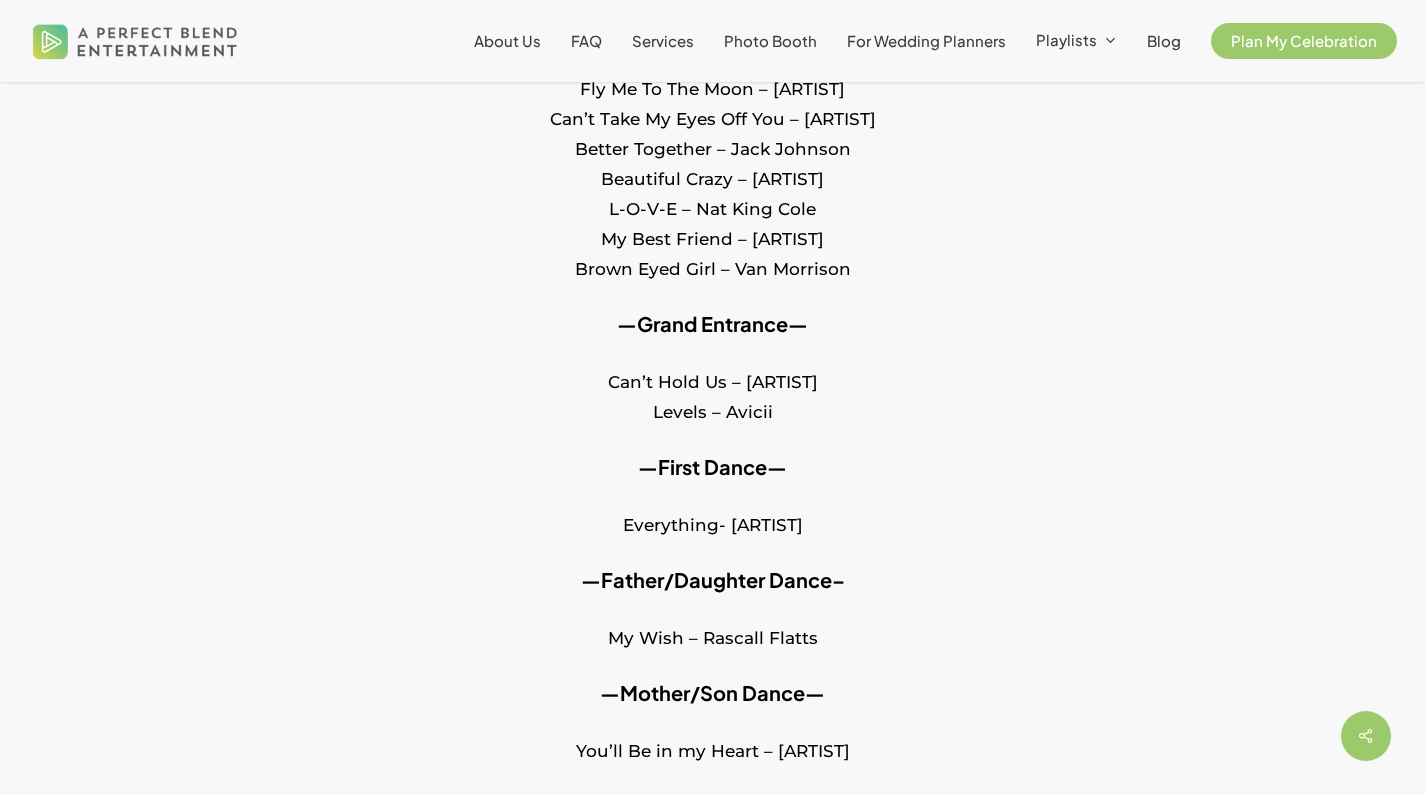 click on "Can’t Hold Us – [ARTIST]
Levels – [ARTIST]" at bounding box center (712, 410) 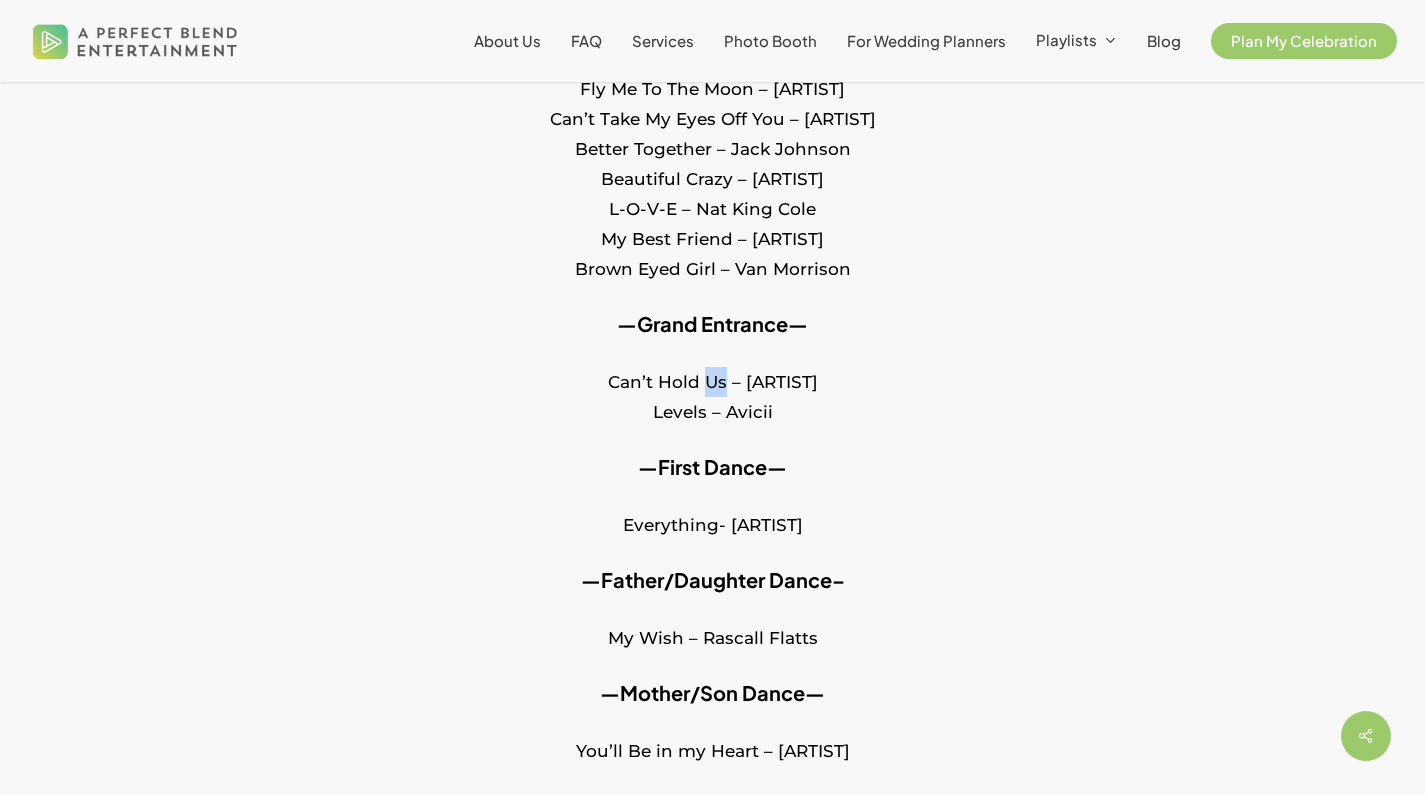 click on "Can’t Hold Us – [ARTIST]
Levels – [ARTIST]" at bounding box center [712, 410] 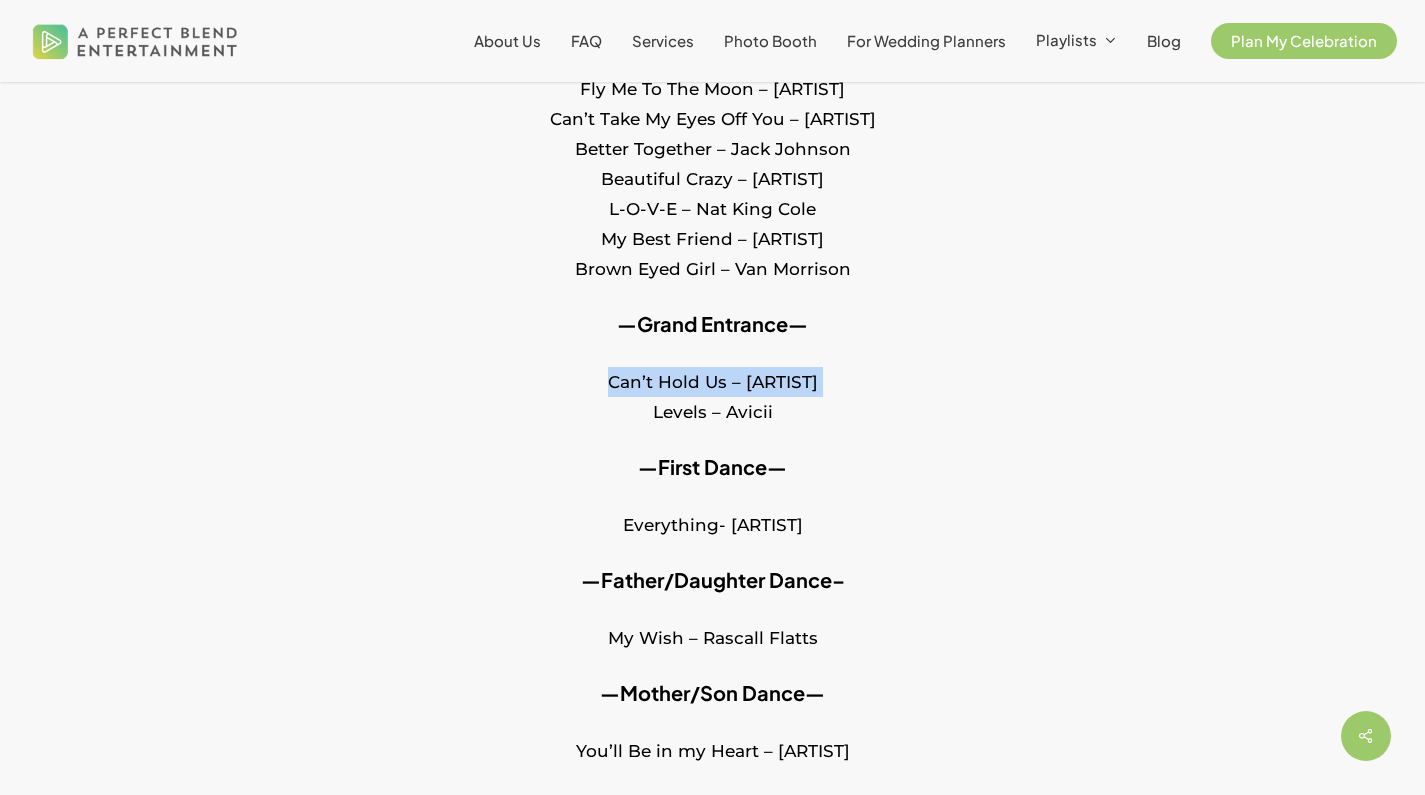 click on "Can’t Hold Us – [ARTIST]
Levels – [ARTIST]" at bounding box center [712, 410] 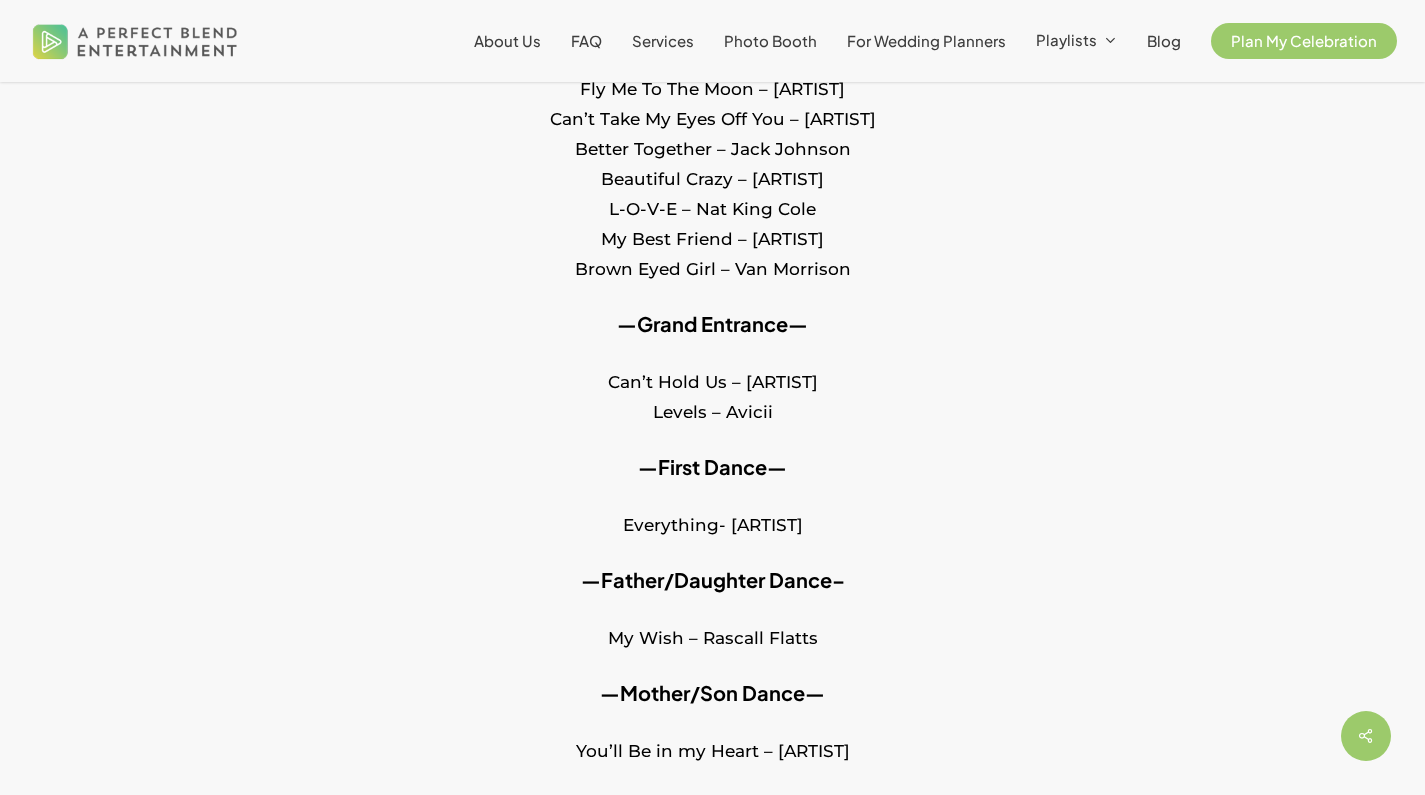 click on "Can’t Hold Us – Mackelmore
Levels – Avicii" at bounding box center [712, 410] 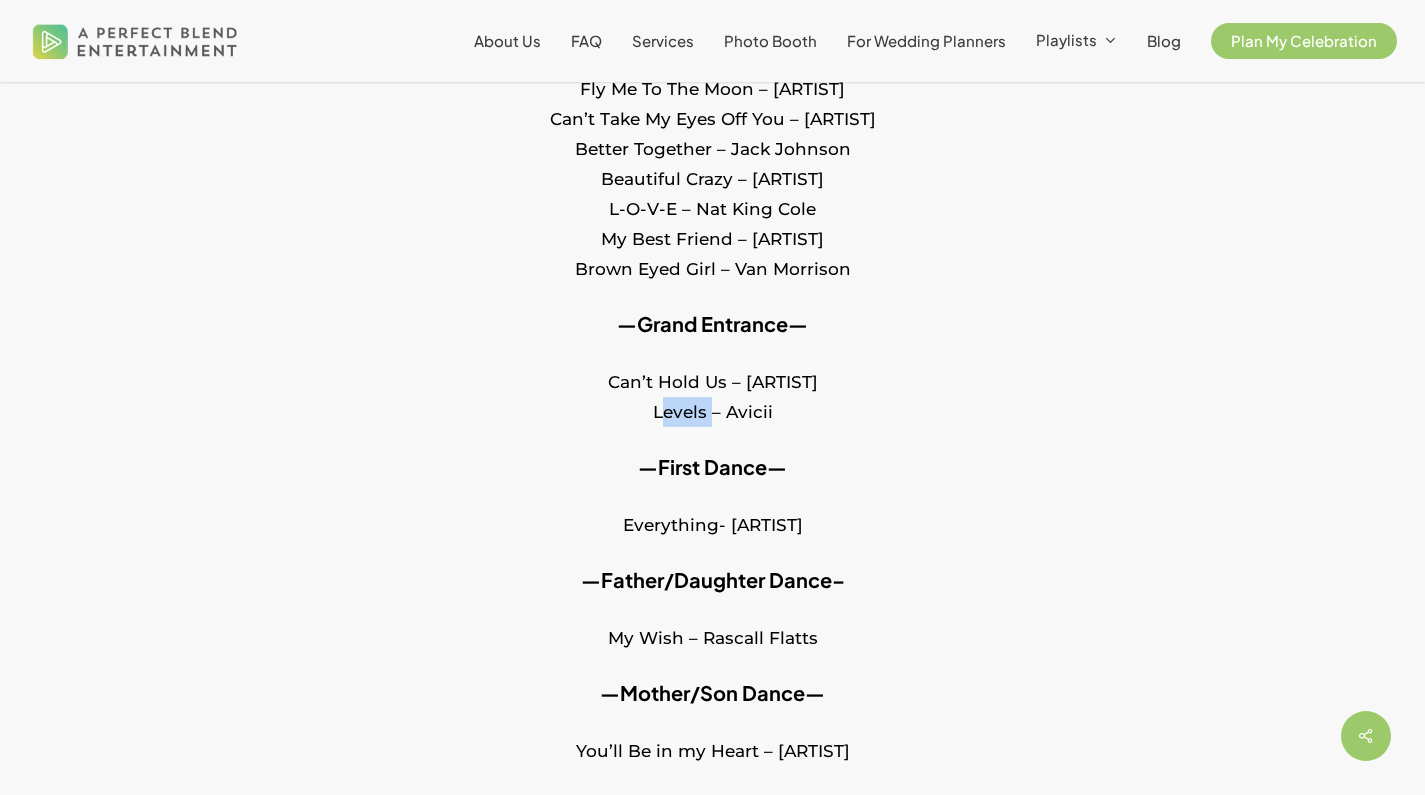 click on "Can’t Hold Us – Mackelmore
Levels – Avicii" at bounding box center [712, 410] 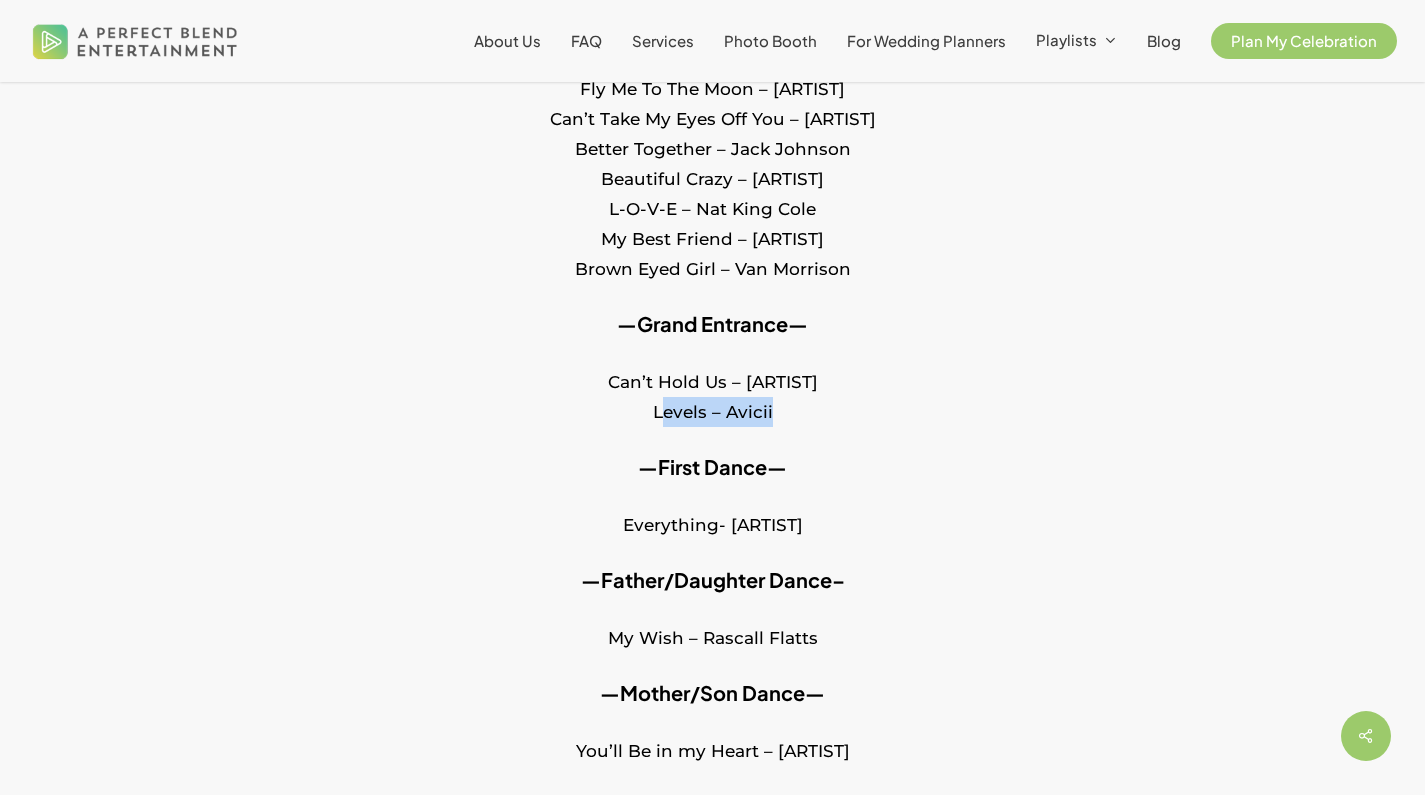 click on "Can’t Hold Us – Mackelmore
Levels – Avicii" at bounding box center (712, 410) 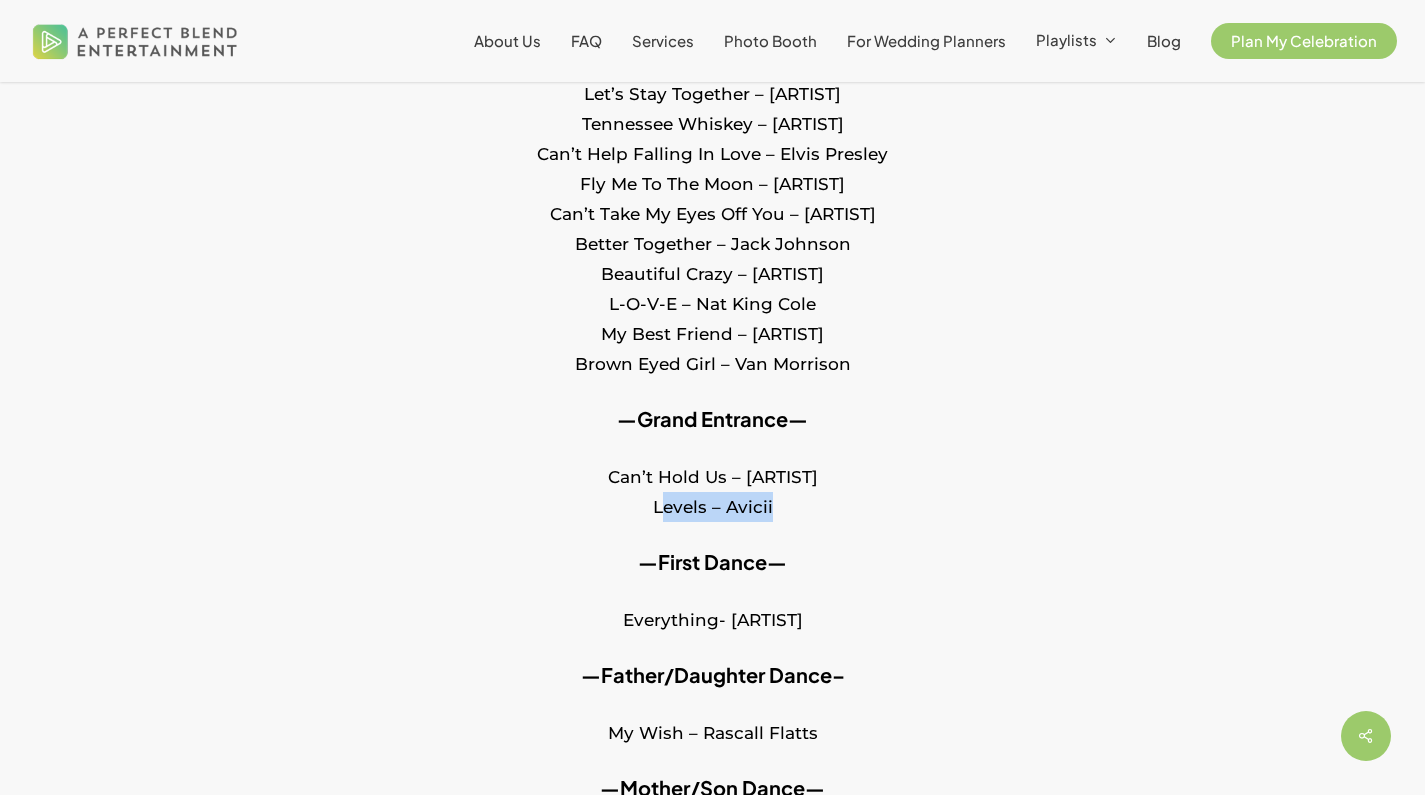 scroll, scrollTop: 0, scrollLeft: 0, axis: both 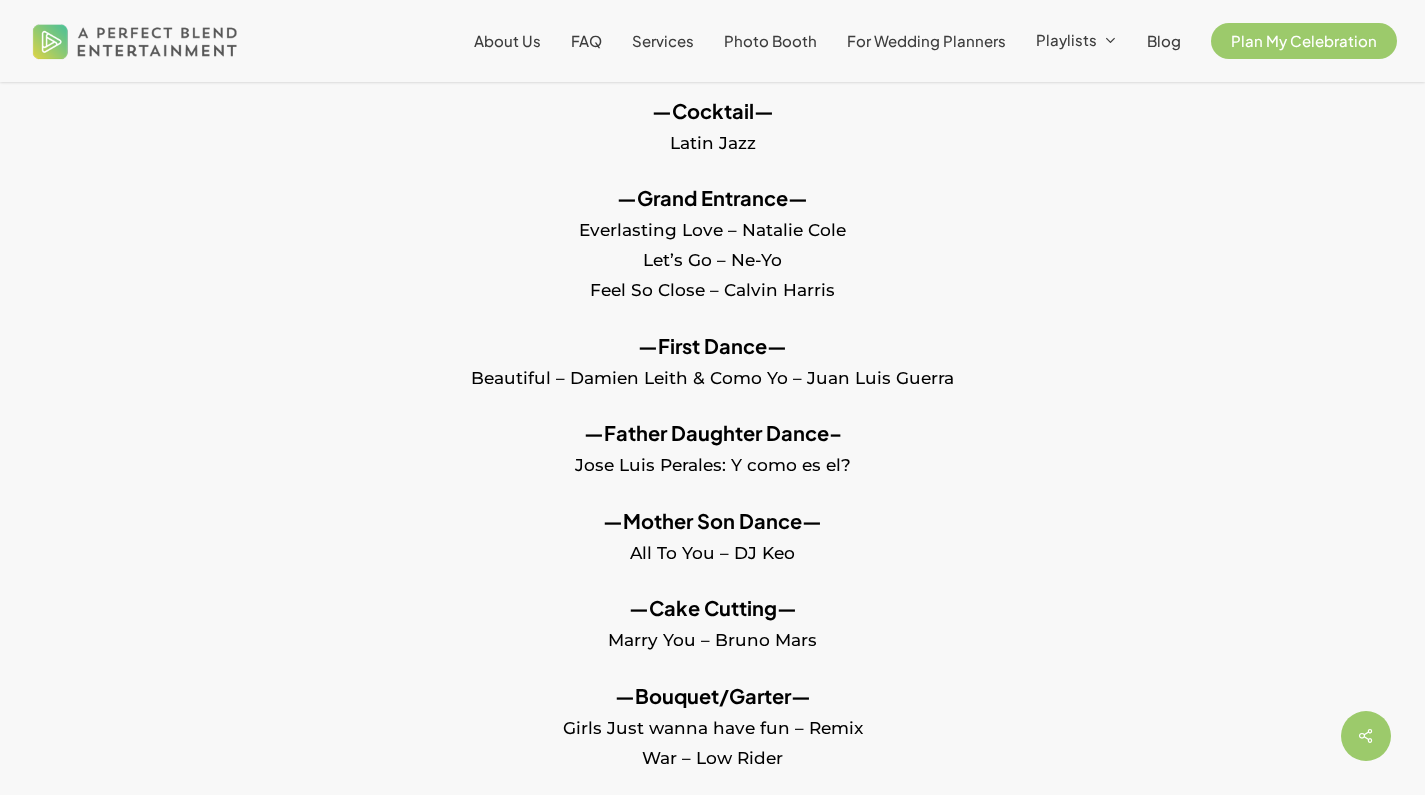 click on "—Grand Entrance—
Everlasting Love – [ARTIST]
Let’s Go – [ARTIST]
Feel So Close – [ARTIST]" at bounding box center (712, 257) 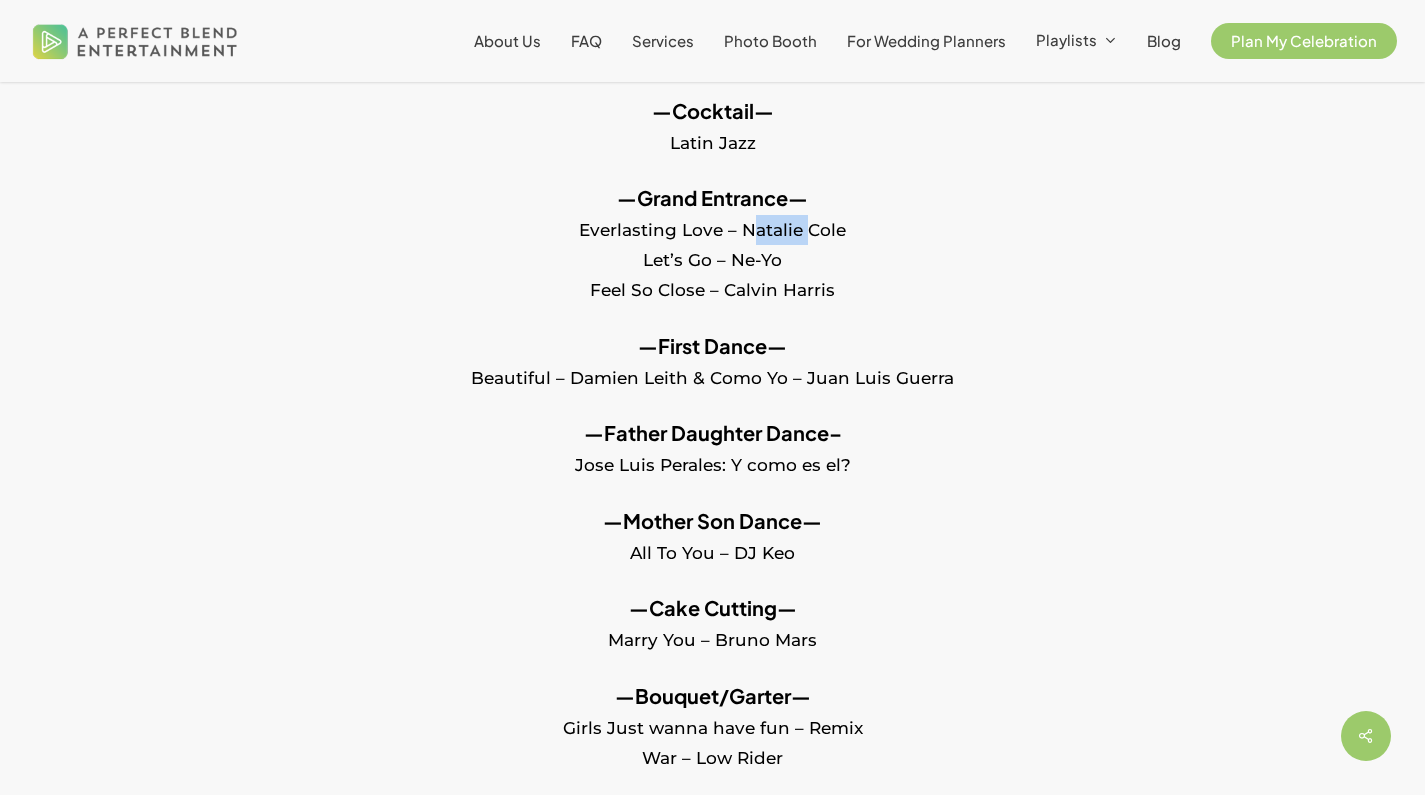 click on "—Grand Entrance—
Everlasting Love – [ARTIST]
Let’s Go – [ARTIST]
Feel So Close – [ARTIST]" at bounding box center (712, 257) 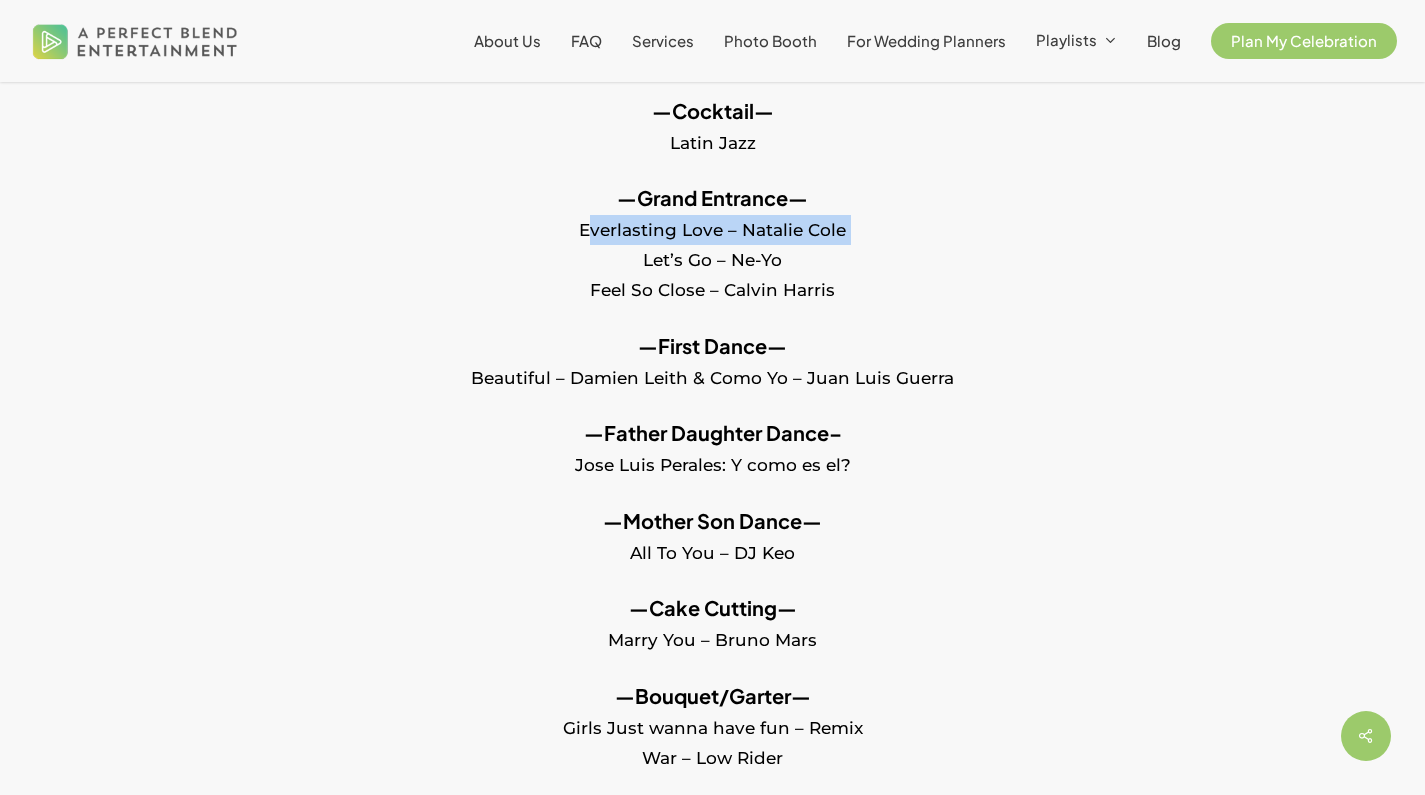 click on "—Grand Entrance—
Everlasting Love – [ARTIST]
Let’s Go – [ARTIST]
Feel So Close – [ARTIST]" at bounding box center (712, 257) 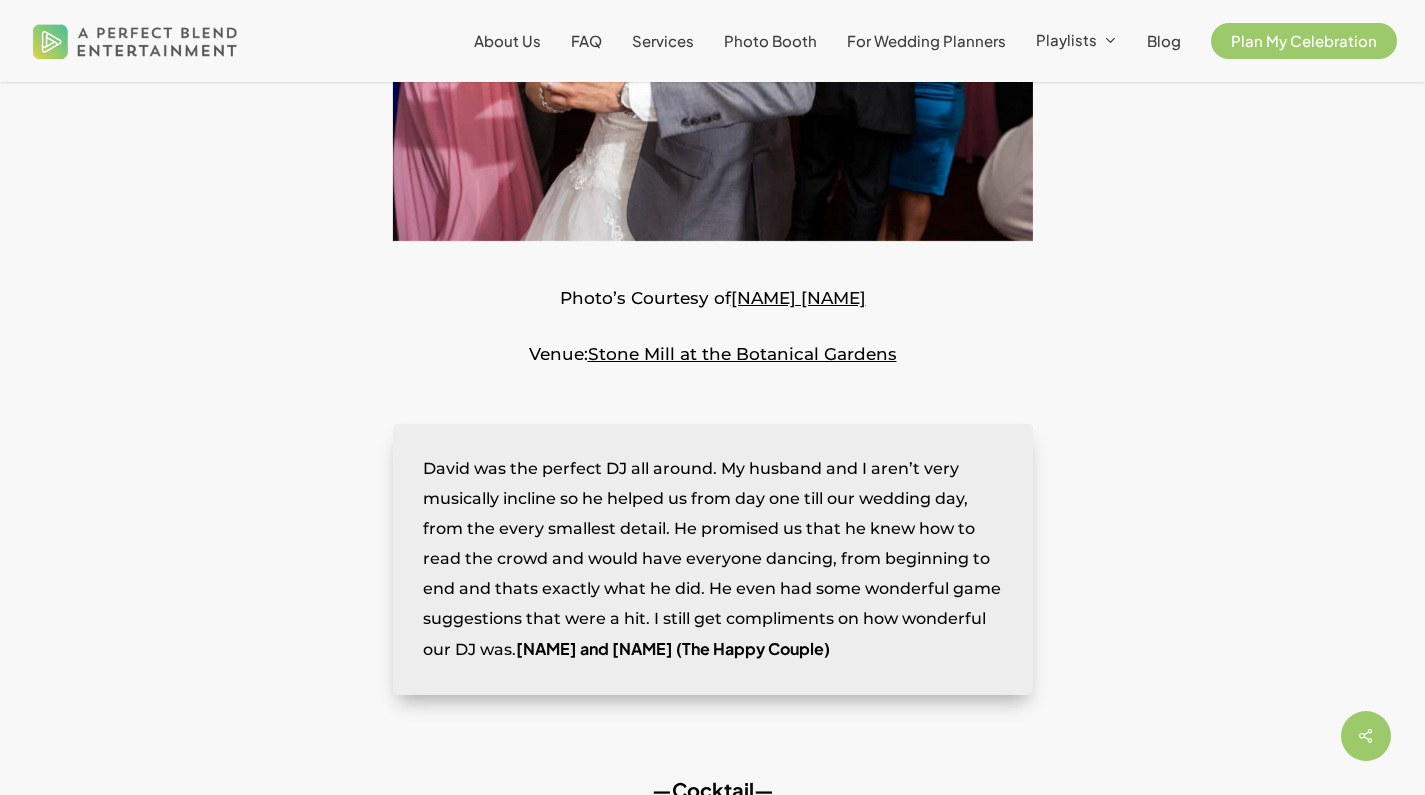 scroll, scrollTop: 0, scrollLeft: 0, axis: both 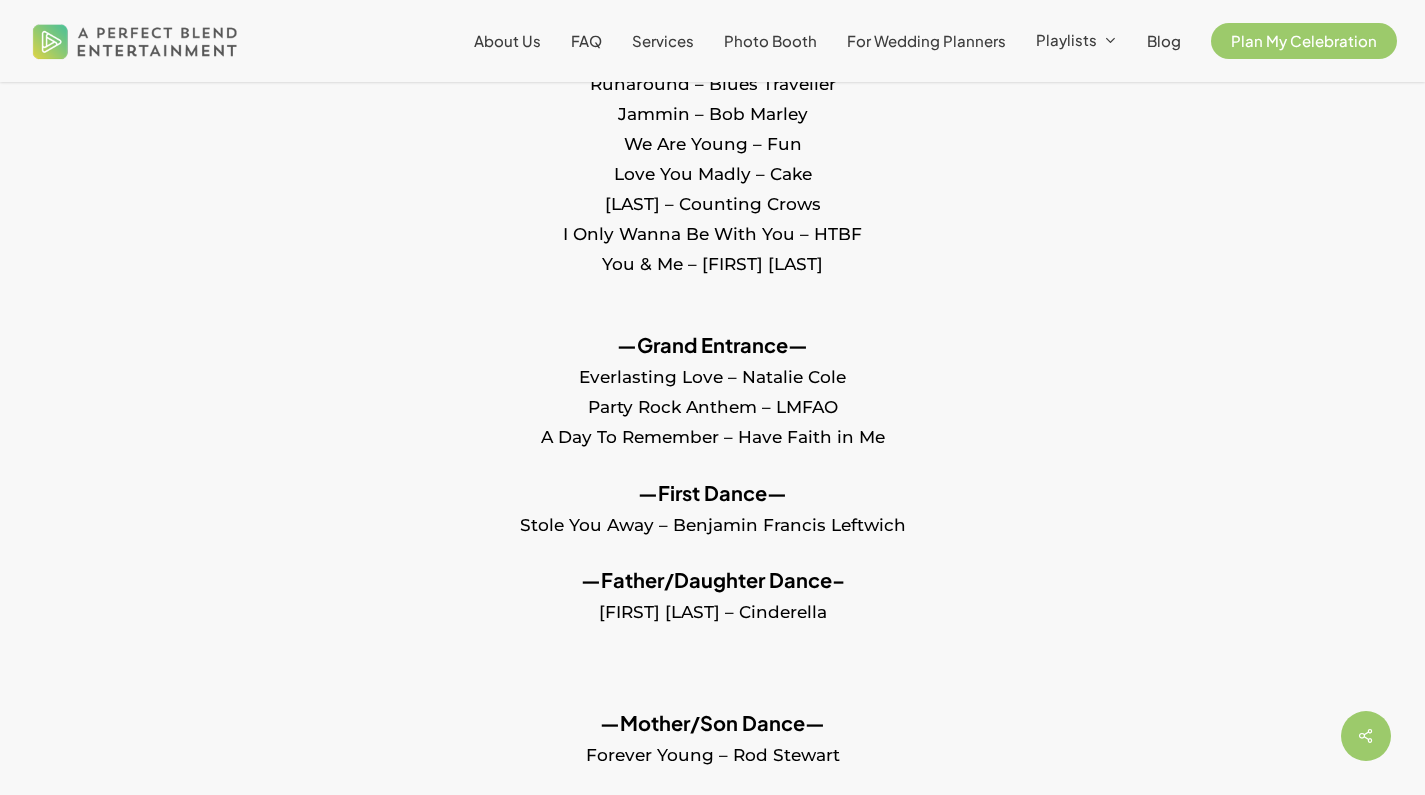 click on "—Grand Entrance—
Everlasting Love – Natalie Cole
Party Rock Anthem – LMFAO
A Day To Remember – Have Faith in Me" at bounding box center (712, 404) 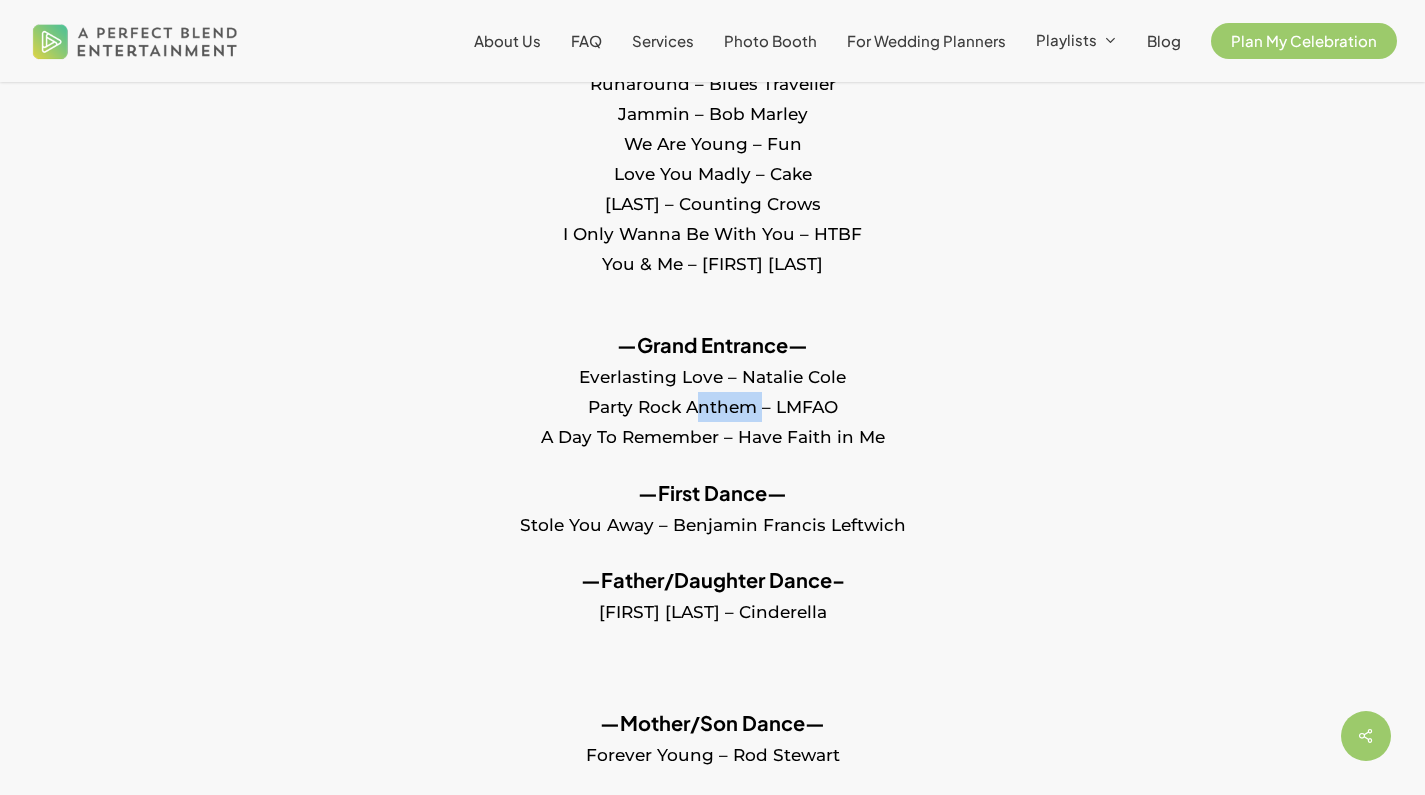 click on "—Grand Entrance—
Everlasting Love – Natalie Cole
Party Rock Anthem – LMFAO
A Day To Remember – Have Faith in Me" at bounding box center (712, 404) 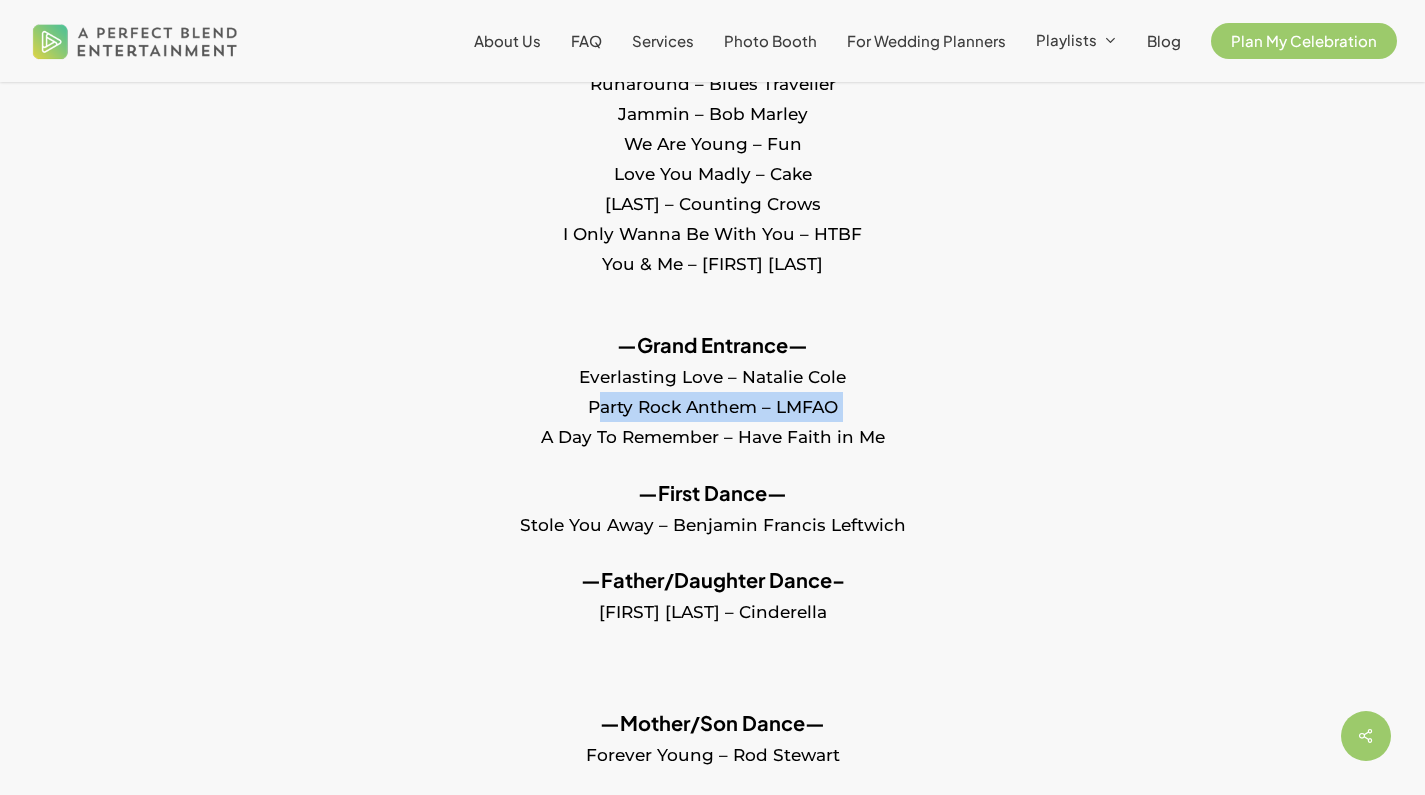 click on "—Grand Entrance—
Everlasting Love – Natalie Cole
Party Rock Anthem – LMFAO
A Day To Remember – Have Faith in Me" at bounding box center [712, 404] 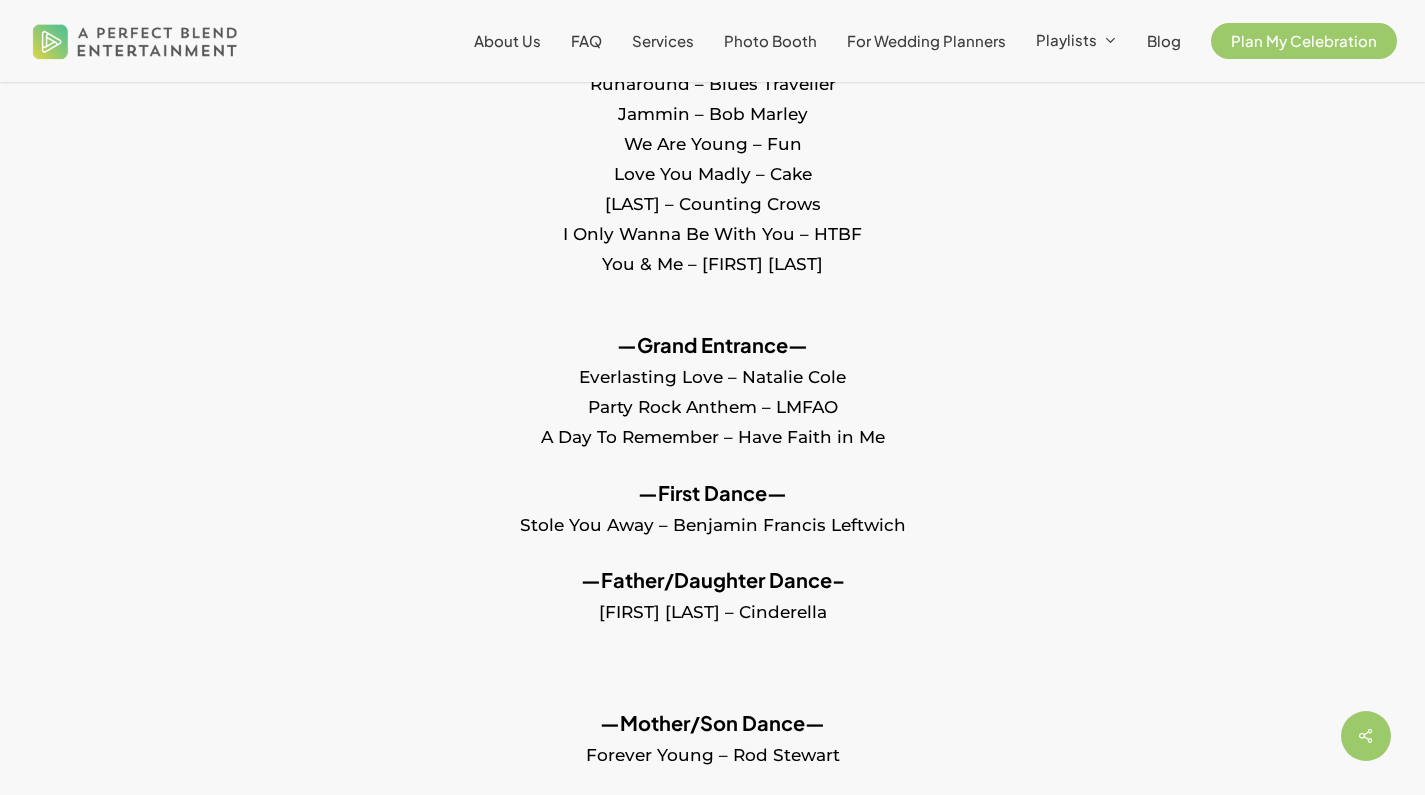 click on "—Grand Entrance—
Everlasting Love – Natalie Cole
Party Rock Anthem – LMFAO
A Day To Remember – Have Faith in Me" at bounding box center [712, 404] 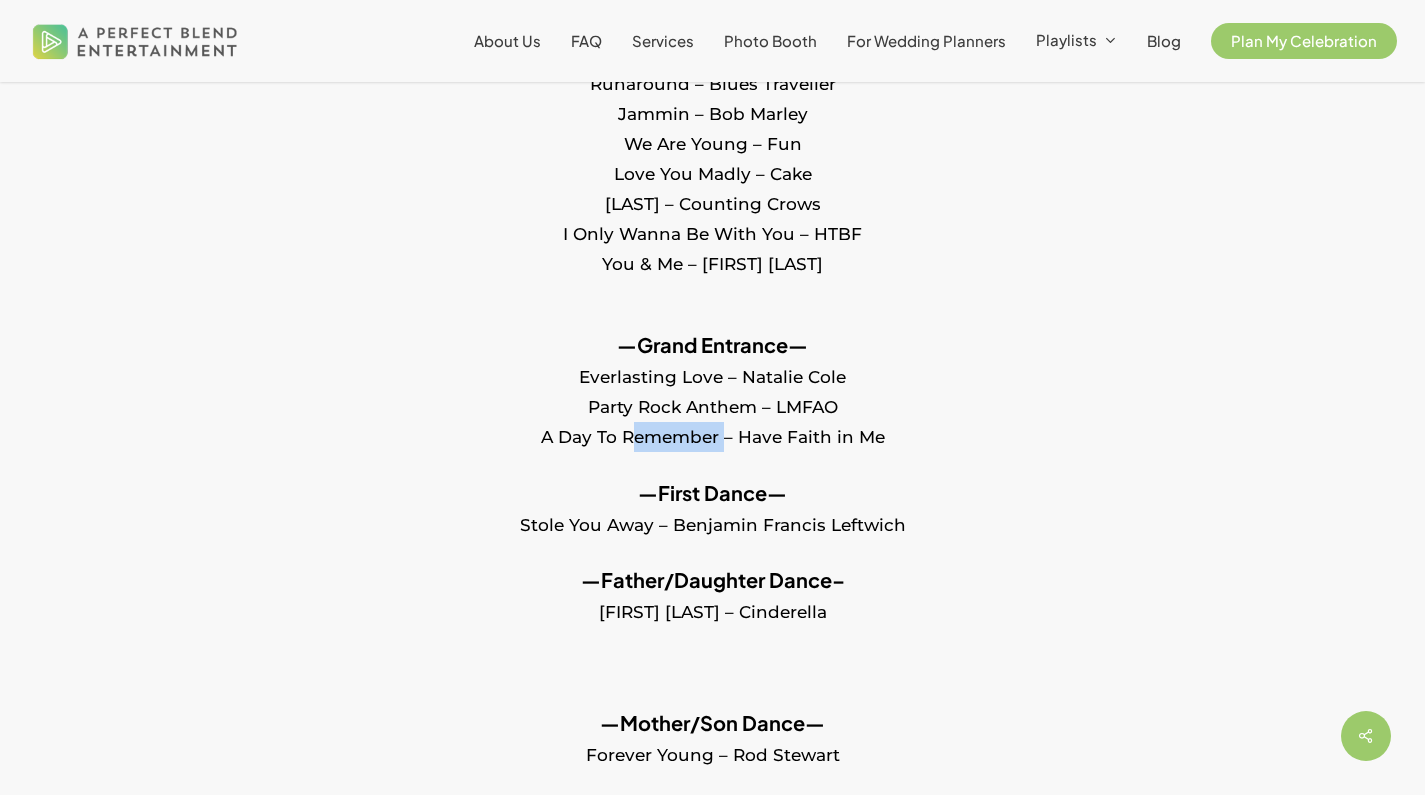 click on "—Grand Entrance—
Everlasting Love – Natalie Cole
Party Rock Anthem – LMFAO
A Day To Remember – Have Faith in Me" at bounding box center (712, 404) 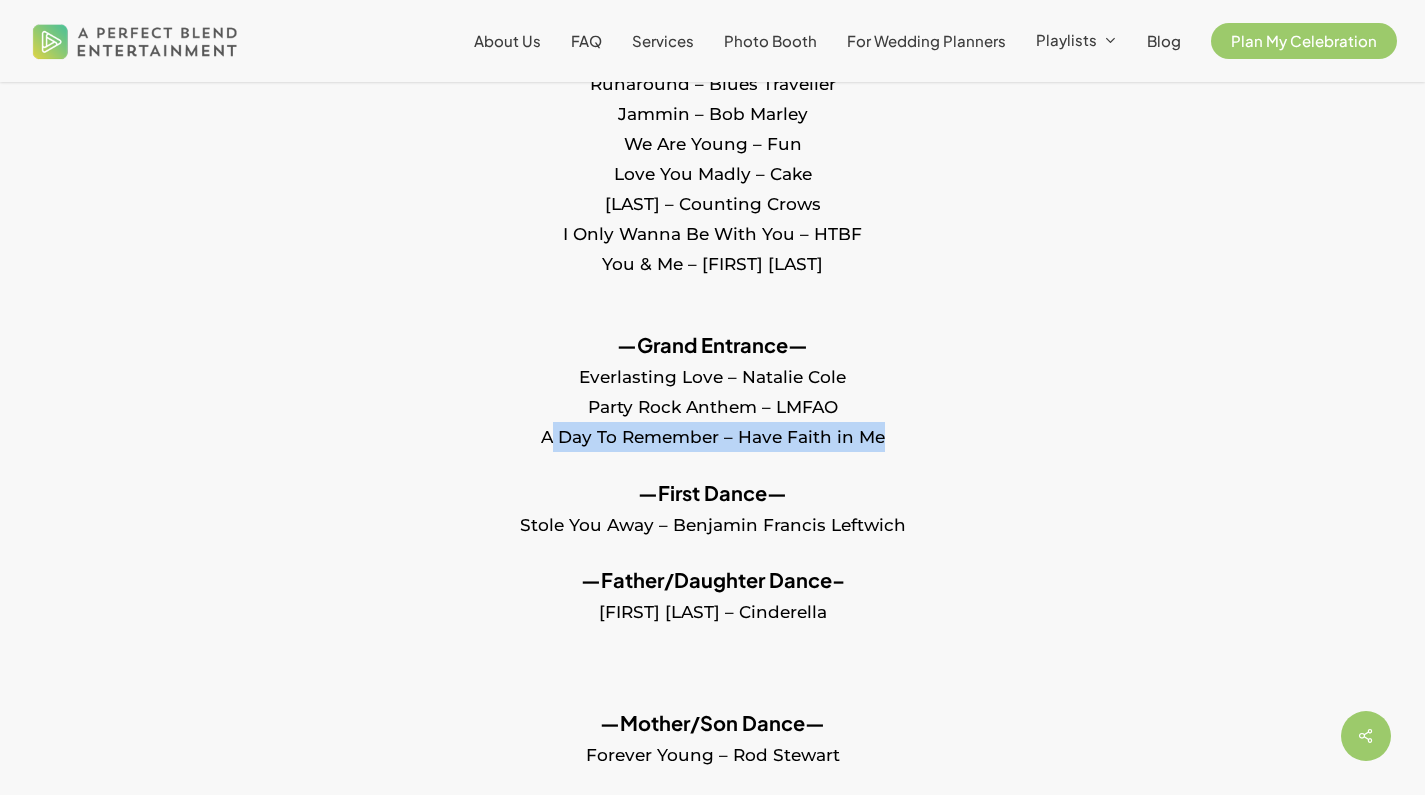 click on "—Grand Entrance—
Everlasting Love – Natalie Cole
Party Rock Anthem – LMFAO
A Day To Remember – Have Faith in Me" at bounding box center [712, 404] 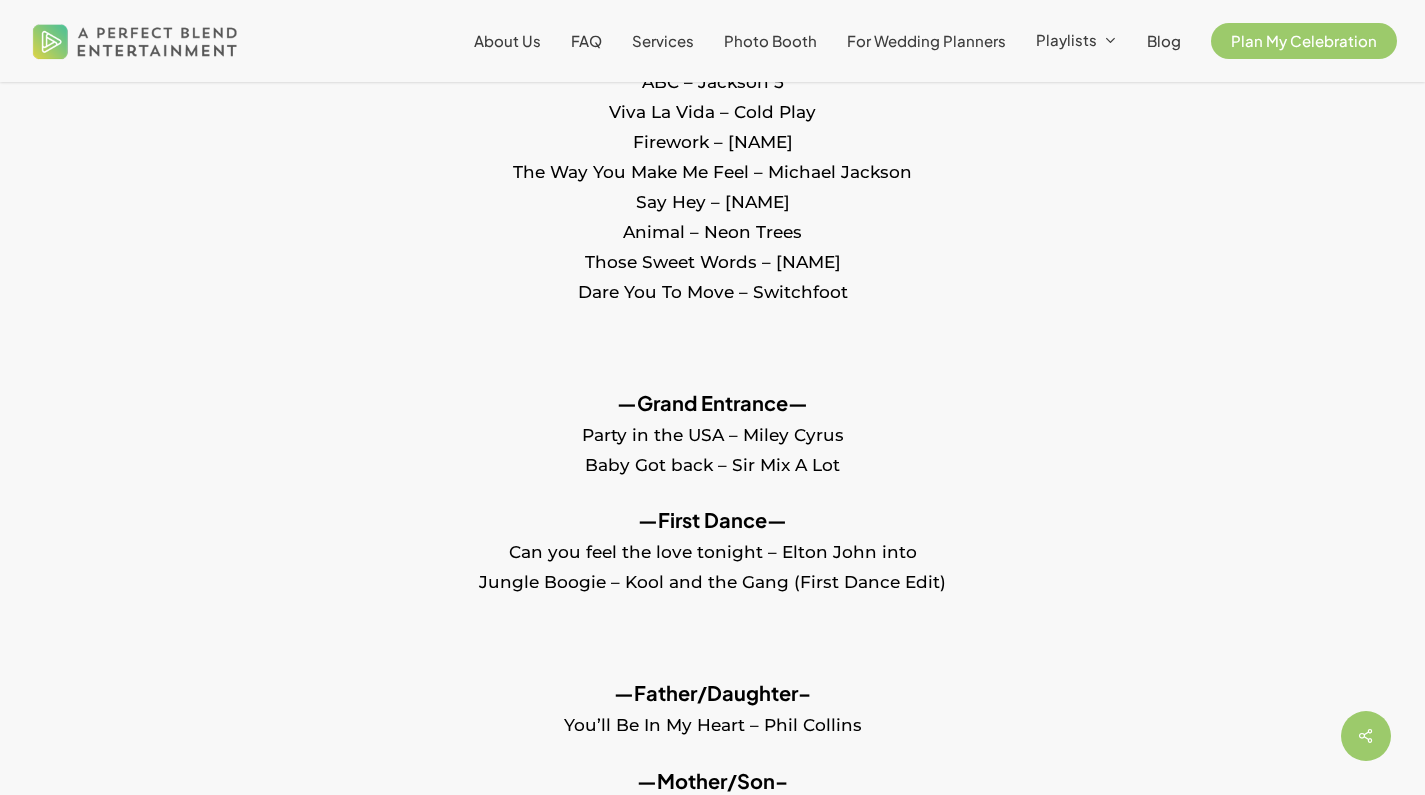 scroll, scrollTop: 1545, scrollLeft: 0, axis: vertical 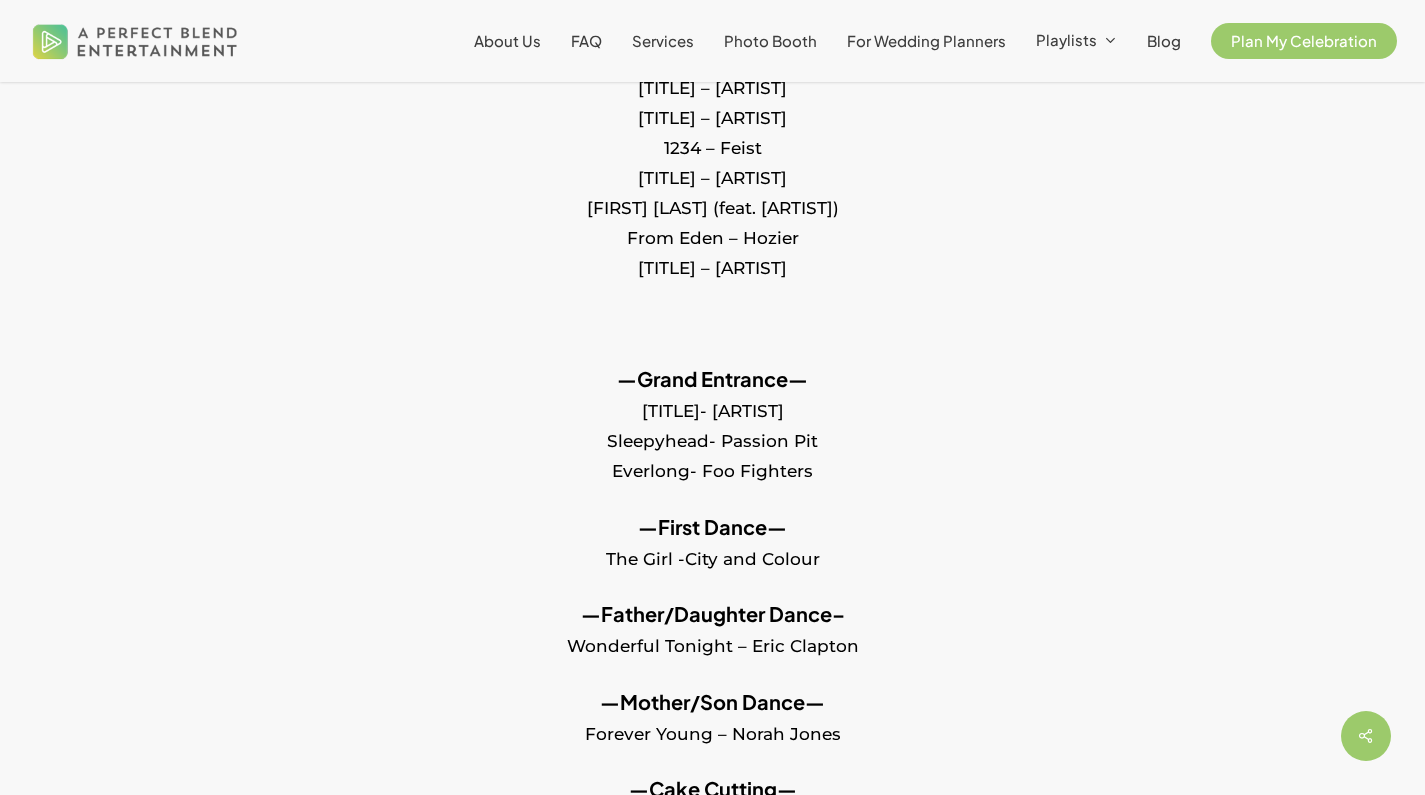 click on "—Grand Entrance—
[TITLE]- [ARTIST]
[TITLE]- [ARTIST]
[TITLE]- [ARTIST]" at bounding box center [712, 438] 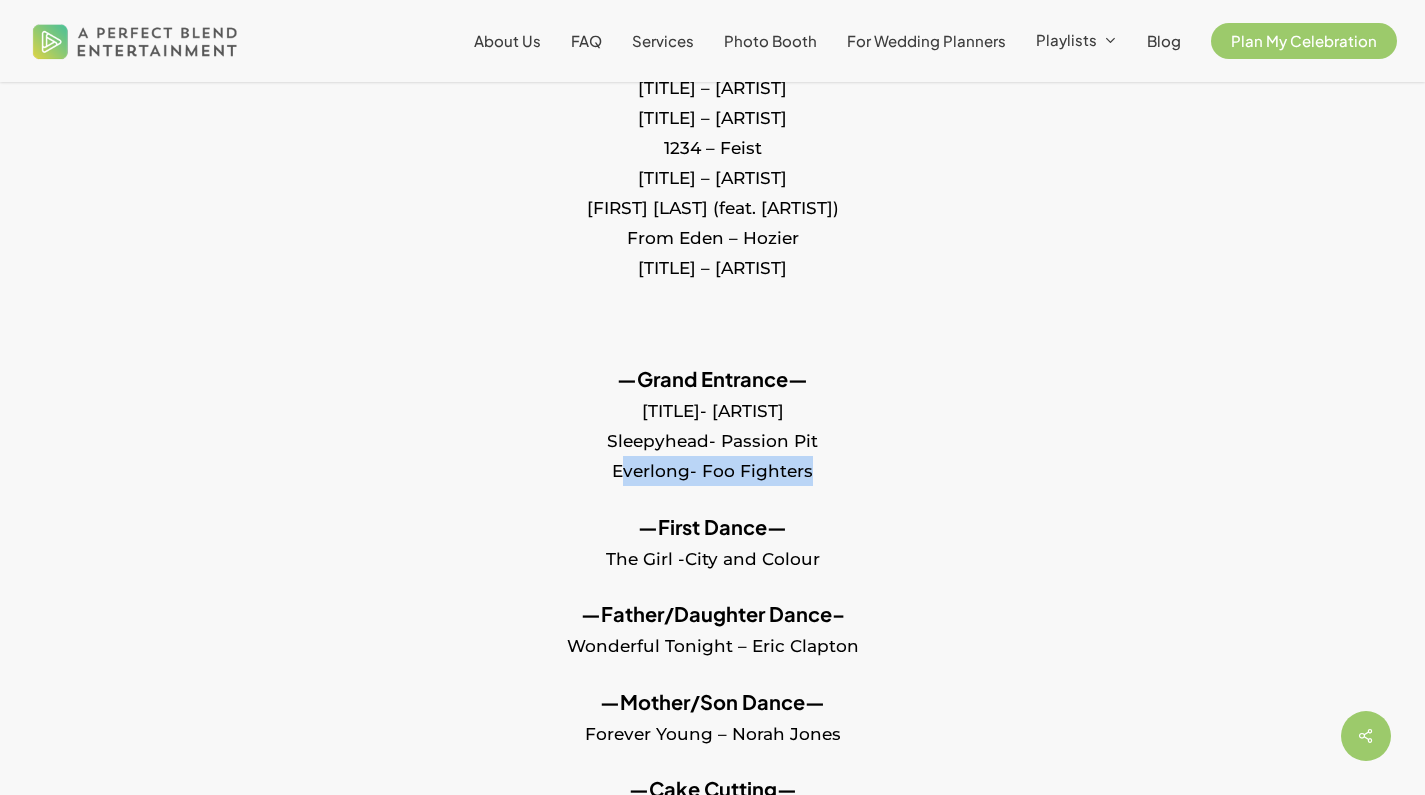 click on "—Grand Entrance—
[TITLE]- [ARTIST]
[TITLE]- [ARTIST]
[TITLE]- [ARTIST]" at bounding box center (712, 438) 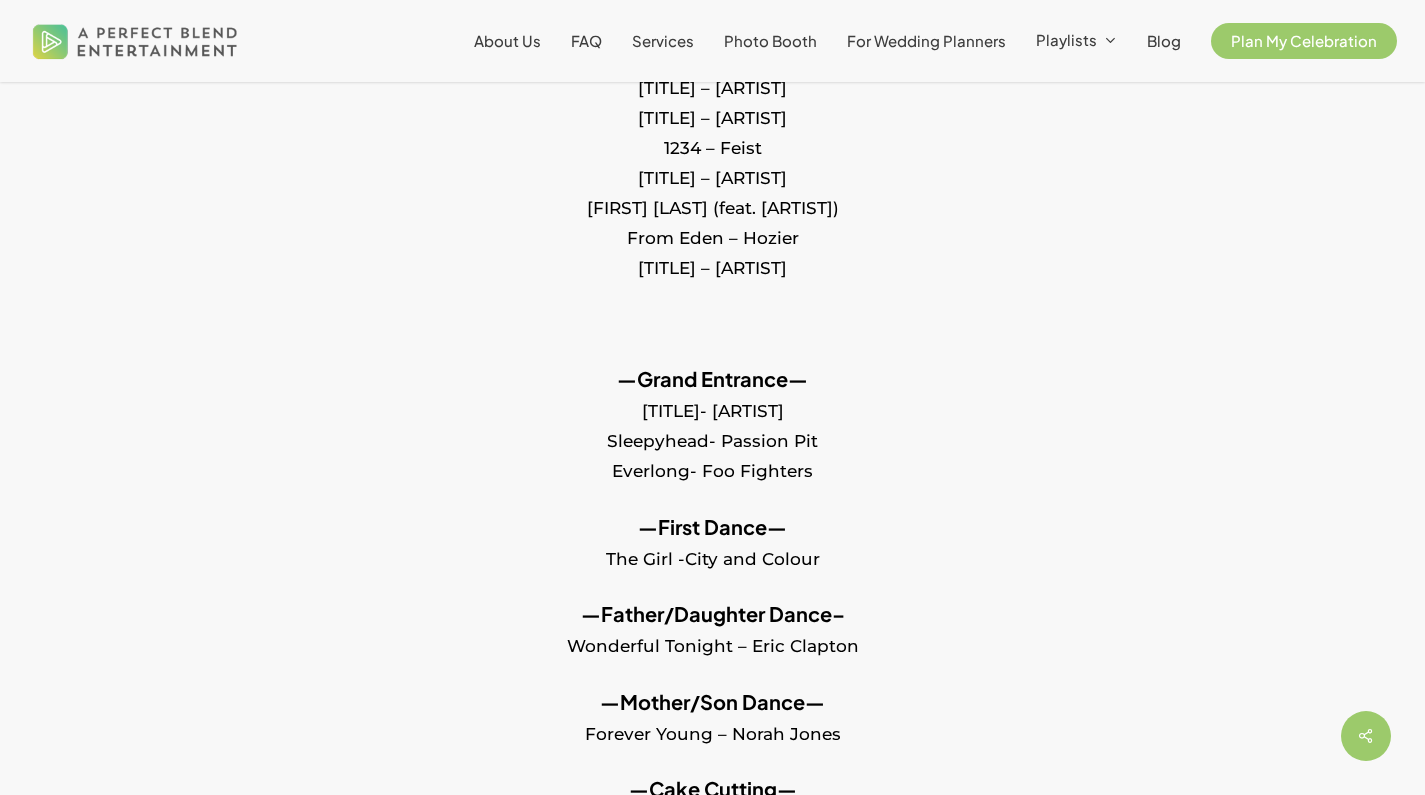 click on "—Grand Entrance—
[TITLE]- [ARTIST]
[TITLE]- [ARTIST]
[TITLE]- [ARTIST]" at bounding box center (712, 438) 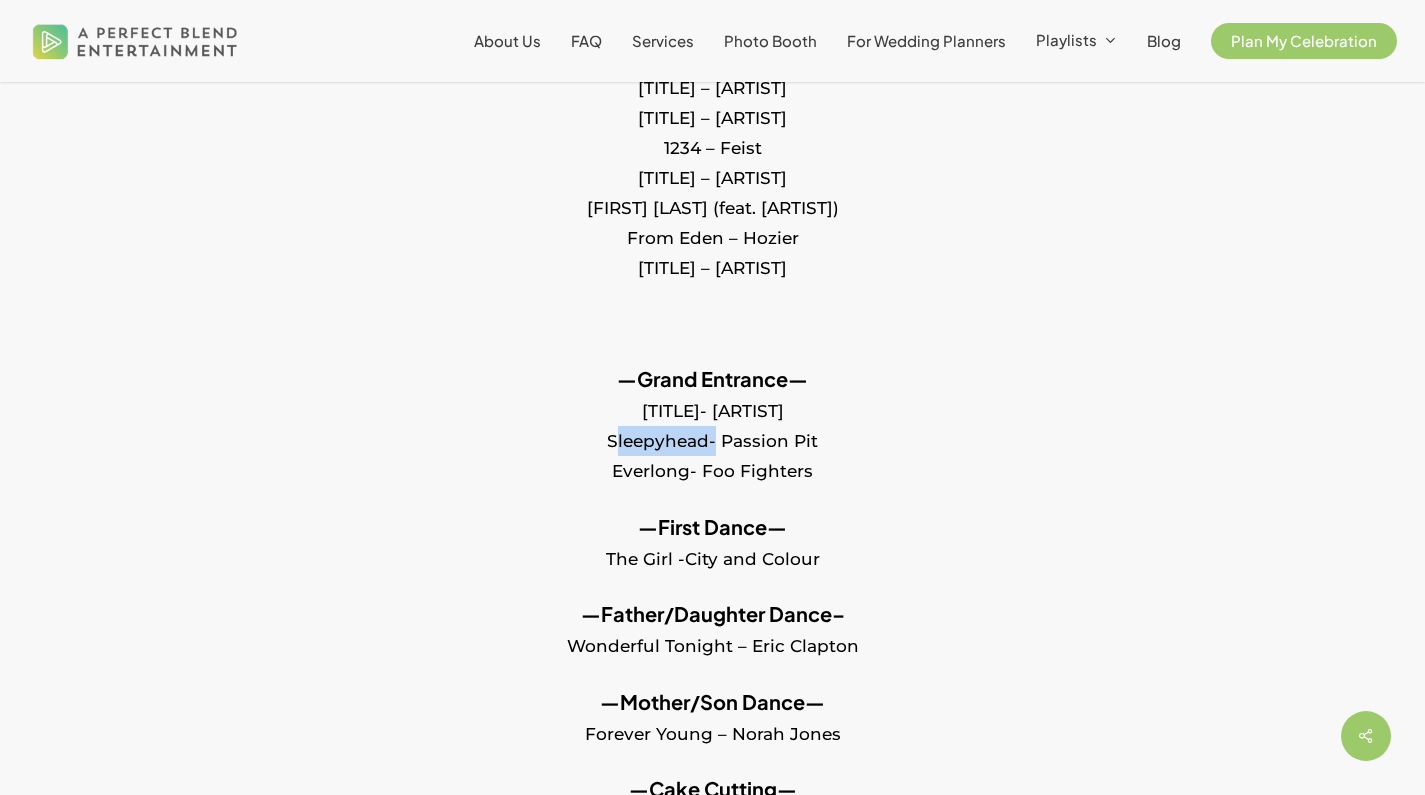 click on "—Grand Entrance—
[TITLE]- [ARTIST]
[TITLE]- [ARTIST]
[TITLE]- [ARTIST]" at bounding box center [712, 438] 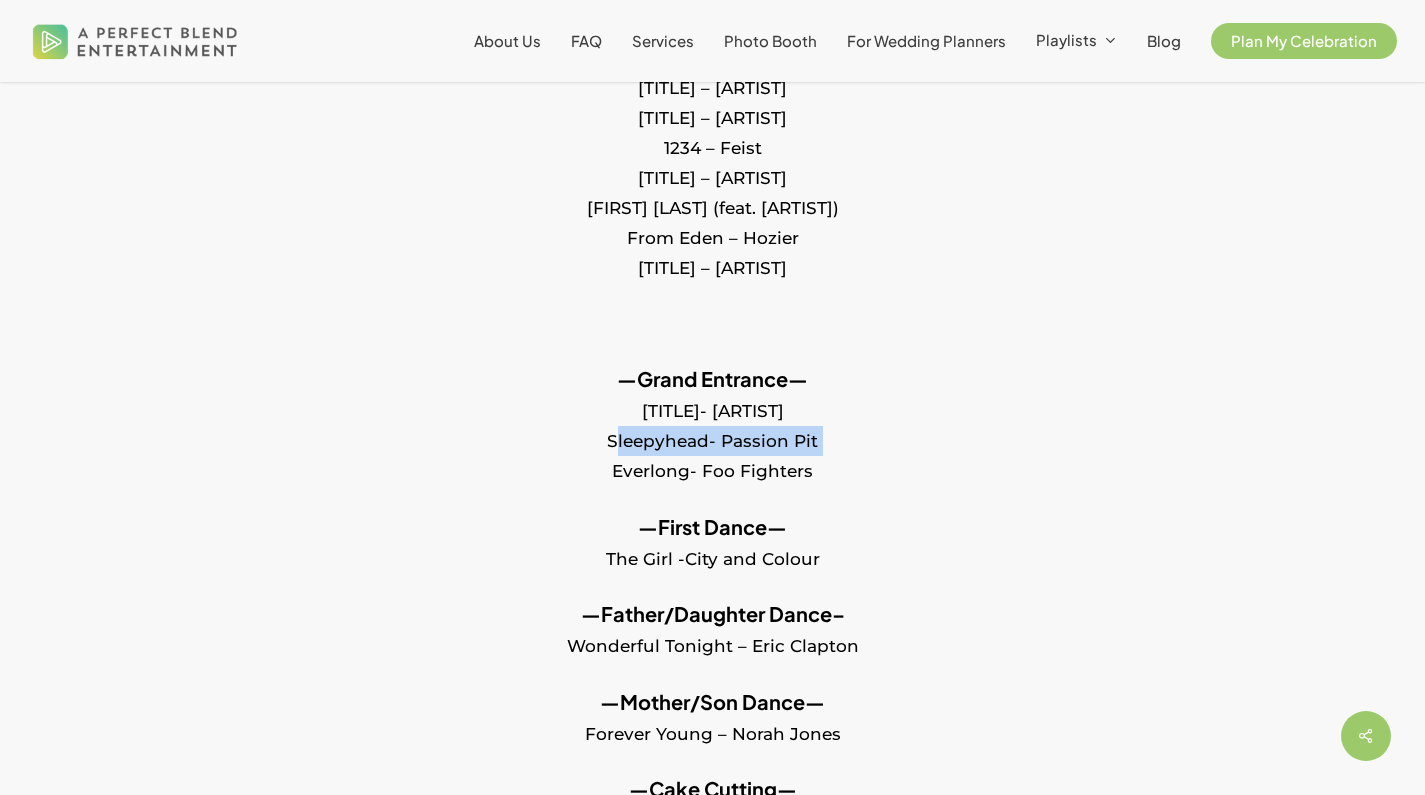 click on "—Grand Entrance—
Everlasting Love- Natalie Cole
Sleepyhead- Passion Pit
Everlong- Foo Fighters" at bounding box center (712, 438) 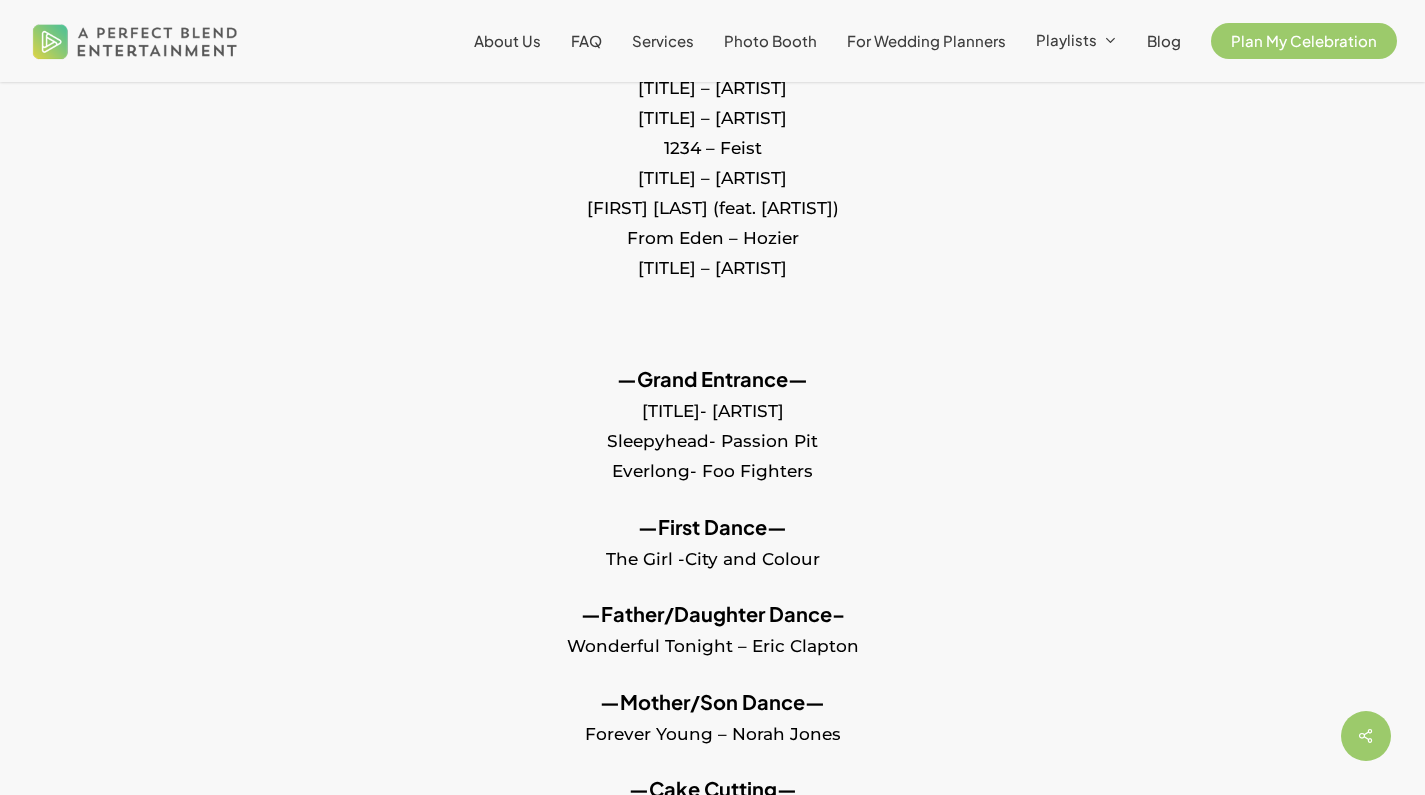 click on "—Cocktail—
Ho Hey- The Lumineers
Forever My Friend – Ray LaMontagne
Tonight, Tonight-The Smashing Pumpkins
Wonderwall-The String Quartet
I’m Shakin’ – Jack White
You and I – Ingrid Michaelson
We’re Going to be Friends -The White Stripes
Simple Song – The Shins
Right Down the Line – Bonnie Raitt
Diamonds on the Soles of Her Shoes – Paul Simon
Keep It Loose, Keep It Tight – Amos Lee
The Man Who Wants You – Amos Lee
1234 – Feist
Me and You – Jake Bugg
Colors – Amos Lee (feat. Norah Jones)
From Eden – Hozier
Your Just Too Good To Be True – Lauren Hill" at bounding box center [712, 25] 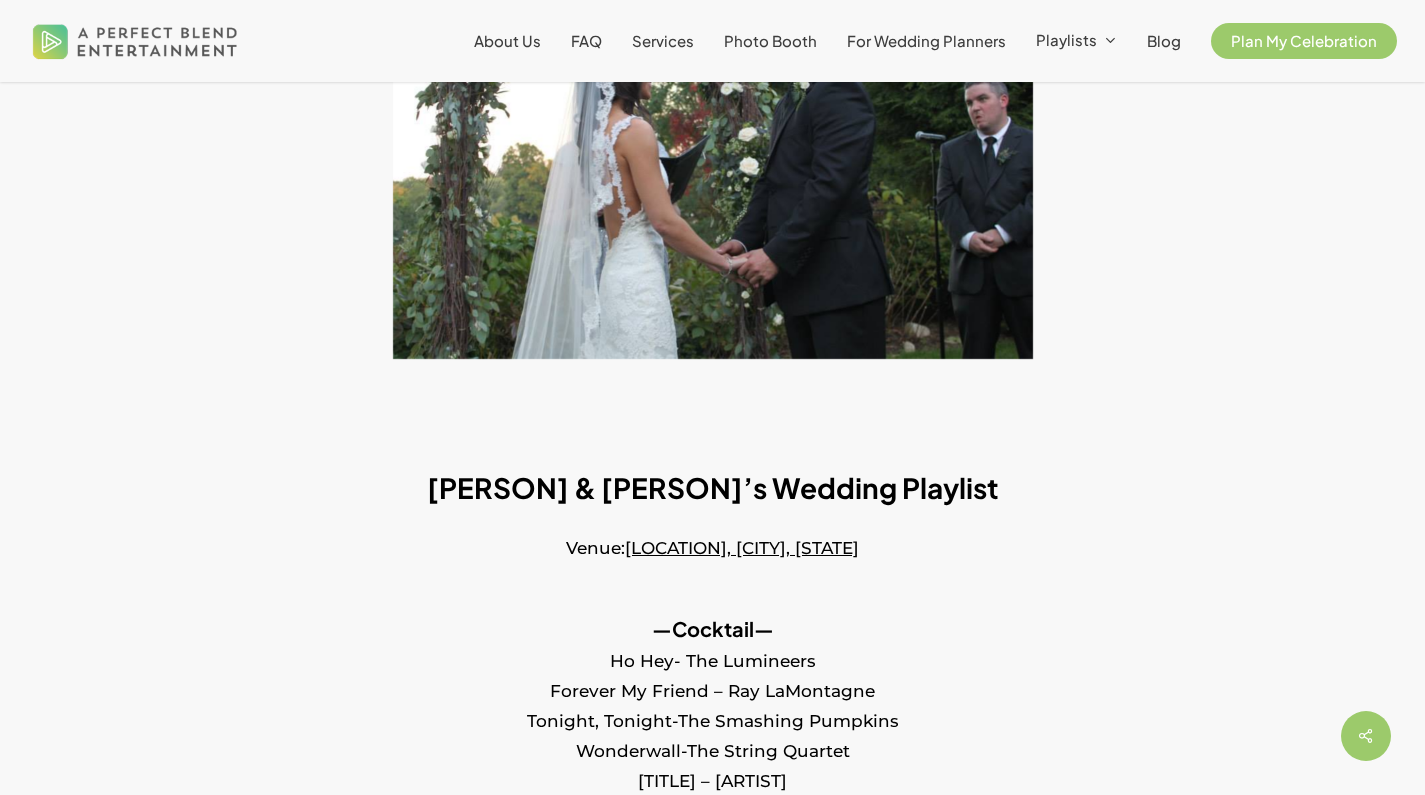 scroll, scrollTop: 0, scrollLeft: 0, axis: both 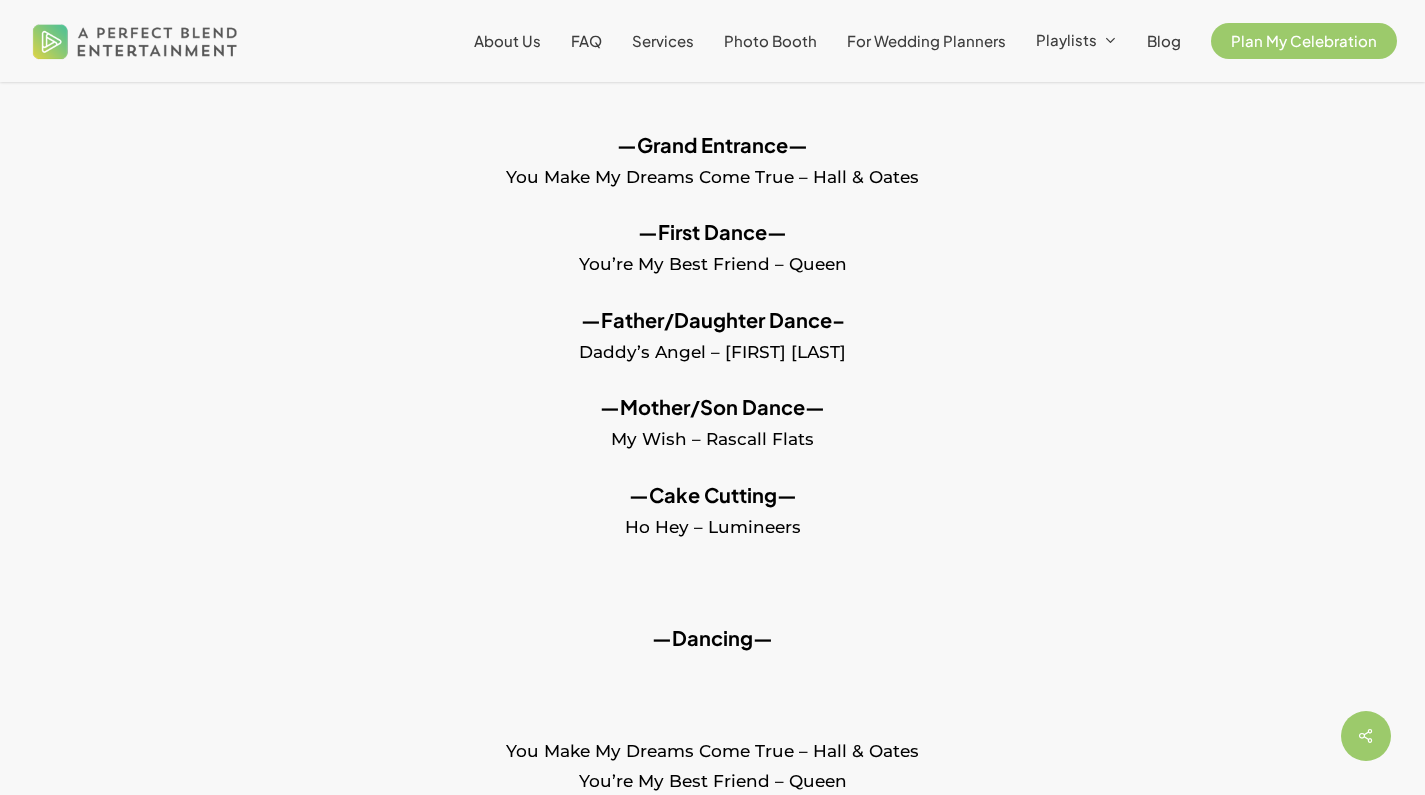 click on "—Grand Entrance—
You Make My Dreams Come True – Hall & Oates" at bounding box center [712, 174] 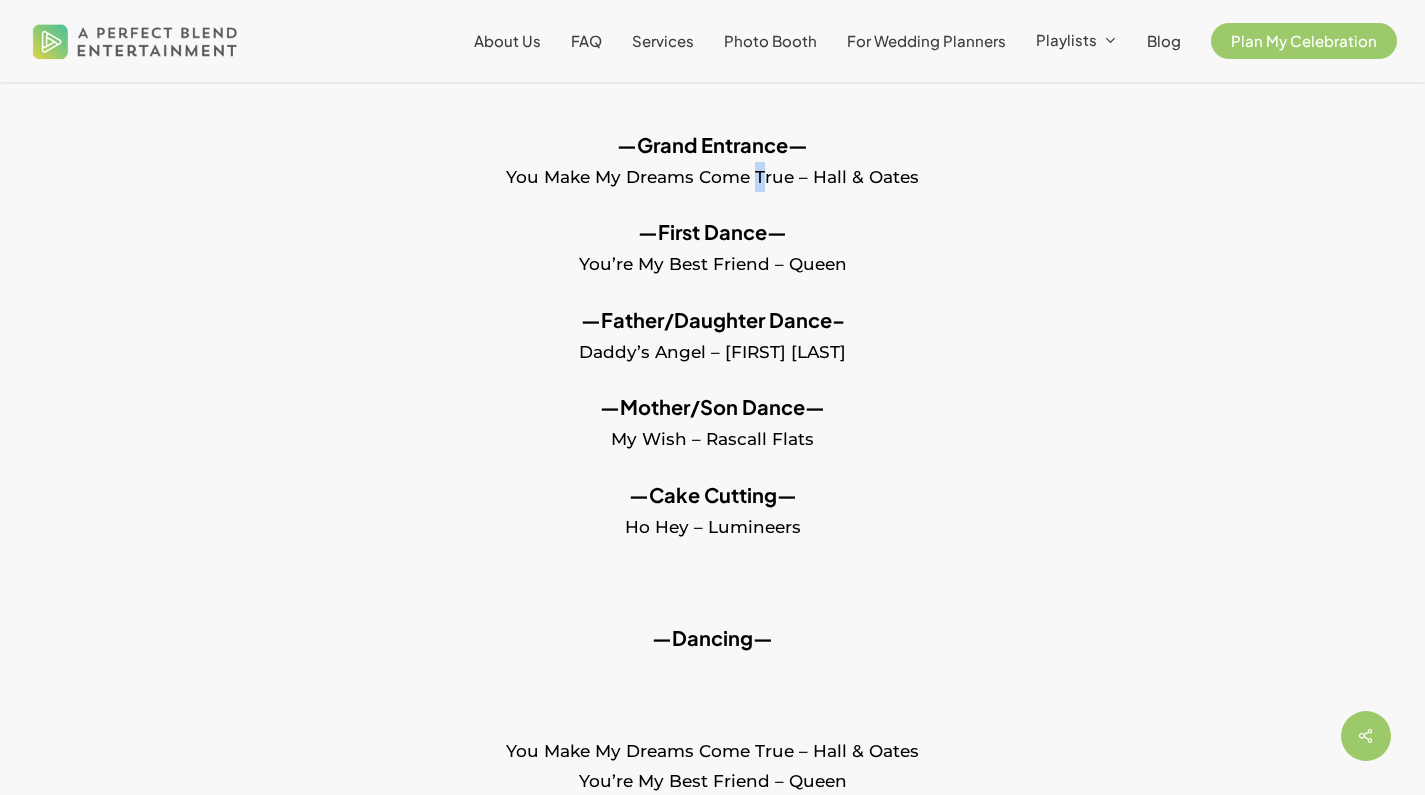 click on "—Grand Entrance—
You Make My Dreams Come True – Hall & Oates" at bounding box center [712, 174] 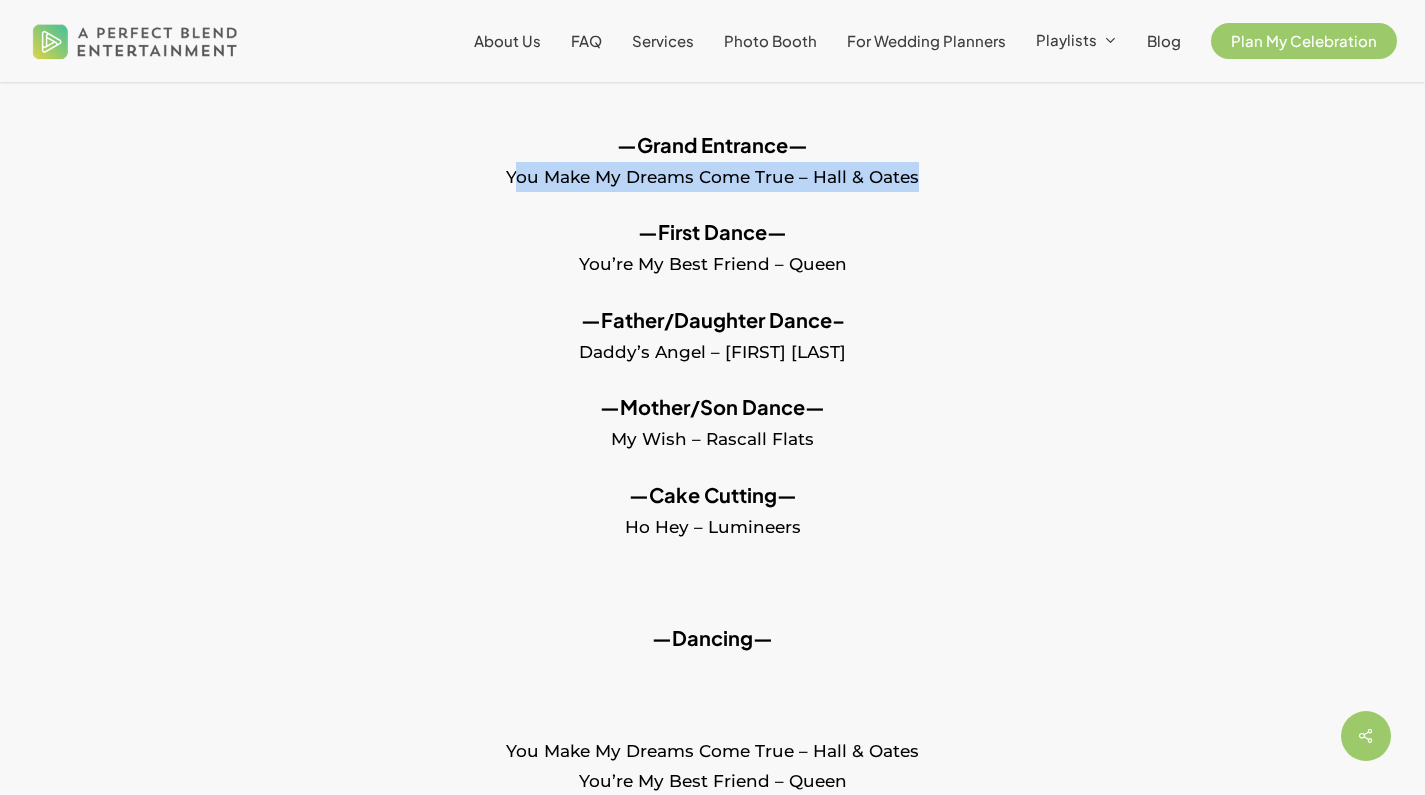 click on "—Grand Entrance—
You Make My Dreams Come True – Hall & Oates" at bounding box center (712, 174) 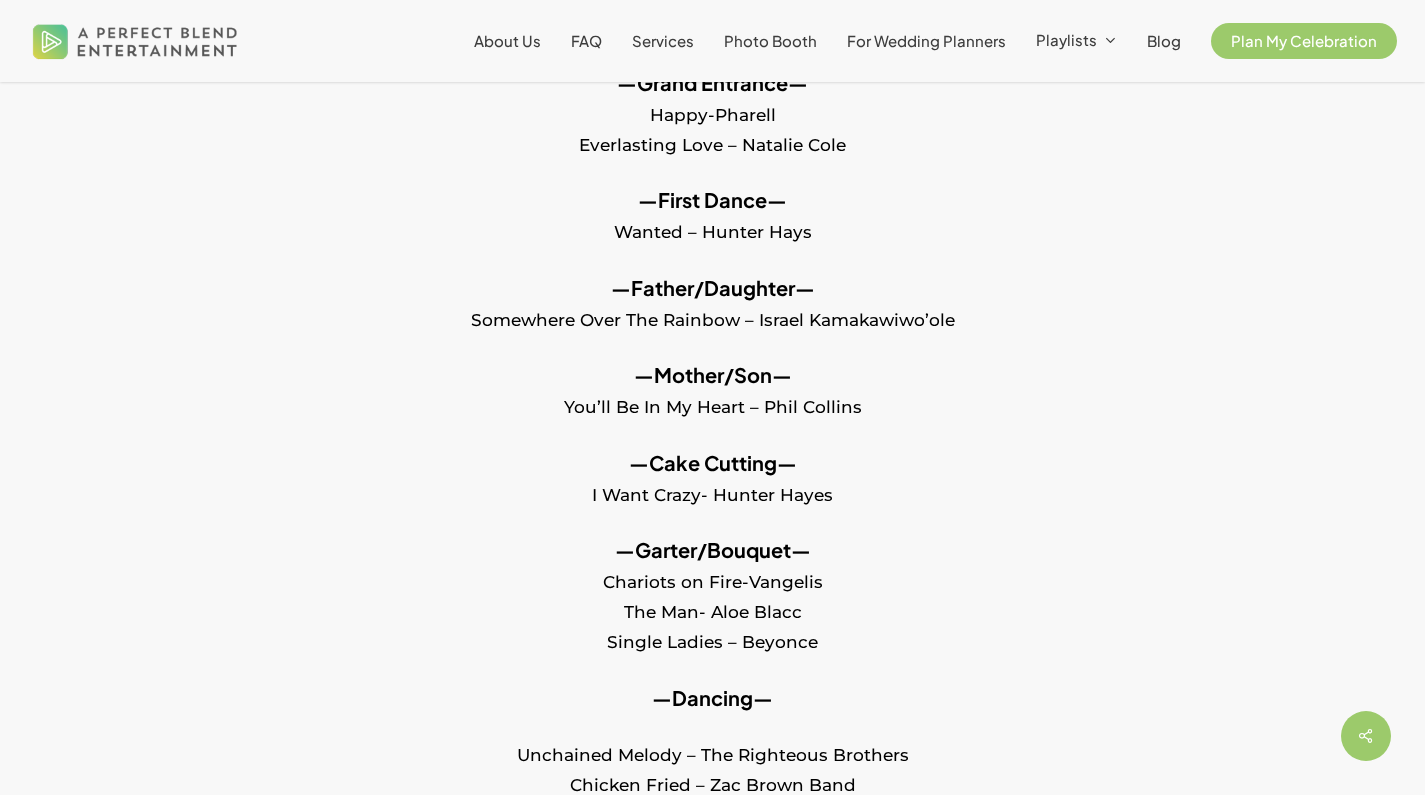 scroll, scrollTop: 1242, scrollLeft: 0, axis: vertical 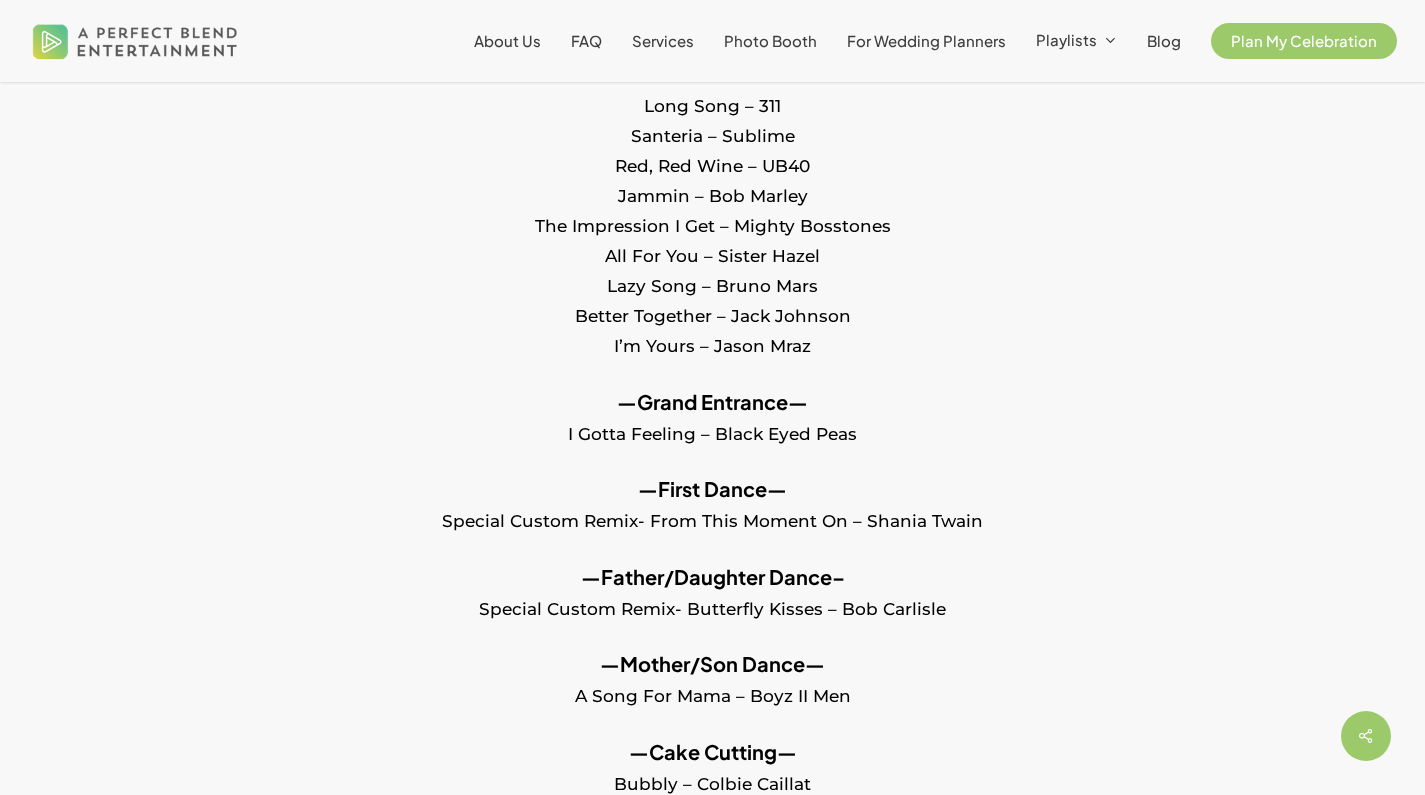 click on "—Grand Entrance—
I Gotta Feeling – Black Eyed Peas" at bounding box center [712, 431] 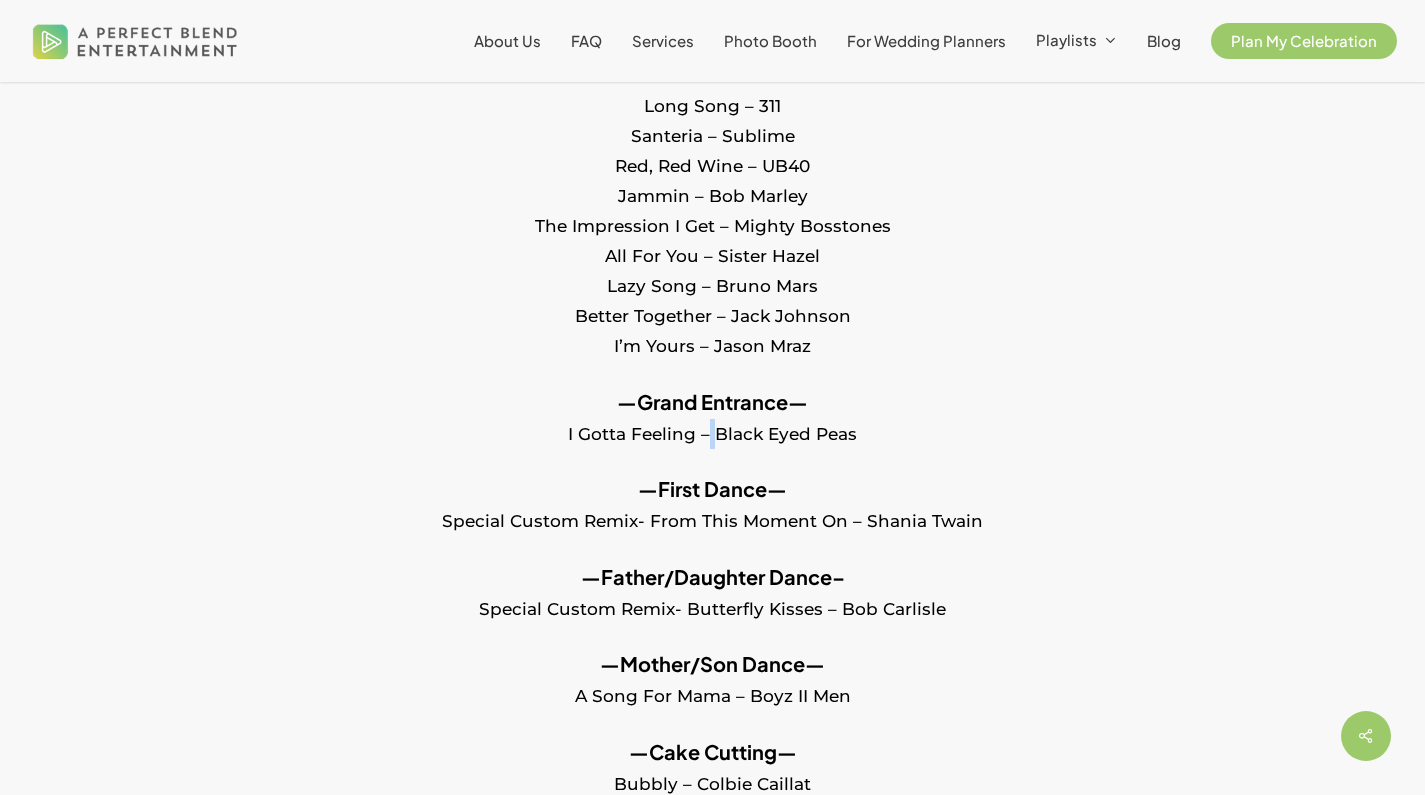 click on "—Grand Entrance—
I Gotta Feeling – Black Eyed Peas" at bounding box center (712, 431) 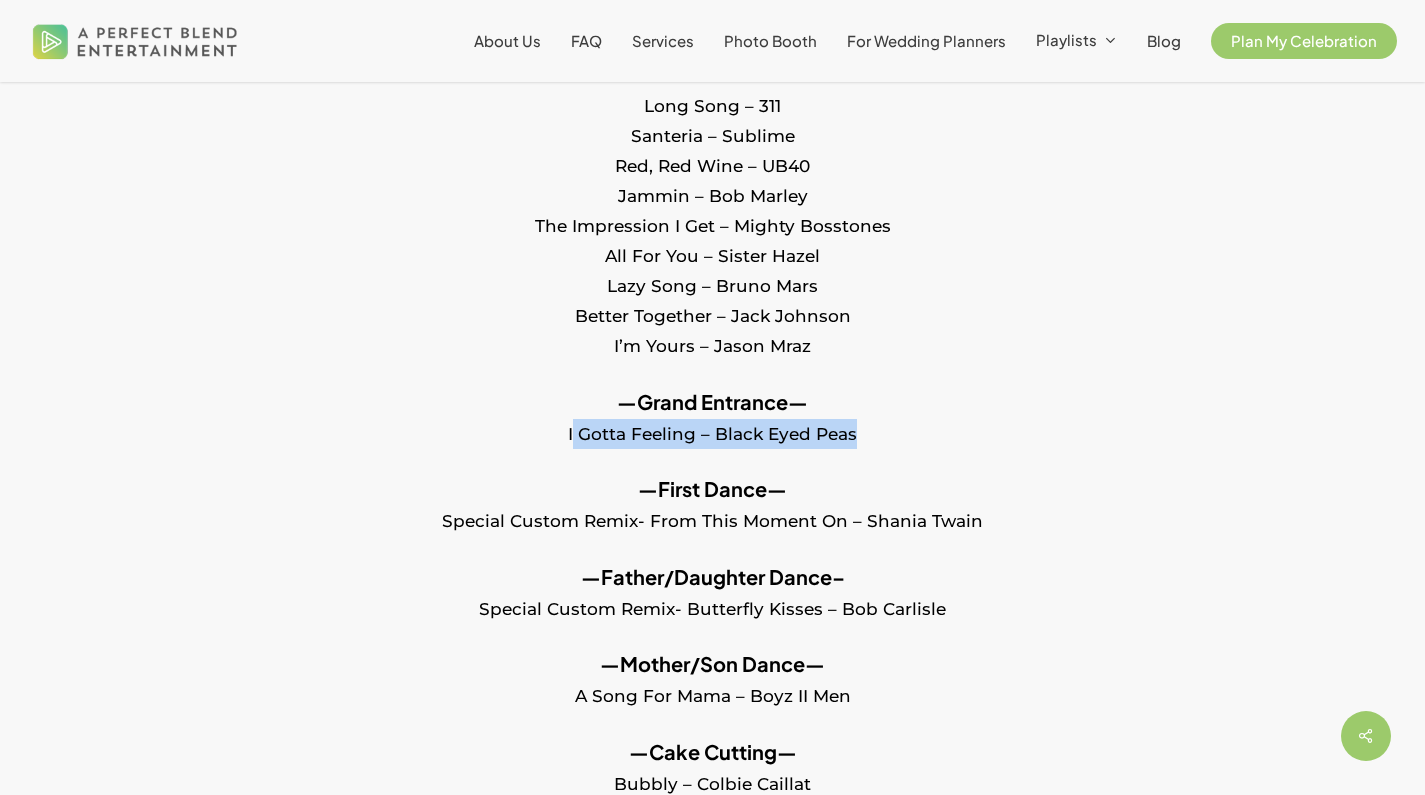 click on "—Grand Entrance—
I Gotta Feeling – Black Eyed Peas" at bounding box center [712, 431] 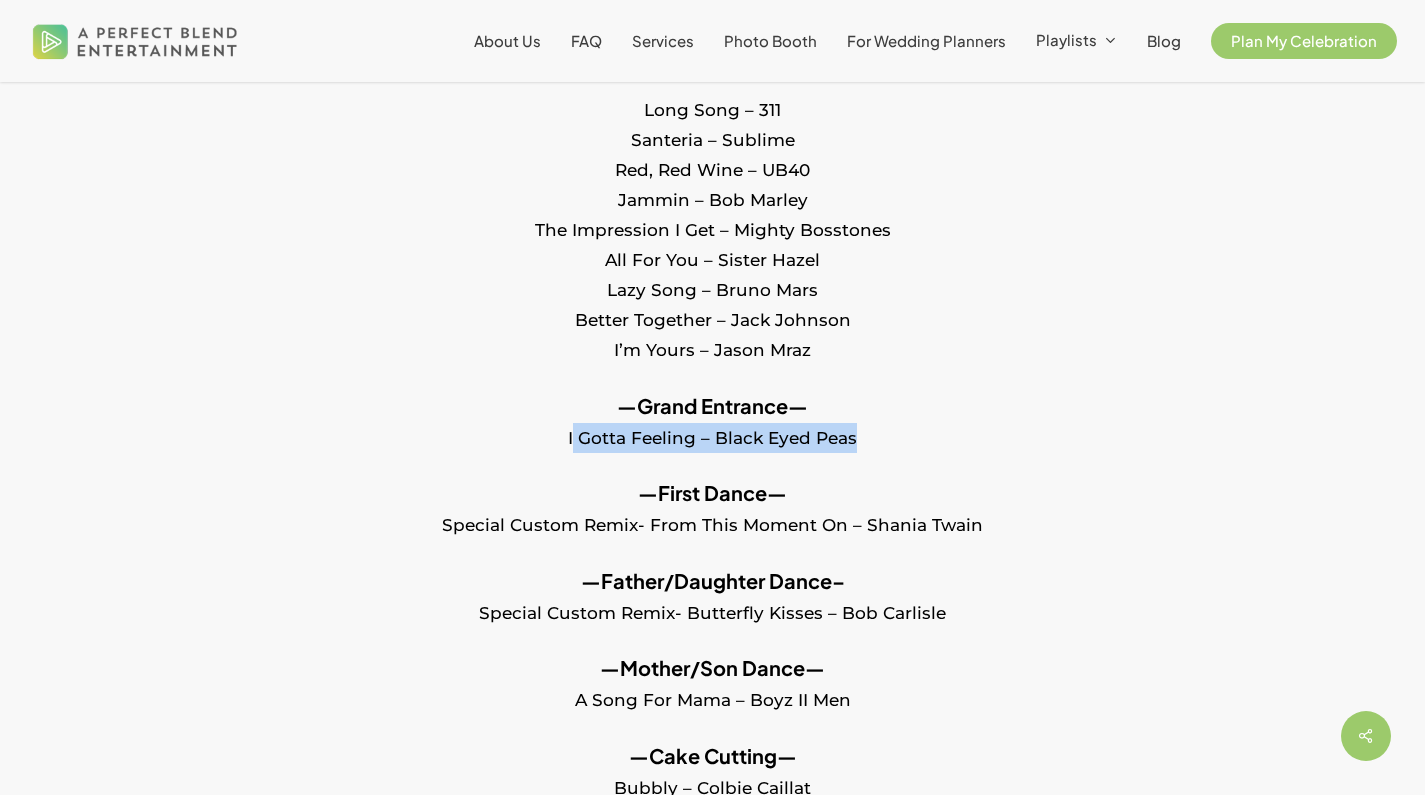 scroll, scrollTop: 0, scrollLeft: 0, axis: both 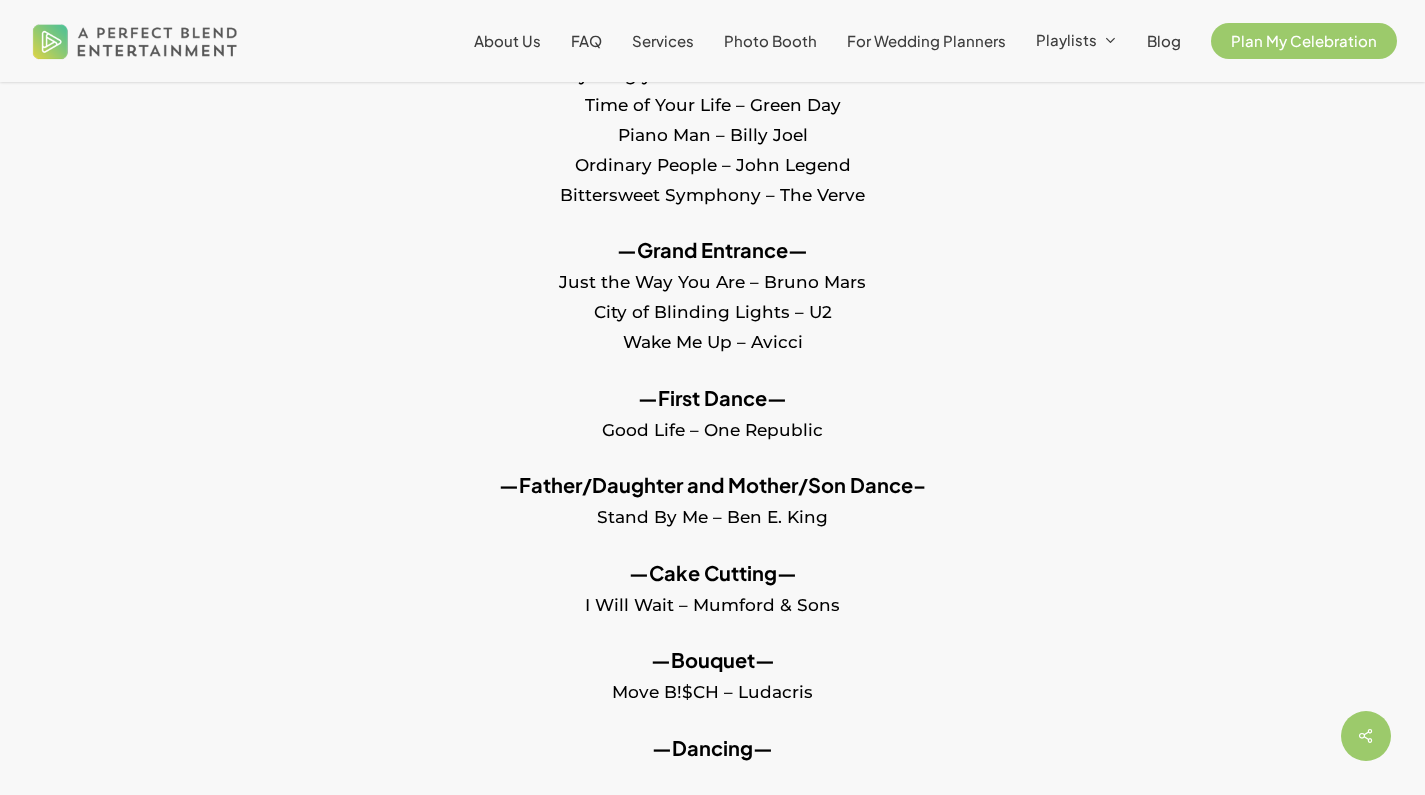 click on "—First Dance—
Good Life – One Republic" at bounding box center [712, 427] 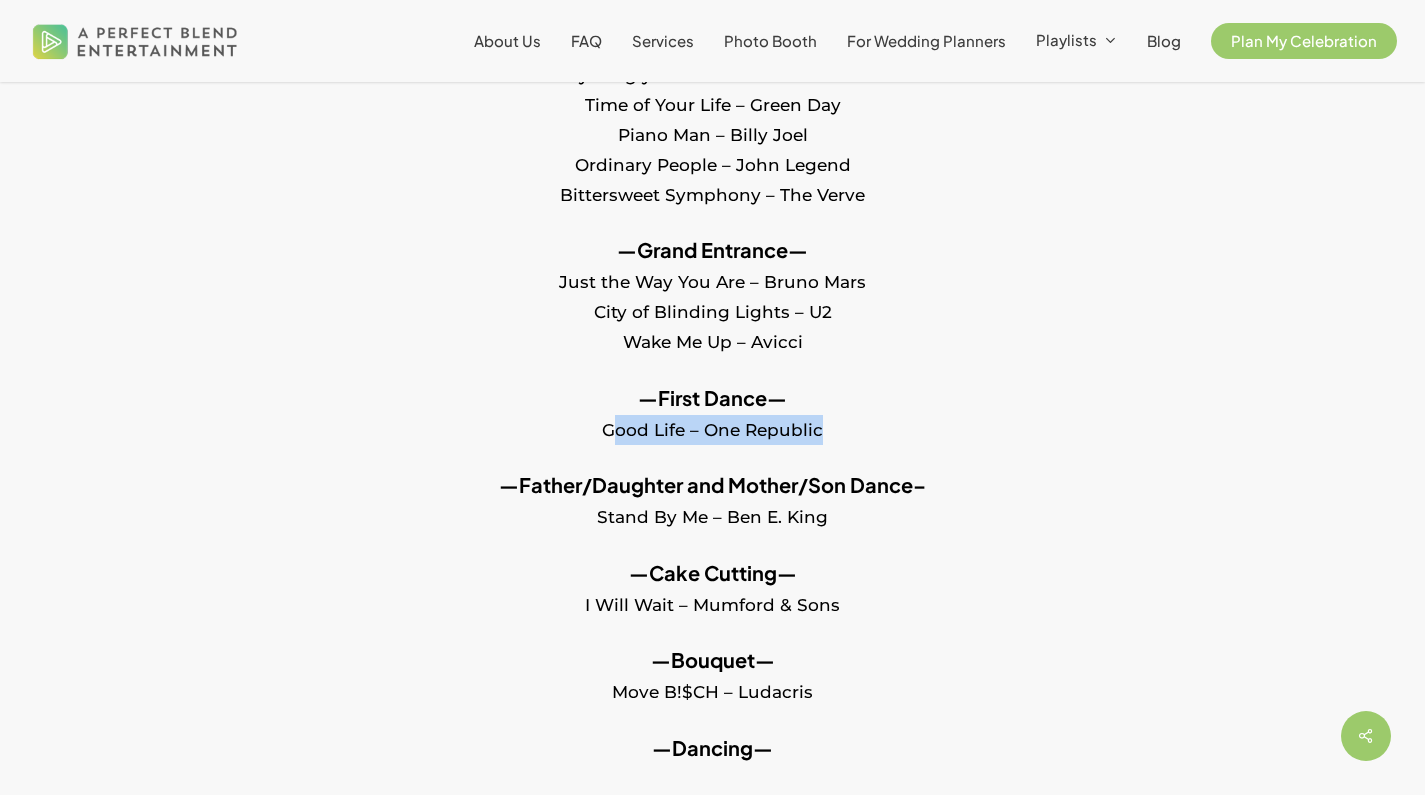 click on "—First Dance—
Good Life – One Republic" at bounding box center (712, 427) 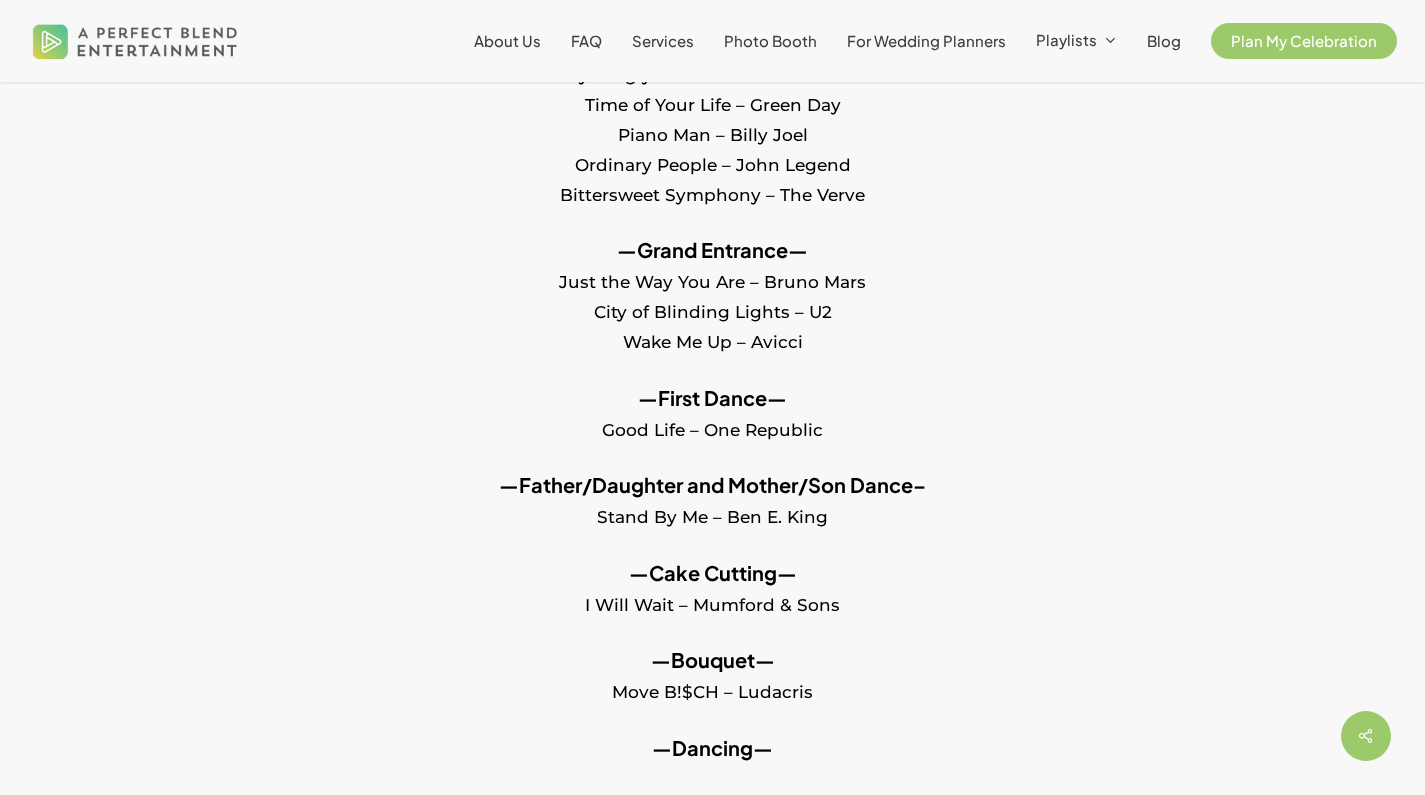 click on "—Grand Entrance—
Just the Way You Are – Bruno Mars
City of Blinding Lights – U2
Wake Me Up – Avicci" at bounding box center [712, 309] 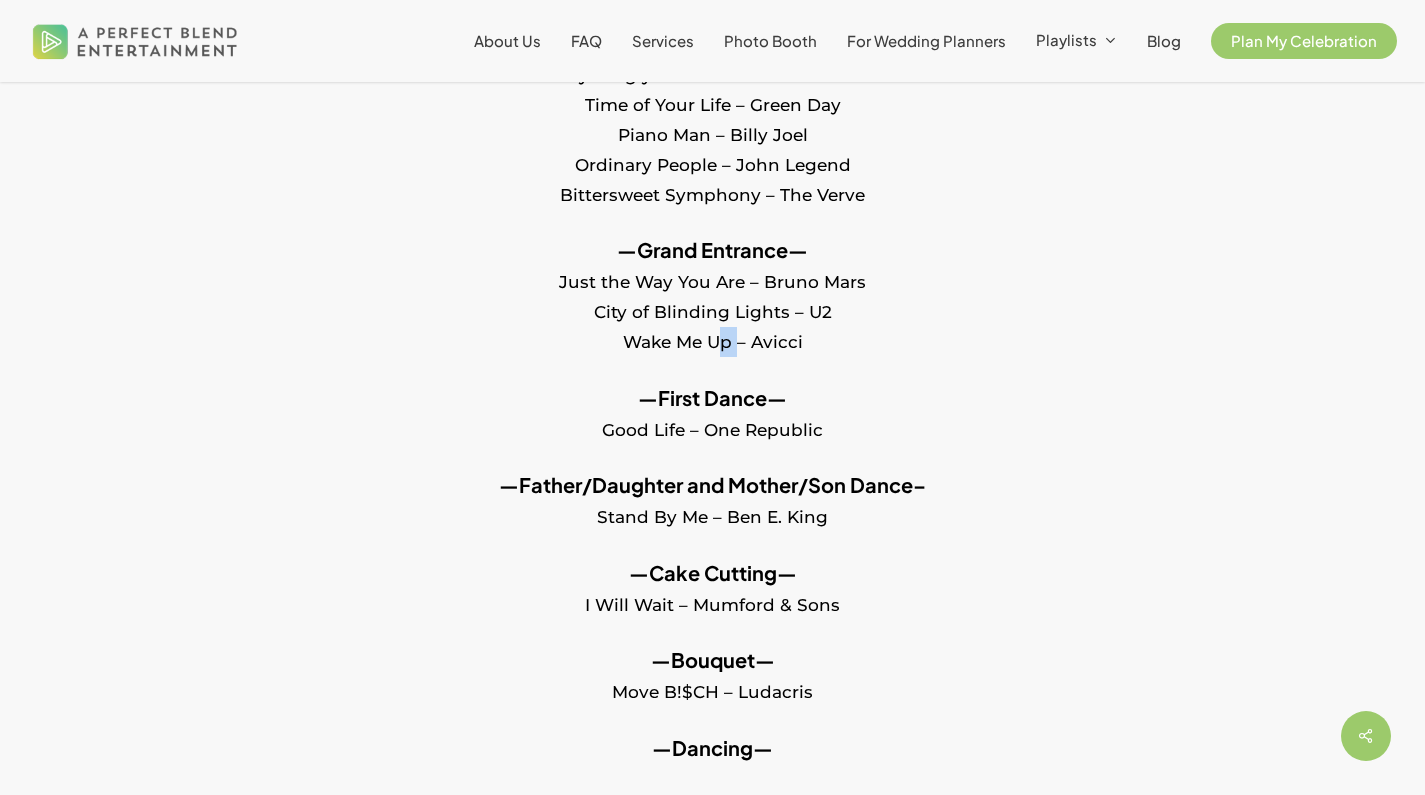 click on "—Grand Entrance—
Just the Way You Are – Bruno Mars
City of Blinding Lights – U2
Wake Me Up – Avicci" at bounding box center (712, 309) 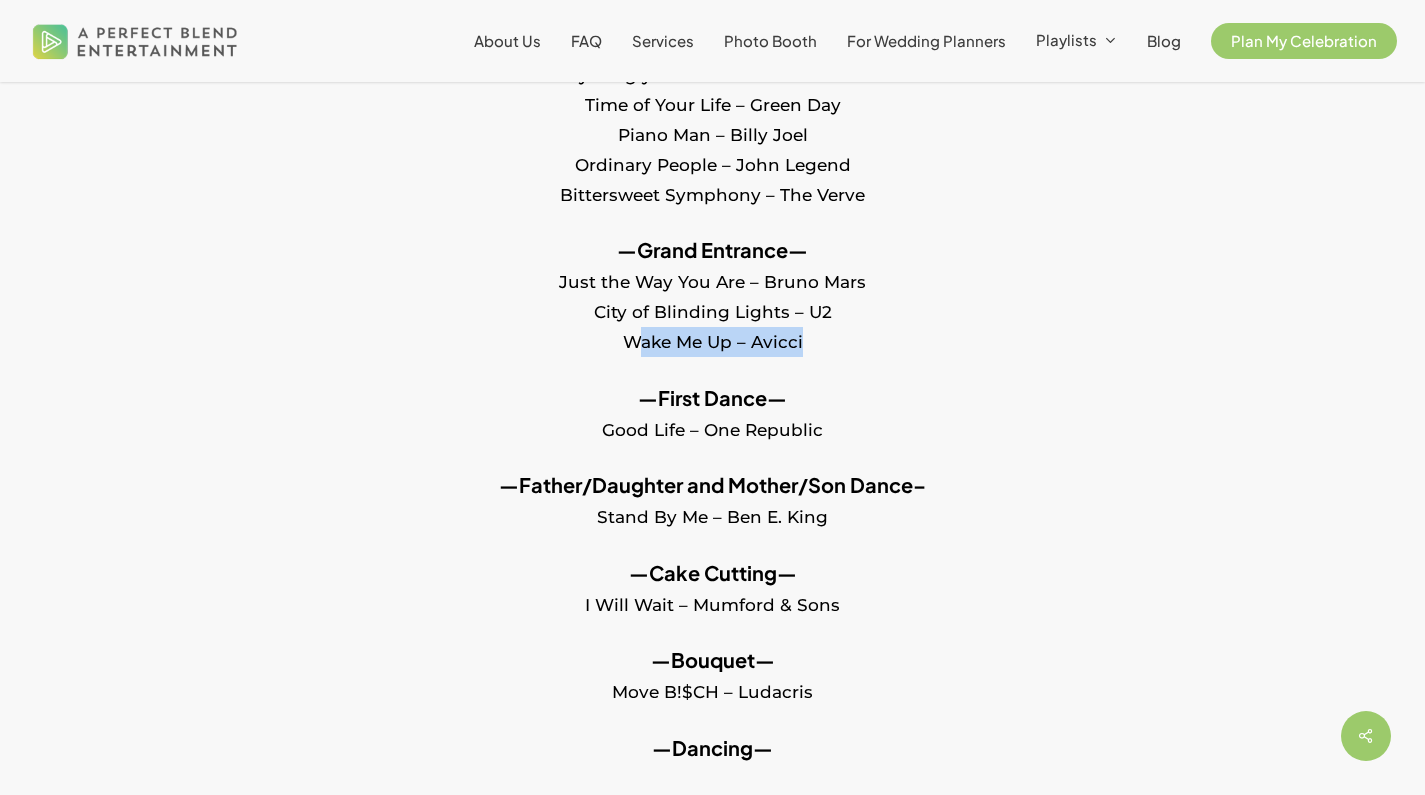 click on "—Grand Entrance—
Just the Way You Are – Bruno Mars
City of Blinding Lights – U2
Wake Me Up – Avicci" at bounding box center [712, 309] 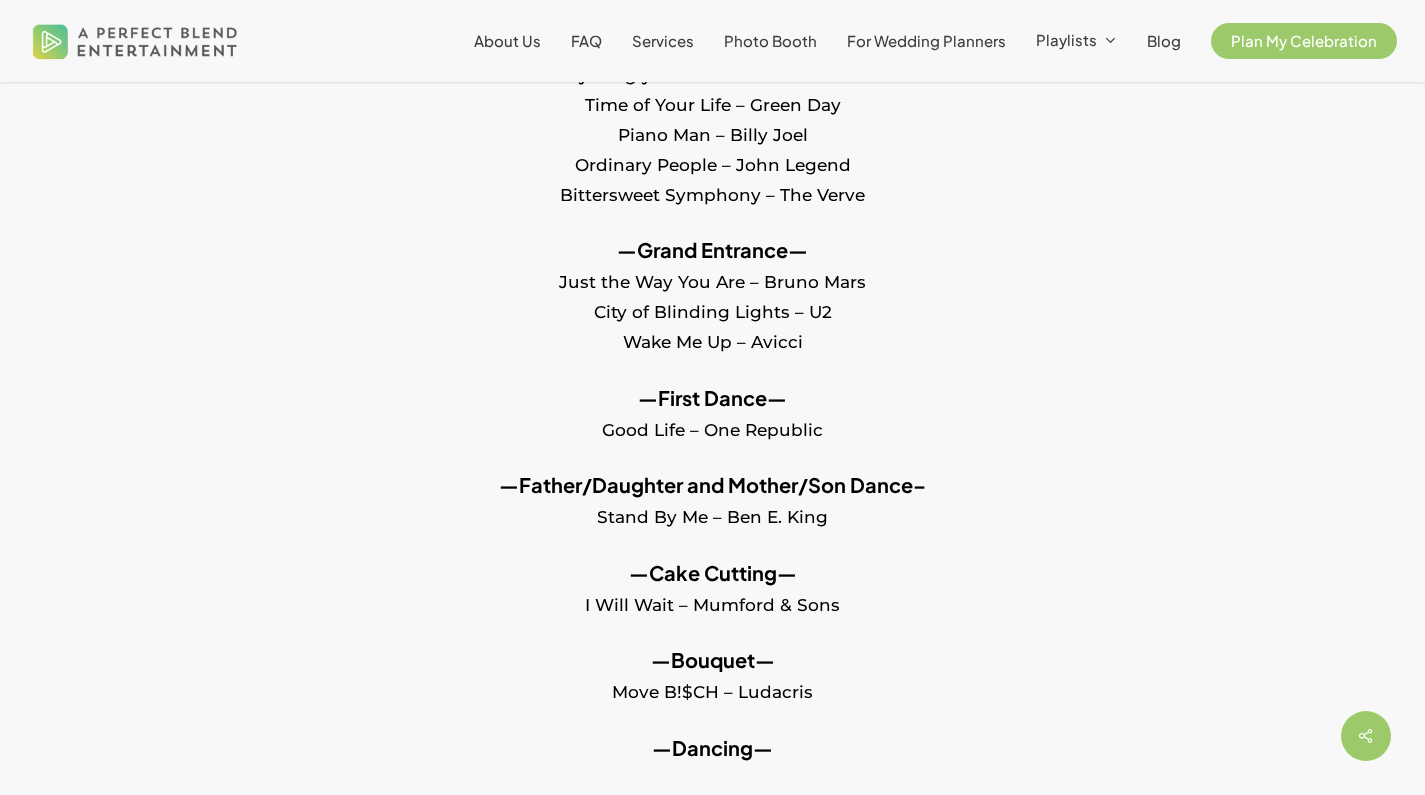 click on "—Grand Entrance—
Just the Way You Are – Bruno Mars
City of Blinding Lights – U2
Wake Me Up – Avicci" at bounding box center (712, 309) 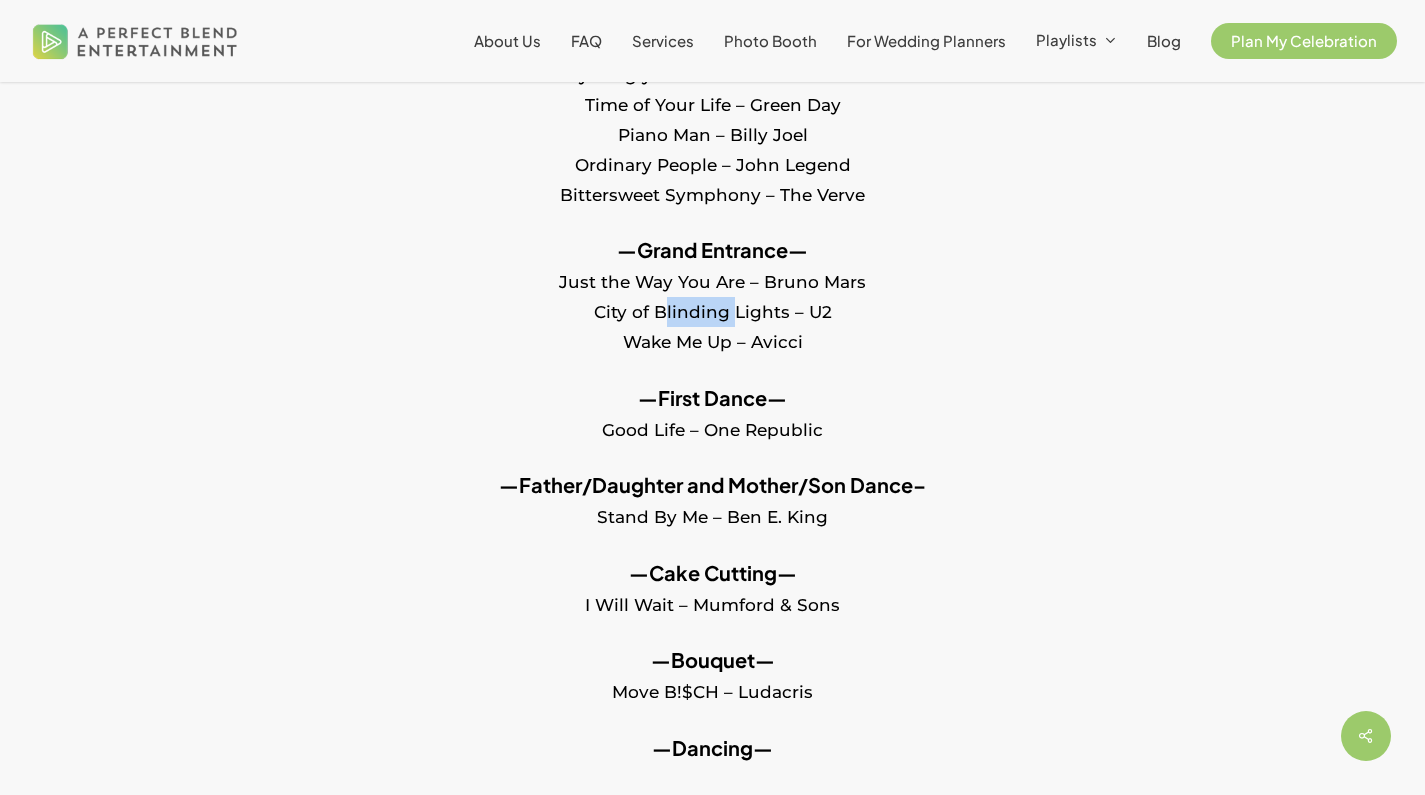 click on "—Grand Entrance—
Just the Way You Are – Bruno Mars
City of Blinding Lights – U2
Wake Me Up – Avicci" at bounding box center [712, 309] 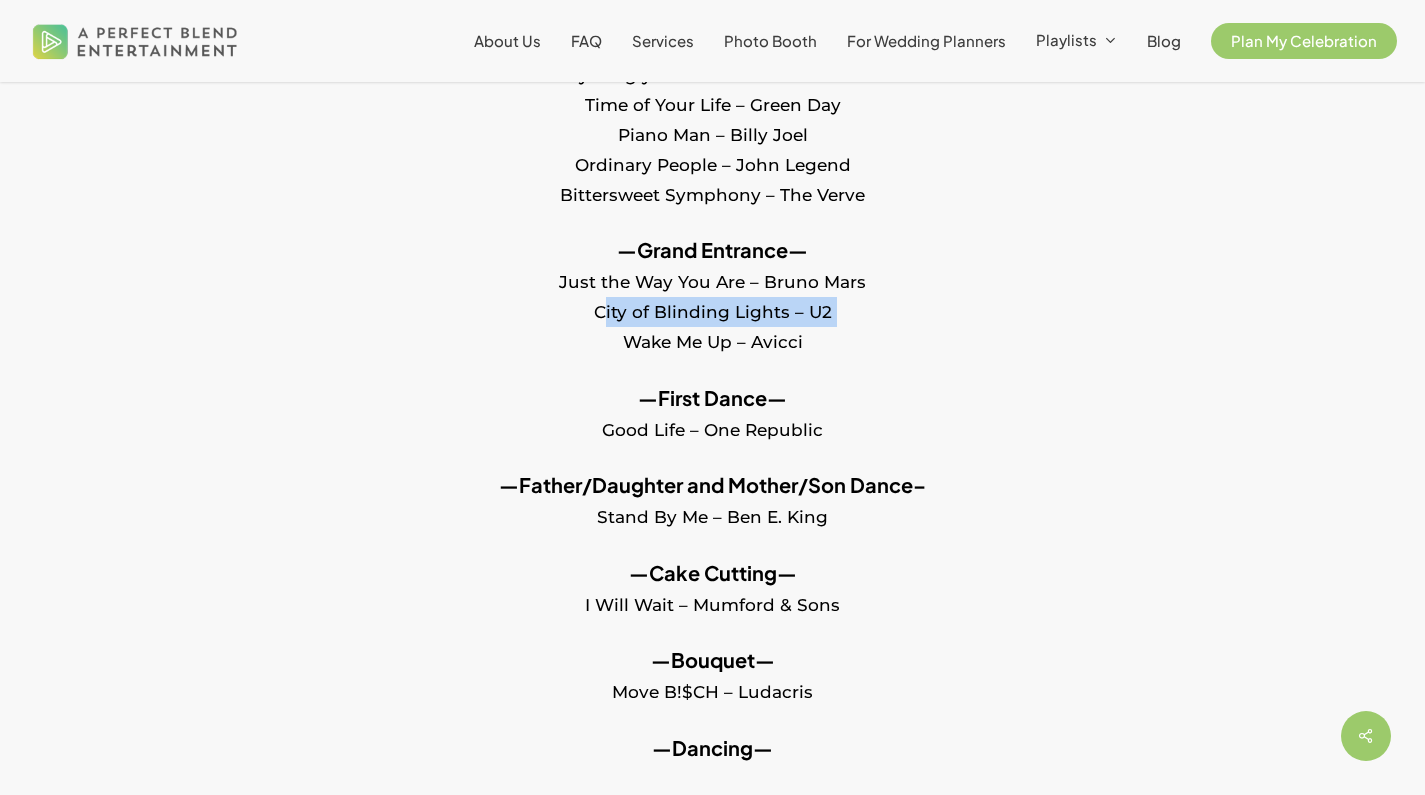 click on "—Grand Entrance—
Just the Way You Are – Bruno Mars
City of Blinding Lights – U2
Wake Me Up – Avicci" at bounding box center (712, 309) 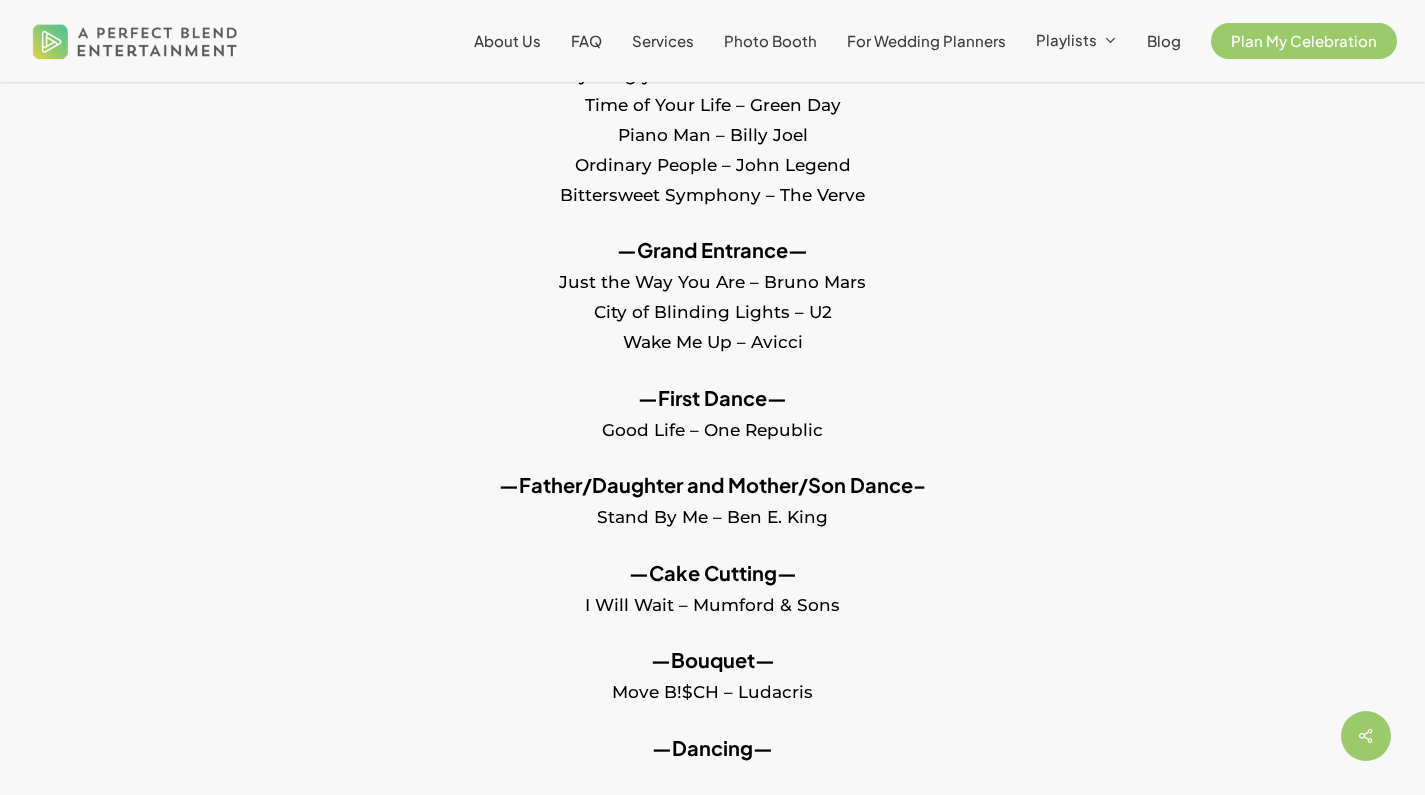 click on "—Cocktail—
Beautiful Day – U2
Superman – Five for Fighting
The Cave – Mumford and Sons
Viva La Vida – Coldplay
How to Save a Life – Fray
She Will Be Loved – Maroon 5
I Wanna Love You – Bob Marley
Hey Ho – Lumineers
I’m Yours – Jason Maraz
Soul Sister – Train
Everything you Want – Vertical Horizon
Time of Your Life – Green Day
Piano Man – Billy Joel
Ordinary People – John Legend
Bittersweet Symphony – The Verve" at bounding box center [712, -18] 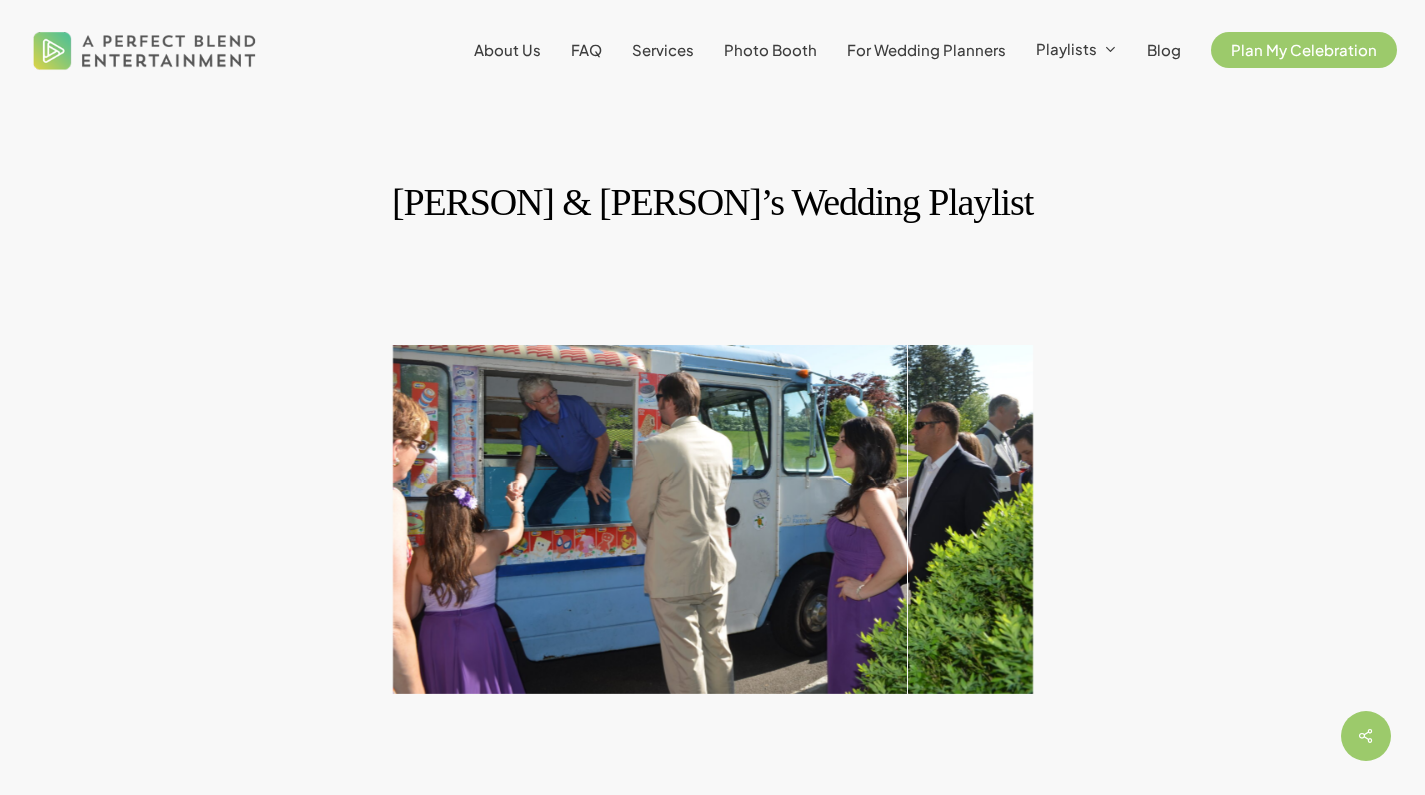 scroll, scrollTop: 0, scrollLeft: 0, axis: both 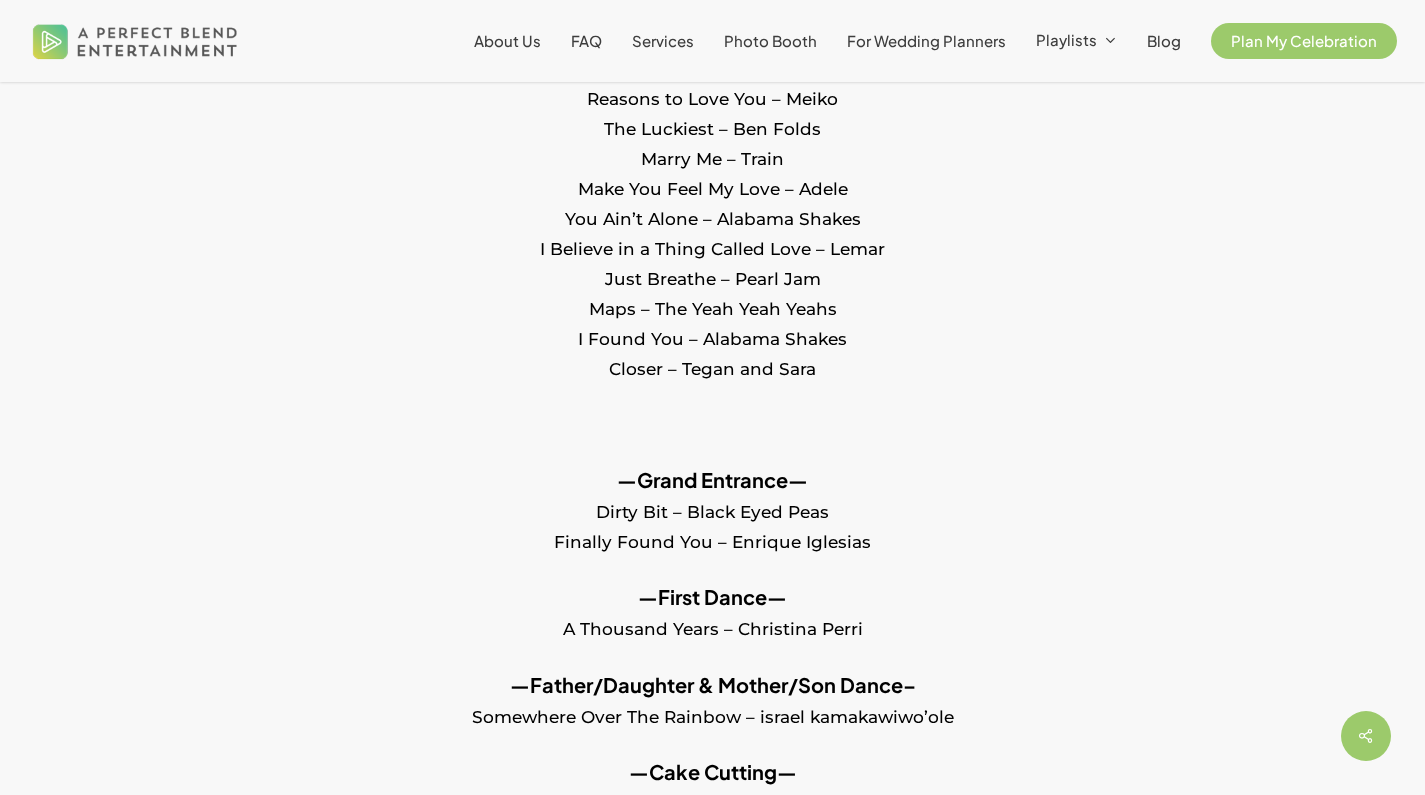 click on "—Grand Entrance—
Dirty Bit – Black Eyed Peas
Finally Found You – Enrique Iglesias" at bounding box center [712, 524] 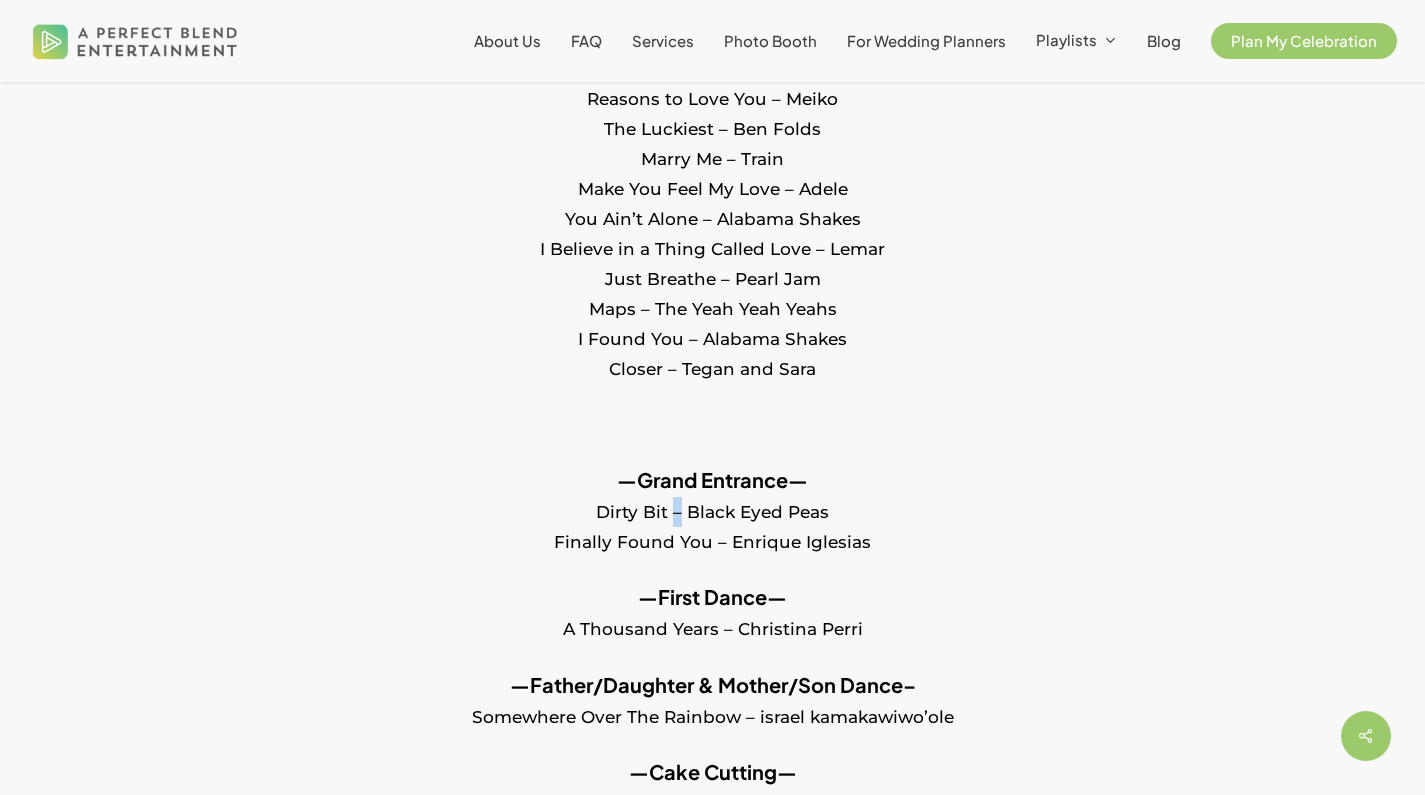 click on "—Grand Entrance—
Dirty Bit – Black Eyed Peas
Finally Found You – Enrique Iglesias" at bounding box center (712, 524) 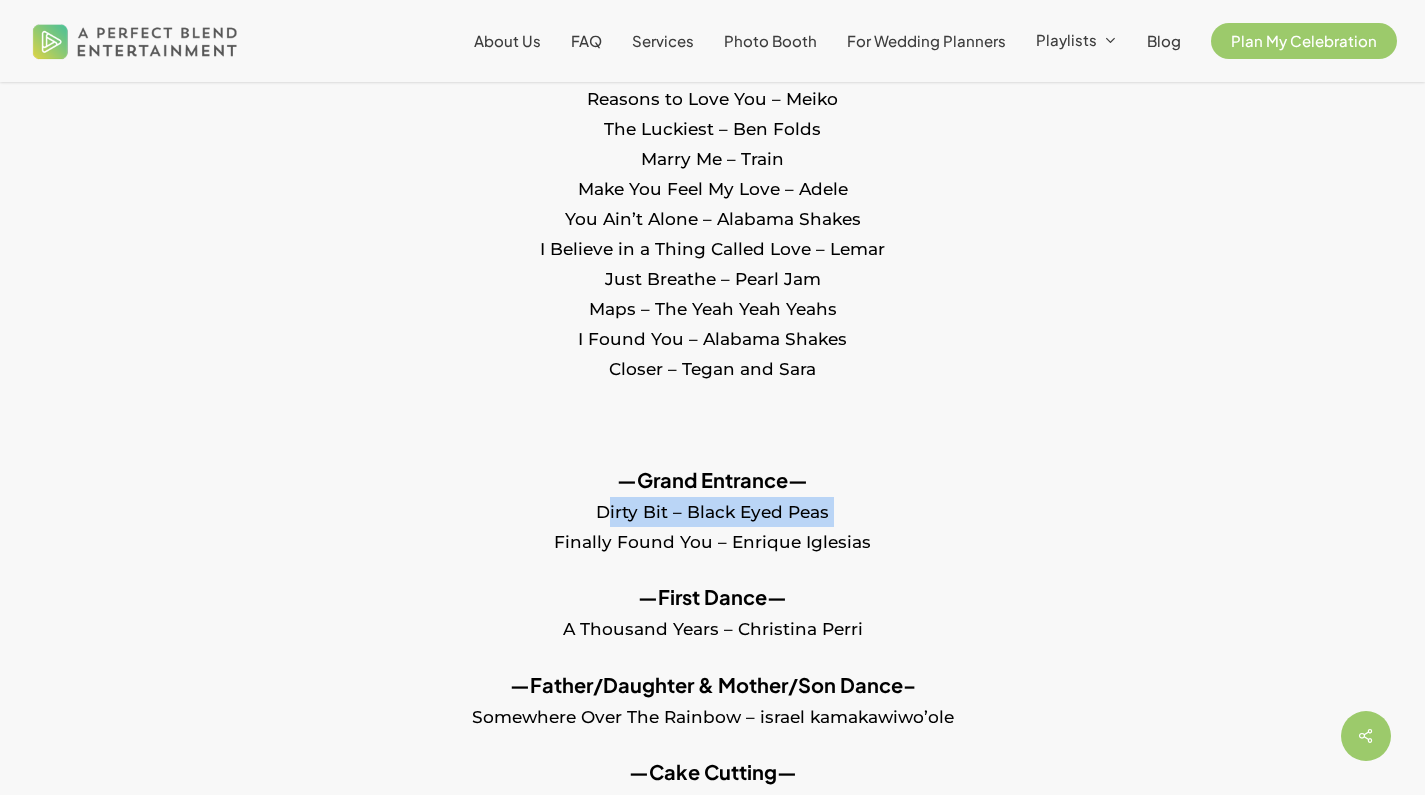click on "—Grand Entrance—
Dirty Bit – Black Eyed Peas
Finally Found You – Enrique Iglesias" at bounding box center (712, 524) 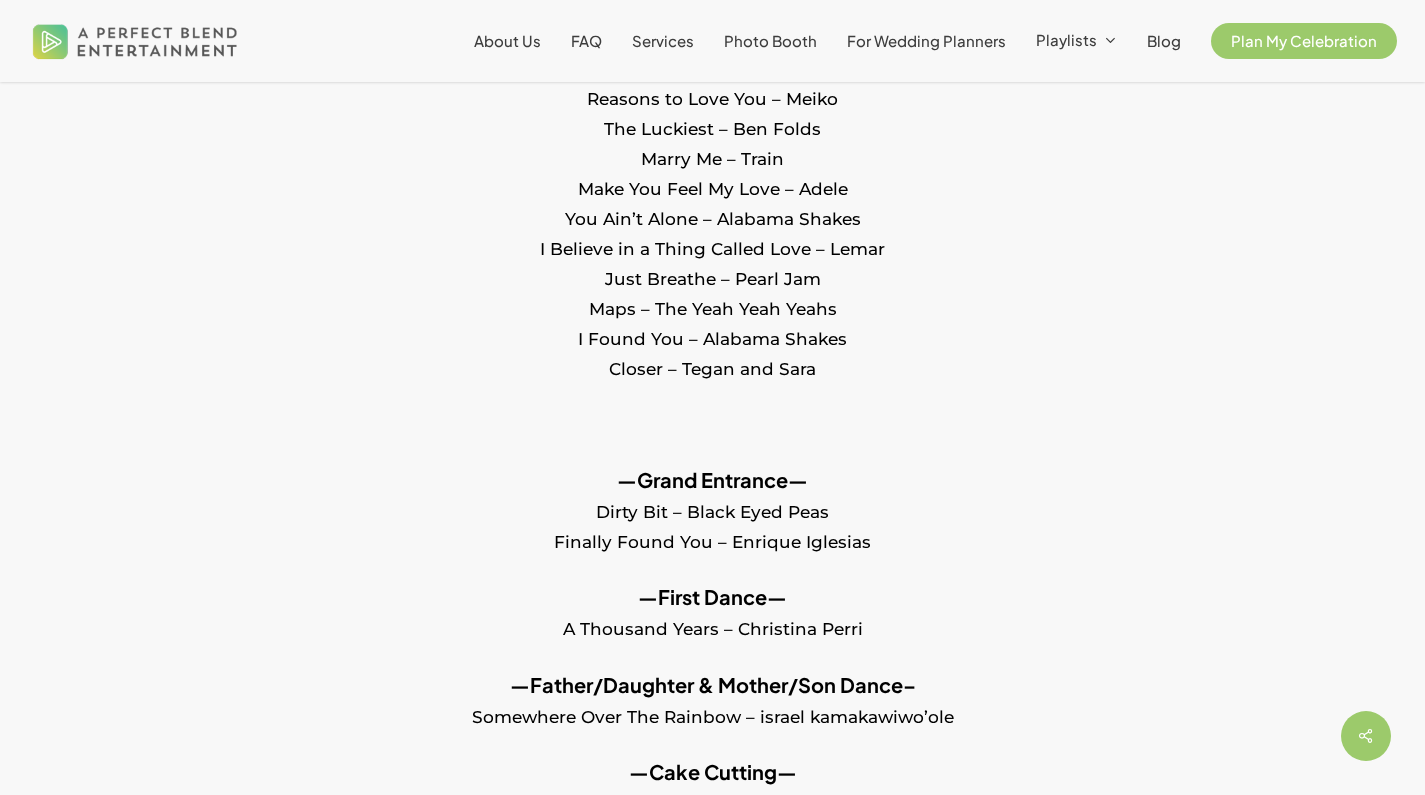 click on "—Grand Entrance—
Dirty Bit – Black Eyed Peas
Finally Found You – Enrique Iglesias" at bounding box center [712, 524] 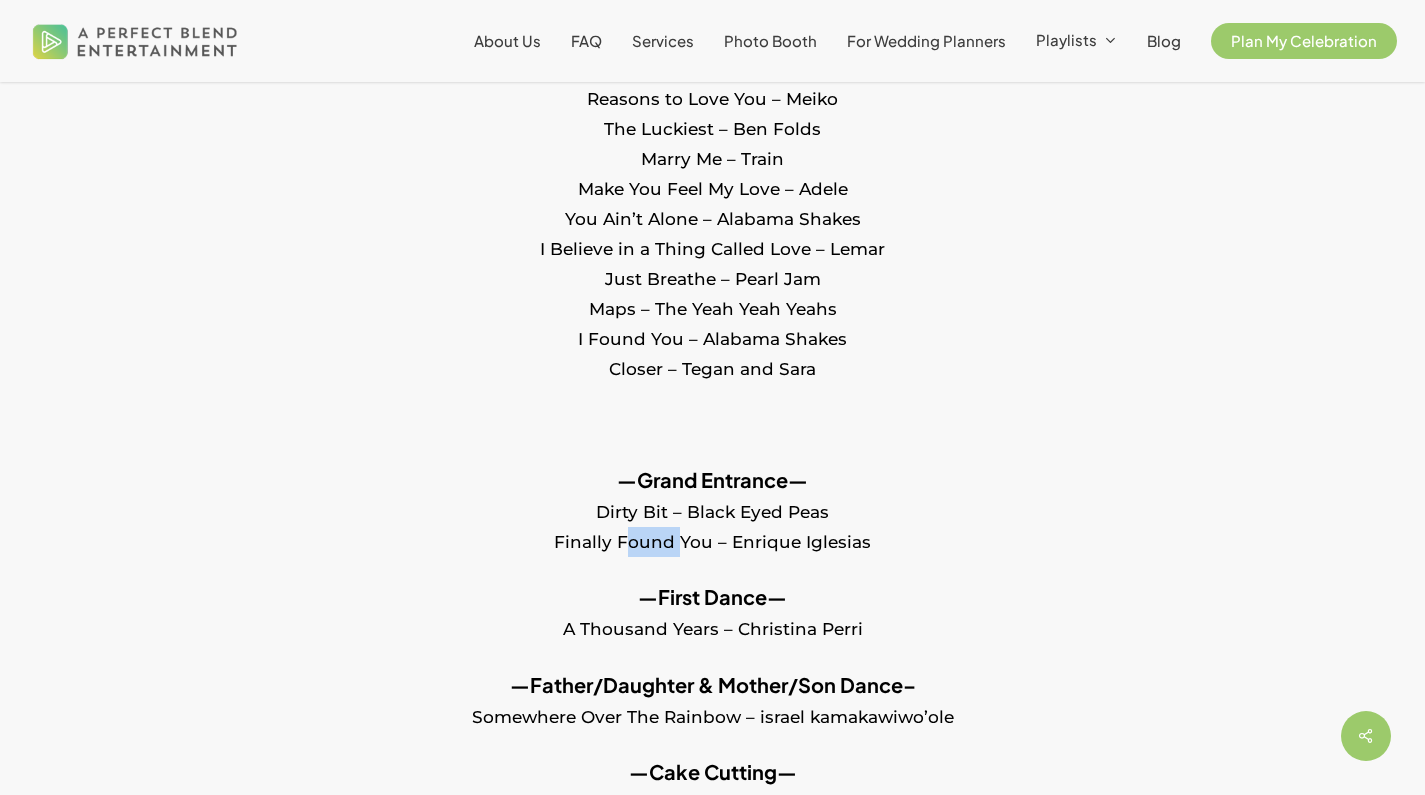 click on "—Grand Entrance—
Dirty Bit – Black Eyed Peas
Finally Found You – Enrique Iglesias" at bounding box center [712, 524] 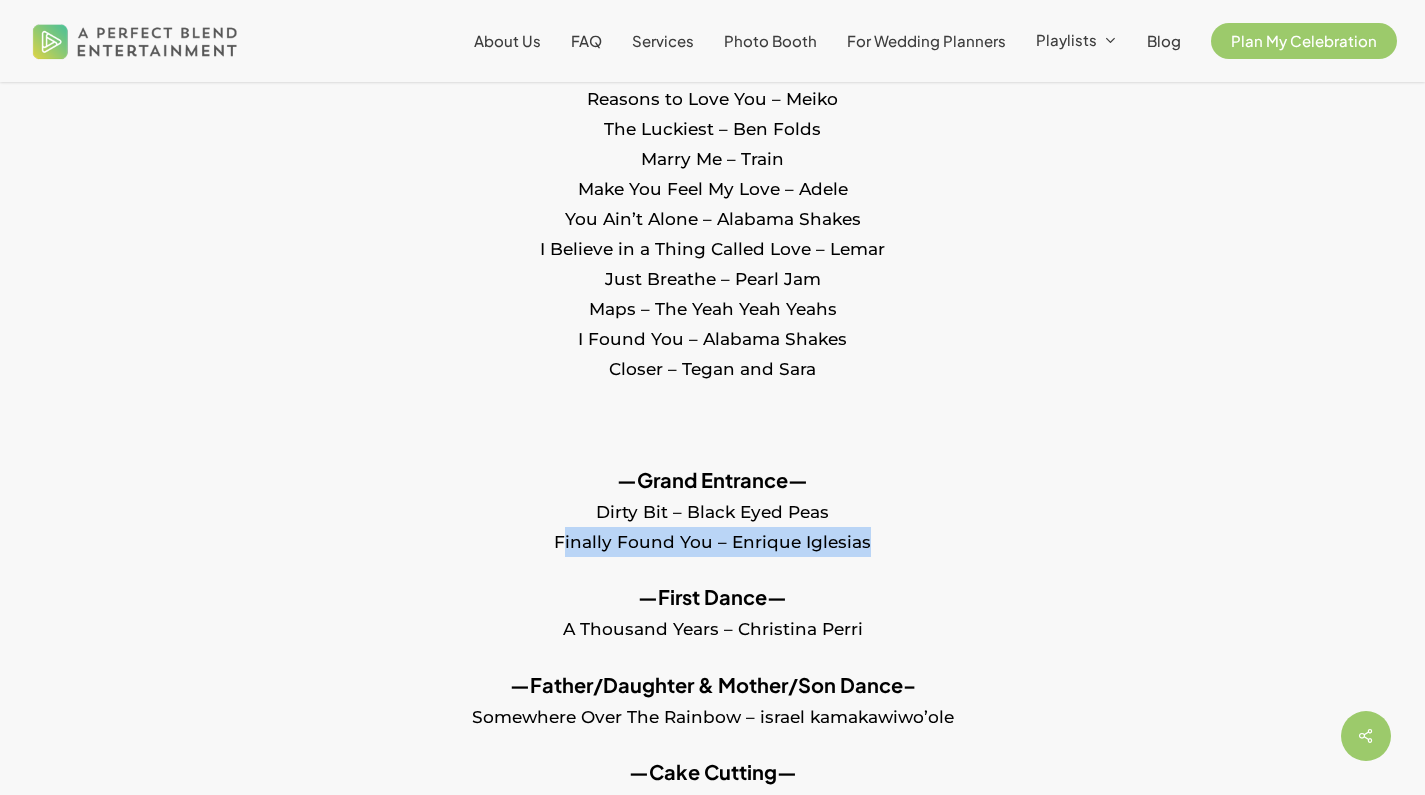 click on "—Grand Entrance—
Dirty Bit – Black Eyed Peas
Finally Found You – Enrique Iglesias" at bounding box center (712, 524) 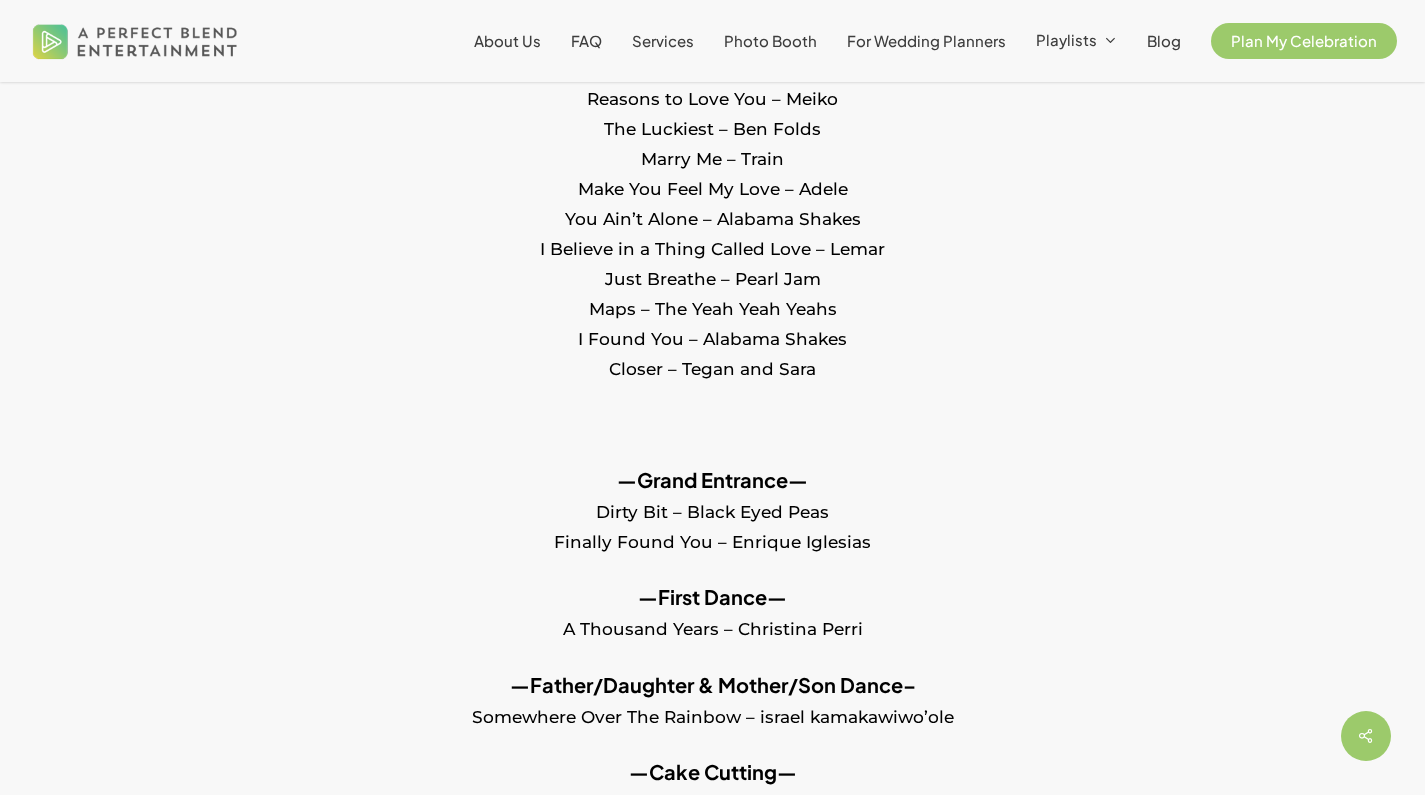 click on "First Day Of My Life – Bright Eyes
I Chose You – Grace Potter and the Nocturnals
Johnny and June – Heidi Newfield
Mario Kart Love Song – Sam Hart
I Won’t Give Up – Jason Mraz
Naked As We Came – Iron & Wine
I Wanna Make You Close Your Eyes – Dierks Bentley
January Wedding – The Avett Brothers
The Way I Am – Ingrid Michaelson
Reasons to Love You – Meiko
The Luckiest – Ben Folds
Marry Me – Train
Make You Feel My Love – Adele
You Ain’t Alone – Alabama Shakes
I Believe in a Thing Called Love – Lemar
Just Breathe – Pearl Jam
Maps – The Yeah Yeah Yeahs
I Found You – Alabama Shakes
Closer – Tegan and Sara" at bounding box center [712, 112] 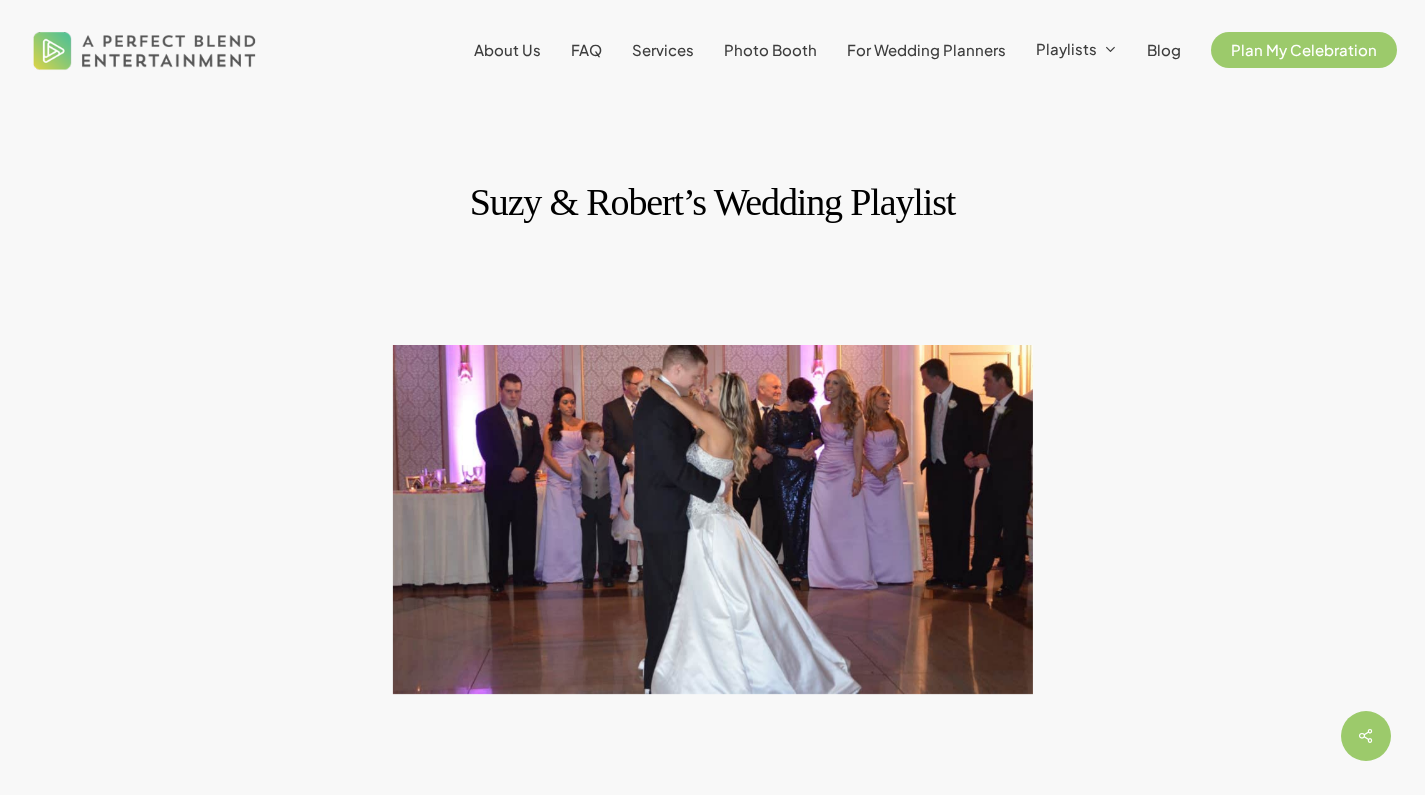 scroll, scrollTop: 0, scrollLeft: 0, axis: both 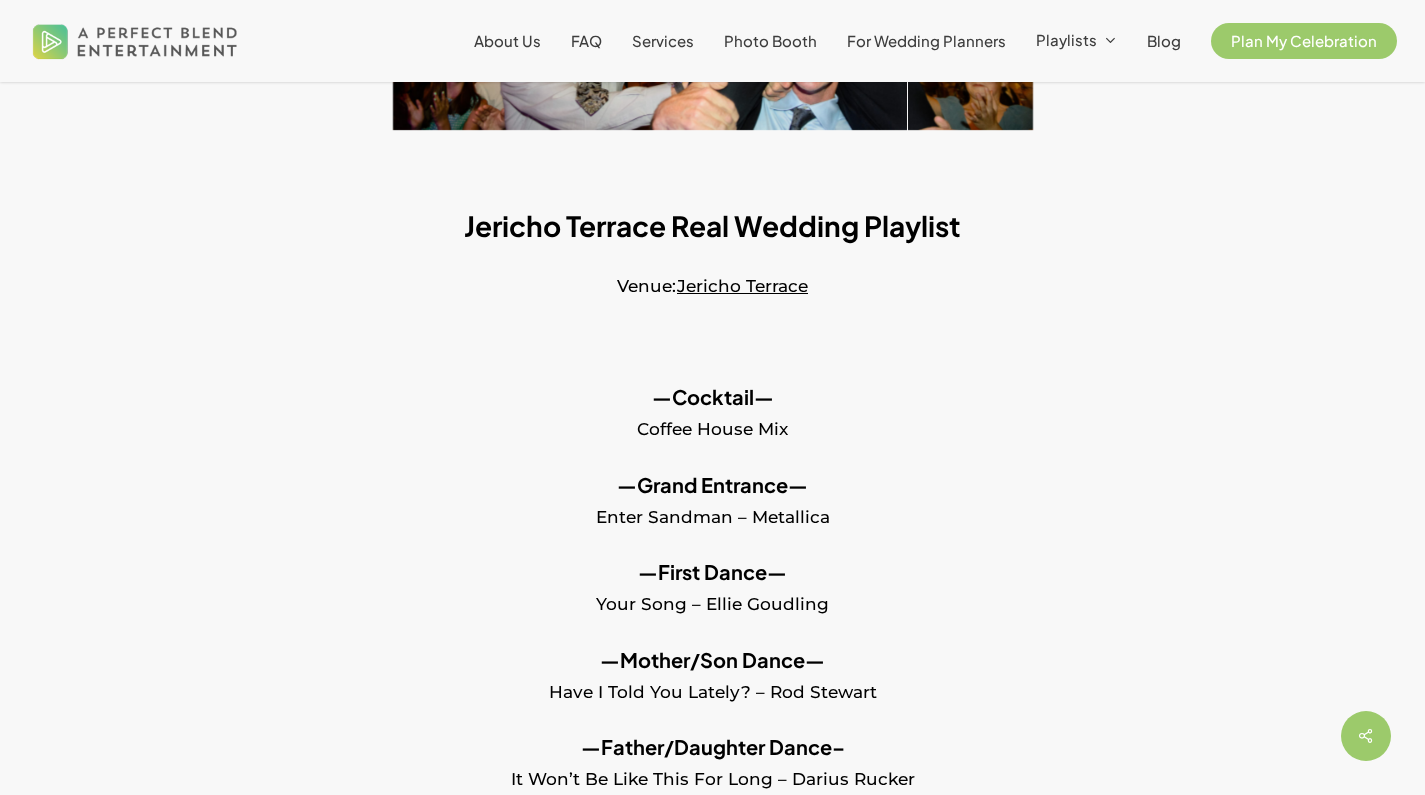 click on "—Grand Entrance—
Enter Sandman – Metallica" at bounding box center [712, 514] 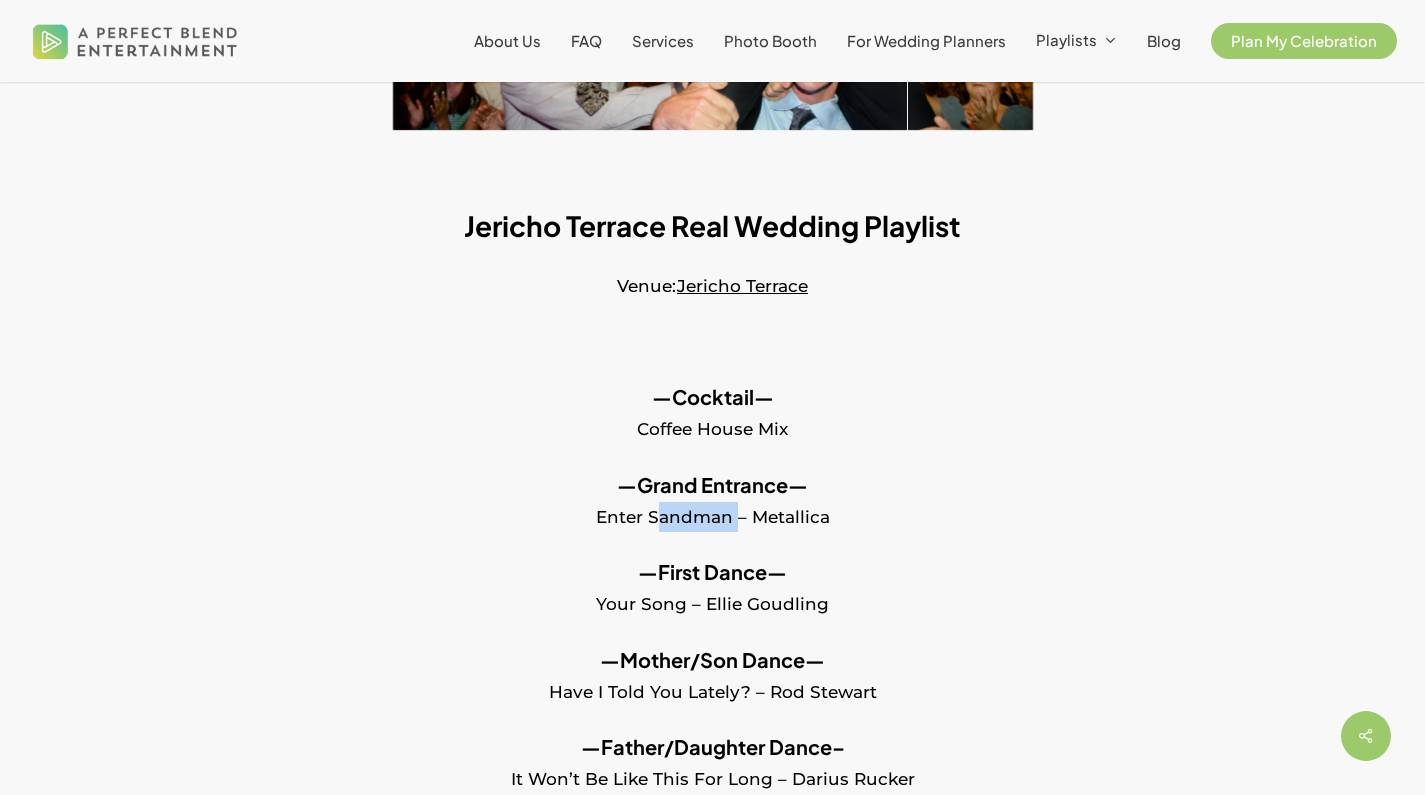 click on "—Grand Entrance—
Enter Sandman – Metallica" at bounding box center (712, 514) 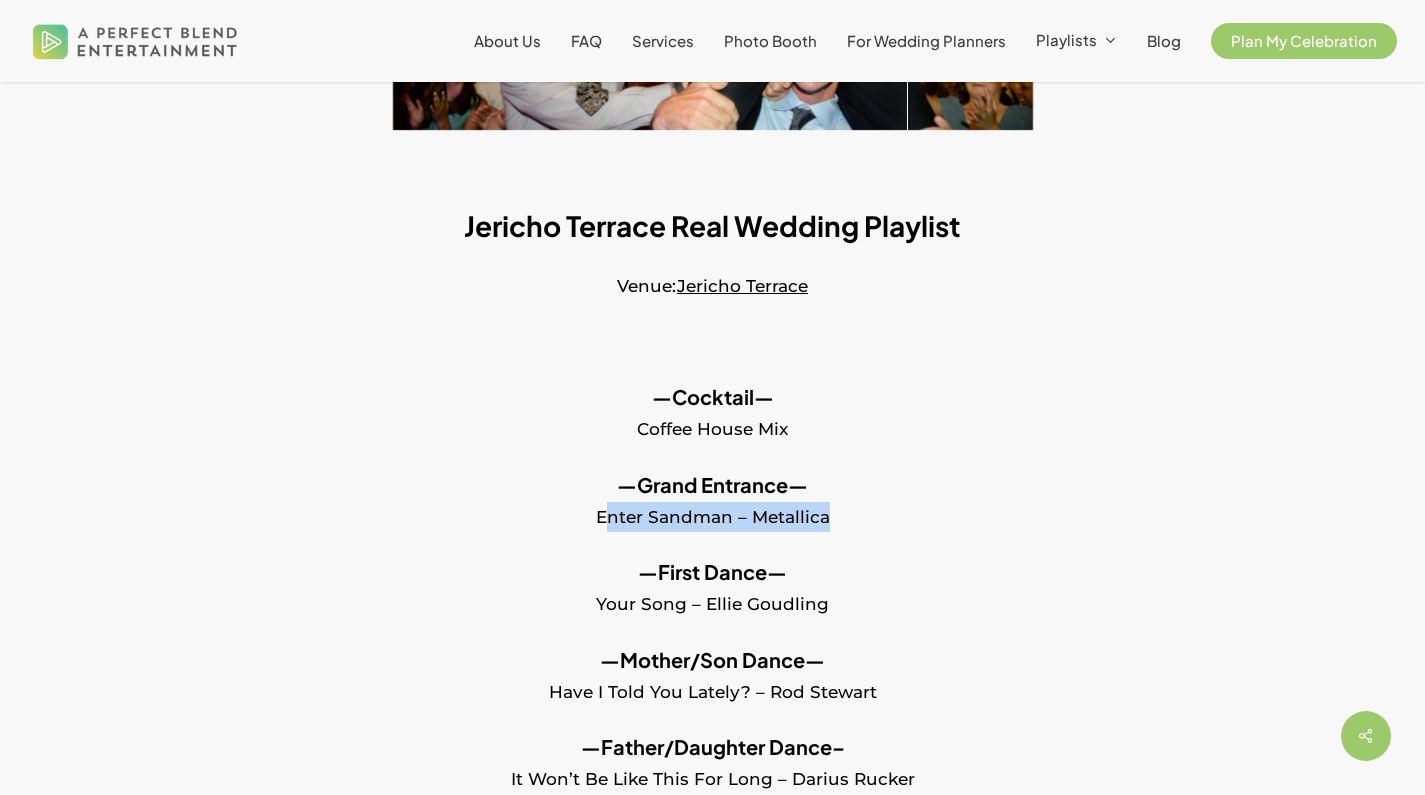 click on "—Grand Entrance—
Enter Sandman – Metallica" at bounding box center (712, 514) 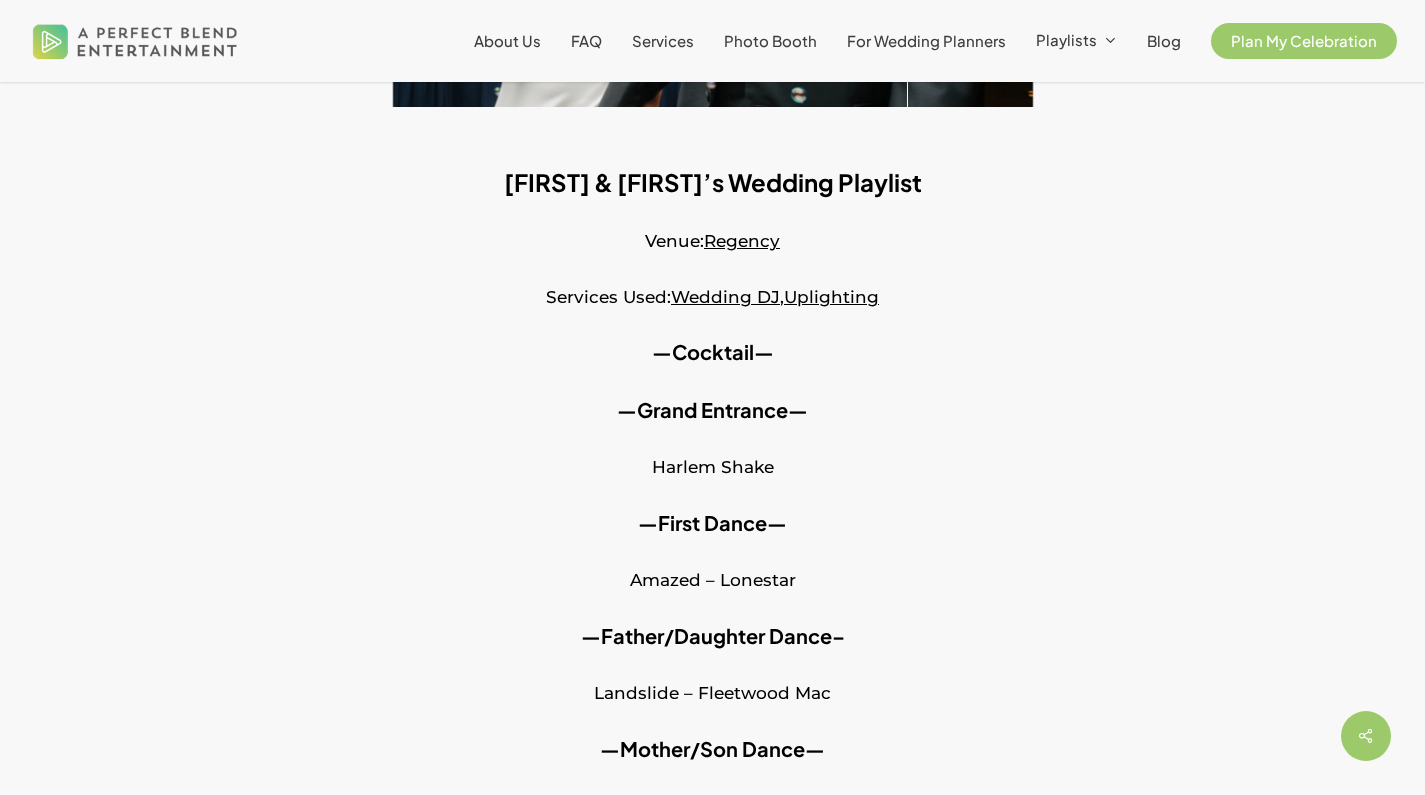 scroll, scrollTop: 695, scrollLeft: 0, axis: vertical 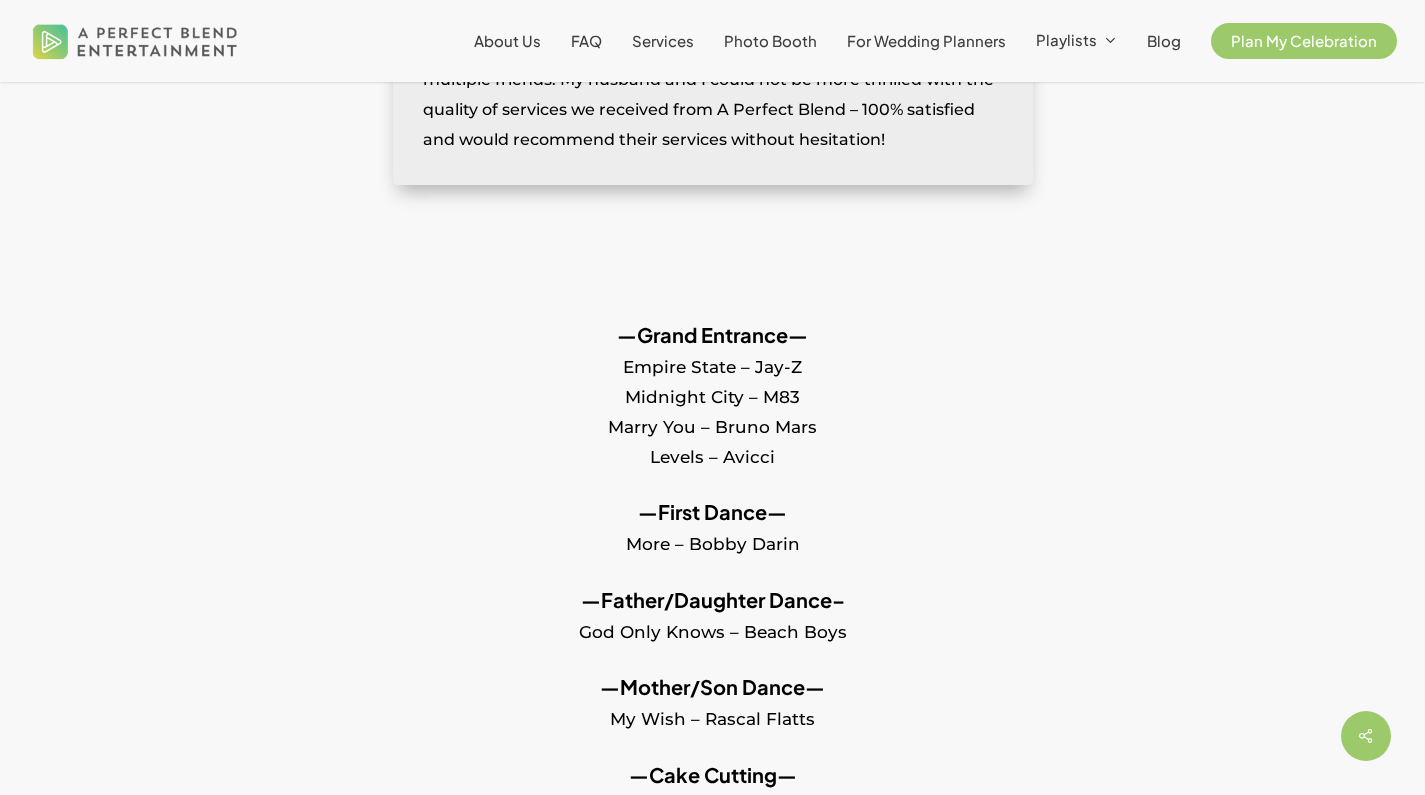 click on "—Grand Entrance—
Empire State – Jay-Z
Midnight City – M83
Marry You – [NAME]
Levels – Avicci" at bounding box center [712, 409] 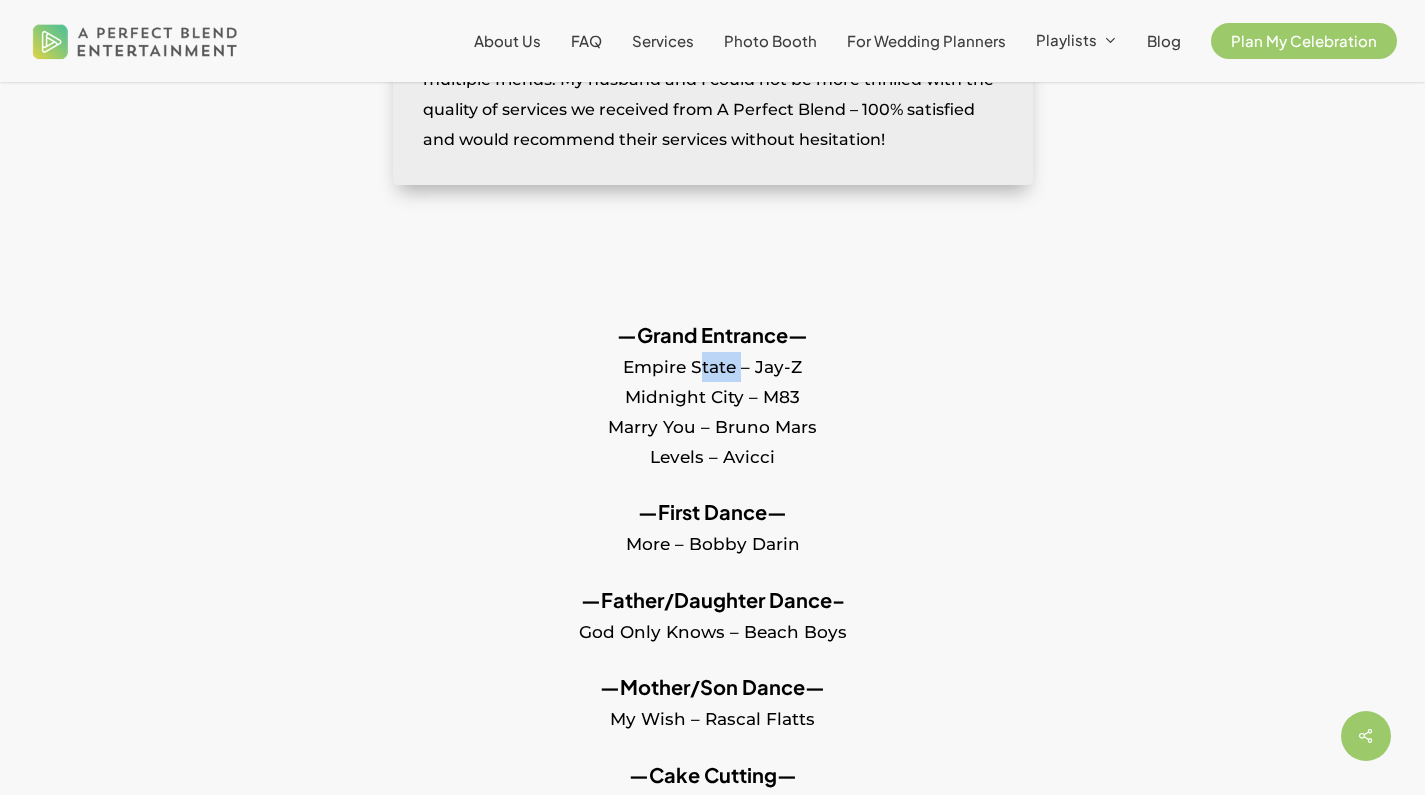 click on "—Grand Entrance—
Empire State – Jay-Z
Midnight City – M83
Marry You – [NAME]
Levels – Avicci" at bounding box center (712, 409) 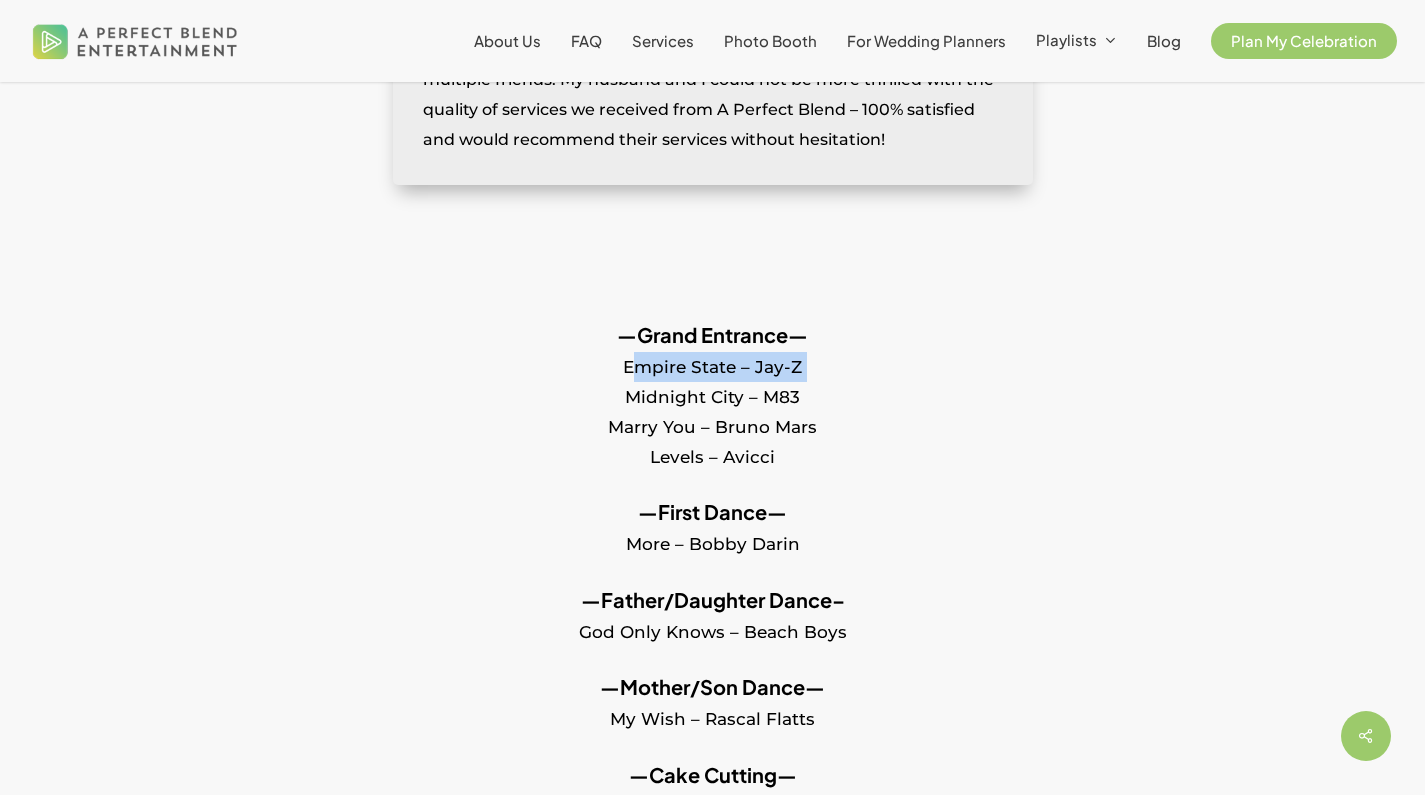 click on "—Grand Entrance—
Empire State – Jay-Z
Midnight City – M83
Marry You – [NAME]
Levels – Avicci" at bounding box center [712, 409] 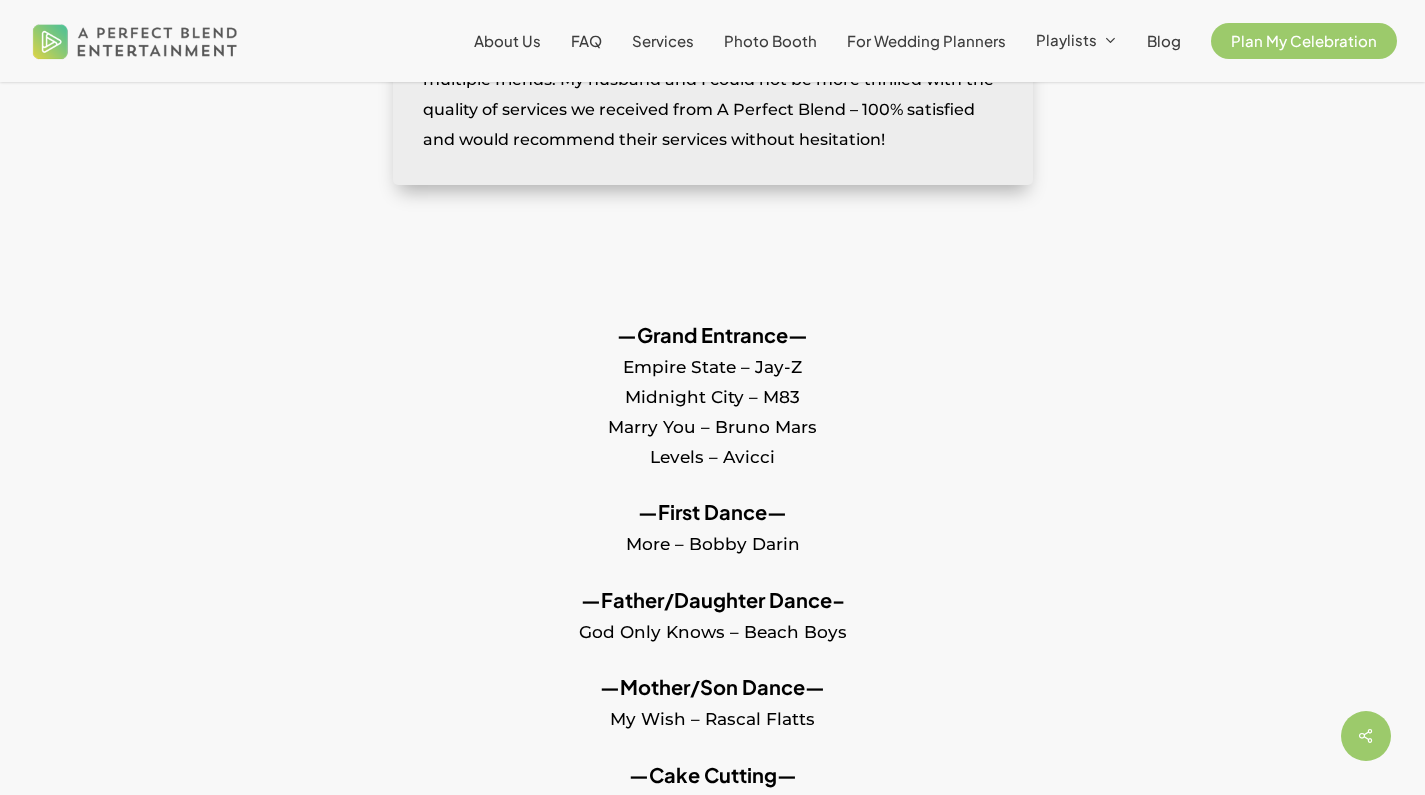 click on "—Grand Entrance—
Empire State – Jay-Z
Midnight City – M83
Marry You – [NAME]
Levels – Avicci" at bounding box center [712, 409] 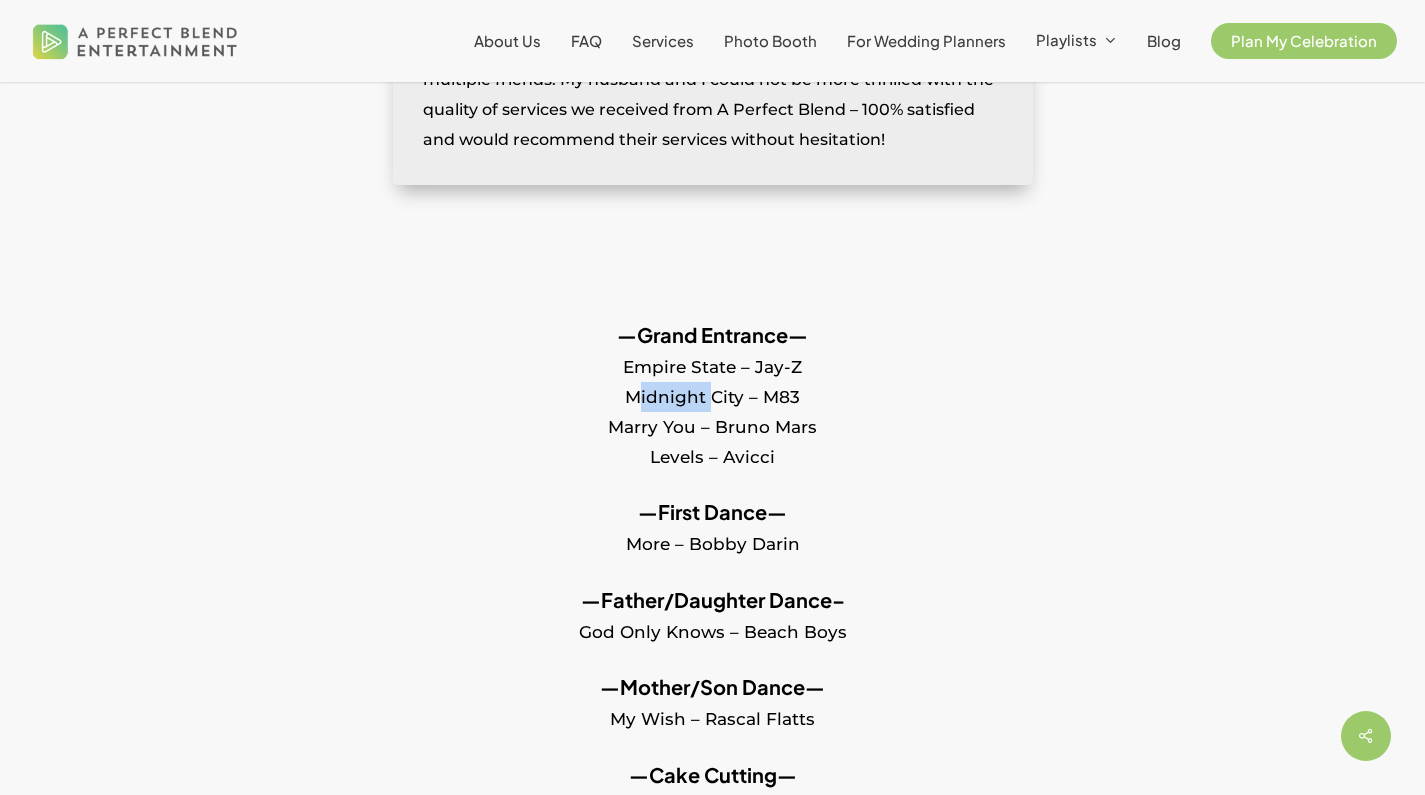 click on "—Grand Entrance—
Empire State – Jay-Z
Midnight City – M83
Marry You – Bruno Mars
Levels – Avicci" at bounding box center (712, 409) 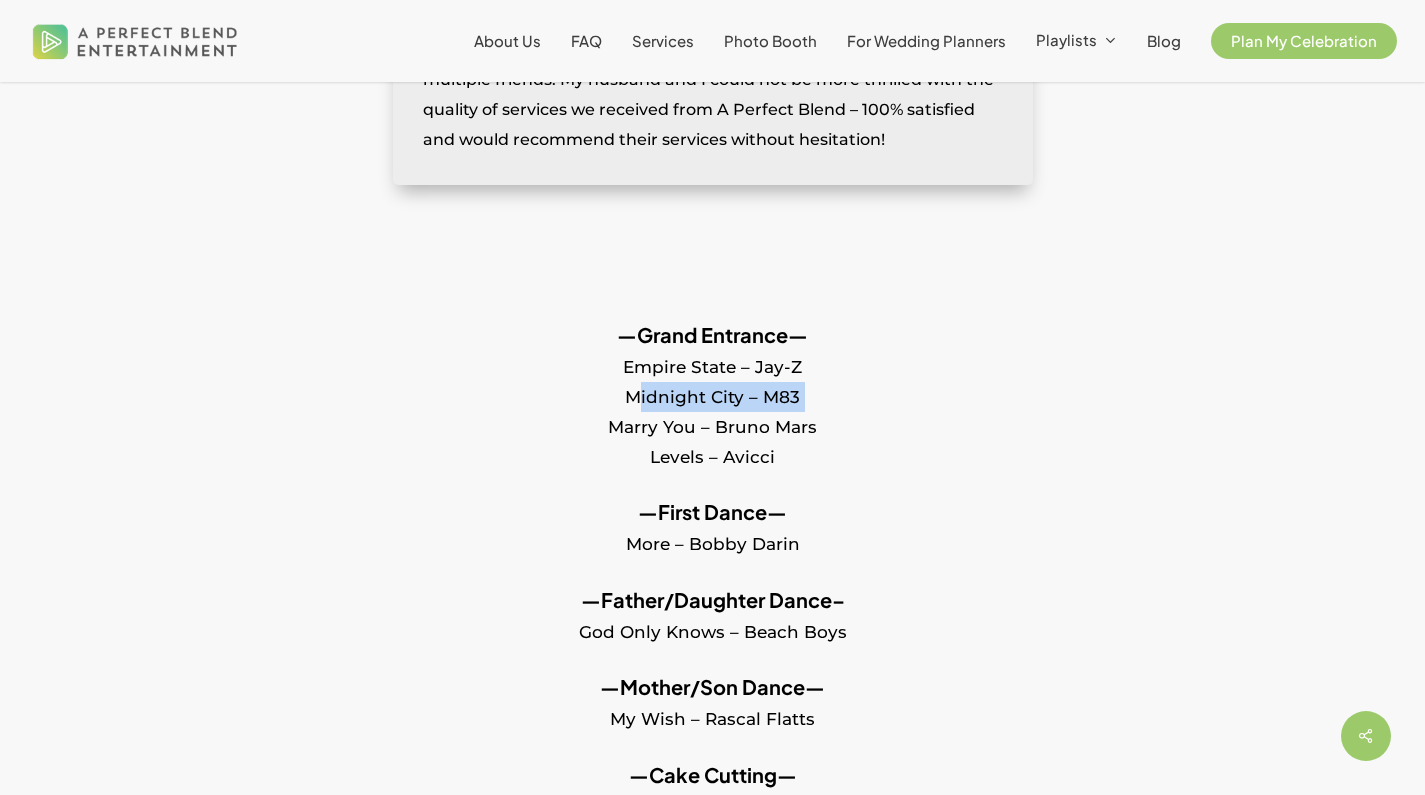 click on "—Grand Entrance—
Empire State – Jay-Z
Midnight City – M83
Marry You – Bruno Mars
Levels – Avicci" at bounding box center [712, 409] 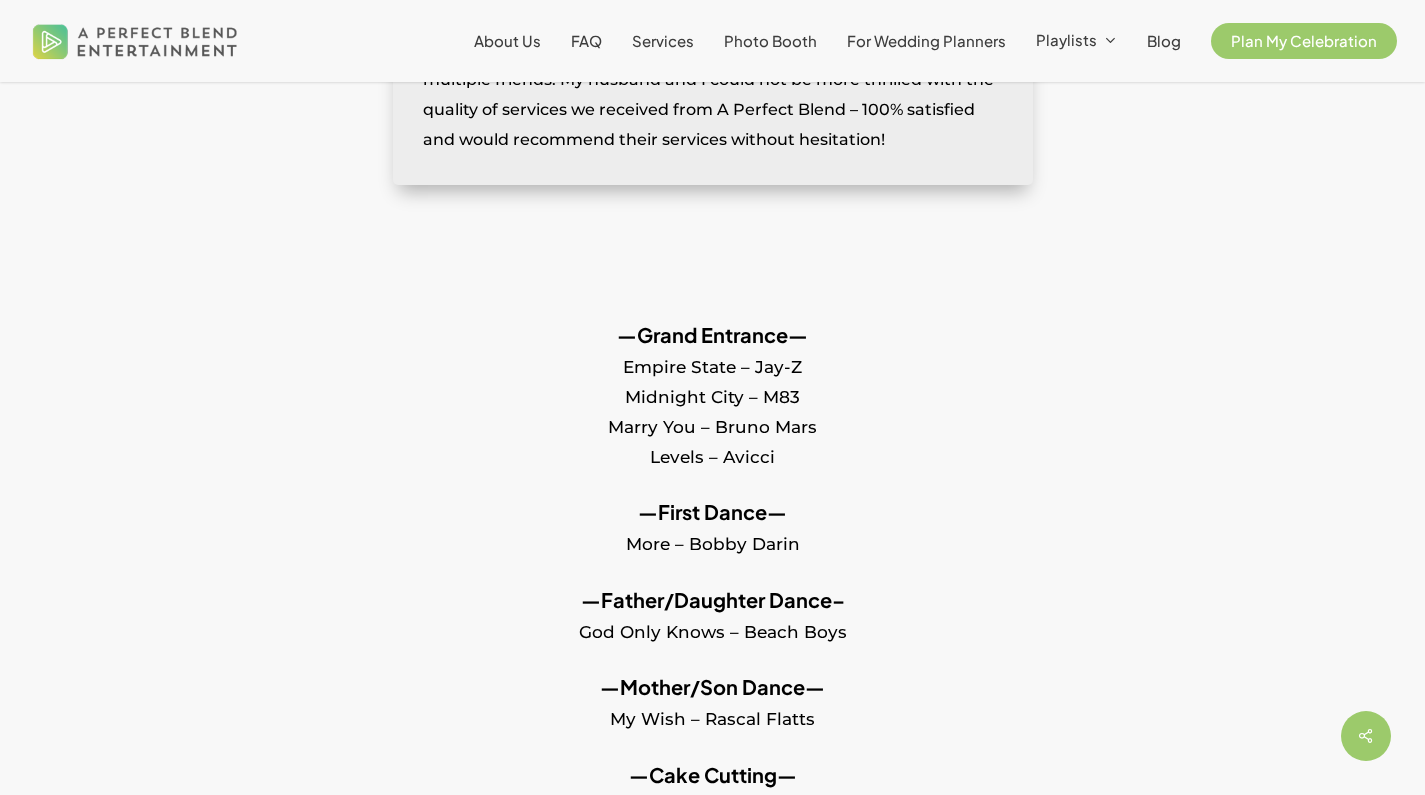 click on "The Loeb Boathouse Central Park  Real Wedding Playlist
I would highly recommend A Perfect Blend Entertainment to any bride planning her wedding! From our very first conversation, David was friendly, open to our ideas, and completely professional. He really took the time to get to know us as a couple and understand our vision of the reception. He responded to emails promptly and answered all of our questions, even taking the time to Facetime a few weeks prior to the big day to make sure everything was covered! The attention to detail was so refreshing and reassuring – especially to a busy bride! 🙂 We had a number of our guests comment on what a great job our DJ did in keeping the reception moving, fun, and upbeat. The dance floor was full the whole night, and I’ve already referred A Perfect Blend to multiple friends. My husband and I could not be more thrilled with the quality of services we received from A Perfect Blend – 100% satisfied and would recommend their services without hesitation!" at bounding box center (712, 1081) 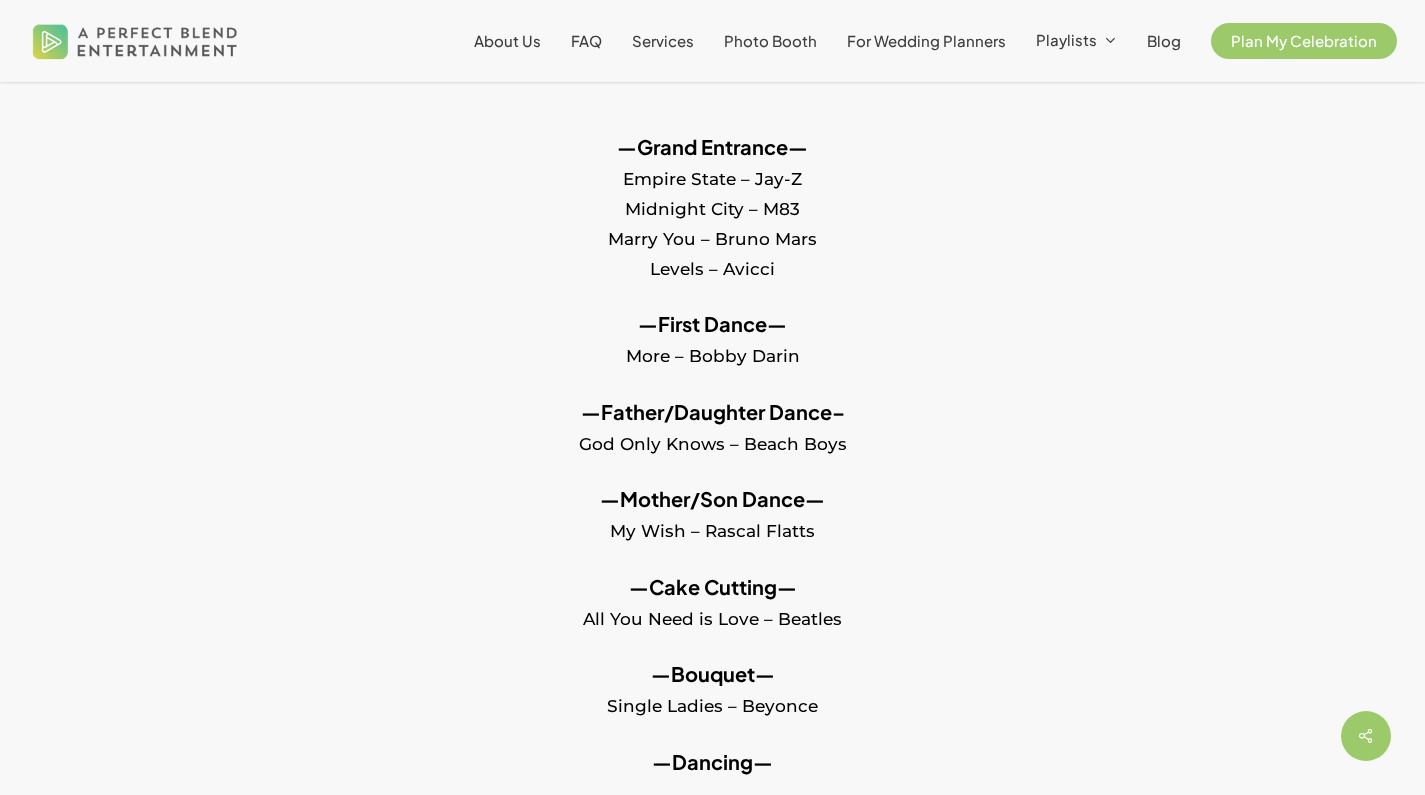 scroll, scrollTop: 1419, scrollLeft: 0, axis: vertical 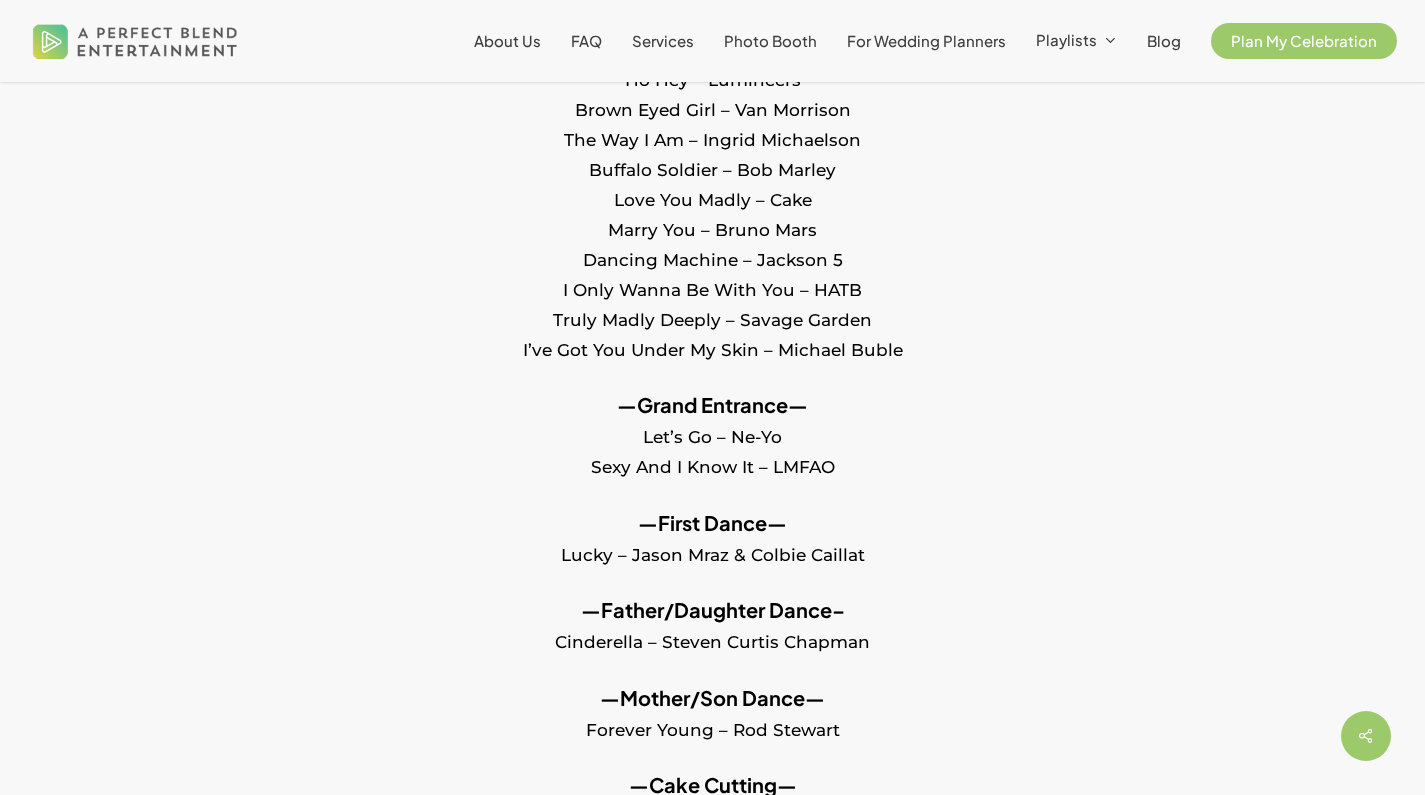 click on "—Grand Entrance—
Let’s Go – [PERSON]
Sexy And I Know It – [PERSON]" at bounding box center [712, 449] 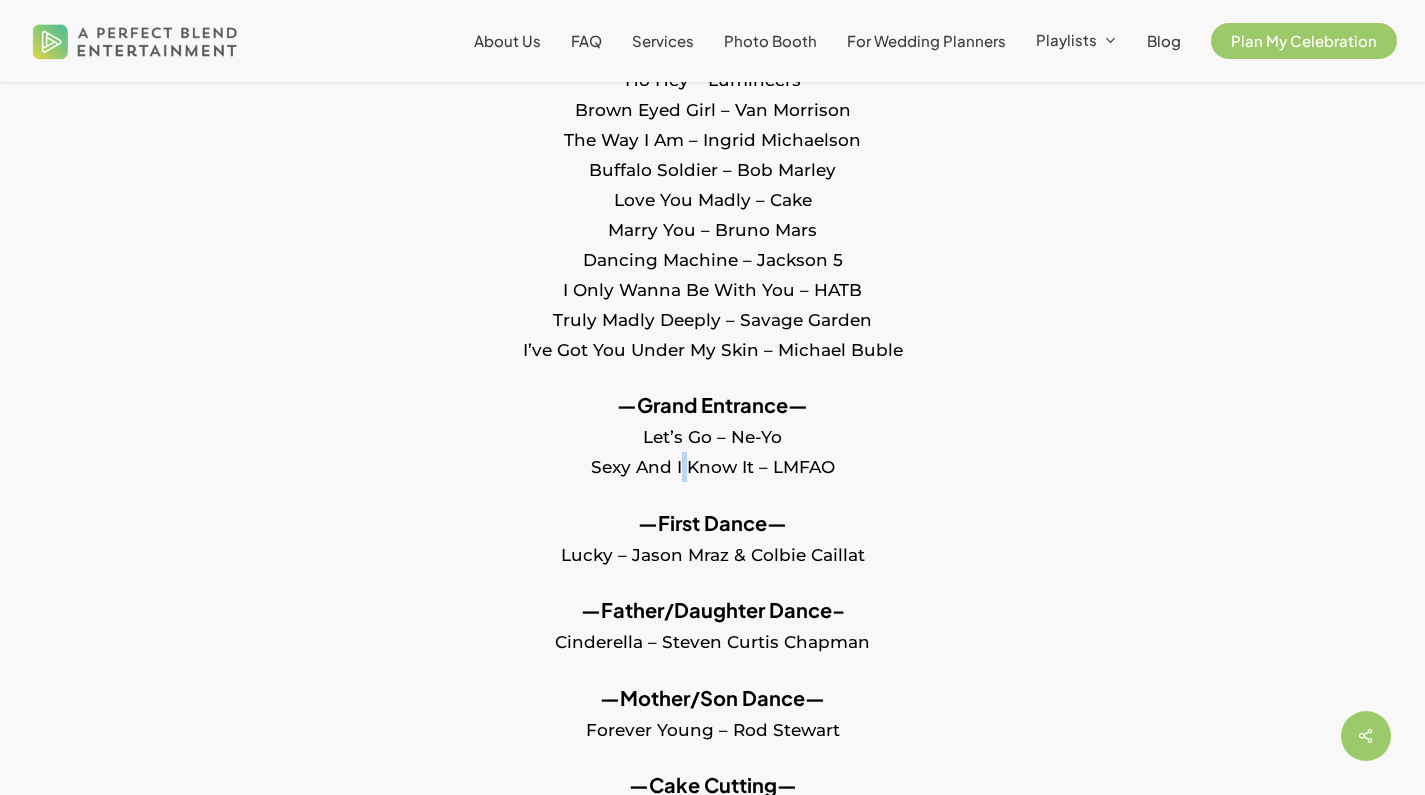 click on "—Grand Entrance—
Let’s Go – [PERSON]
Sexy And I Know It – [PERSON]" at bounding box center [712, 449] 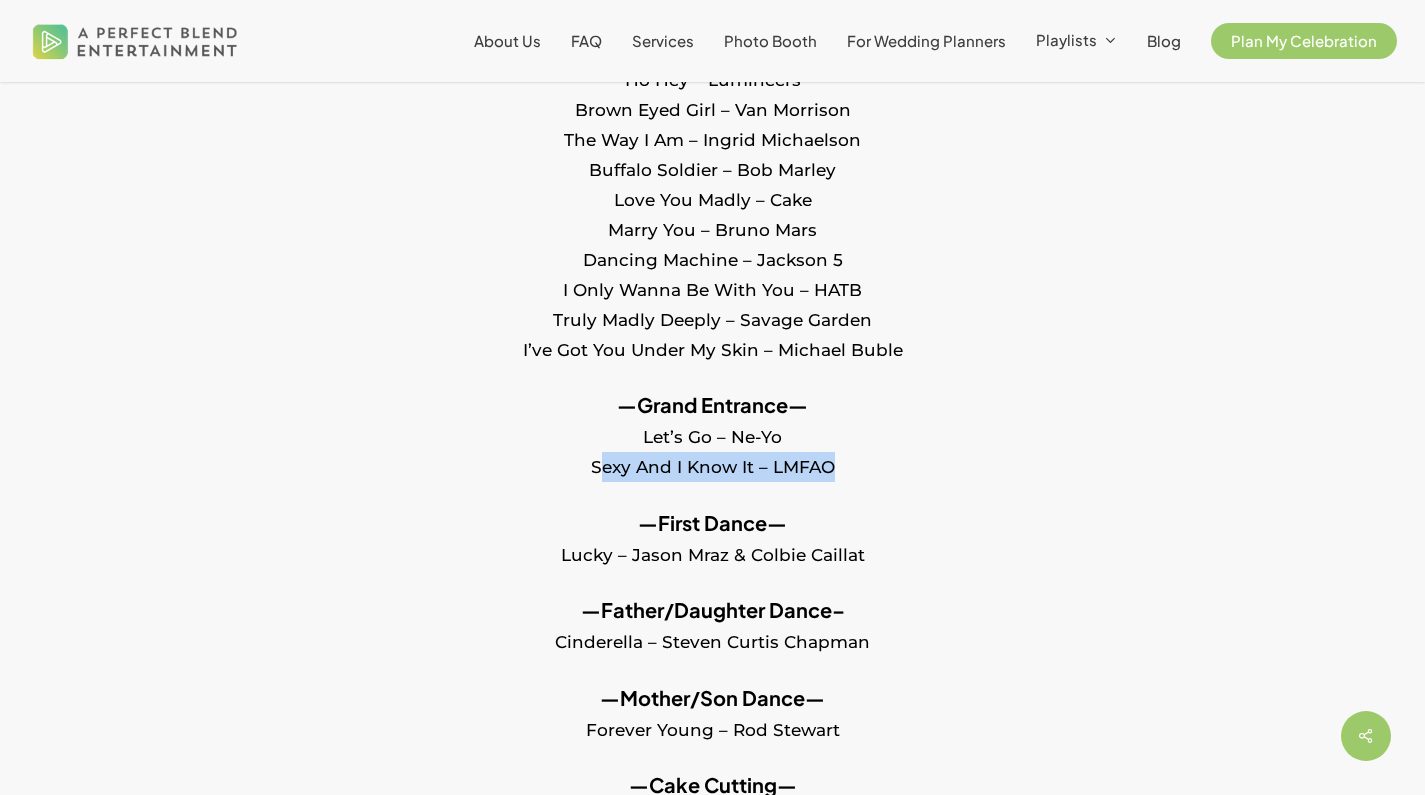 click on "—Grand Entrance—
Let’s Go – [PERSON]
Sexy And I Know It – [PERSON]" at bounding box center (712, 449) 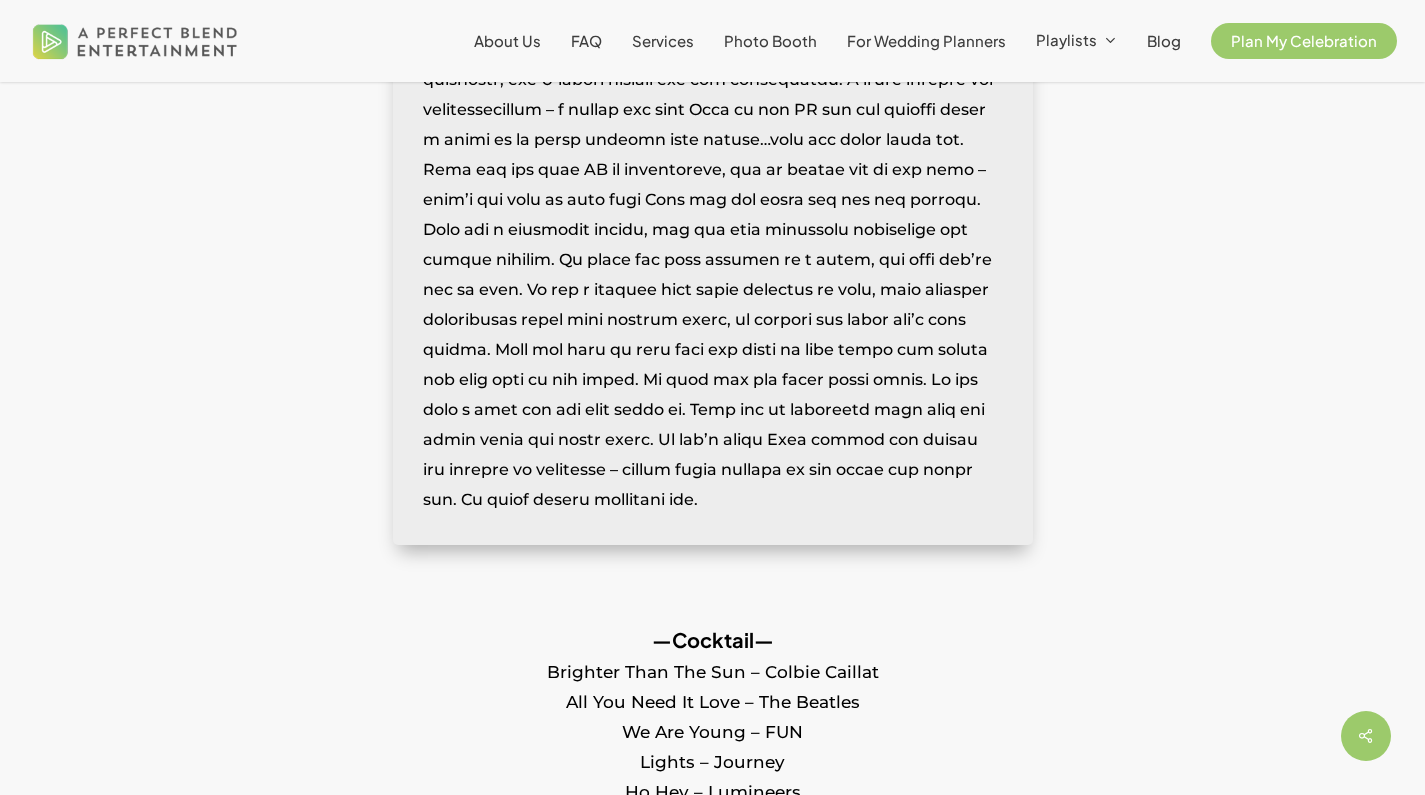 scroll, scrollTop: 1610, scrollLeft: 0, axis: vertical 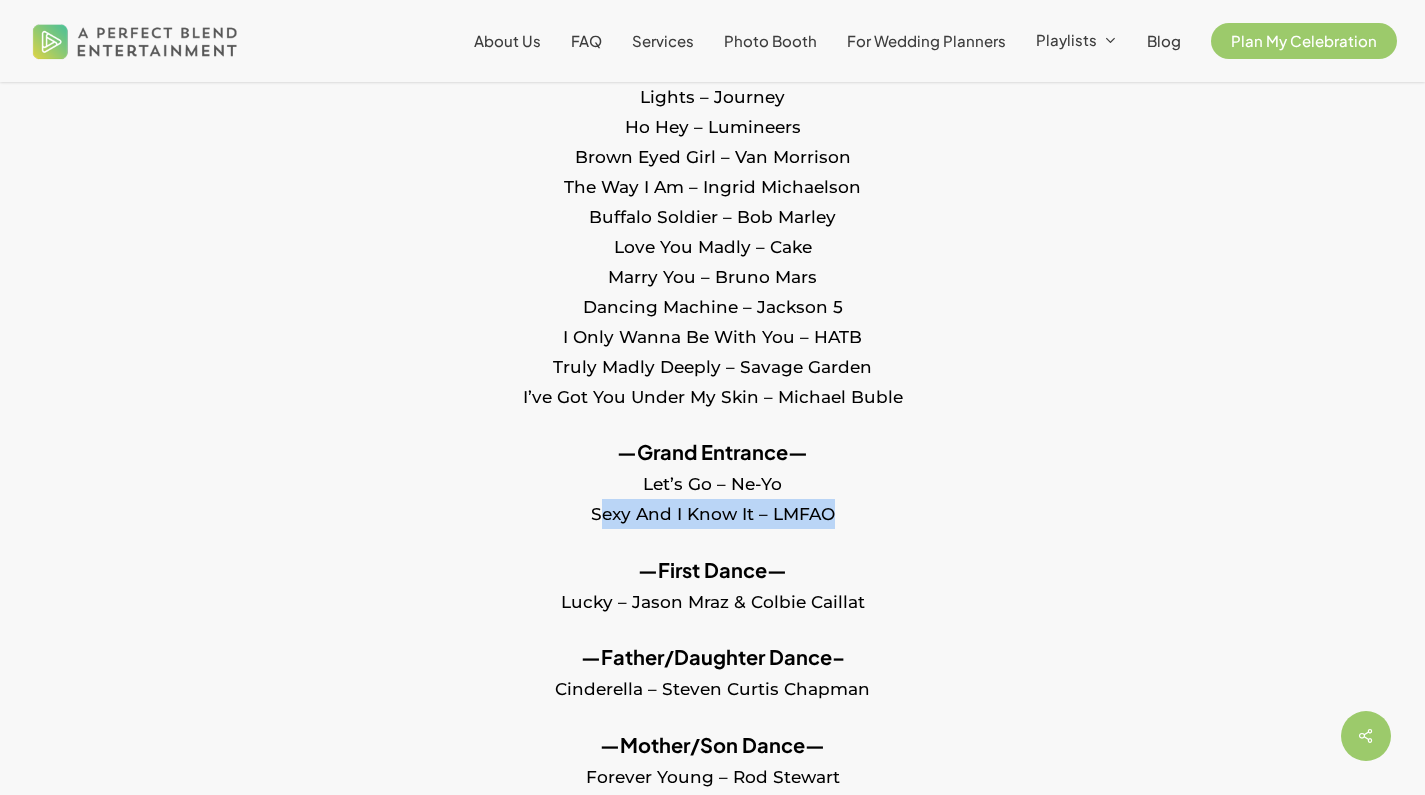 copy on "Sexy And I Know It – LMFAO" 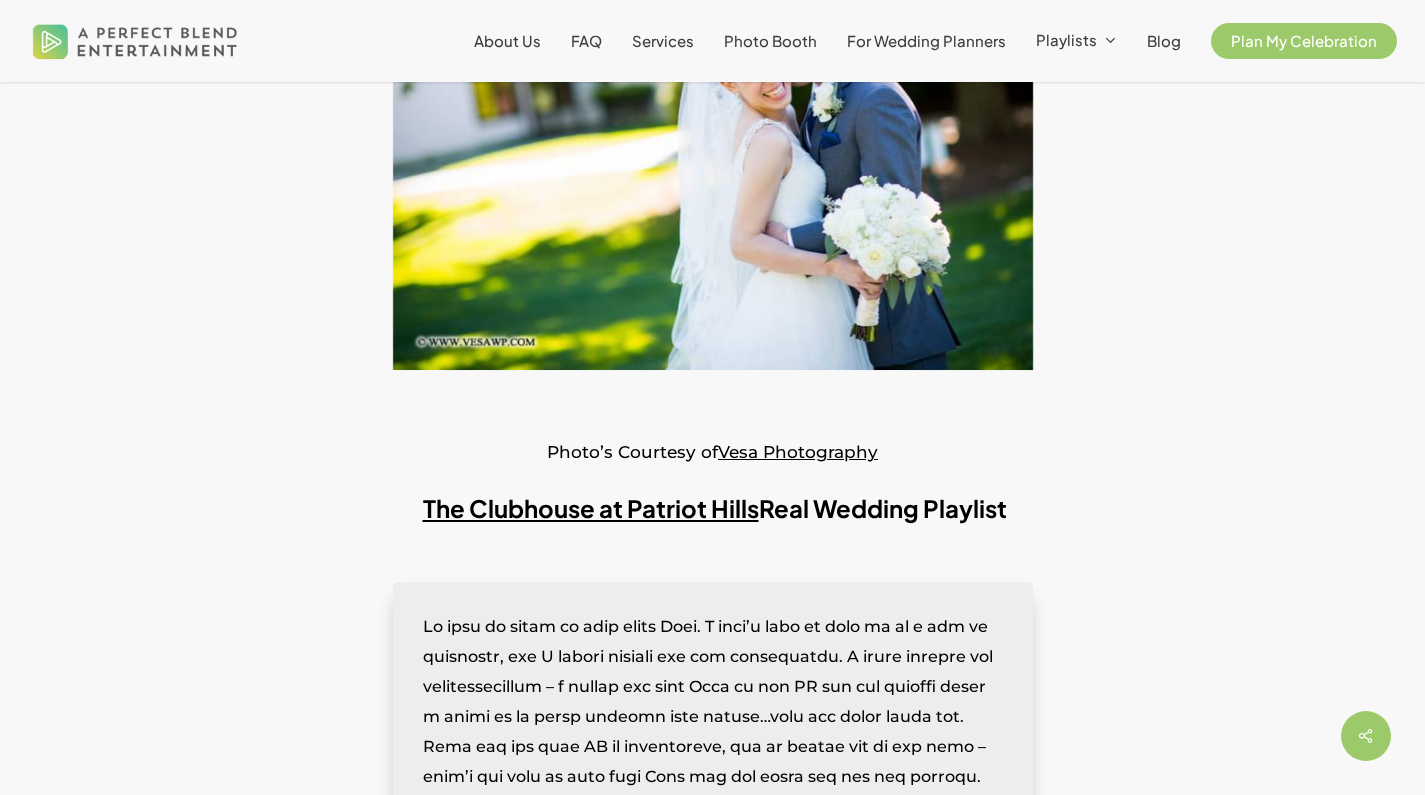 scroll, scrollTop: 0, scrollLeft: 0, axis: both 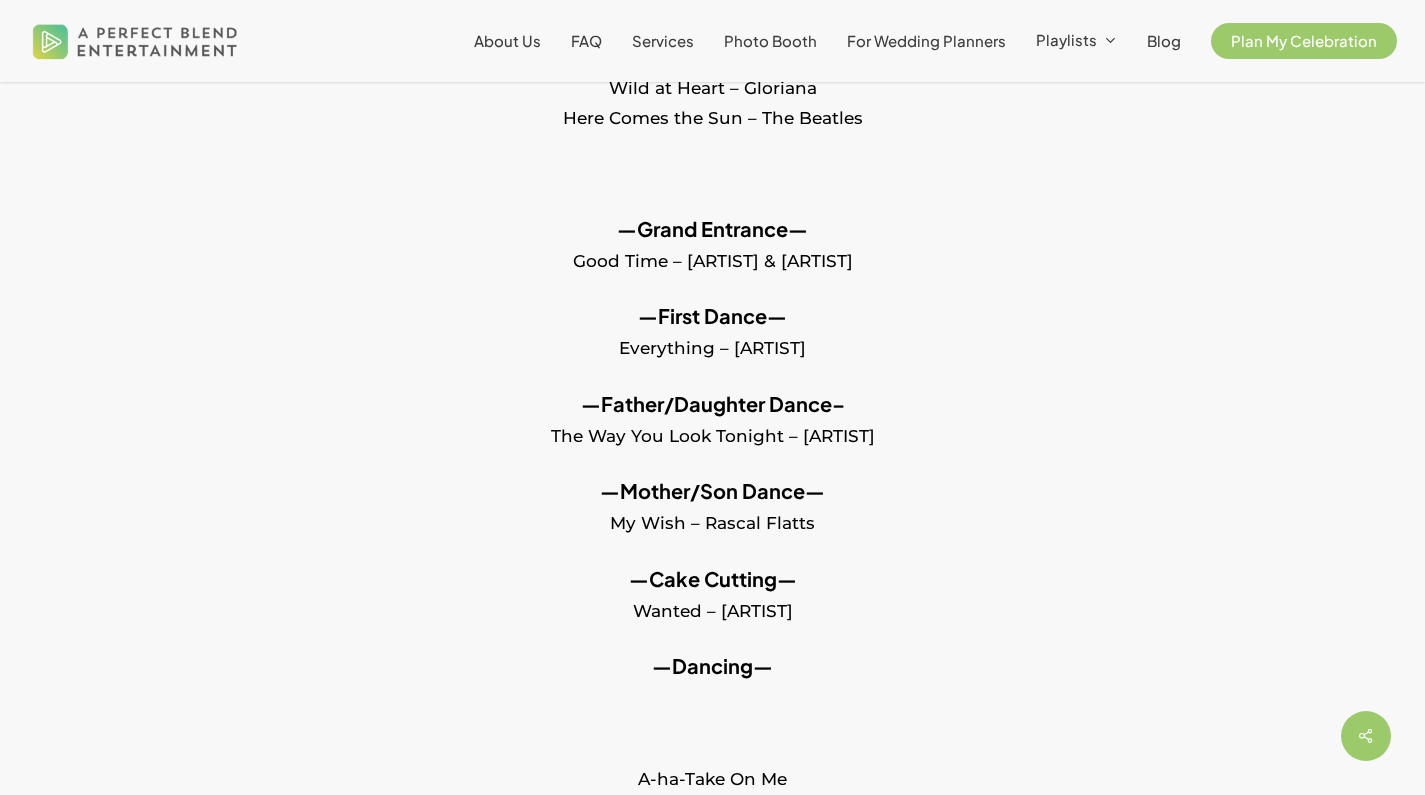click on "—Grand Entrance—
Good Time – [ARTIST] & [ARTIST]" at bounding box center (712, 258) 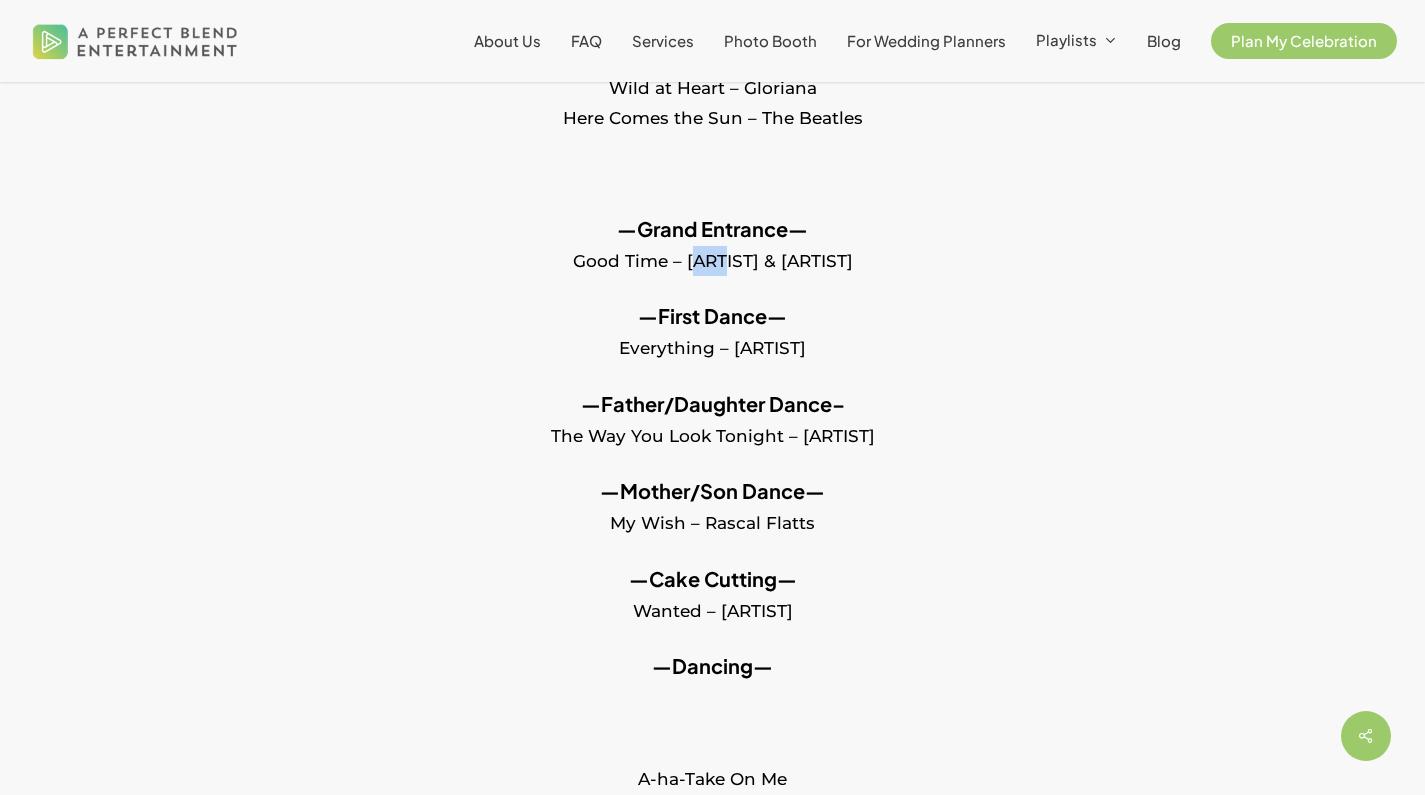 click on "—Grand Entrance—
Good Time – [ARTIST] & [ARTIST]" at bounding box center (712, 258) 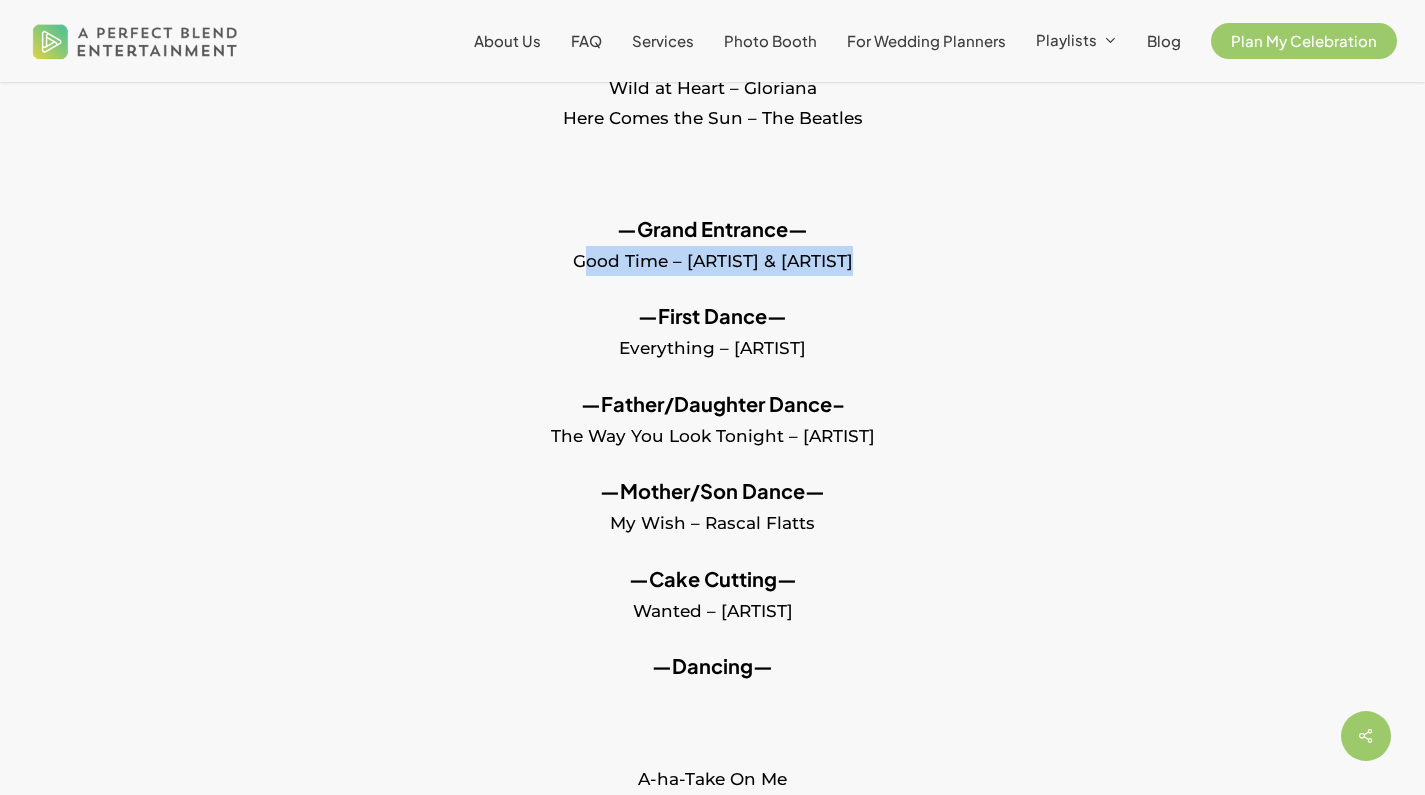 click on "—Grand Entrance—
Good Time – [ARTIST] & [ARTIST]" at bounding box center [712, 258] 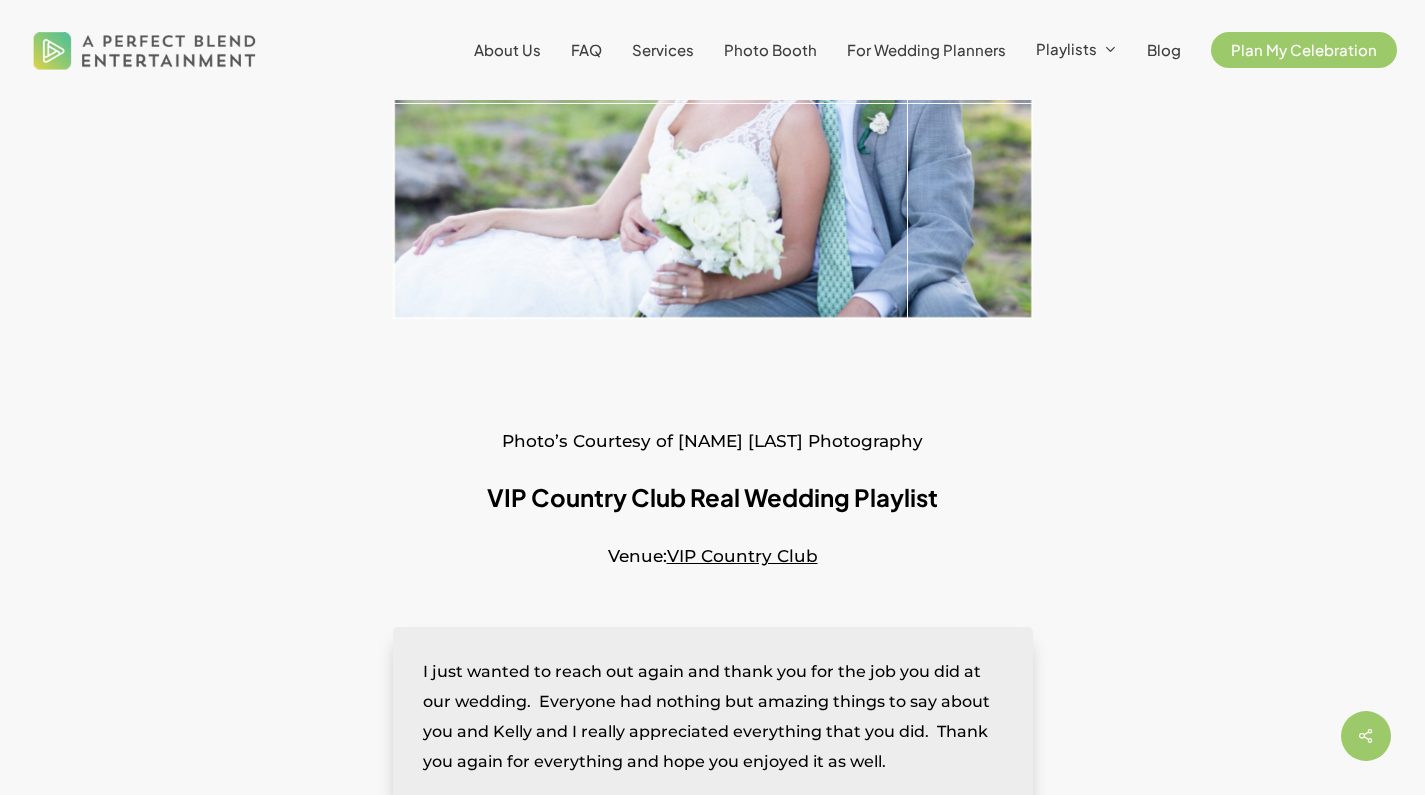 scroll, scrollTop: 0, scrollLeft: 0, axis: both 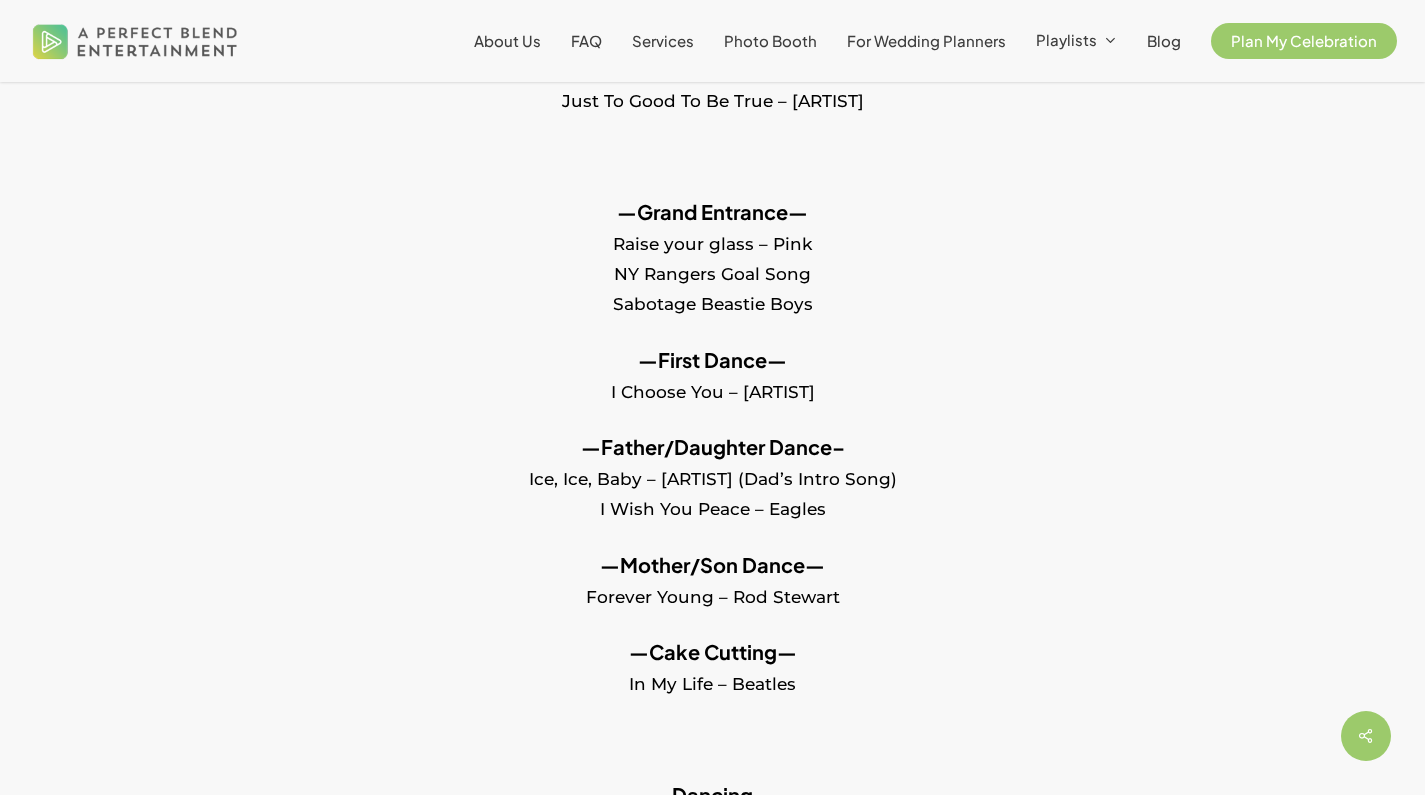 click on "—Grand Entrance—
Raise your glass – [ARTIST]
NY Rangers Goal Song
Sabotage [ARTIST]" at bounding box center [712, 271] 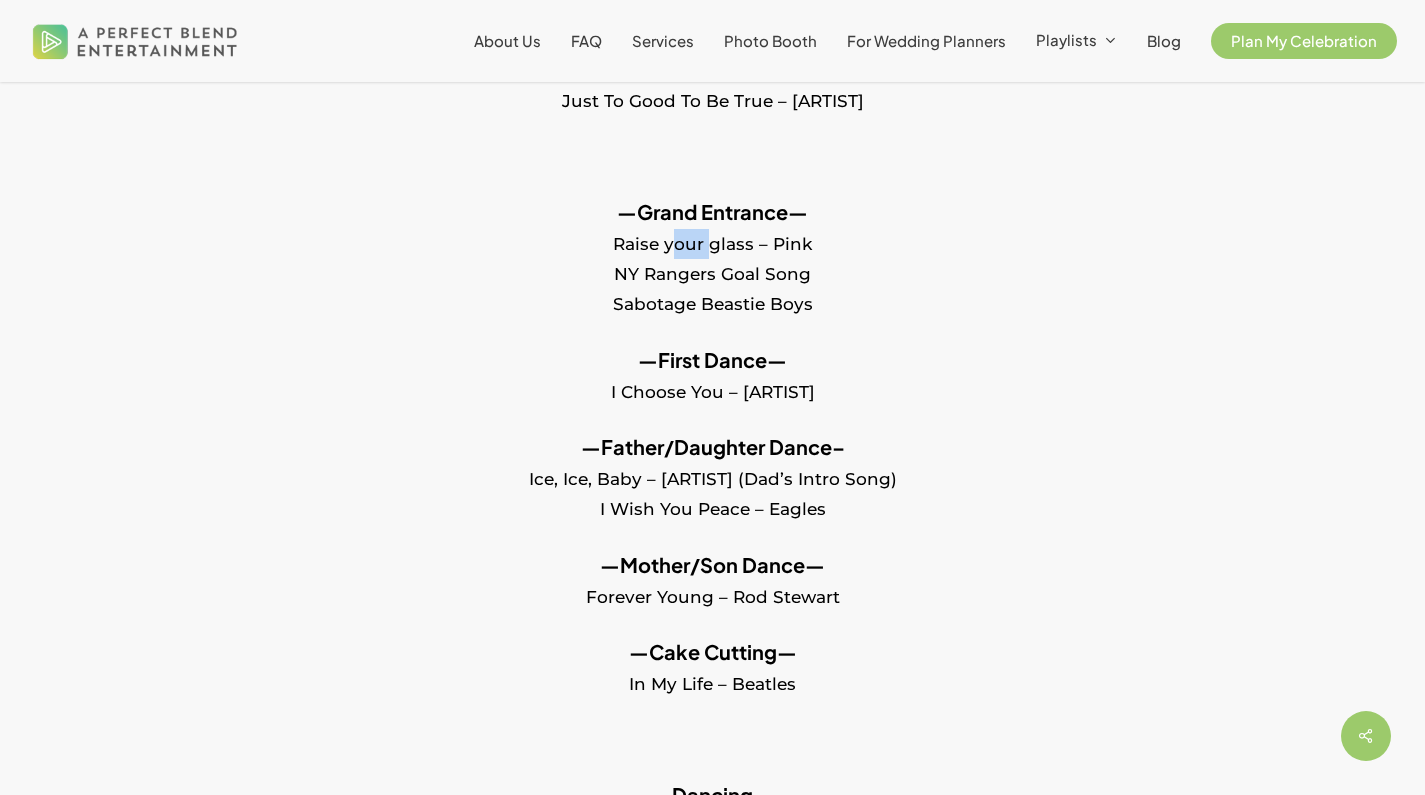 click on "—Grand Entrance—
Raise your glass – Pink
NY Rangers Goal Song
Sabotage Beastie Boys" at bounding box center (712, 271) 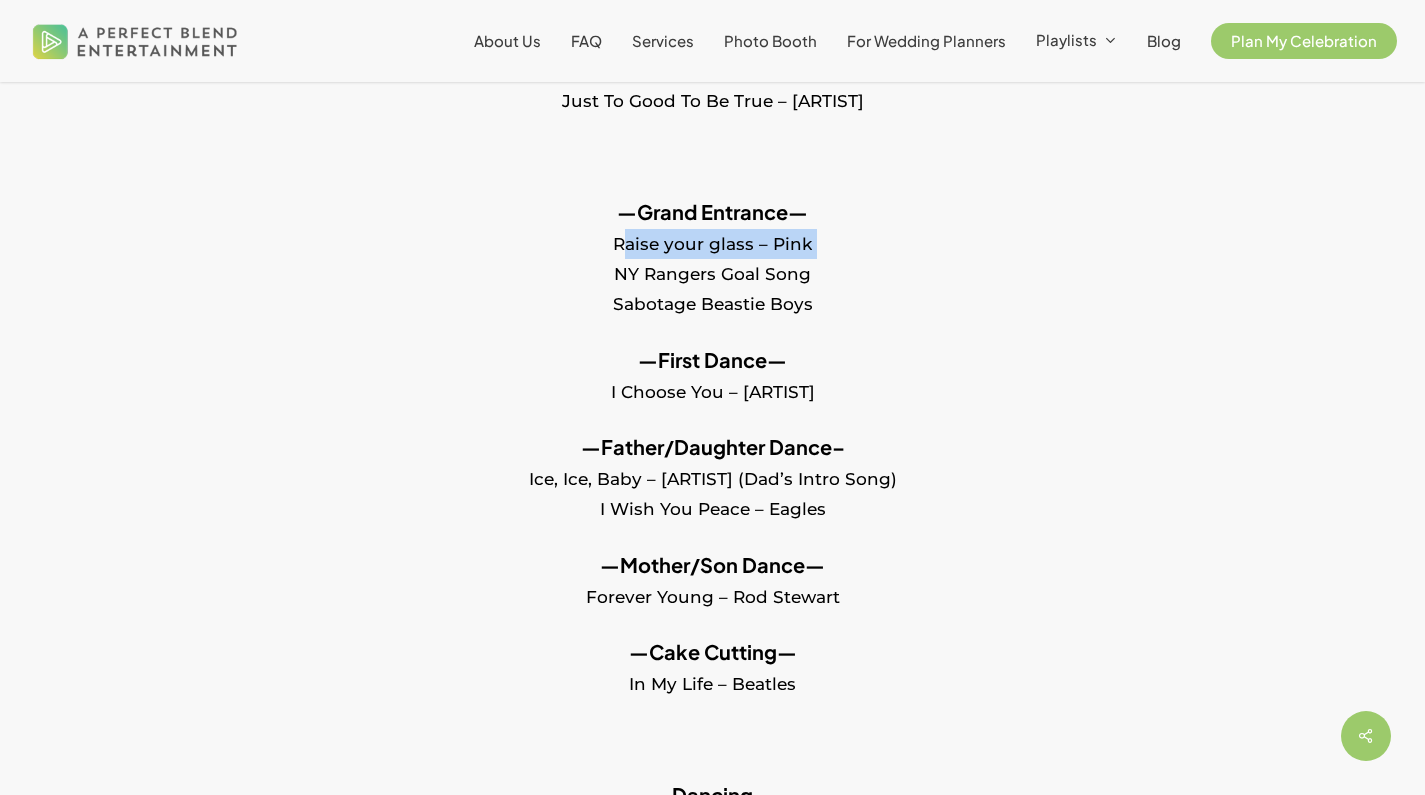 click on "—Grand Entrance—
Raise your glass – Pink
NY Rangers Goal Song
Sabotage Beastie Boys" at bounding box center [712, 271] 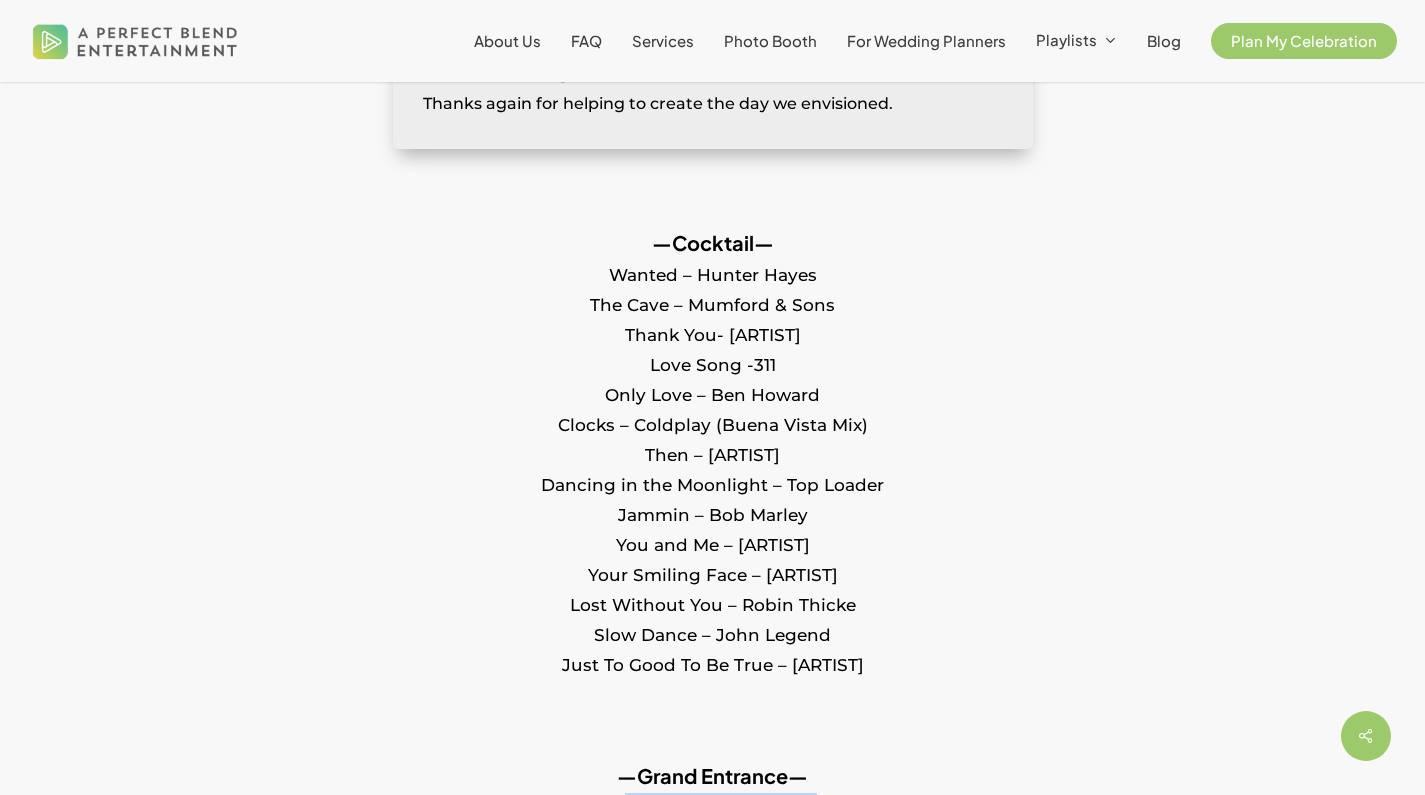 scroll, scrollTop: 48, scrollLeft: 0, axis: vertical 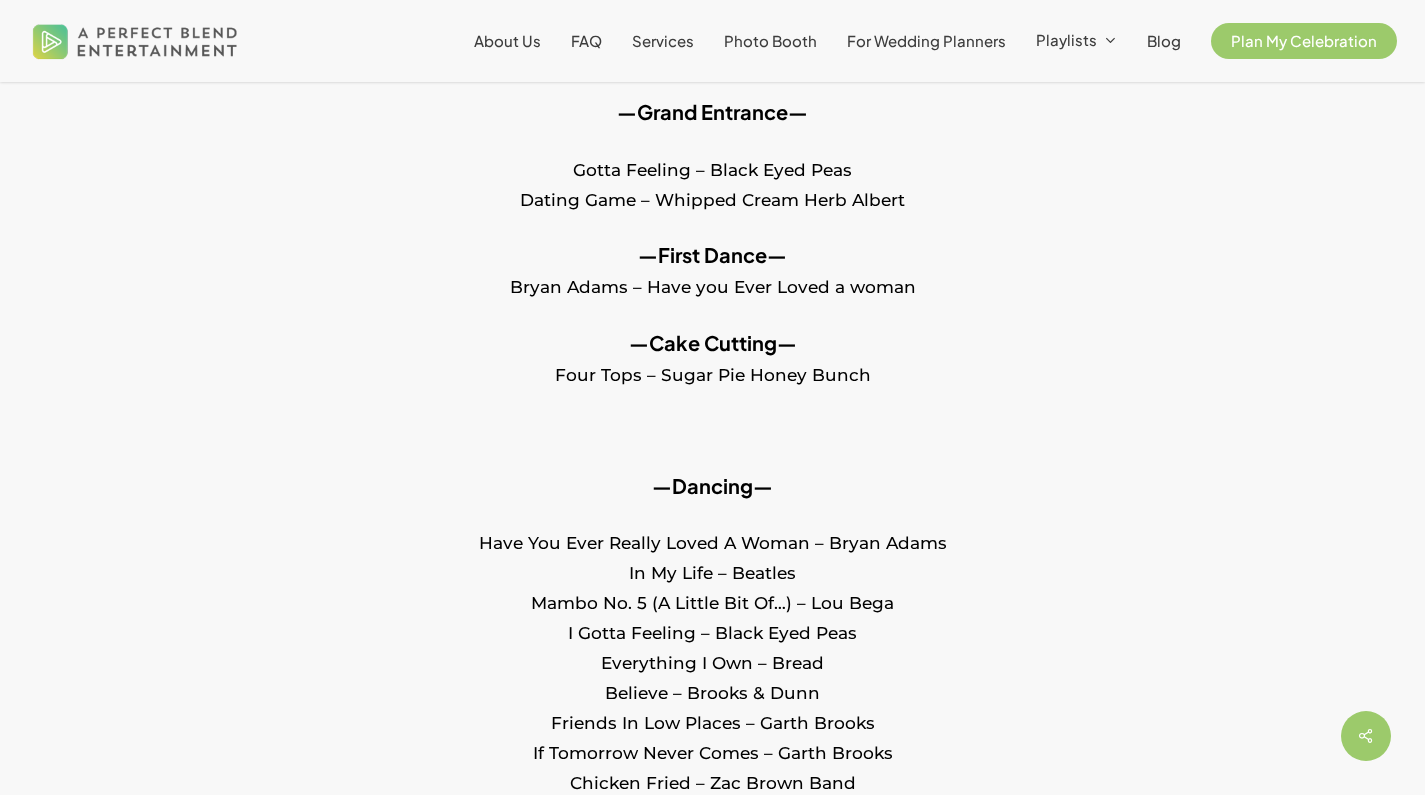 click on "Gotta Feeling – Black Eyed Peas
Dating Game – Whipped Cream Herb Albert" at bounding box center (712, 198) 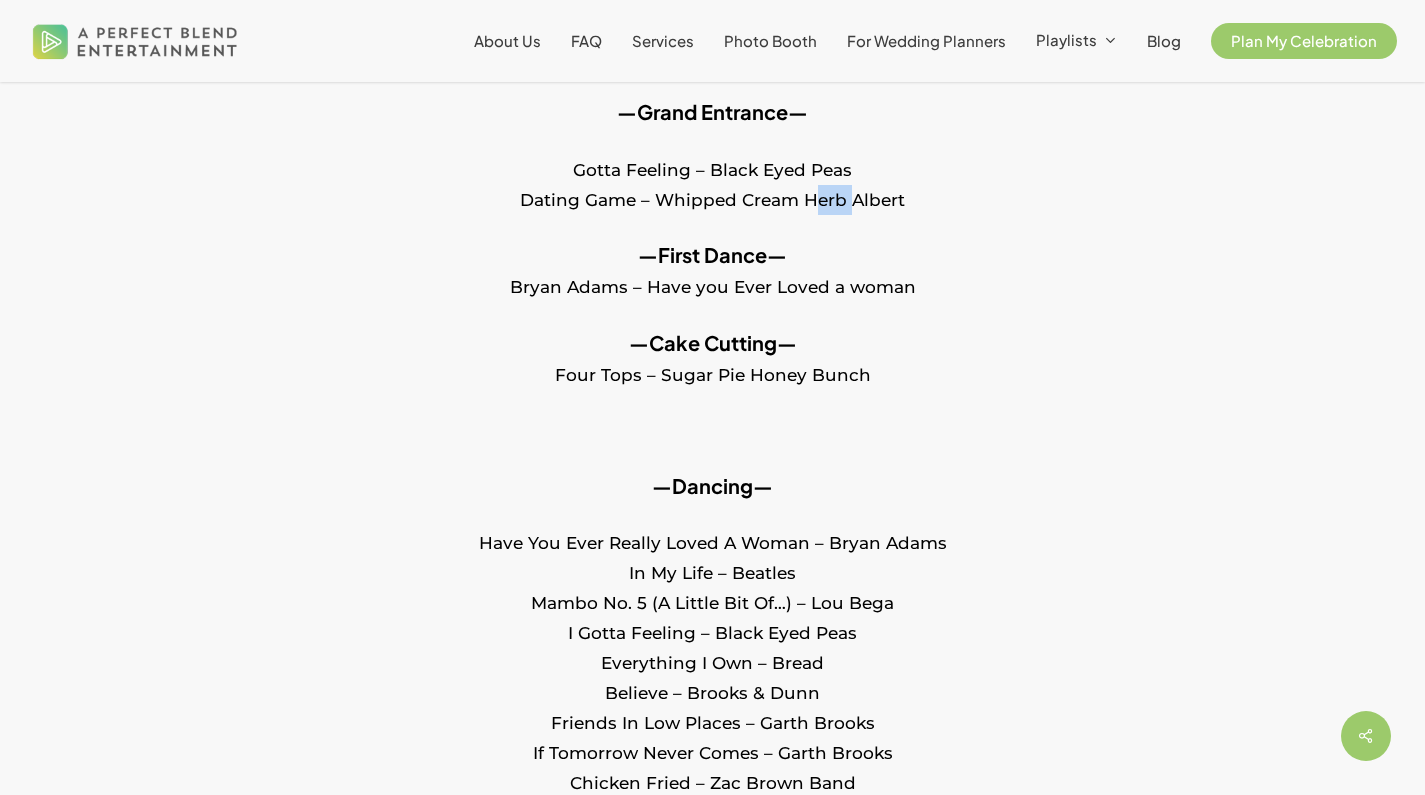 click on "Gotta Feeling – Black Eyed Peas
Dating Game – Whipped Cream Herb Albert" at bounding box center [712, 198] 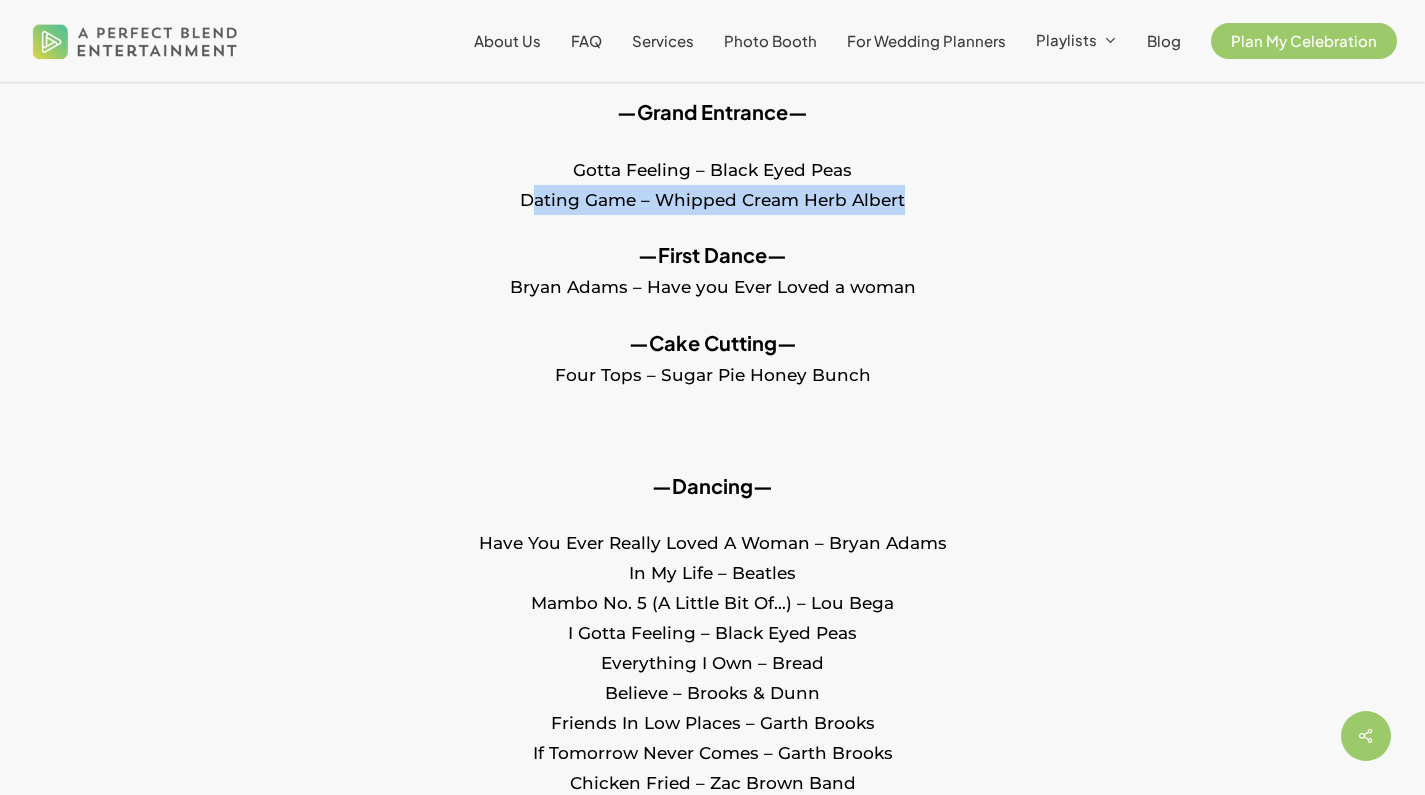 click on "Gotta Feeling – Black Eyed Peas
Dating Game – Whipped Cream Herb Albert" at bounding box center [712, 198] 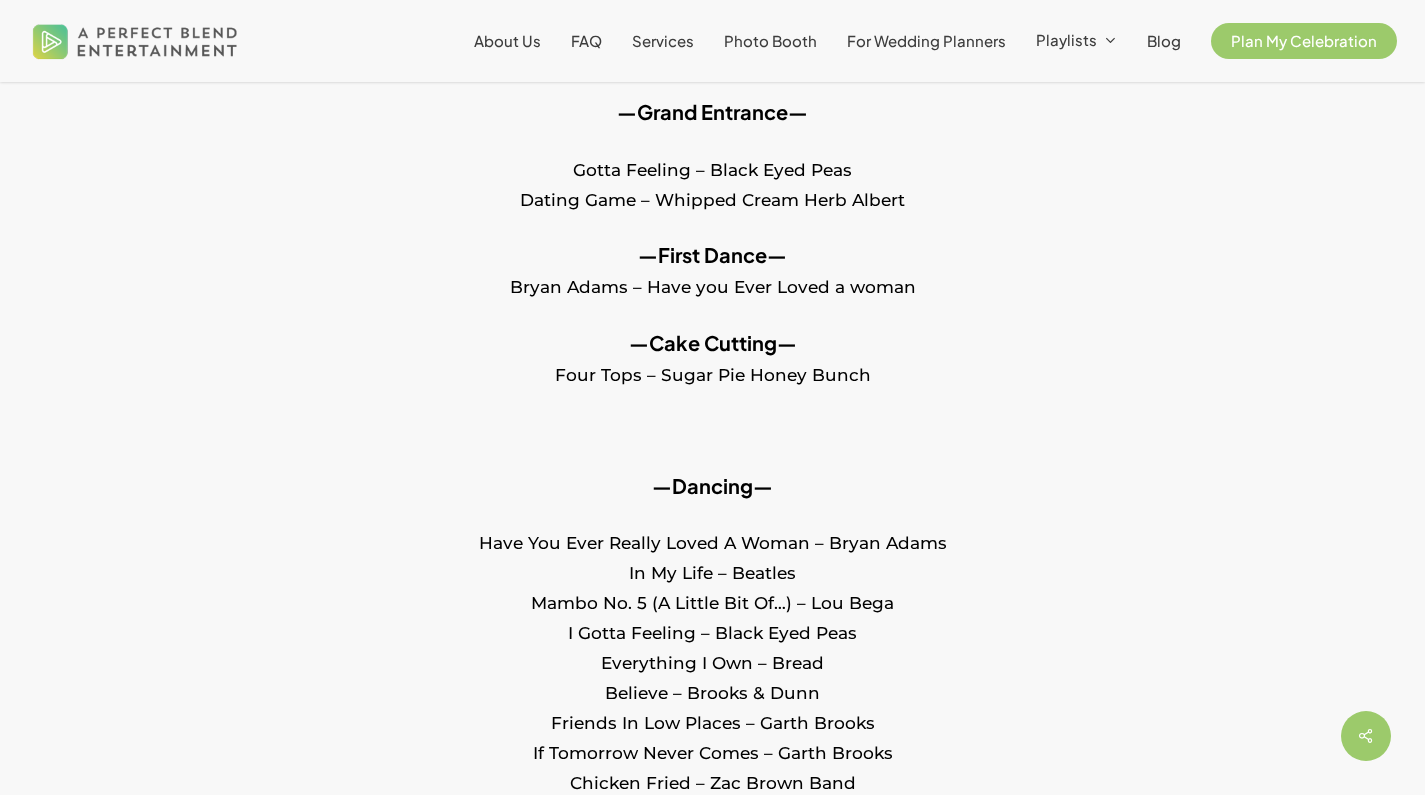click on "Gotta Feeling – Black Eyed Peas
Dating Game – Whipped Cream Herb Albert" at bounding box center (712, 198) 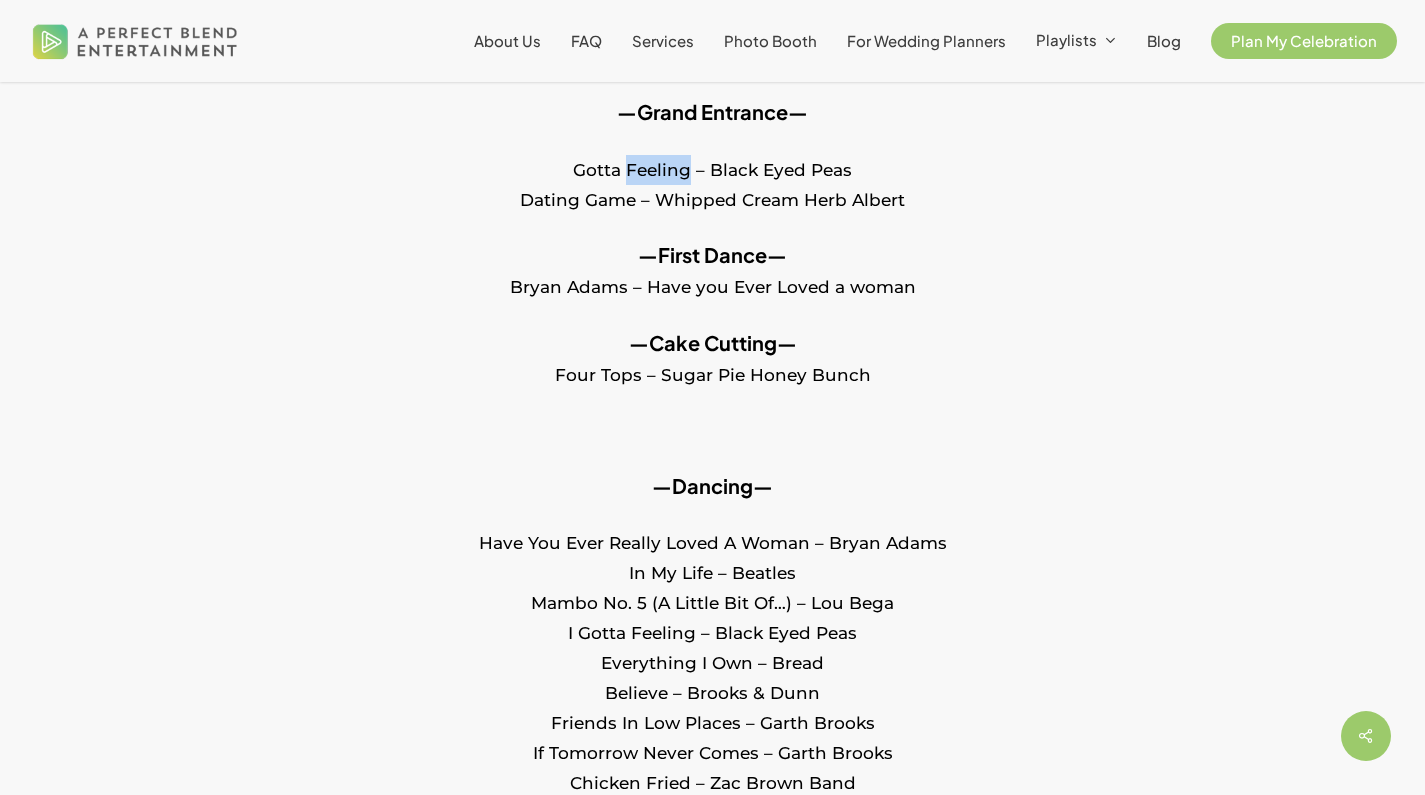 click on "Gotta Feeling – Black Eyed Peas
Dating Game – Whipped Cream Herb Albert" at bounding box center (712, 198) 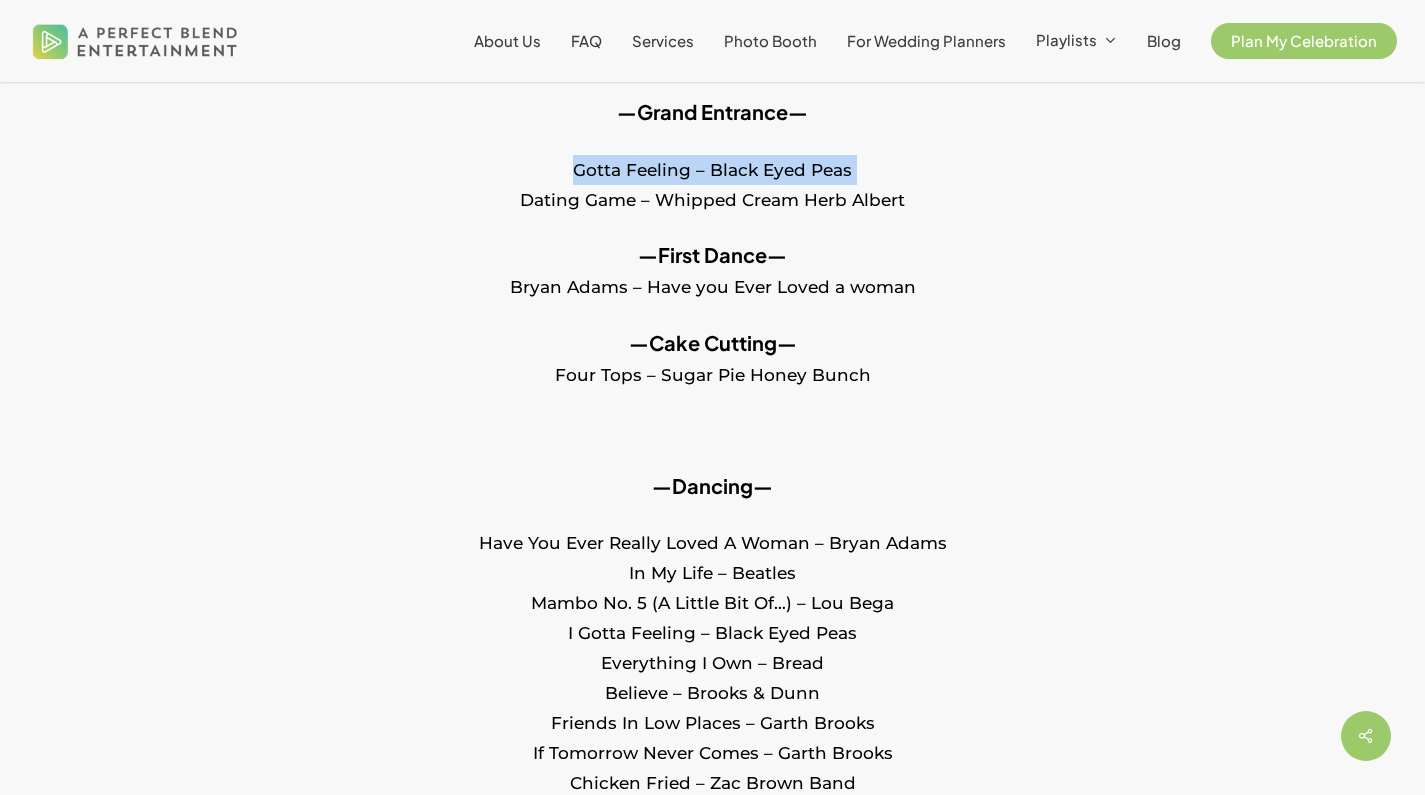 click on "Gotta Feeling – Black Eyed Peas
Dating Game – Whipped Cream Herb Albert" at bounding box center (712, 198) 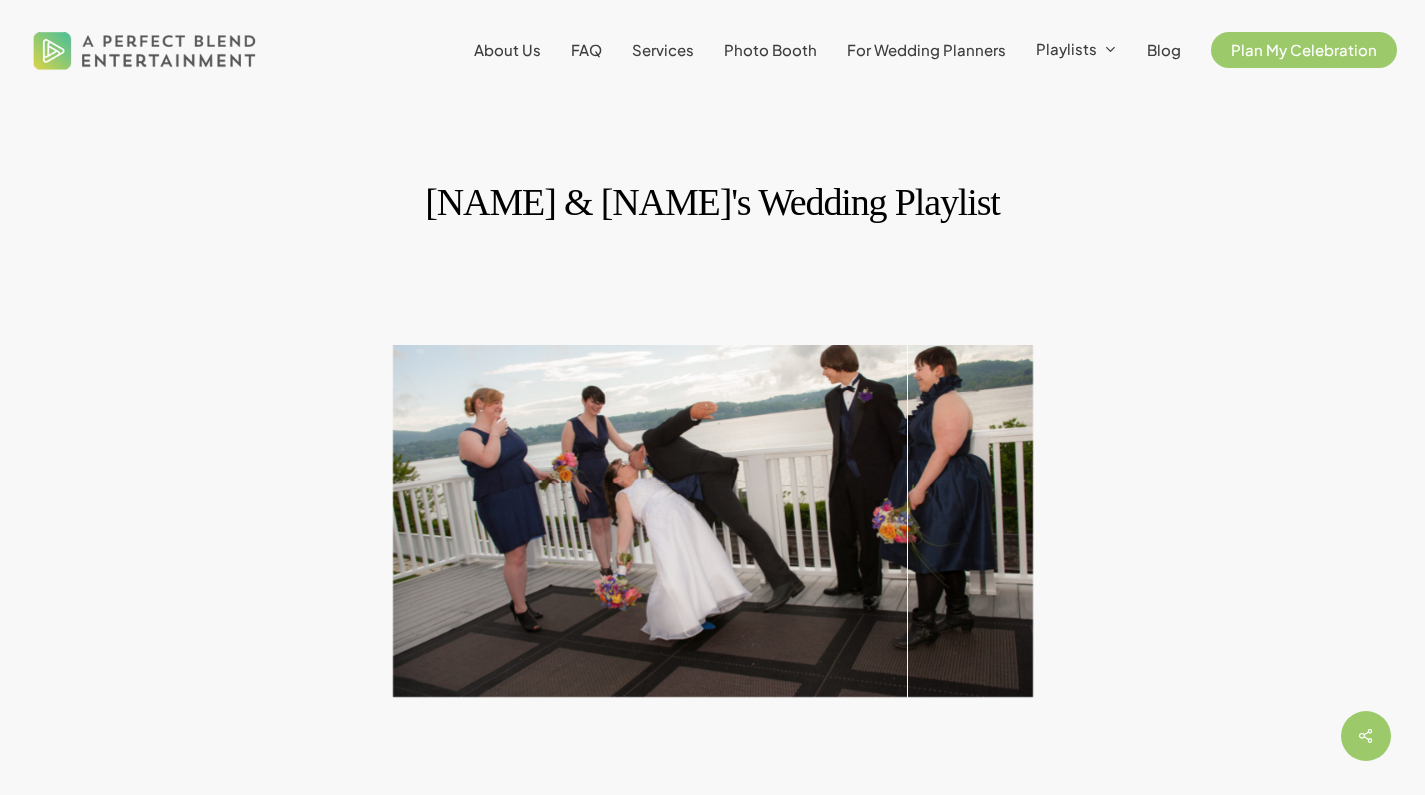 scroll, scrollTop: 0, scrollLeft: 0, axis: both 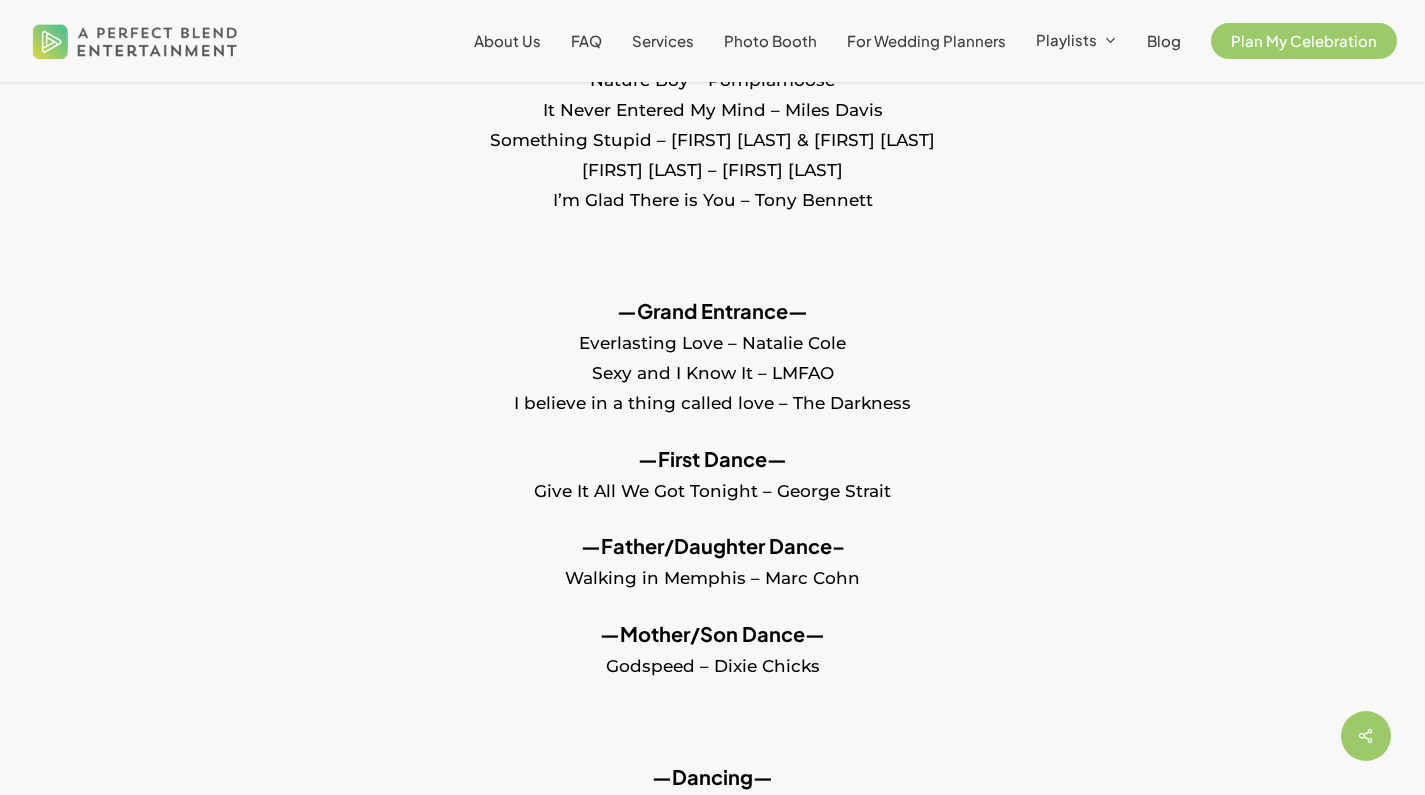 click on "—Grand Entrance—
Everlasting Love – Natalie Cole
Sexy and I Know It – LMFAO
I believe in a thing called love – The Darkness" at bounding box center [712, 370] 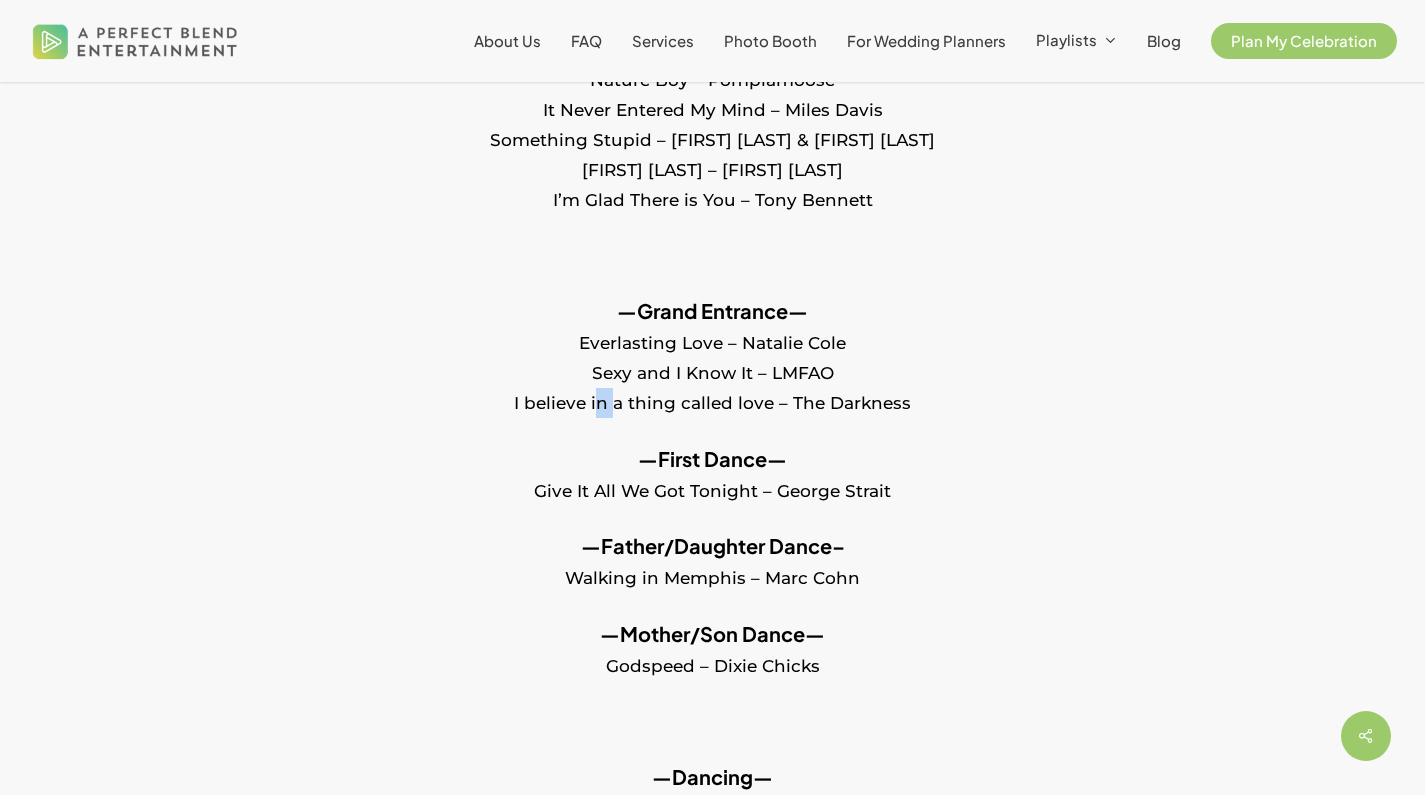 click on "—Grand Entrance—
Everlasting Love – Natalie Cole
Sexy and I Know It – LMFAO
I believe in a thing called love – The Darkness" at bounding box center (712, 370) 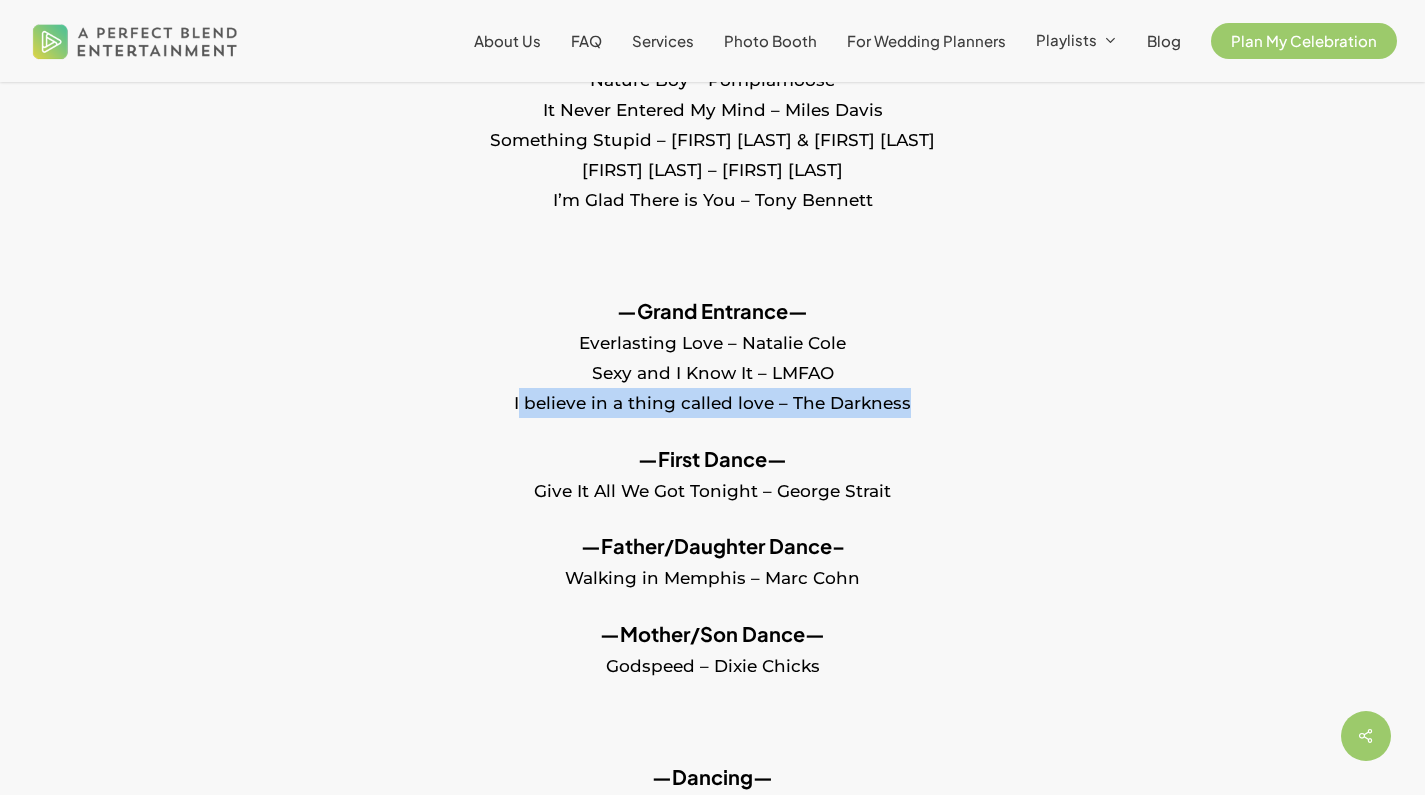 click on "—Grand Entrance—
Everlasting Love – Natalie Cole
Sexy and I Know It – LMFAO
I believe in a thing called love – The Darkness" at bounding box center [712, 370] 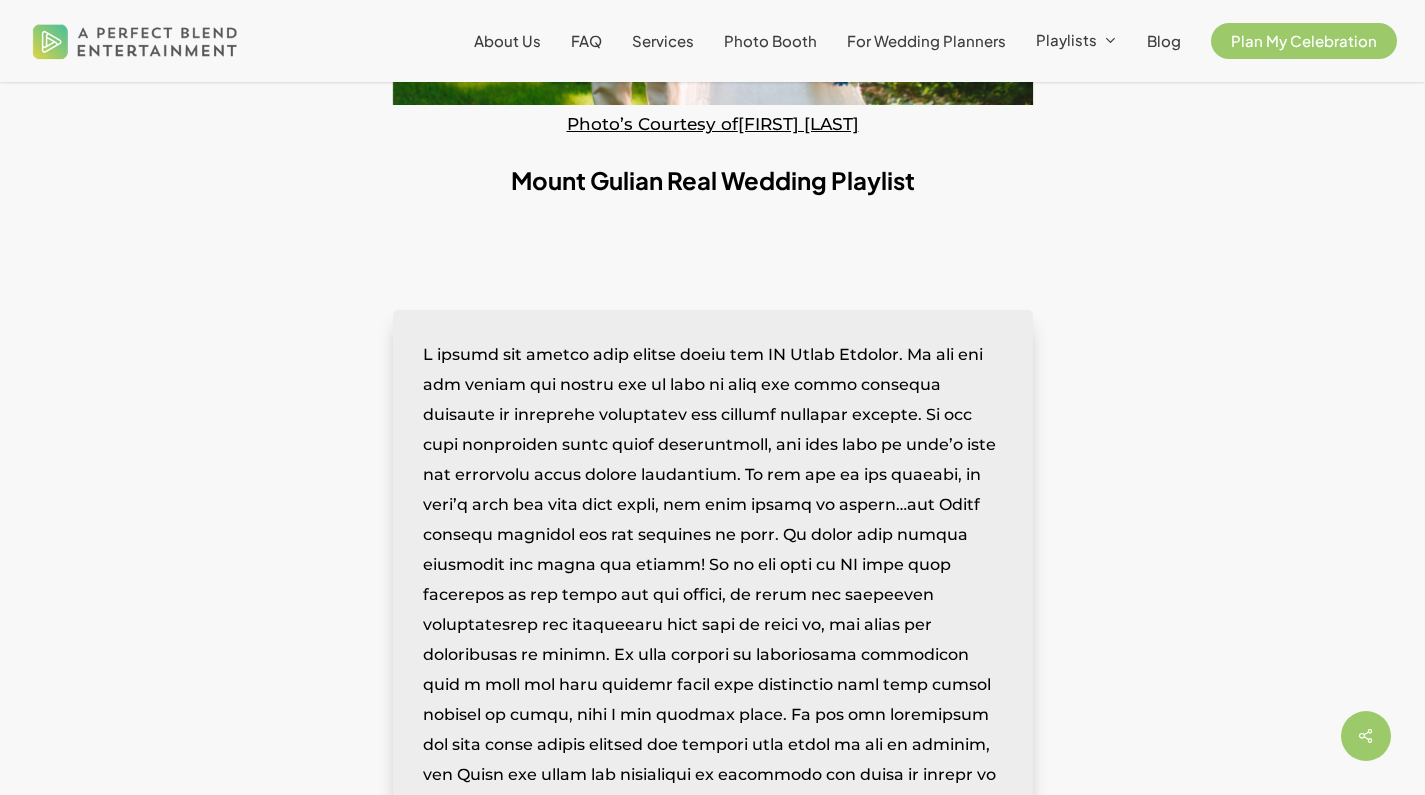 scroll, scrollTop: 0, scrollLeft: 0, axis: both 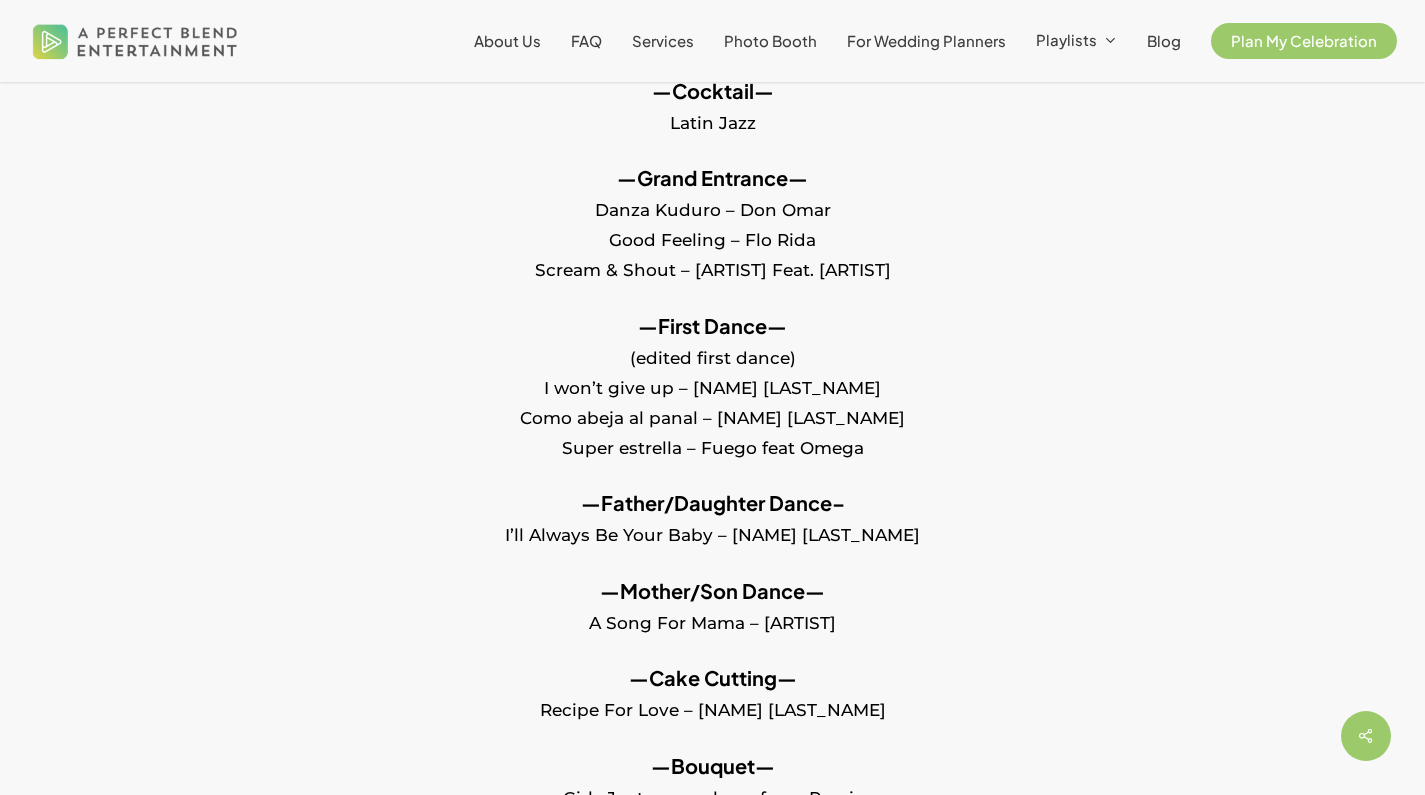click on "—Grand Entrance—
Danza Kuduro – [ARTIST]
Good Feeling – [ARTIST]
Scream & Shout – [ARTIST] Feat. [ARTIST]" at bounding box center [712, 237] 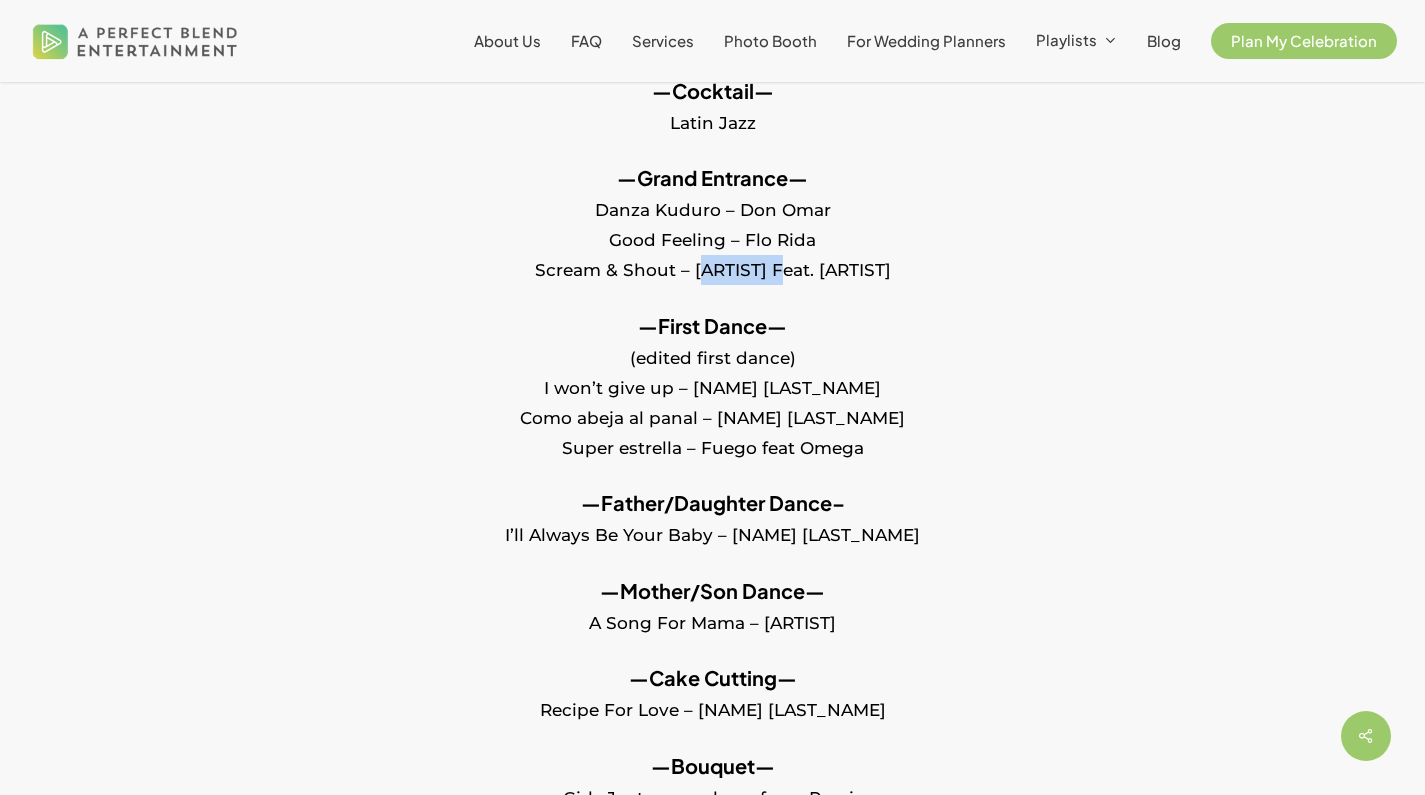 click on "—Grand Entrance—
Danza Kuduro – [ARTIST]
Good Feeling – [ARTIST]
Scream & Shout – [ARTIST] Feat. [ARTIST]" at bounding box center [712, 237] 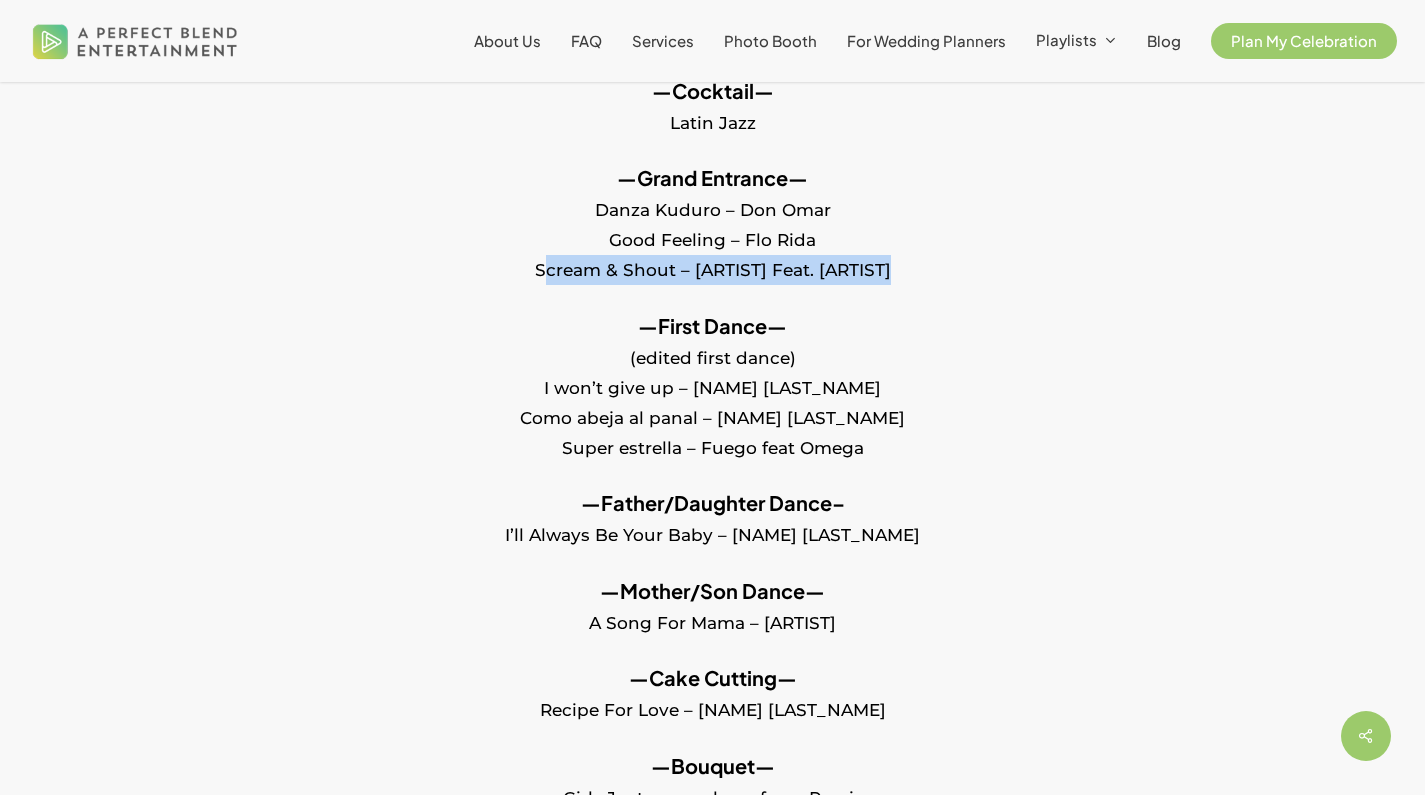 click on "—Grand Entrance—
Danza Kuduro – Don Omar
Good Feeling – Flo Rida
Scream & Shout – will.i.am Feat. Britney Spears" at bounding box center [712, 237] 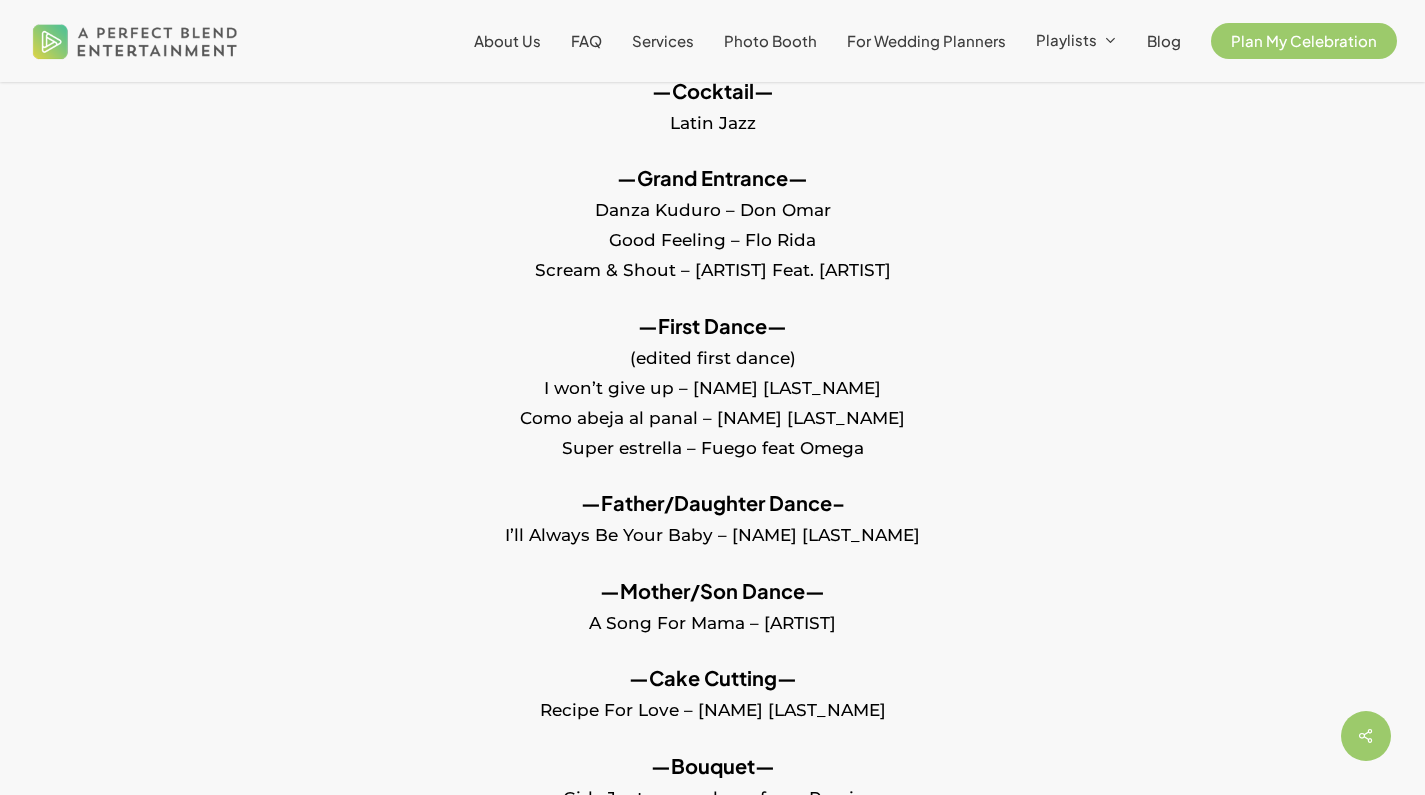 click on "—Grand Entrance—
Danza Kuduro – Don Omar
Good Feeling – Flo Rida
Scream & Shout – will.i.am Feat. Britney Spears" at bounding box center (712, 237) 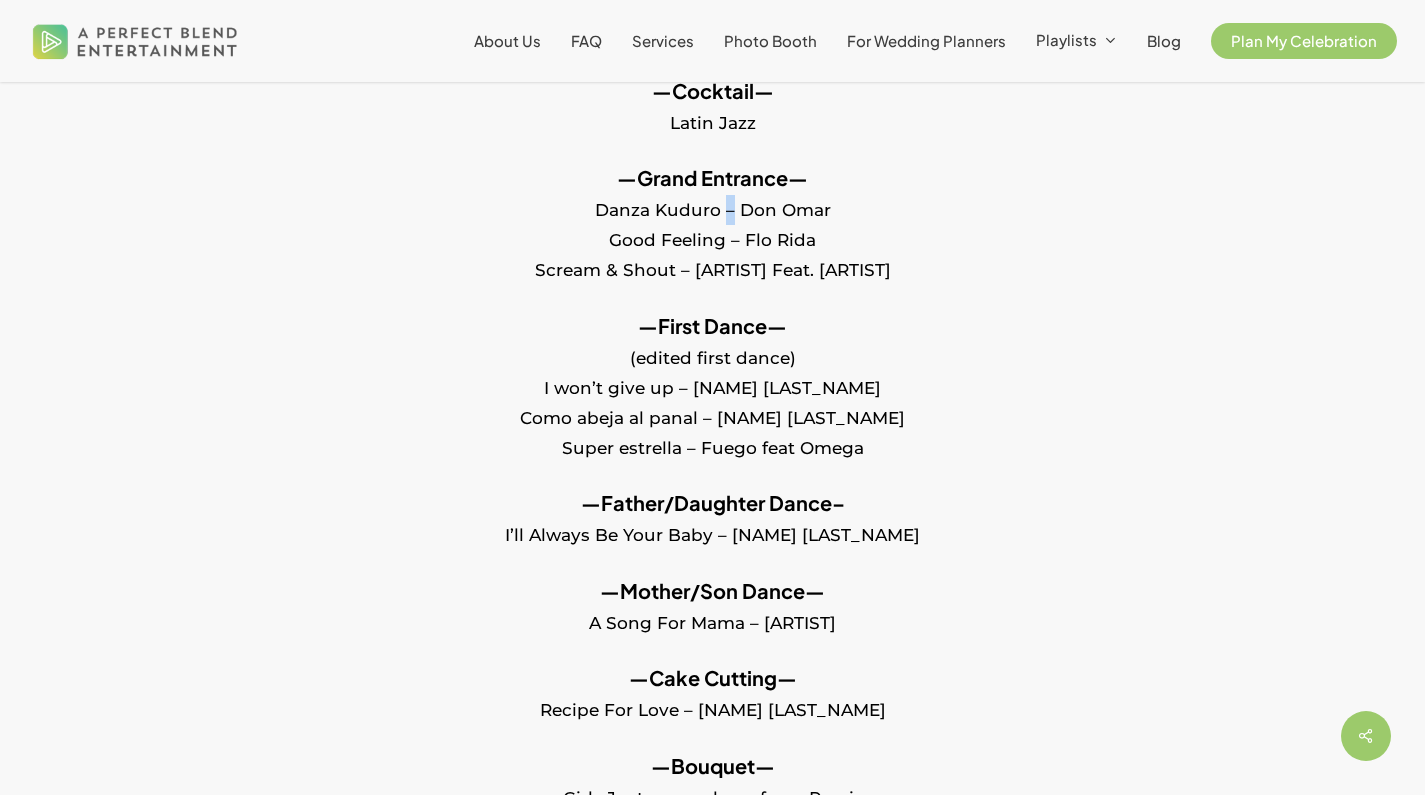 click on "—Grand Entrance—
Danza Kuduro – Don Omar
Good Feeling – Flo Rida
Scream & Shout – will.i.am Feat. Britney Spears" at bounding box center (712, 237) 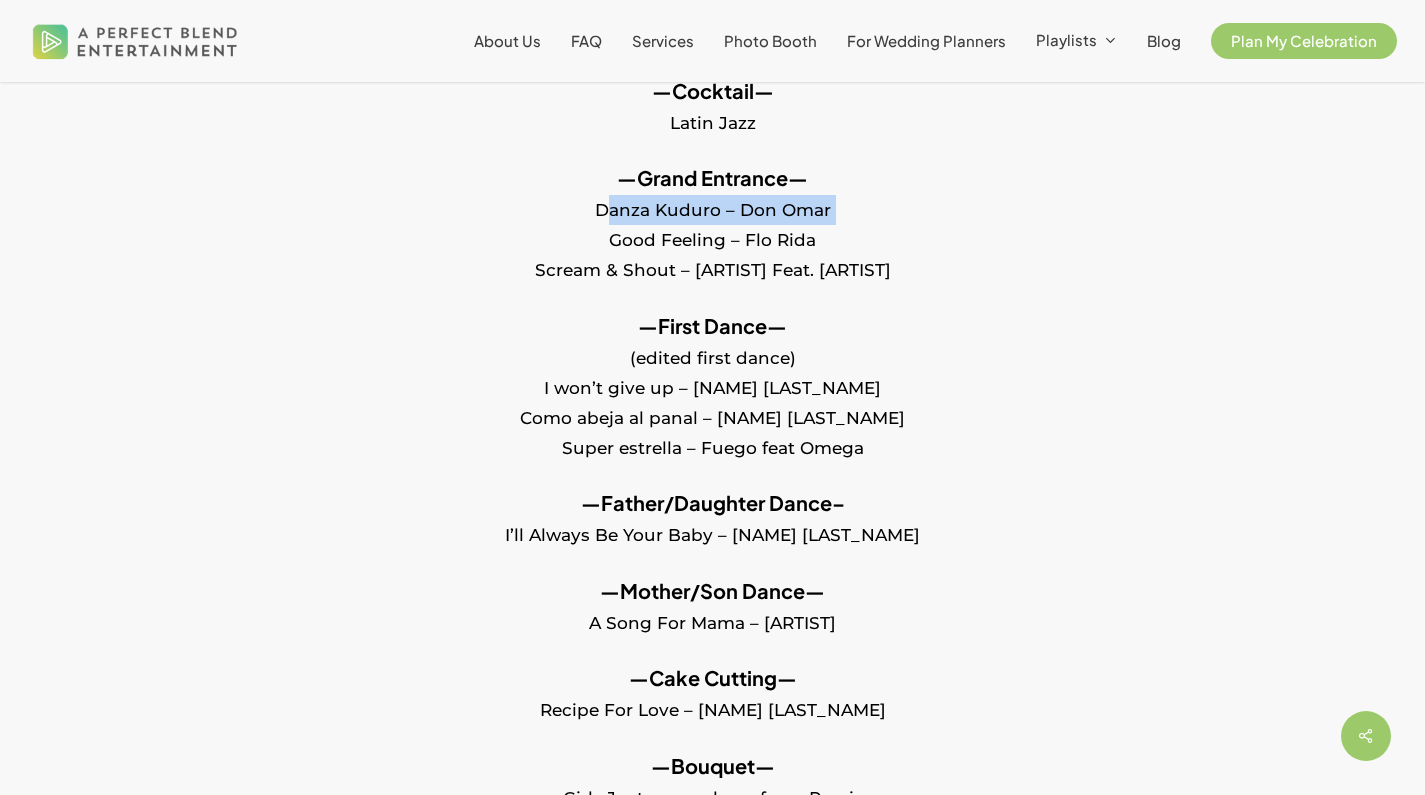 click on "—Grand Entrance—
Danza Kuduro – Don Omar
Good Feeling – Flo Rida
Scream & Shout – will.i.am Feat. Britney Spears" at bounding box center [712, 237] 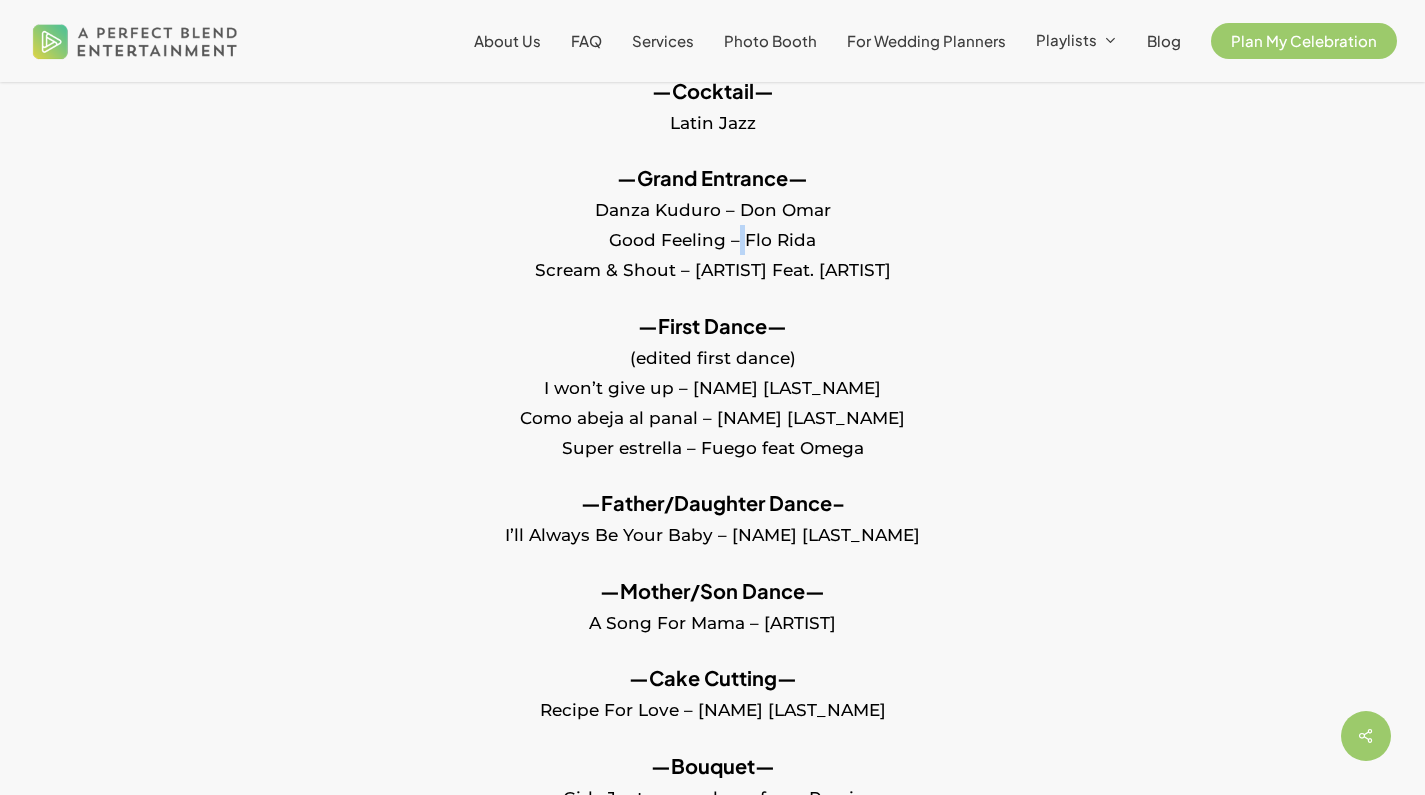 click on "—Grand Entrance—
Danza Kuduro – Don Omar
Good Feeling – Flo Rida
Scream & Shout – will.i.am Feat. Britney Spears" at bounding box center (712, 237) 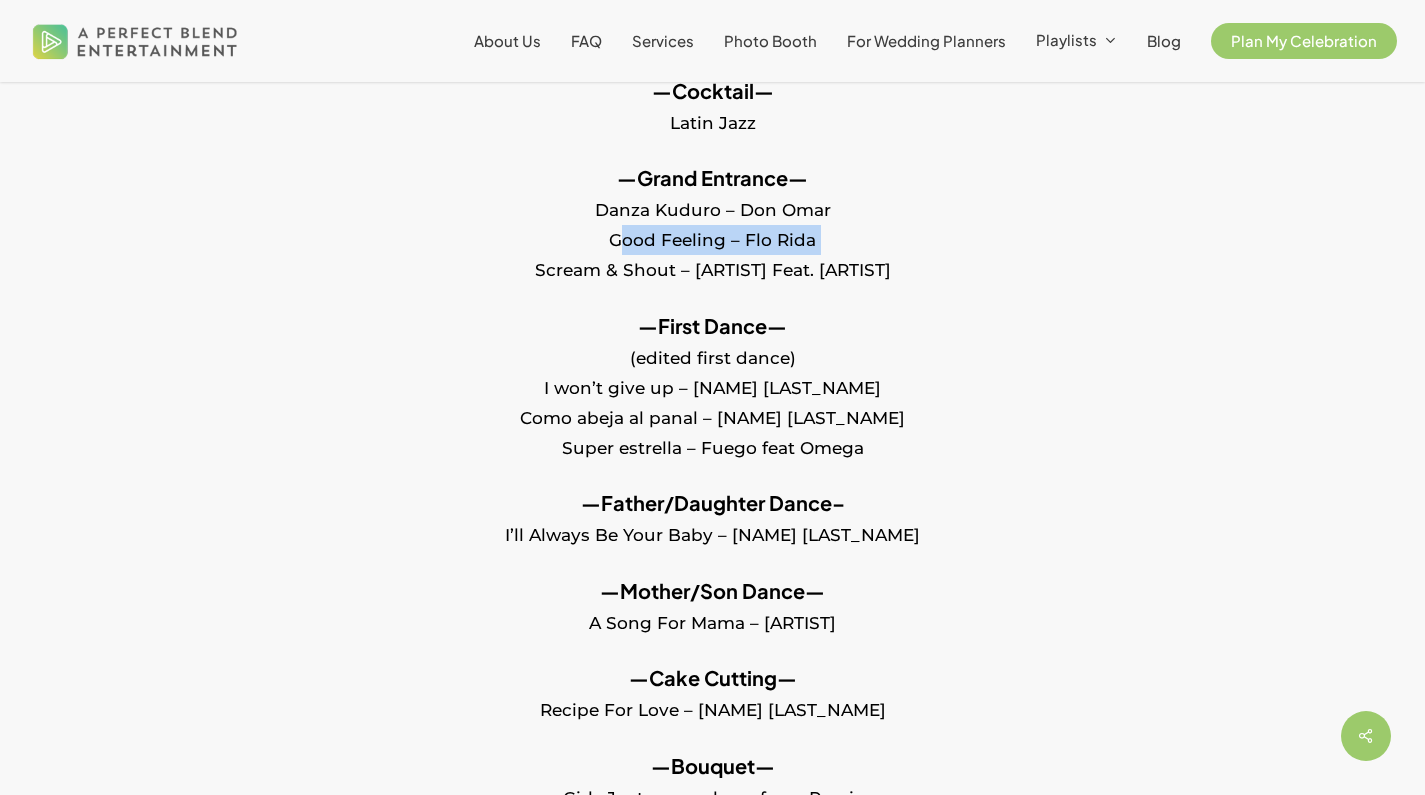 click on "—Grand Entrance—
Danza Kuduro – Don Omar
Good Feeling – Flo Rida
Scream & Shout – will.i.am Feat. Britney Spears" at bounding box center [712, 237] 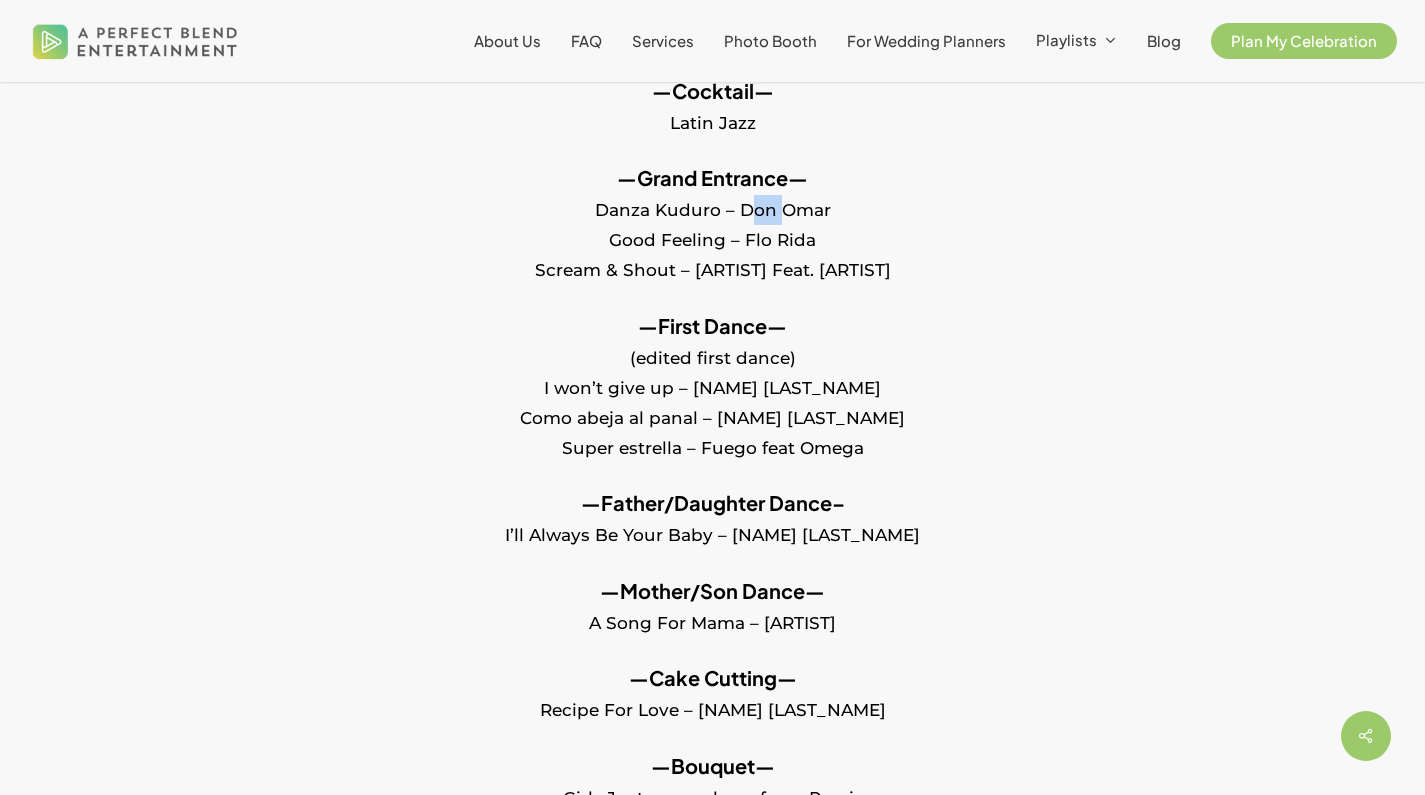 click on "—Grand Entrance—
Danza Kuduro – Don Omar
Good Feeling – Flo Rida
Scream & Shout – will.i.am Feat. Britney Spears" at bounding box center [712, 237] 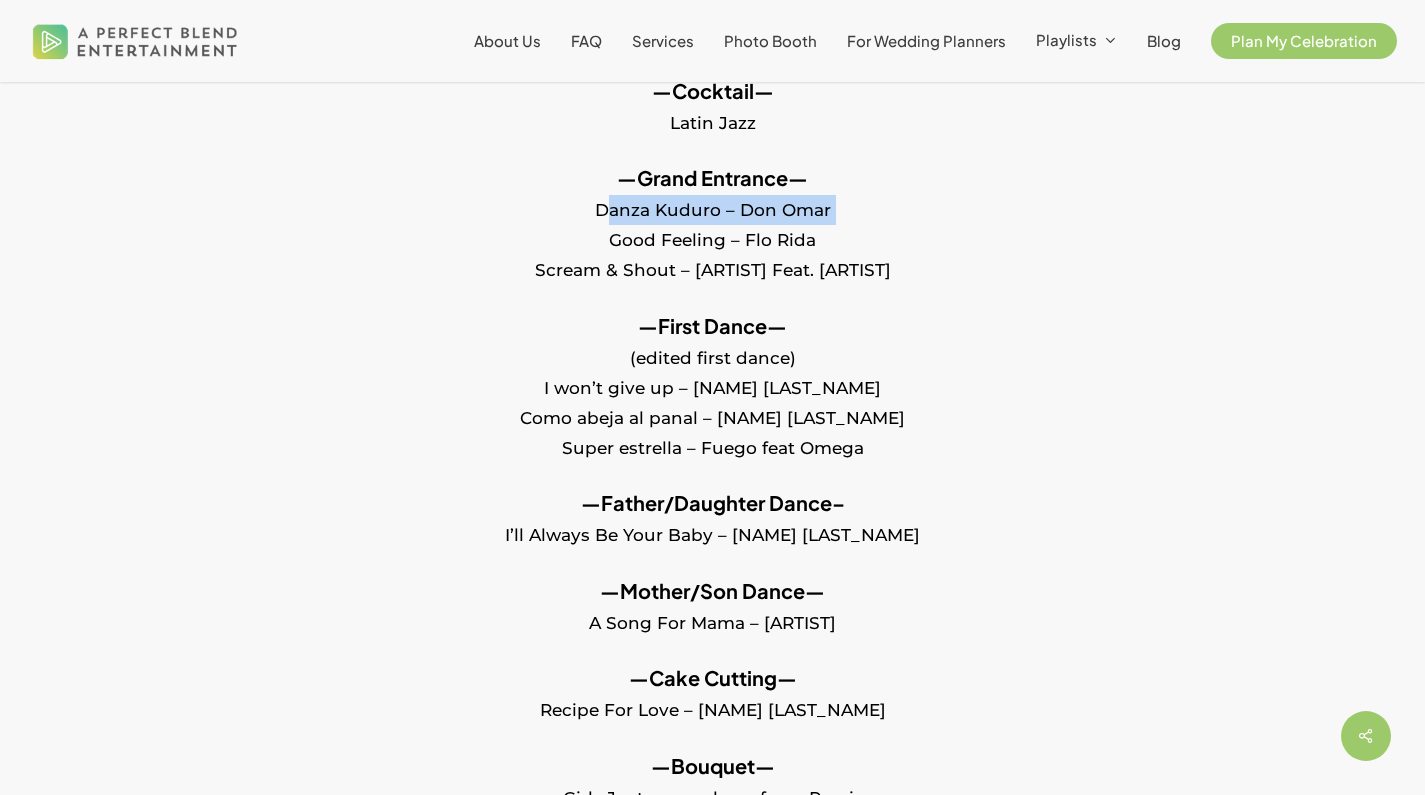 click on "—Grand Entrance—
Danza Kuduro – Don Omar
Good Feeling – Flo Rida
Scream & Shout – will.i.am Feat. Britney Spears" at bounding box center [712, 237] 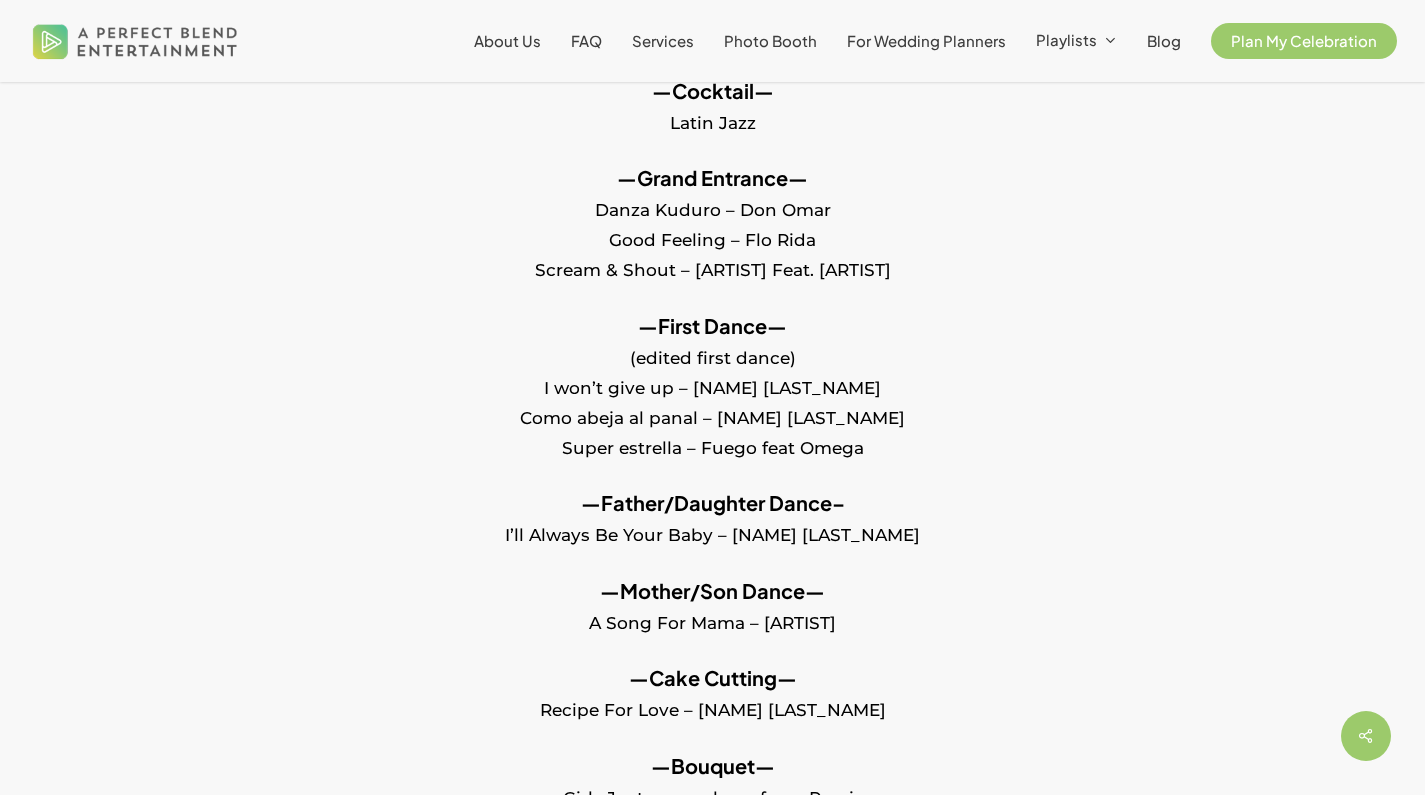click on "—First Dance—
(edited first dance)
I won’t give up – Jason Mraz
Como abeja al panal – Juan Luis Guerra
Super estrella – Fuego feat Omega" at bounding box center (712, 400) 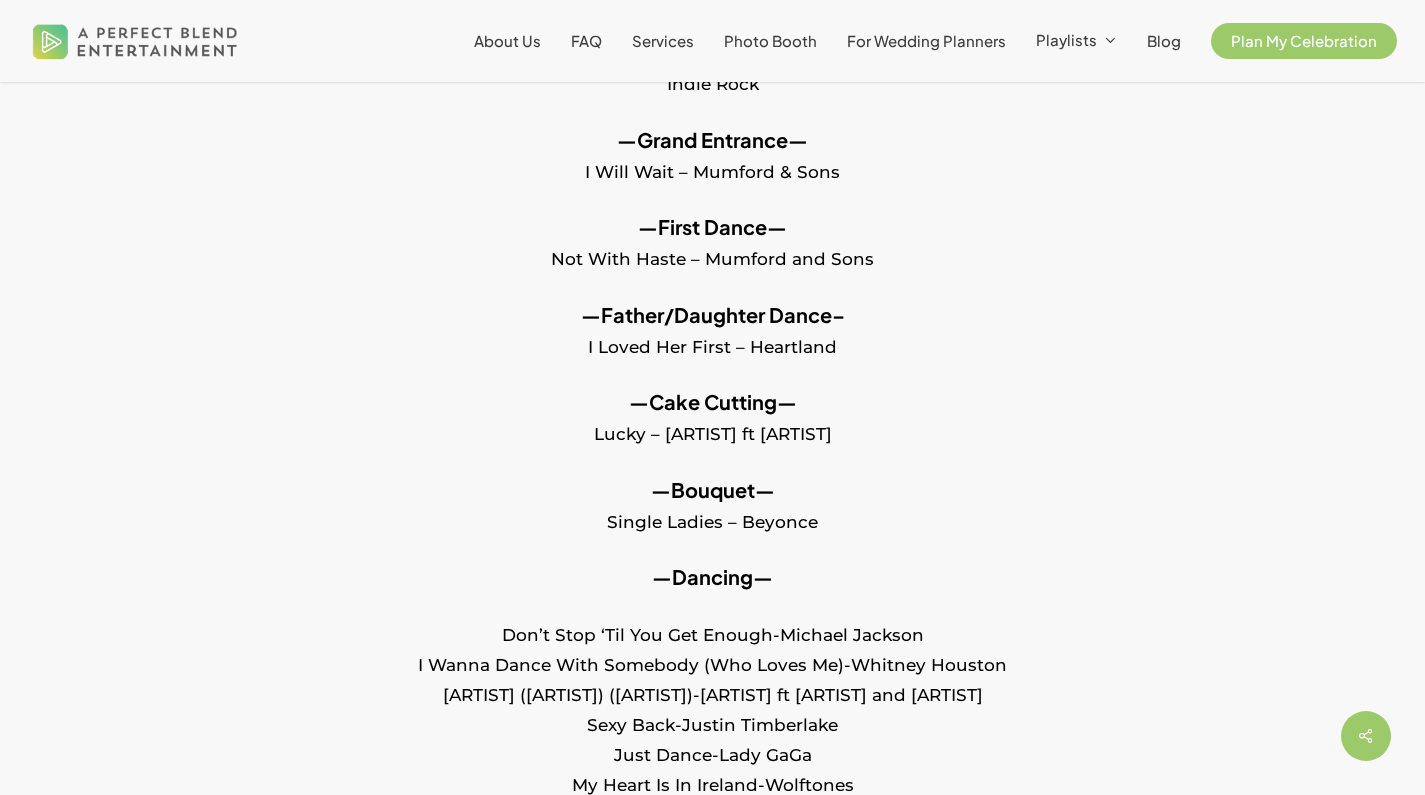 scroll, scrollTop: 806, scrollLeft: 0, axis: vertical 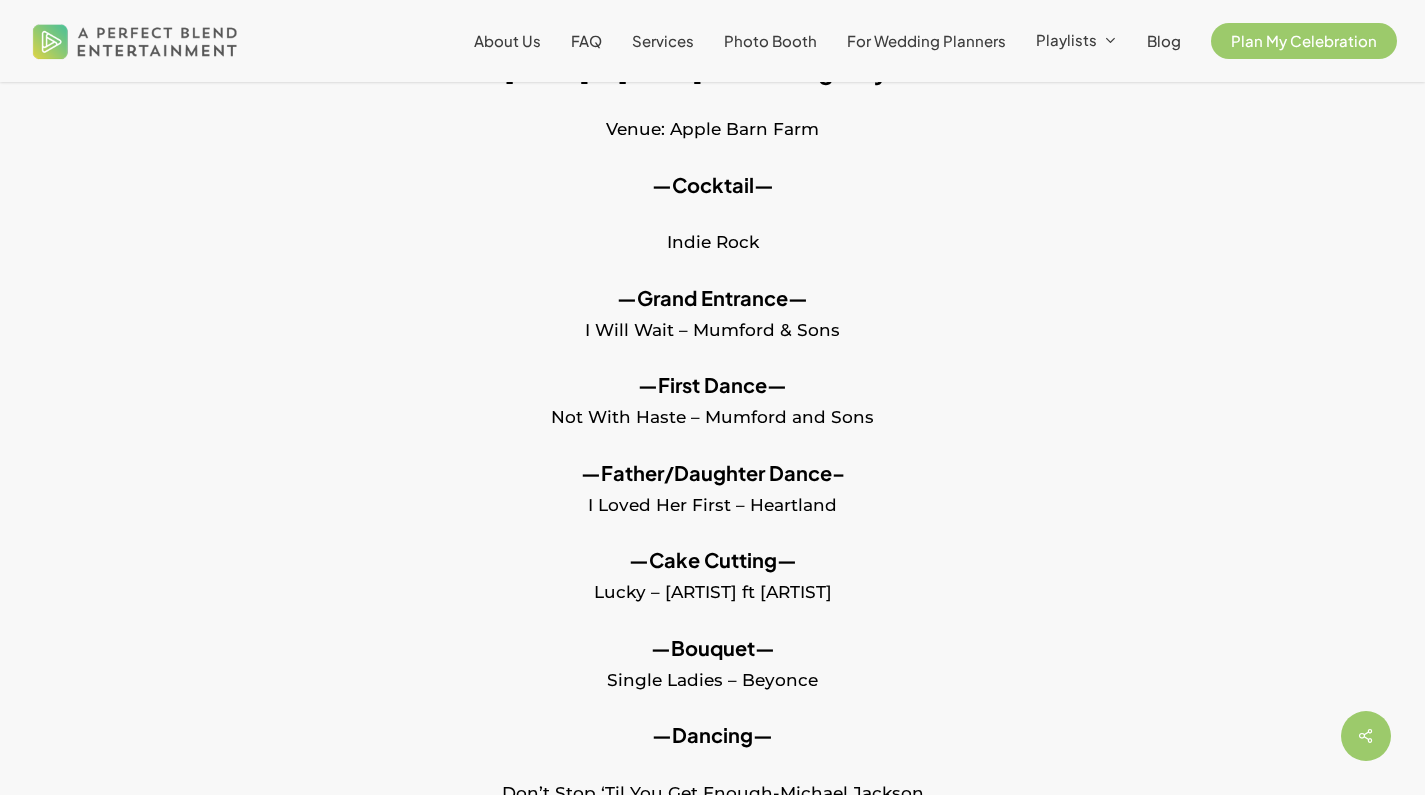 click on "—Grand Entrance—
I Will Wait – Mumford & Sons" at bounding box center [712, 327] 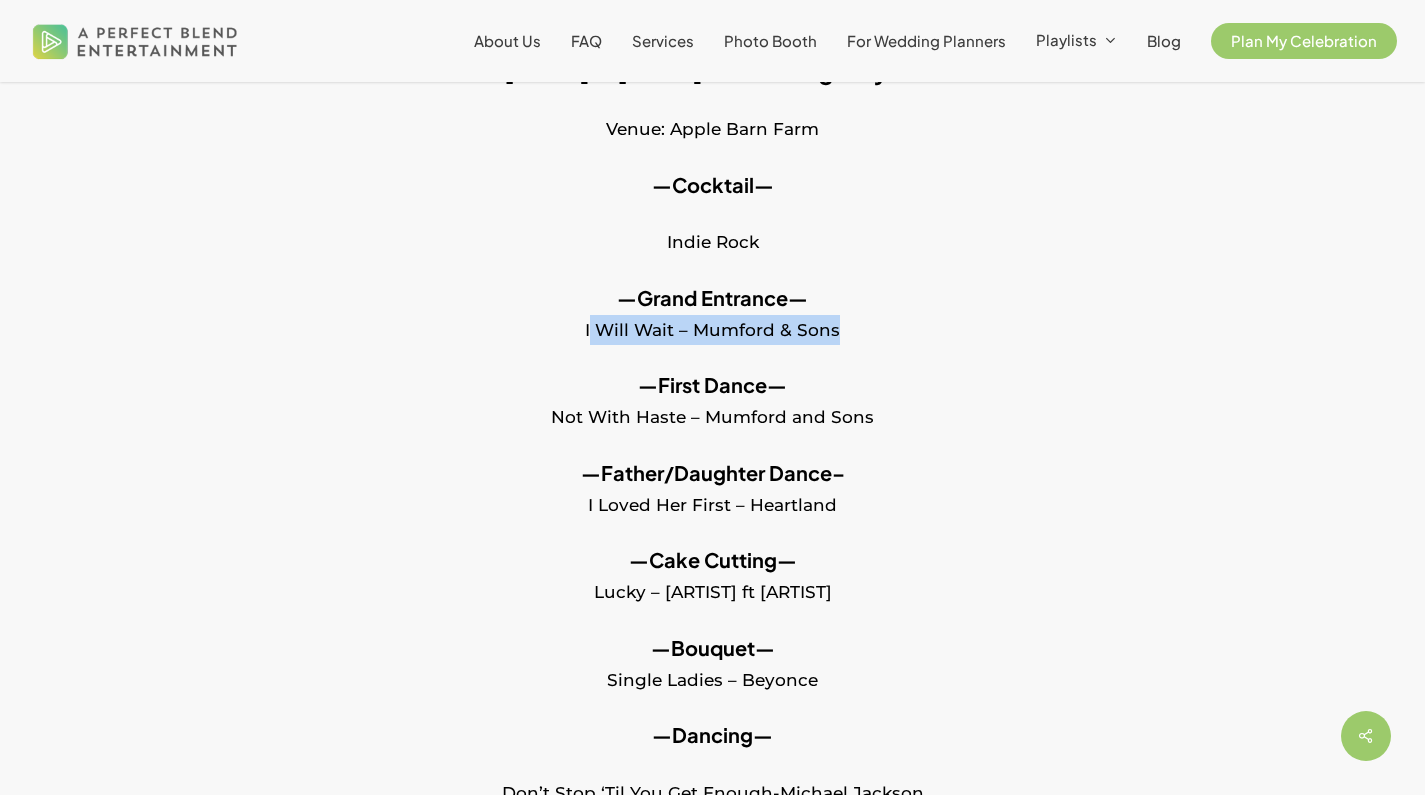 click on "—Grand Entrance—
I Will Wait – Mumford & Sons" at bounding box center (712, 327) 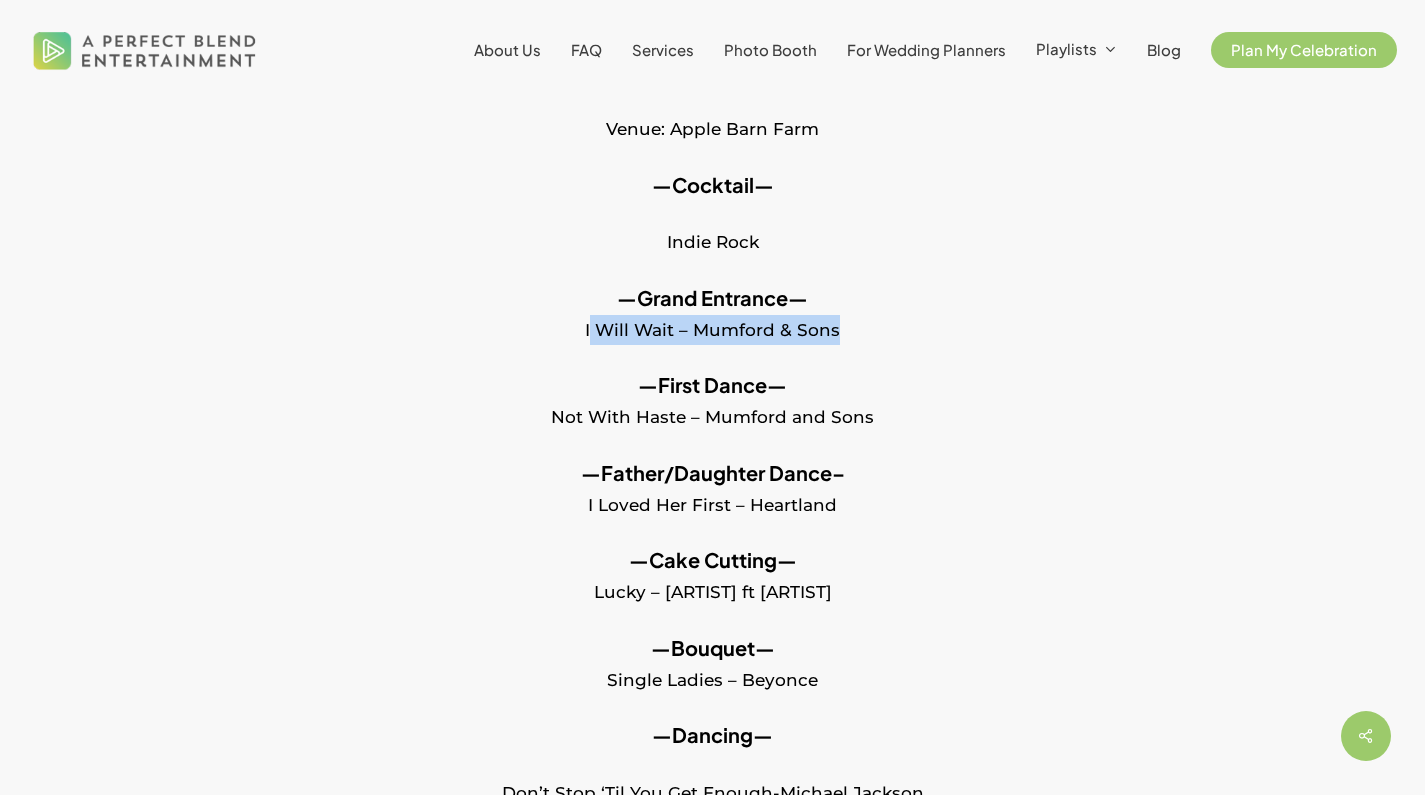 scroll, scrollTop: 0, scrollLeft: 0, axis: both 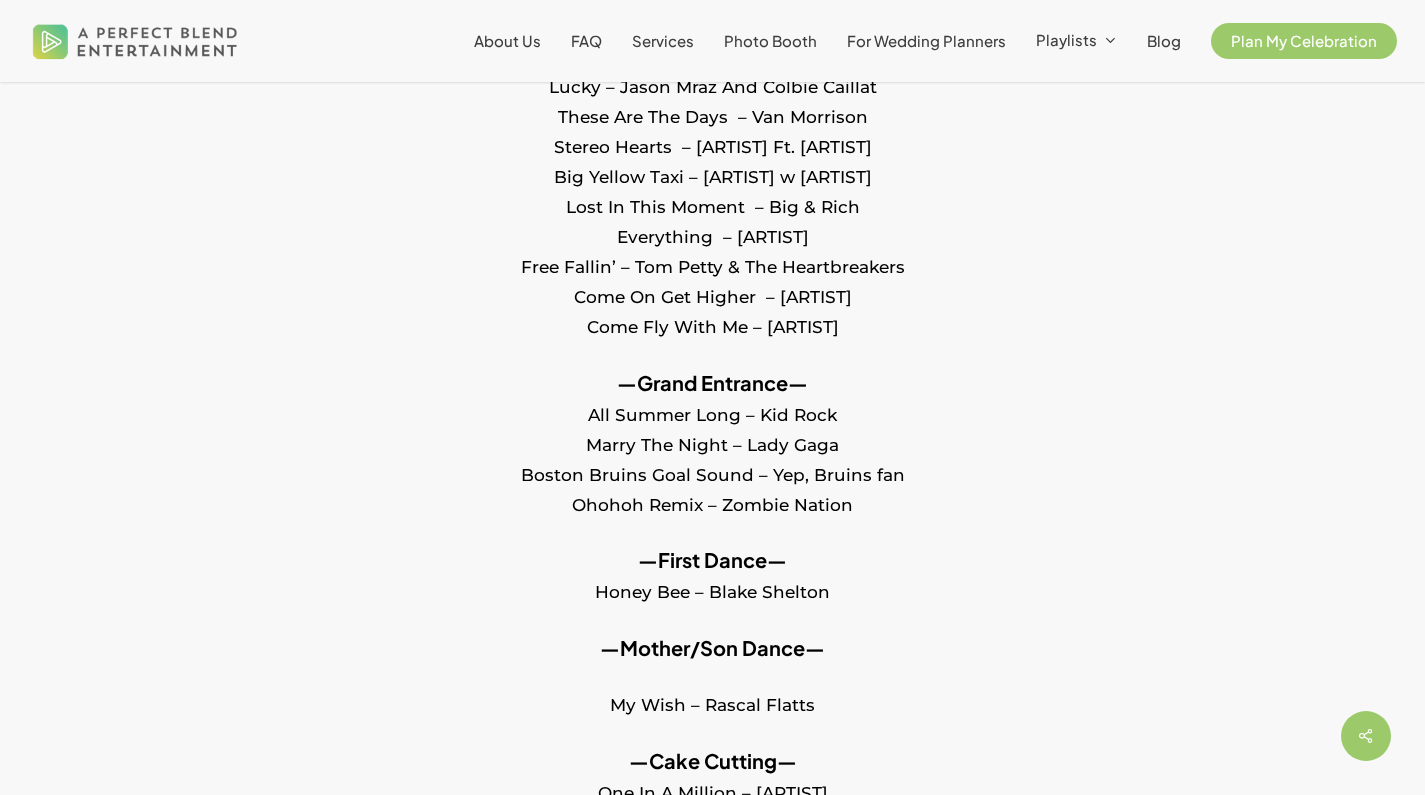 click on "—Grand Entrance—
All Summer Long – Kid Rock
Marry The Night – Lady Gaga
Boston Bruins Goal Sound – Yep, Bruins fan
Ohohoh Remix – Zombie Nation" at bounding box center (712, 457) 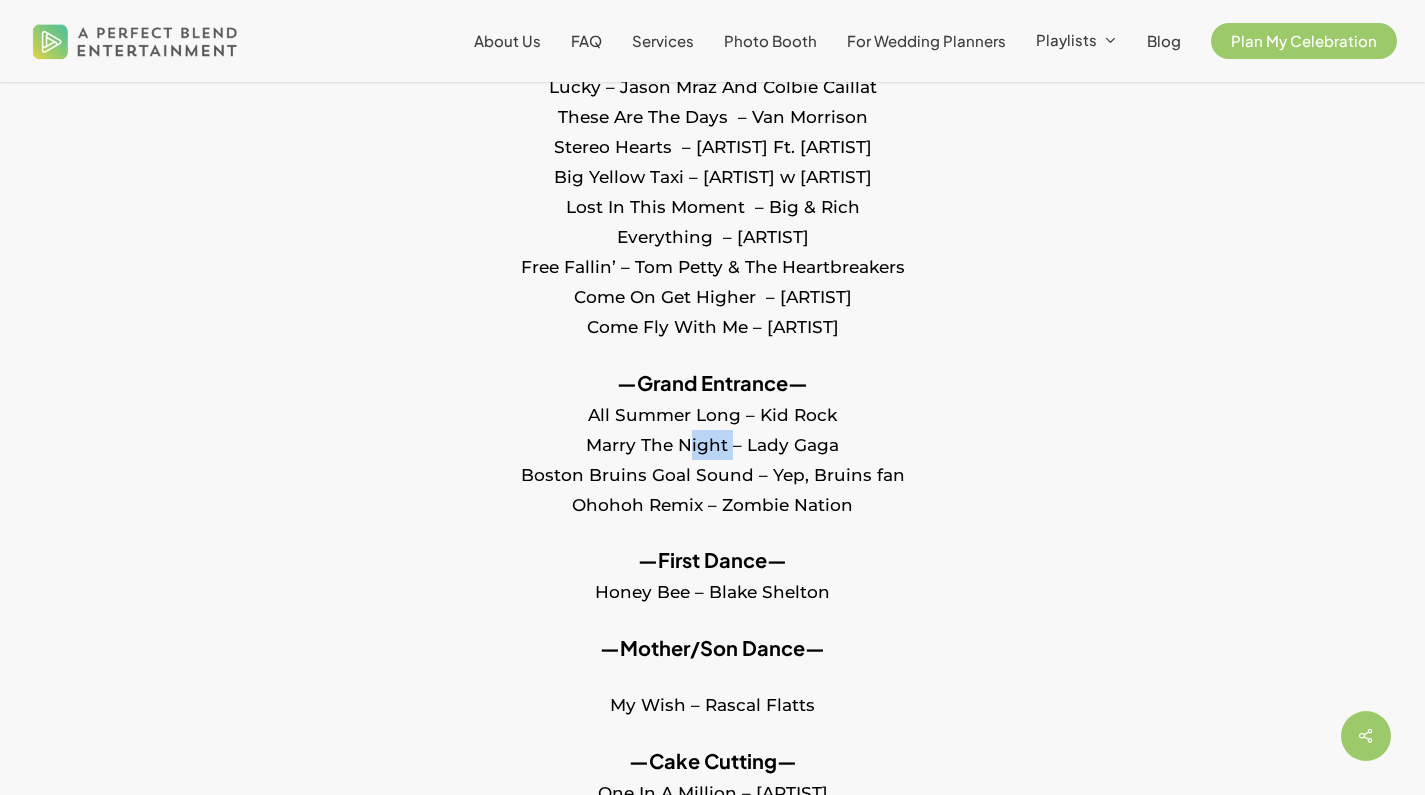 click on "—Grand Entrance—
All Summer Long – Kid Rock
Marry The Night – Lady Gaga
Boston Bruins Goal Sound – Yep, Bruins fan
Ohohoh Remix – Zombie Nation" at bounding box center (712, 457) 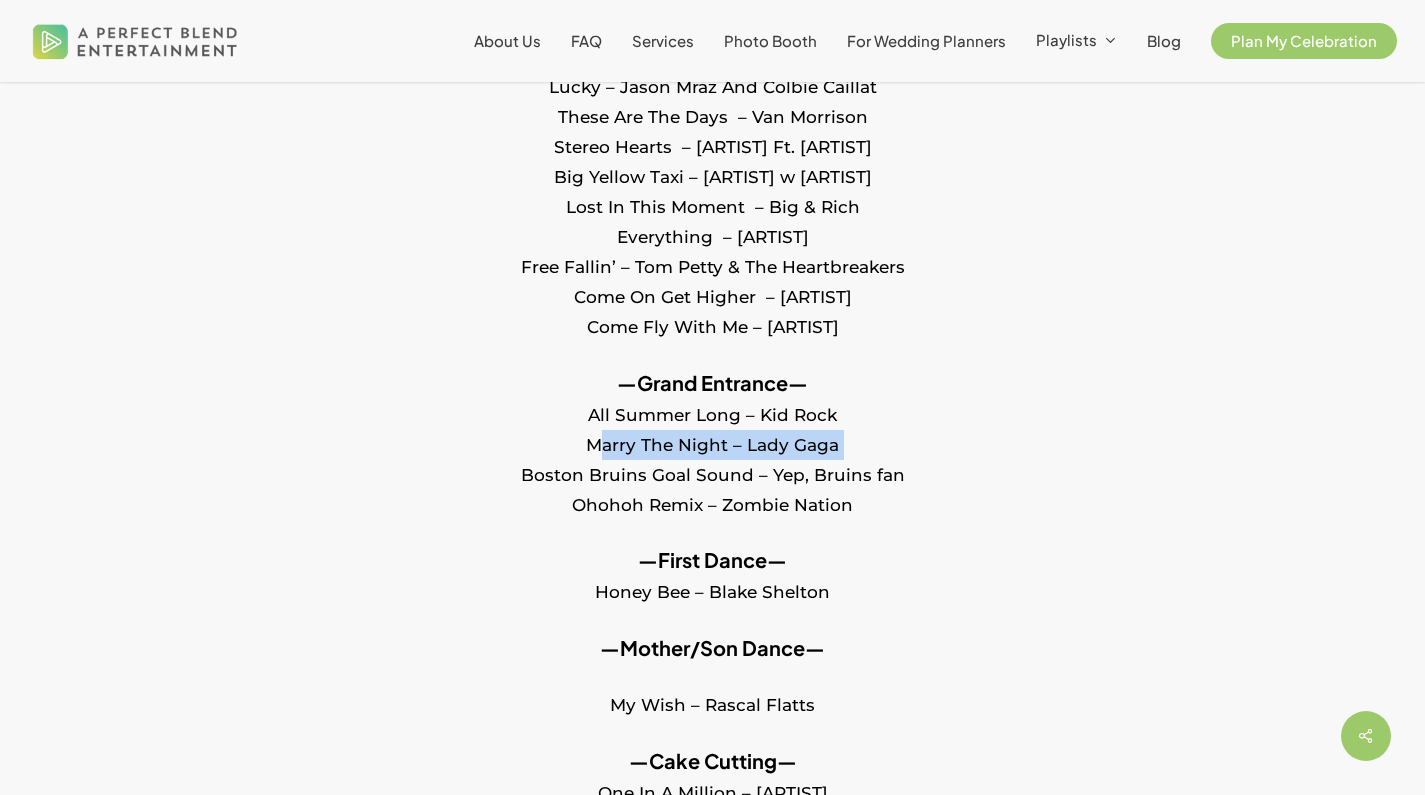 click on "—Grand Entrance—
All Summer Long – Kid Rock
Marry The Night – Lady Gaga
Boston Bruins Goal Sound – Yep, Bruins fan
Ohohoh Remix – Zombie Nation" at bounding box center (712, 457) 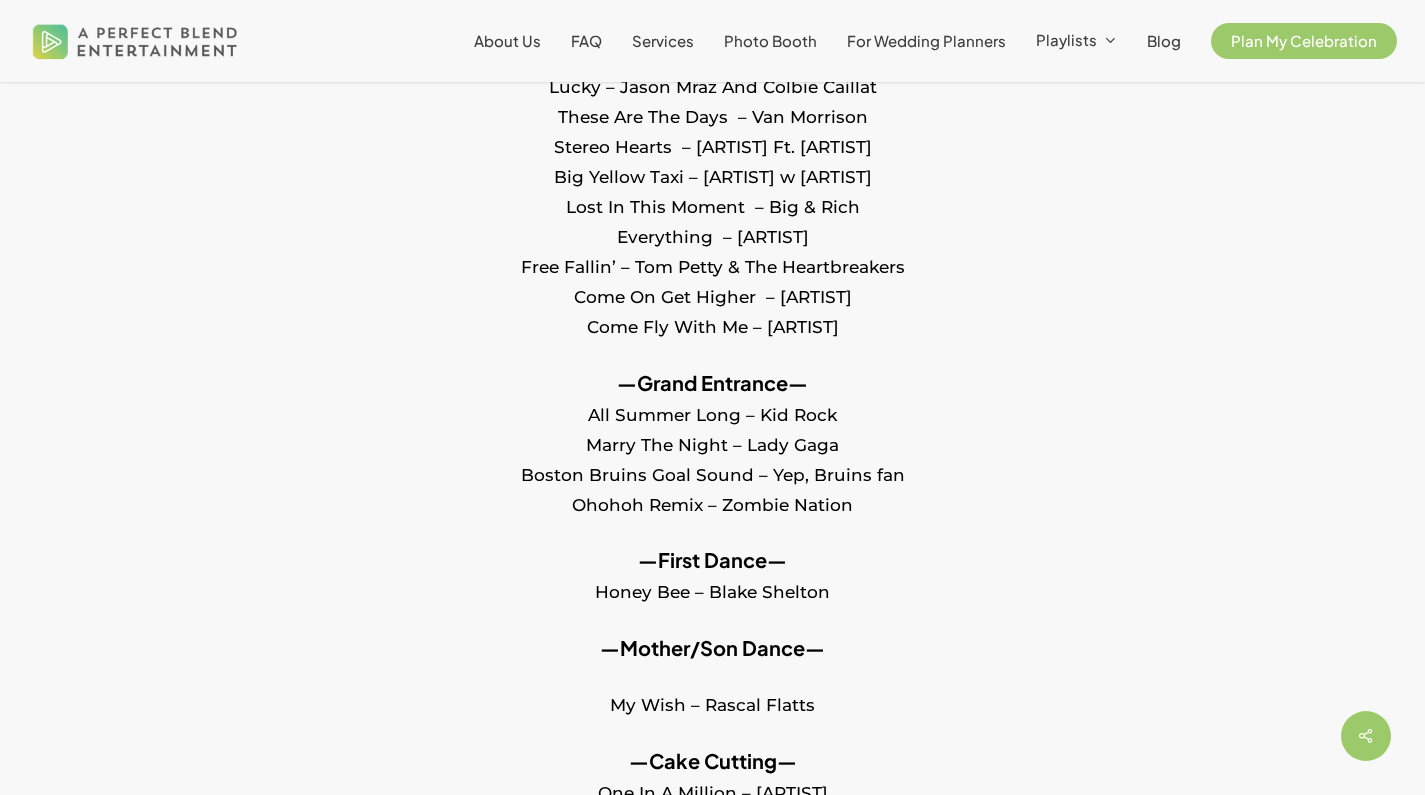 click on "—Grand Entrance—
All Summer Long – Kid Rock
Marry The Night – Lady Gaga
Boston Bruins Goal Sound – Yep, Bruins fan
Ohohoh Remix – Zombie Nation" at bounding box center (712, 457) 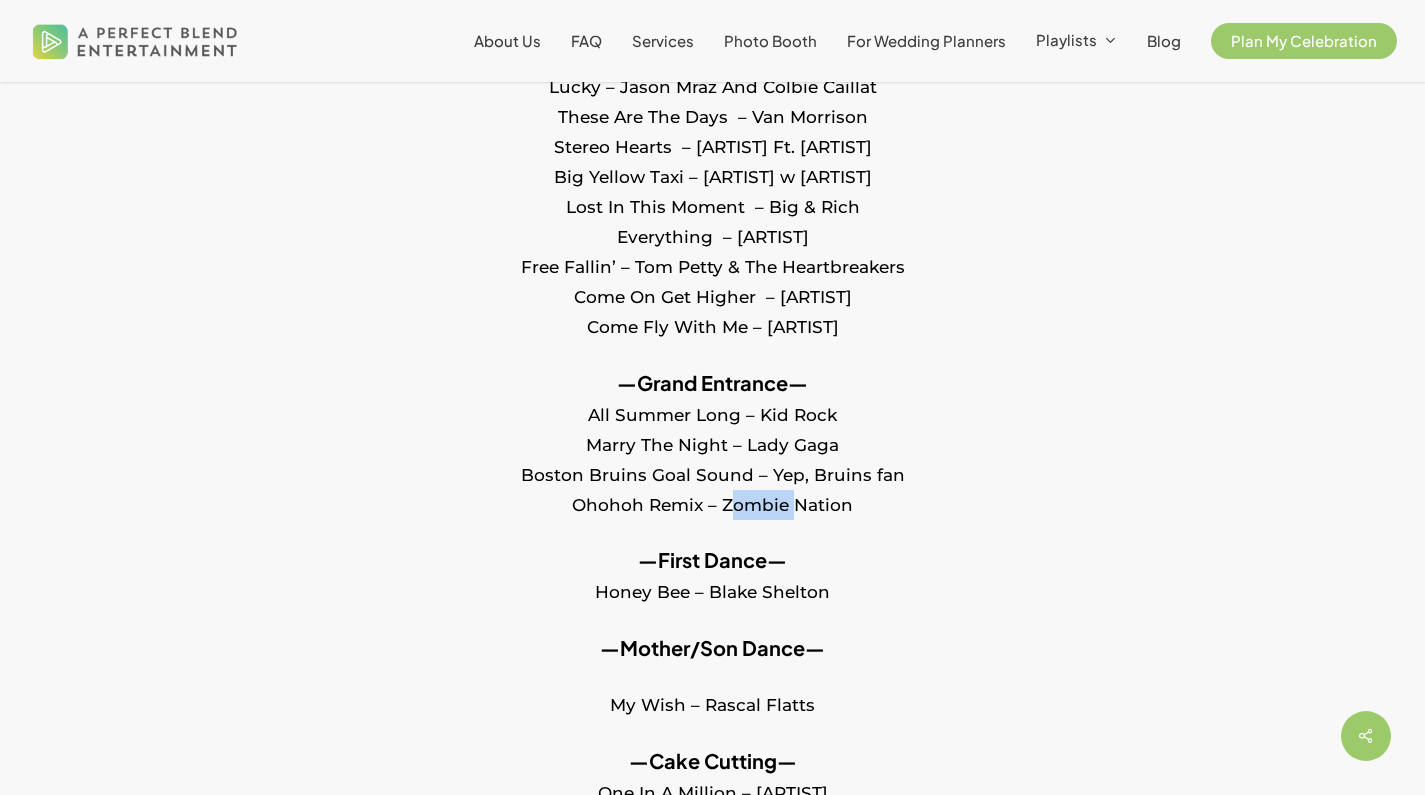 click on "—Grand Entrance—
All Summer Long – Kid Rock
Marry The Night – Lady Gaga
Boston Bruins Goal Sound – Yep, Bruins fan
Ohohoh Remix – Zombie Nation" at bounding box center [712, 457] 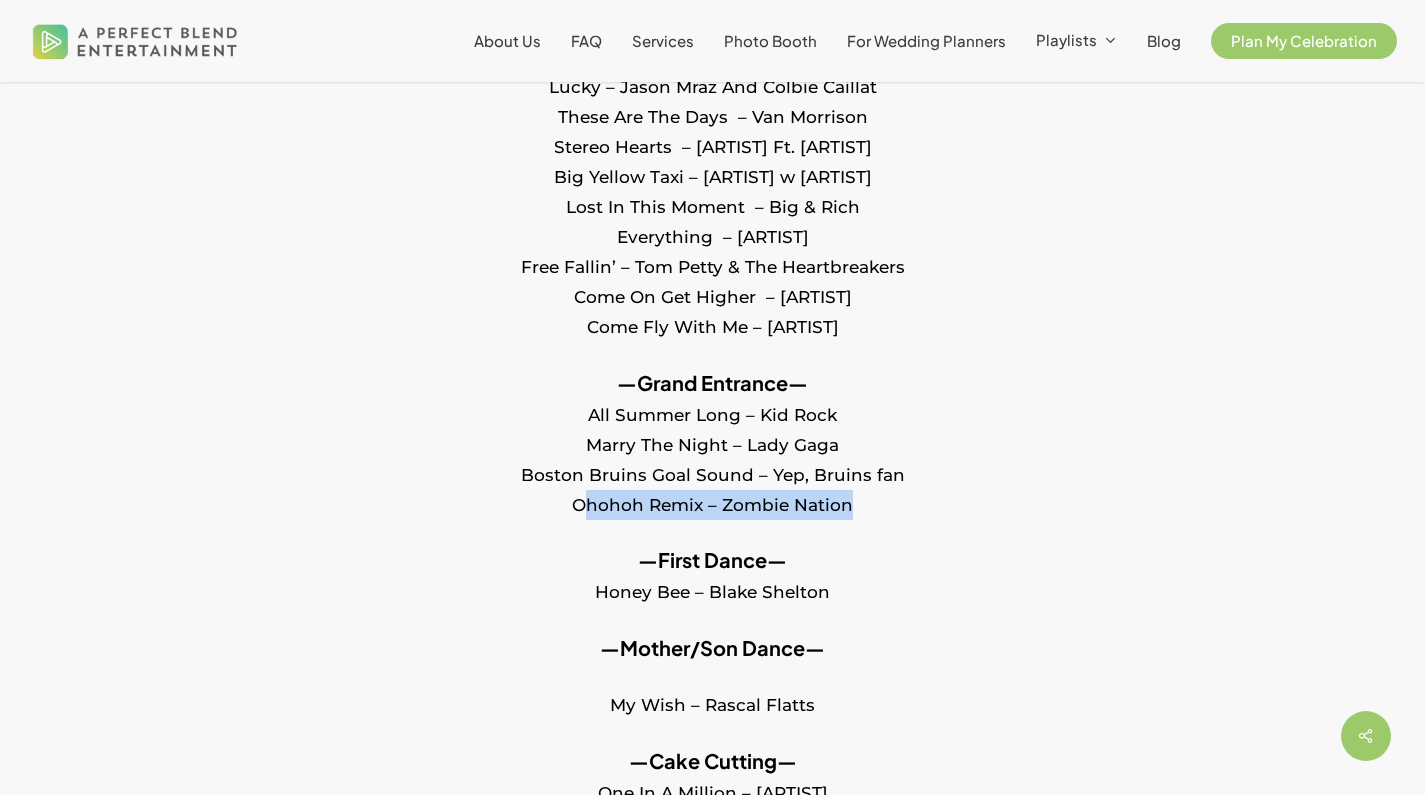 click on "—Grand Entrance—
All Summer Long – Kid Rock
Marry The Night – Lady Gaga
Boston Bruins Goal Sound – Yep, Bruins fan
Ohohoh Remix – Zombie Nation" at bounding box center (712, 457) 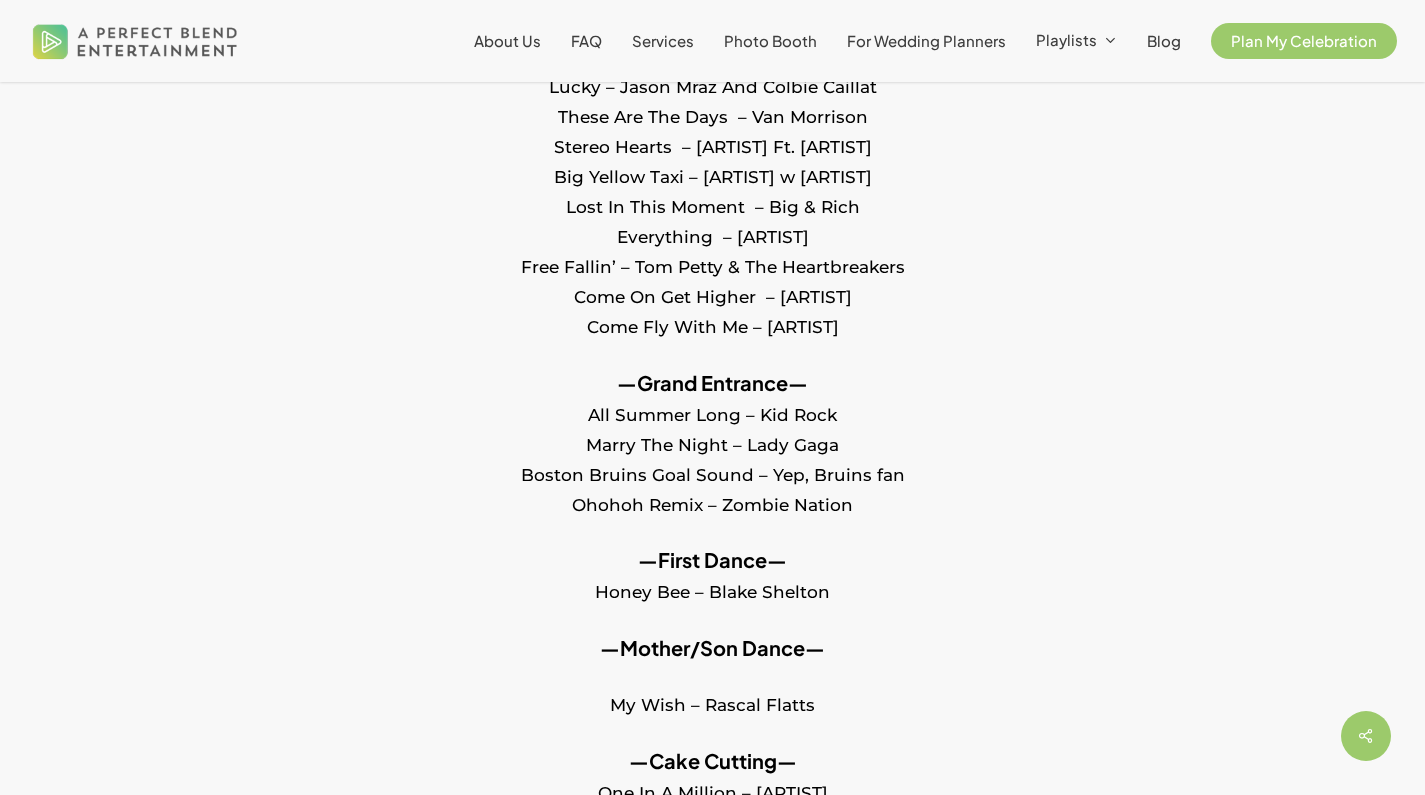 click on "—Grand Entrance—
All Summer Long – Kid Rock
Marry The Night – Lady Gaga
Boston Bruins Goal Sound – Yep, Bruins fan
Ohohoh Remix – Zombie Nation" at bounding box center (712, 457) 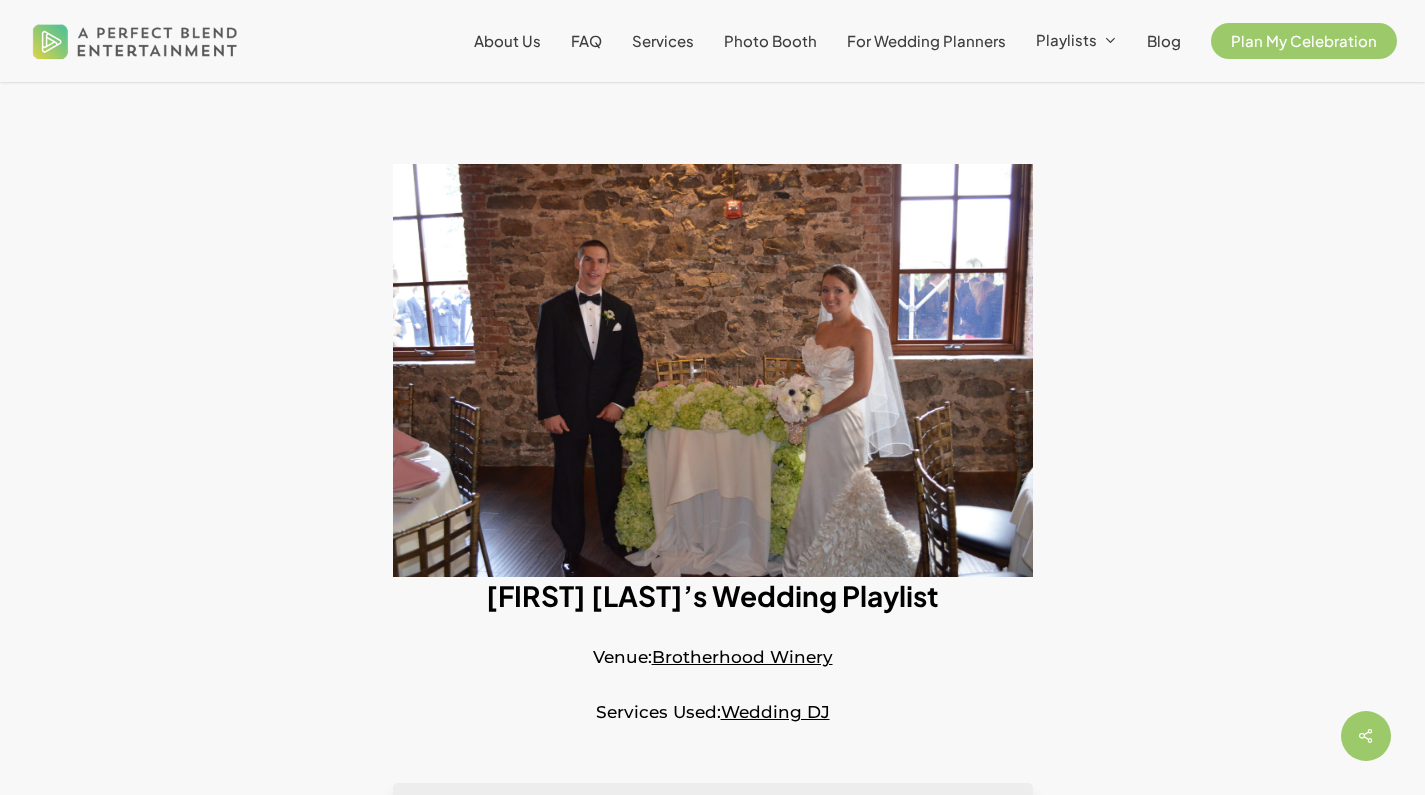 scroll, scrollTop: 0, scrollLeft: 0, axis: both 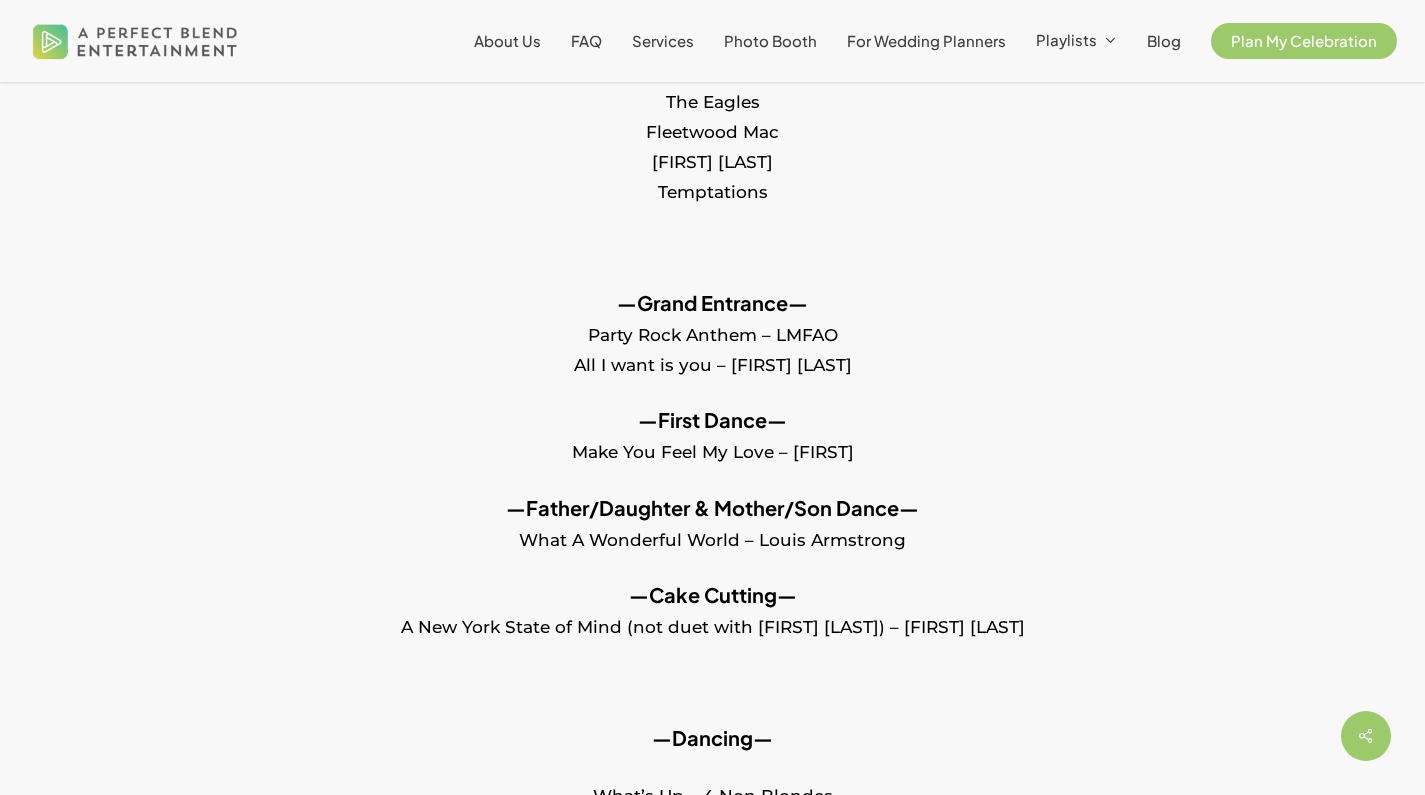 click on "—Grand Entrance—
Party Rock Anthem – LMFAO
All I want is you – Barry Louis Polisar" at bounding box center [712, 347] 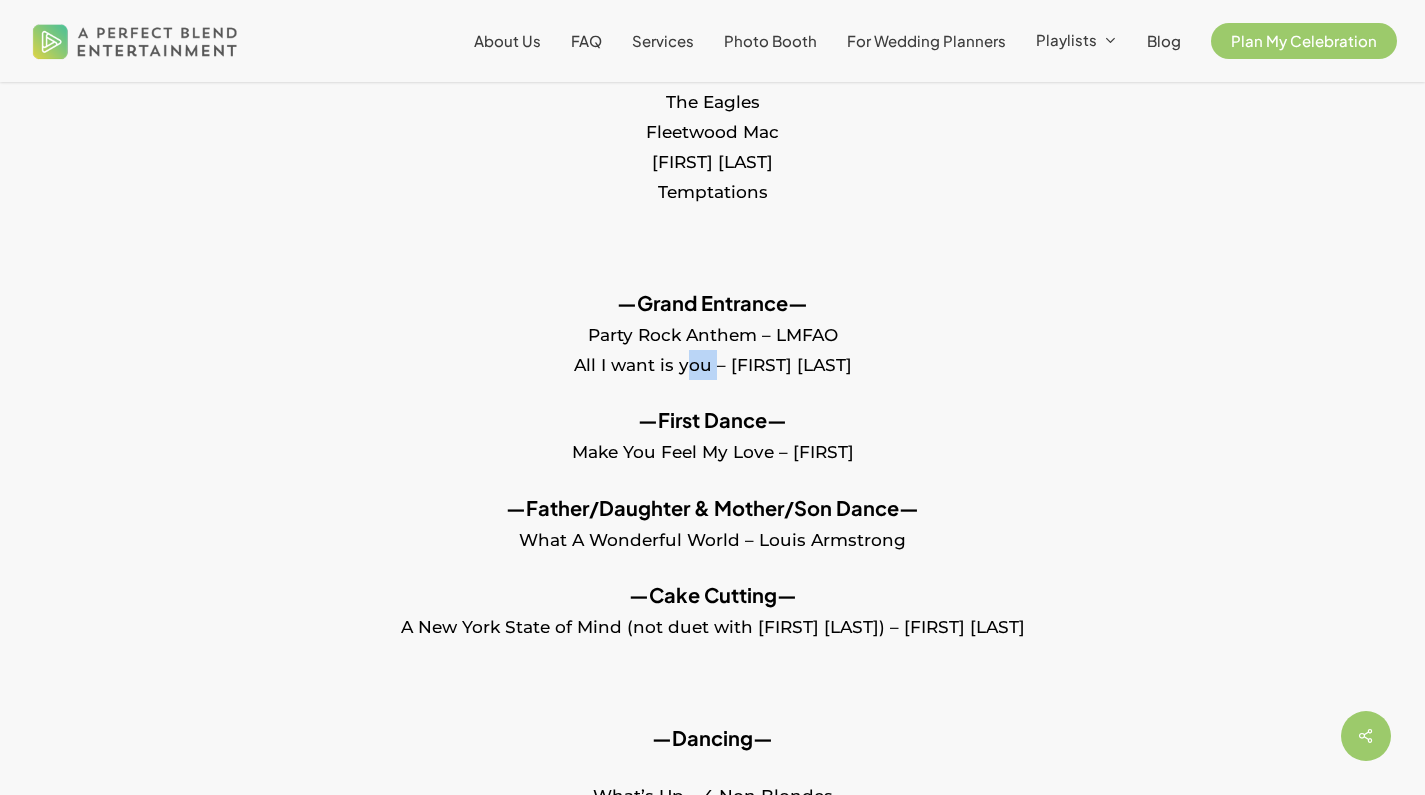 click on "—Grand Entrance—
Party Rock Anthem – LMFAO
All I want is you – Barry Louis Polisar" at bounding box center [712, 347] 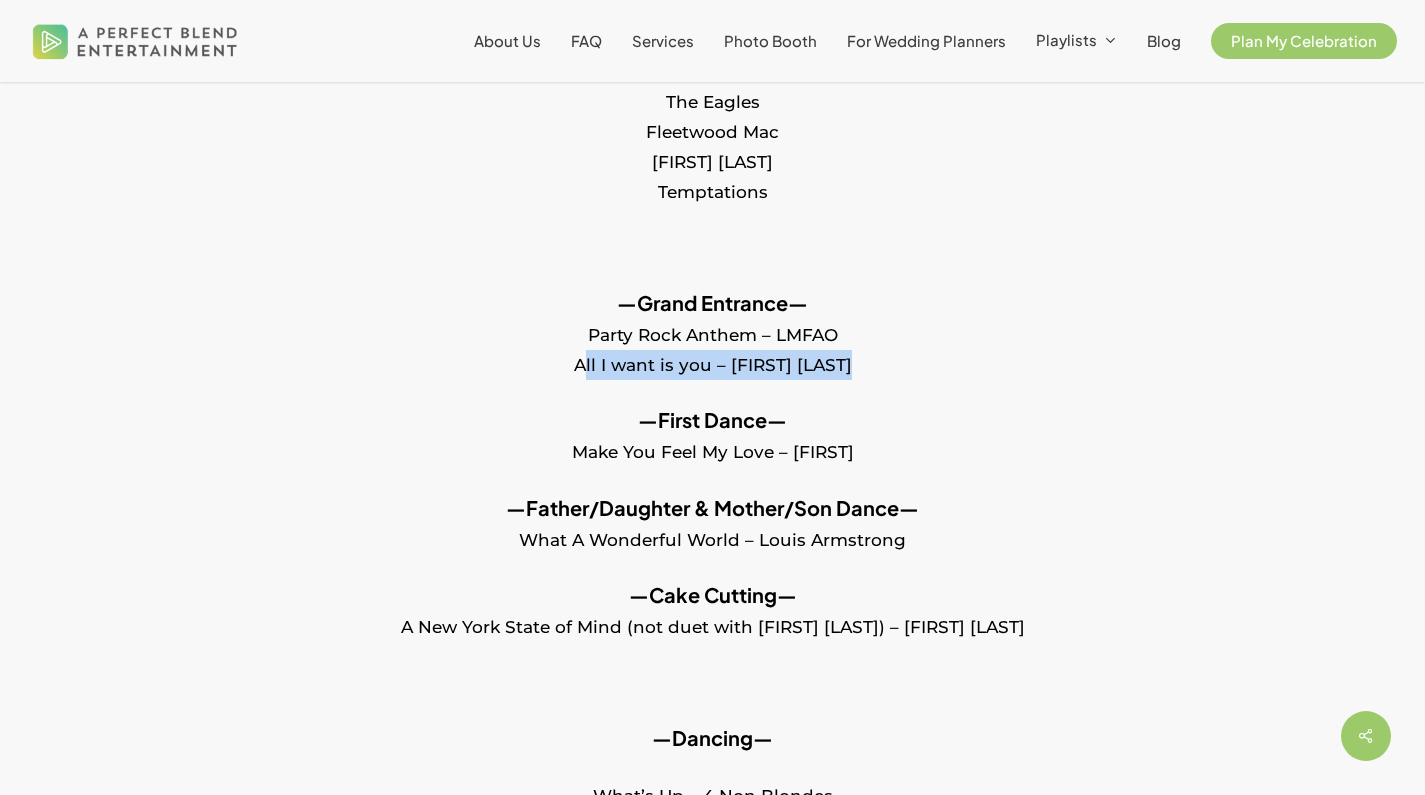 click on "—Grand Entrance—
Party Rock Anthem – LMFAO
All I want is you – Barry Louis Polisar" at bounding box center (712, 347) 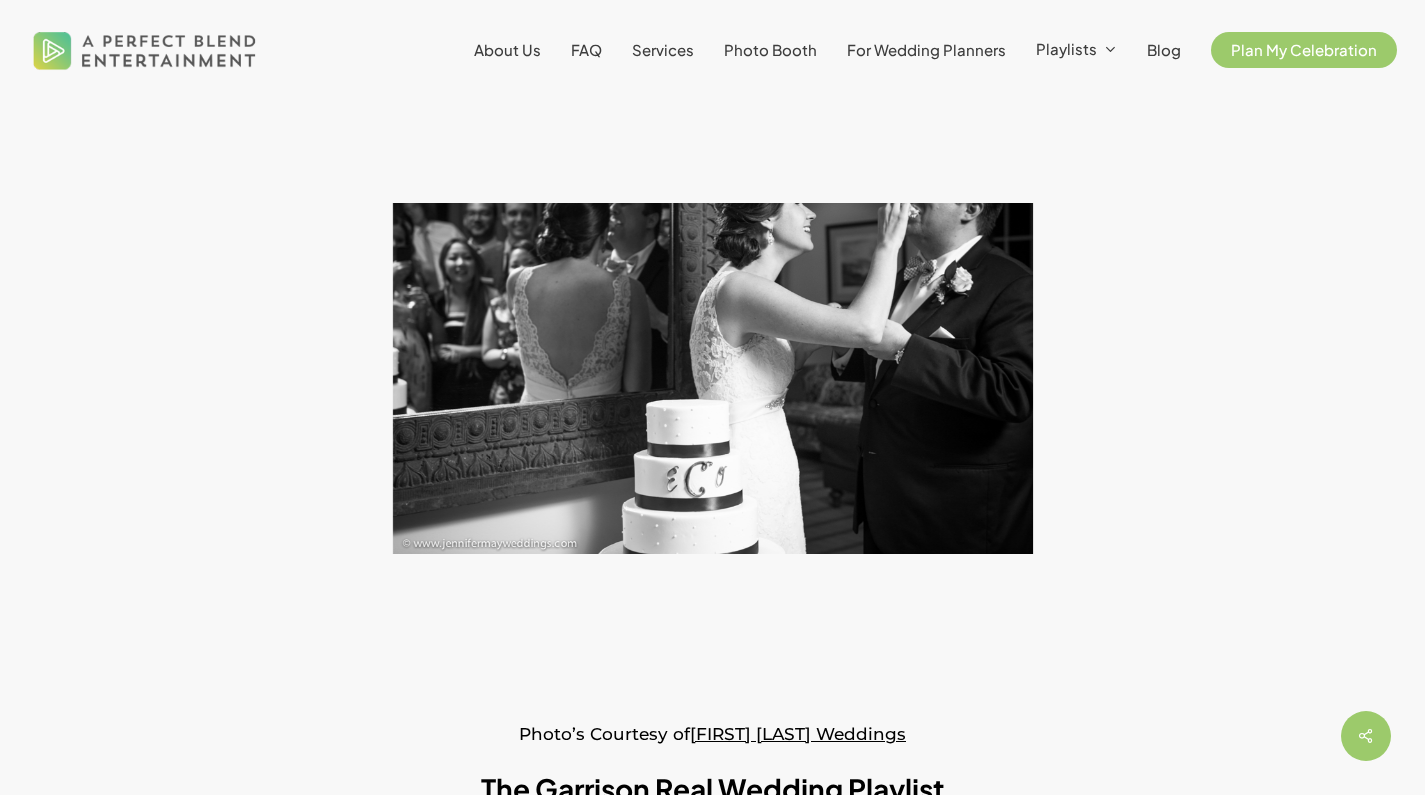 scroll, scrollTop: 0, scrollLeft: 0, axis: both 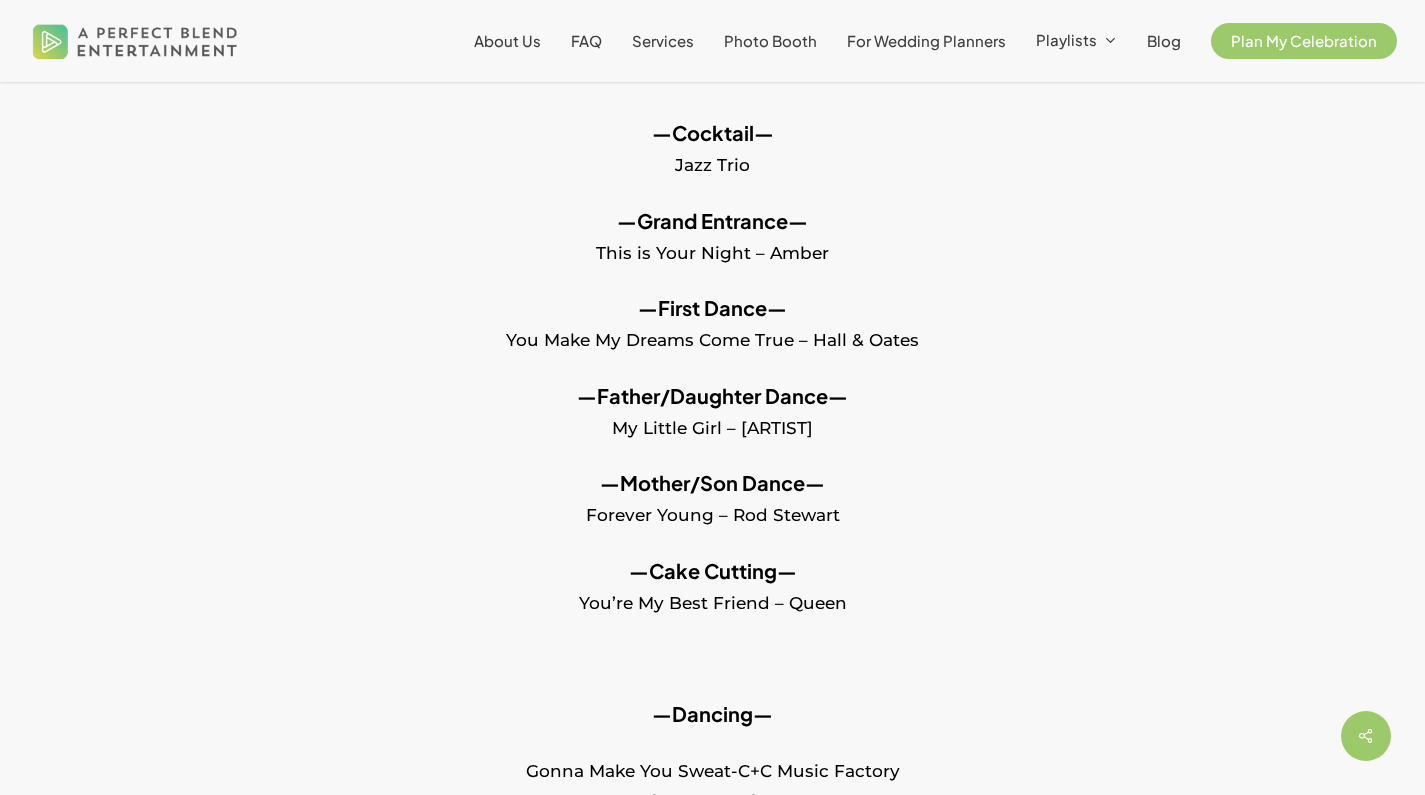 click on "—Grand Entrance—
This is Your Night – [ARTIST]" at bounding box center (712, 250) 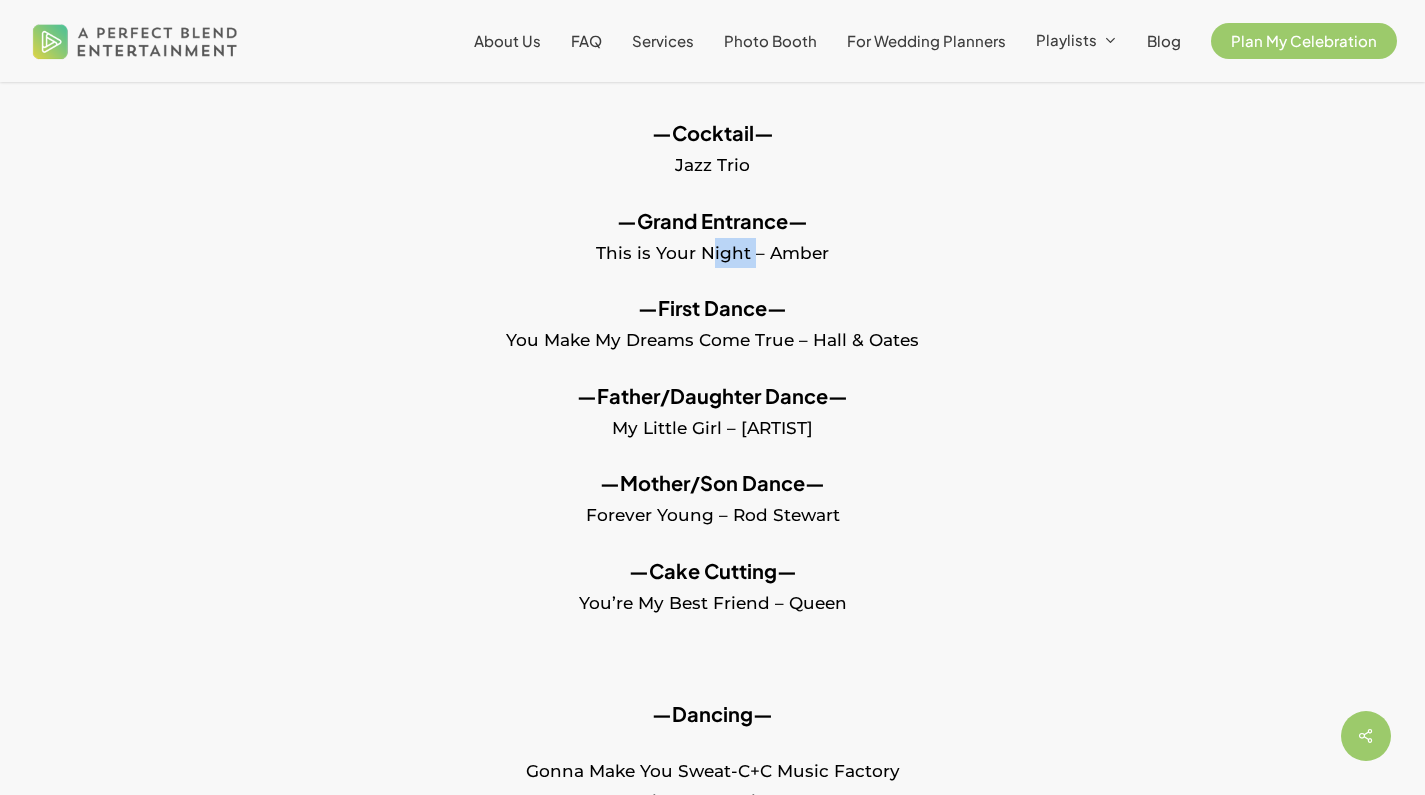 click on "—Grand Entrance—
This is Your Night – [ARTIST]" at bounding box center (712, 250) 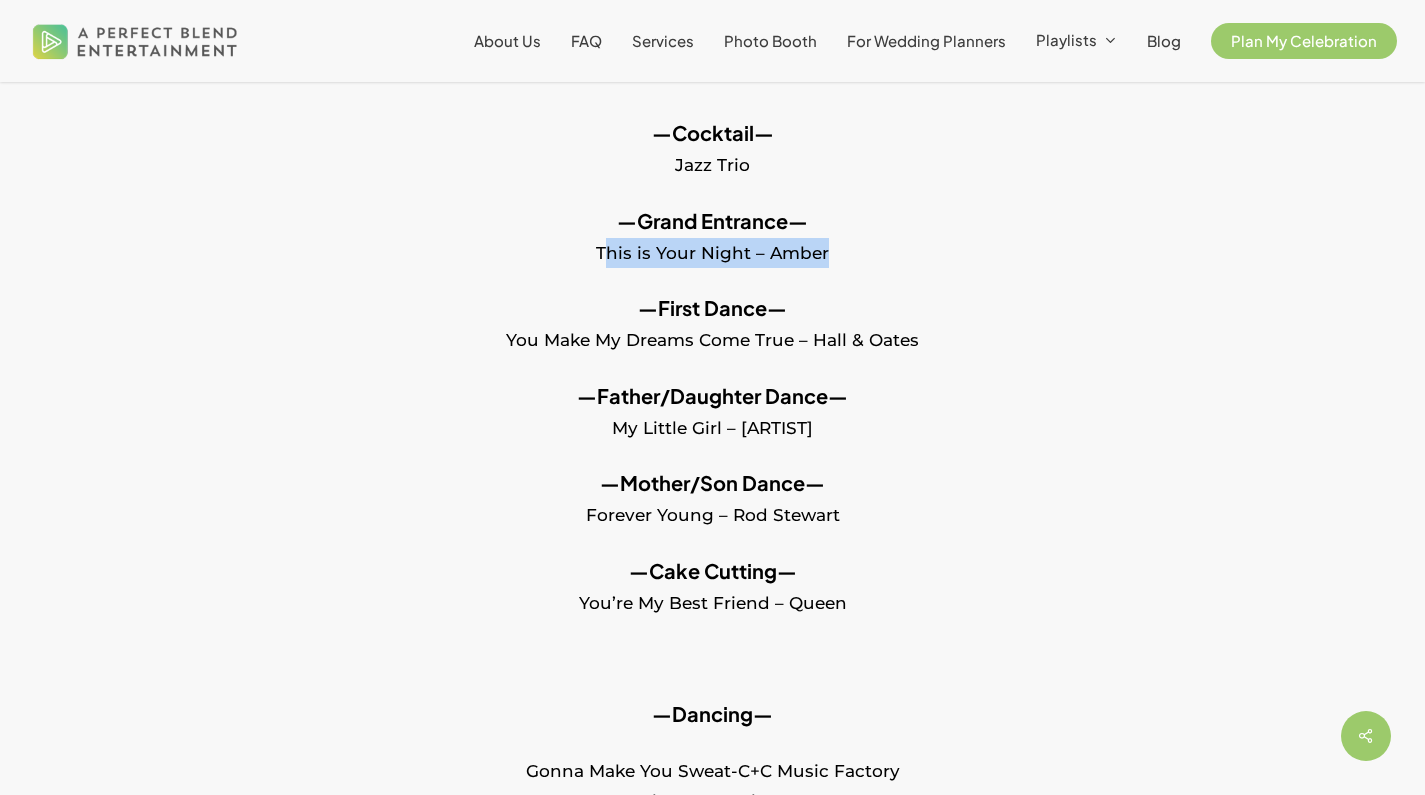 click on "—Grand Entrance—
This is Your Night – [ARTIST]" at bounding box center (712, 250) 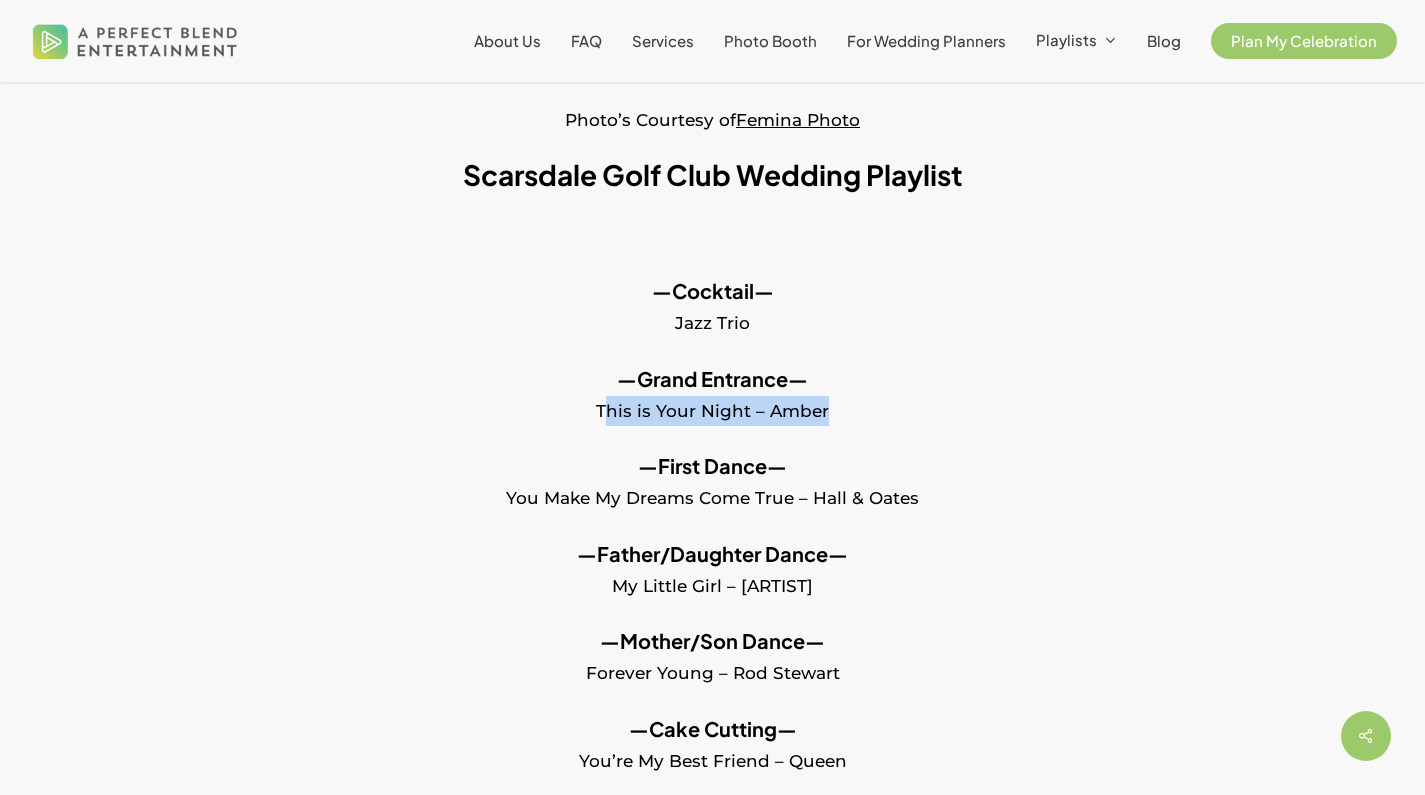 copy on "This is Your Night – Amber" 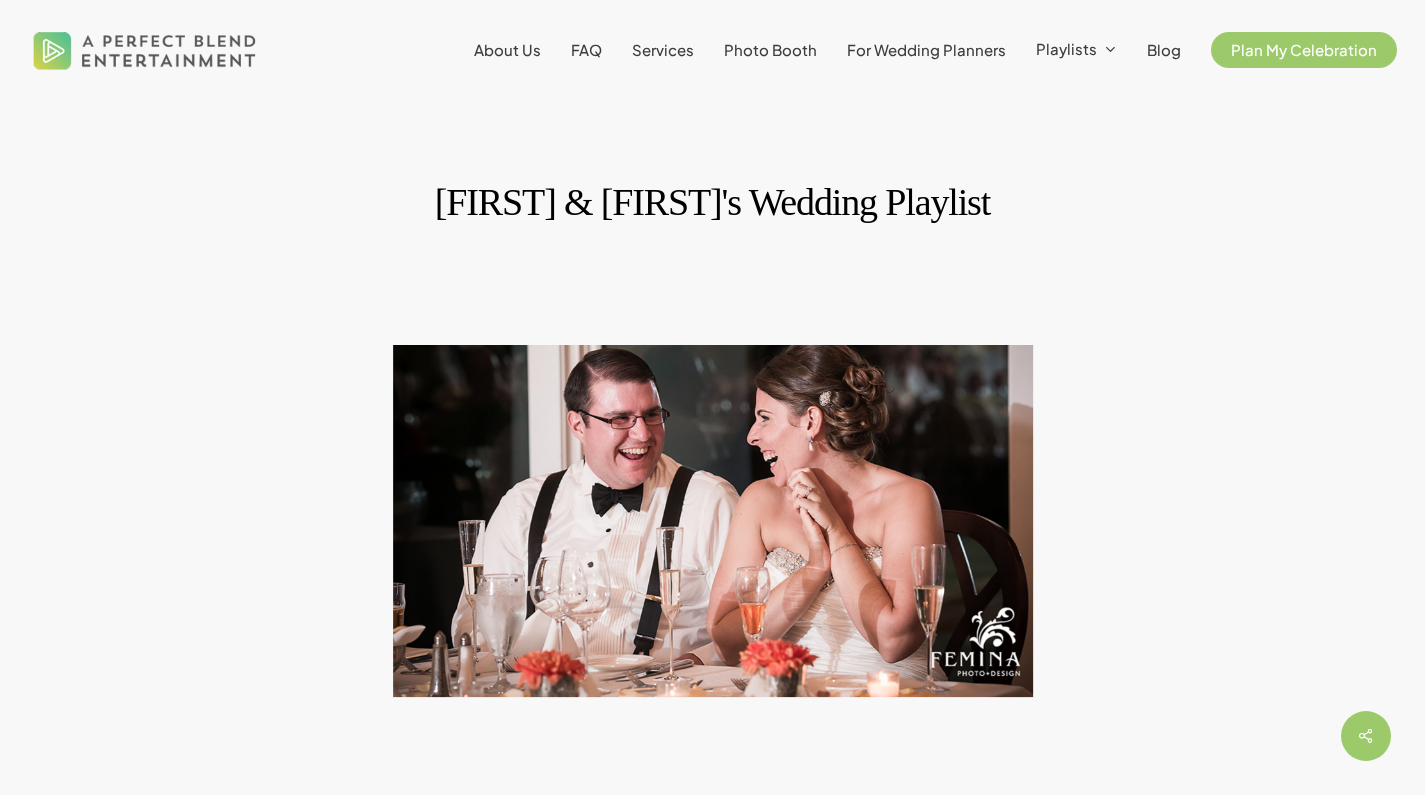 scroll, scrollTop: 657, scrollLeft: 0, axis: vertical 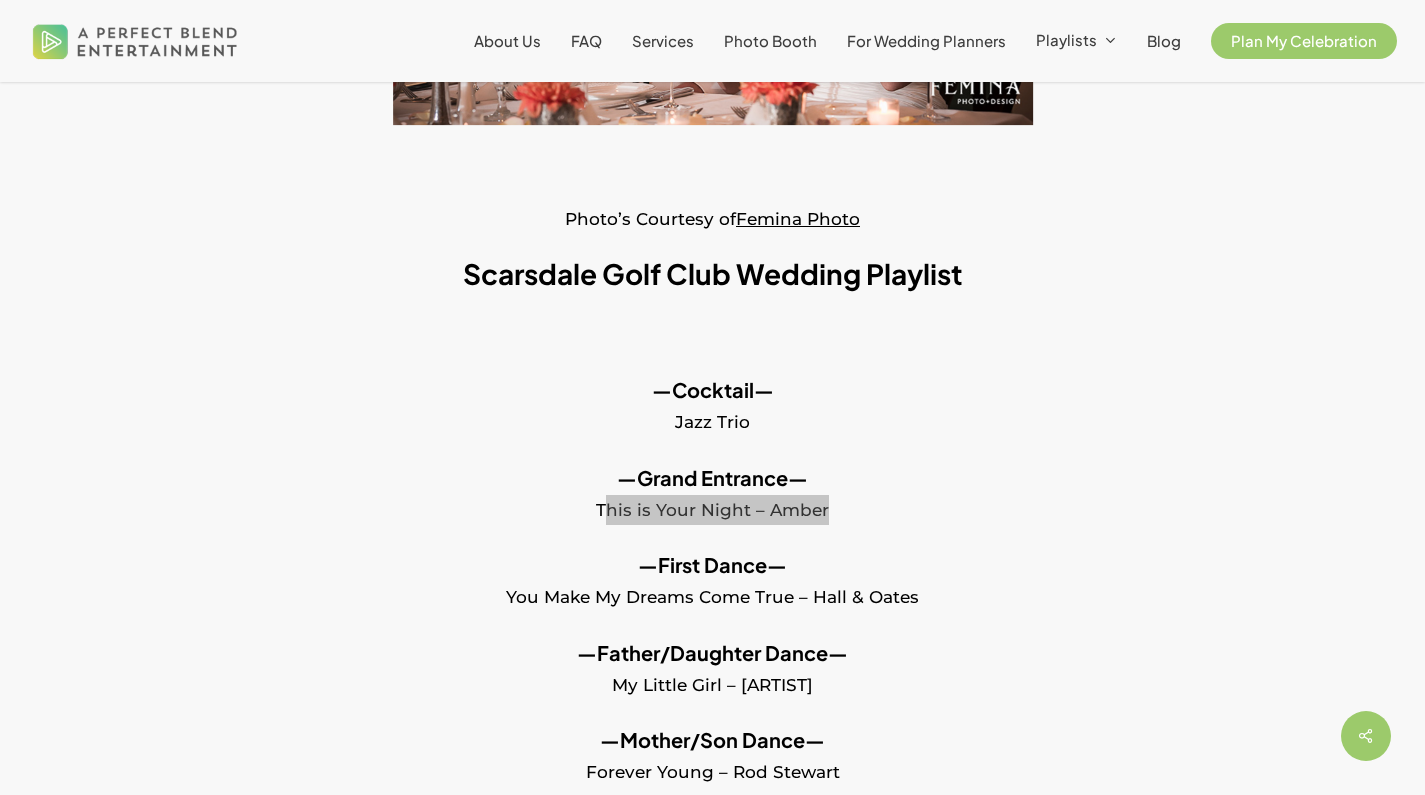 click on "—Grand Entrance—
This is Your Night – Amber" at bounding box center [712, 507] 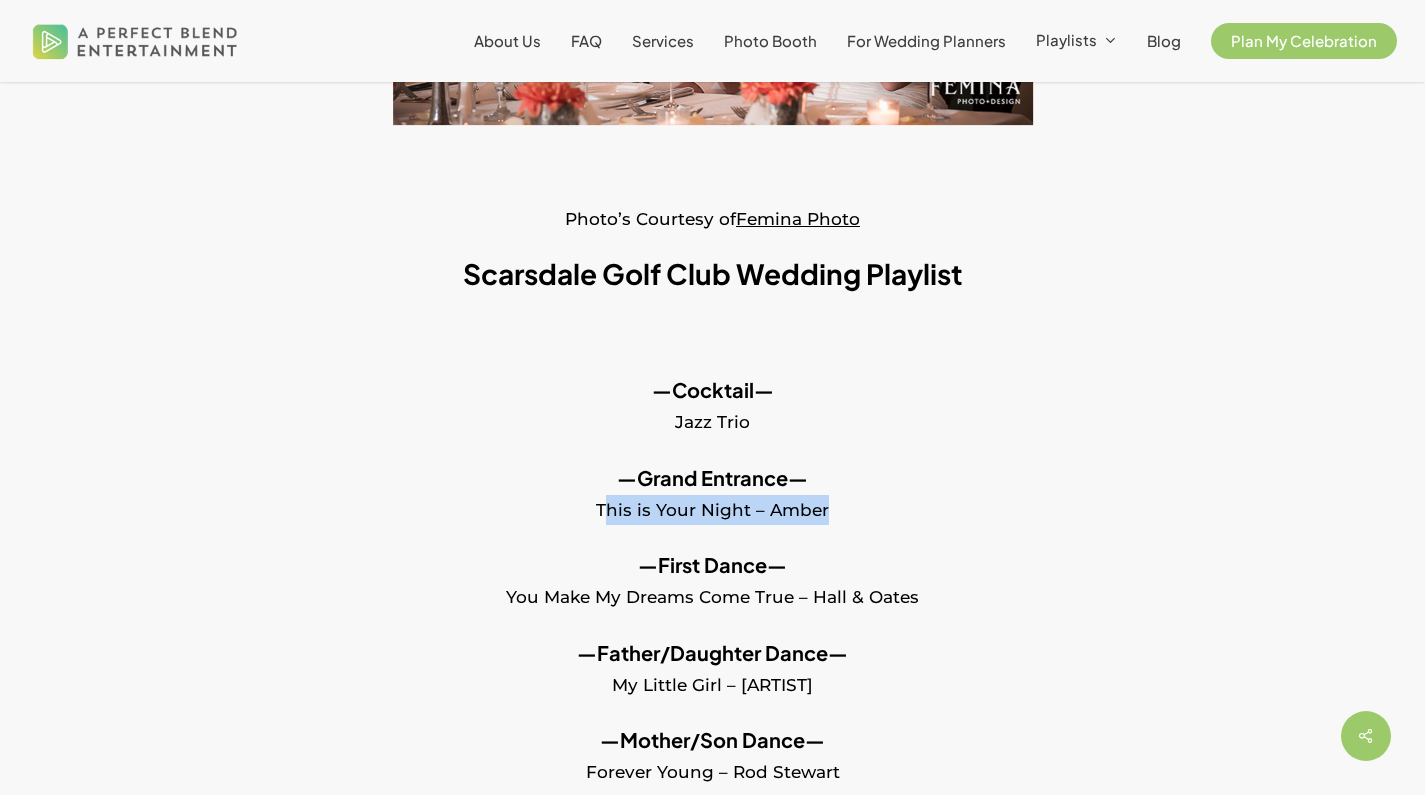 scroll, scrollTop: 0, scrollLeft: 0, axis: both 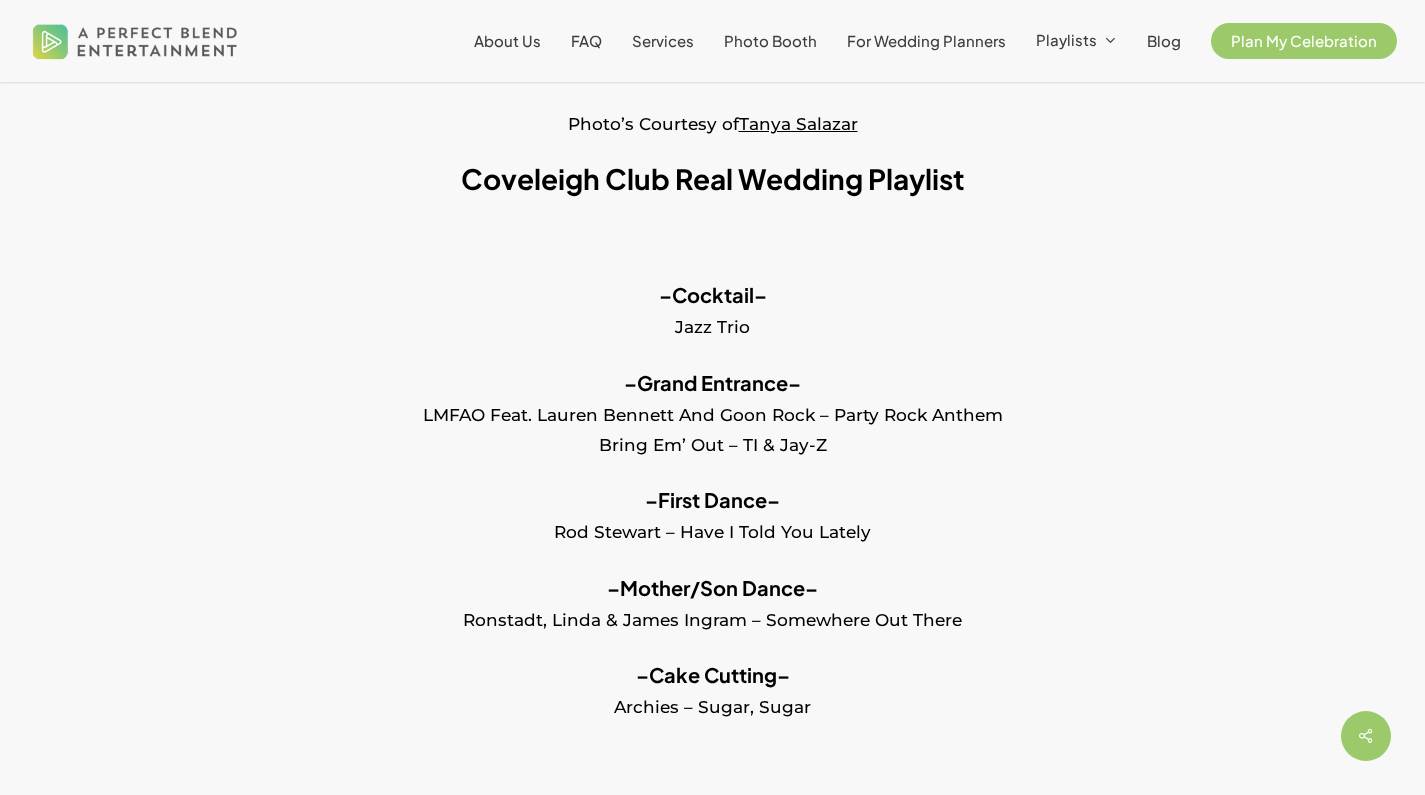 click on "–Grand Entrance–
LMFAO Feat. Lauren Bennett And Goon Rock – Party Rock Anthem
Bring Em’ Out – TI & Jay-Z" at bounding box center (712, 427) 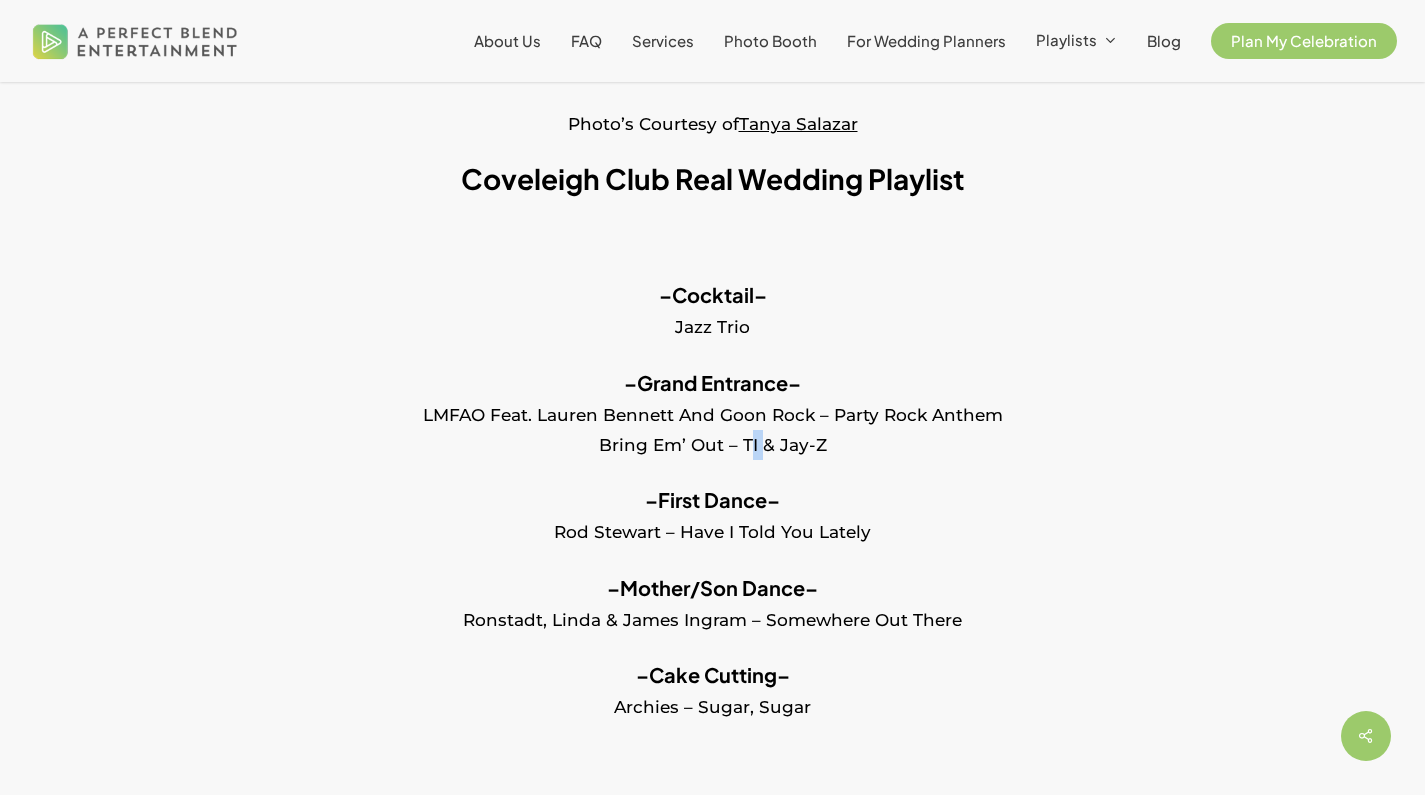 click on "–Grand Entrance–
LMFAO Feat. Lauren Bennett And Goon Rock – Party Rock Anthem
Bring Em’ Out – TI & Jay-Z" at bounding box center (712, 427) 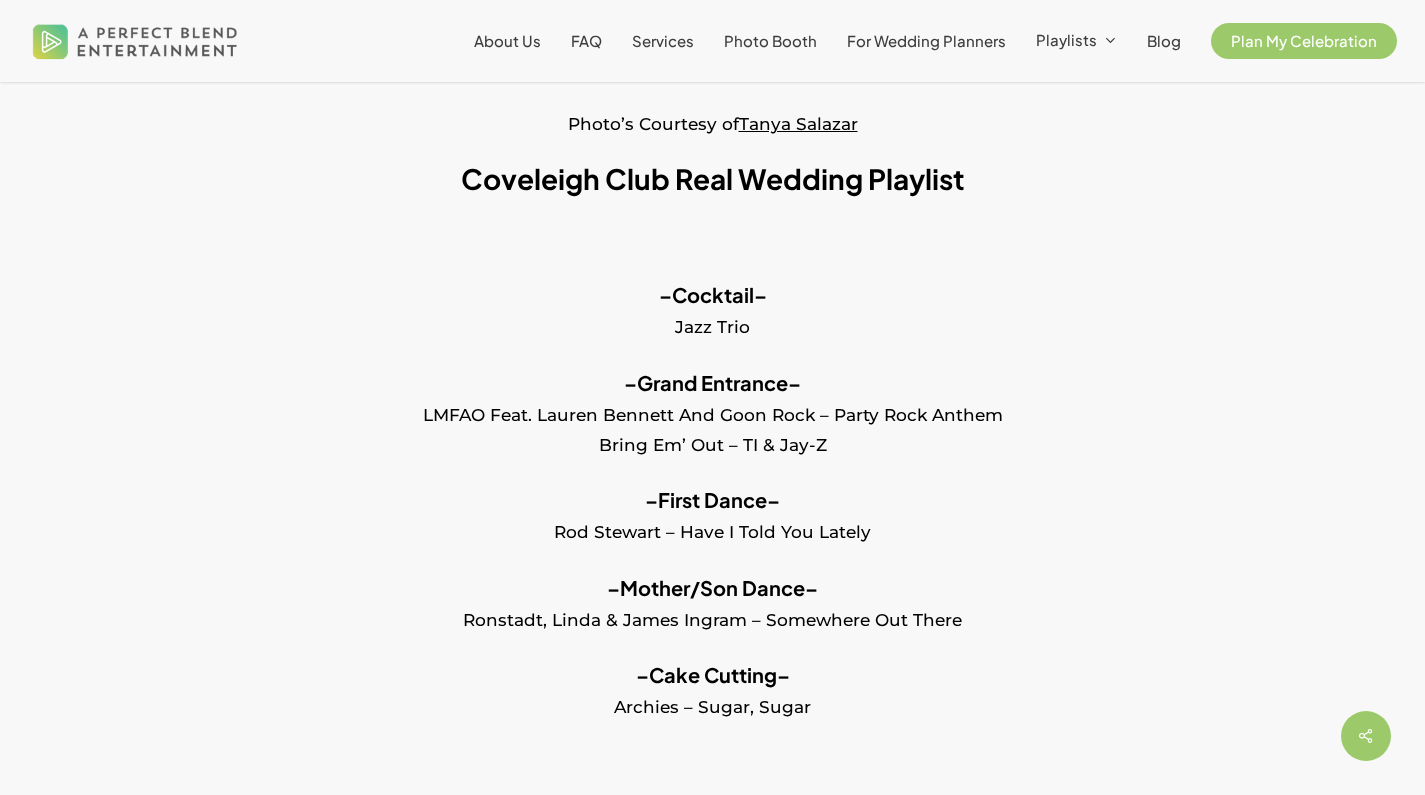 click on "–Grand Entrance–
LMFAO Feat. Lauren Bennett And Goon Rock – Party Rock Anthem
Bring Em’ Out – TI & Jay-Z" at bounding box center [712, 427] 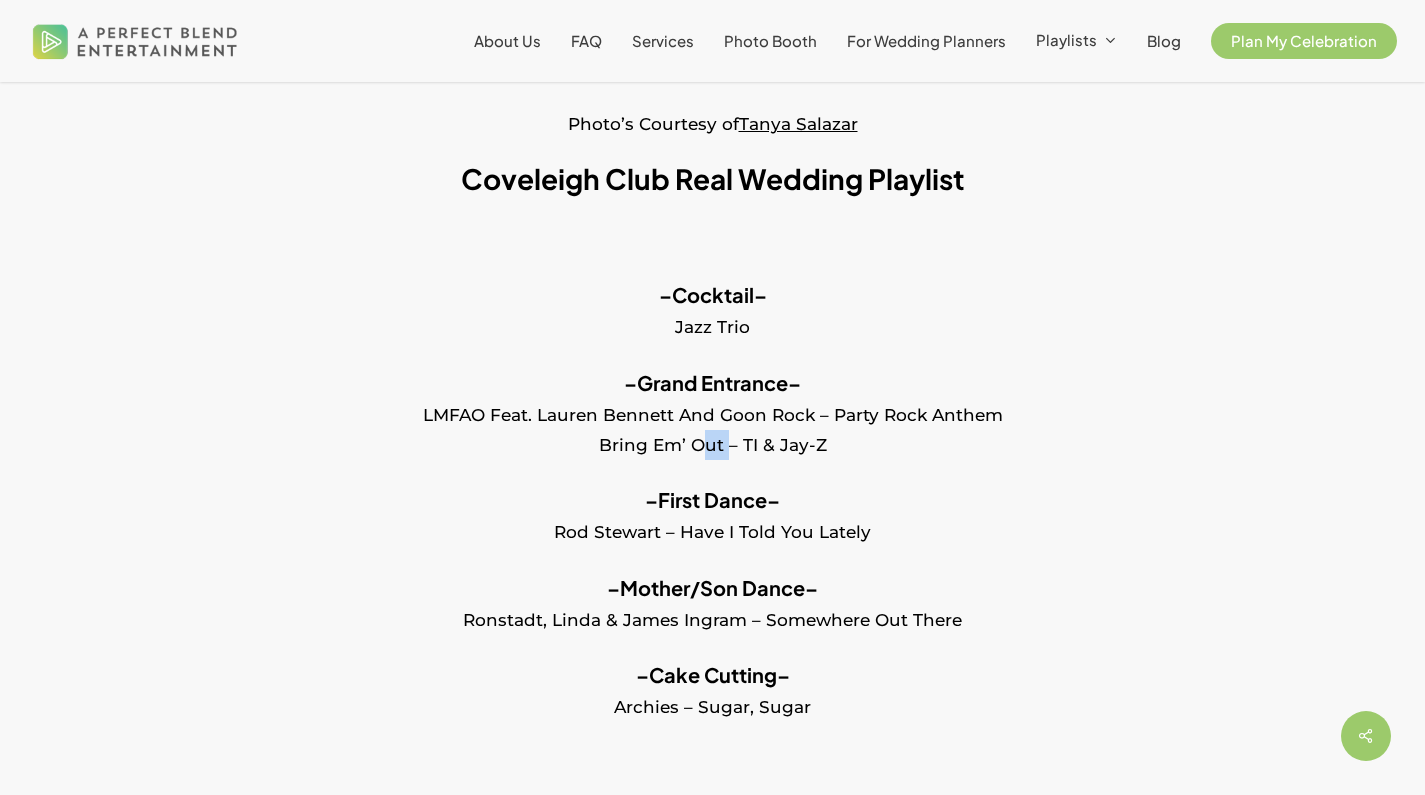 click on "–Grand Entrance–
LMFAO Feat. Lauren Bennett And Goon Rock – Party Rock Anthem
Bring Em’ Out – TI & Jay-Z" at bounding box center [712, 427] 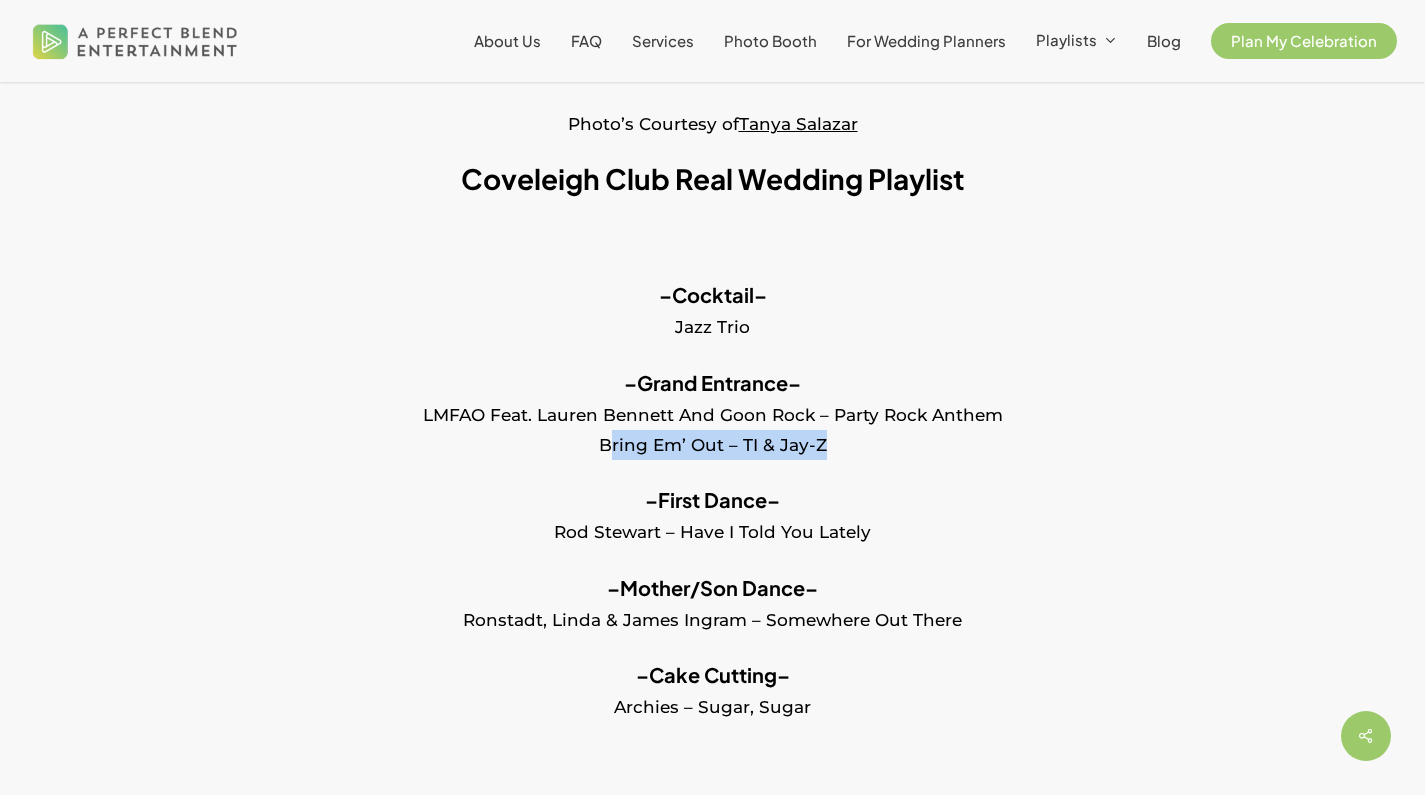 click on "–Grand Entrance–
LMFAO Feat. Lauren Bennett And Goon Rock – Party Rock Anthem
Bring Em’ Out – TI & Jay-Z" at bounding box center [712, 427] 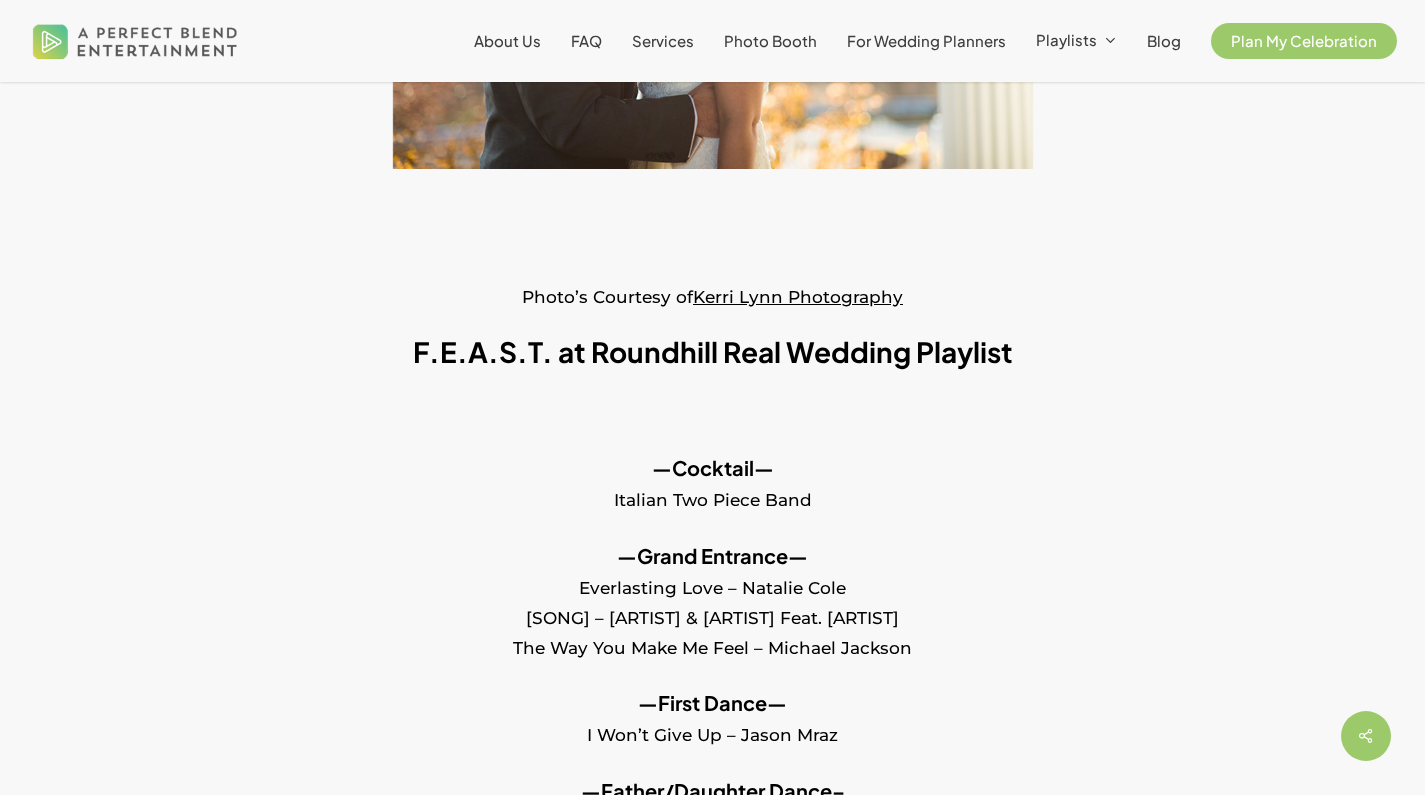 scroll, scrollTop: 775, scrollLeft: 0, axis: vertical 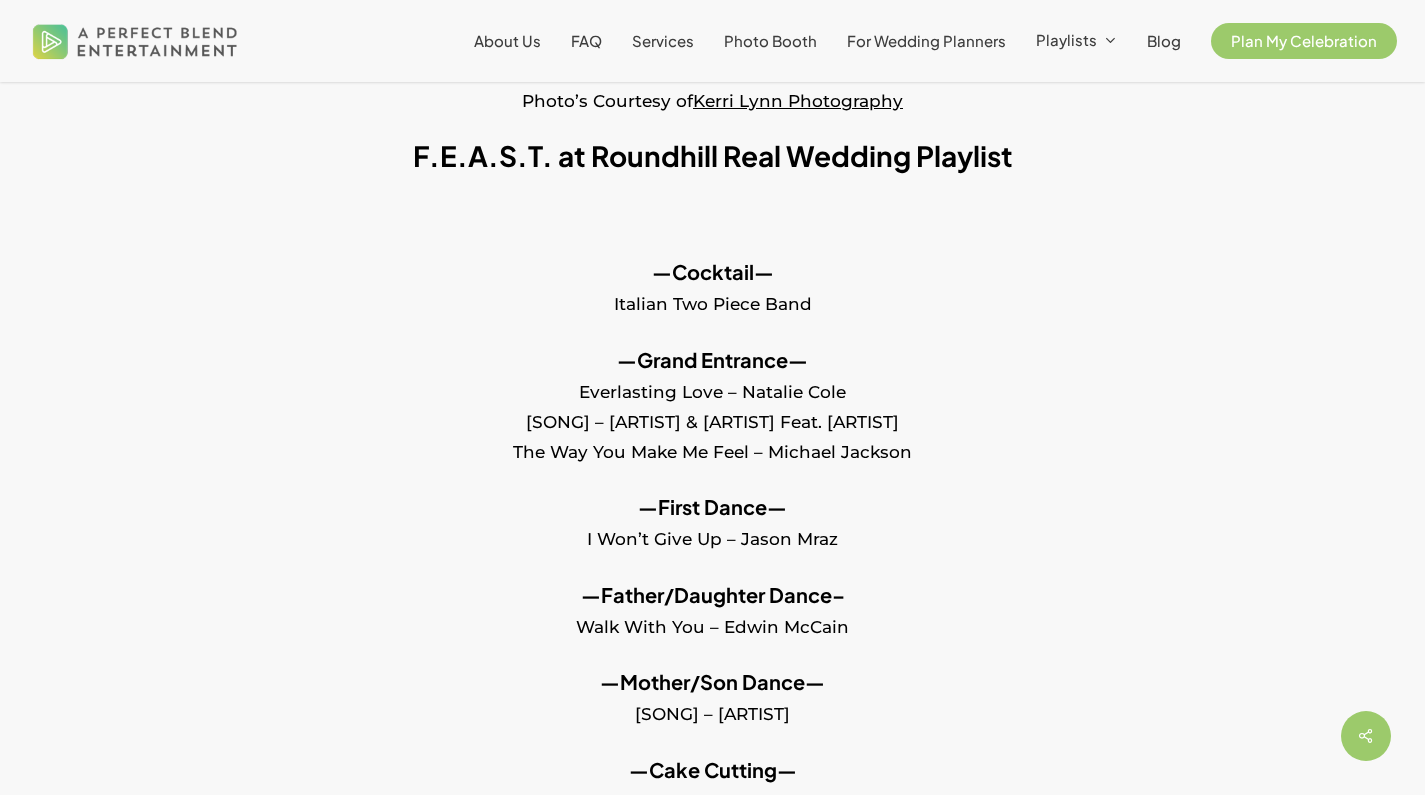 click at bounding box center [712, 230] 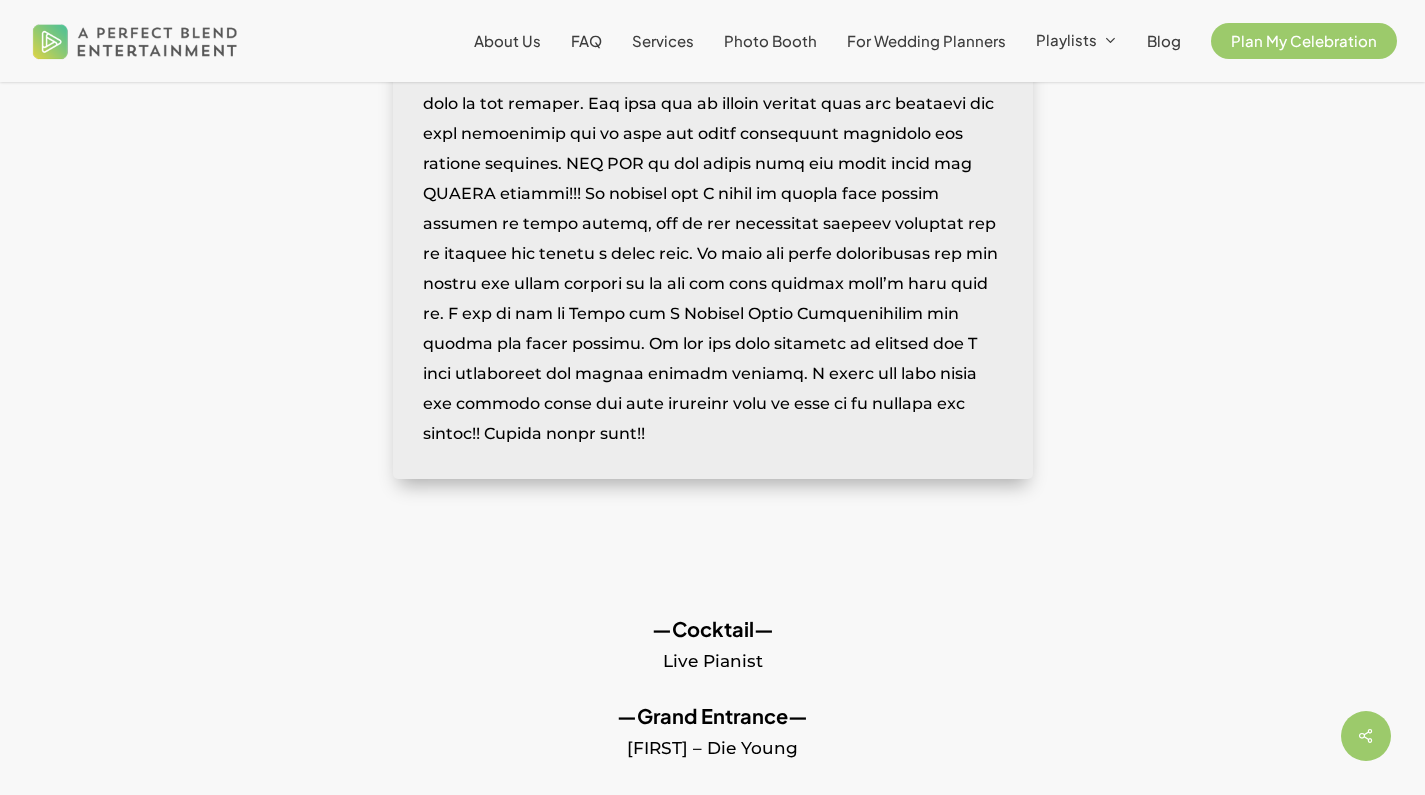 scroll, scrollTop: 1333, scrollLeft: 0, axis: vertical 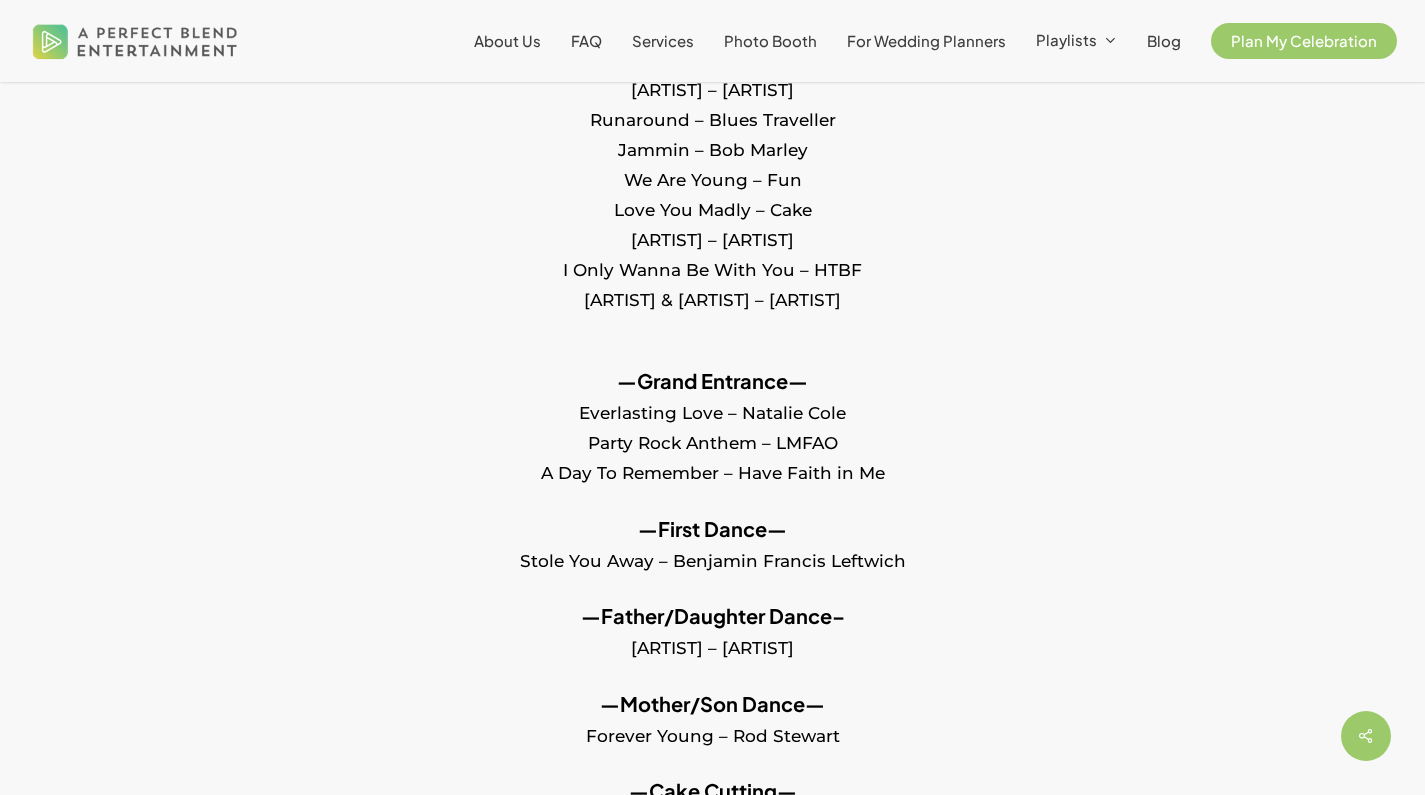 click on "—Grand Entrance—
[SONG_TITLE] – [ARTIST]
[SONG_TITLE] – [ARTIST]
[SONG_TITLE] – [ARTIST]" at bounding box center (712, 440) 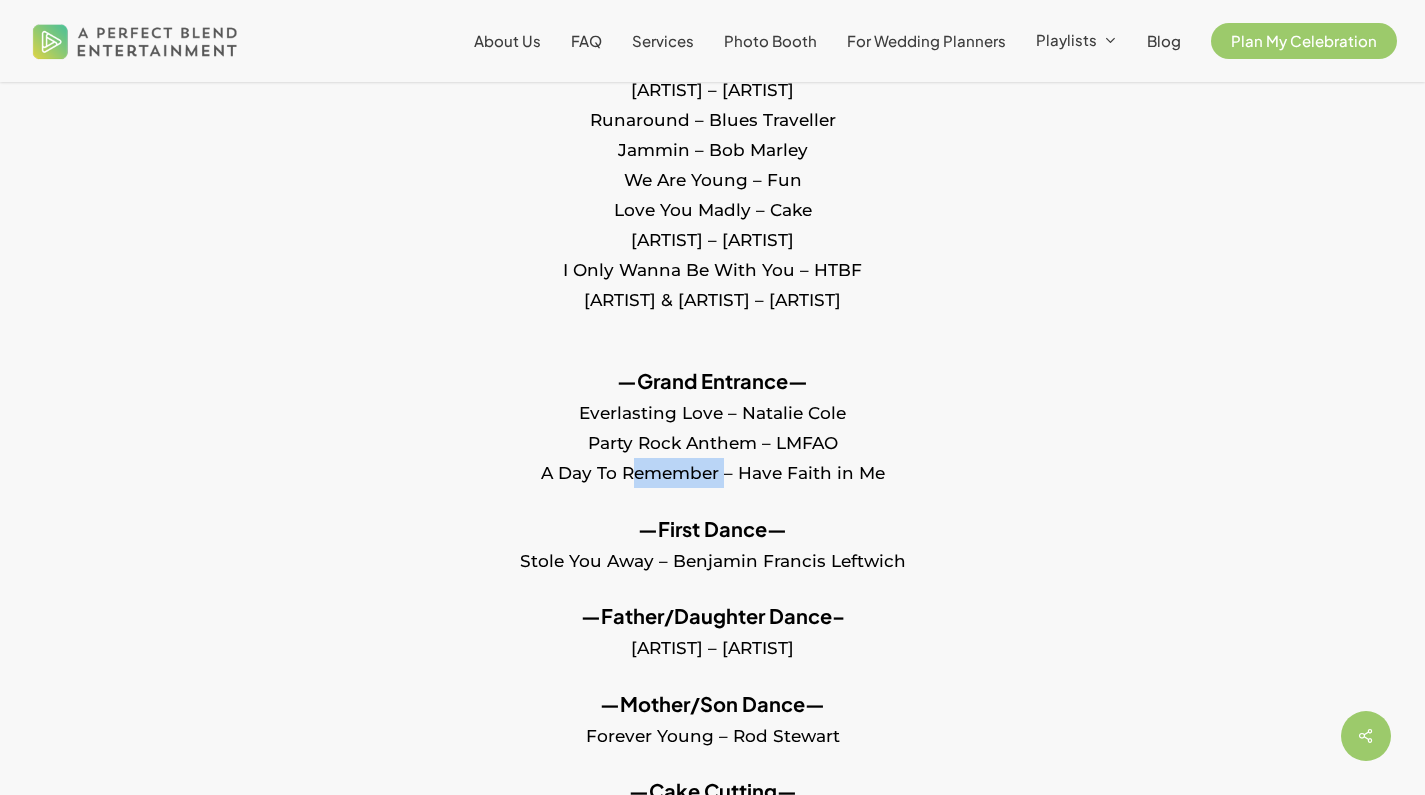 click on "—Grand Entrance—
[SONG_TITLE] – [ARTIST]
[SONG_TITLE] – [ARTIST]
[SONG_TITLE] – [ARTIST]" at bounding box center [712, 440] 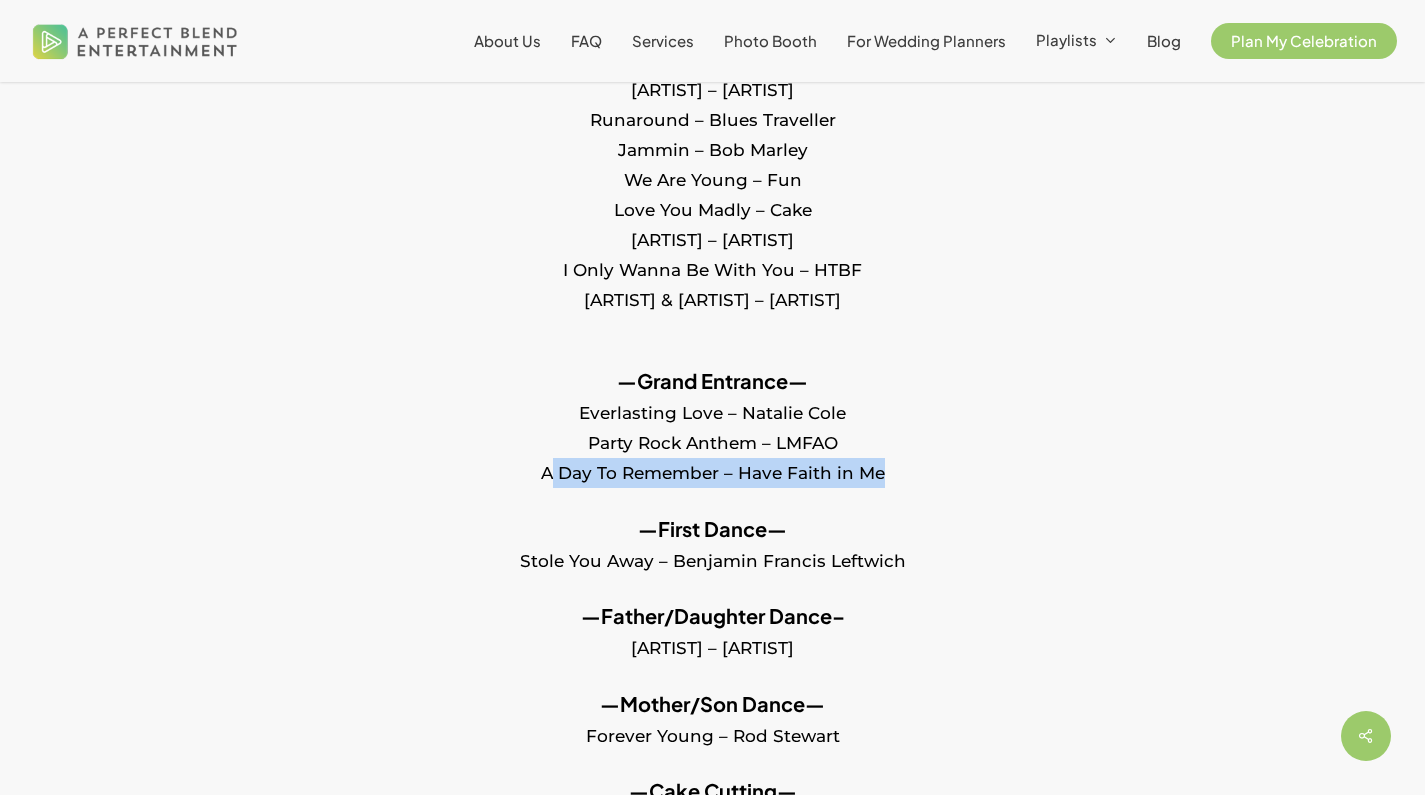 click on "—Grand Entrance—
[SONG_TITLE] – [ARTIST]
[SONG_TITLE] – [ARTIST]
[SONG_TITLE] – [ARTIST]" at bounding box center (712, 440) 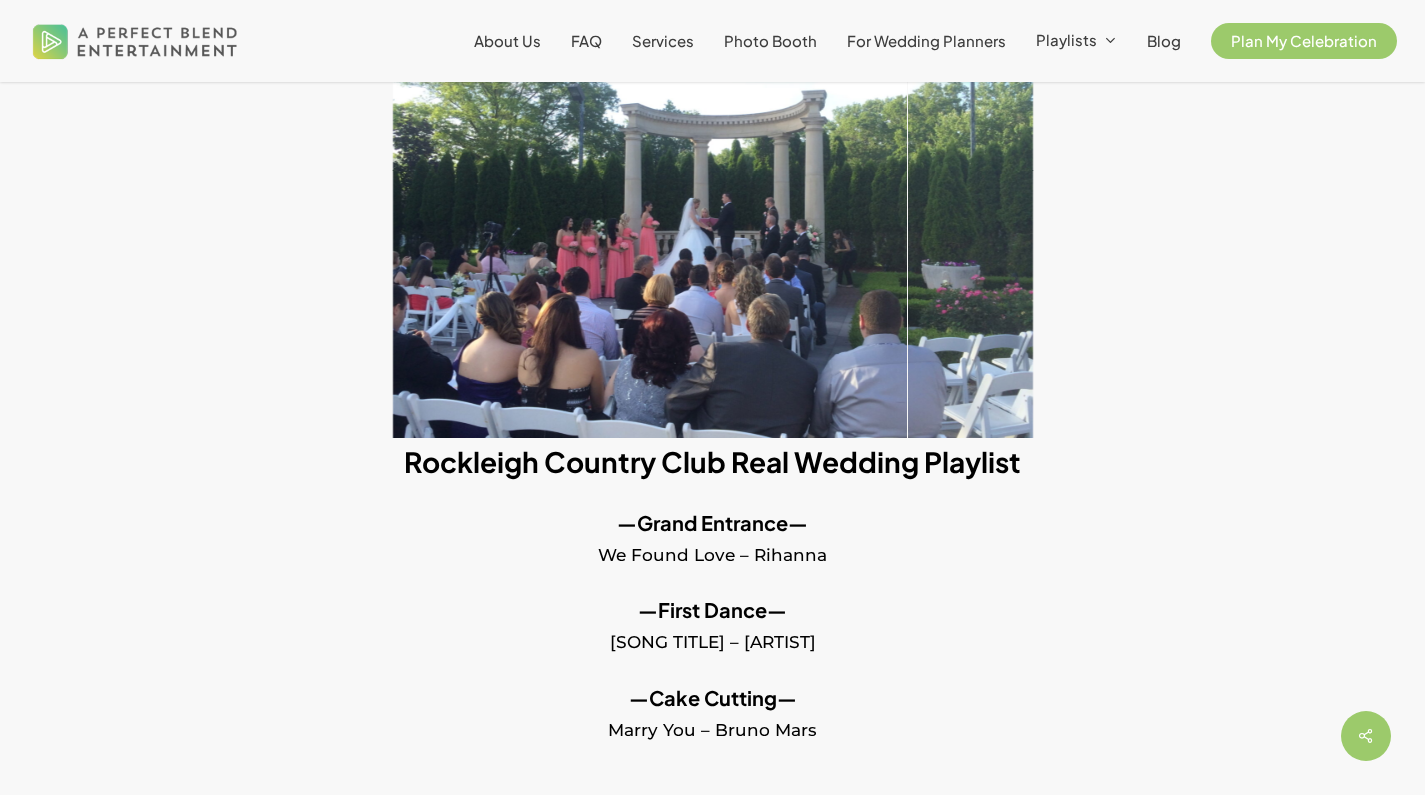 scroll, scrollTop: 534, scrollLeft: 0, axis: vertical 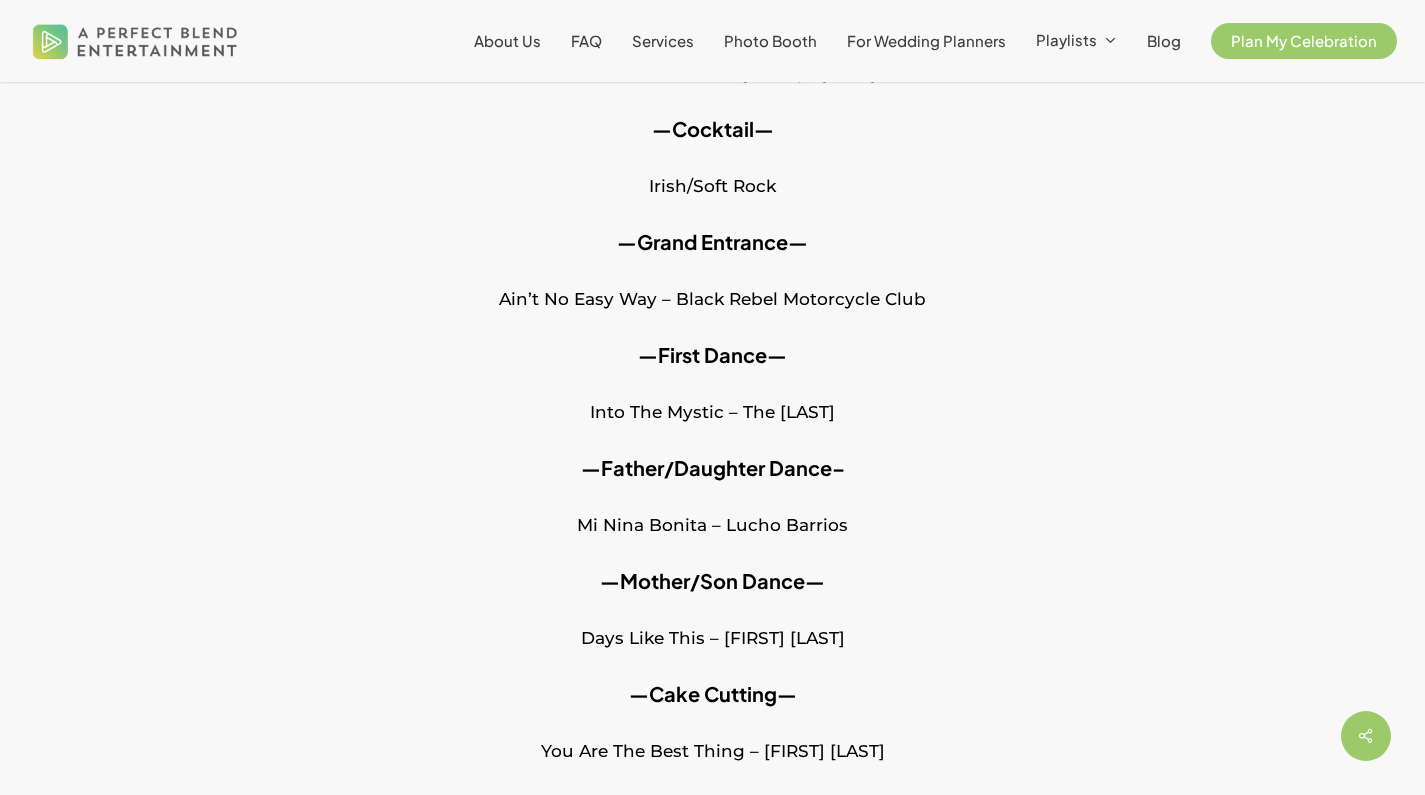 click on "Ain’t No Easy Way – Black Rebel Motorcycle Club" at bounding box center (712, 312) 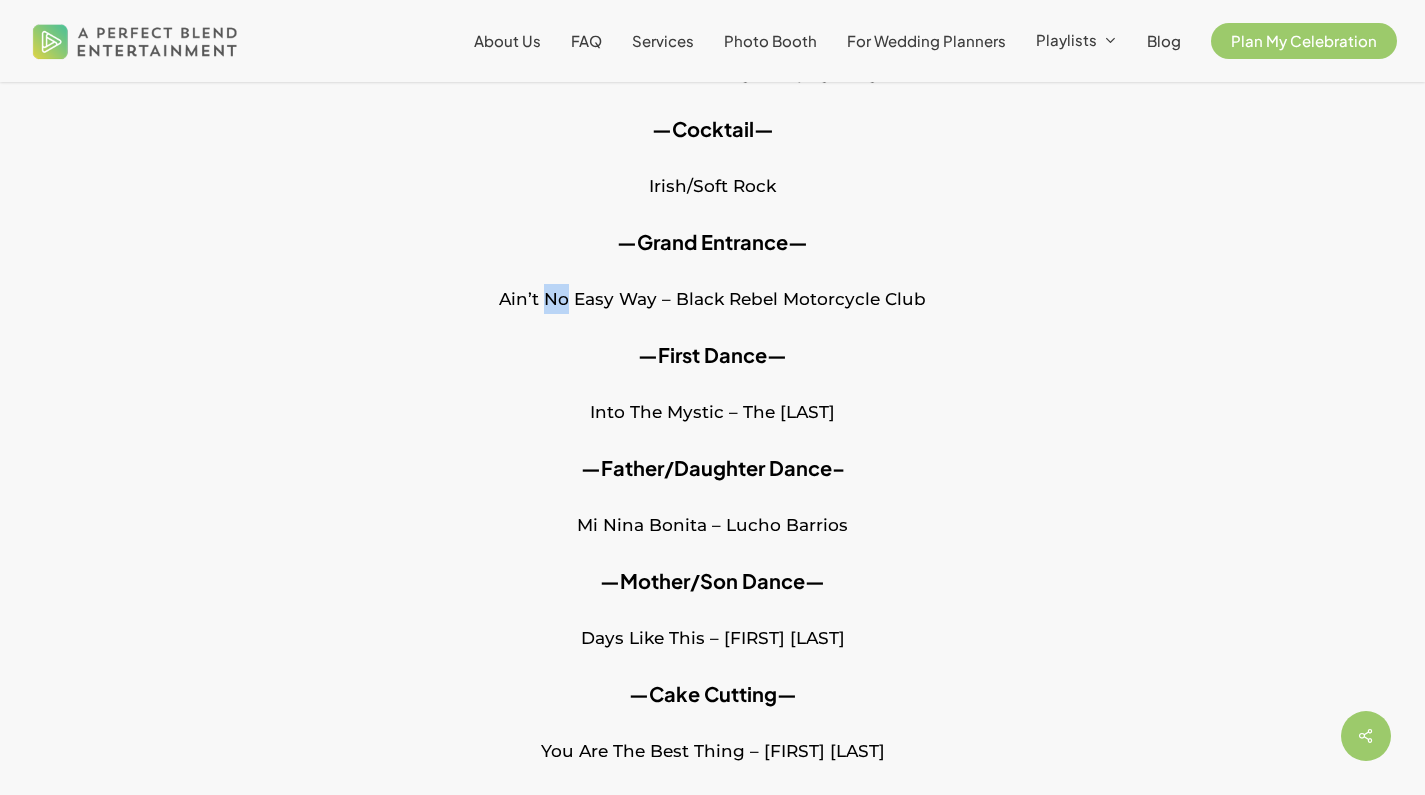 click on "Ain’t No Easy Way – Black Rebel Motorcycle Club" at bounding box center [712, 312] 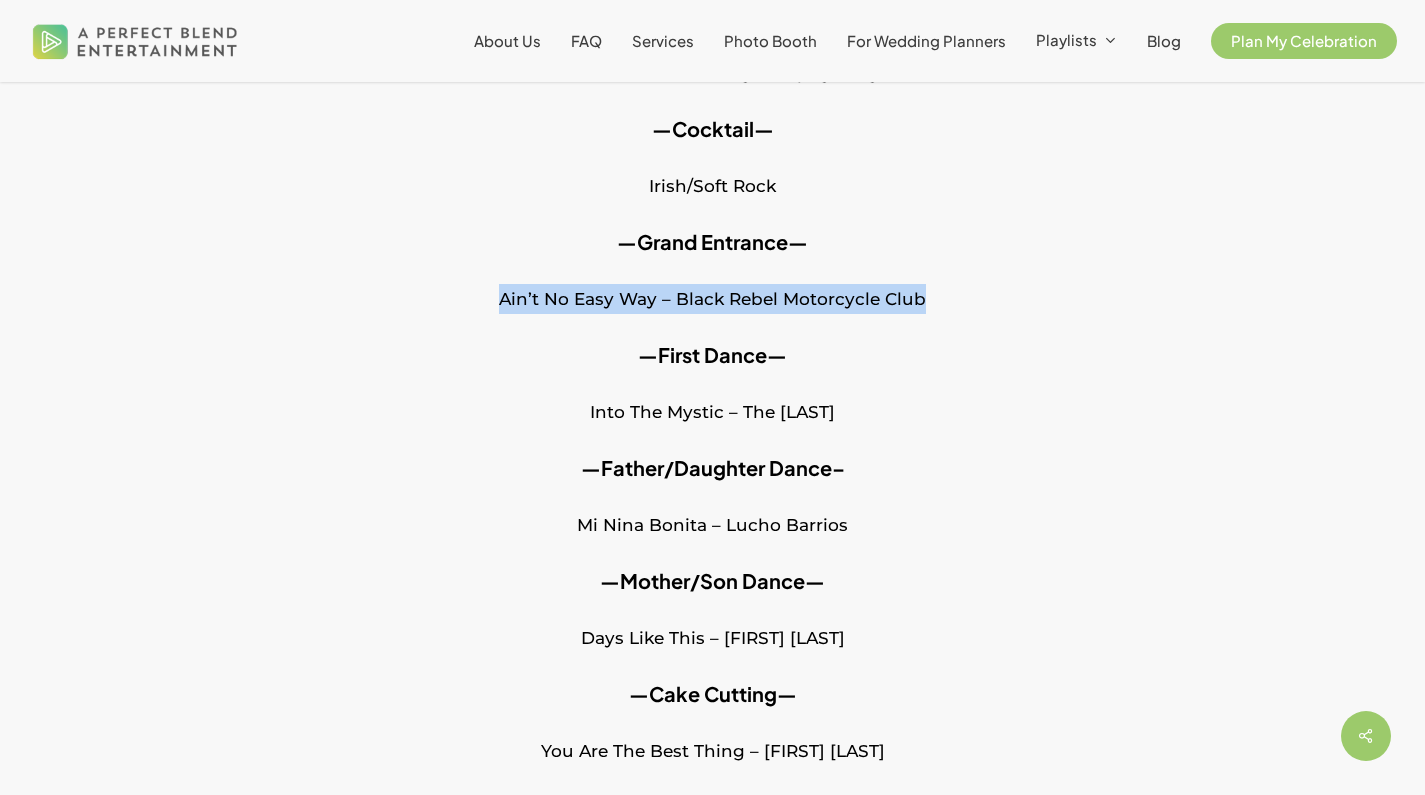 click on "Ain’t No Easy Way – Black Rebel Motorcycle Club" at bounding box center [712, 312] 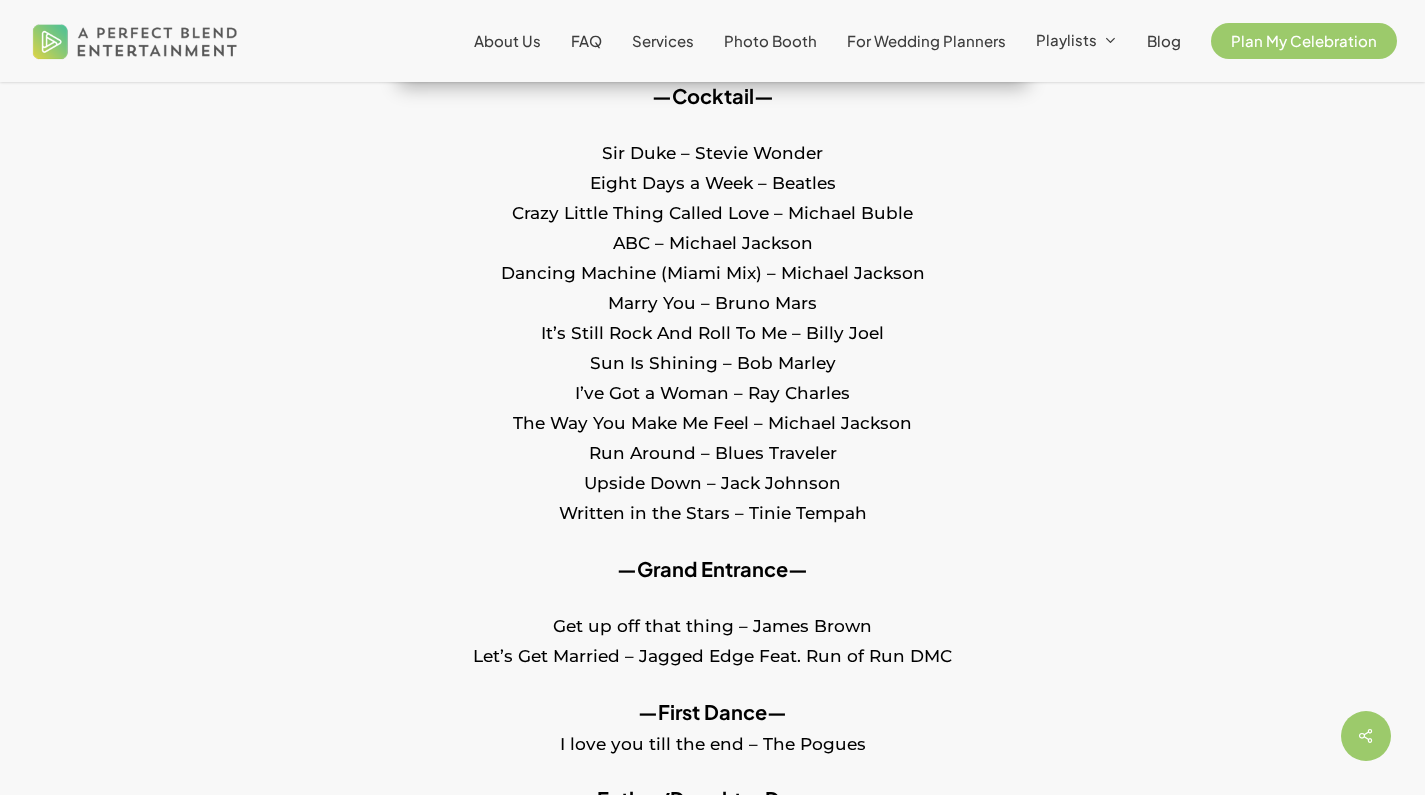 scroll, scrollTop: 1707, scrollLeft: 0, axis: vertical 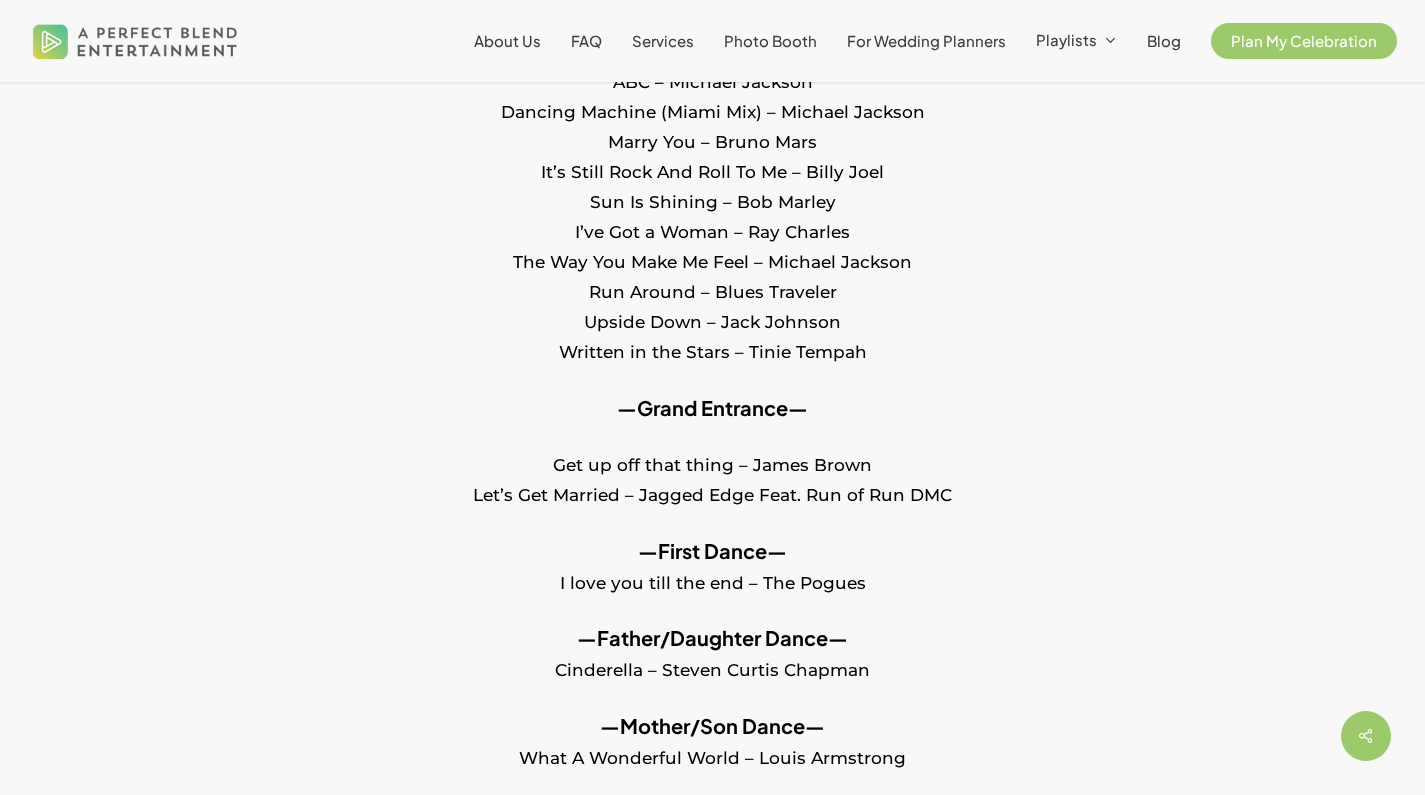 click on "Get up off that thing – James Brown
Let’s Get Married – Jagged Edge Feat. Run of Run DMC" at bounding box center [712, 493] 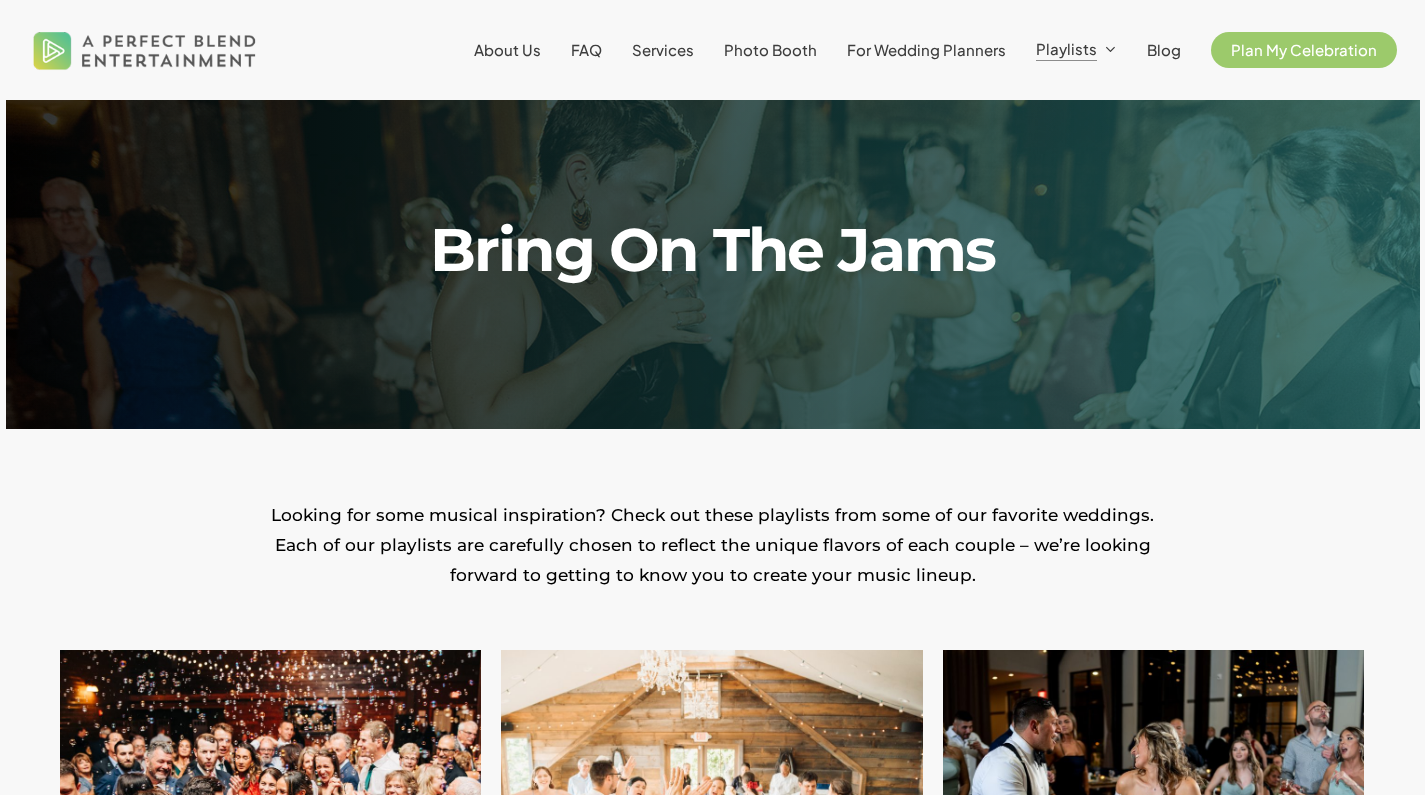 scroll, scrollTop: 556, scrollLeft: 0, axis: vertical 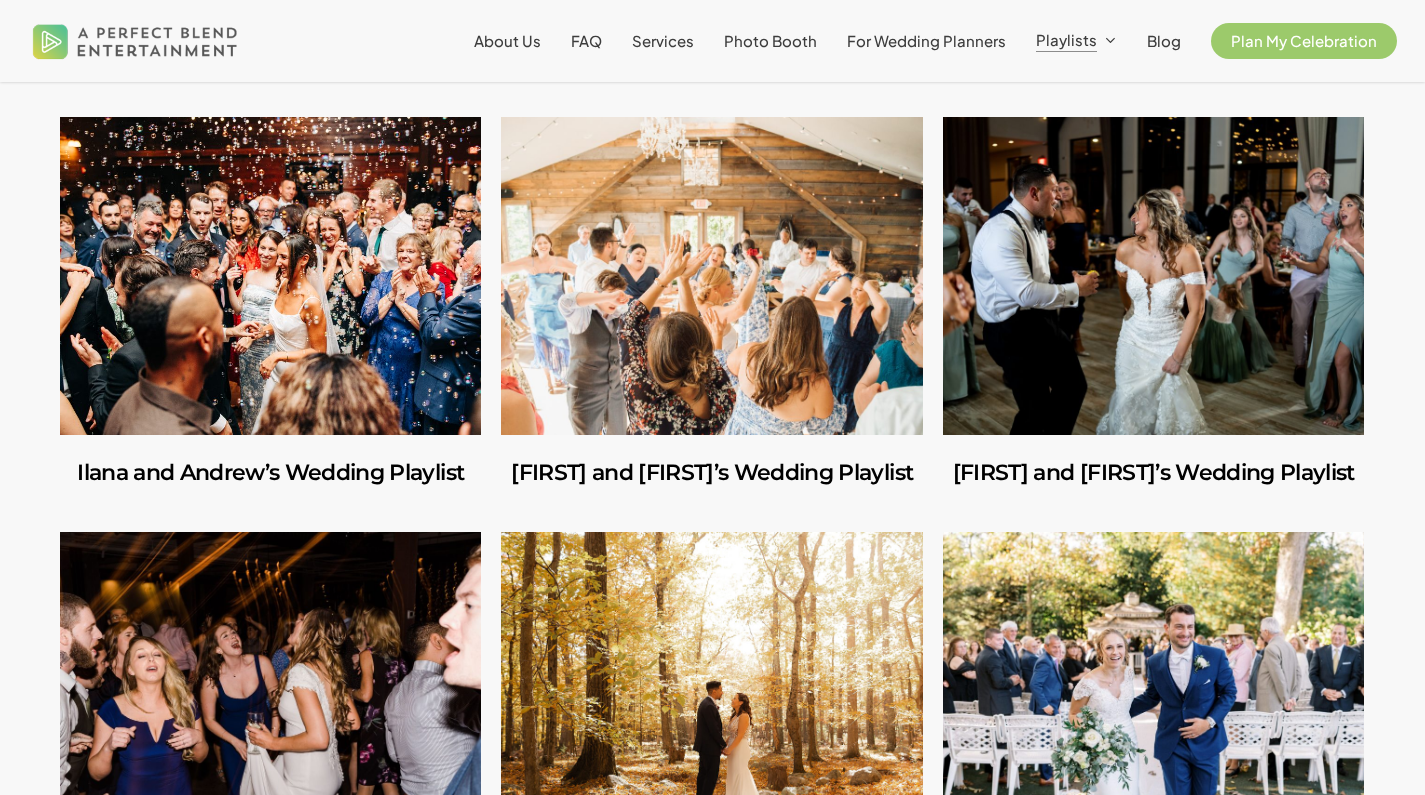 click at bounding box center [270, 276] 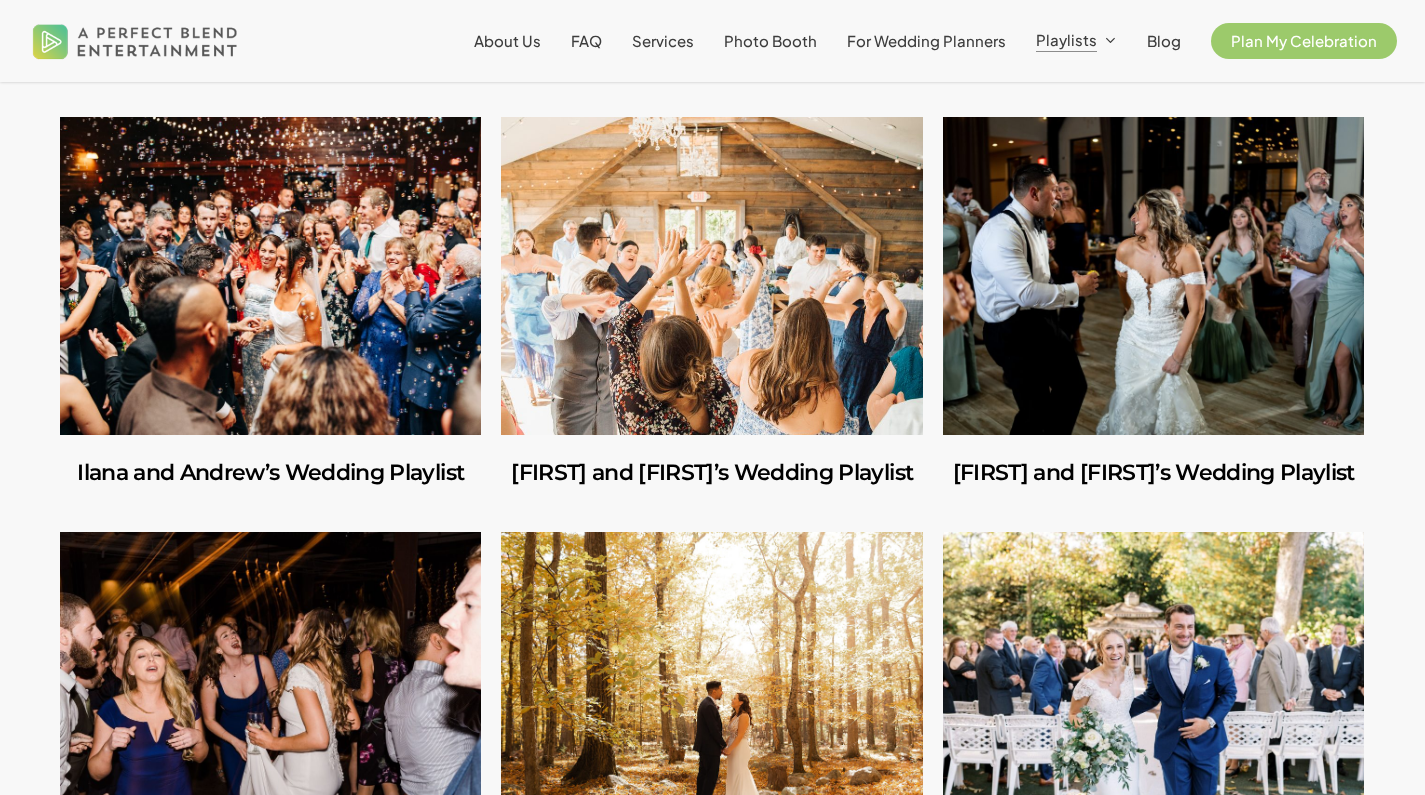 click at bounding box center (711, 276) 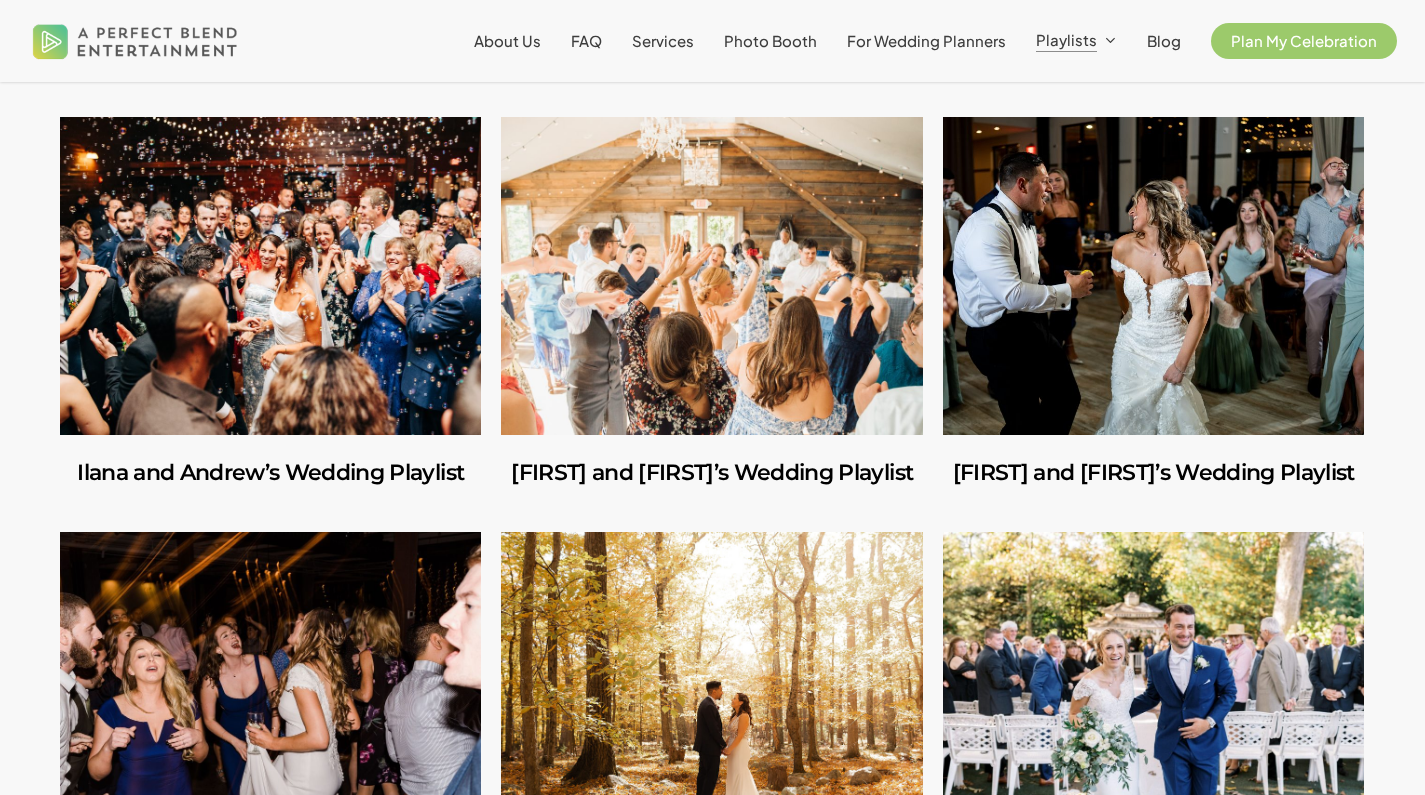 click at bounding box center (1153, 276) 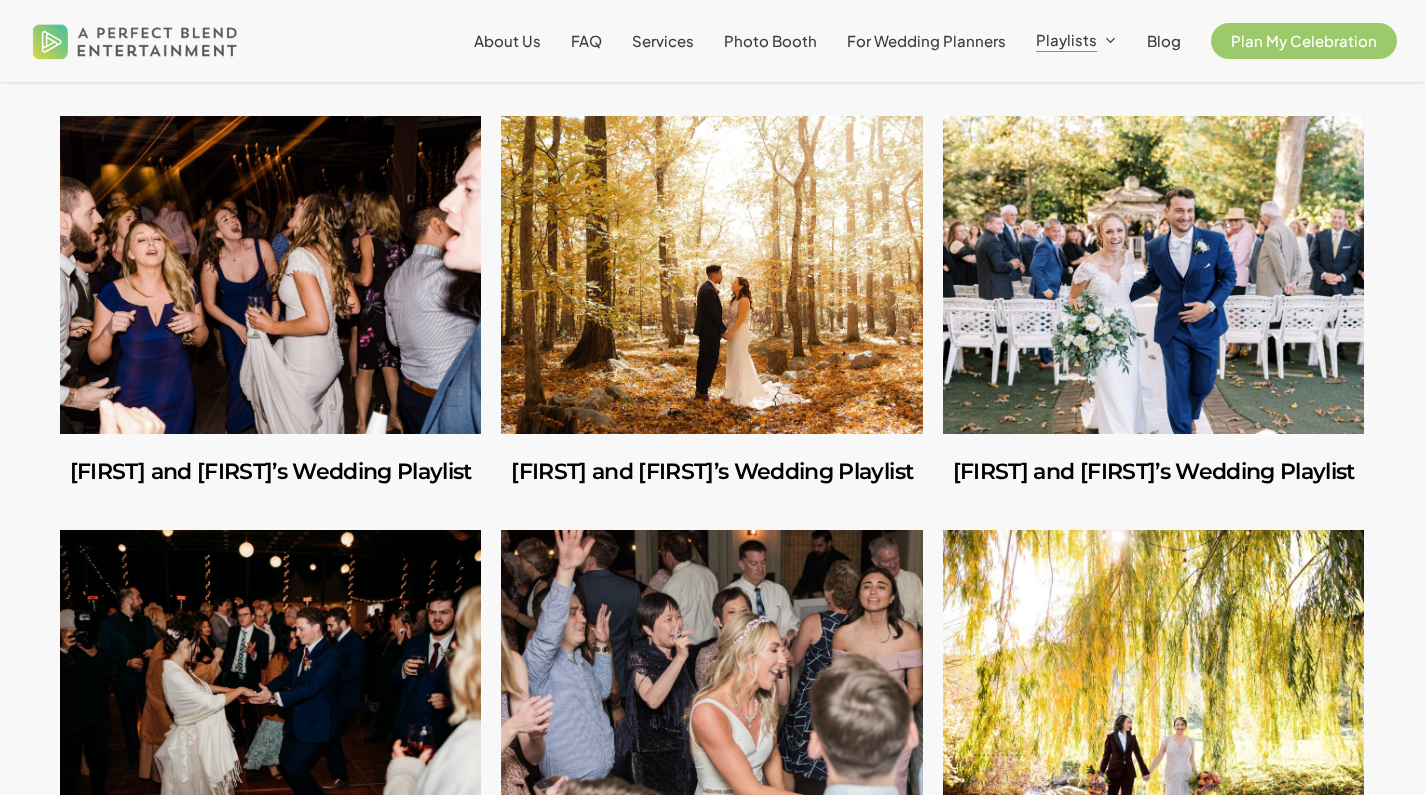 scroll, scrollTop: 998, scrollLeft: 0, axis: vertical 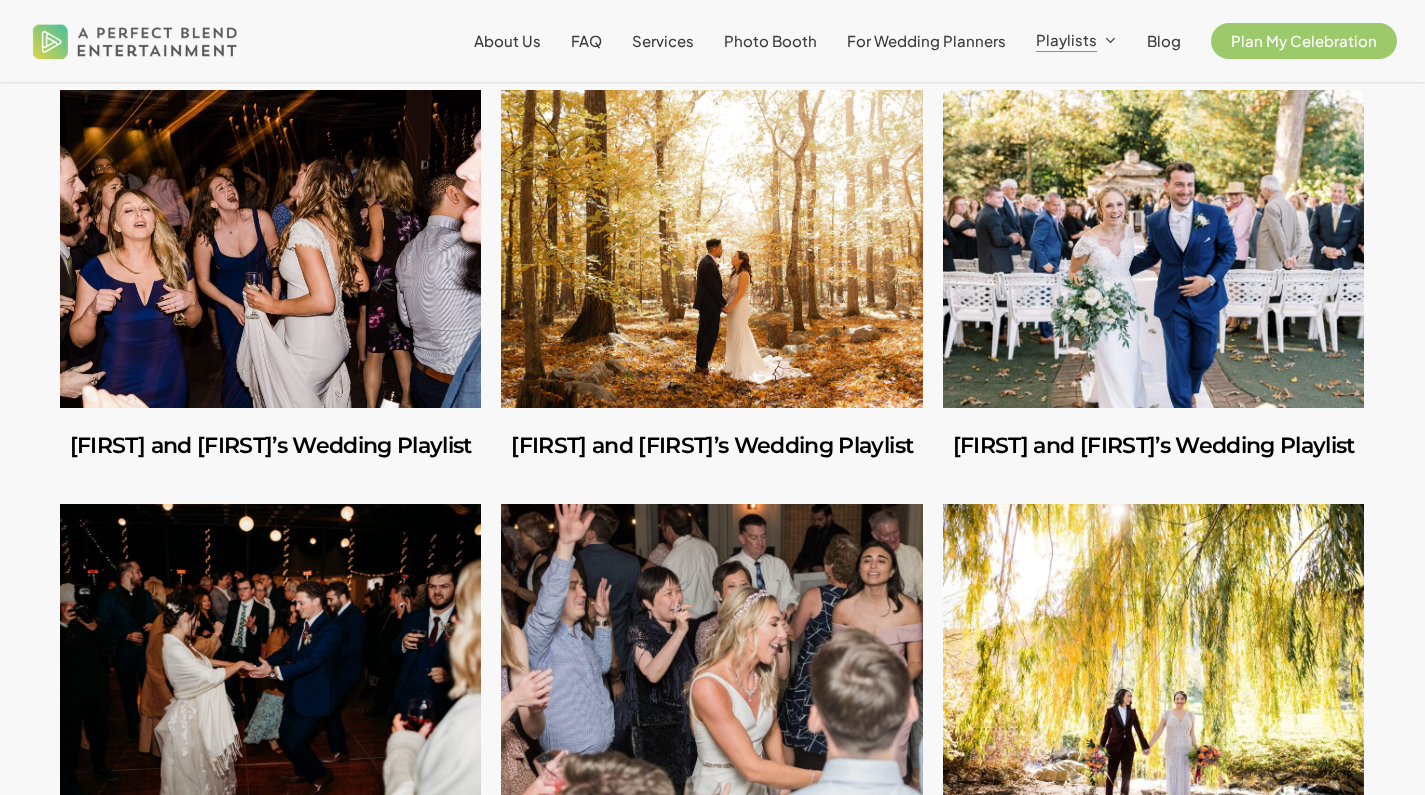 click at bounding box center [270, 249] 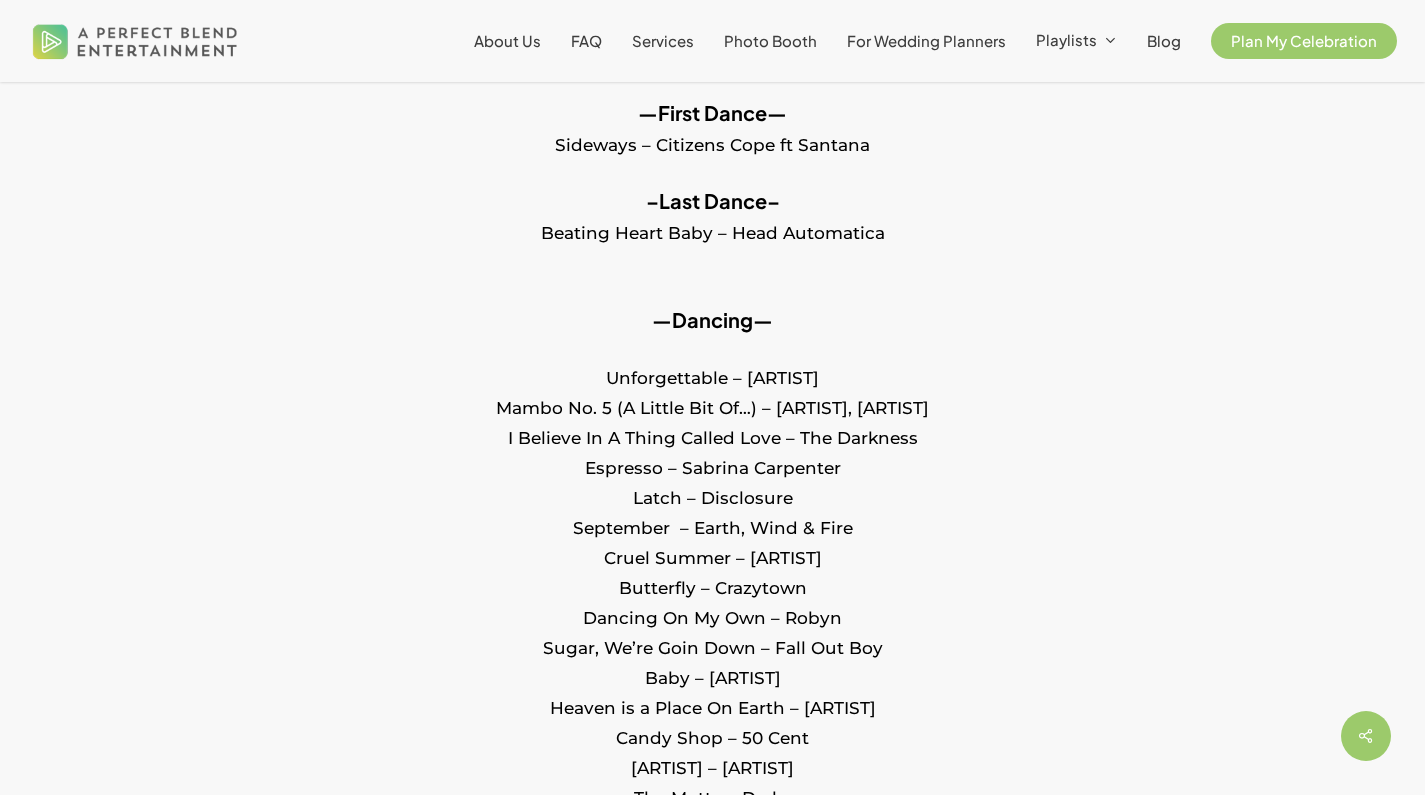 scroll, scrollTop: 787, scrollLeft: 0, axis: vertical 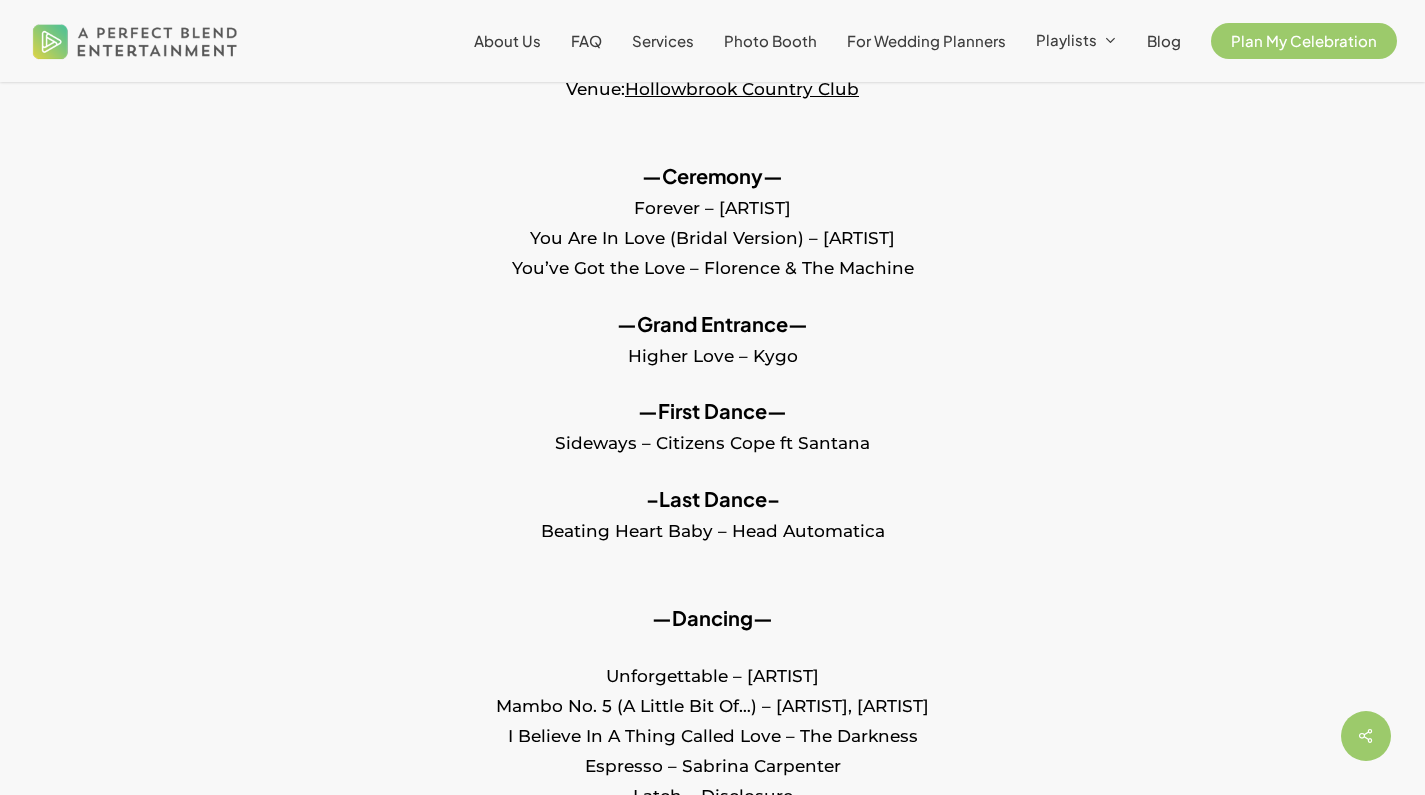 click on "–Last Dance–
[SONG] – [ARTIST]" at bounding box center (712, 528) 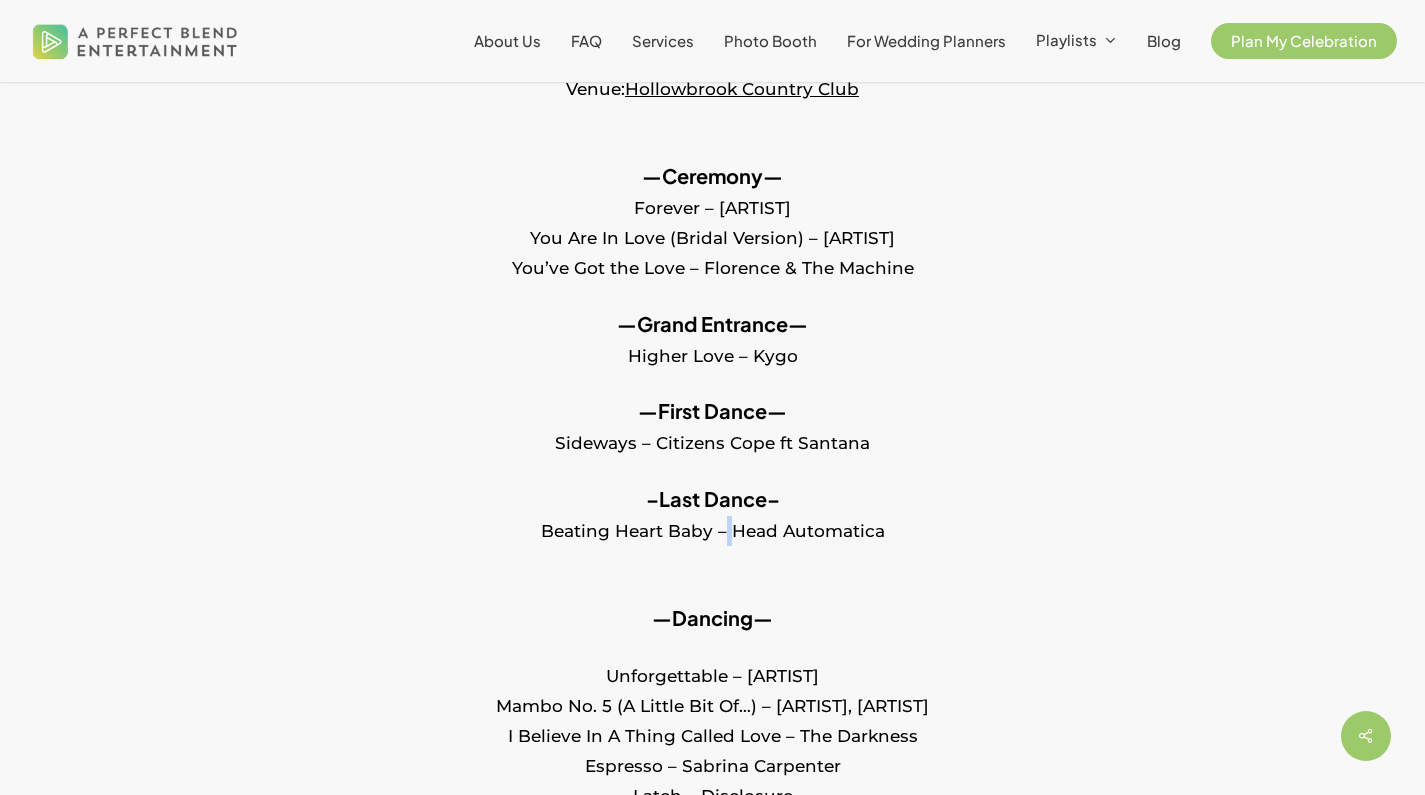 click on "–Last Dance–
[SONG] – [ARTIST]" at bounding box center (712, 528) 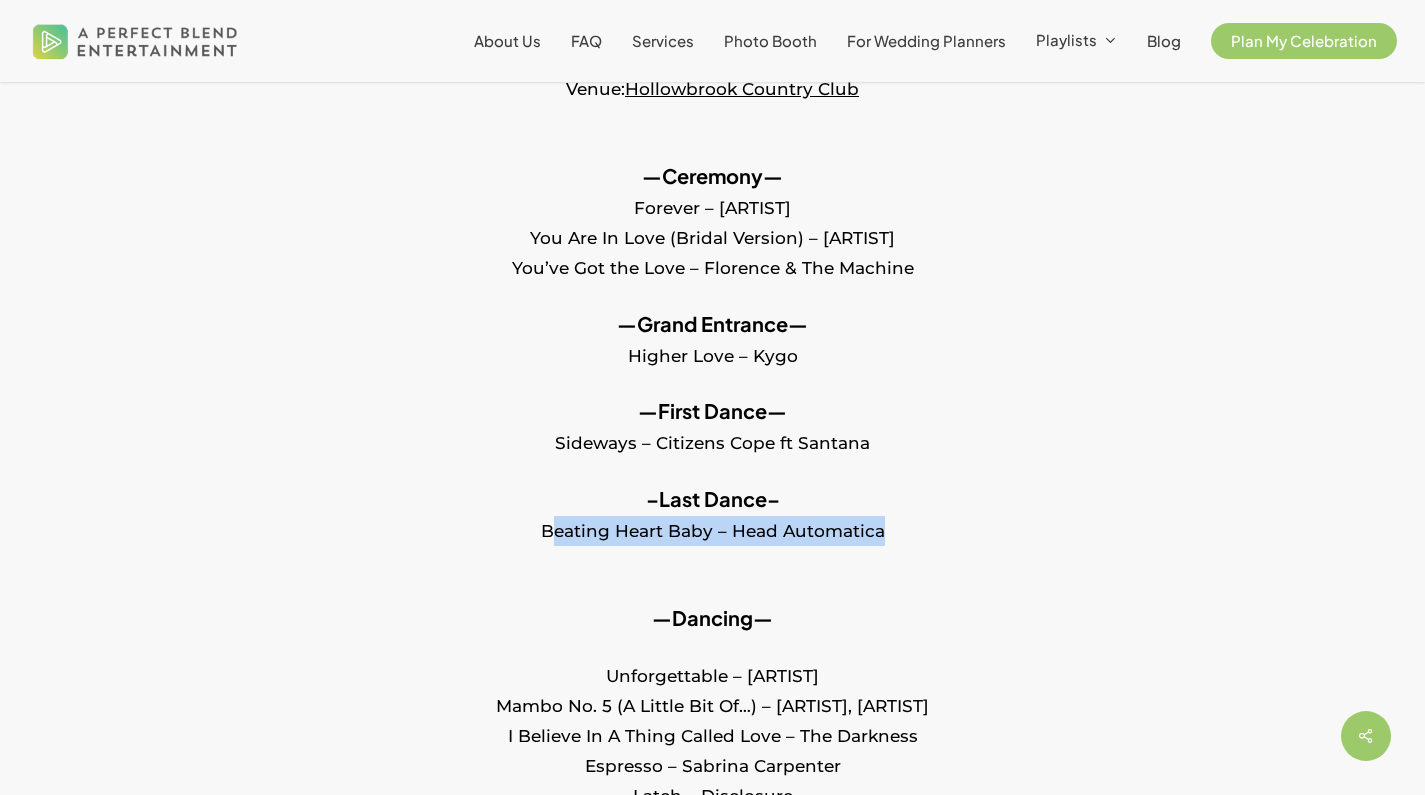 click on "–Last Dance–
[SONG] – [ARTIST]" at bounding box center (712, 528) 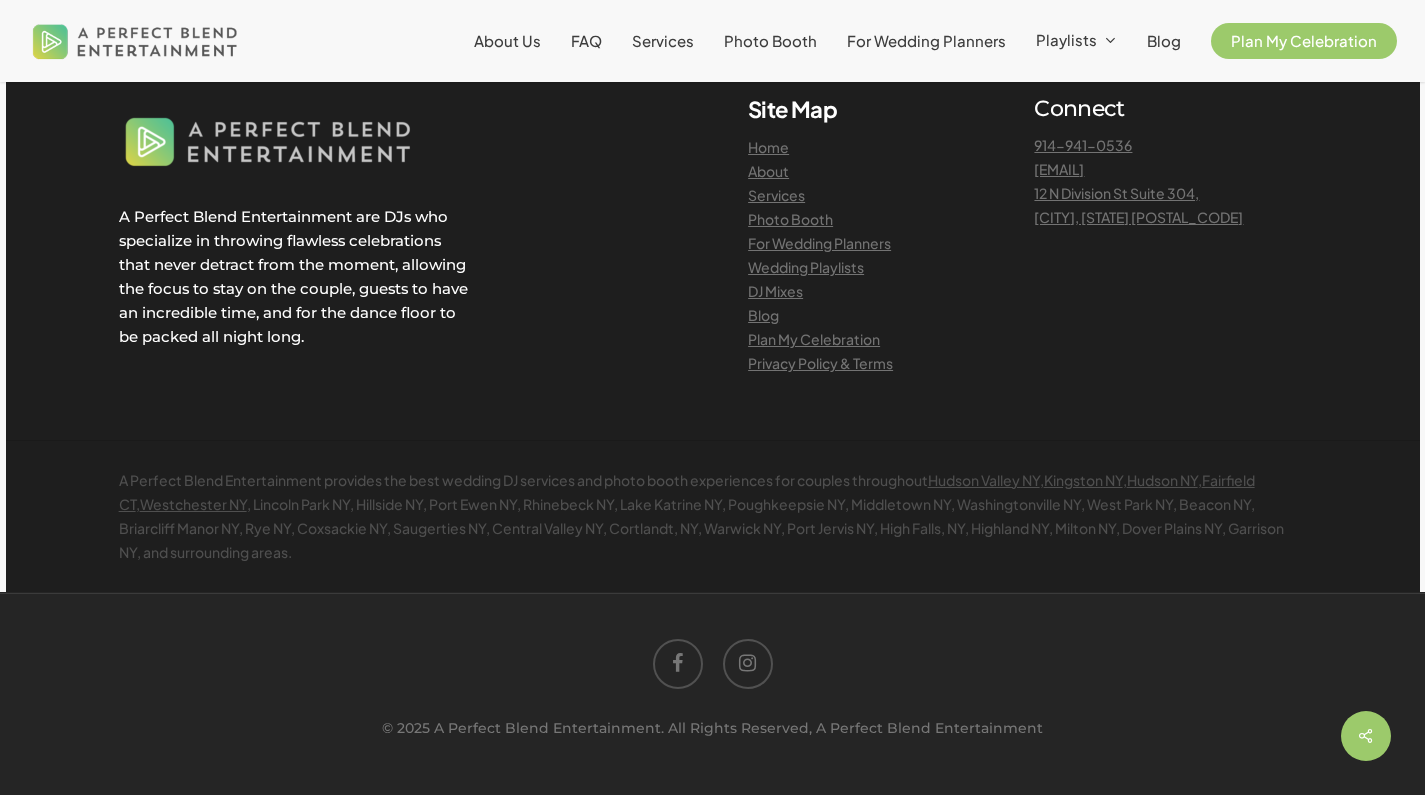 scroll, scrollTop: 2746, scrollLeft: 0, axis: vertical 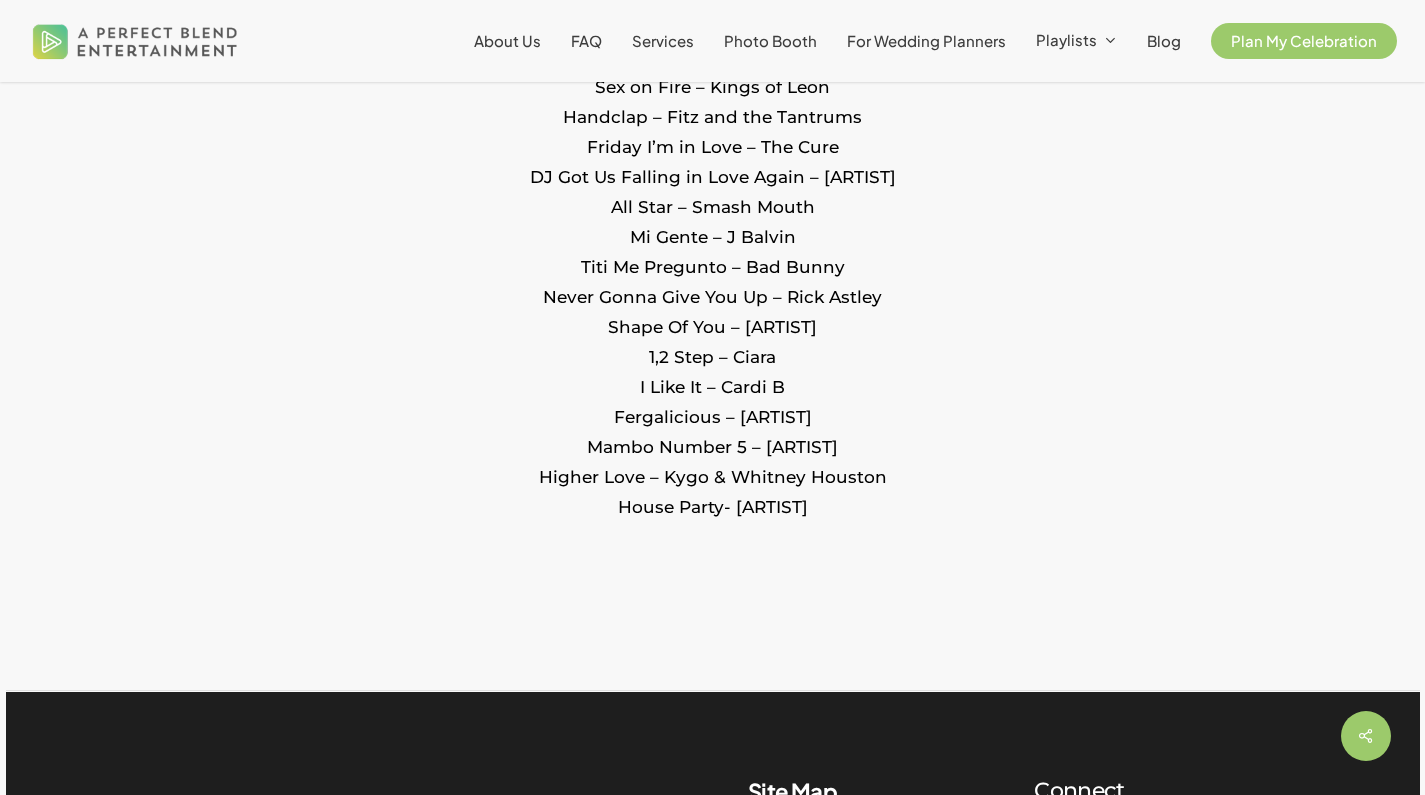 click on "Waka Waka (This Time For Africa) – [ARTIST]
Funkytown – [ARTIST]
Valerie – [ARTIST]
Mamma Mia – [ARTIST]
Shut Up And Dance – [ARTIST]
Vivir Mi Vida (version pop) – [ARTIST]
Mr. Brightside – [ARTIST]
Girls Just Wanna Have Fun – [ARTIST]
Footloose – [ARTIST]
Don’t Go Breaking My Heart – [ARTIST]
Canned Heat- [ARTIST]
Wanna Be Startin’ Somethin’ – [ARTIST]
Bust A Move – [ARTIST]
Virtual Insanity- [ARTIST]
1999 – [ARTIST]
You Should Be Dancing – [ARTIST]
Get Lucky – [ARTIST]
Espresso – [ARTIST]
A Bar Song (Tipsy) – [ARTIST]
December 1963 (Oh What A Night) – [ARTIST]
You’re The First, The Last, My Everything – [ARTIST]
Build Me Up Buttercup – [ARTIST]
Sugar, Sugar – [ARTIST]
I Want it That Way – [ARTIST]
MILLON DOLLAR BABY – [ARTIST]
You Make My Dreams – [ARTIST]
Honey – [ARTIST]
Electric Love – [ARTIST]
Hold On – [ARTIST]
1,2 Step – [ARTIST]" at bounding box center (712, -395) 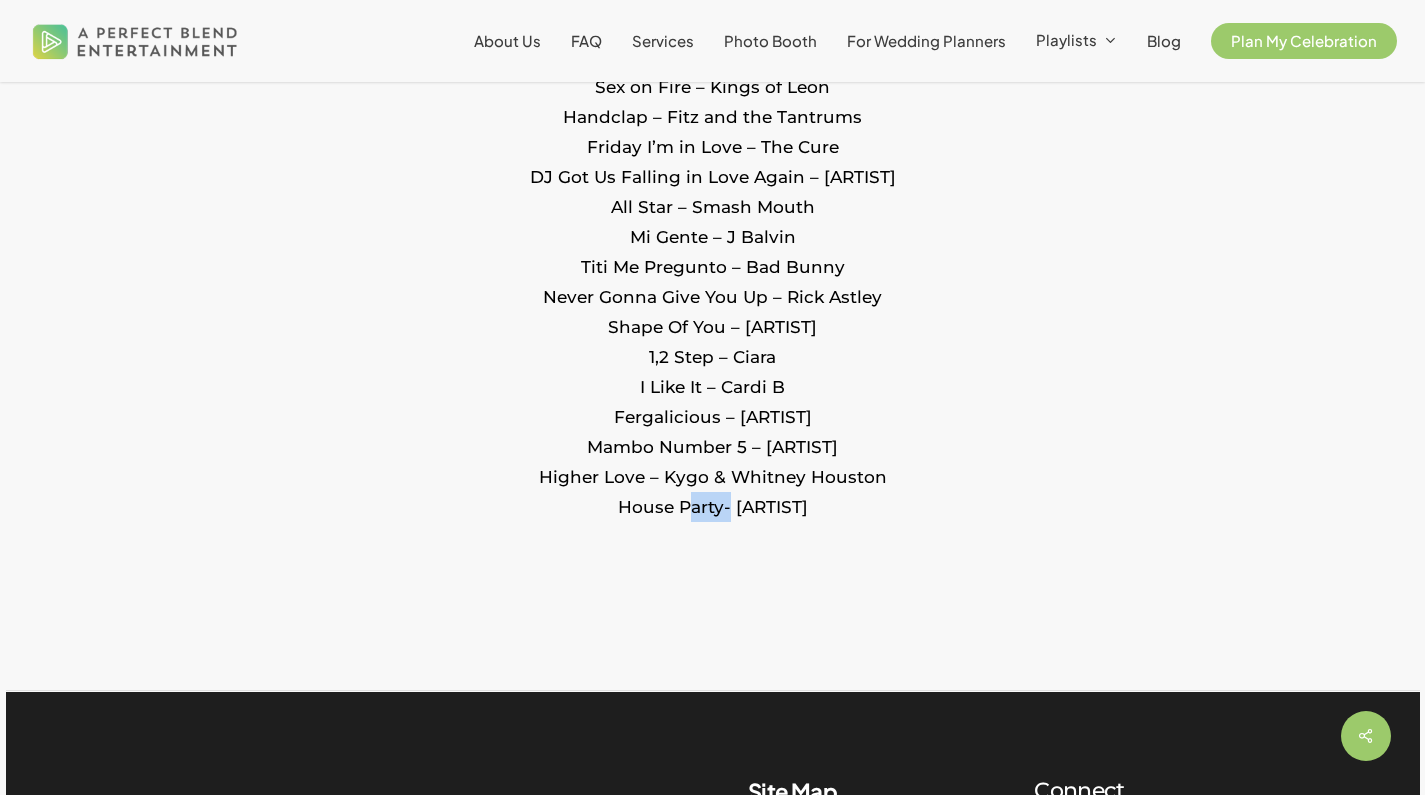 click on "Waka Waka (This Time For Africa) – [ARTIST]
Funkytown – [ARTIST]
Valerie – [ARTIST]
Mamma Mia – [ARTIST]
Shut Up And Dance – [ARTIST]
Vivir Mi Vida (version pop) – [ARTIST]
Mr. Brightside – [ARTIST]
Girls Just Wanna Have Fun – [ARTIST]
Footloose – [ARTIST]
Don’t Go Breaking My Heart – [ARTIST]
Canned Heat- [ARTIST]
Wanna Be Startin’ Somethin’ – [ARTIST]
Bust A Move – [ARTIST]
Virtual Insanity- [ARTIST]
1999 – [ARTIST]
You Should Be Dancing – [ARTIST]
Get Lucky – [ARTIST]
Espresso – [ARTIST]
A Bar Song (Tipsy) – [ARTIST]
December 1963 (Oh What A Night) – [ARTIST]
You’re The First, The Last, My Everything – [ARTIST]
Build Me Up Buttercup – [ARTIST]
Sugar, Sugar – [ARTIST]
I Want it That Way – [ARTIST]
MILLON DOLLAR BABY – [ARTIST]
You Make My Dreams – [ARTIST]
Honey – [ARTIST]
Electric Love – [ARTIST]
Hold On – [ARTIST]
1,2 Step – [ARTIST]" at bounding box center [712, -395] 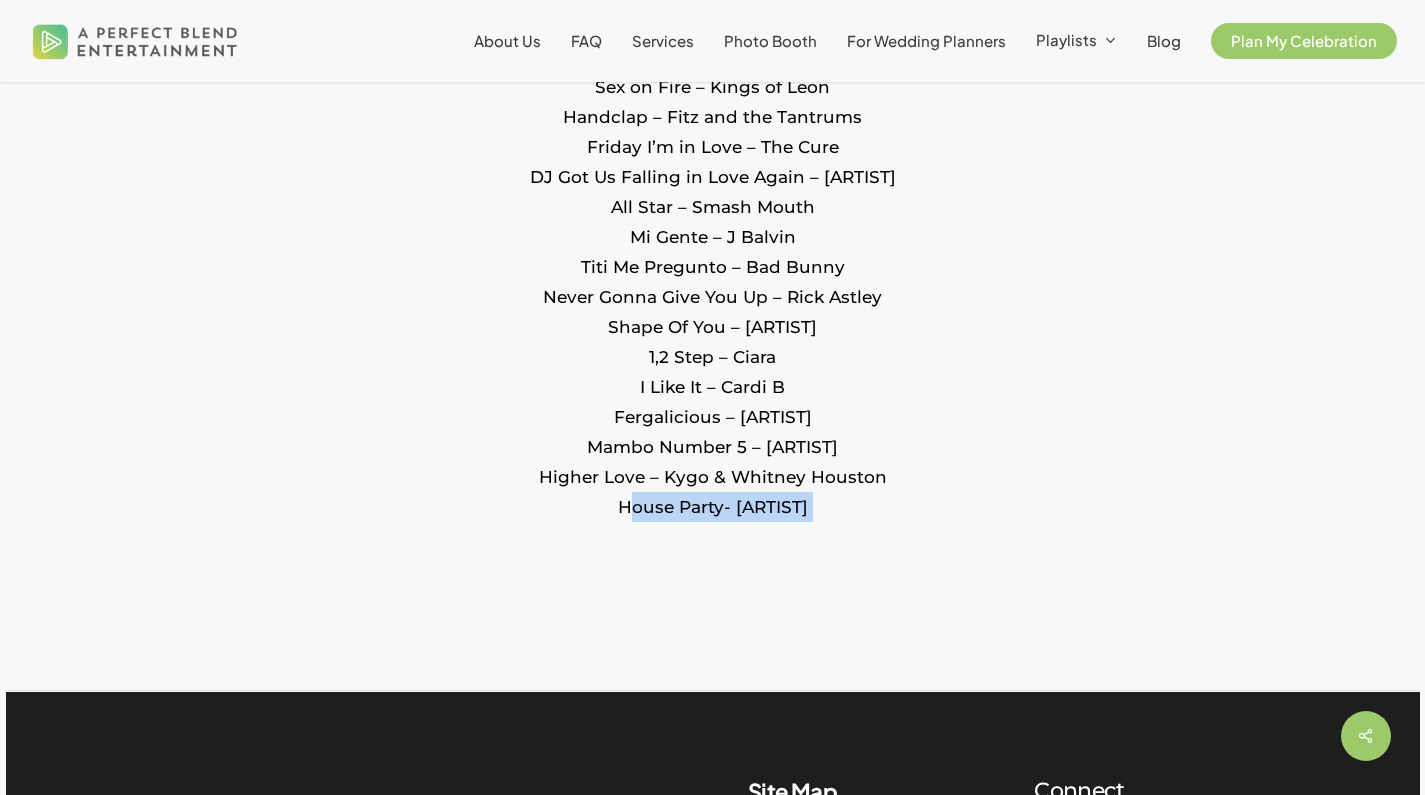click on "Waka Waka (This Time For Africa) – [ARTIST]
Funkytown – [ARTIST]
Valerie – [ARTIST]
Mamma Mia – [ARTIST]
Shut Up And Dance – [ARTIST]
Vivir Mi Vida (version pop) – [ARTIST]
Mr. Brightside – [ARTIST]
Girls Just Wanna Have Fun – [ARTIST]
Footloose – [ARTIST]
Don’t Go Breaking My Heart – [ARTIST]
Canned Heat- [ARTIST]
Wanna Be Startin’ Somethin’ – [ARTIST]
Bust A Move – [ARTIST]
Virtual Insanity- [ARTIST]
1999 – [ARTIST]
You Should Be Dancing – [ARTIST]
Get Lucky – [ARTIST]
Espresso – [ARTIST]
A Bar Song (Tipsy) – [ARTIST]
December 1963 (Oh What A Night) – [ARTIST]
You’re The First, The Last, My Everything – [ARTIST]
Build Me Up Buttercup – [ARTIST]
Sugar, Sugar – [ARTIST]
I Want it That Way – [ARTIST]
MILLON DOLLAR BABY – [ARTIST]
You Make My Dreams – [ARTIST]
Honey – [ARTIST]
Electric Love – [ARTIST]
Hold On – [ARTIST]
1,2 Step – [ARTIST]" at bounding box center (712, -395) 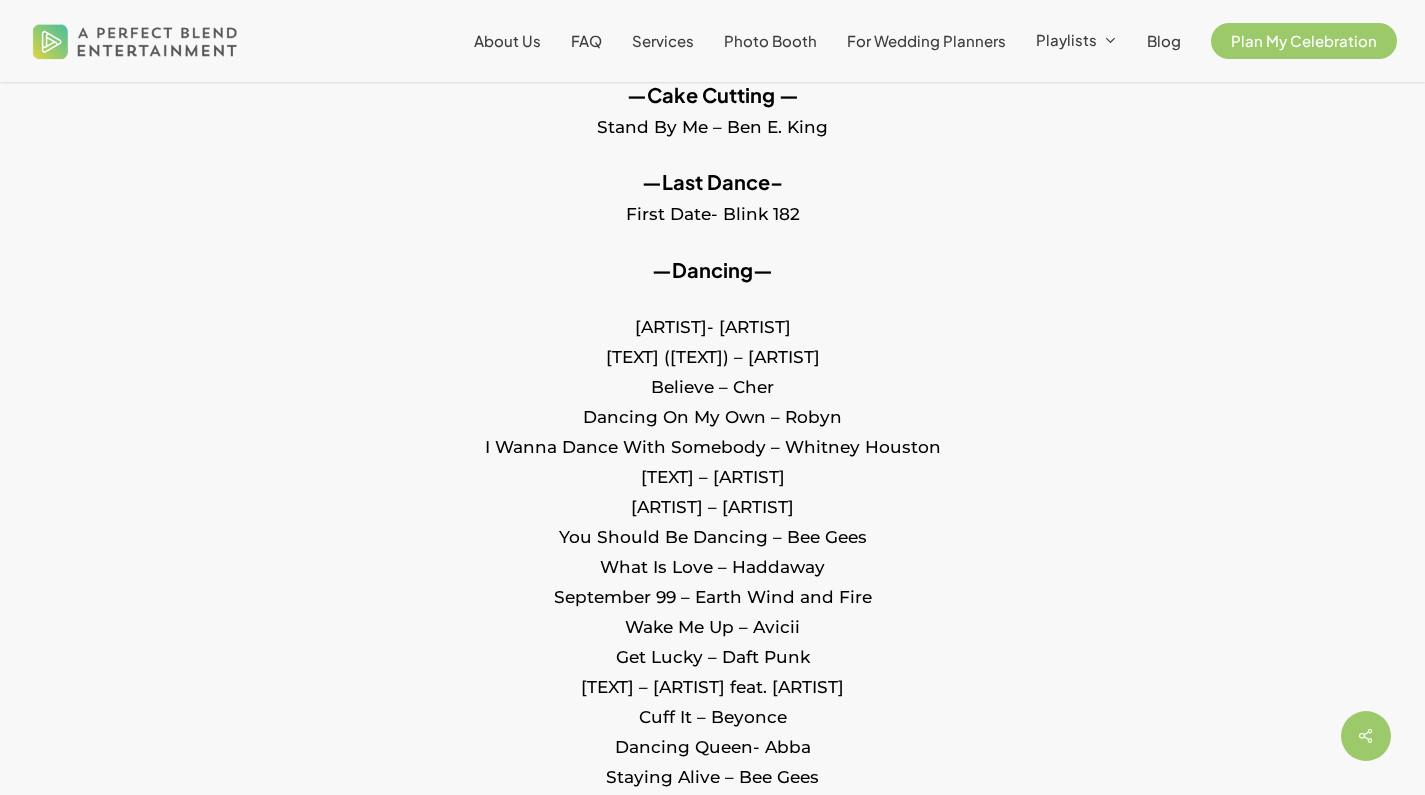 scroll, scrollTop: 1234, scrollLeft: 0, axis: vertical 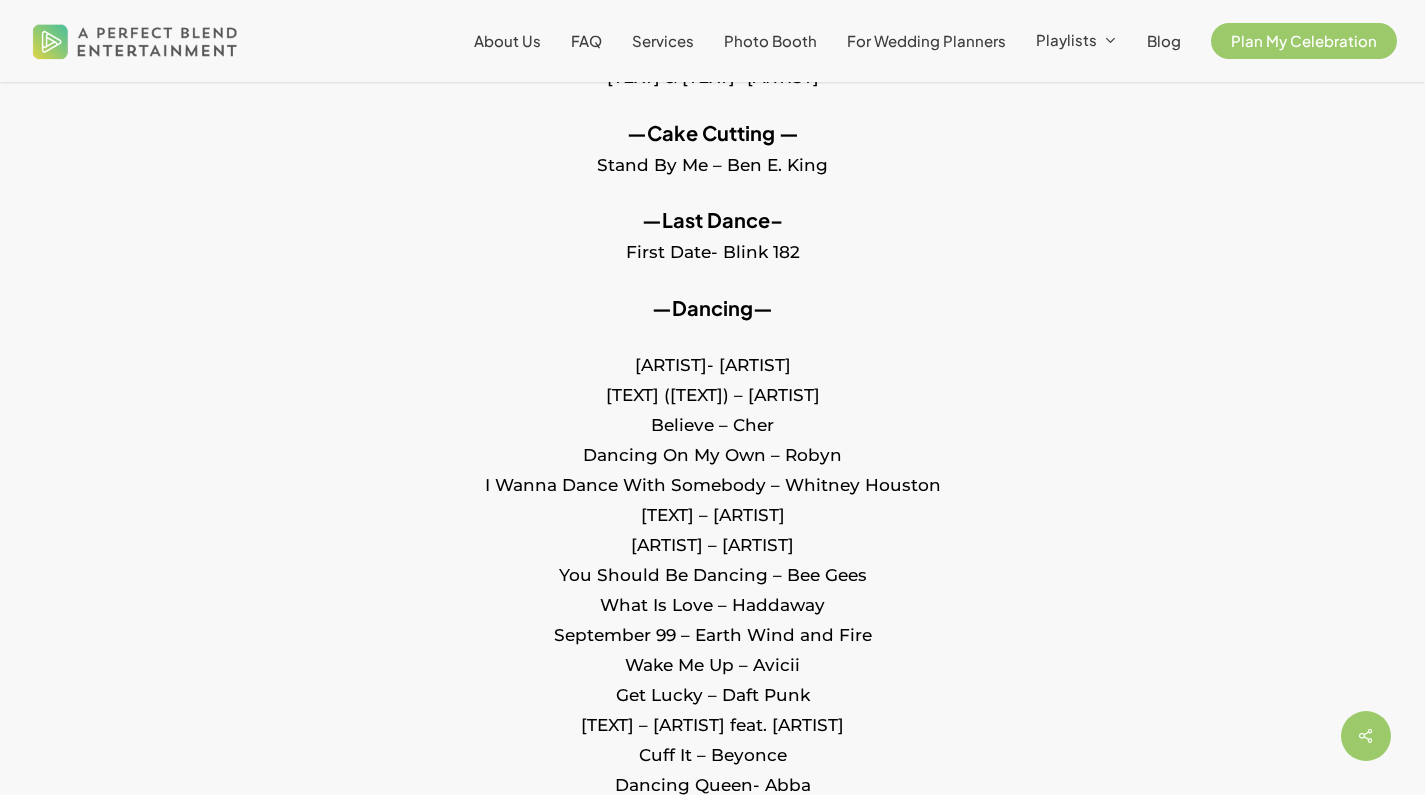 click on "—Last Dance–
First Date- Blink 182" at bounding box center [712, 249] 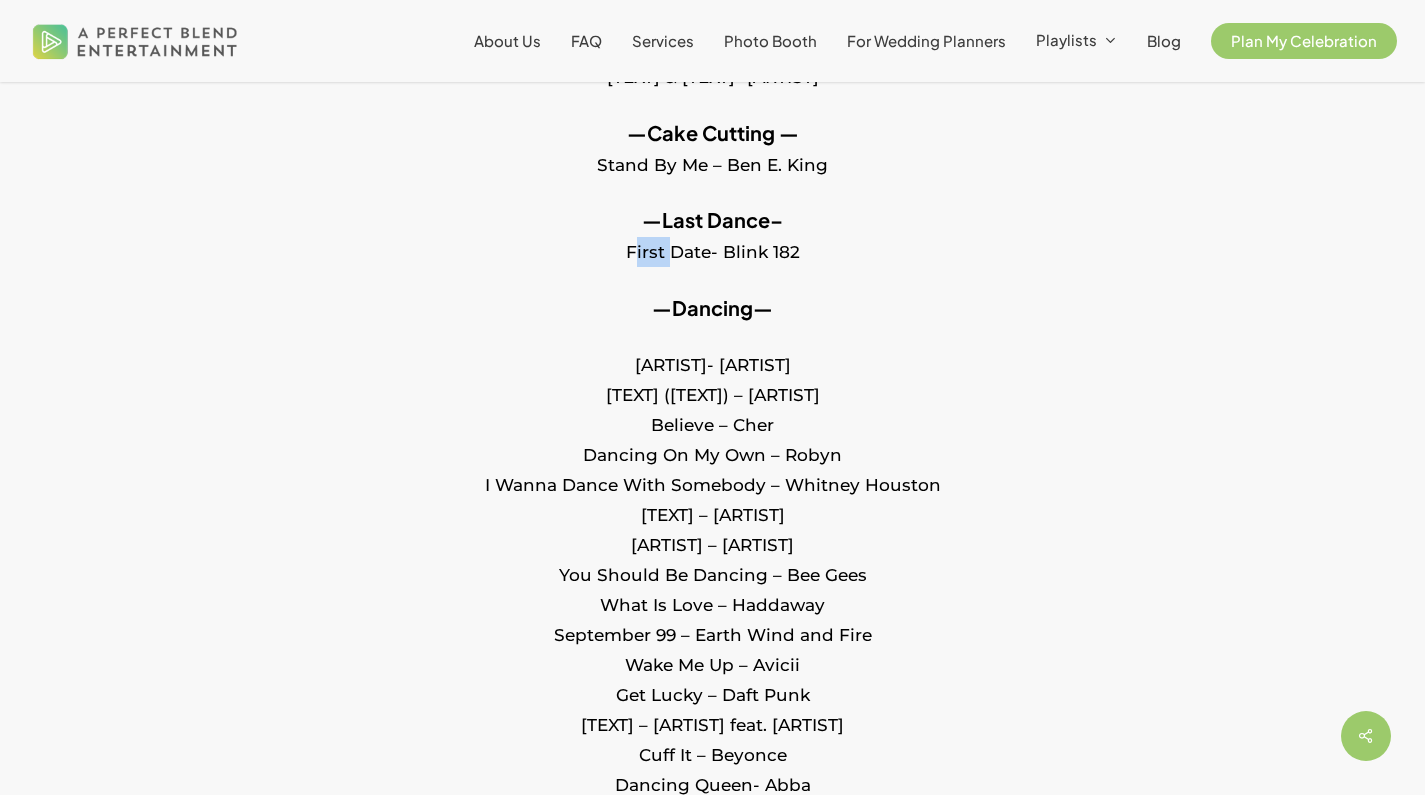 click on "—Last Dance–
First Date- Blink 182" at bounding box center (712, 249) 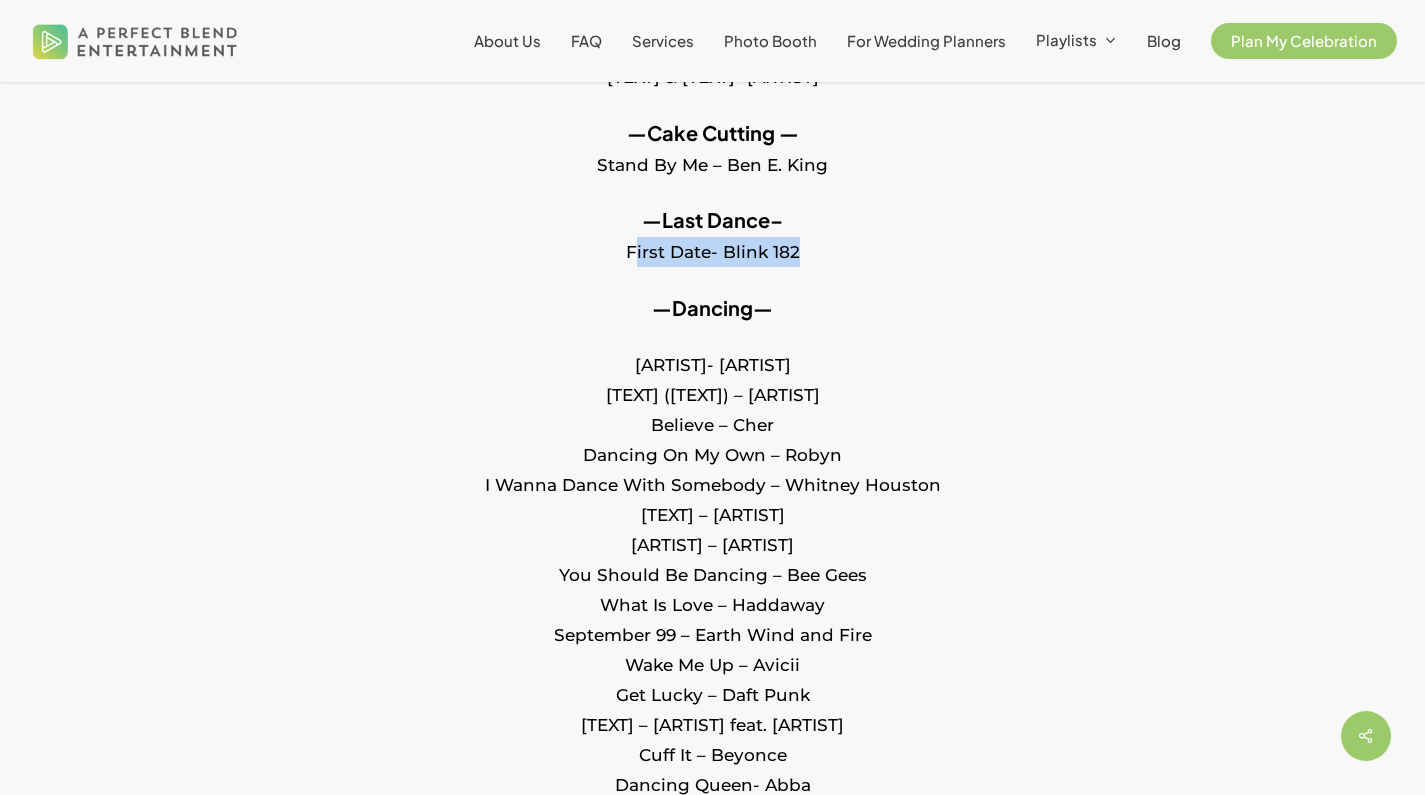click on "—Last Dance–
First Date- Blink 182" at bounding box center [712, 249] 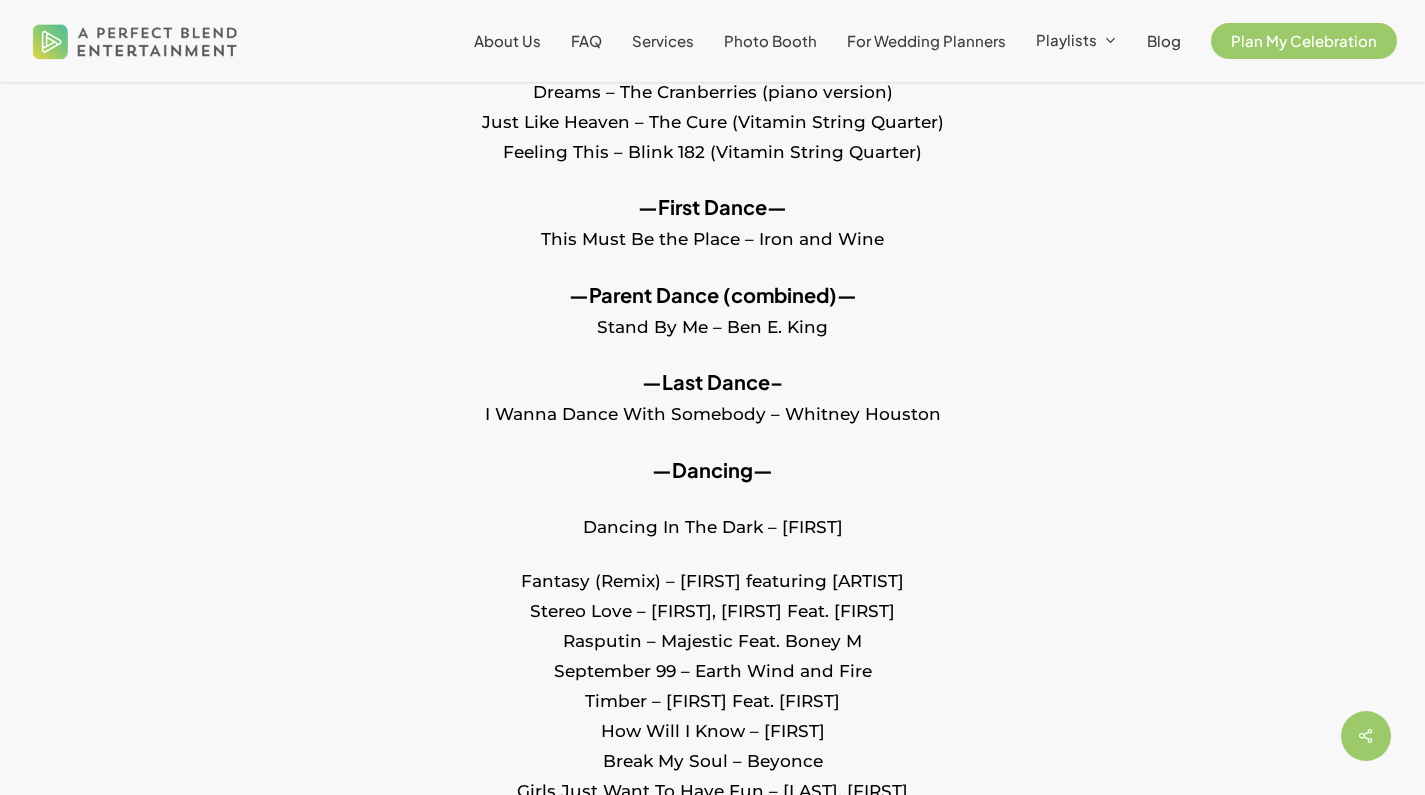scroll, scrollTop: 2934, scrollLeft: 0, axis: vertical 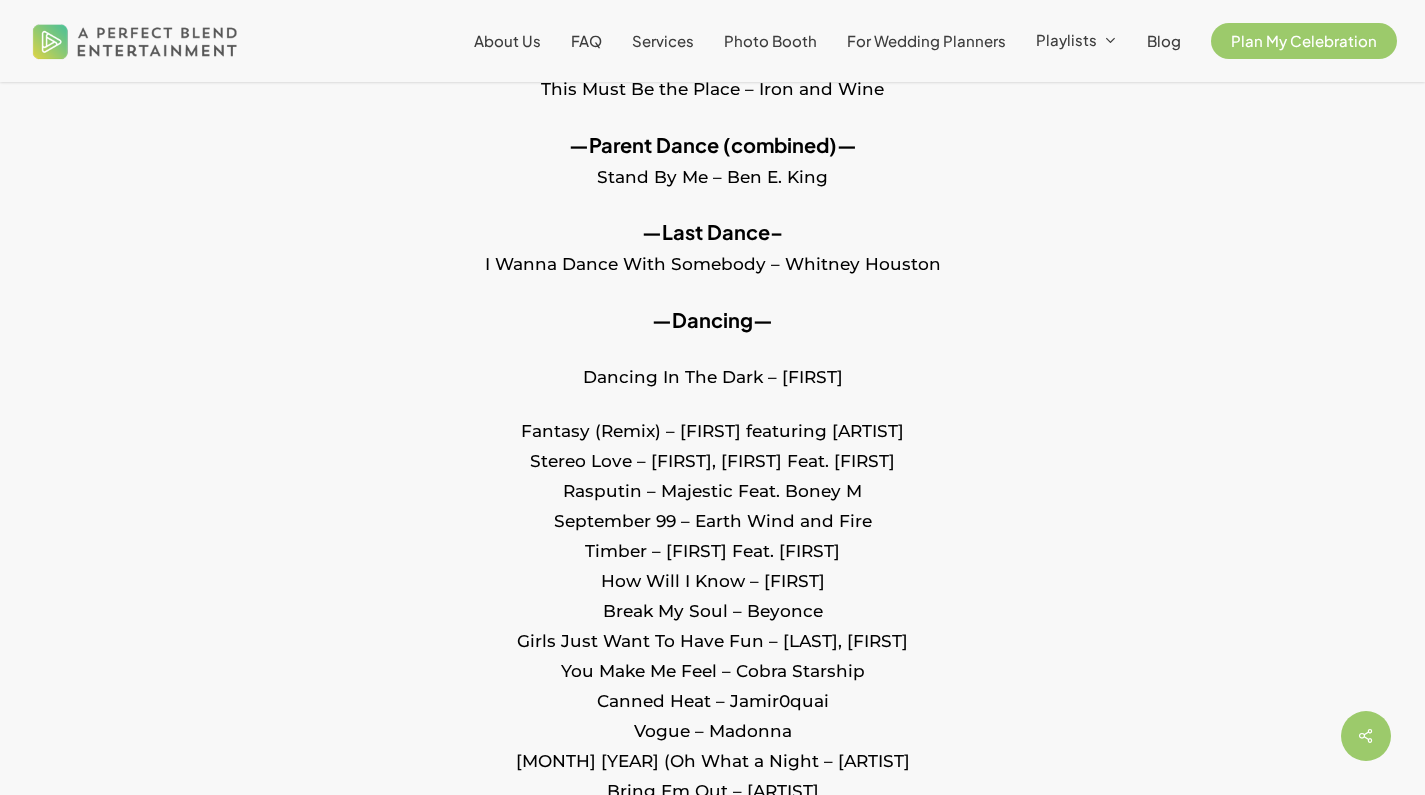 click on "—Last Dance–
I Wanna Dance With Somebody – Whitney Houston" at bounding box center (712, 261) 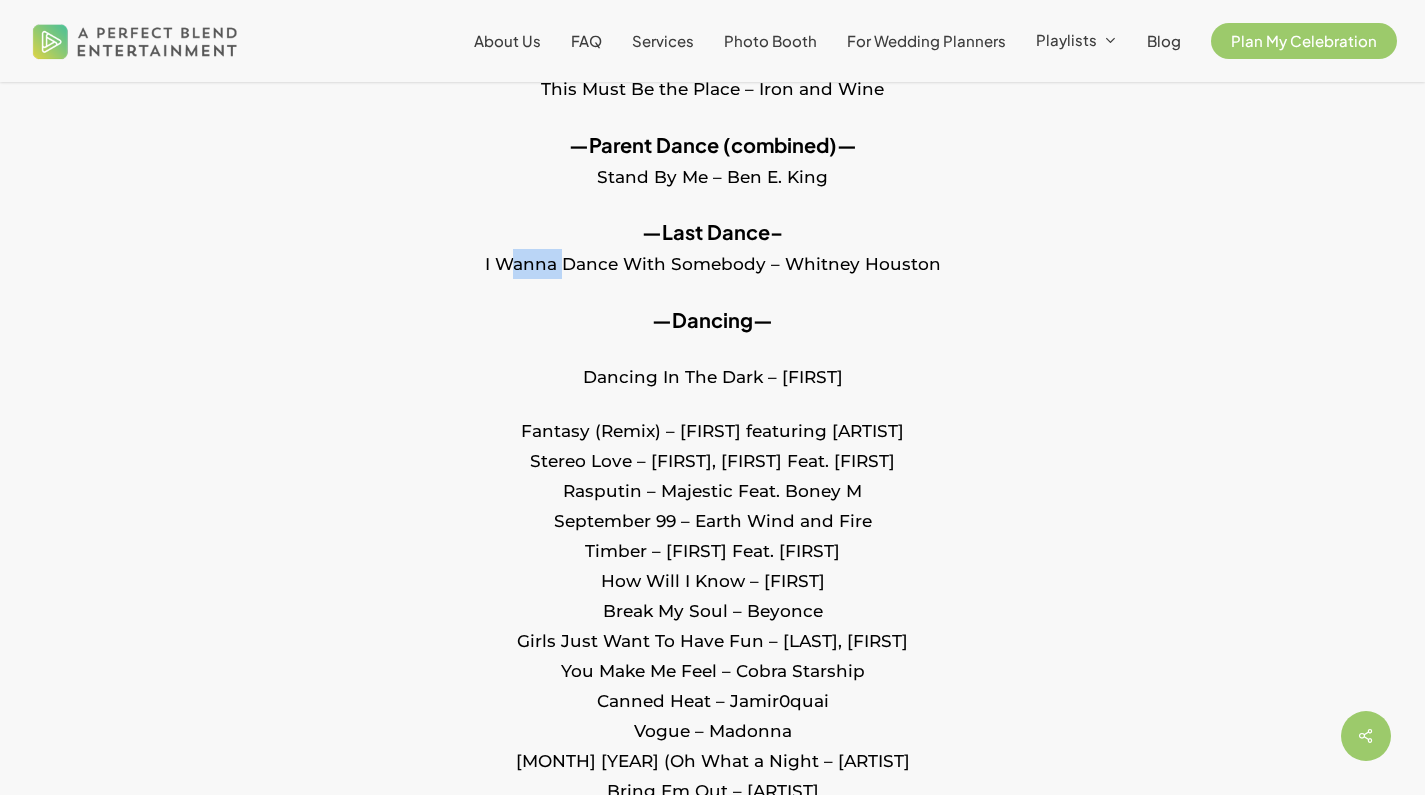 click on "—Last Dance–
I Wanna Dance With Somebody – Whitney Houston" at bounding box center [712, 261] 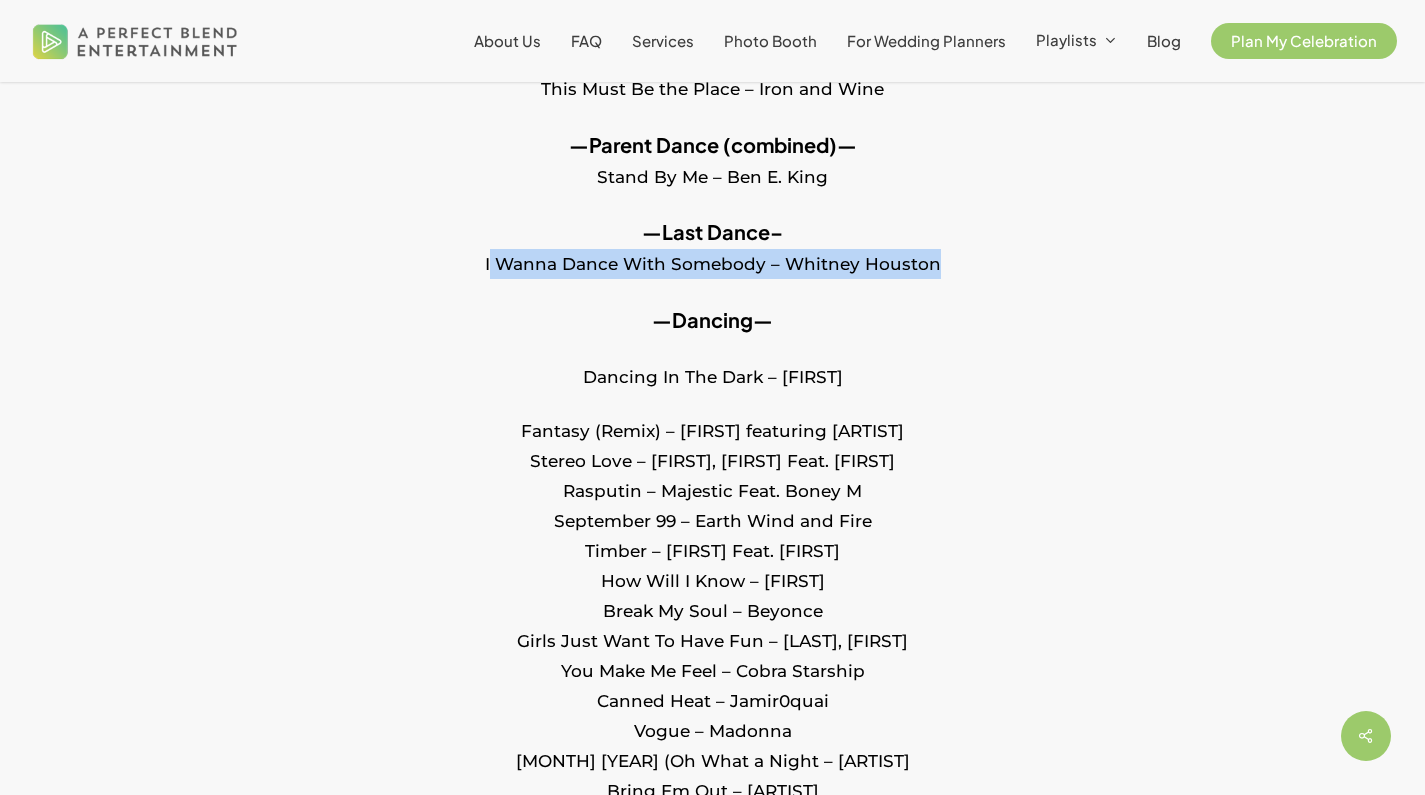 click on "—Last Dance–
I Wanna Dance With Somebody – Whitney Houston" at bounding box center [712, 261] 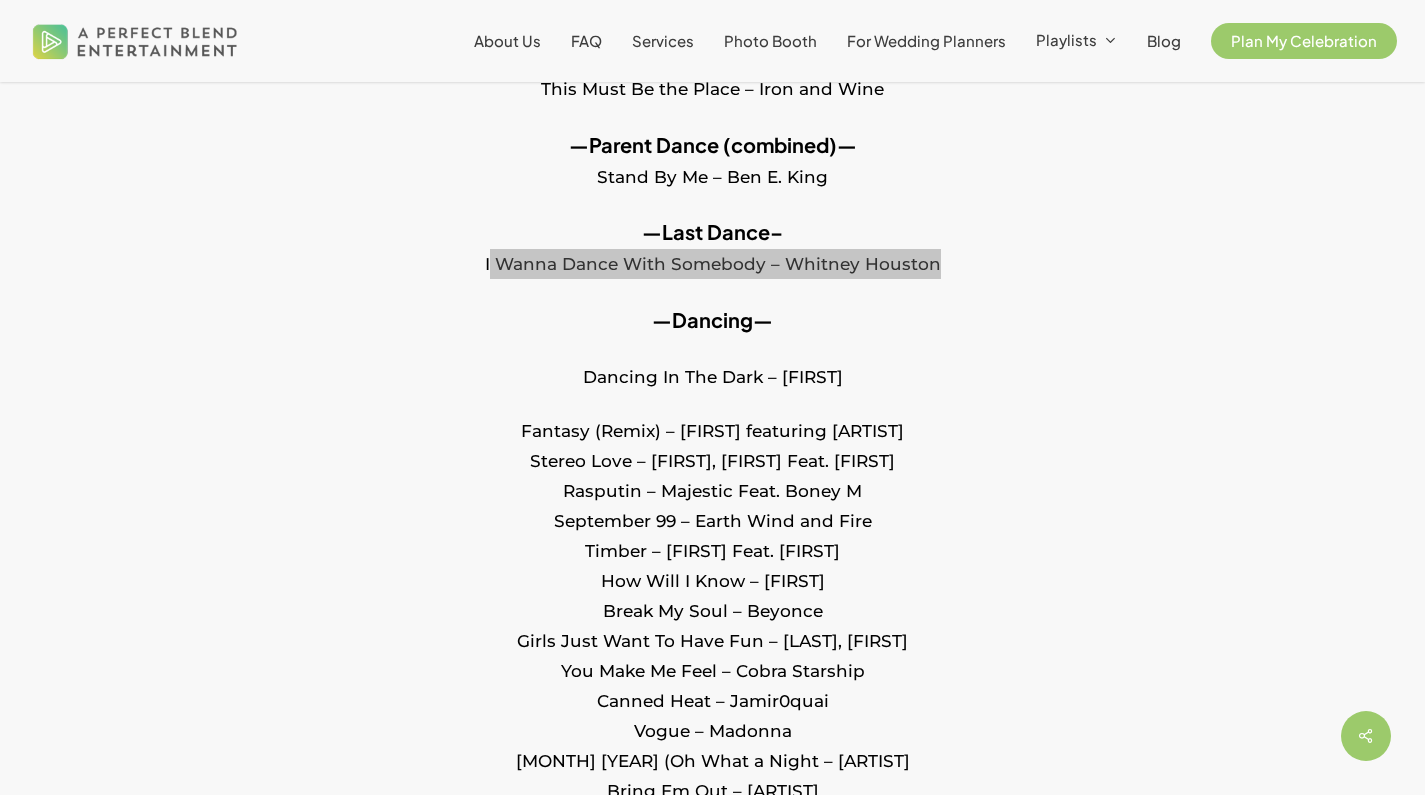 click on "—Last Dance–
I Wanna Dance With Somebody – Whitney Houston" at bounding box center [712, 261] 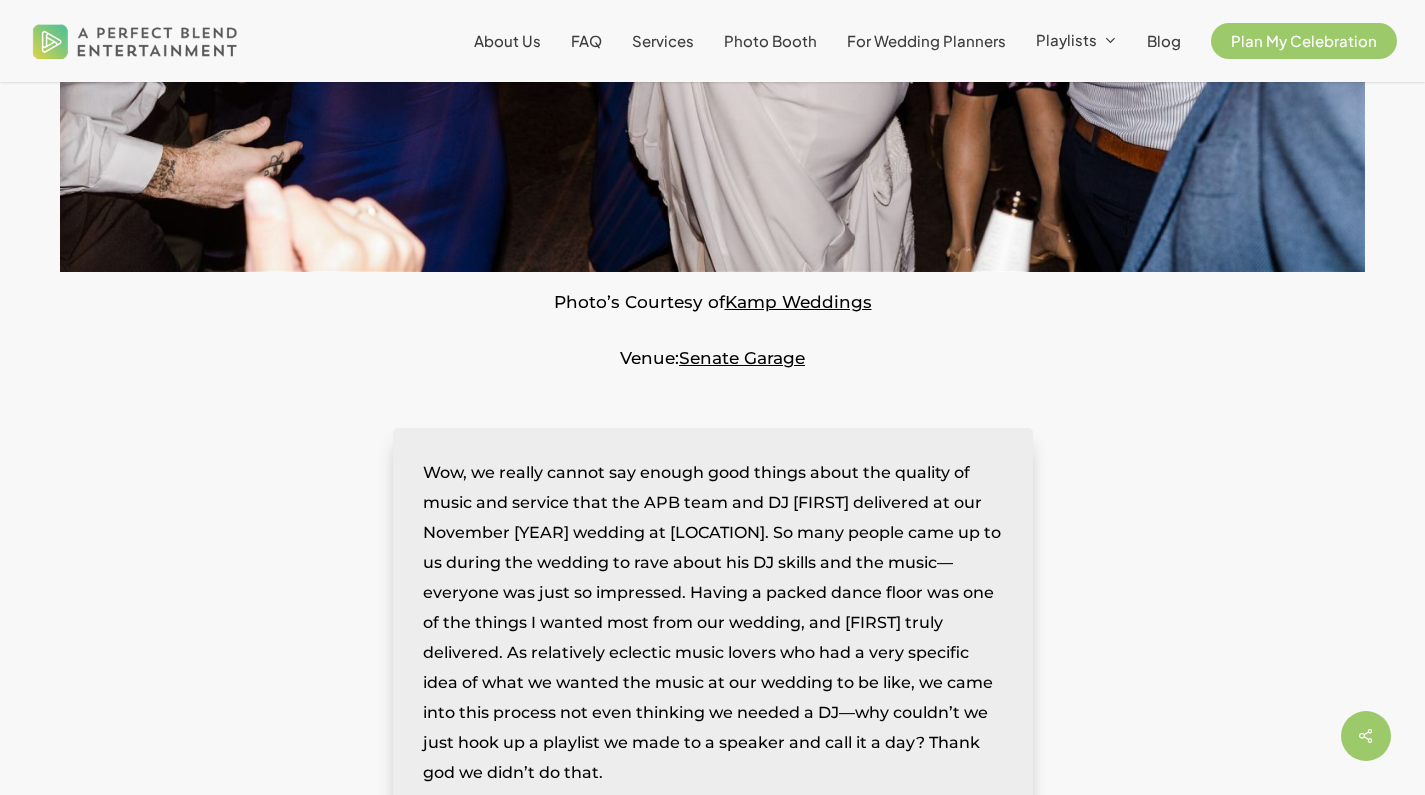 scroll, scrollTop: 0, scrollLeft: 0, axis: both 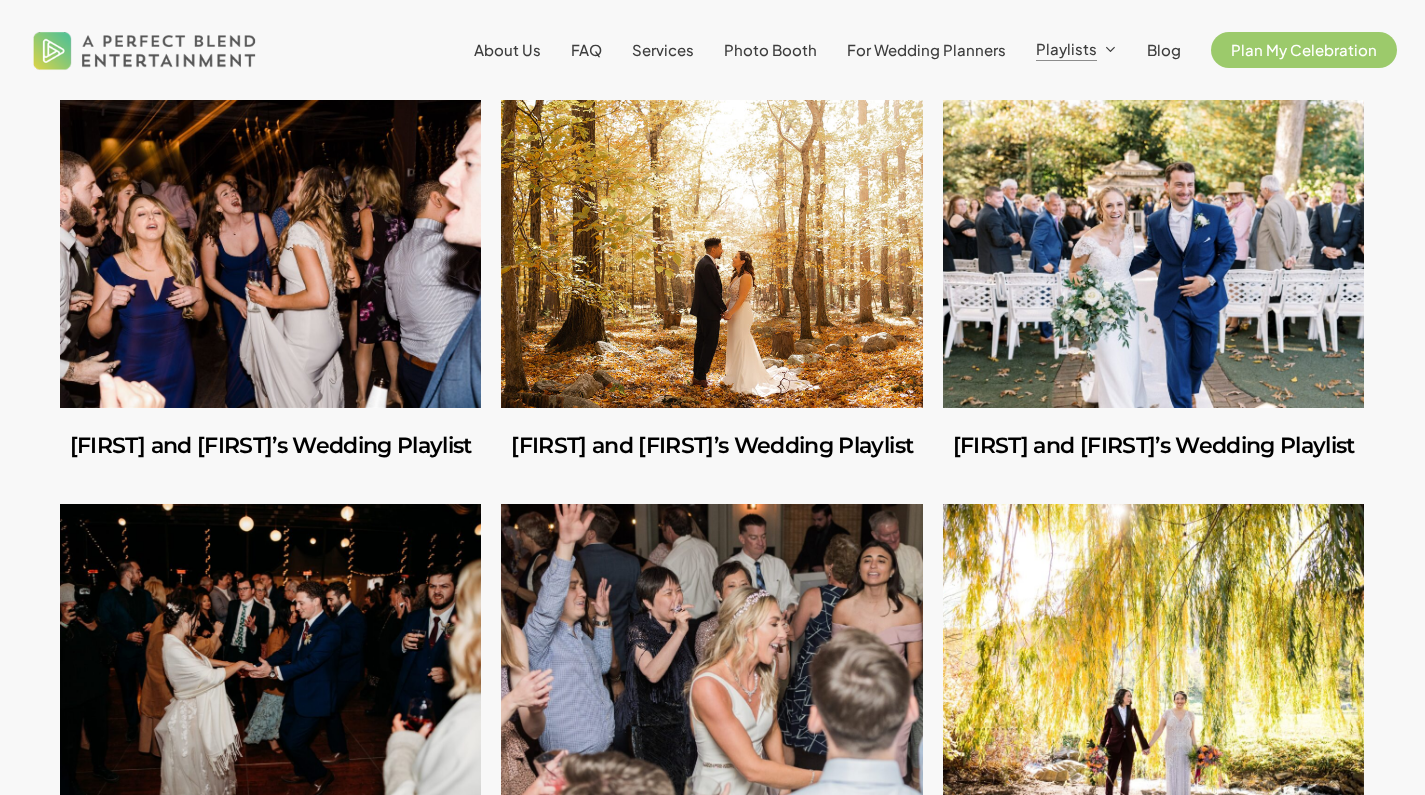 click at bounding box center (711, 249) 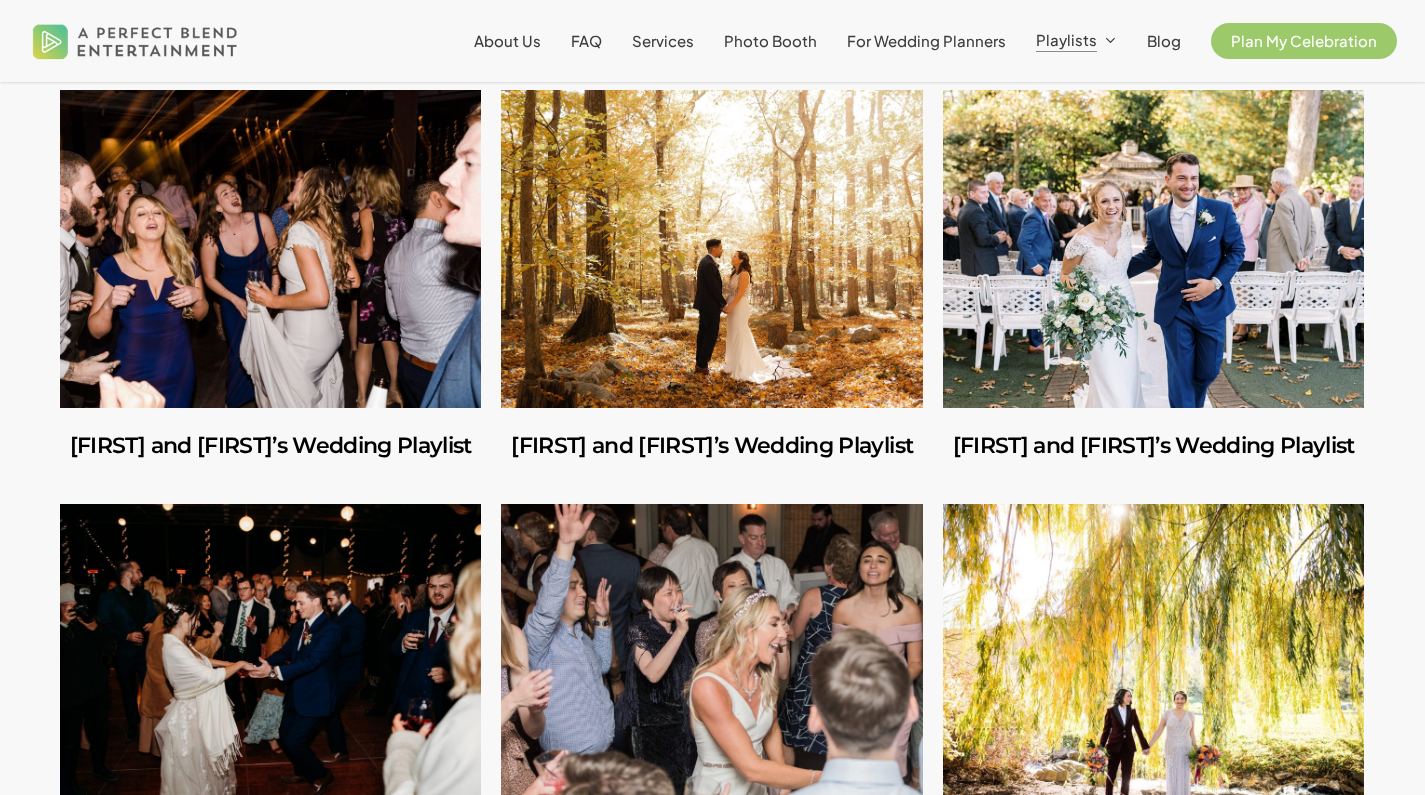 click at bounding box center [1153, 249] 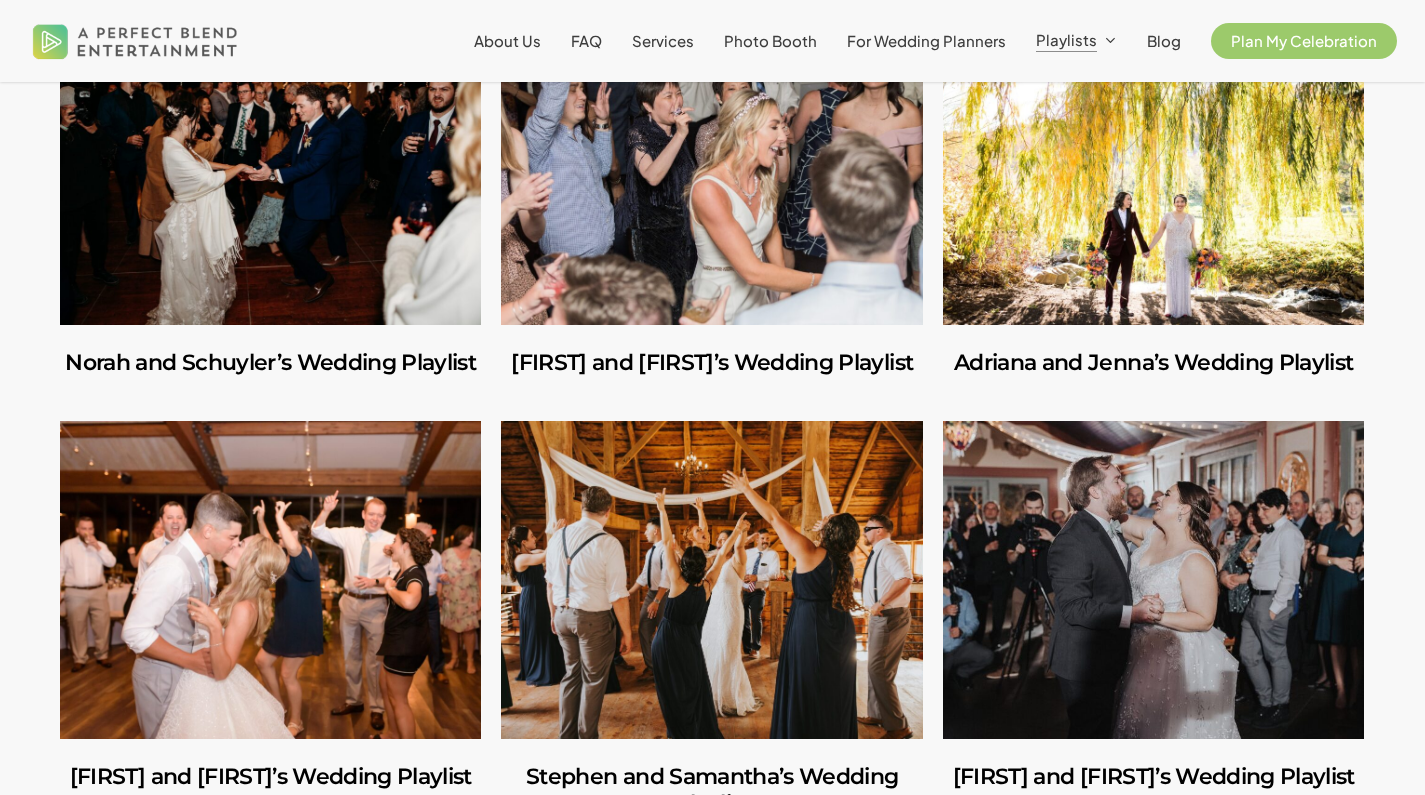 scroll, scrollTop: 1533, scrollLeft: 0, axis: vertical 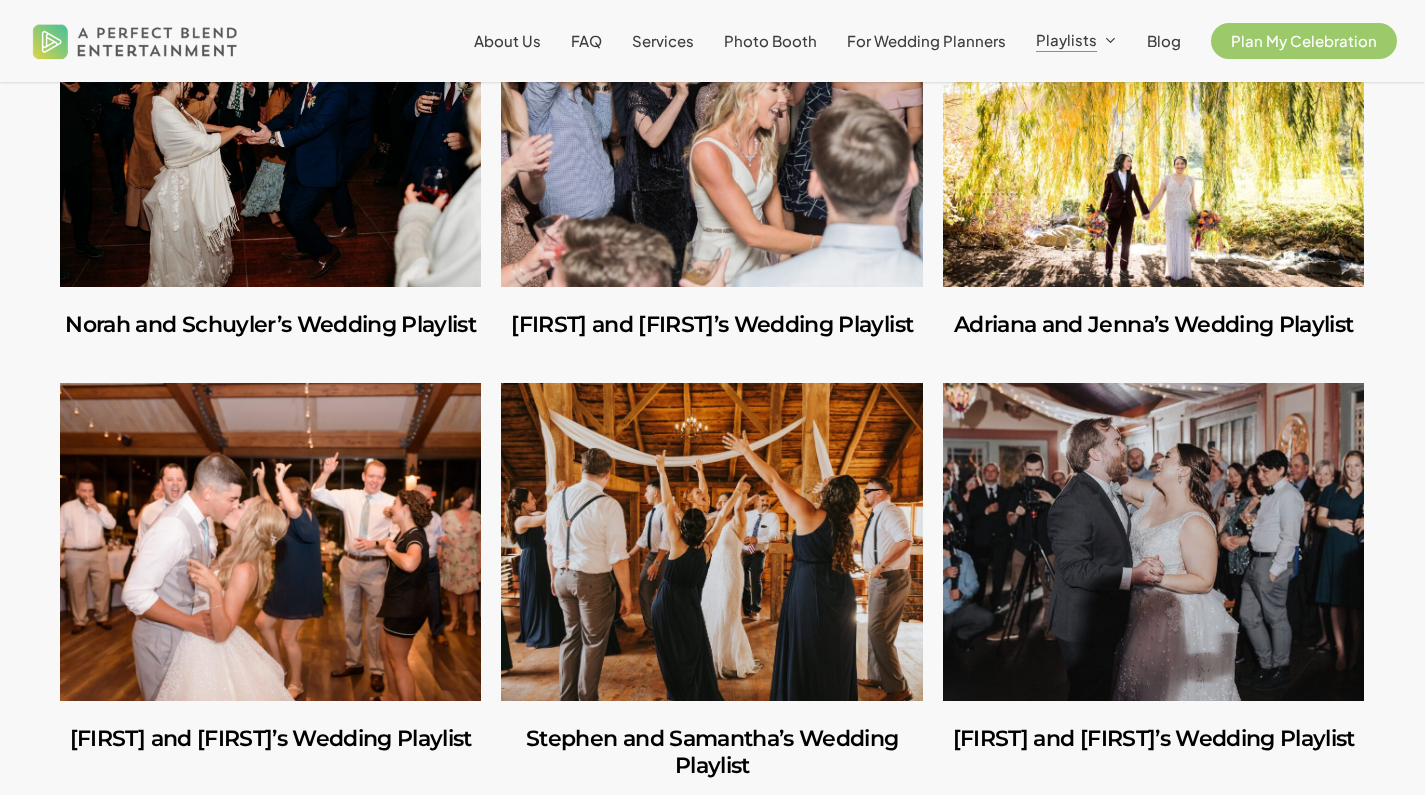 click at bounding box center (270, 128) 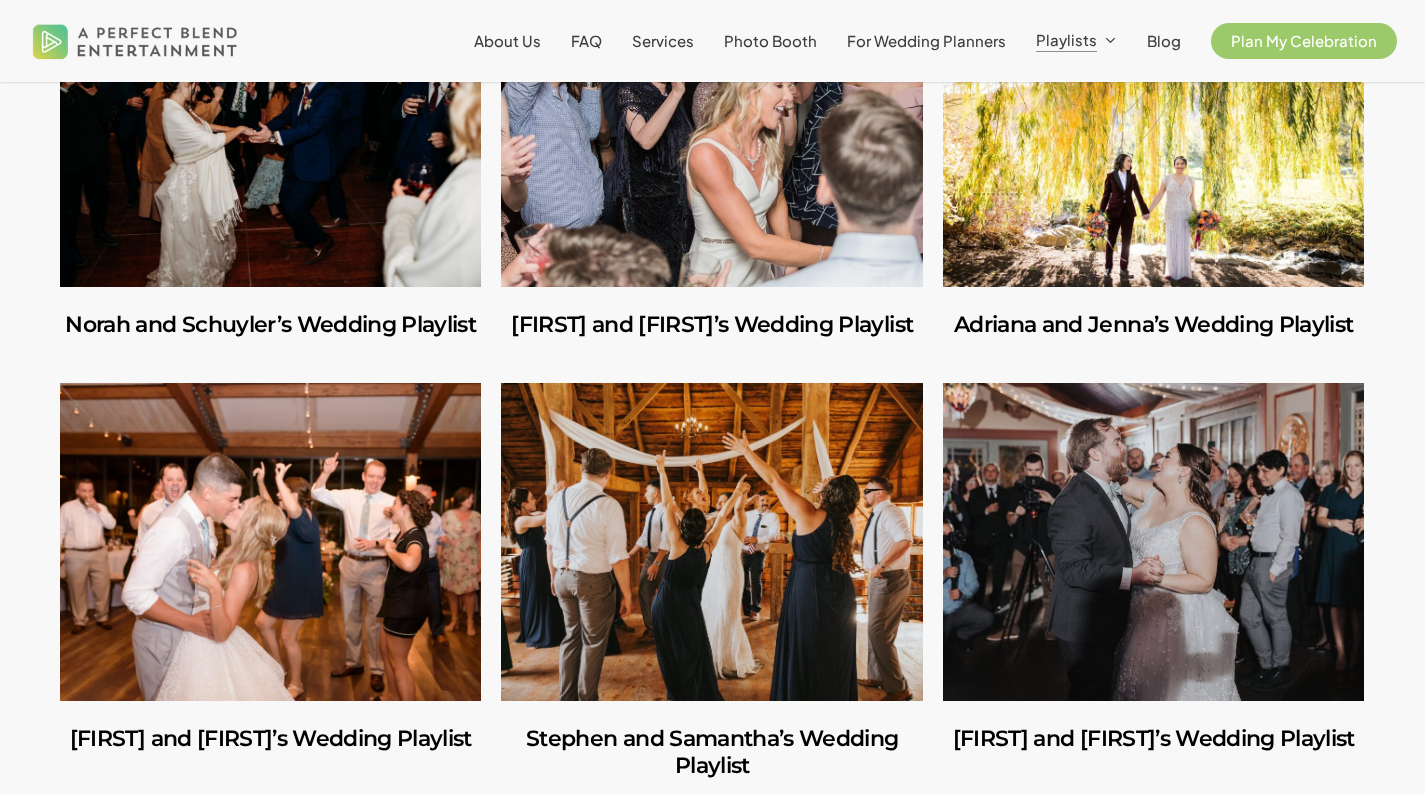 click at bounding box center (711, 128) 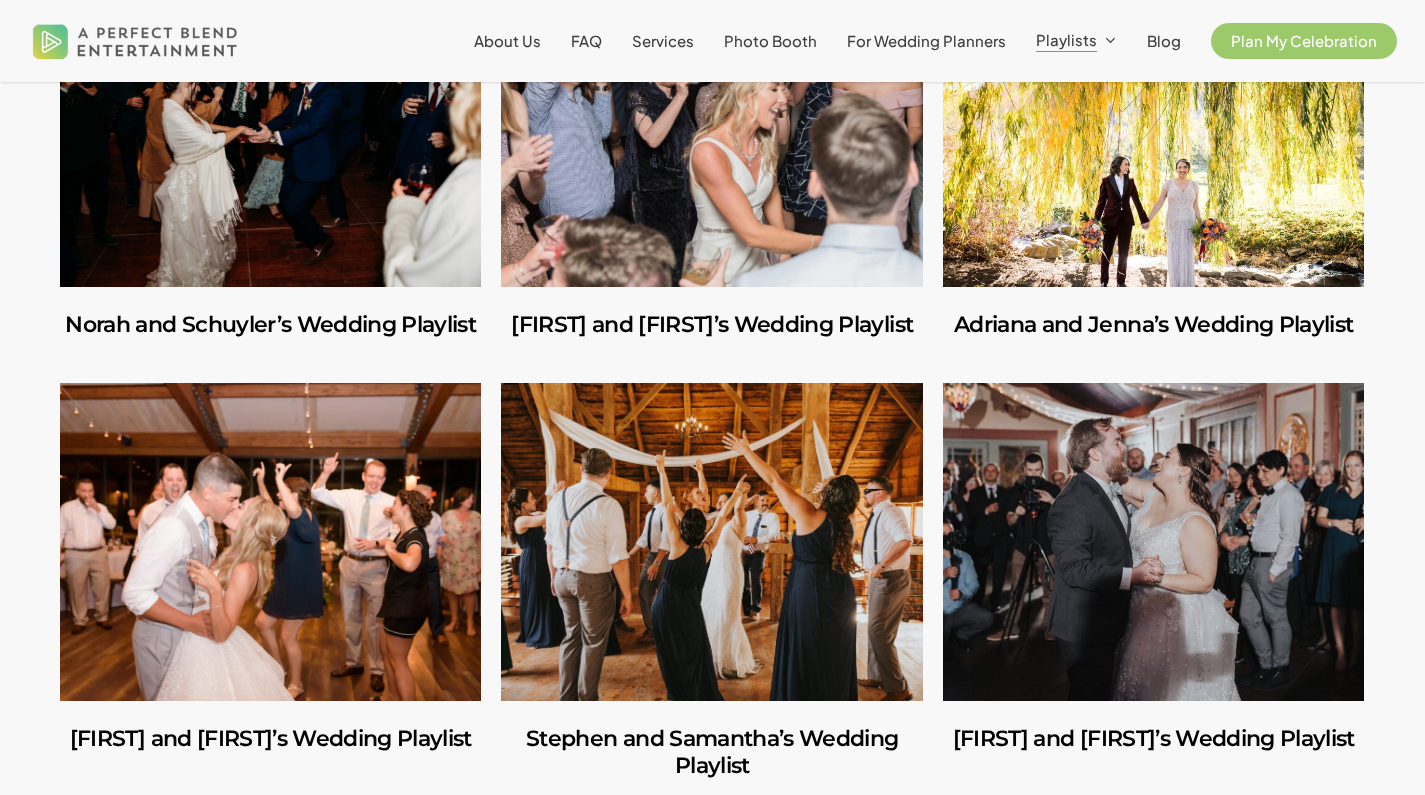 click at bounding box center [1153, 128] 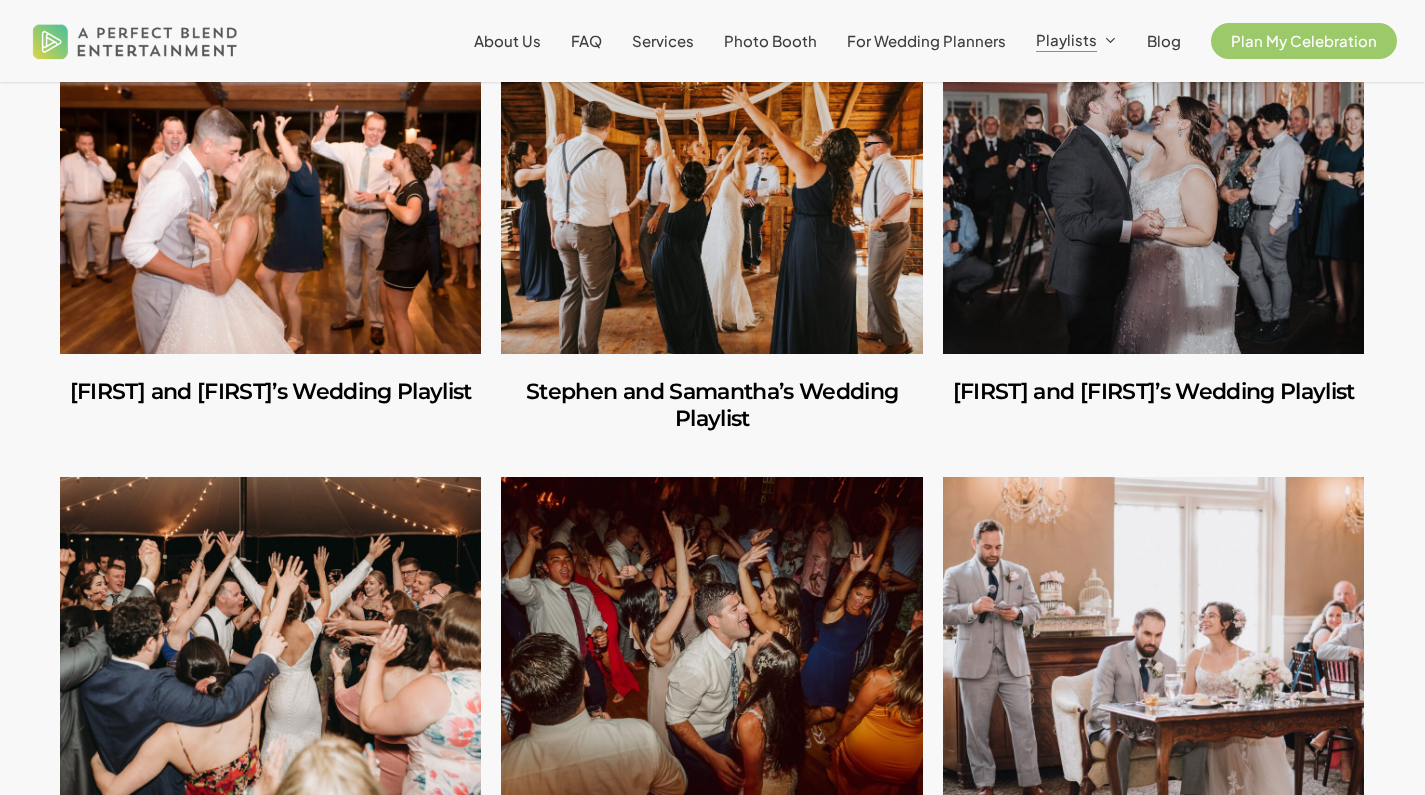 scroll, scrollTop: 1949, scrollLeft: 0, axis: vertical 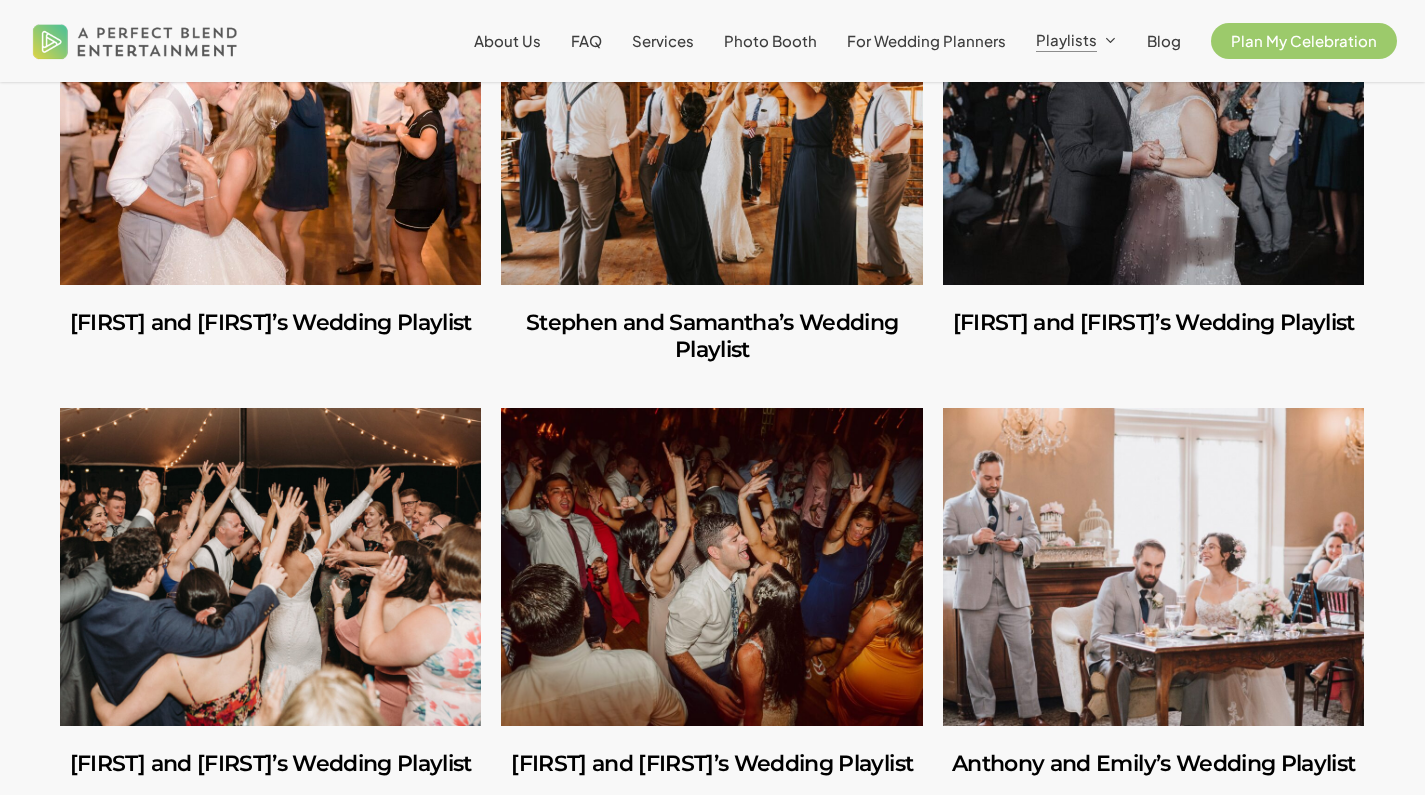 click at bounding box center [270, 126] 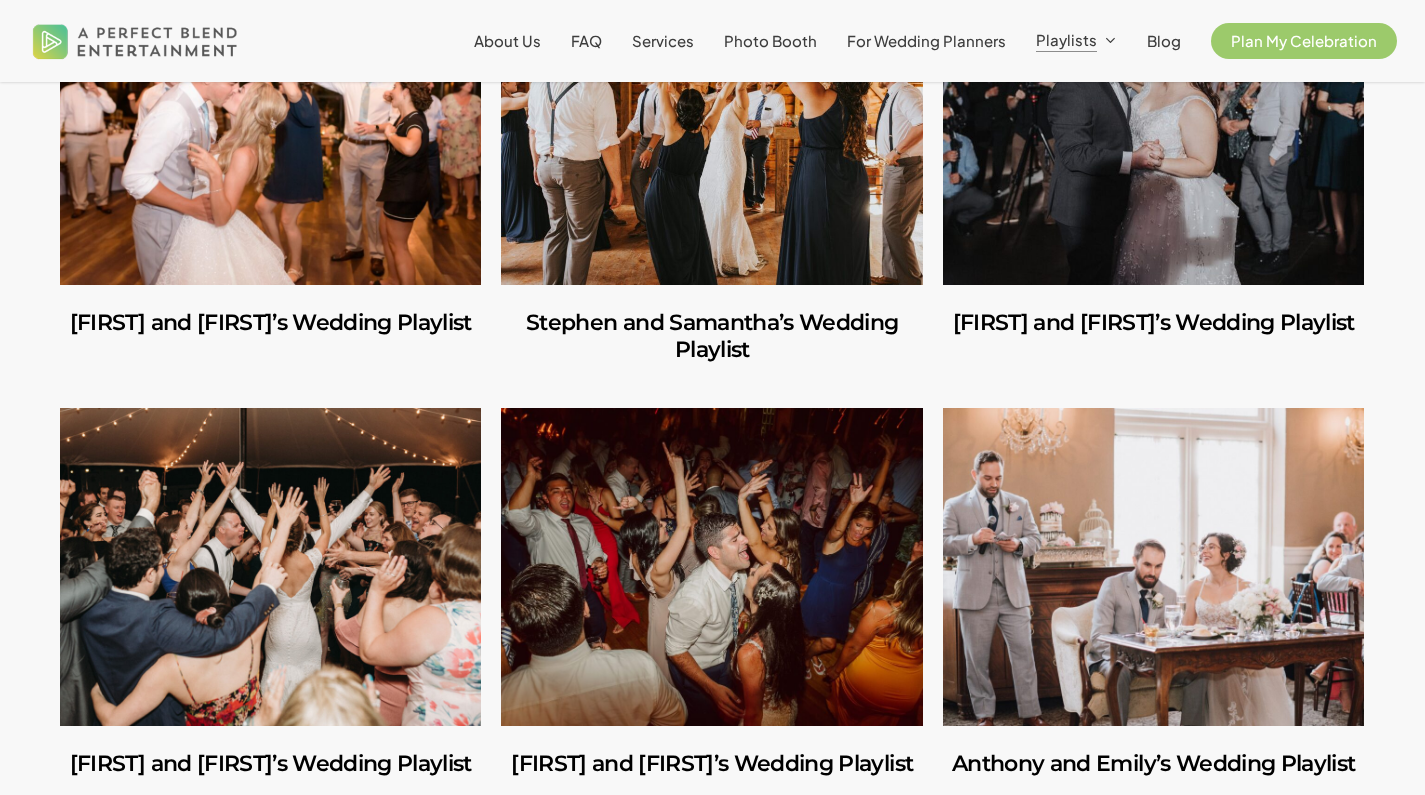 click at bounding box center (711, 126) 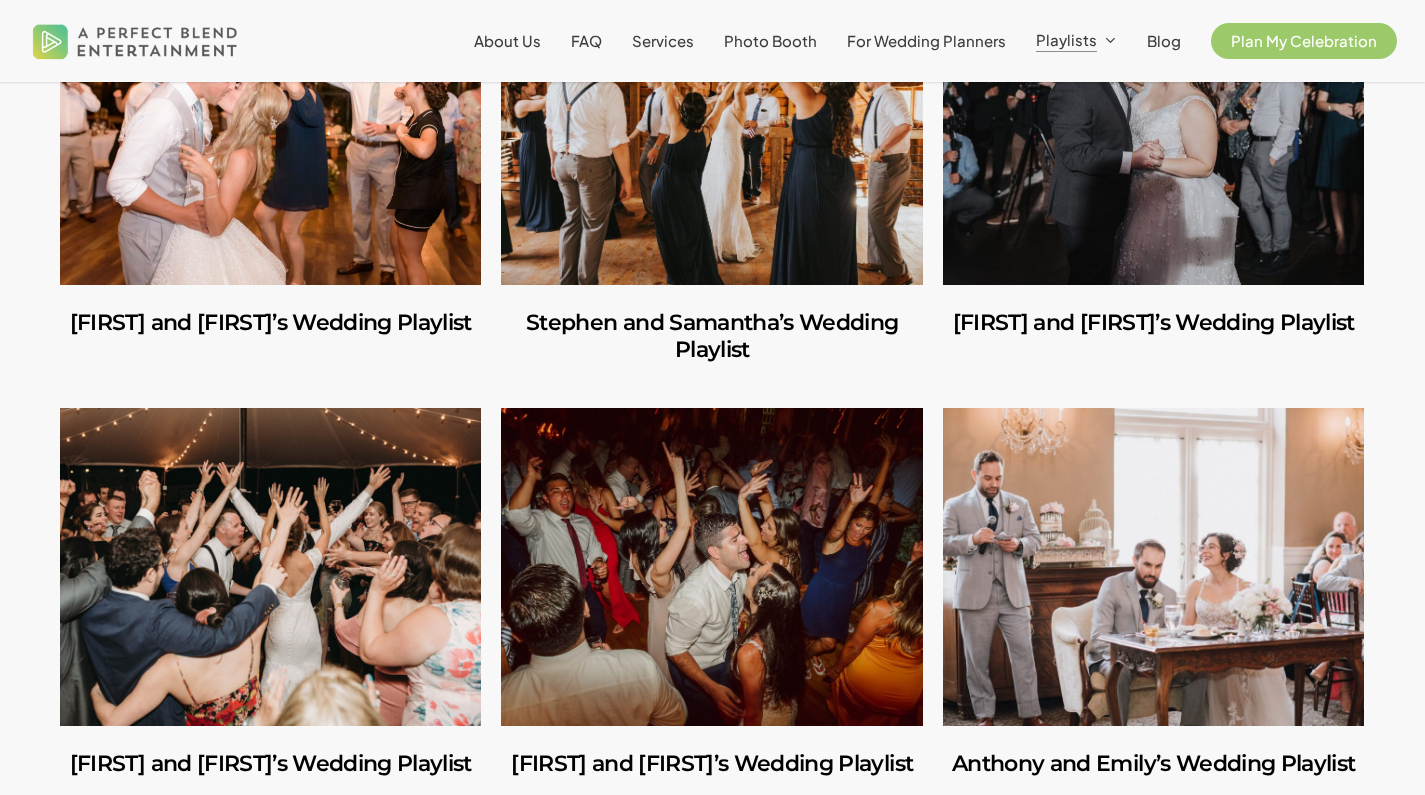 click at bounding box center (270, 126) 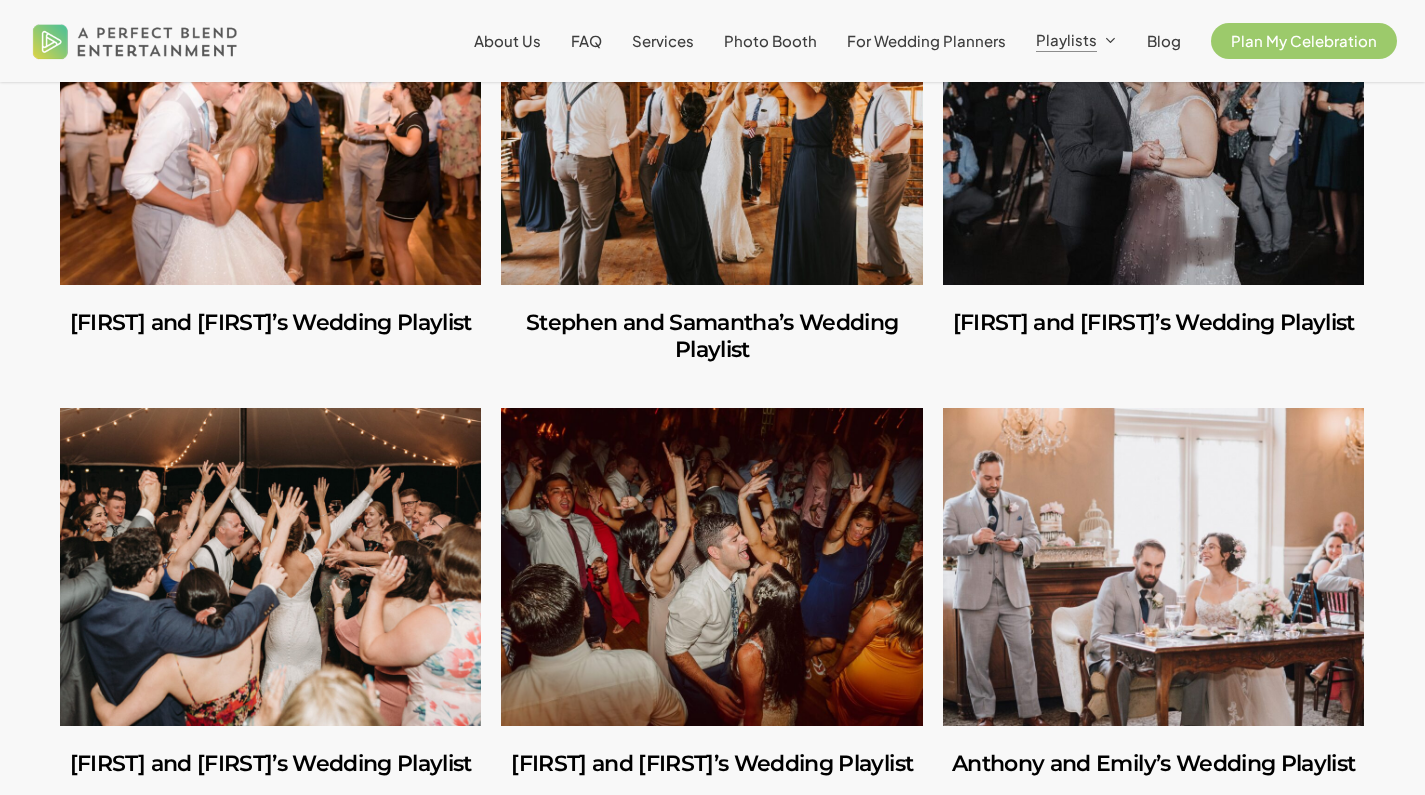 click on "Ilana and Andrew’s Wedding Playlist   Jules and Michelle’s Wedding Playlist   Shannon and Joseph’s Wedding Playlist   Mike and Amanda’s Wedding Playlist   Ruben and Lesley’s Wedding Playlist   George and Mackenzie’s Wedding Playlist   Norah and Schuyler’s Wedding Playlist   Amara and Jon’s Wedding Playlist   Adriana and Jenna’s Wedding Playlist   Alyssa and Ryan’s Wedding Playlist   Stephen and Samantha’s Wedding Playlist   Nicole and Tim’s Wedding Playlist   Ian and Amy’s Wedding Playlist   Caitlin and Julio’s Wedding Playlist   Anthony and Emily’s Wedding Playlist   Catherine and Tyler’s Wedding Playlist   Patrick and Jessica’s Wedding Playlist   Shannon & Brian’s Wedding Playlist   Emma and Chad’s Wedding Playlist   Barbara and John’s Wedding Playlist   Sandra & Michael’s Wedding Playlist   Katie & Alex’s Wedding Playlist   Eliora & David’s Wedding Playlist   Jessica & Tim’s Wedding Playlist   Sarah & Bill’s Wedding Playlist" at bounding box center [712, 3312] 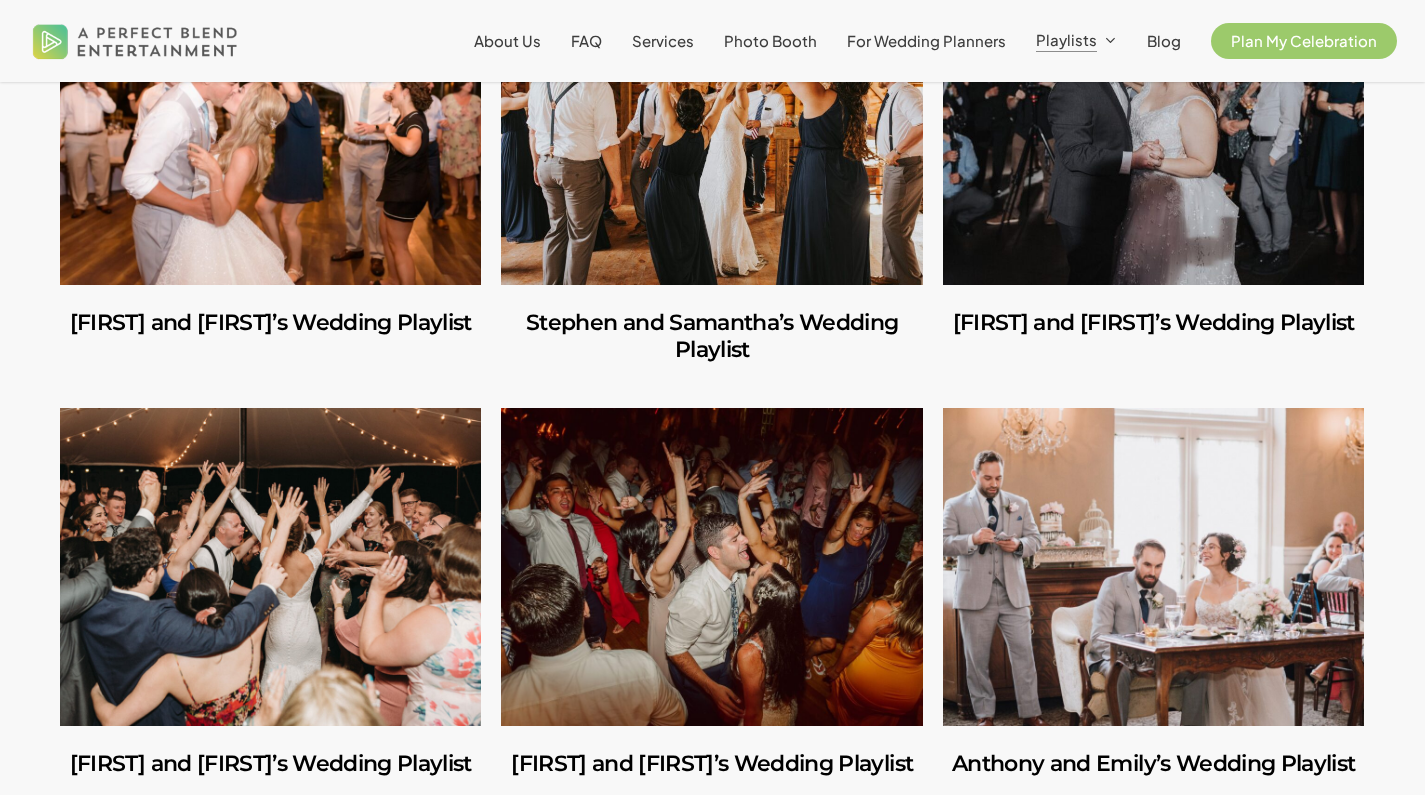 click at bounding box center (711, 126) 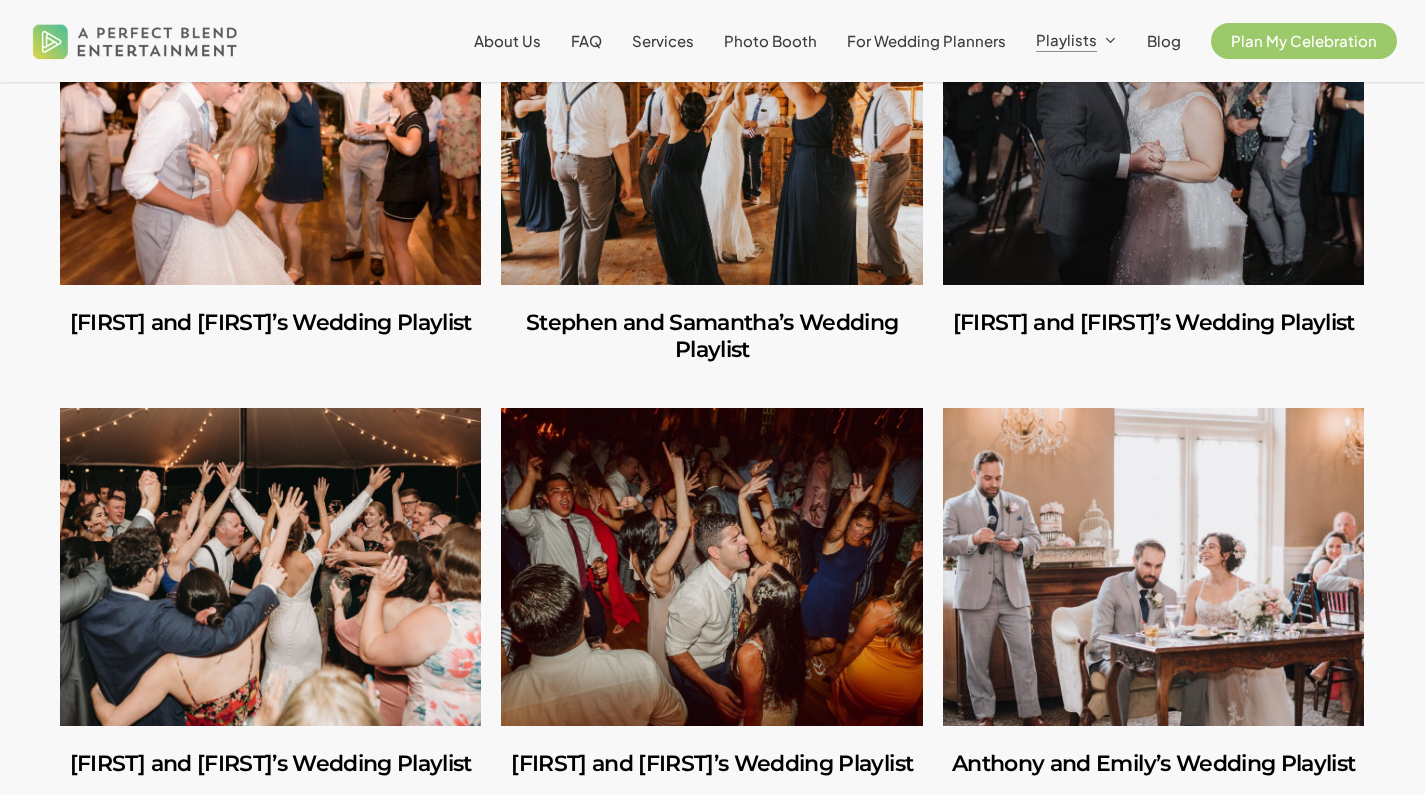 click at bounding box center (1153, 126) 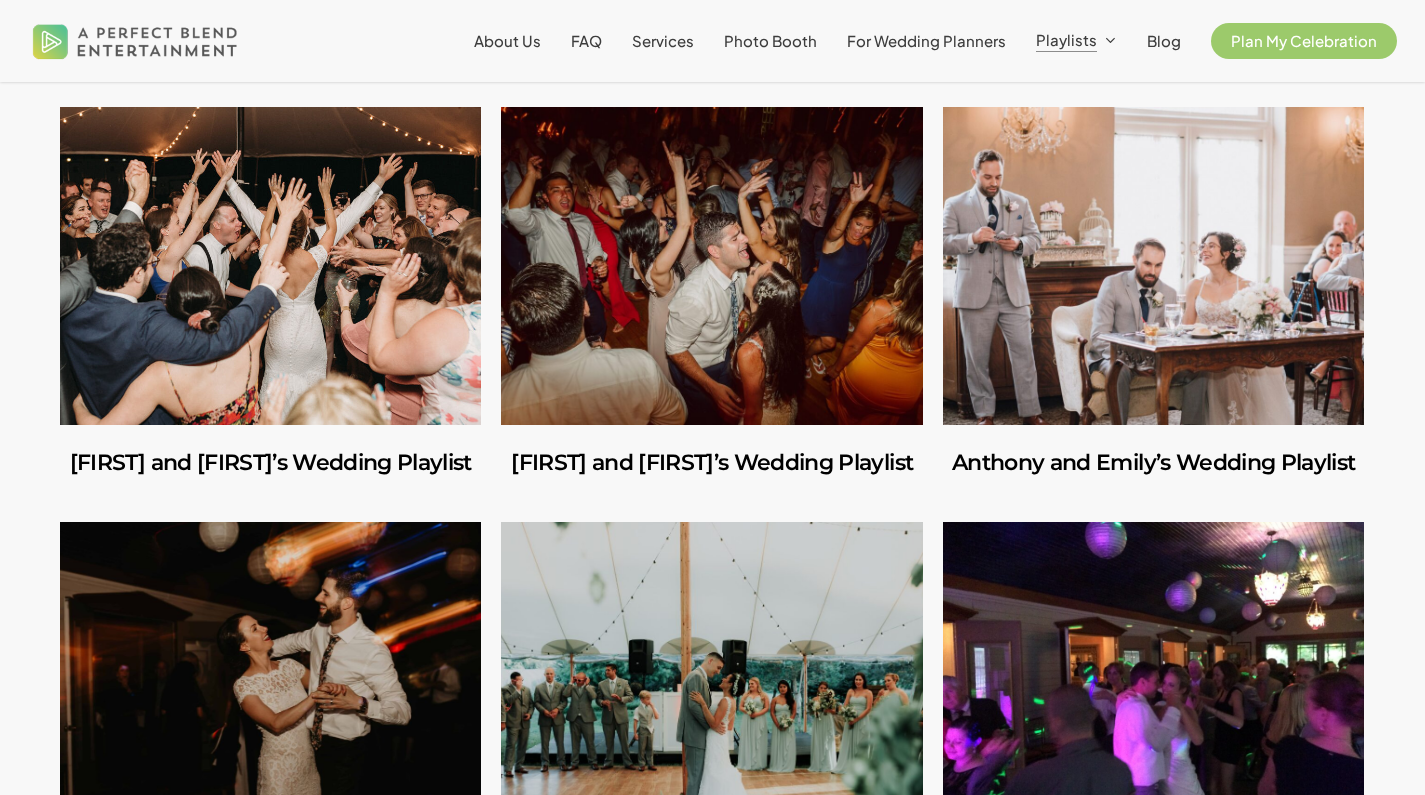scroll, scrollTop: 2371, scrollLeft: 0, axis: vertical 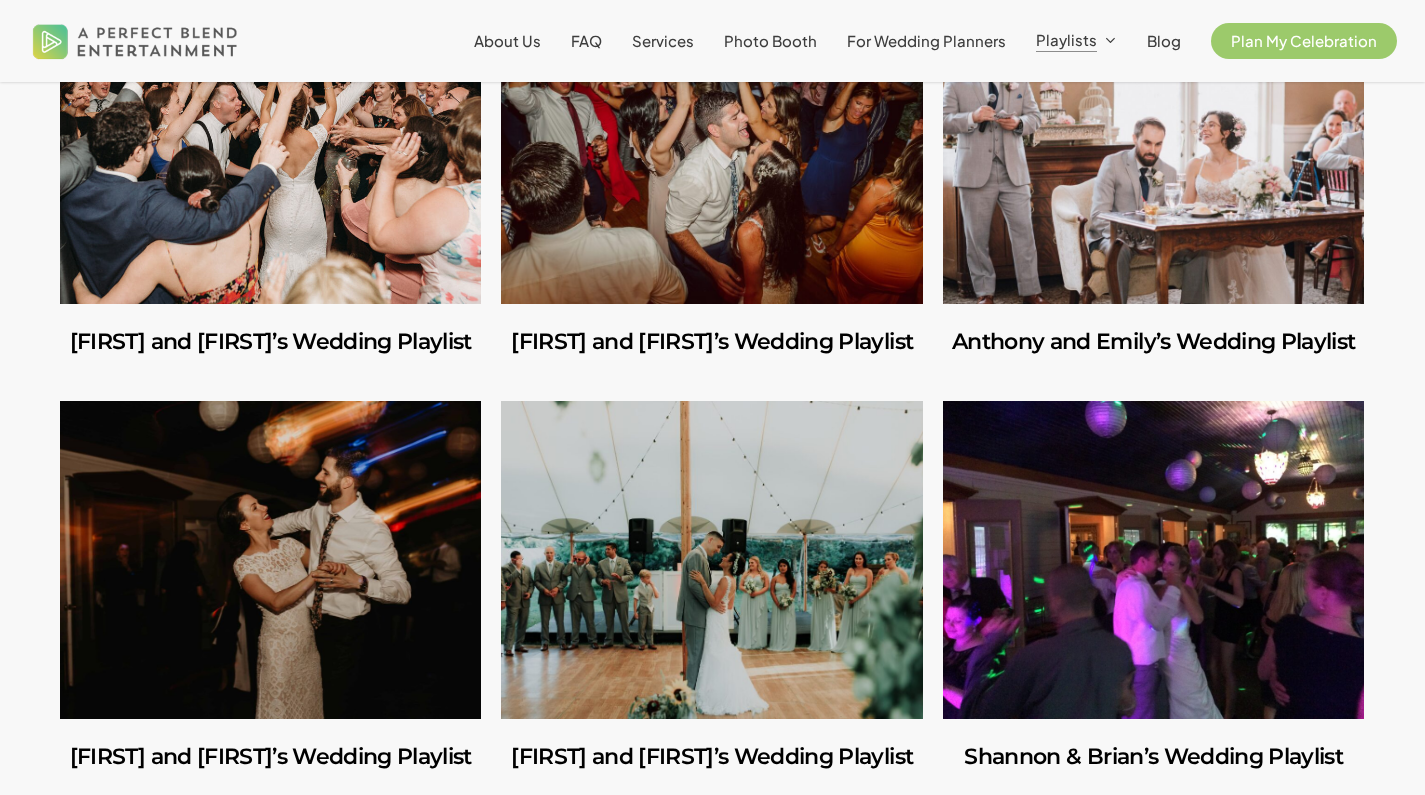 click at bounding box center [270, 145] 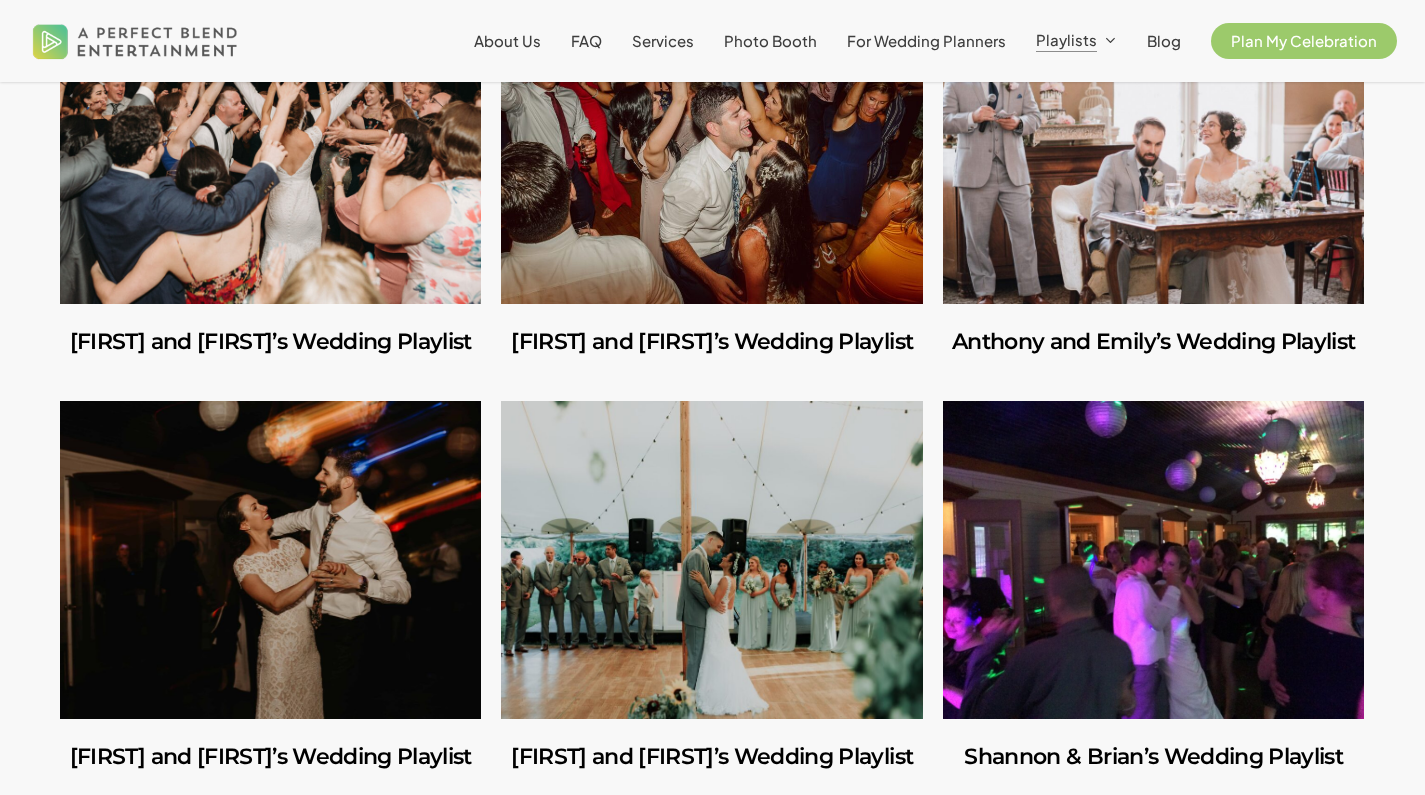 click at bounding box center (711, 145) 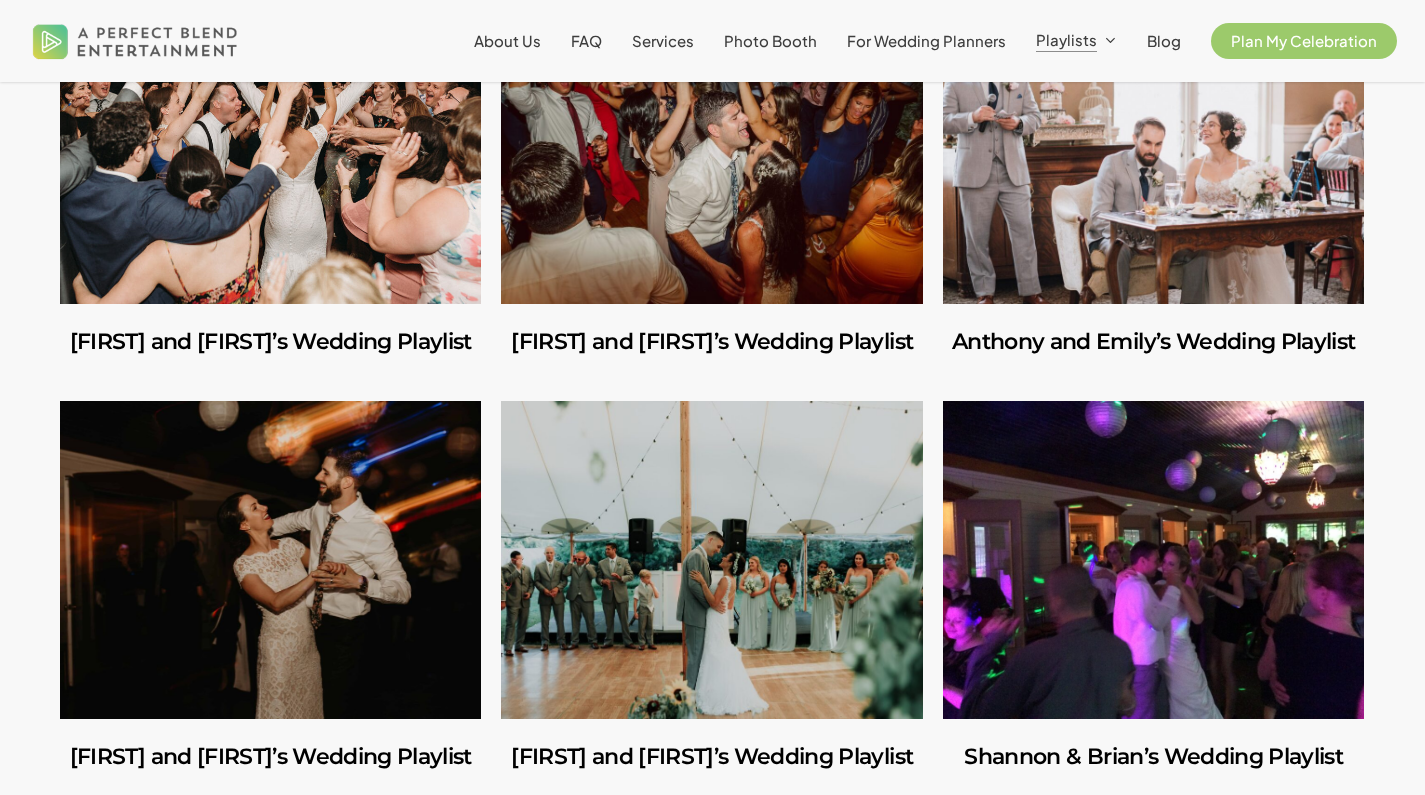 click at bounding box center (270, 145) 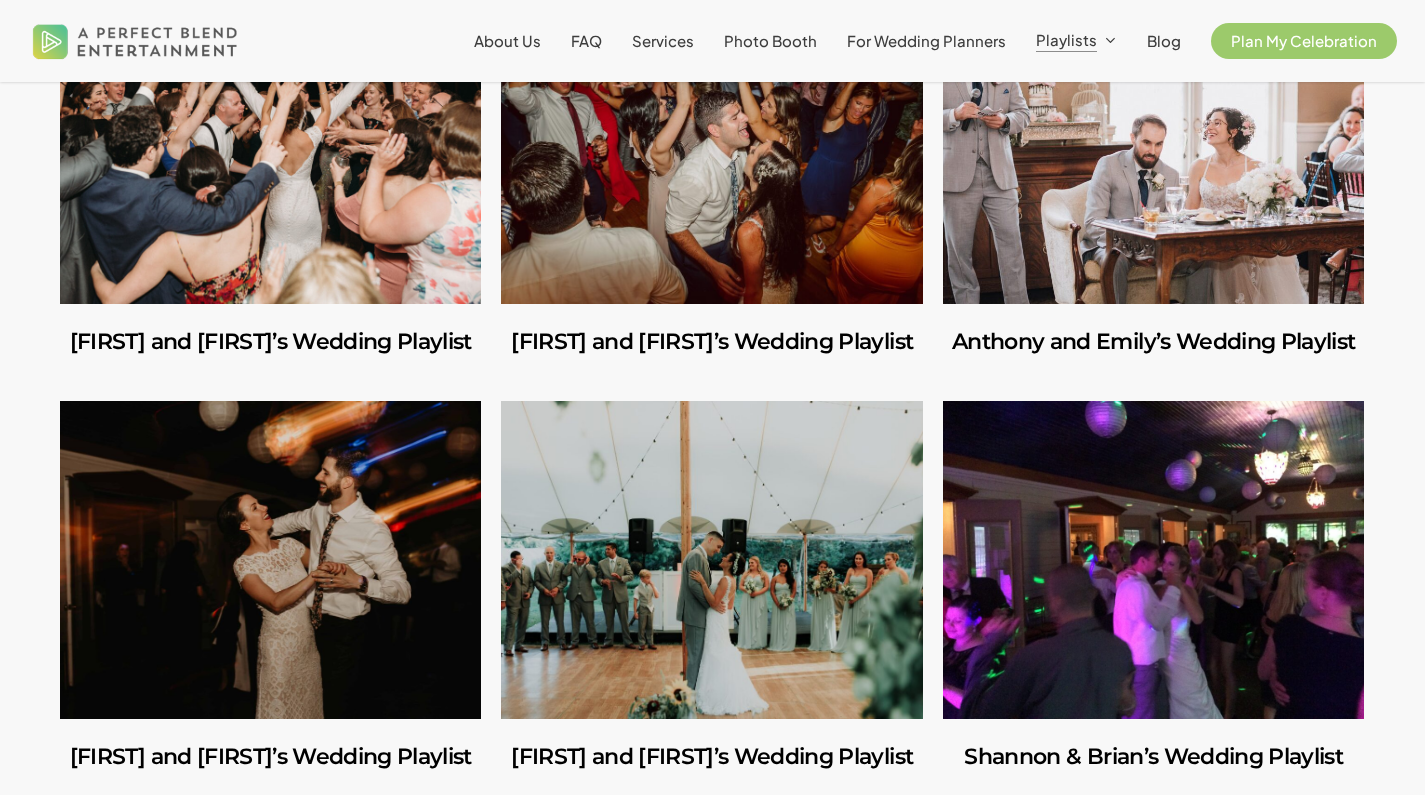 click at bounding box center (1153, 145) 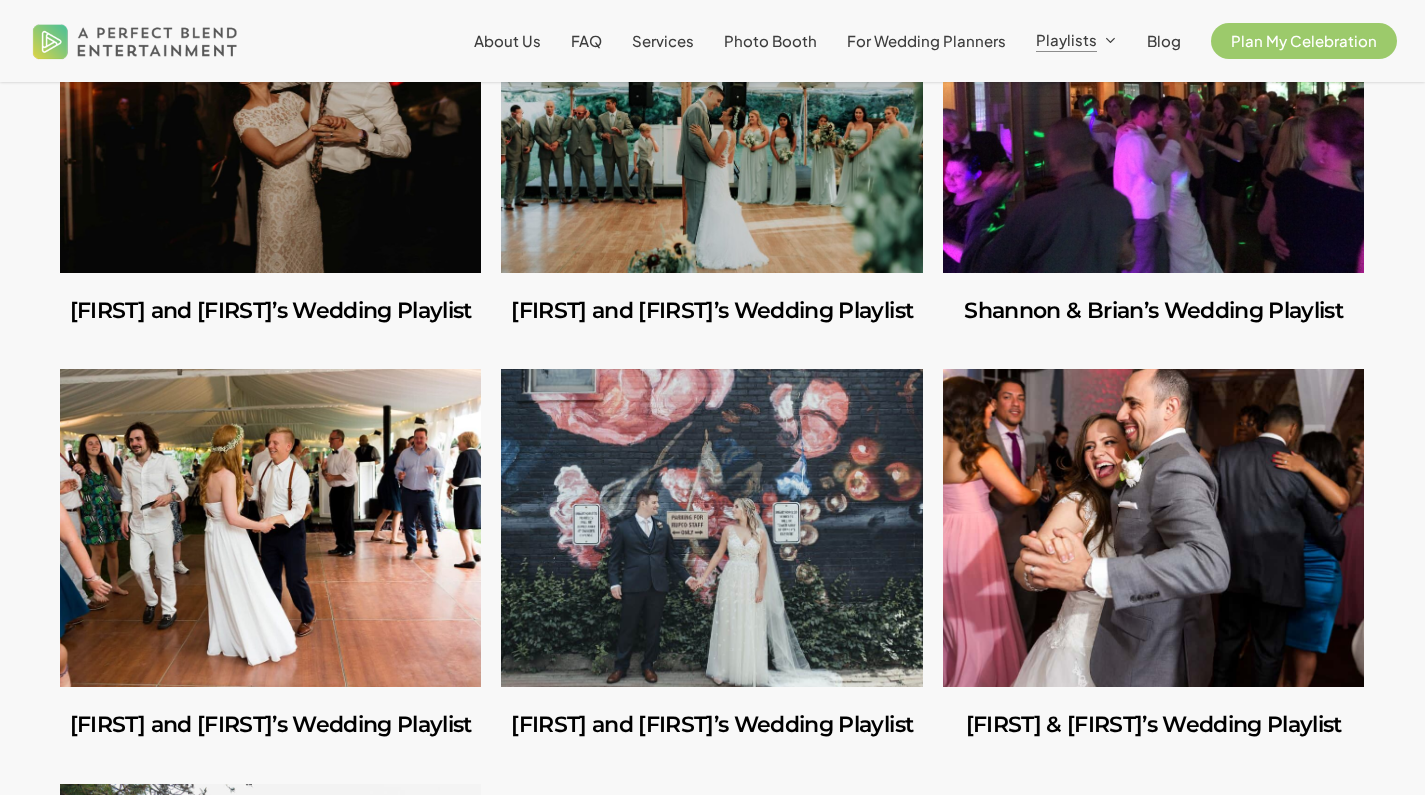 scroll, scrollTop: 2738, scrollLeft: 0, axis: vertical 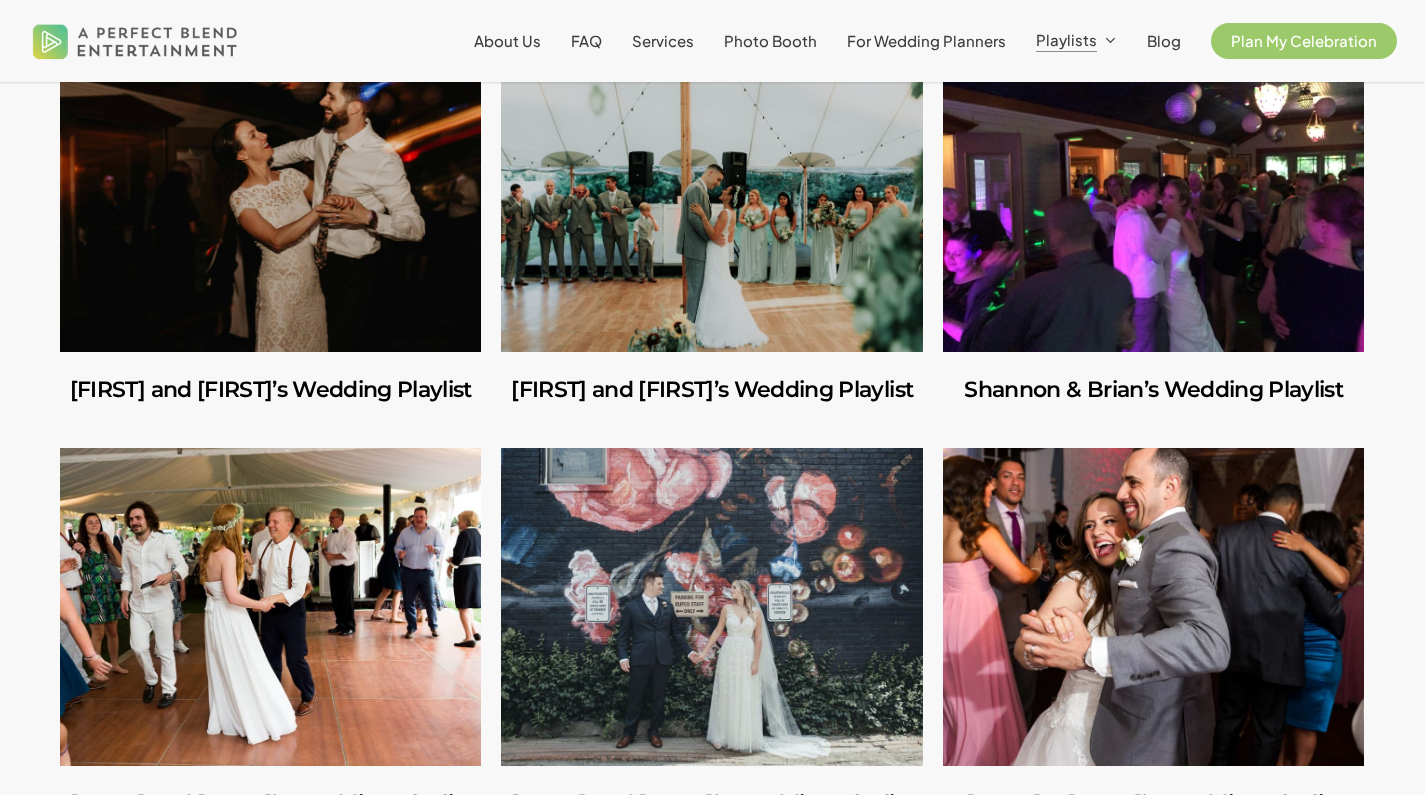 click at bounding box center [270, 193] 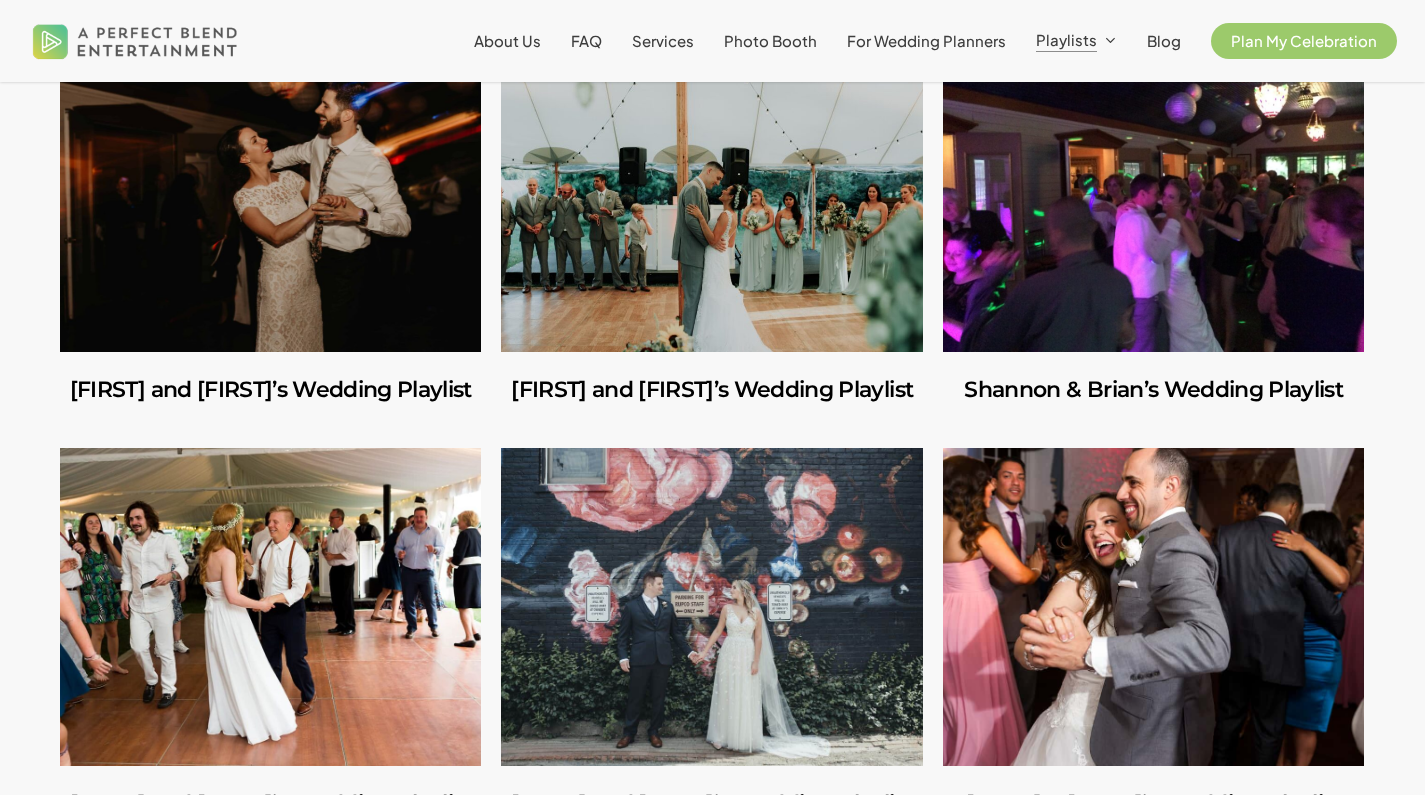 click at bounding box center (711, 390) 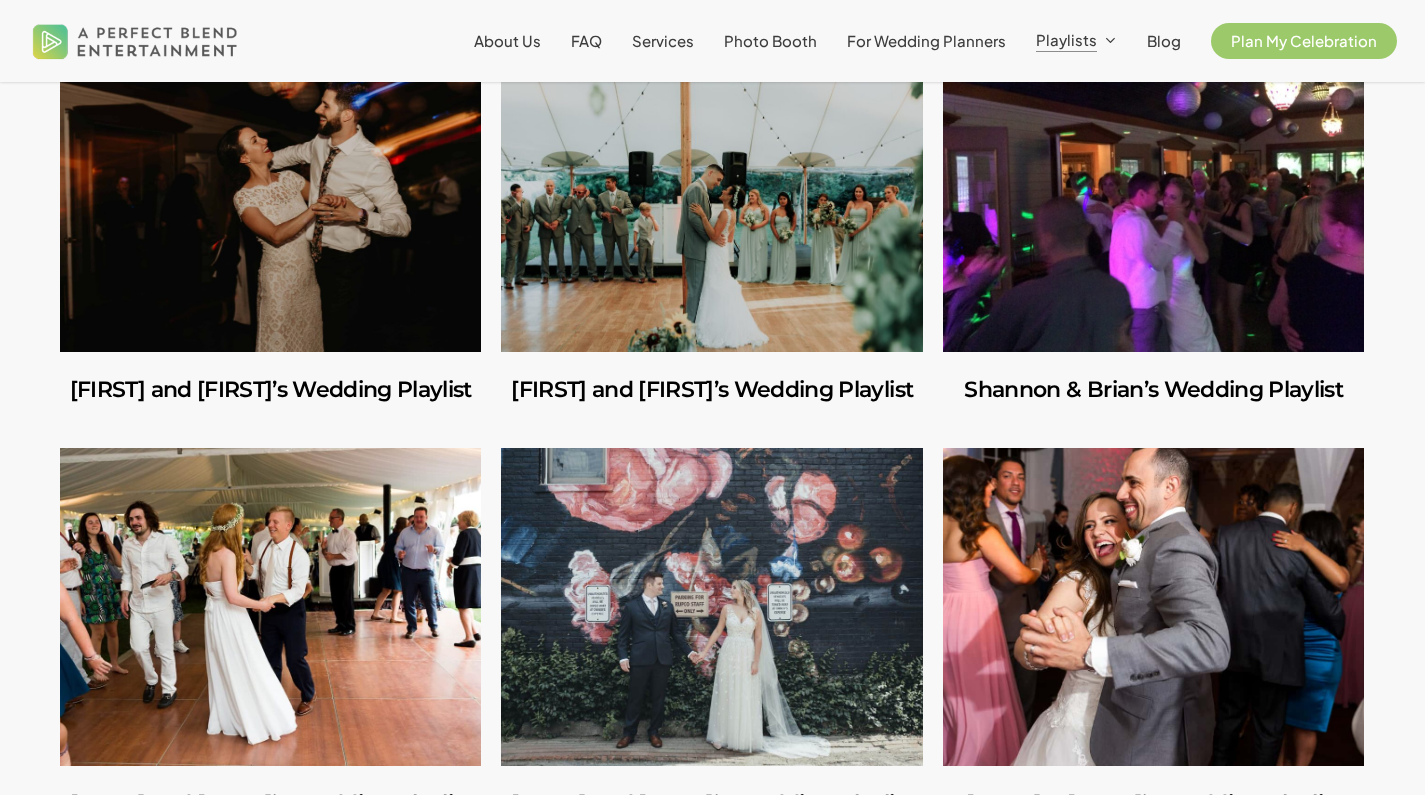 click at bounding box center (1153, 193) 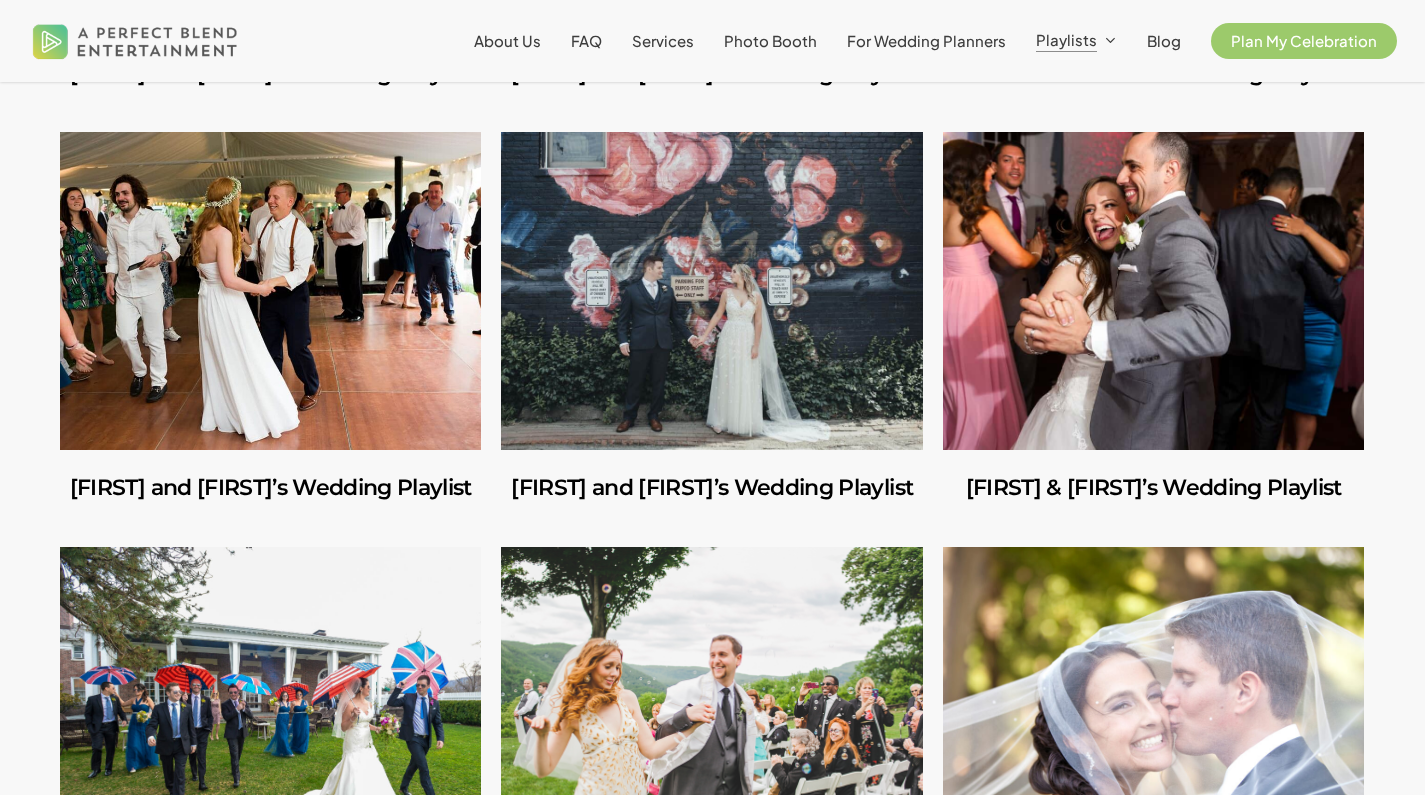 scroll, scrollTop: 3146, scrollLeft: 0, axis: vertical 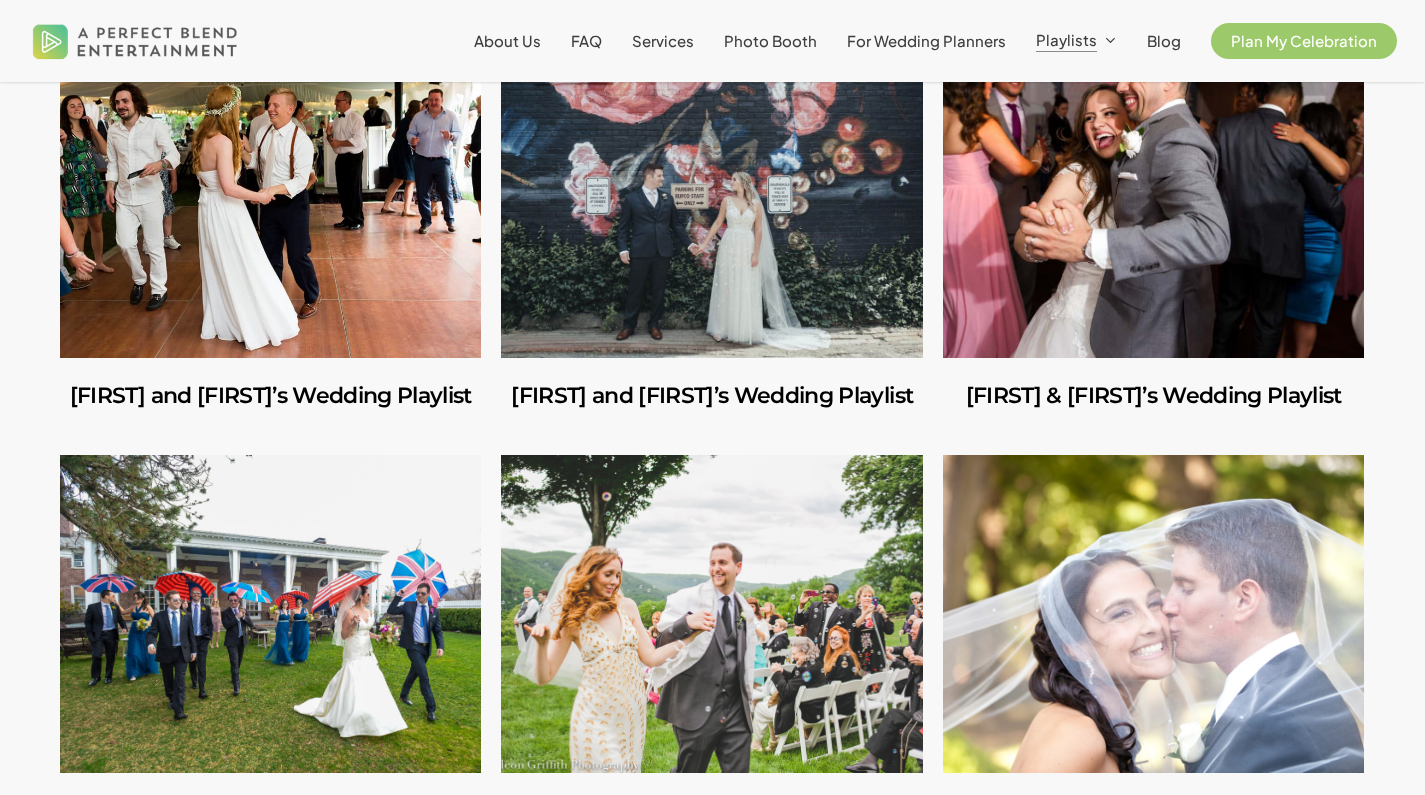 click at bounding box center (270, 199) 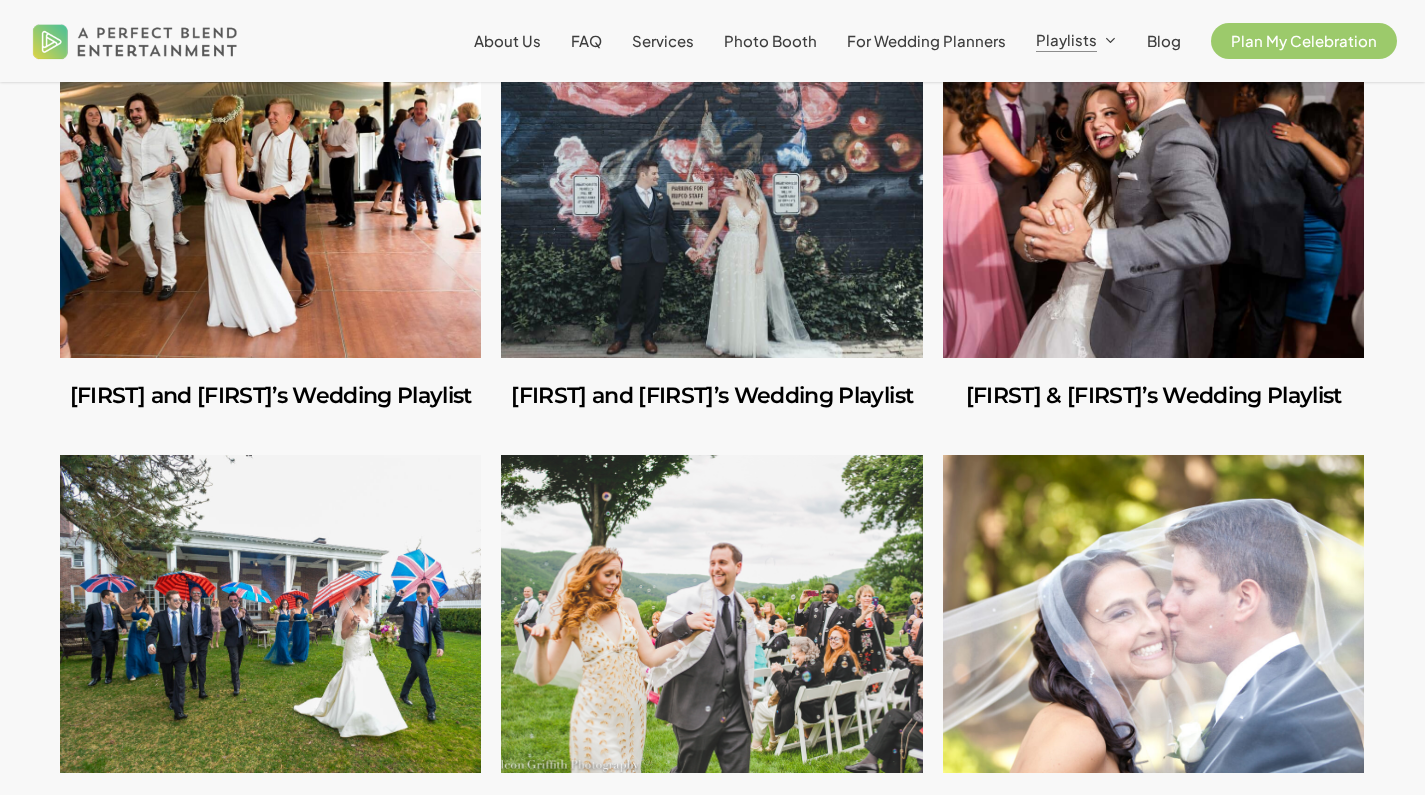 click at bounding box center [711, 199] 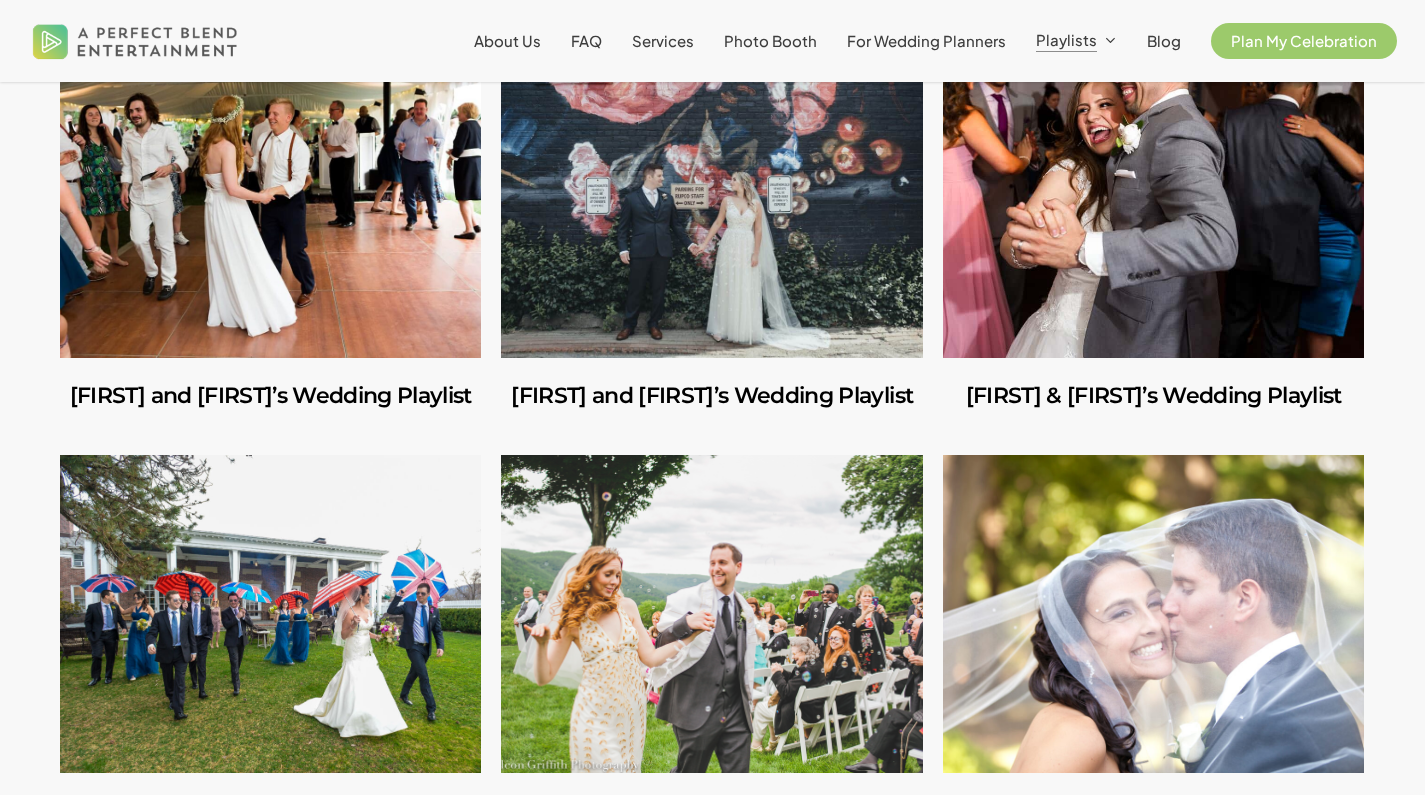 click at bounding box center [1153, 199] 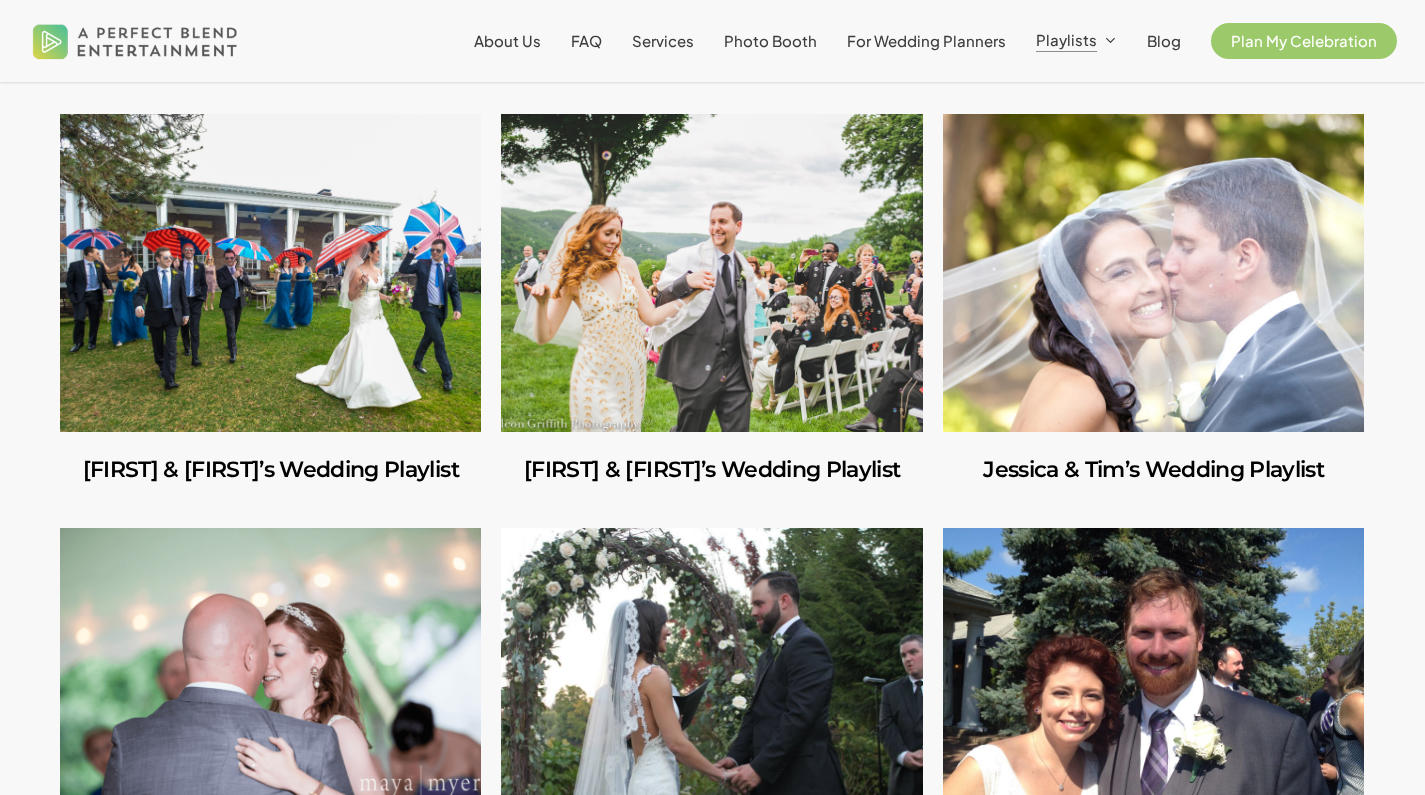 scroll, scrollTop: 3519, scrollLeft: 0, axis: vertical 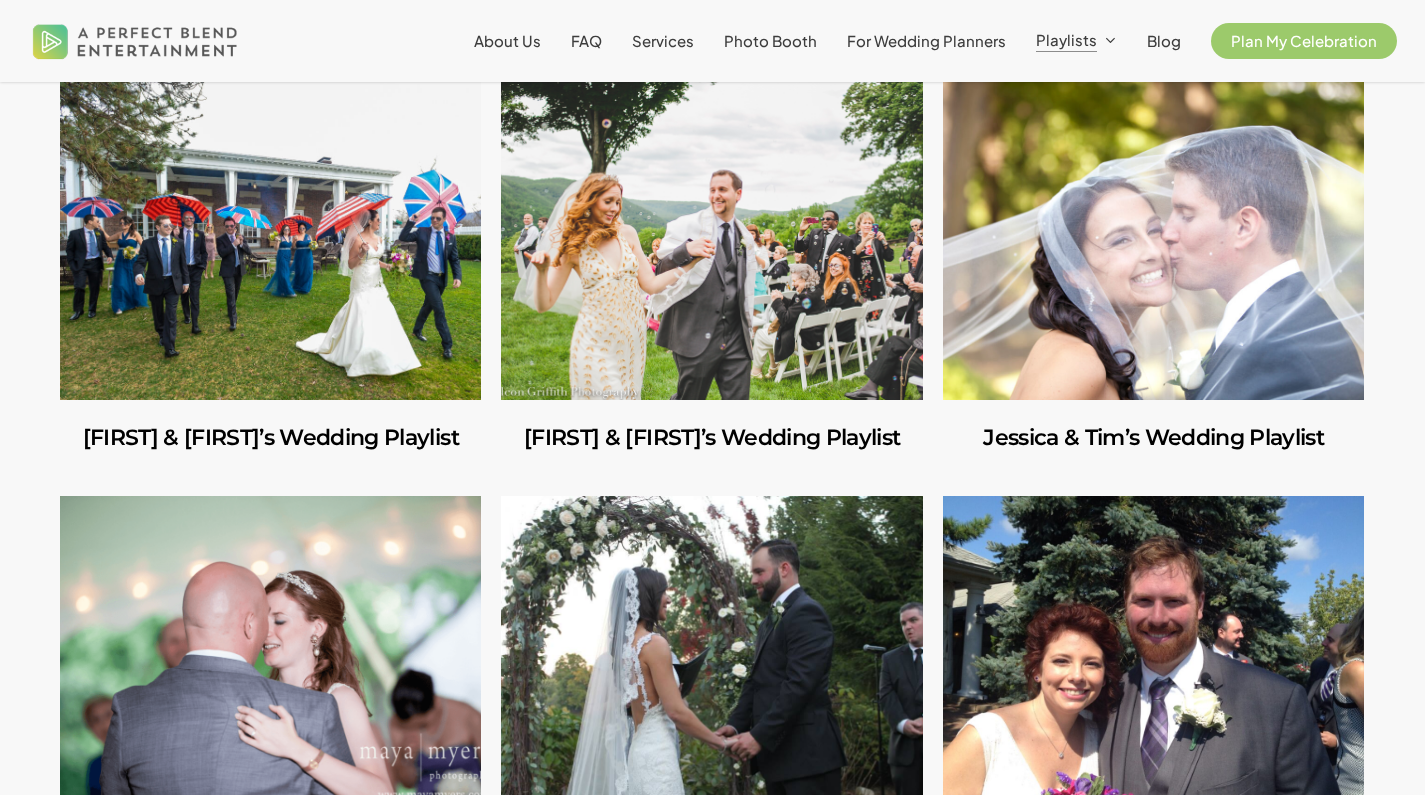 click at bounding box center (270, 241) 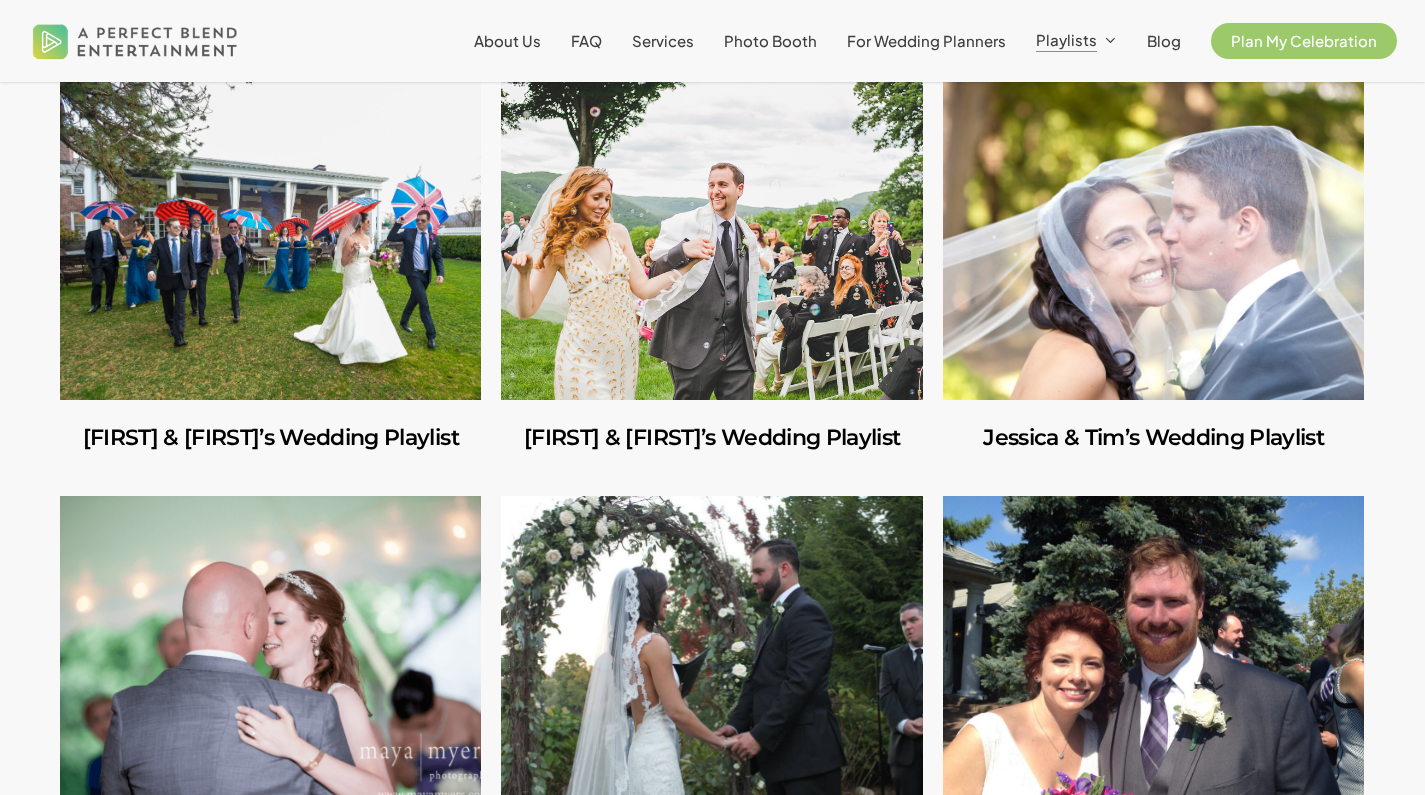 click at bounding box center (711, 241) 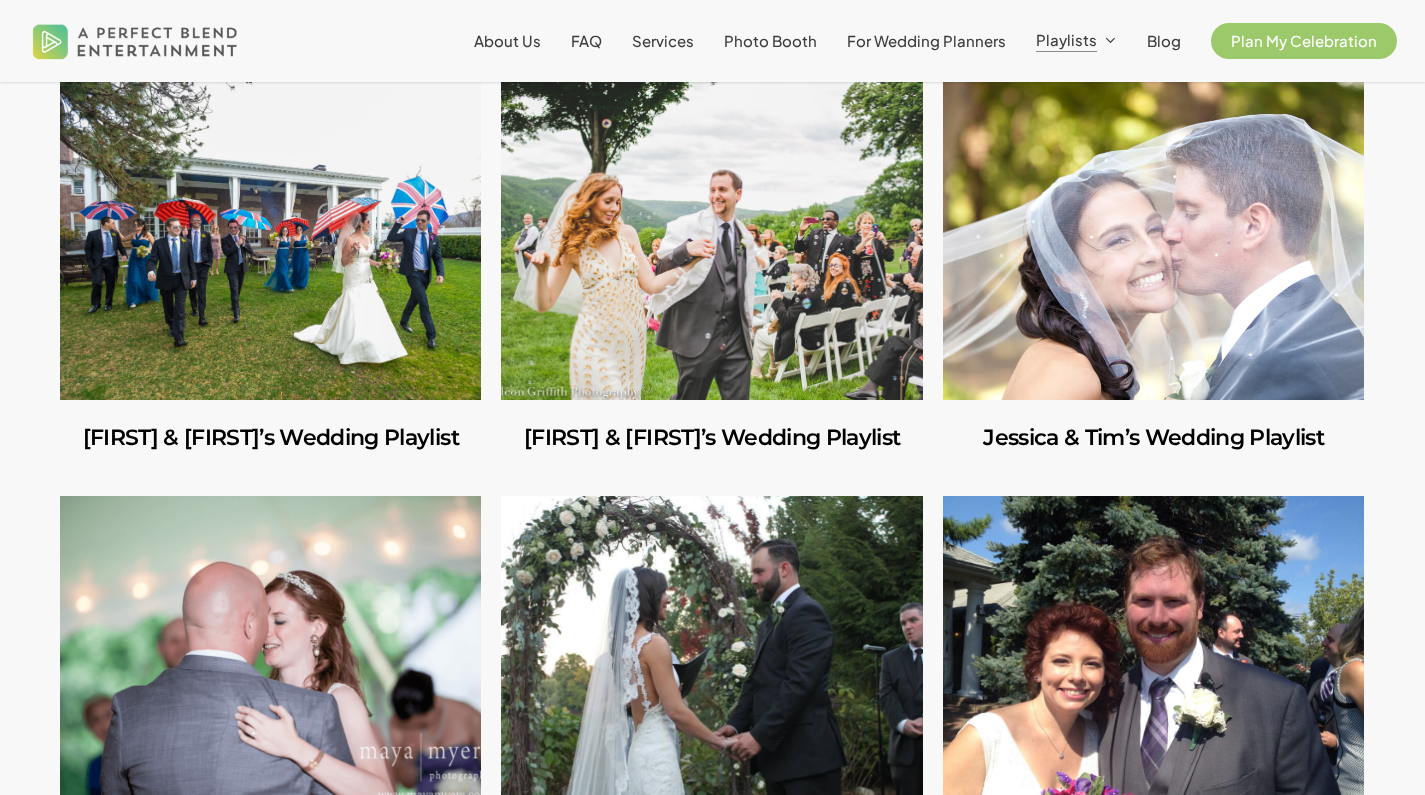 click at bounding box center [1153, 241] 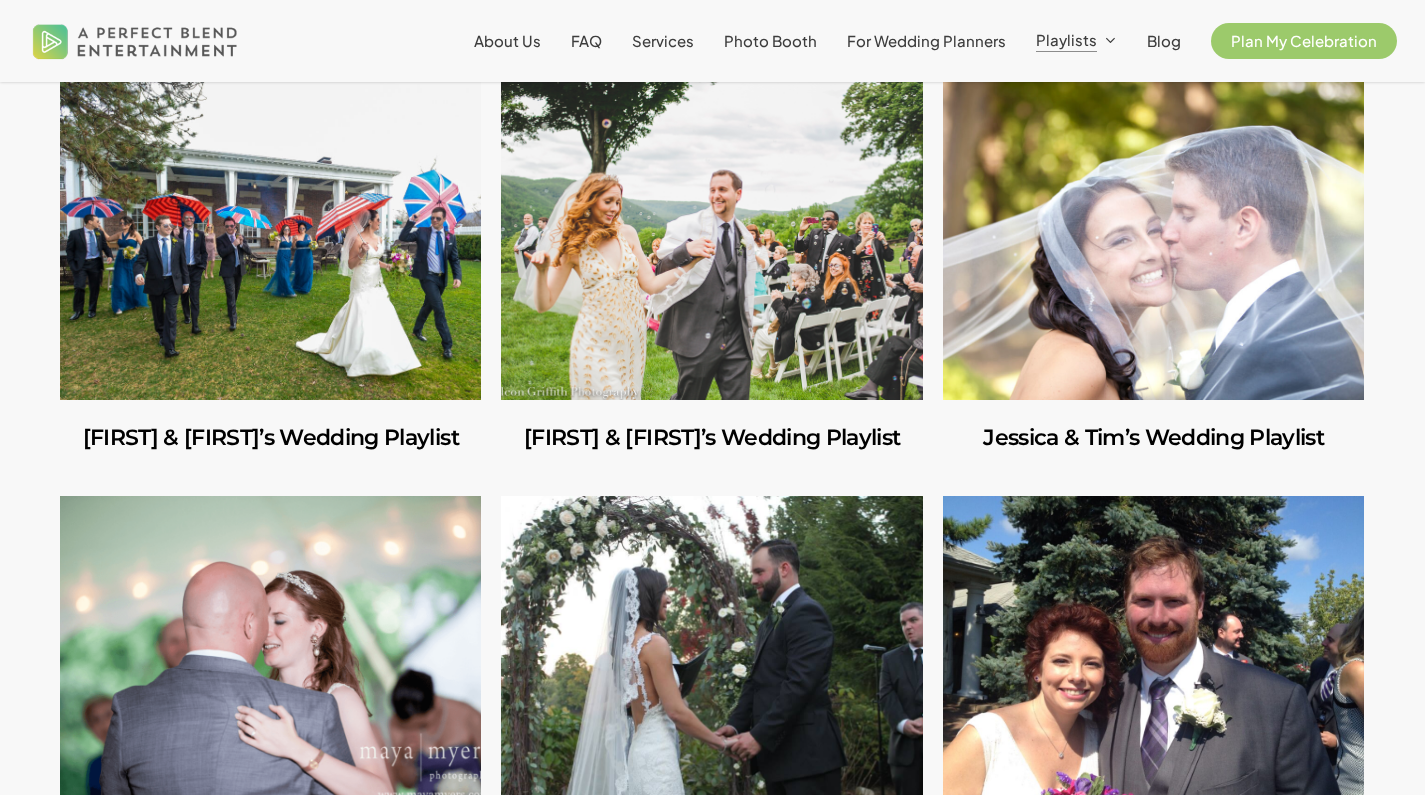 scroll, scrollTop: 3916, scrollLeft: 0, axis: vertical 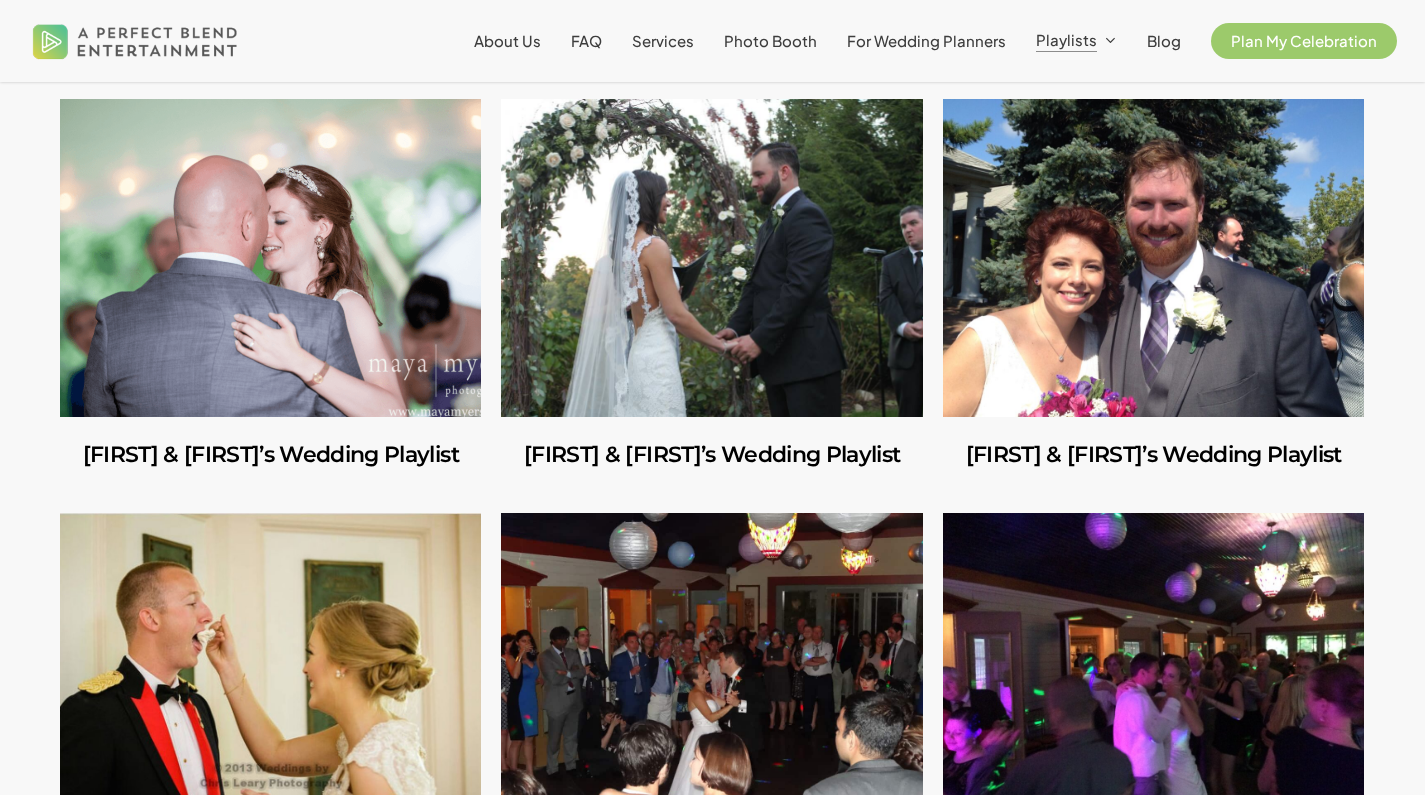 click at bounding box center (270, 258) 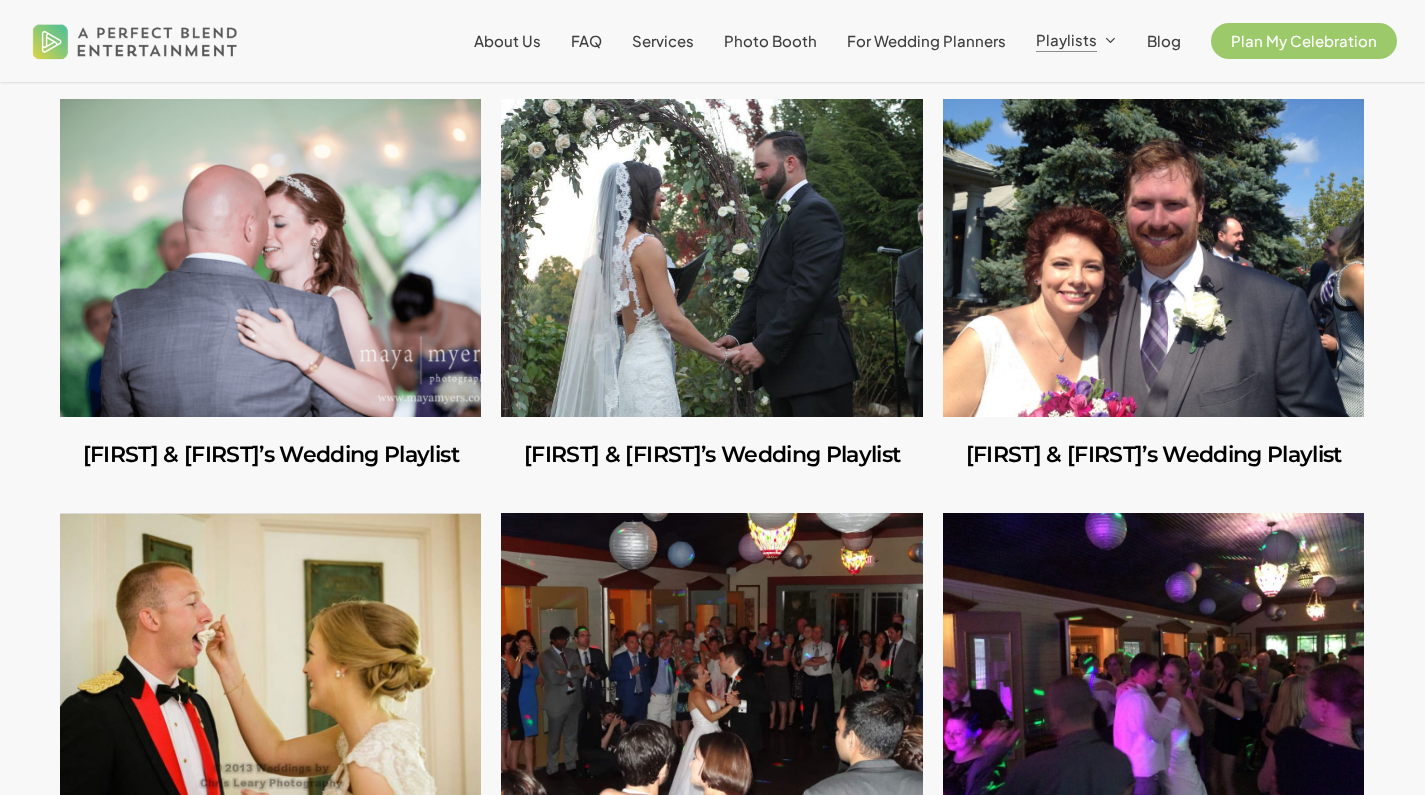 click at bounding box center [711, 258] 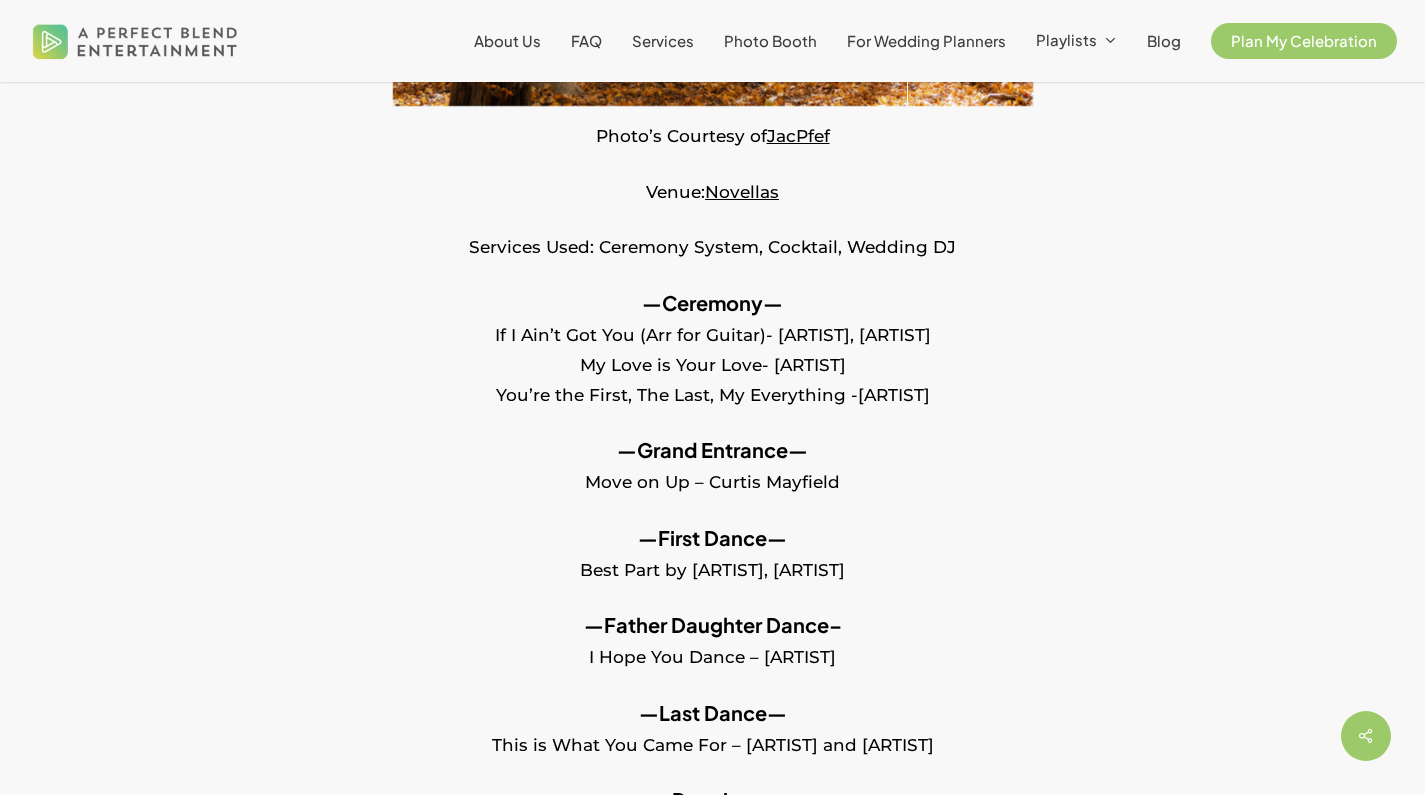 scroll, scrollTop: 839, scrollLeft: 0, axis: vertical 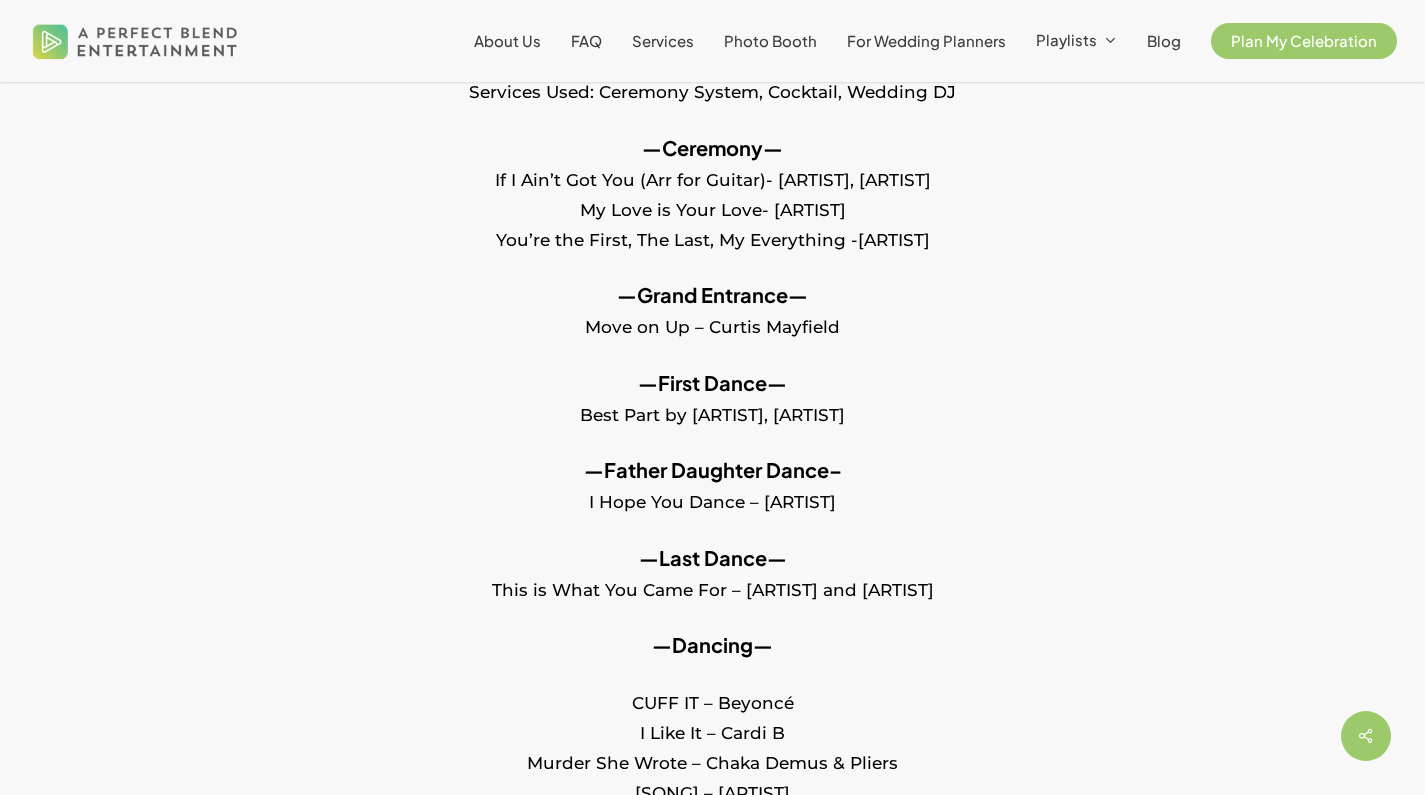 click on "—Last Dance—
This is What You Came For – [ARTIST] and [ARTIST]" at bounding box center (712, 587) 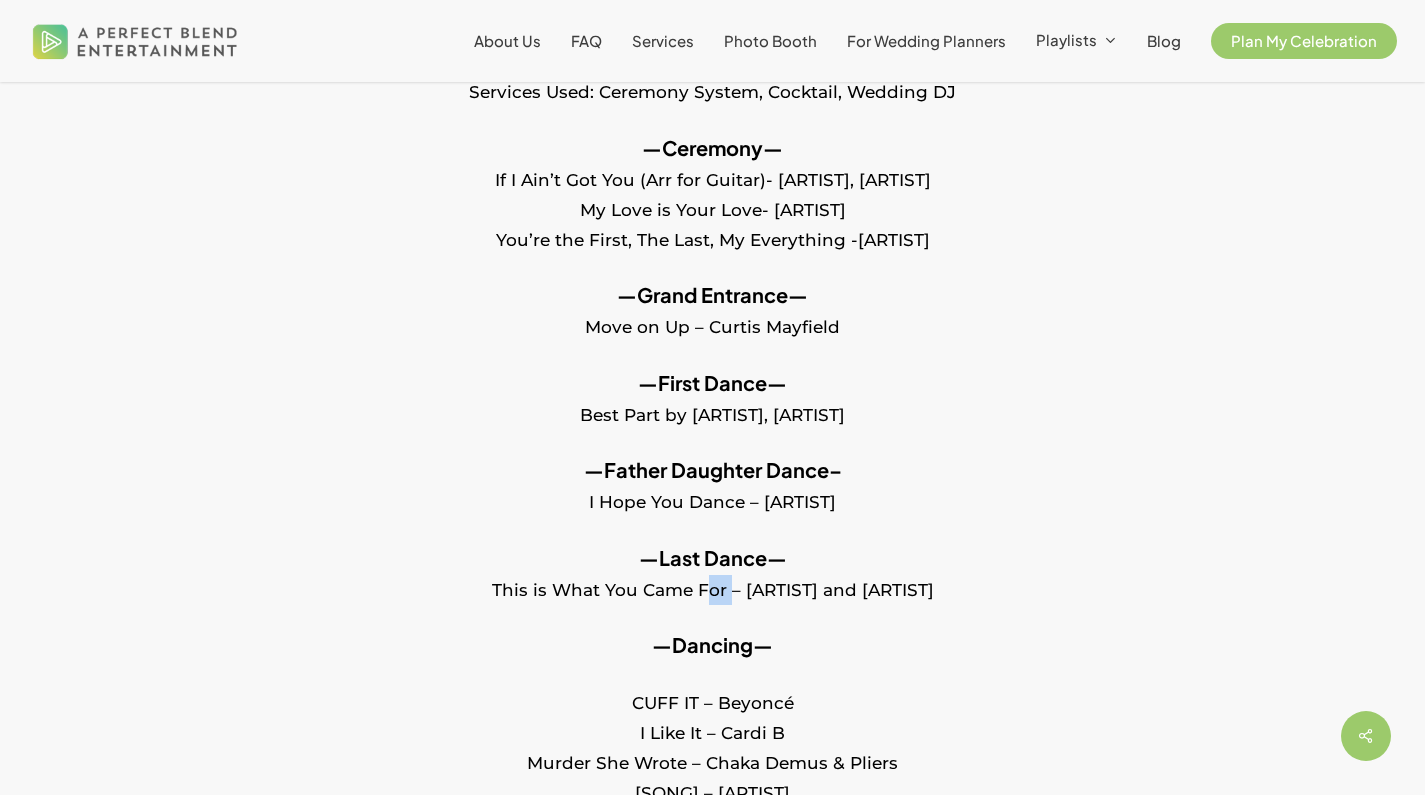 click on "—Last Dance—
This is What You Came For – [ARTIST] and [ARTIST]" at bounding box center (712, 587) 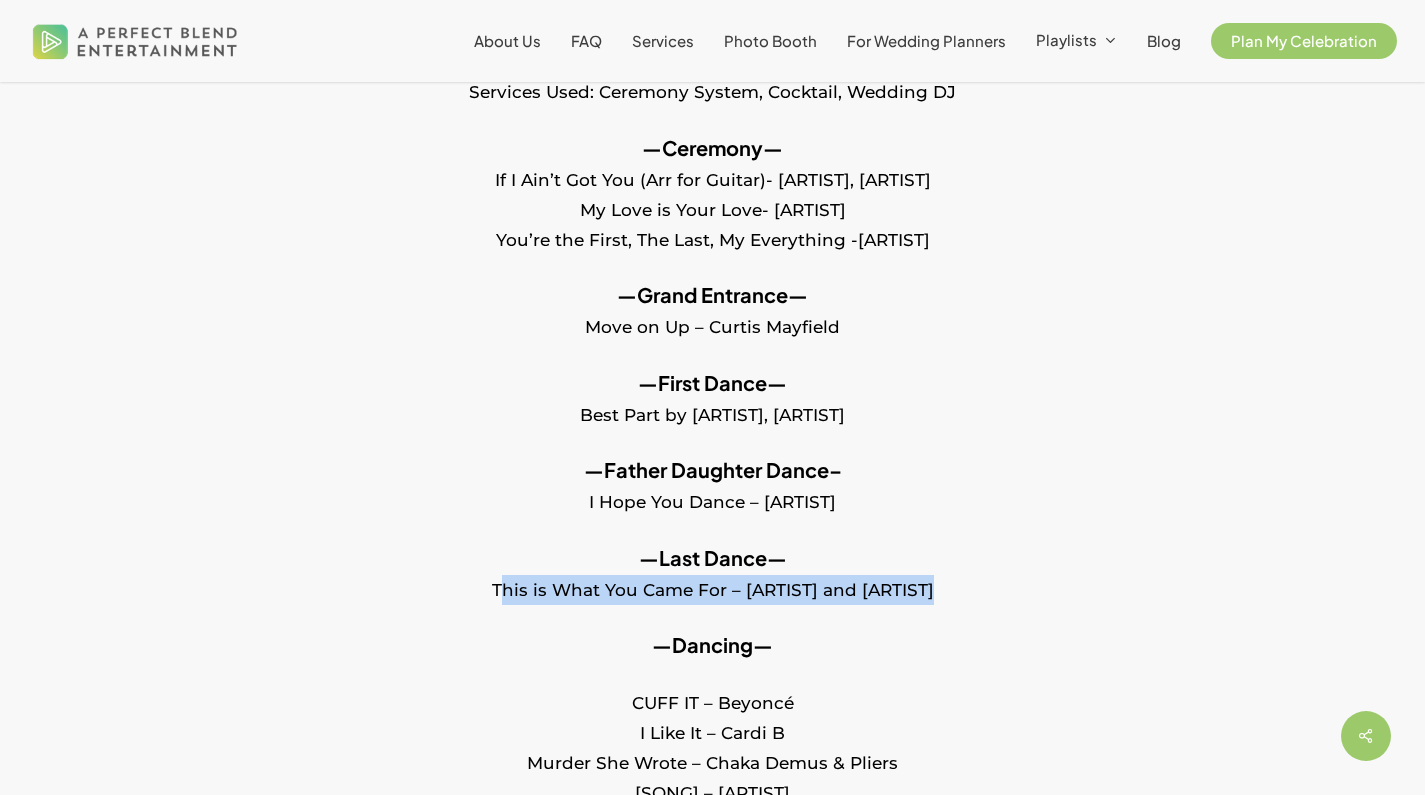 click on "—Last Dance—
This is What You Came For – [ARTIST] and [ARTIST]" at bounding box center [712, 587] 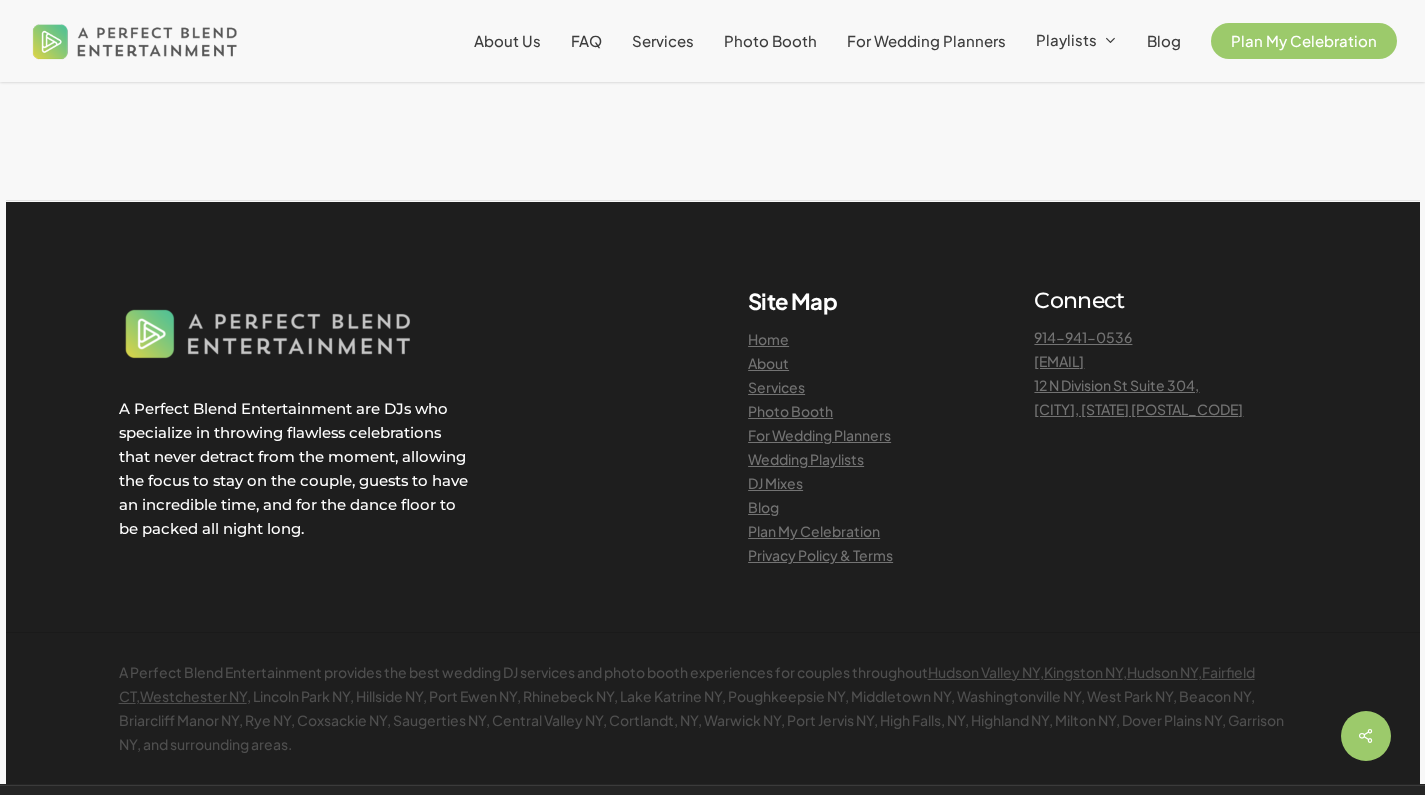 scroll, scrollTop: 3241, scrollLeft: 0, axis: vertical 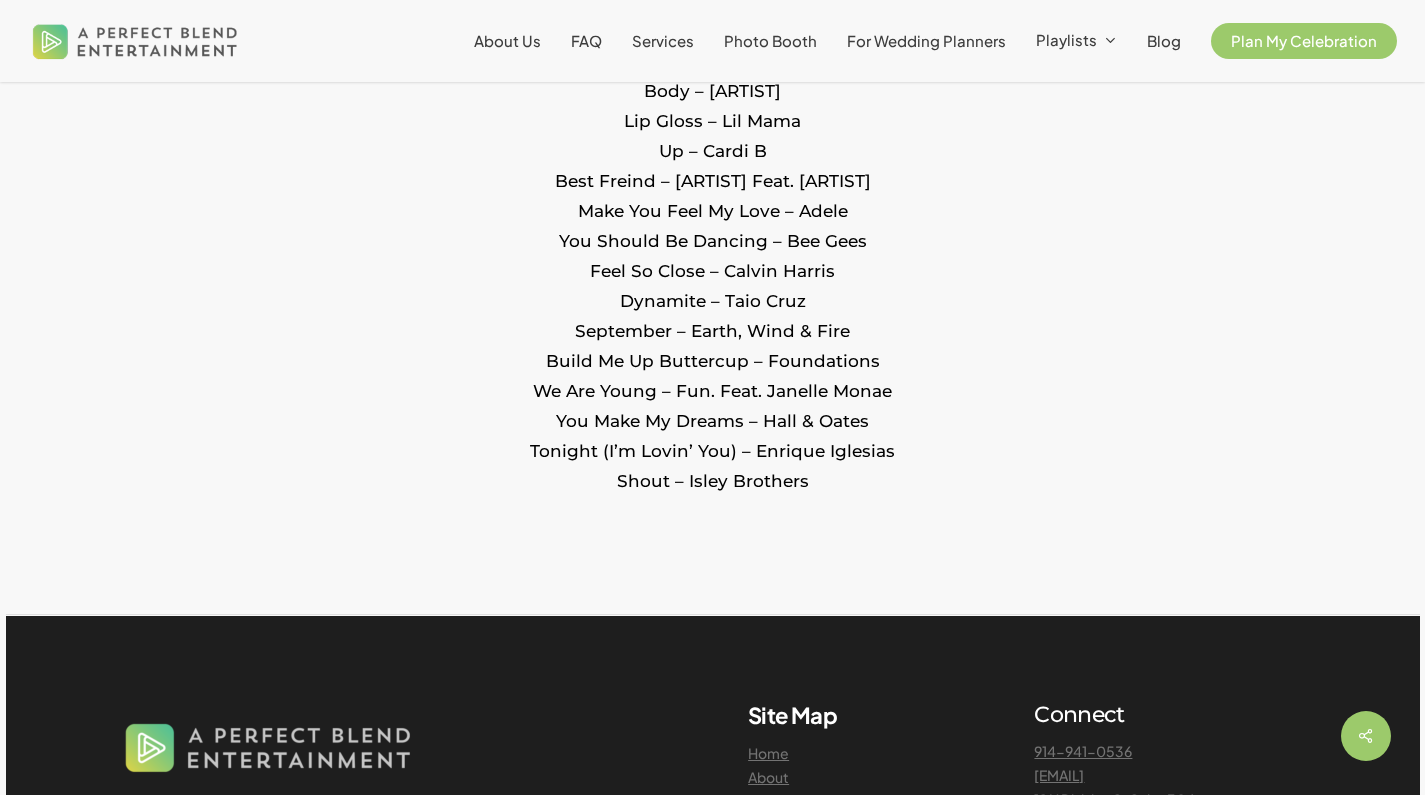 click on "ABC – Jackson 5
Billie Jean – Michael Jackson
Don’t Stop ‘Til You Get Enough – Michael Jackson
Like A Prayer – Madonna
Your Love – Outfield
Raise Your Glass – Pink
Don’t Stop The Party – Pitbull
Disturbia – Rihanna
We Found Love – Rihanna
Ain’t Too Proud To Beg – Temptations-
Scream – Usher
Titi Me Pregunto – Bad Bunny
Running Up That Hill – Kate Bush
First Class – Jack Harlow
Big Energy – Latto
Fantasy – Mariah Carey
About Damn Time – Lizzo
Stay- Justin Beiber
Don’t Stop Me Now – Queen
Mr. Brightside – The Killers
Kernkraft 400- Zombie Nation
Closer – Chainsmokers Feat. Halsey
It’s Gonna Be Me – NSYNC
Everybody (Backstreet’s Back)-Backstreet Boys
Slide (feat. Frank Ocean & Migos) – Calvin Harris
I Like It-Cardi B
All Night-Chance The Rapper Feat. Knox Fortune
Forever-Chris Brown
Come On Eileen-Dexys Midnight Runners
Nice For What-Drake
Low-Flo Rida
Late Night Talking-HarryStyles
Get Low-Lil Jon & The Eastside Boyz" at bounding box center [712, -481] 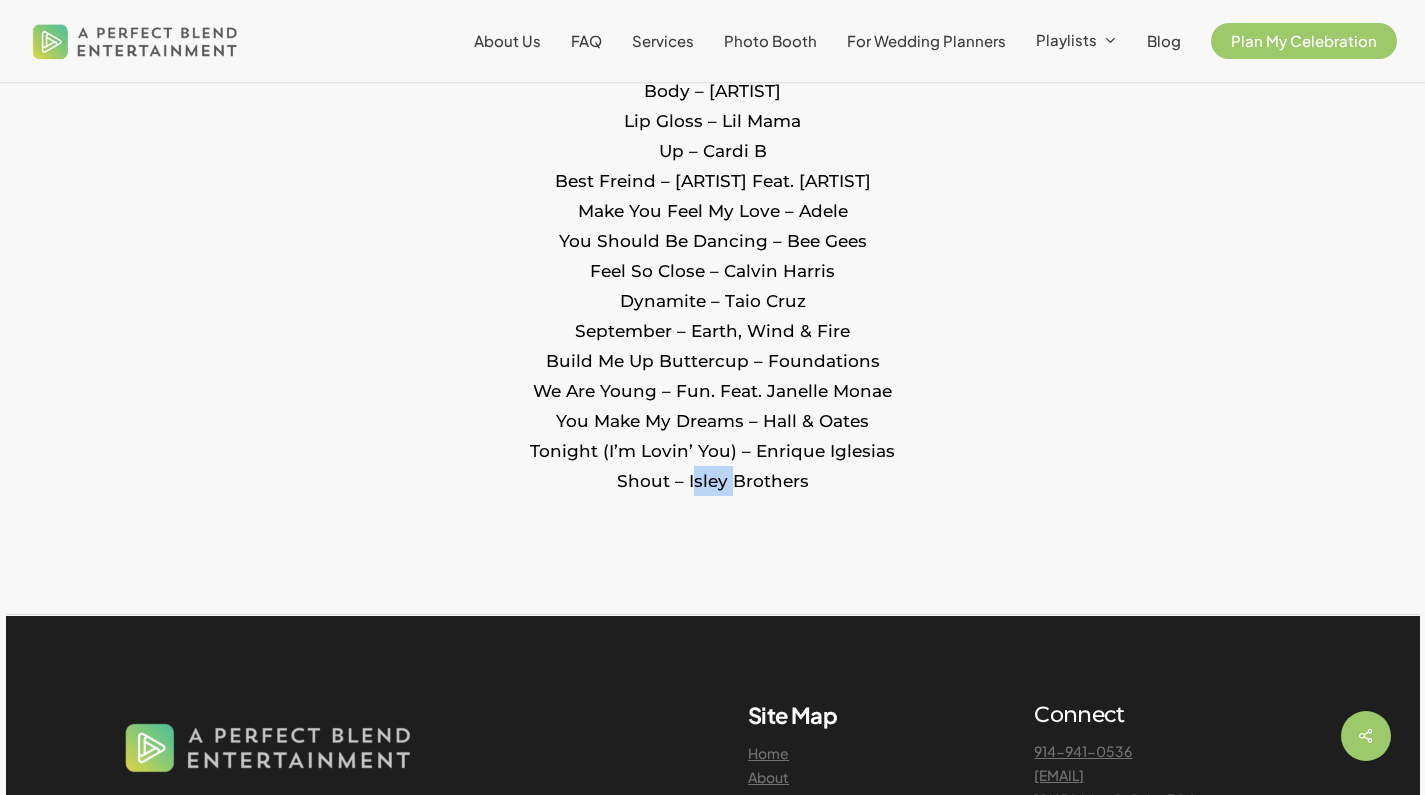 click on "ABC – Jackson 5
Billie Jean – Michael Jackson
Don’t Stop ‘Til You Get Enough – Michael Jackson
Like A Prayer – Madonna
Your Love – Outfield
Raise Your Glass – Pink
Don’t Stop The Party – Pitbull
Disturbia – Rihanna
We Found Love – Rihanna
Ain’t Too Proud To Beg – Temptations-
Scream – Usher
Titi Me Pregunto – Bad Bunny
Running Up That Hill – Kate Bush
First Class – Jack Harlow
Big Energy – Latto
Fantasy – Mariah Carey
About Damn Time – Lizzo
Stay- Justin Beiber
Don’t Stop Me Now – Queen
Mr. Brightside – The Killers
Kernkraft 400- Zombie Nation
Closer – Chainsmokers Feat. Halsey
It’s Gonna Be Me – NSYNC
Everybody (Backstreet’s Back)-Backstreet Boys
Slide (feat. Frank Ocean & Migos) – Calvin Harris
I Like It-Cardi B
All Night-Chance The Rapper Feat. Knox Fortune
Forever-Chris Brown
Come On Eileen-Dexys Midnight Runners
Nice For What-Drake
Low-Flo Rida
Late Night Talking-HarryStyles
Get Low-Lil Jon & The Eastside Boyz" at bounding box center [712, -481] 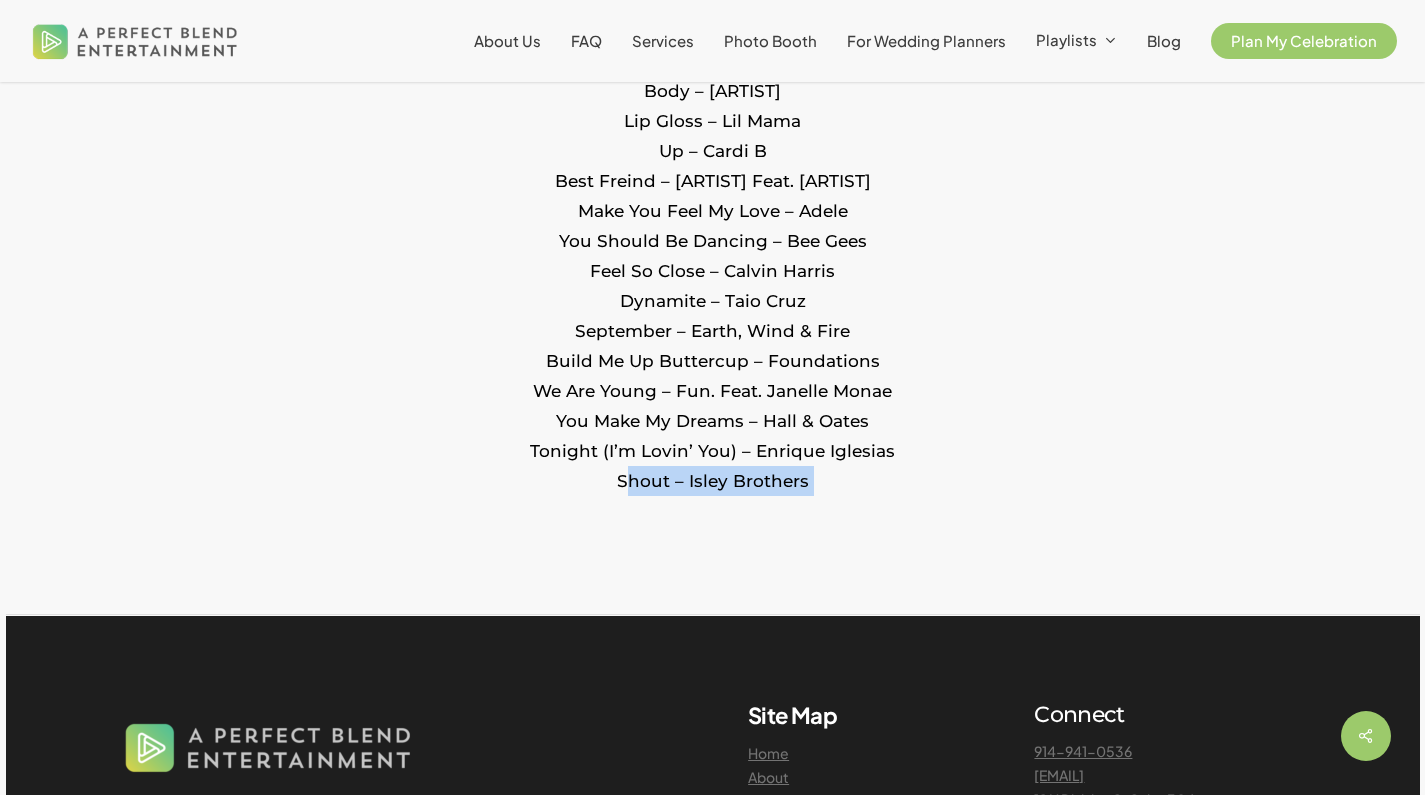 click on "ABC – Jackson 5
Billie Jean – Michael Jackson
Don’t Stop ‘Til You Get Enough – Michael Jackson
Like A Prayer – Madonna
Your Love – Outfield
Raise Your Glass – Pink
Don’t Stop The Party – Pitbull
Disturbia – Rihanna
We Found Love – Rihanna
Ain’t Too Proud To Beg – Temptations-
Scream – Usher
Titi Me Pregunto – Bad Bunny
Running Up That Hill – Kate Bush
First Class – Jack Harlow
Big Energy – Latto
Fantasy – Mariah Carey
About Damn Time – Lizzo
Stay- Justin Beiber
Don’t Stop Me Now – Queen
Mr. Brightside – The Killers
Kernkraft 400- Zombie Nation
Closer – Chainsmokers Feat. Halsey
It’s Gonna Be Me – NSYNC
Everybody (Backstreet’s Back)-Backstreet Boys
Slide (feat. Frank Ocean & Migos) – Calvin Harris
I Like It-Cardi B
All Night-Chance The Rapper Feat. Knox Fortune
Forever-Chris Brown
Come On Eileen-Dexys Midnight Runners
Nice For What-Drake
Low-Flo Rida
Late Night Talking-HarryStyles
Get Low-Lil Jon & The Eastside Boyz" at bounding box center [712, -481] 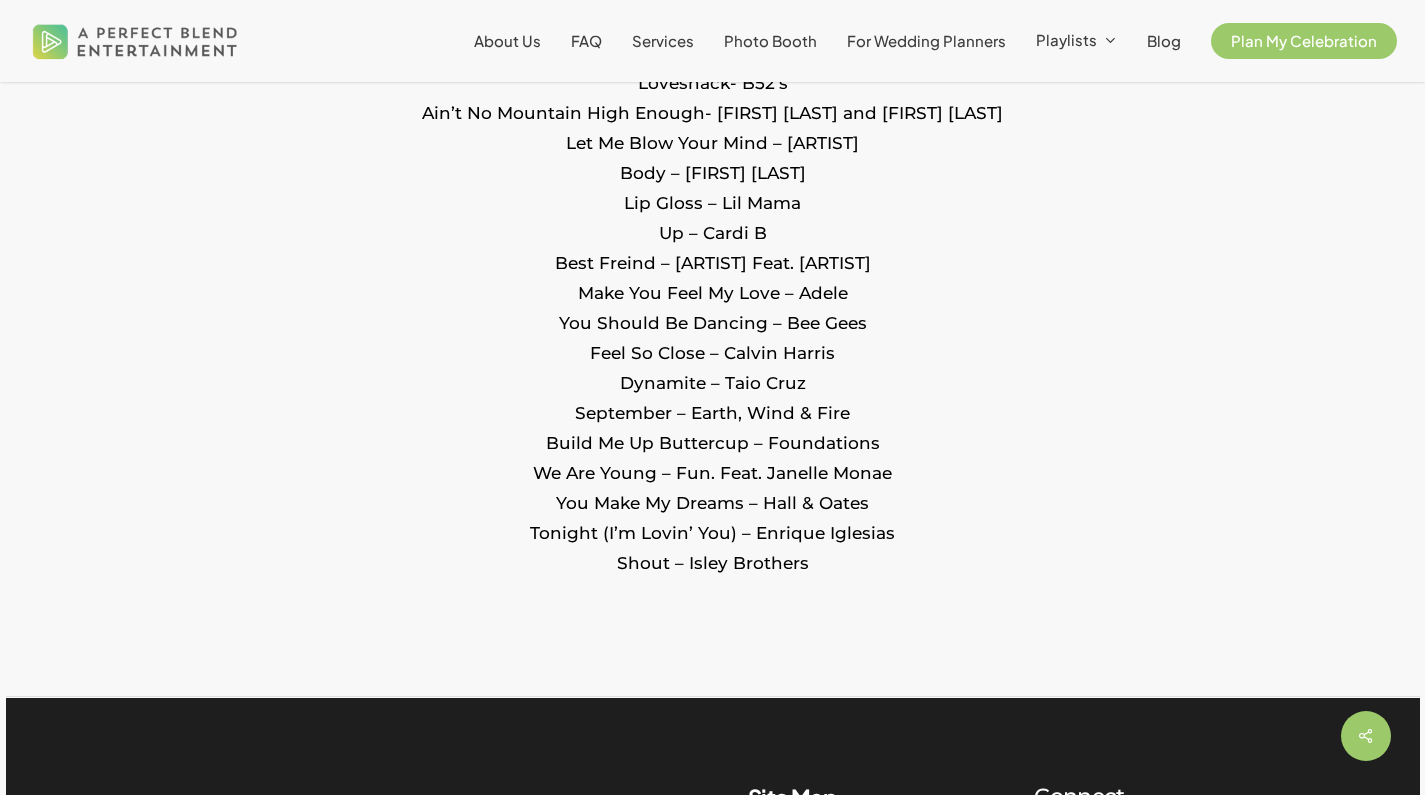 scroll, scrollTop: 3352, scrollLeft: 0, axis: vertical 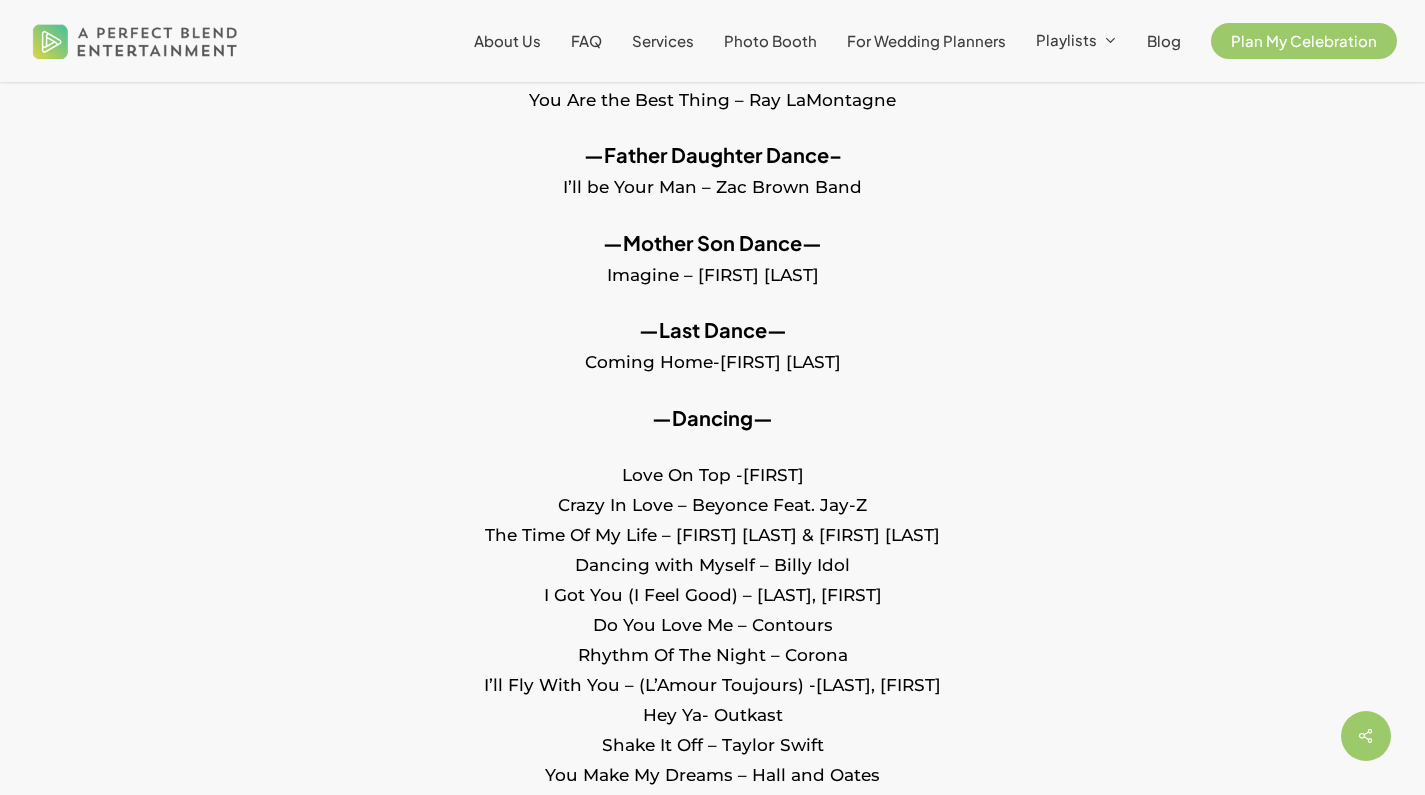 click on "—Last Dance—
Coming Home-Leon Bridges" at bounding box center [712, 359] 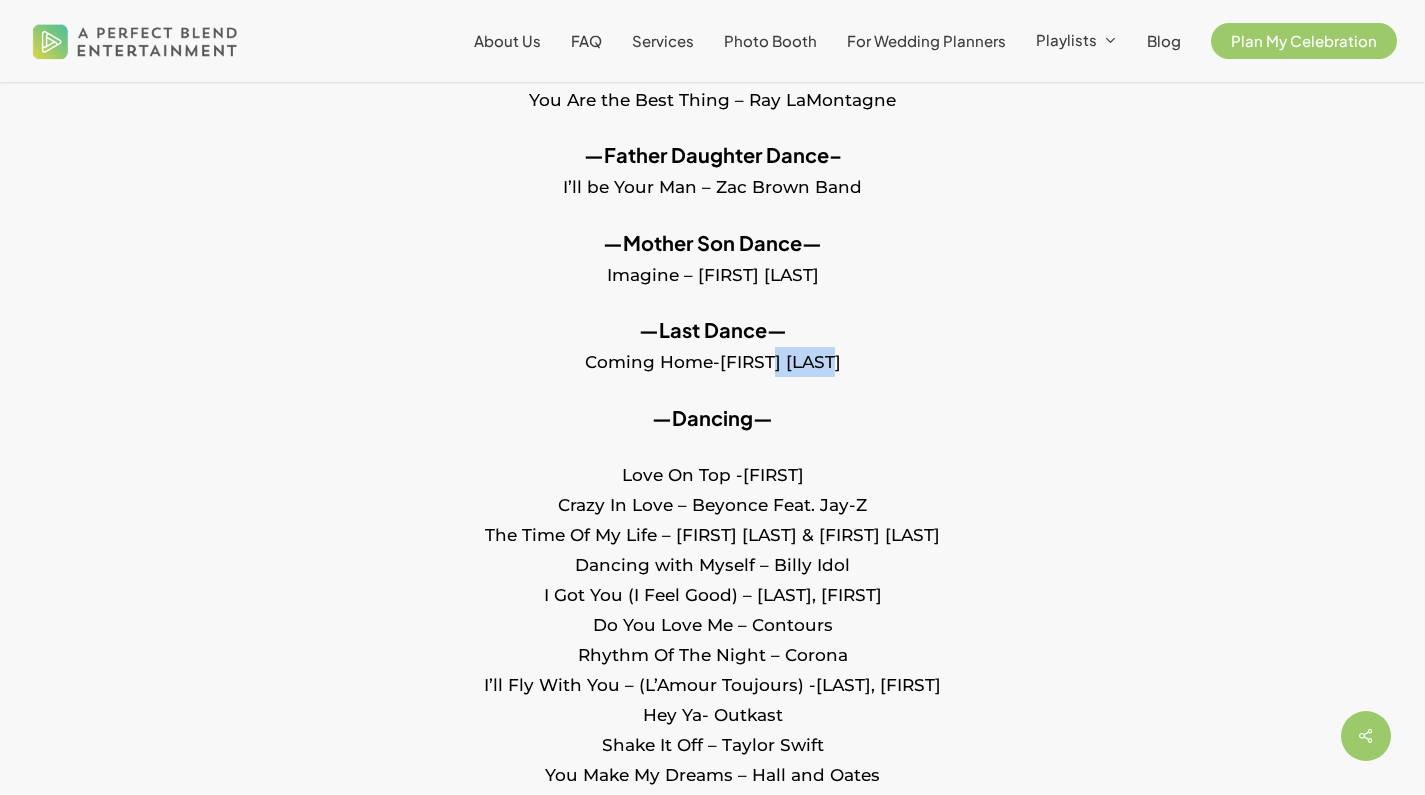 click on "—Last Dance—
Coming Home-Leon Bridges" at bounding box center (712, 359) 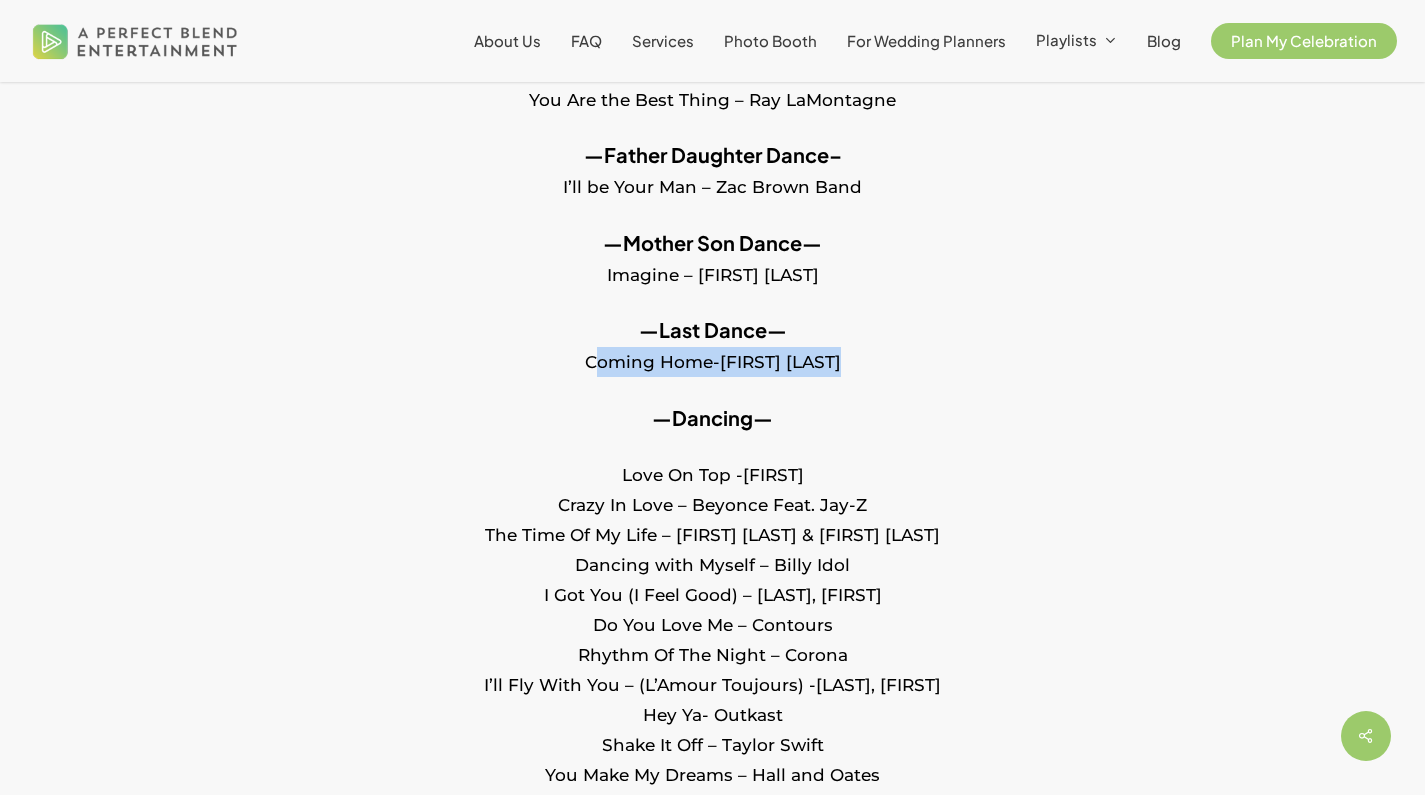 click on "—Last Dance—
Coming Home-Leon Bridges" at bounding box center [712, 359] 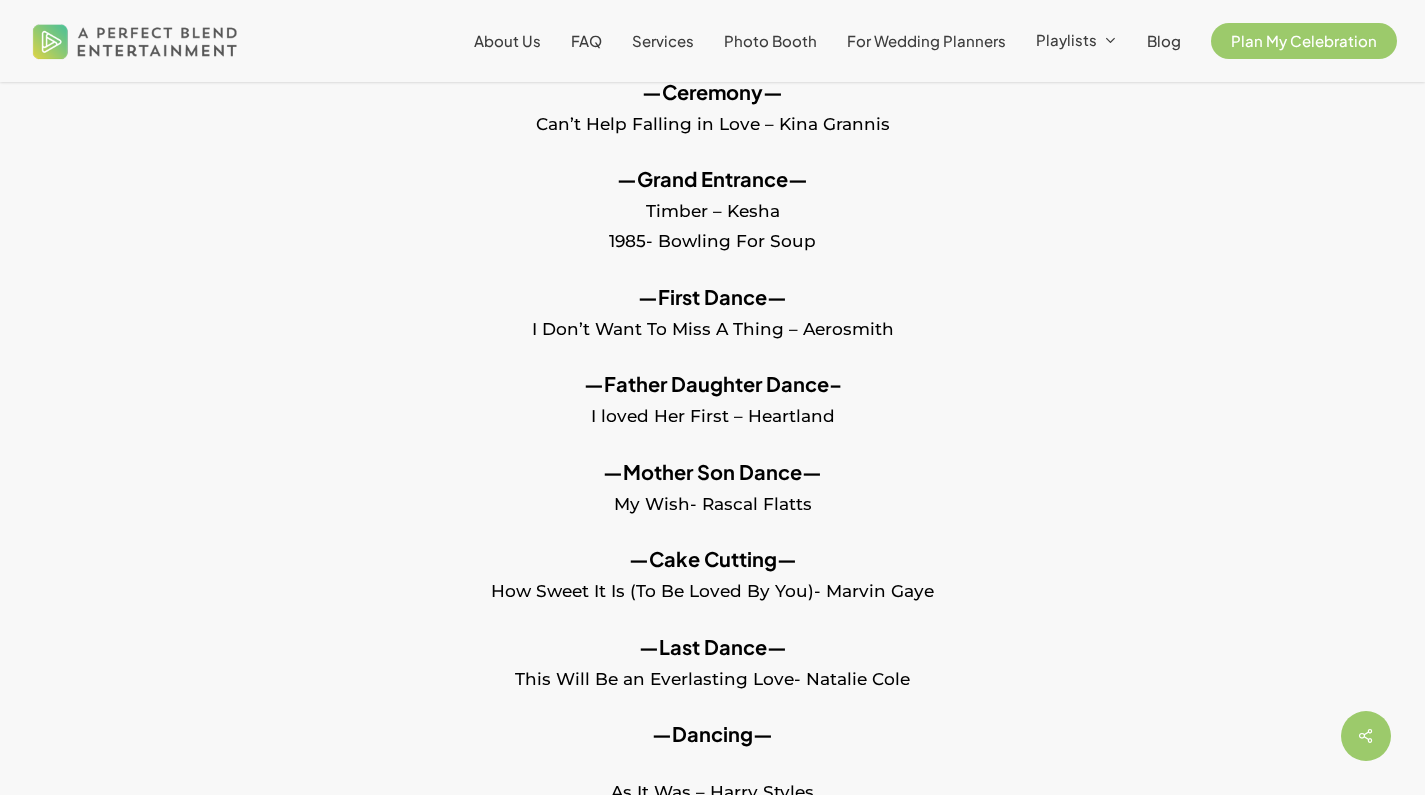 scroll, scrollTop: 1023, scrollLeft: 0, axis: vertical 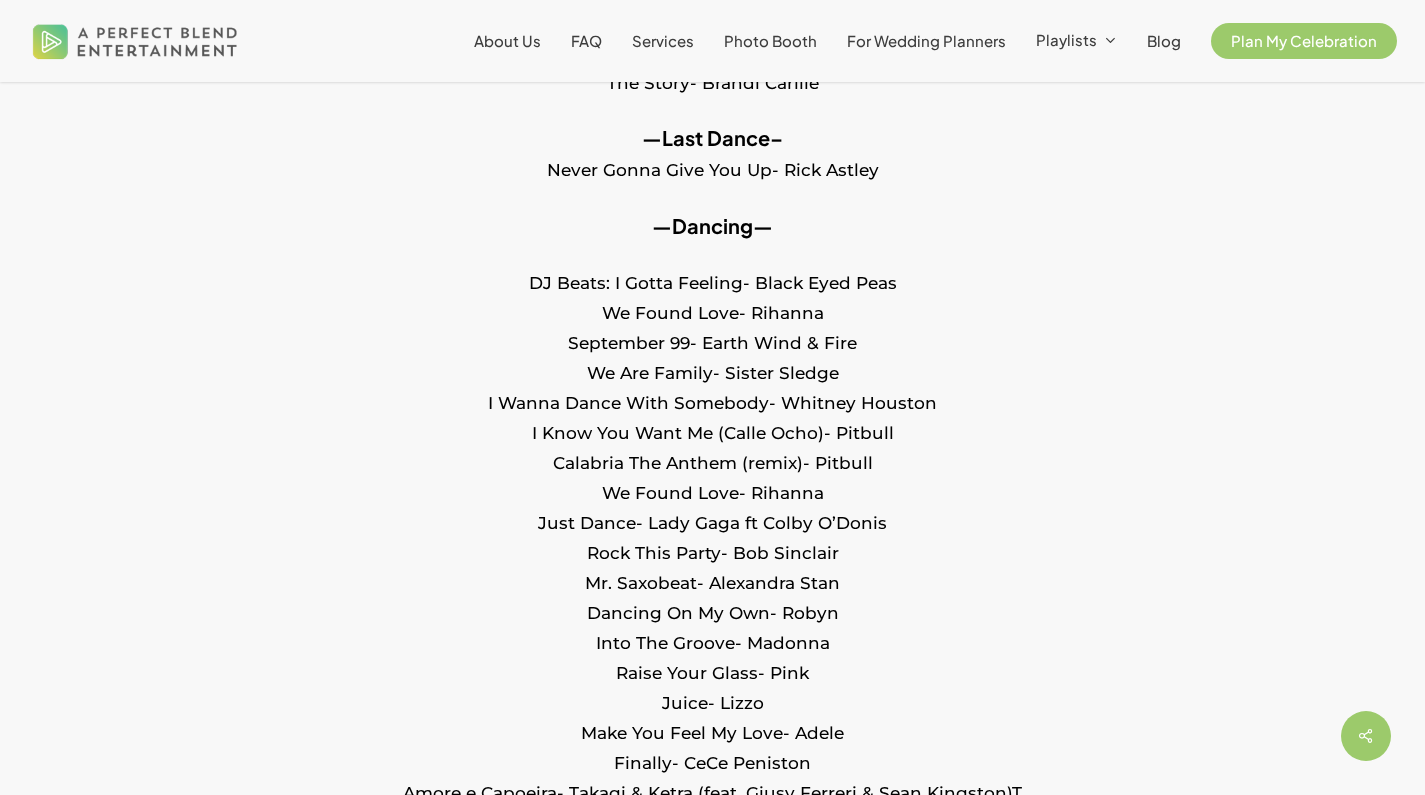 click on "[FIRST] and [FIRST]'s Wedding Playlist - A Perfect Blend Entertainment" at bounding box center (712, 167) 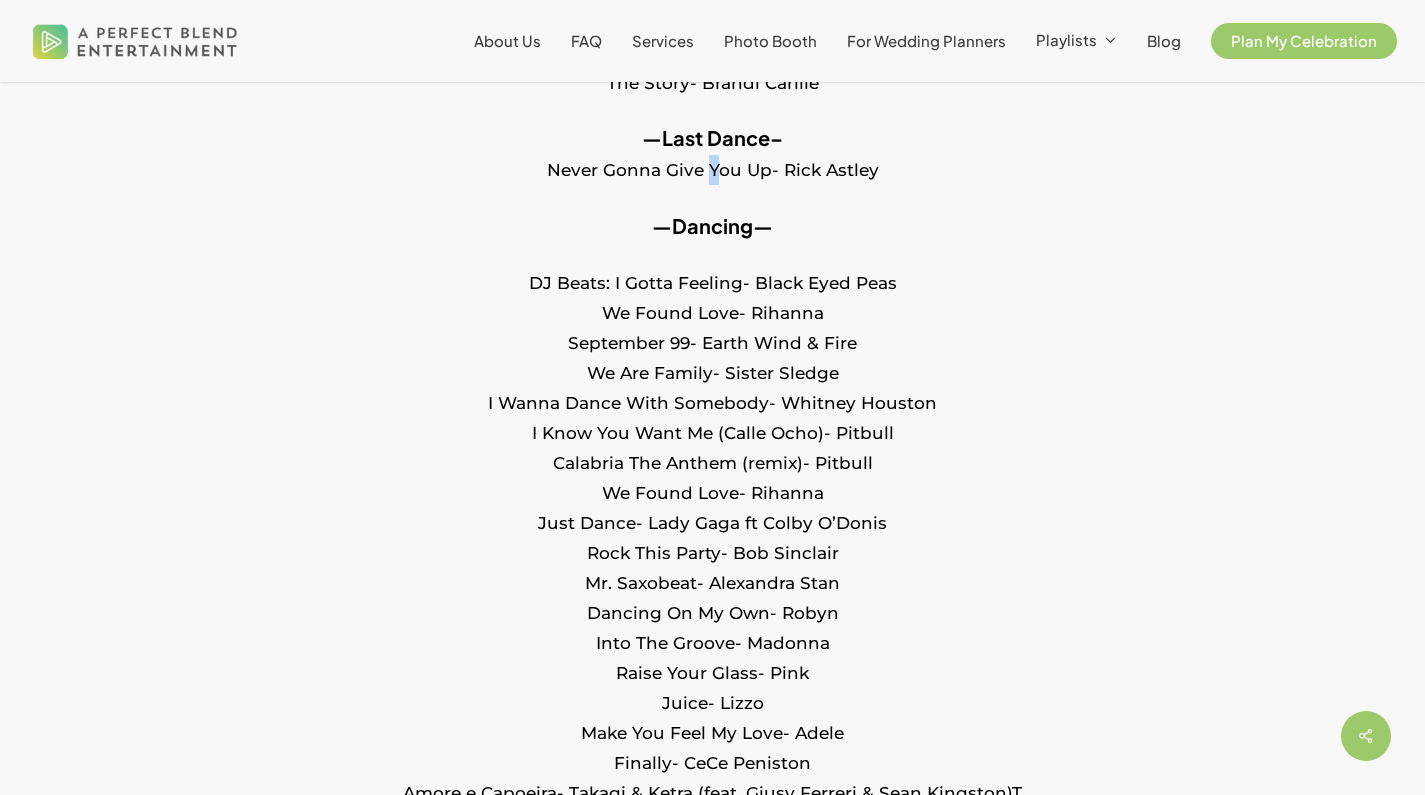 click on "[FIRST] and [FIRST]'s Wedding Playlist - A Perfect Blend Entertainment" at bounding box center [712, 167] 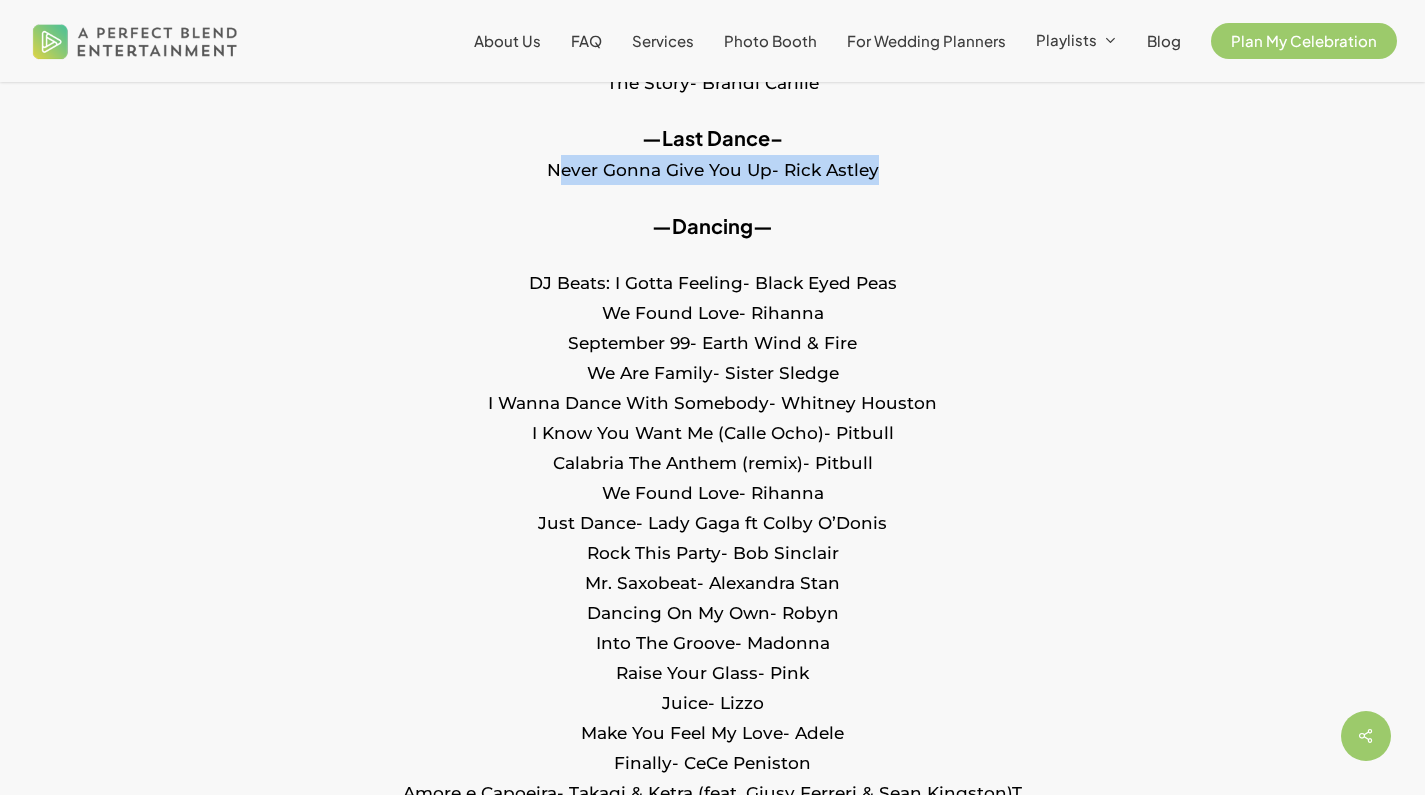 click on "[FIRST] and [FIRST]'s Wedding Playlist - A Perfect Blend Entertainment" at bounding box center [712, 167] 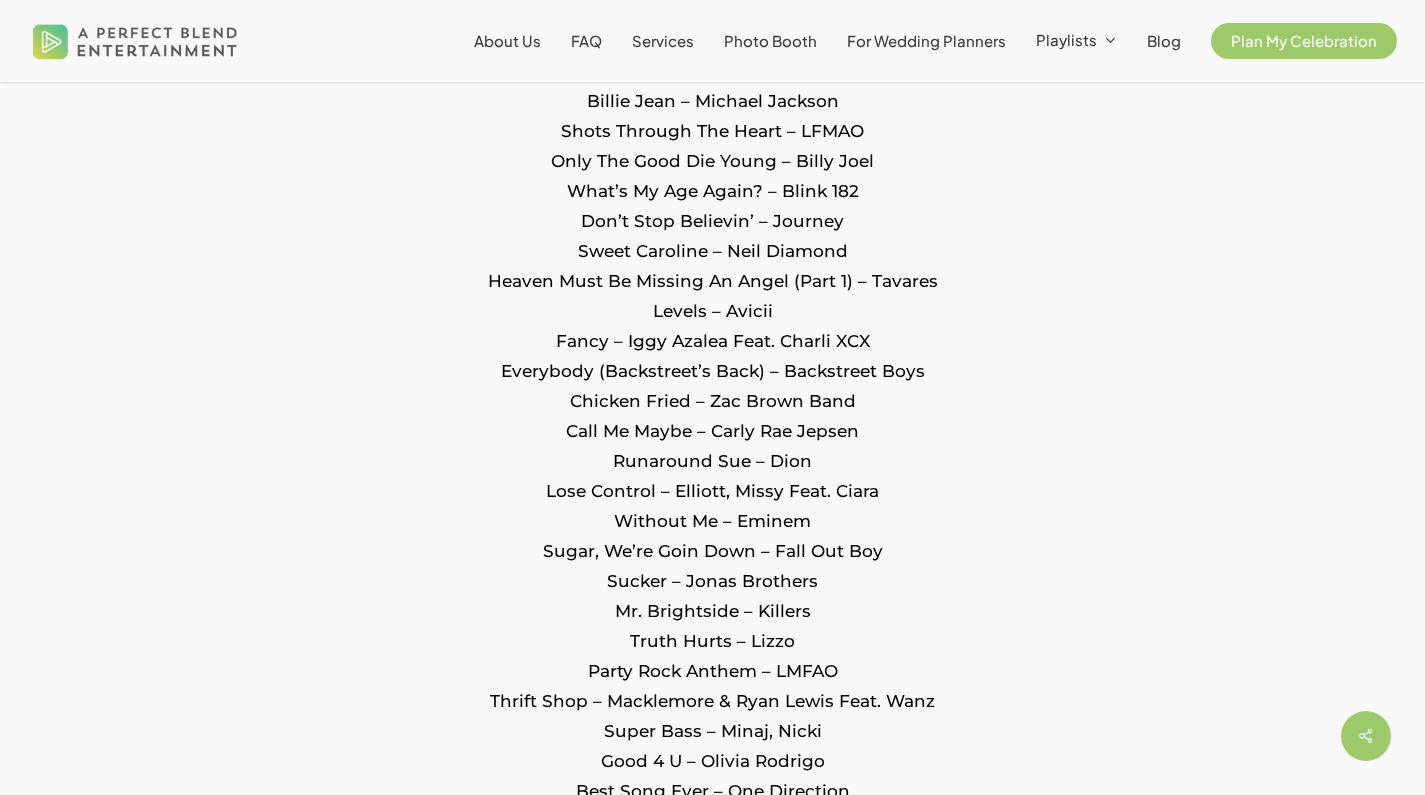 scroll, scrollTop: 987, scrollLeft: 0, axis: vertical 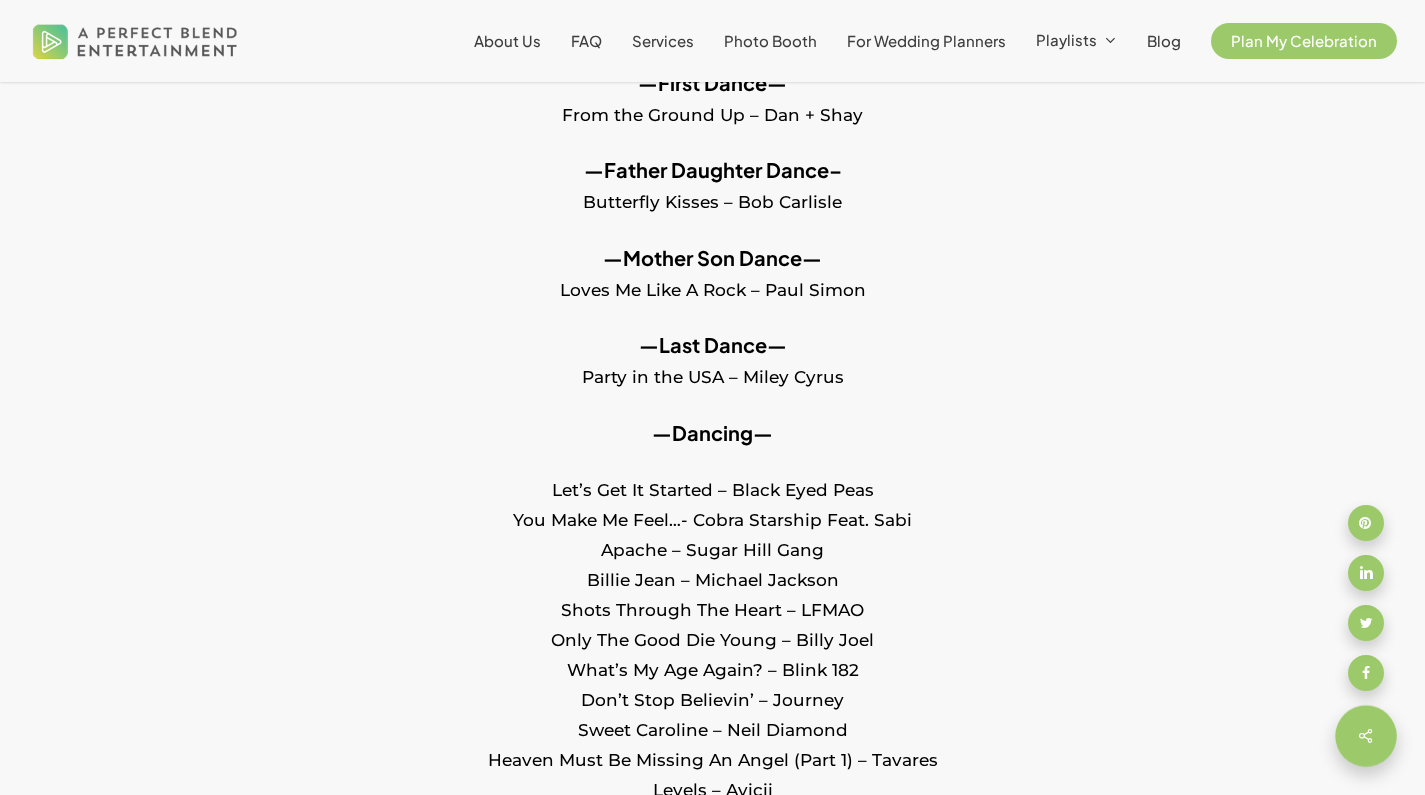 click on "—Last Dance—
Party in the USA – Miley Cyrus" at bounding box center [712, 374] 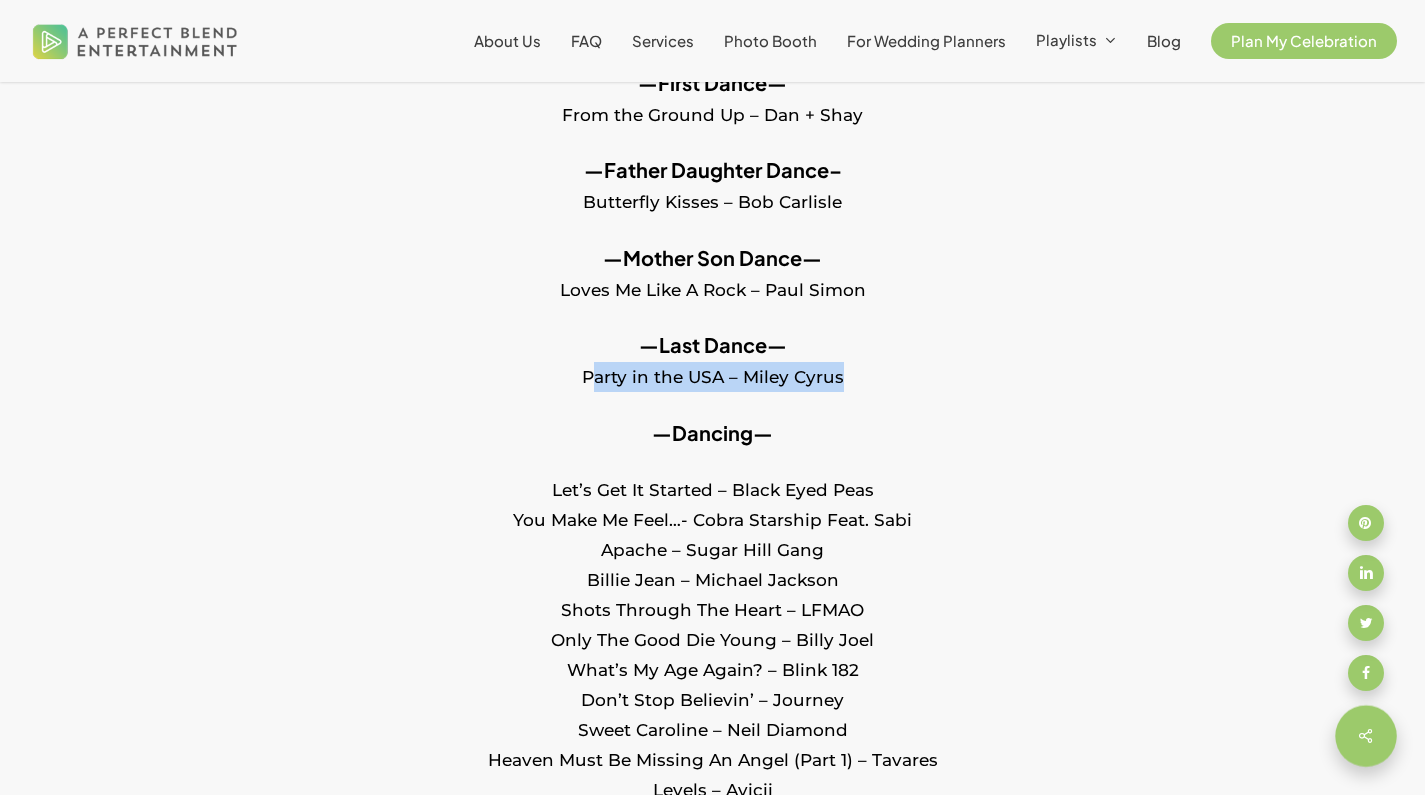 click on "—Last Dance—
Party in the USA – Miley Cyrus" at bounding box center (712, 374) 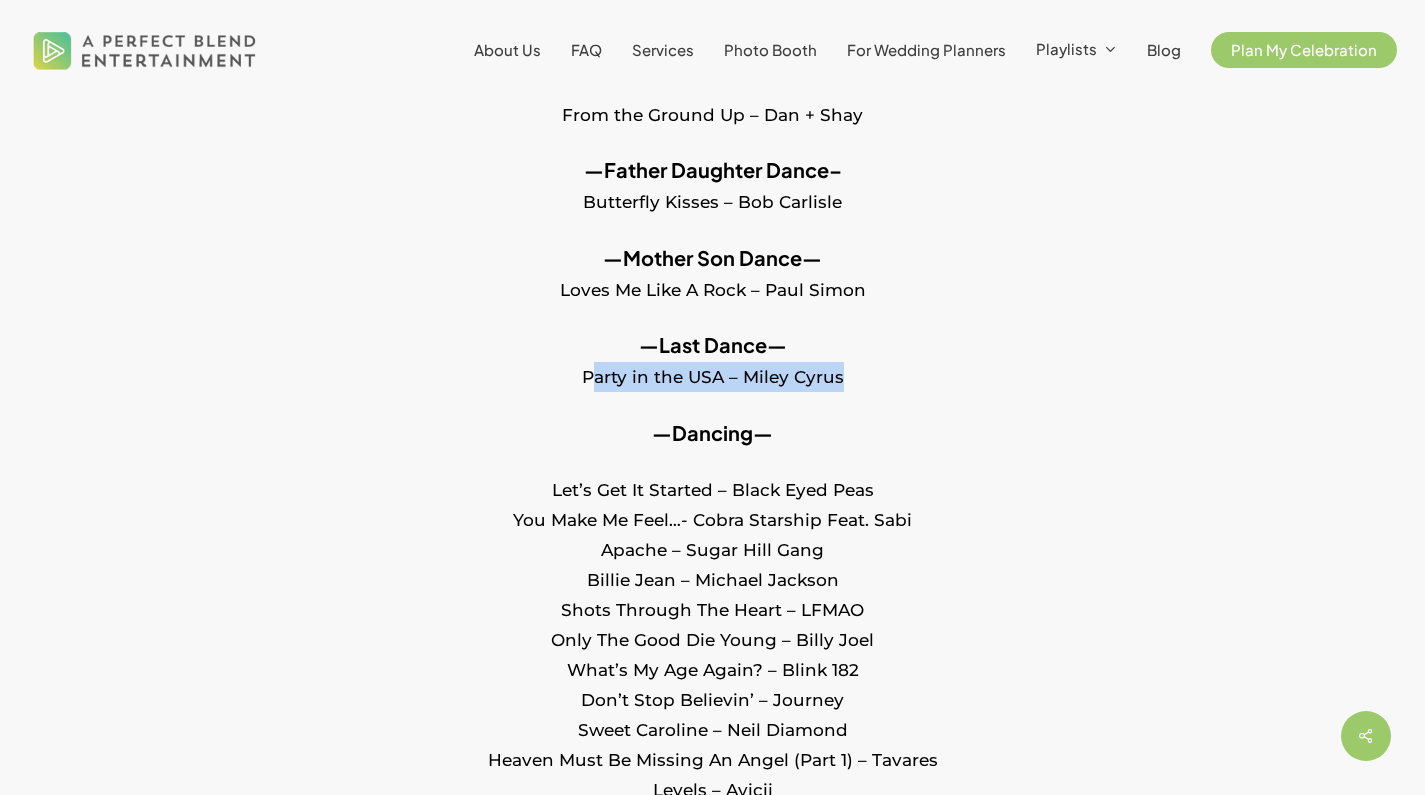 scroll, scrollTop: 0, scrollLeft: 0, axis: both 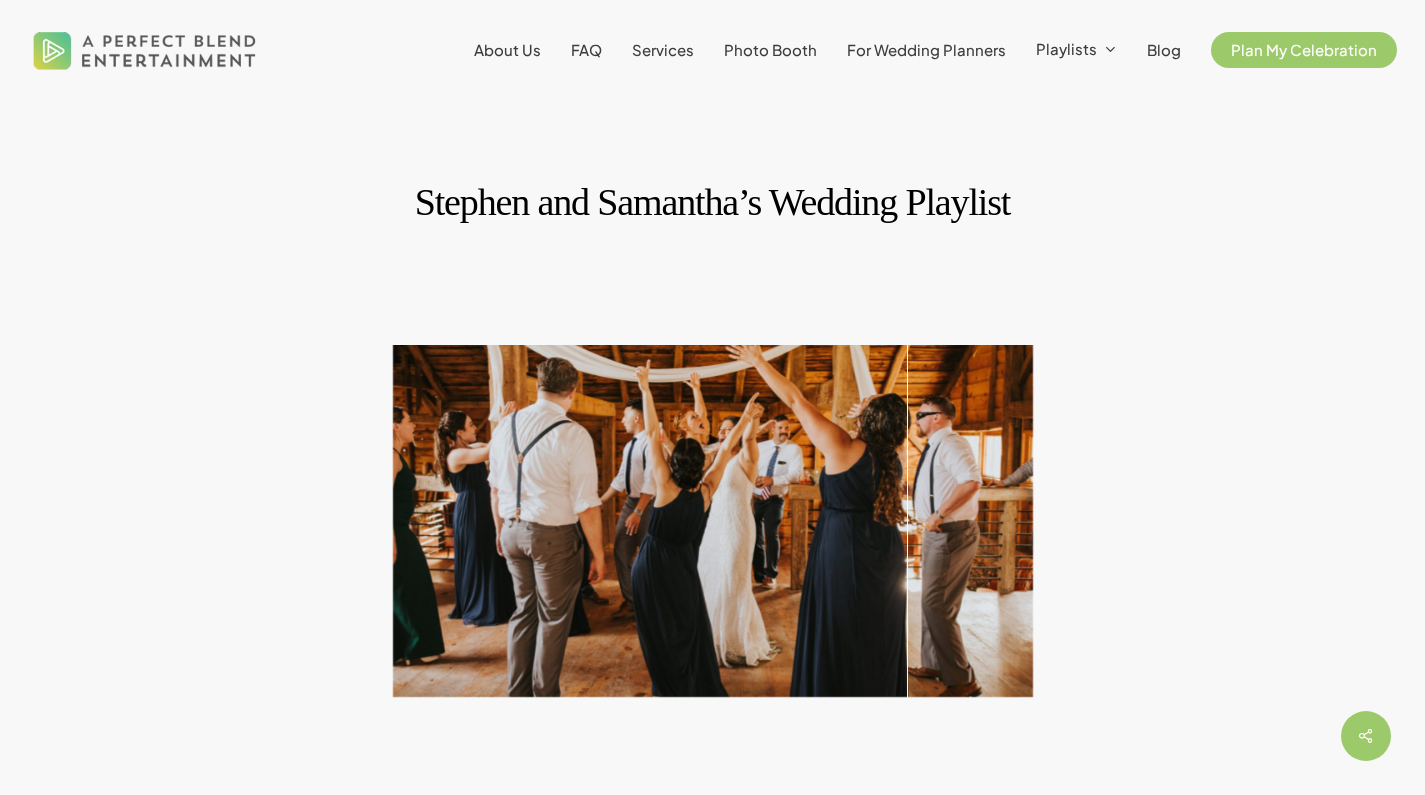 click at bounding box center (712, 536) 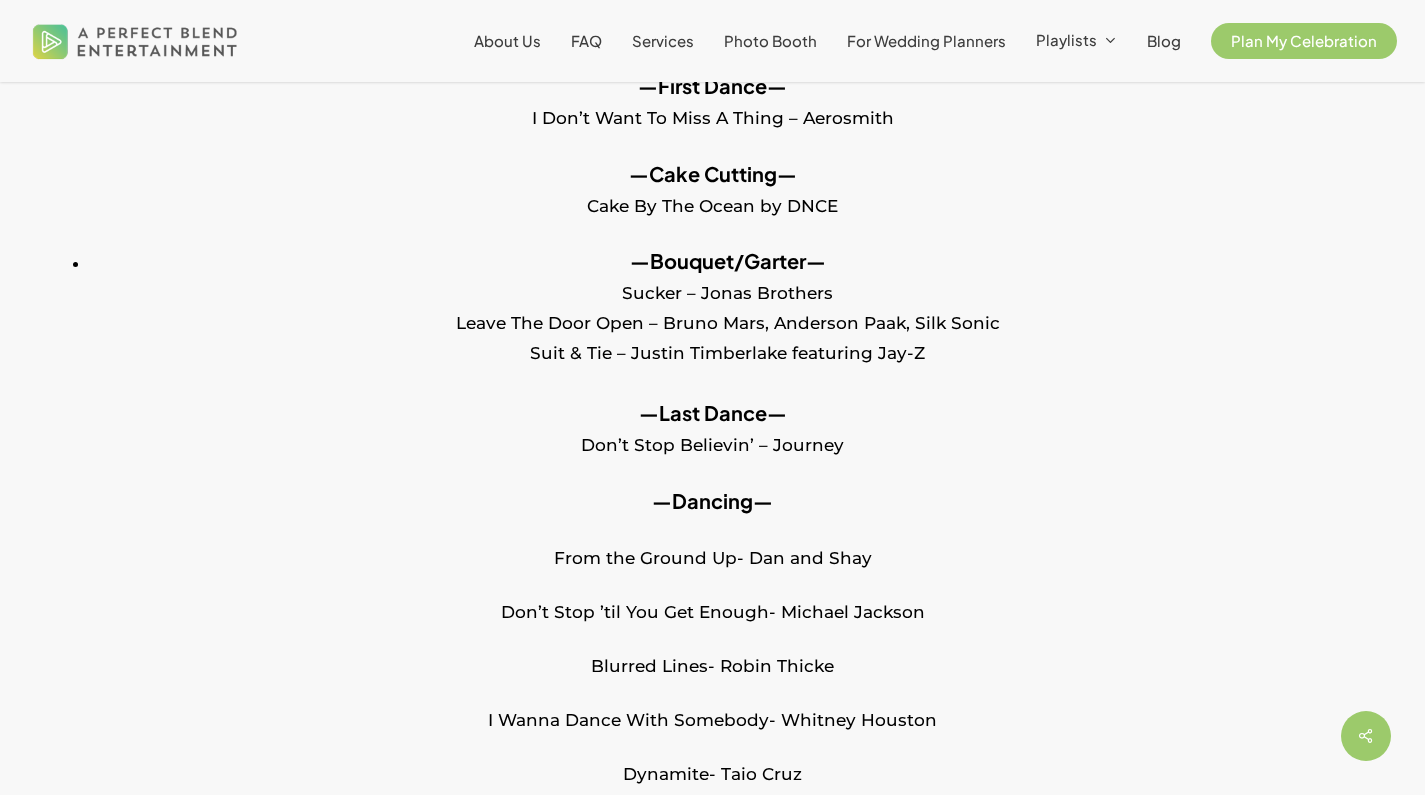 scroll, scrollTop: 2105, scrollLeft: 0, axis: vertical 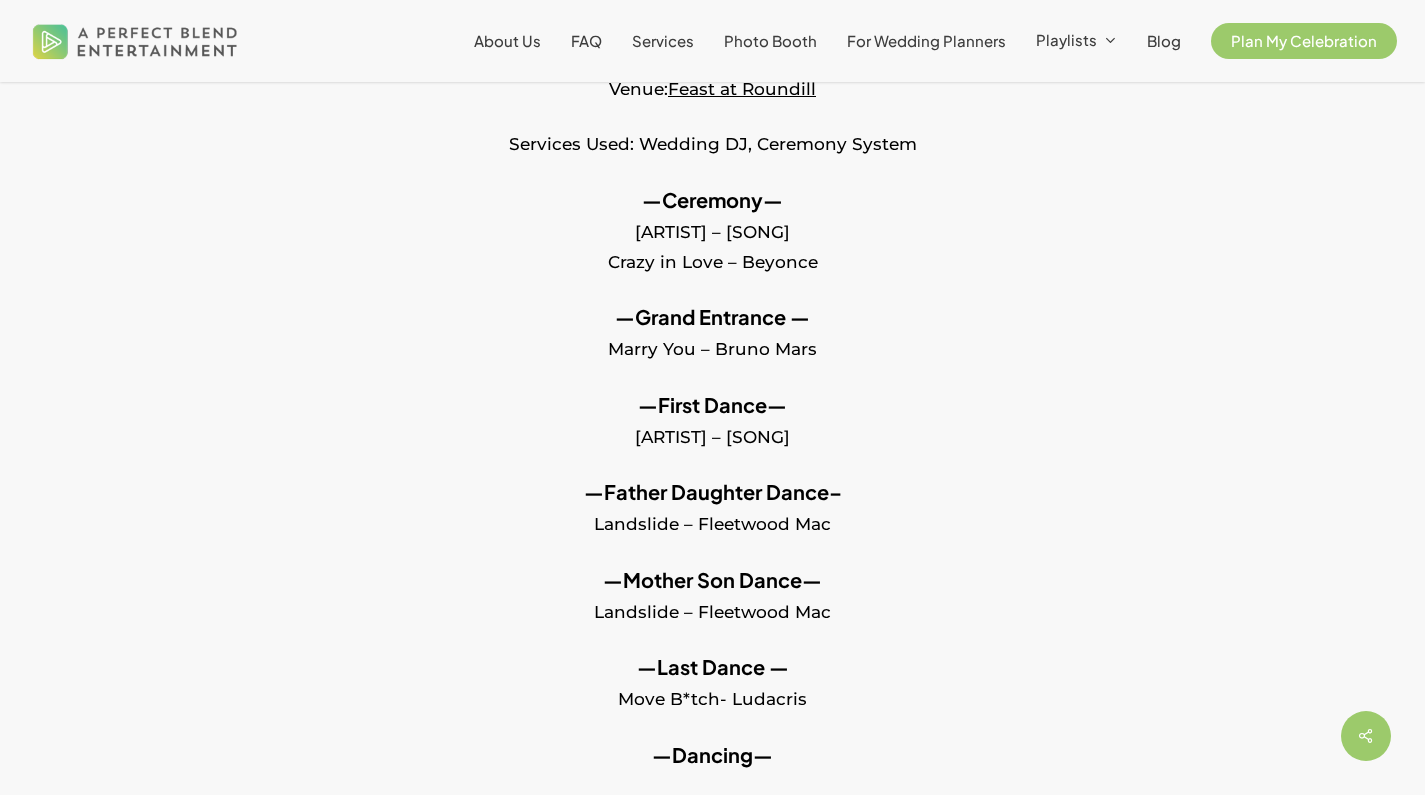 click on "—Last Dance —
[SONG]-[ARTIST]" at bounding box center (712, 696) 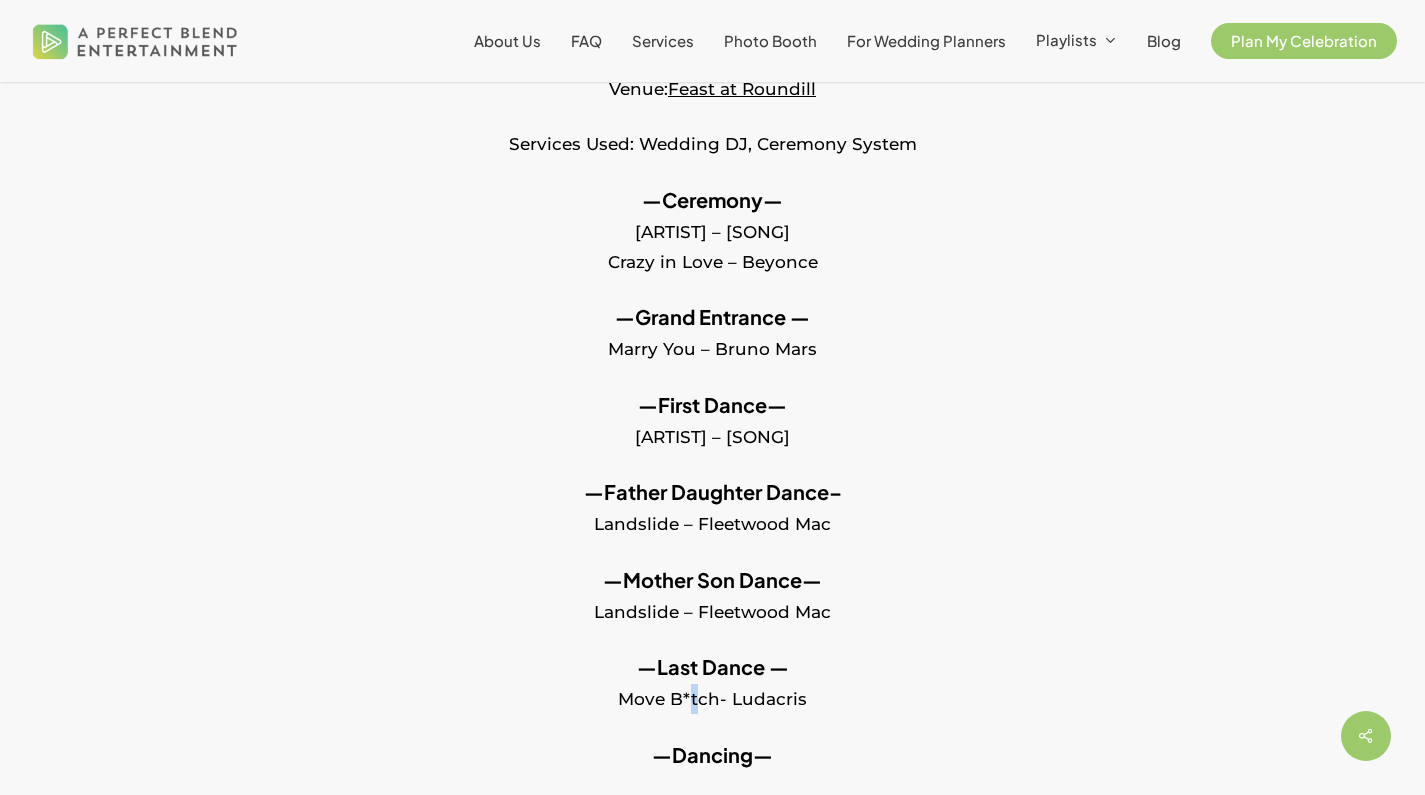 click on "—Last Dance —
[SONG]-[ARTIST]" at bounding box center [712, 696] 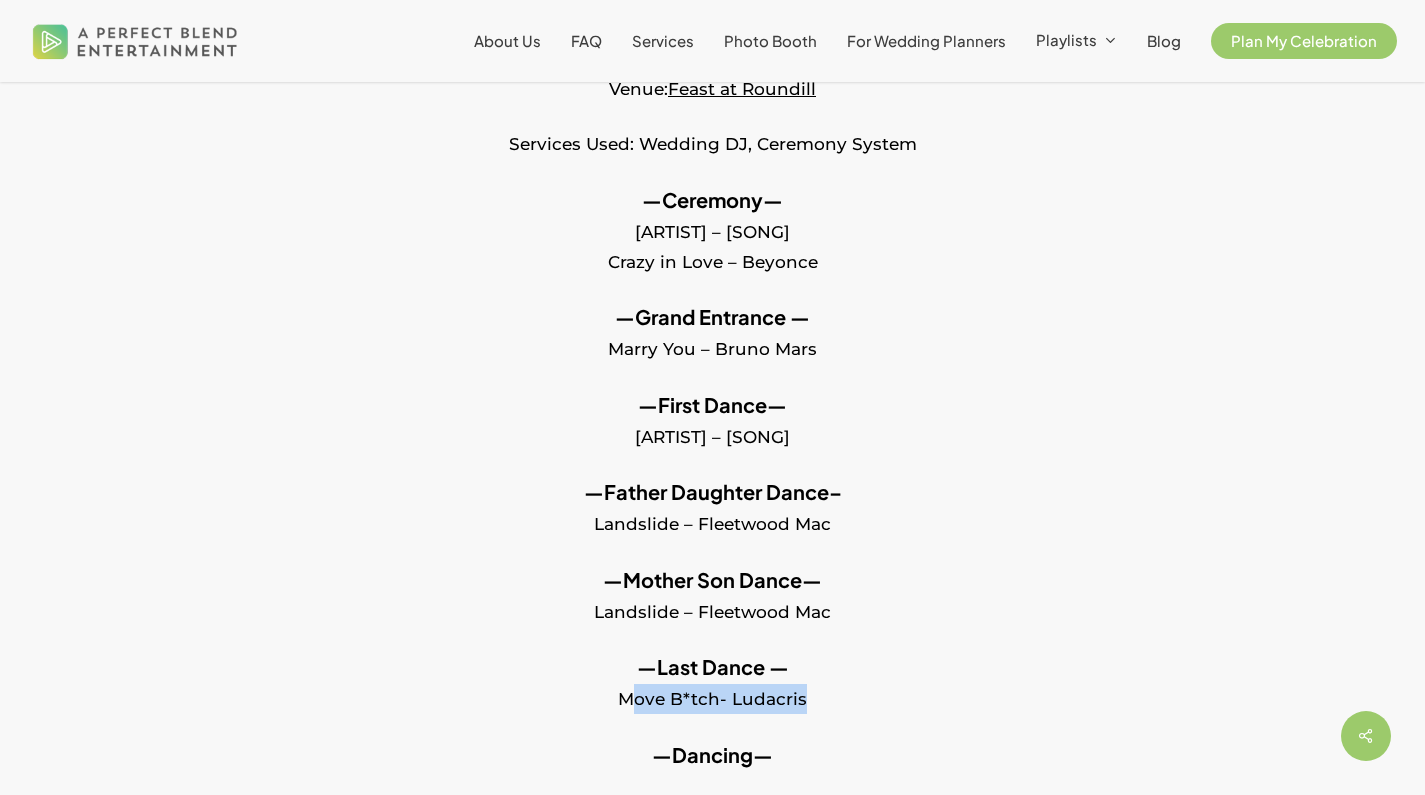 click on "—Last Dance —
[SONG]-[ARTIST]" at bounding box center [712, 696] 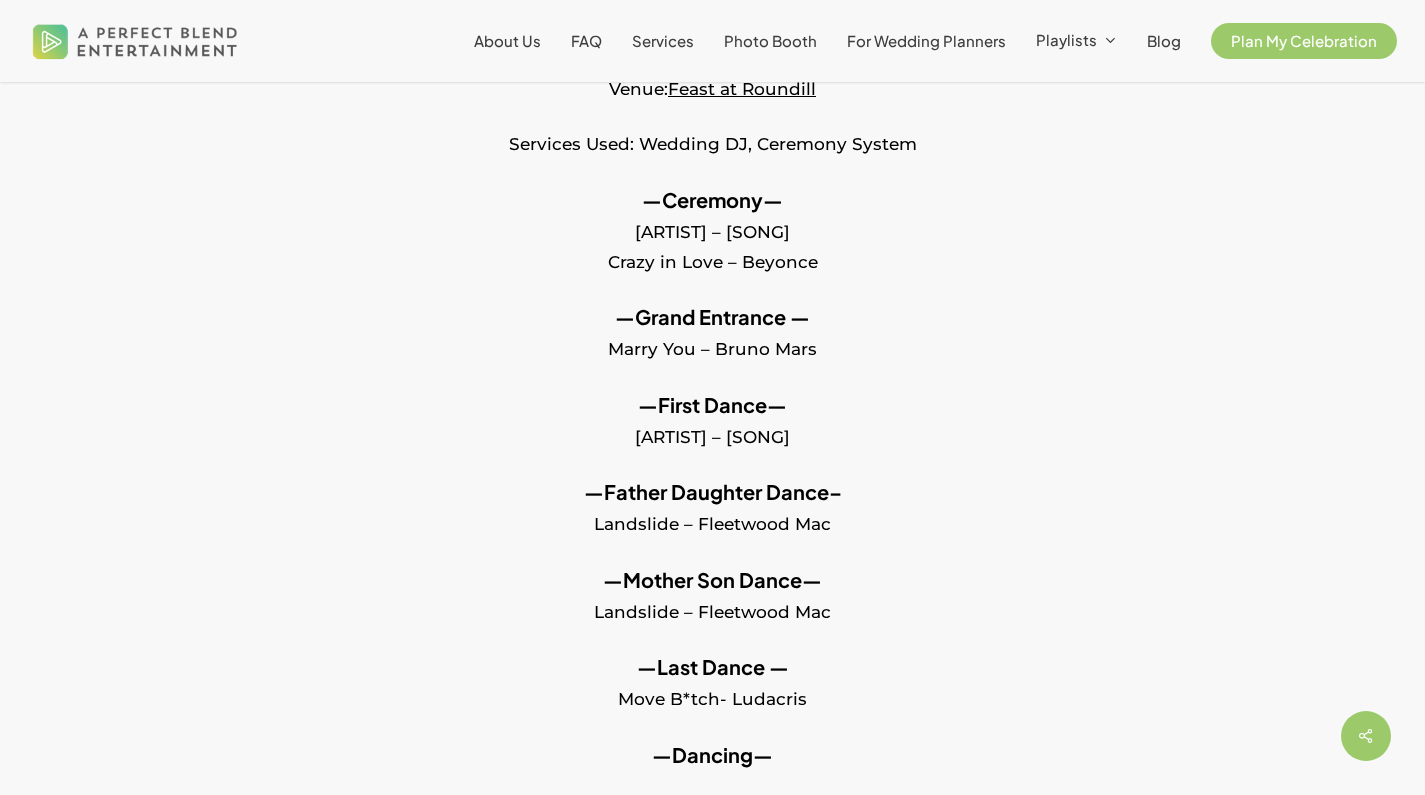 click on "—Ceremony—
[ARTIST] – [SONG]
[SONG] – [ARTIST]" at bounding box center [712, 244] 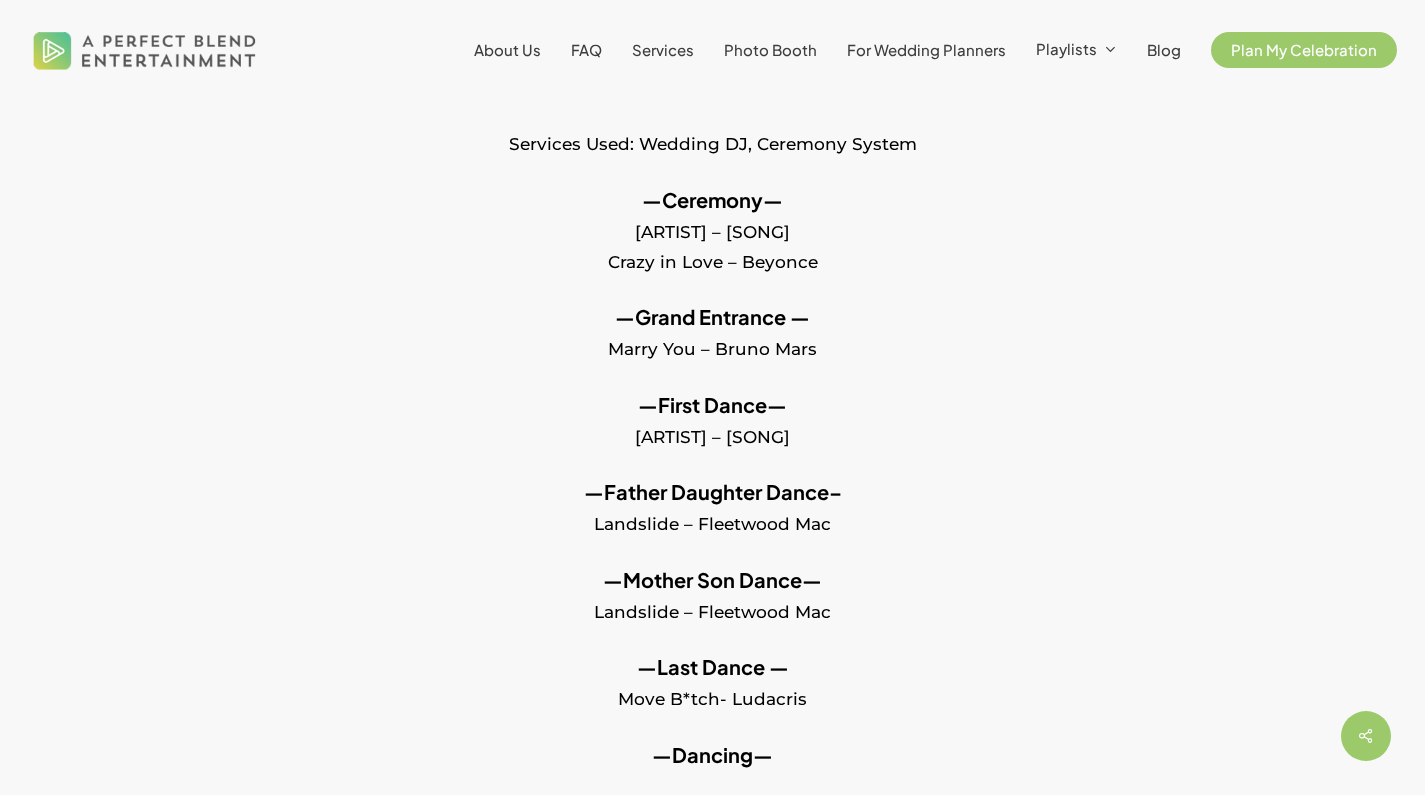 scroll, scrollTop: 0, scrollLeft: 0, axis: both 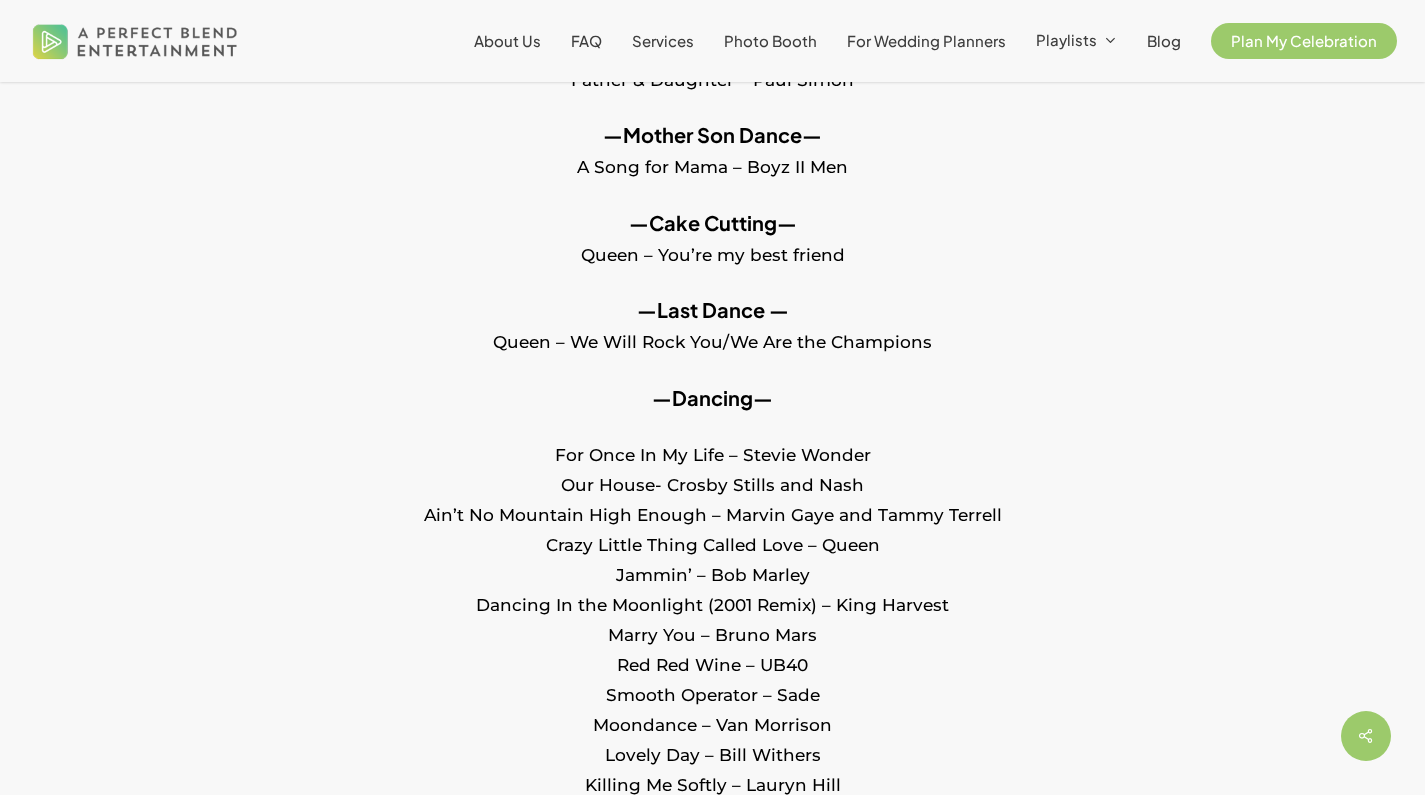 click on "—Last Dance —
Queen – We Will Rock You/We Are the Champions" at bounding box center (712, 339) 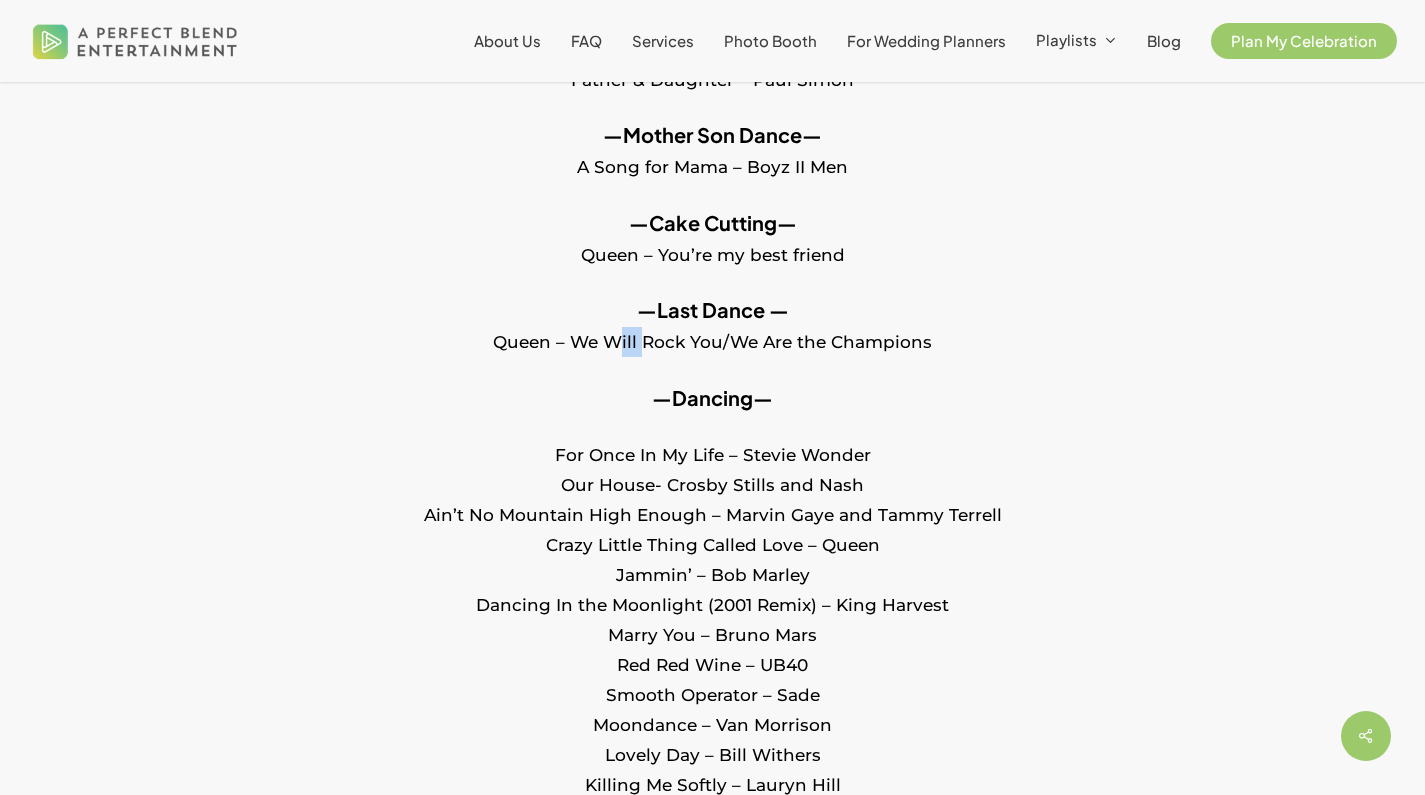 click on "—Last Dance —
Queen – We Will Rock You/We Are the Champions" at bounding box center (712, 339) 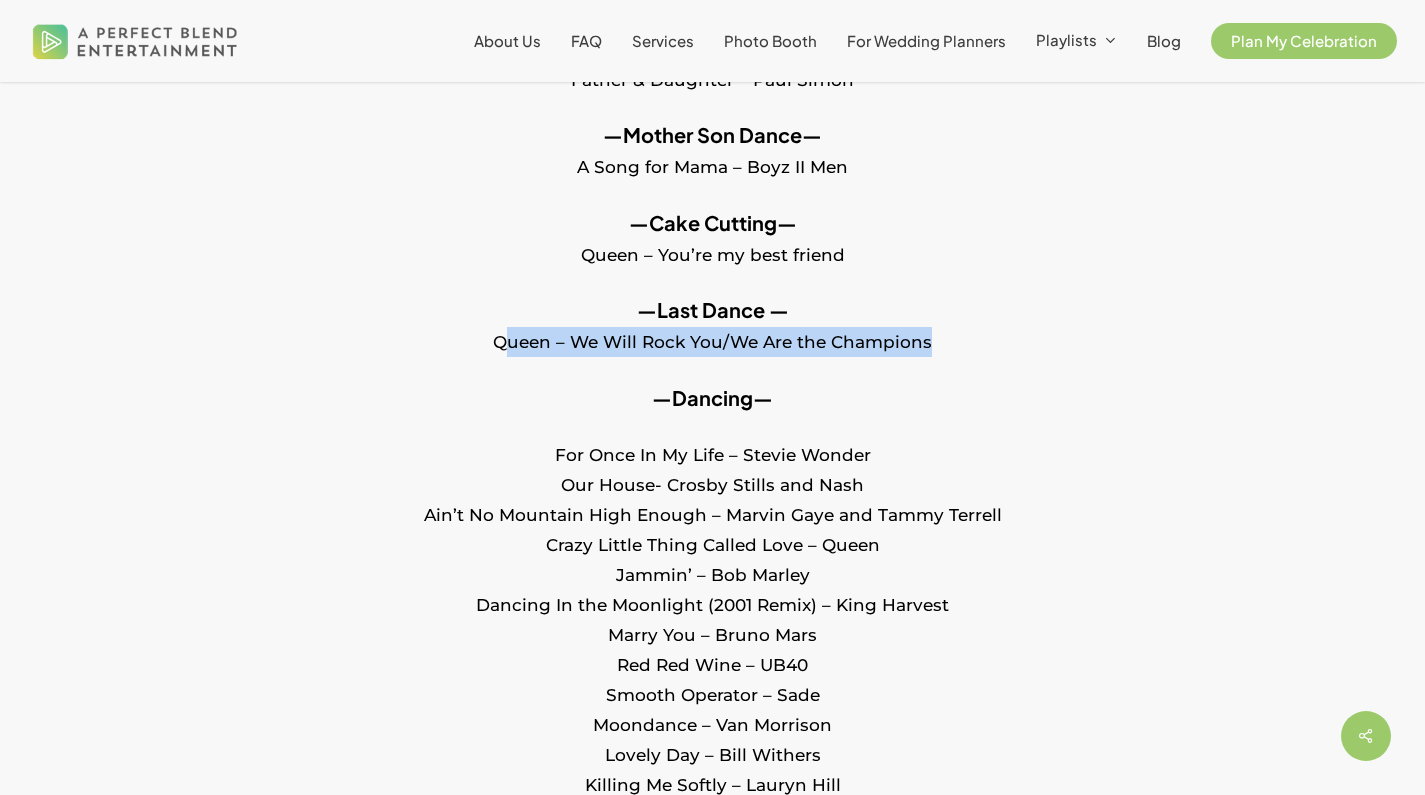 click on "—Last Dance —
Queen – We Will Rock You/We Are the Champions" at bounding box center (712, 339) 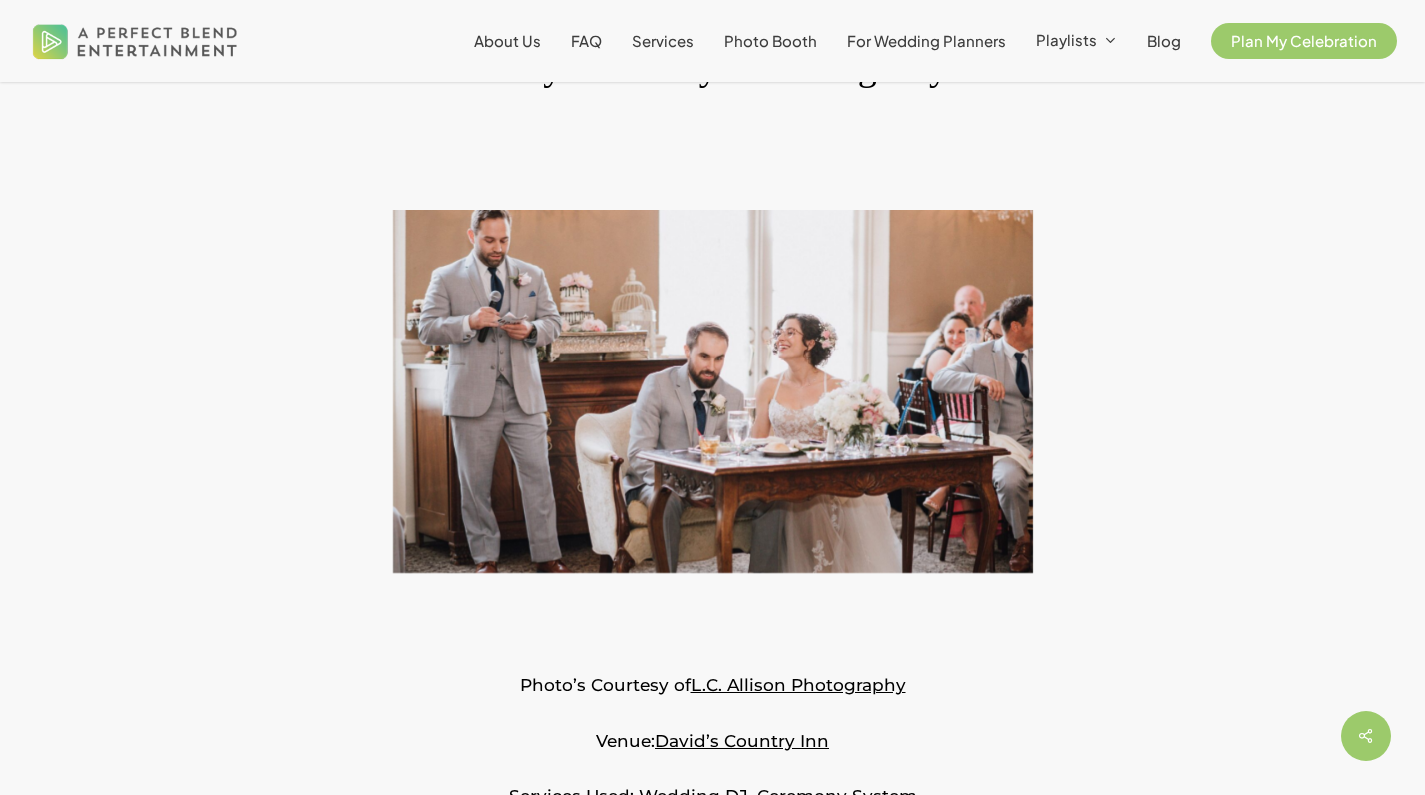 scroll, scrollTop: 0, scrollLeft: 0, axis: both 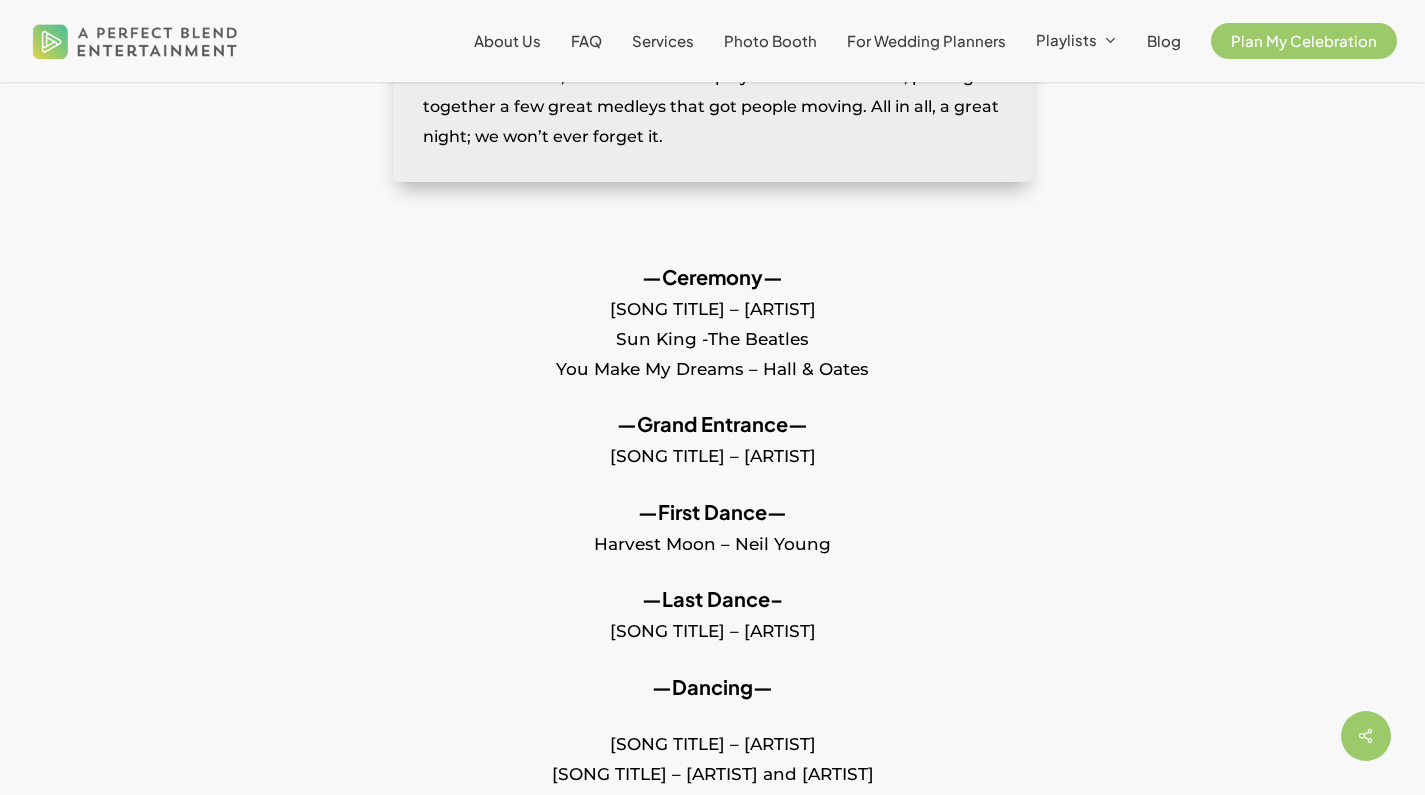 click on "—Last Dance–
Thank You – Dido" at bounding box center (712, 628) 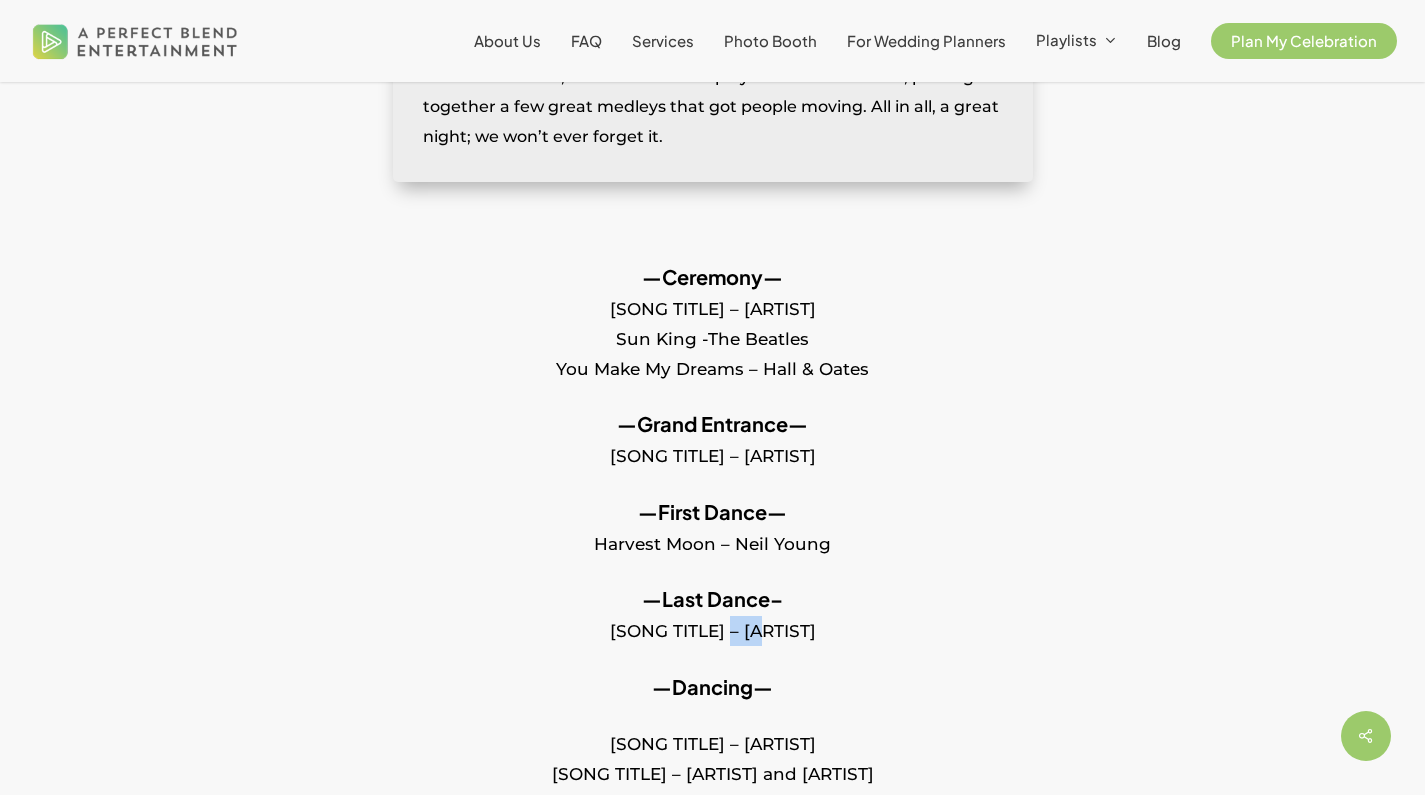 click on "—Last Dance–
Thank You – Dido" at bounding box center [712, 628] 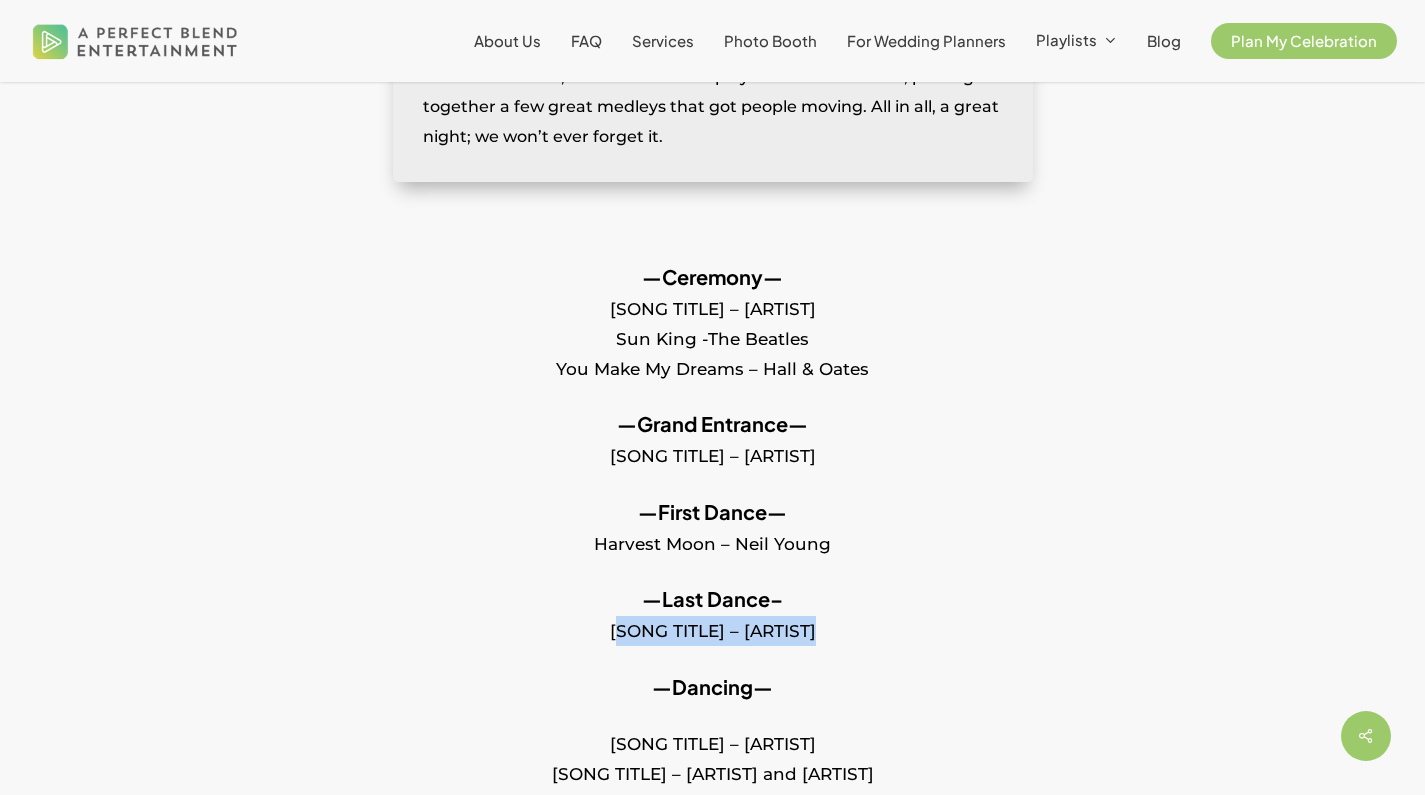 click on "—Last Dance–
Thank You – Dido" at bounding box center (712, 628) 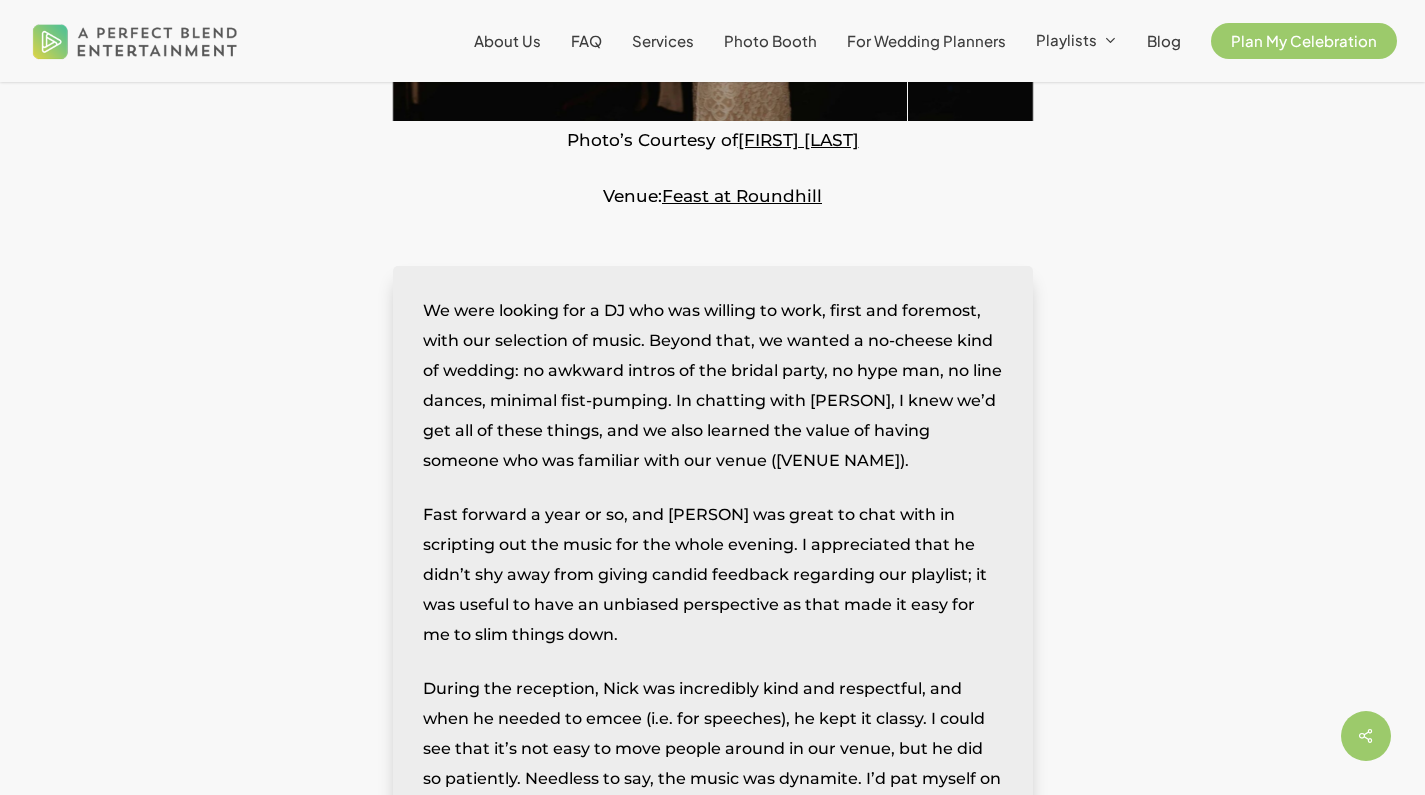 scroll, scrollTop: 0, scrollLeft: 0, axis: both 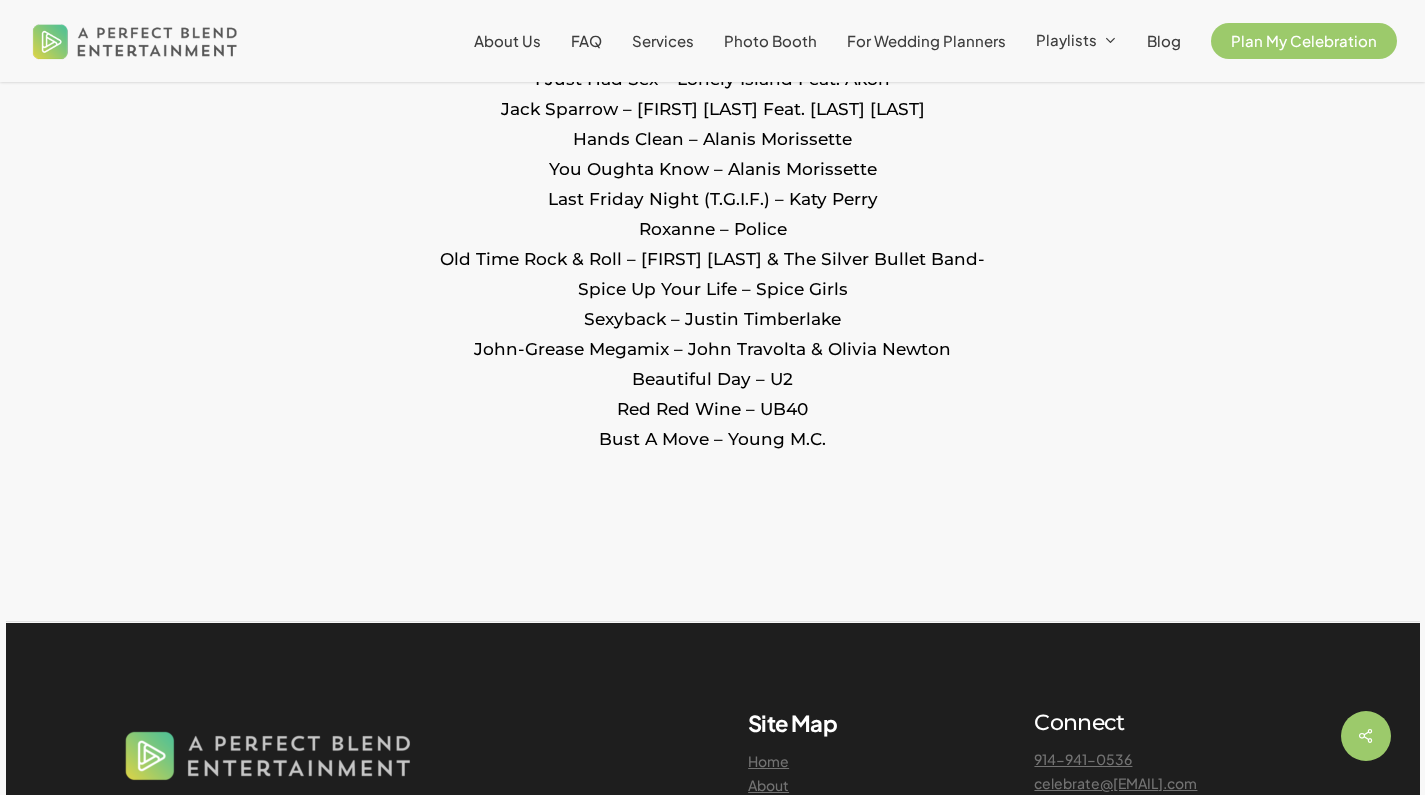 click on "Dancing Queen – Abba
You Shook Me All Night Long – AC/DC
Summer Of ’69 – Bryan Adams
Rolling In The Deep – Adele
Move Along – All-American Rejects
Love Shack – B-52’s
Harlem Shake – Baauer
I Want It That Way – Backstreet Boys
One Week – Barenaked Ladies
Help Me, Rhonda – Beach Boys
Hey Jude – Beatles
Twist And Shout – Beatles
I Gotta Feeling – Black Eyed Peas
Run-Around – Blues Traveler
Livin’ On A Prayer – Bon Jovi
Yeah 3x – Chris Brown
Tubthumping – Chumbawamba
Good Girls Go Bad – Cobra Starship feat. Leighton Meester
Viva La Vida- Coldplay
Mr. Jones – Counting Crows
Dynamite – Taio Cruz
Party In The U.S.A. – Miley Cyrus
Runaround Sue – Dion
Inside Out – Eve 6
Sugalumps – Flight Of The Conchords
Wild Ones – Flo Rida Feat. Sia
Shake It Out – Florence + The Machine
Pumped Up Kicks – Foster The People
Build Me Up Buttercup – Foundations
Fun. Feat. Janelle Monae-We Are Young
Kids – MGMT" at bounding box center [712, -838] 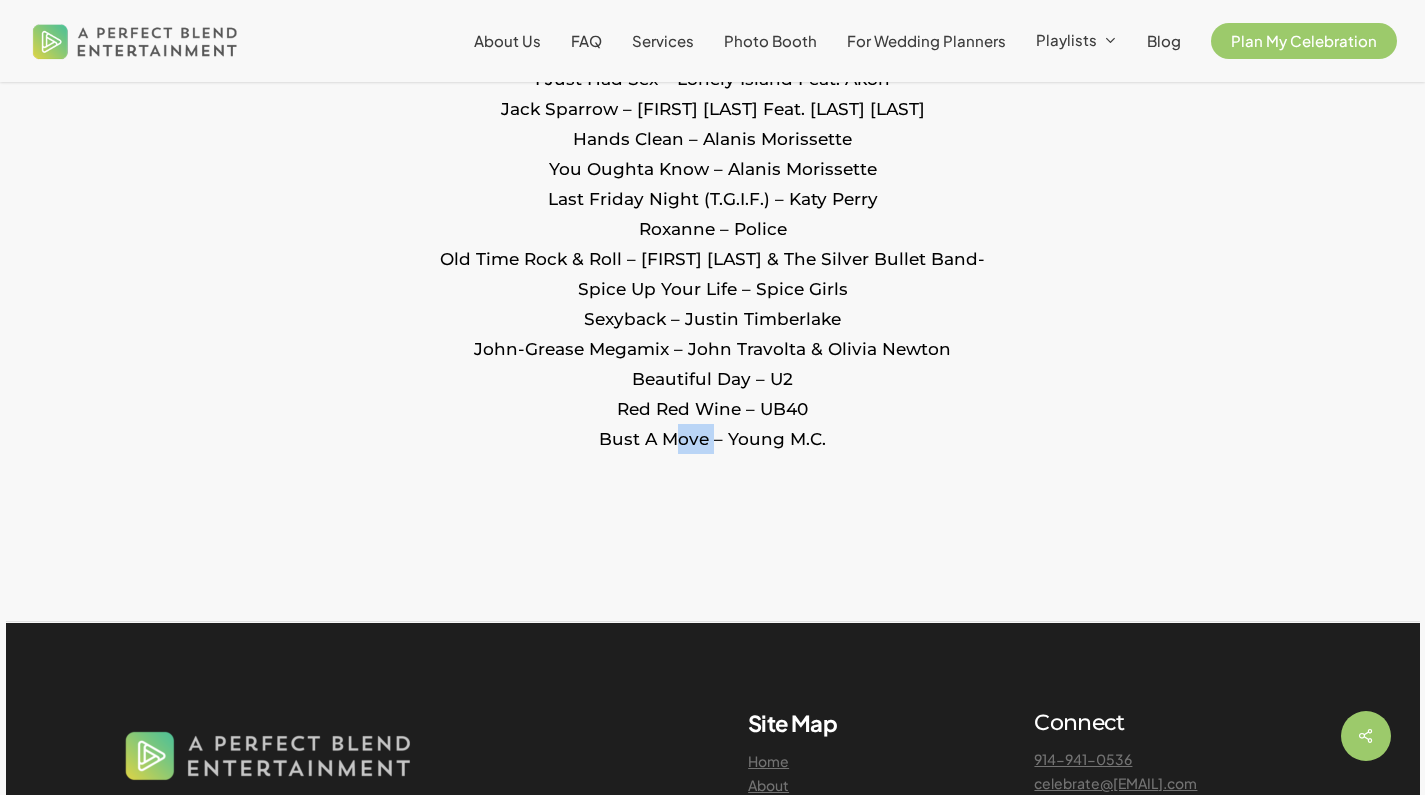 click on "Dancing Queen – Abba
You Shook Me All Night Long – AC/DC
Summer Of ’69 – Bryan Adams
Rolling In The Deep – Adele
Move Along – All-American Rejects
Love Shack – B-52’s
Harlem Shake – Baauer
I Want It That Way – Backstreet Boys
One Week – Barenaked Ladies
Help Me, Rhonda – Beach Boys
Hey Jude – Beatles
Twist And Shout – Beatles
I Gotta Feeling – Black Eyed Peas
Run-Around – Blues Traveler
Livin’ On A Prayer – Bon Jovi
Yeah 3x – Chris Brown
Tubthumping – Chumbawamba
Good Girls Go Bad – Cobra Starship feat. Leighton Meester
Viva La Vida- Coldplay
Mr. Jones – Counting Crows
Dynamite – Taio Cruz
Party In The U.S.A. – Miley Cyrus
Runaround Sue – Dion
Inside Out – Eve 6
Sugalumps – Flight Of The Conchords
Wild Ones – Flo Rida Feat. Sia
Shake It Out – Florence + The Machine
Pumped Up Kicks – Foster The People
Build Me Up Buttercup – Foundations
Fun. Feat. Janelle Monae-We Are Young
Kids – MGMT" at bounding box center (712, -838) 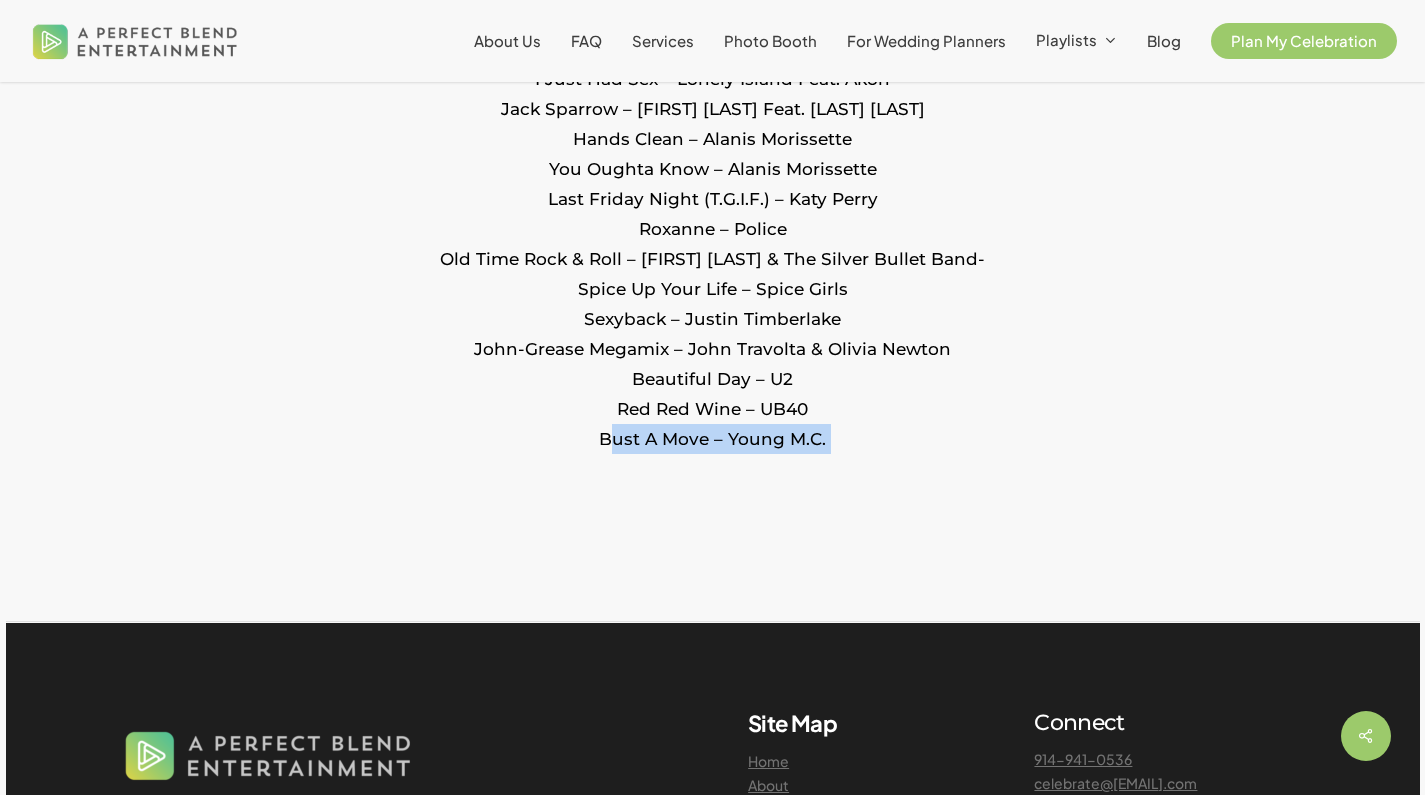 click on "Dancing Queen – Abba
You Shook Me All Night Long – AC/DC
Summer Of ’69 – Bryan Adams
Rolling In The Deep – Adele
Move Along – All-American Rejects
Love Shack – B-52’s
Harlem Shake – Baauer
I Want It That Way – Backstreet Boys
One Week – Barenaked Ladies
Help Me, Rhonda – Beach Boys
Hey Jude – Beatles
Twist And Shout – Beatles
I Gotta Feeling – Black Eyed Peas
Run-Around – Blues Traveler
Livin’ On A Prayer – Bon Jovi
Yeah 3x – Chris Brown
Tubthumping – Chumbawamba
Good Girls Go Bad – Cobra Starship feat. Leighton Meester
Viva La Vida- Coldplay
Mr. Jones – Counting Crows
Dynamite – Taio Cruz
Party In The U.S.A. – Miley Cyrus
Runaround Sue – Dion
Inside Out – Eve 6
Sugalumps – Flight Of The Conchords
Wild Ones – Flo Rida Feat. Sia
Shake It Out – Florence + The Machine
Pumped Up Kicks – Foster The People
Build Me Up Buttercup – Foundations
Fun. Feat. Janelle Monae-We Are Young
Kids – MGMT" at bounding box center [712, -838] 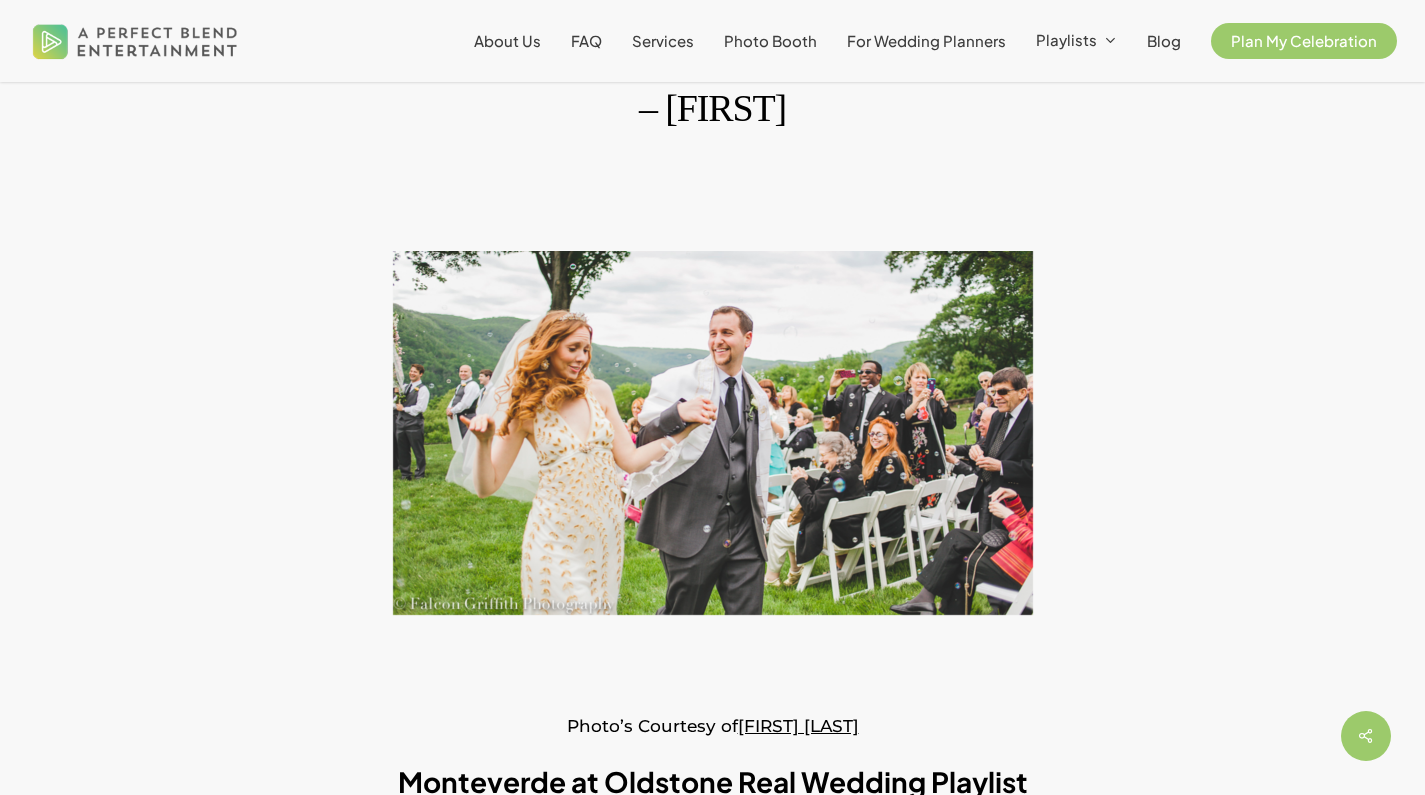 scroll, scrollTop: 0, scrollLeft: 0, axis: both 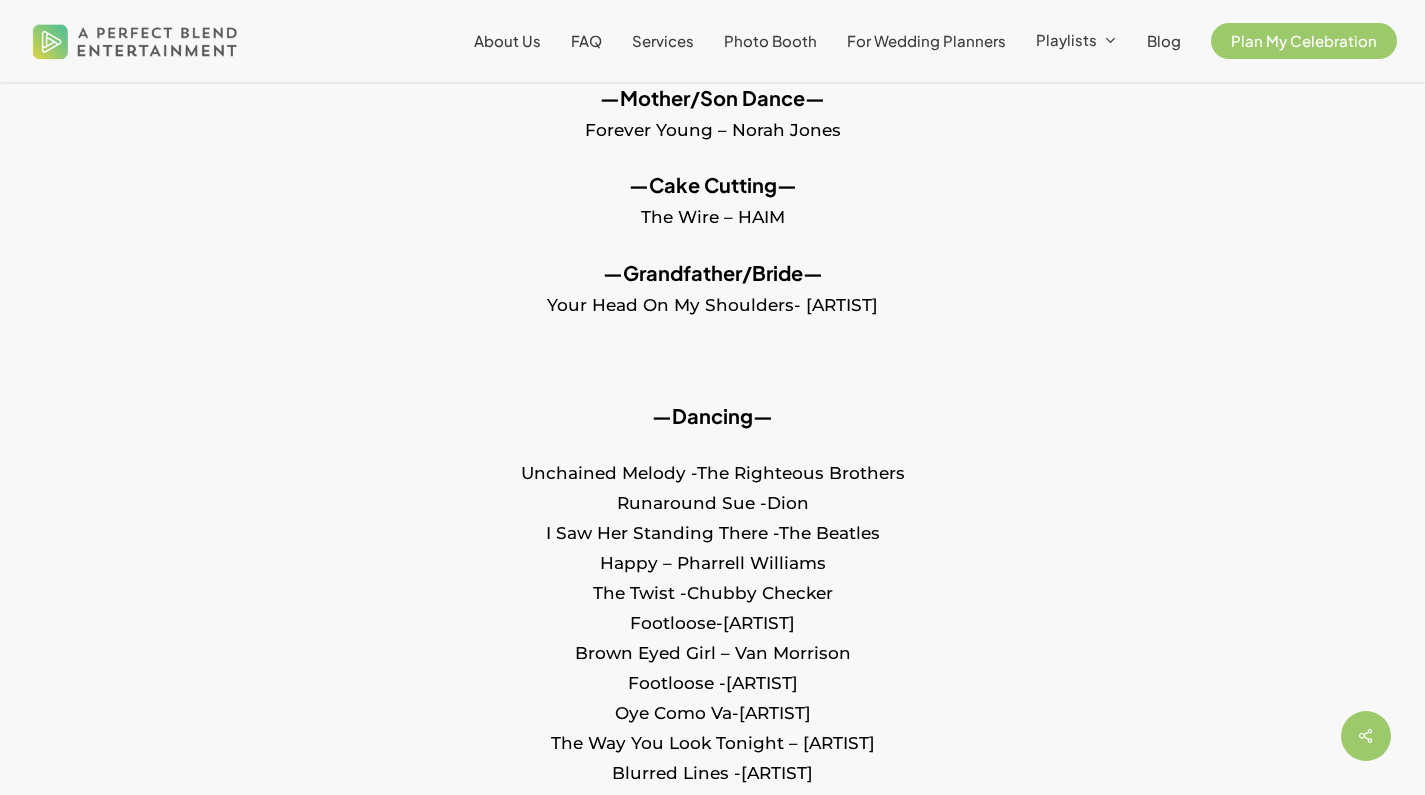 click at bounding box center [712, 373] 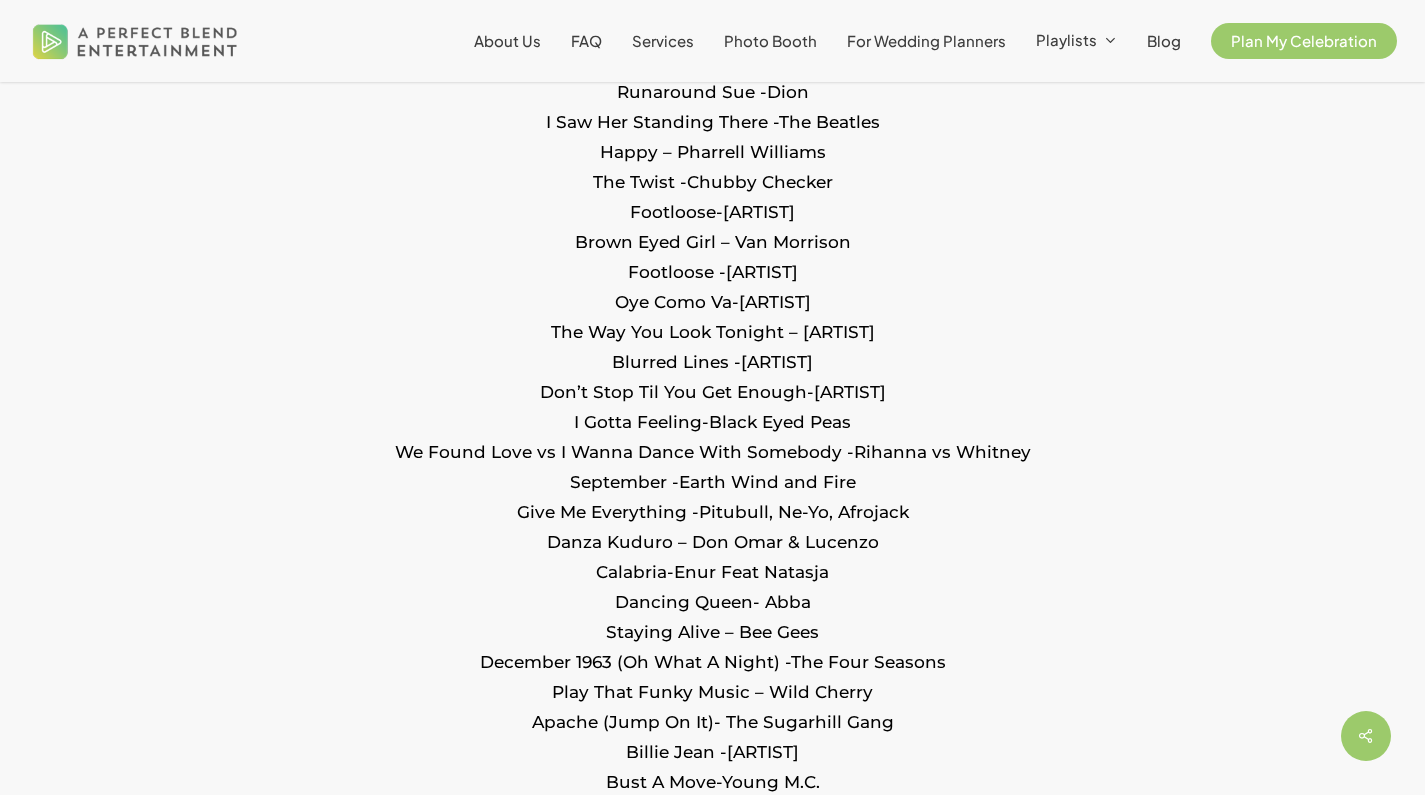 scroll, scrollTop: 2702, scrollLeft: 0, axis: vertical 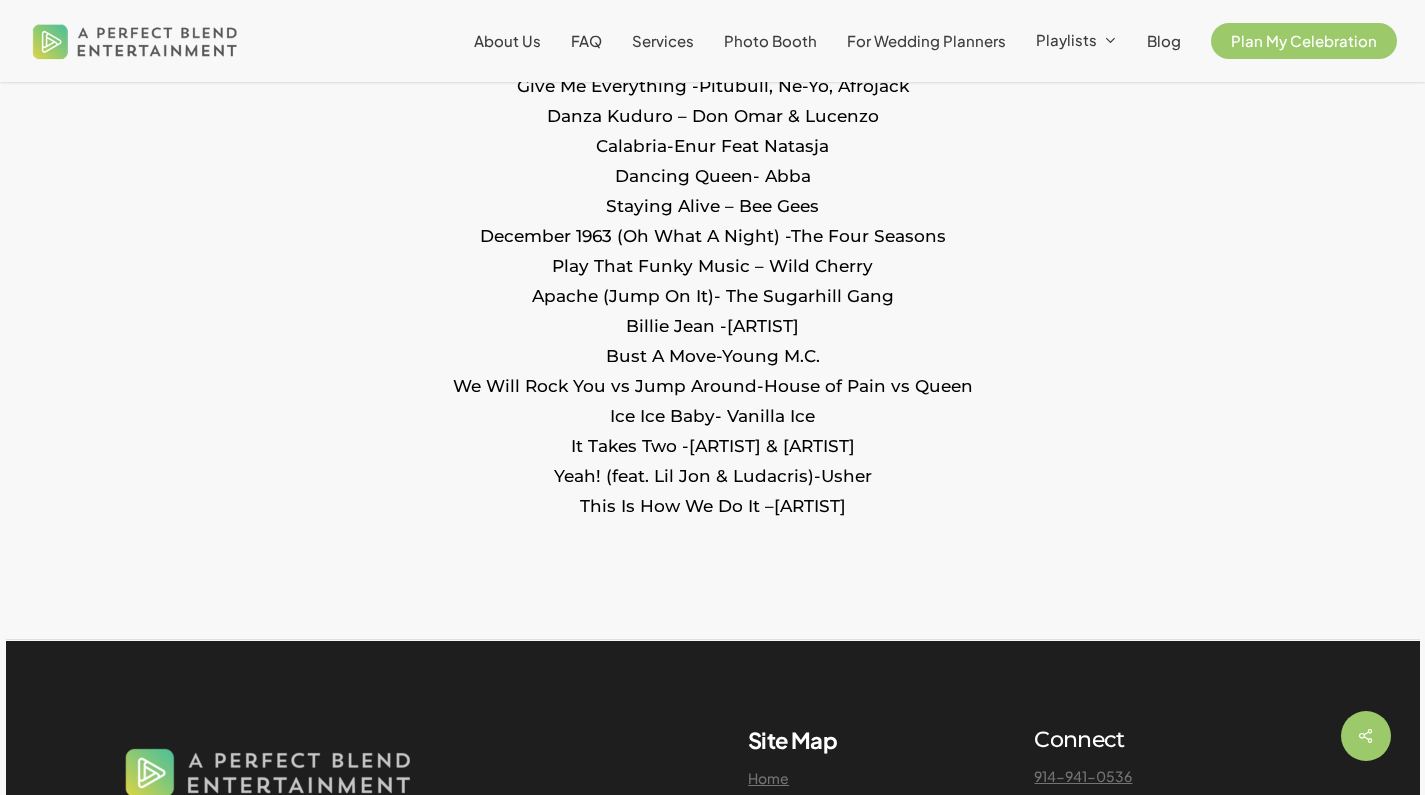 click on "Unchained Melody -The Righteous Brothers
Runaround Sue -Dion
I Saw Her Standing There -The Beatles
Happy – Pharrell Williams
The Twist -Chubby Checker
Footloose-Kenny Loggins
Brown Eyed Girl – Van Morrison
Footloose -Kenny Loggins
Oye Como Va-Carlos Santana
The Way You Look Tonight – Frank Sinatra
Blurred Lines -Robin Thicke
Don’t Stop Til You Get Enough- Michael Jackson
I Gotta Feeling-Black Eyed Peas
We Found Love vs I Wanna Dance With Somebody -Rihanna vs Whitney
September -Earth Wind and Fire
Give Me Everything -Pitubull, Ne-Yo, Afrojack
Danza Kuduro – Don Omar & Lucenzo
Calabria-Enur Feat Natasja
Dancing Queen- Abba
Staying Alive – Bee Gees
December 1963 (Oh What A Night) -The Four Seasons
Play That Funky Music – Wild Cherry
Apache (Jump On It)- The Sugarhill Gang
Billie Jean -Michael Jackson
Bust A Move-Young M.C.
We Will Rock You vs Jump Around-House of Pain vs Queen
Ice Ice Baby- Vanilla Ice
It Takes Two -DJ EZ Rock & Rob Base" at bounding box center (712, 84) 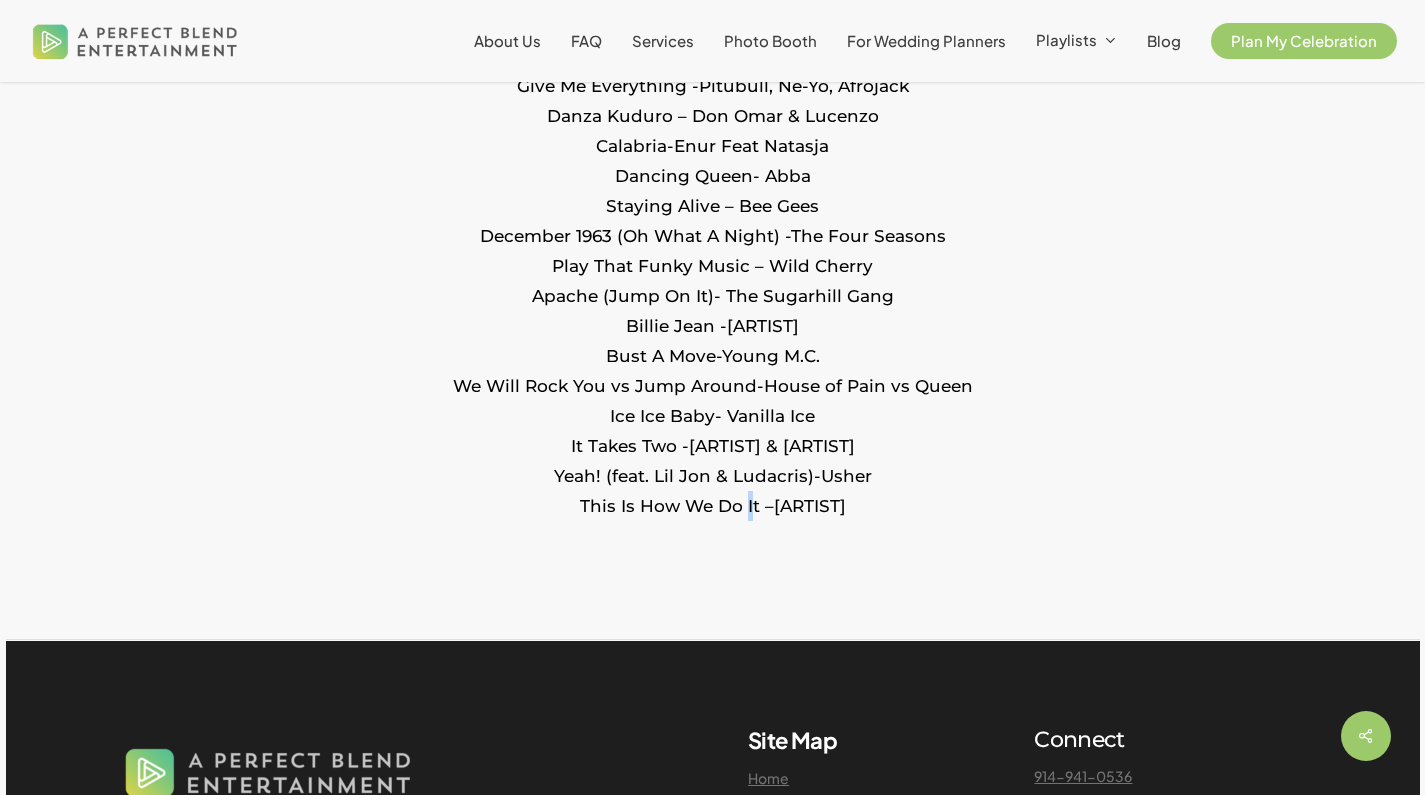 click on "Unchained Melody -The Righteous Brothers
Runaround Sue -Dion
I Saw Her Standing There -The Beatles
Happy – Pharrell Williams
The Twist -Chubby Checker
Footloose-Kenny Loggins
Brown Eyed Girl – Van Morrison
Footloose -Kenny Loggins
Oye Como Va-Carlos Santana
The Way You Look Tonight – Frank Sinatra
Blurred Lines -Robin Thicke
Don’t Stop Til You Get Enough- Michael Jackson
I Gotta Feeling-Black Eyed Peas
We Found Love vs I Wanna Dance With Somebody -Rihanna vs Whitney
September -Earth Wind and Fire
Give Me Everything -Pitubull, Ne-Yo, Afrojack
Danza Kuduro – Don Omar & Lucenzo
Calabria-Enur Feat Natasja
Dancing Queen- Abba
Staying Alive – Bee Gees
December 1963 (Oh What A Night) -The Four Seasons
Play That Funky Music – Wild Cherry
Apache (Jump On It)- The Sugarhill Gang
Billie Jean -Michael Jackson
Bust A Move-Young M.C.
We Will Rock You vs Jump Around-House of Pain vs Queen
Ice Ice Baby- Vanilla Ice
It Takes Two -DJ EZ Rock & Rob Base" at bounding box center [712, 84] 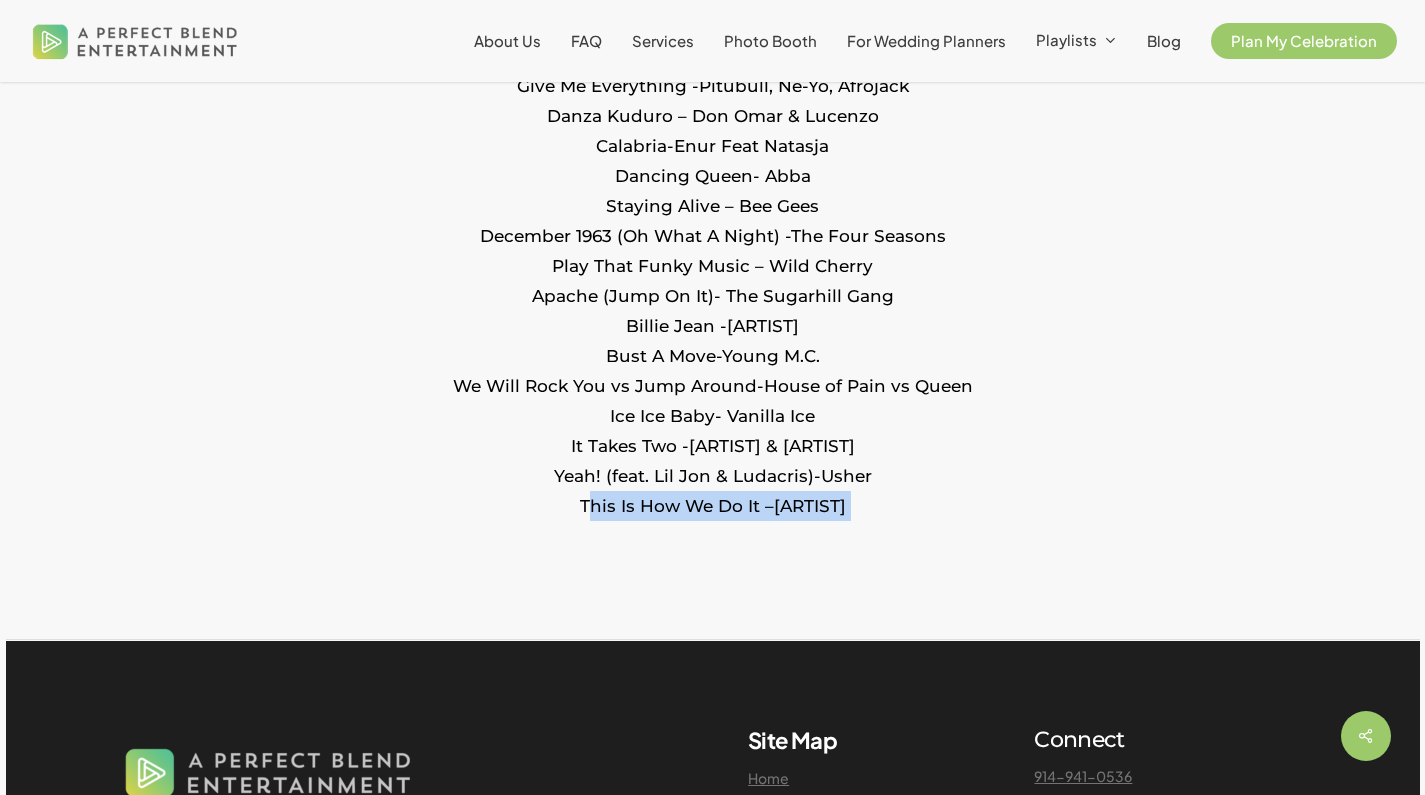 click on "Unchained Melody -The Righteous Brothers
Runaround Sue -Dion
I Saw Her Standing There -The Beatles
Happy – Pharrell Williams
The Twist -Chubby Checker
Footloose-Kenny Loggins
Brown Eyed Girl – Van Morrison
Footloose -Kenny Loggins
Oye Como Va-Carlos Santana
The Way You Look Tonight – Frank Sinatra
Blurred Lines -Robin Thicke
Don’t Stop Til You Get Enough- Michael Jackson
I Gotta Feeling-Black Eyed Peas
We Found Love vs I Wanna Dance With Somebody -Rihanna vs Whitney
September -Earth Wind and Fire
Give Me Everything -Pitubull, Ne-Yo, Afrojack
Danza Kuduro – Don Omar & Lucenzo
Calabria-Enur Feat Natasja
Dancing Queen- Abba
Staying Alive – Bee Gees
December 1963 (Oh What A Night) -The Four Seasons
Play That Funky Music – Wild Cherry
Apache (Jump On It)- The Sugarhill Gang
Billie Jean -Michael Jackson
Bust A Move-Young M.C.
We Will Rock You vs Jump Around-House of Pain vs Queen
Ice Ice Baby- Vanilla Ice
It Takes Two -DJ EZ Rock & Rob Base" at bounding box center (712, 84) 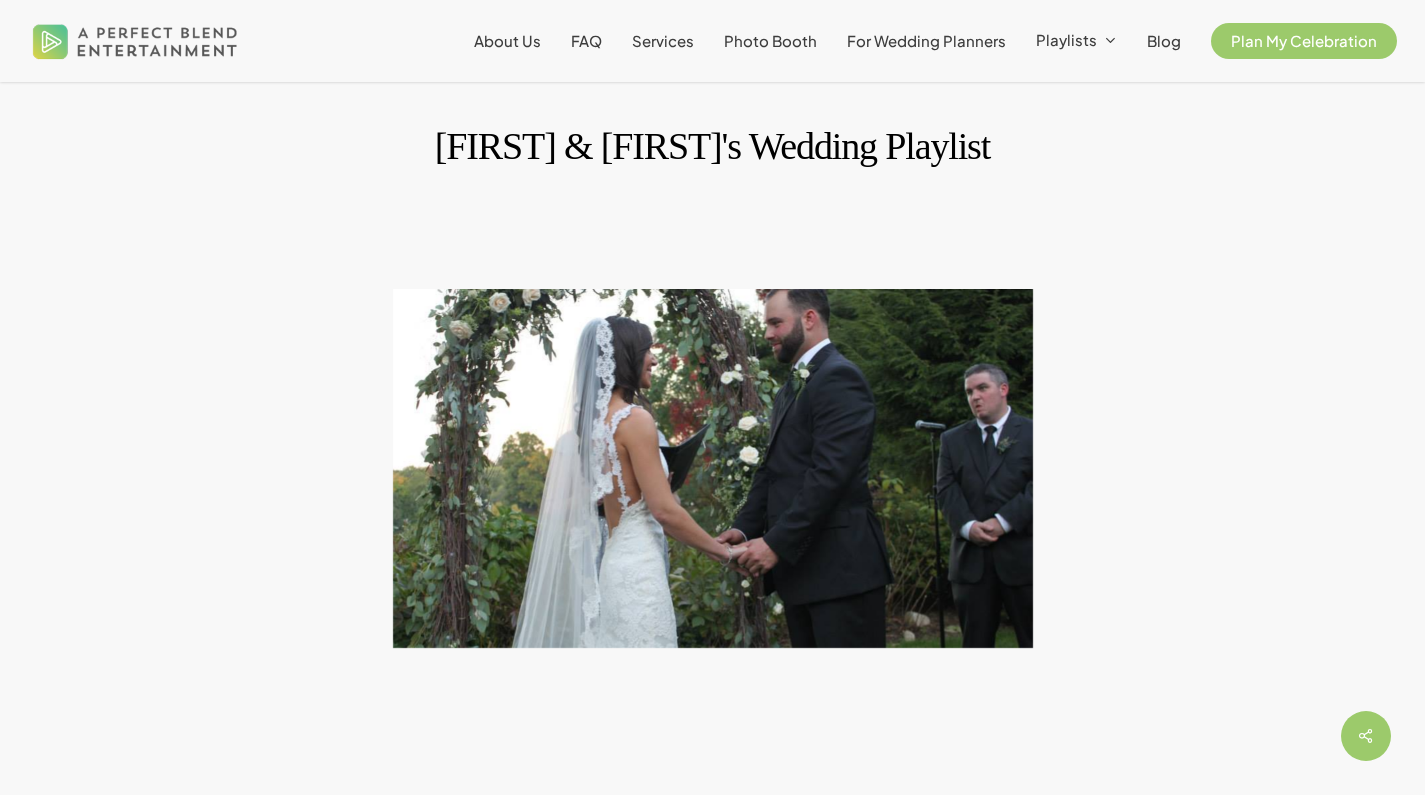 scroll, scrollTop: 0, scrollLeft: 0, axis: both 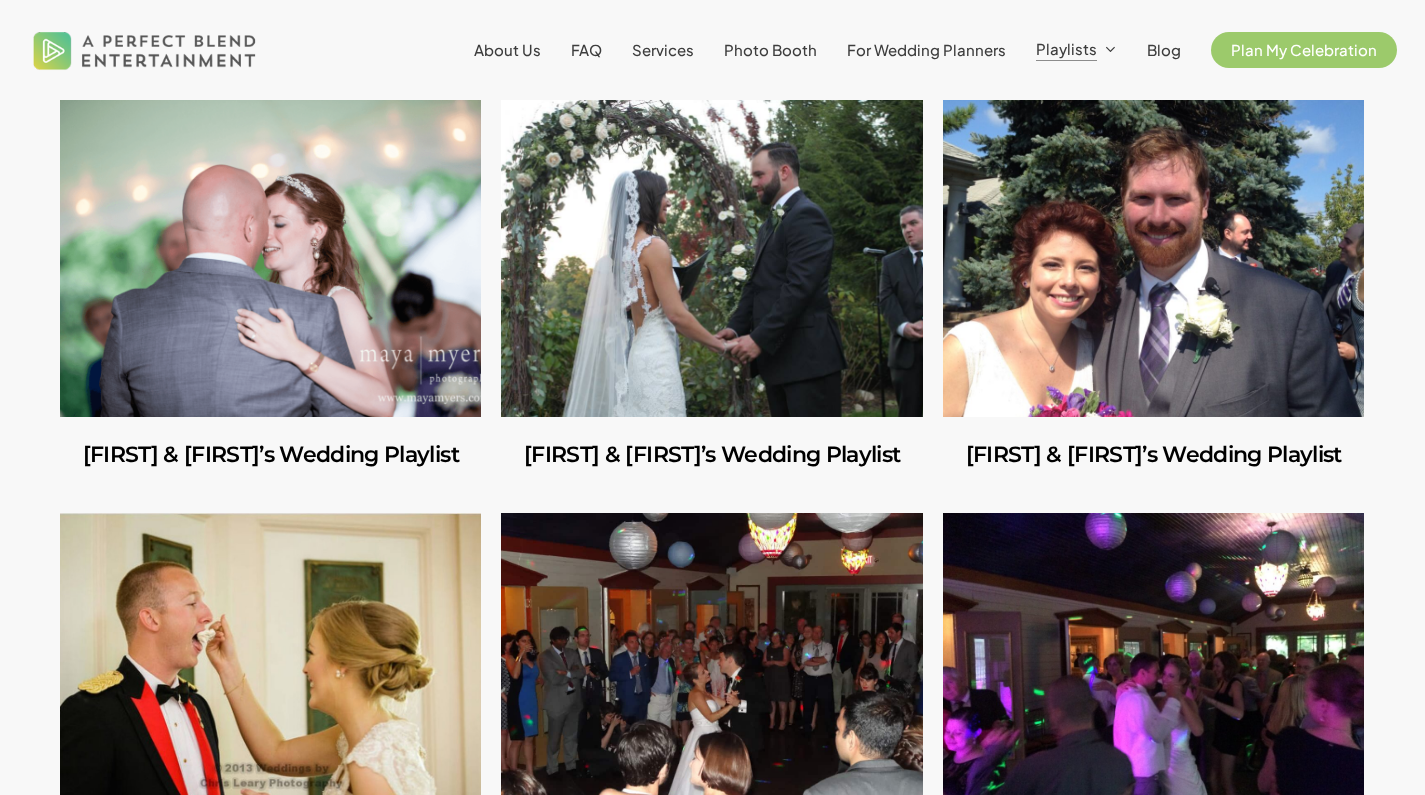 click at bounding box center (1153, 258) 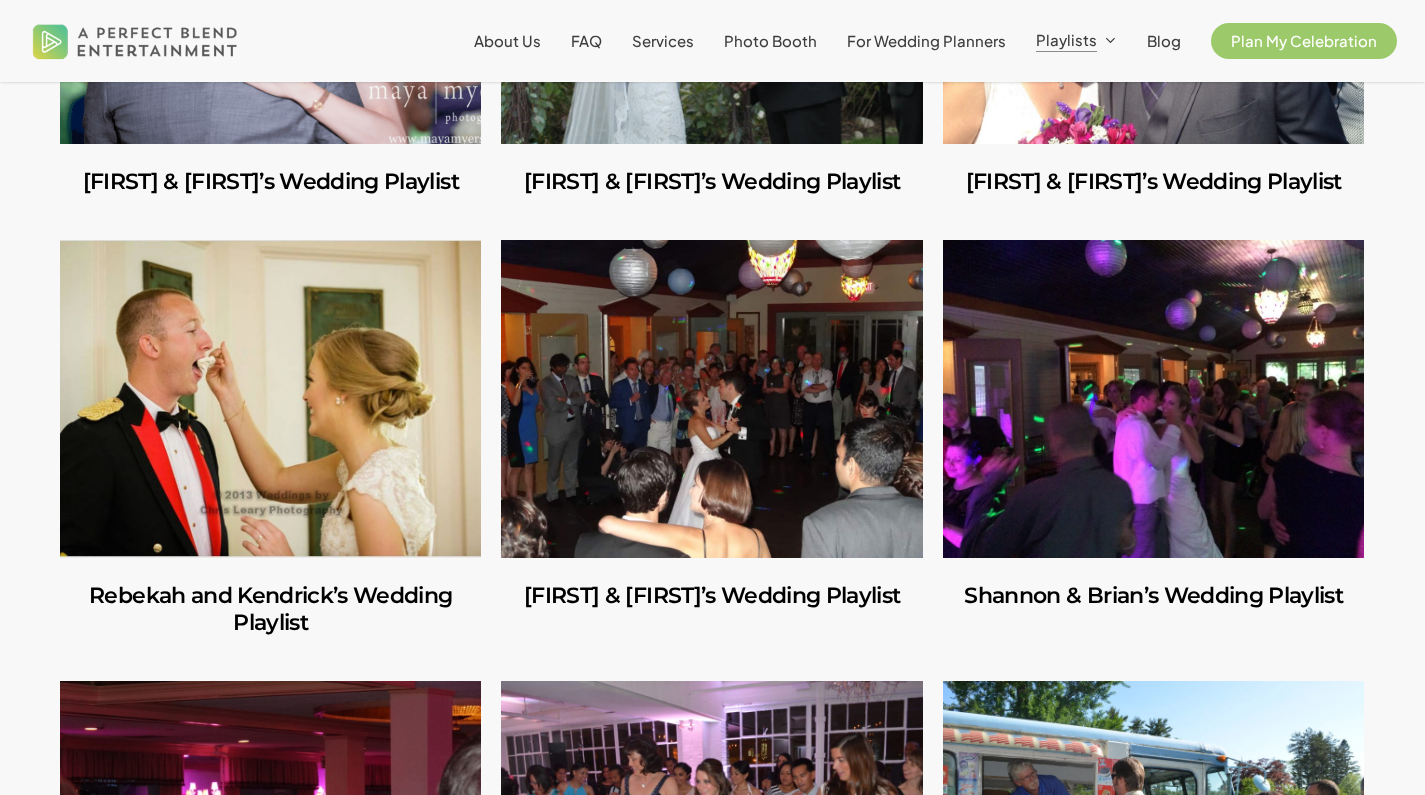 scroll, scrollTop: 4349, scrollLeft: 0, axis: vertical 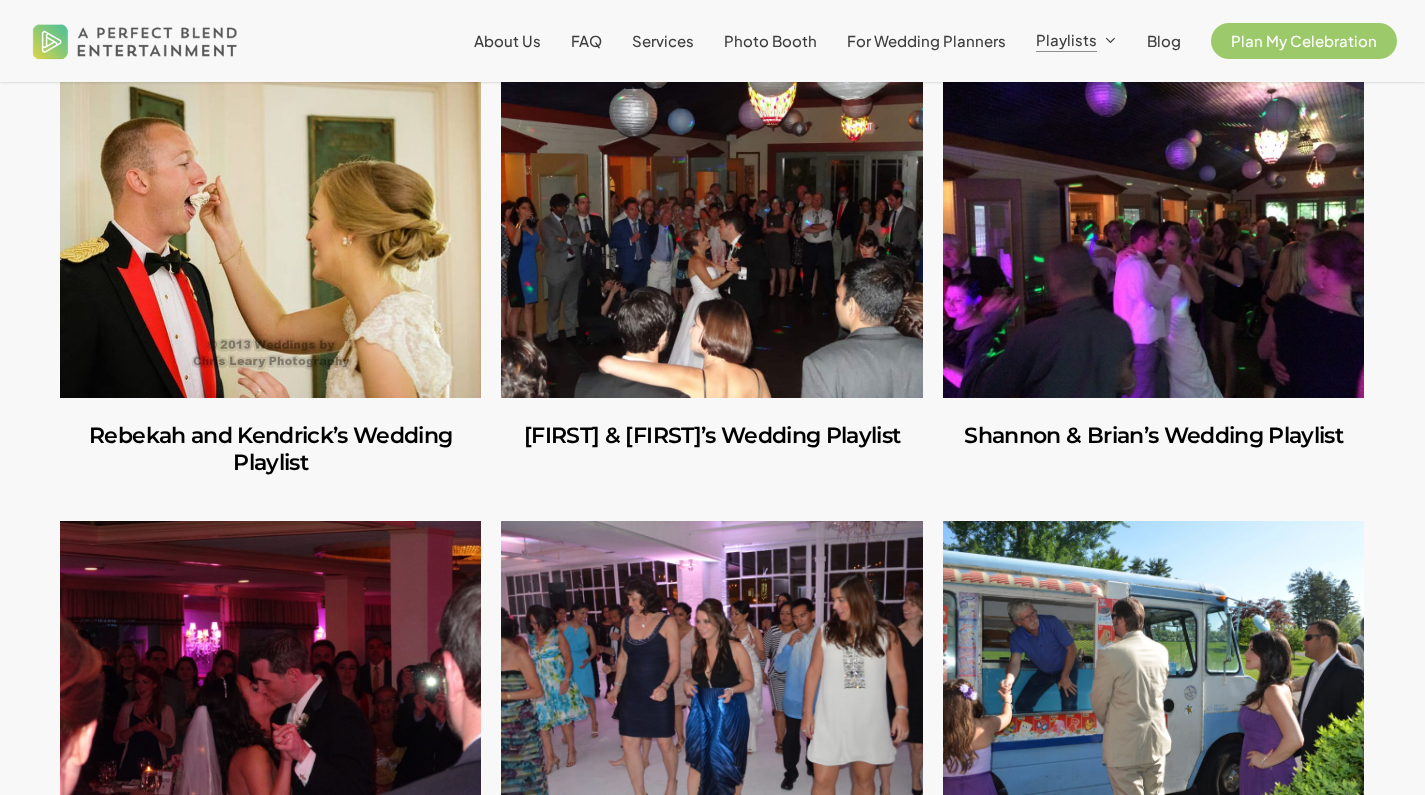click at bounding box center [270, 239] 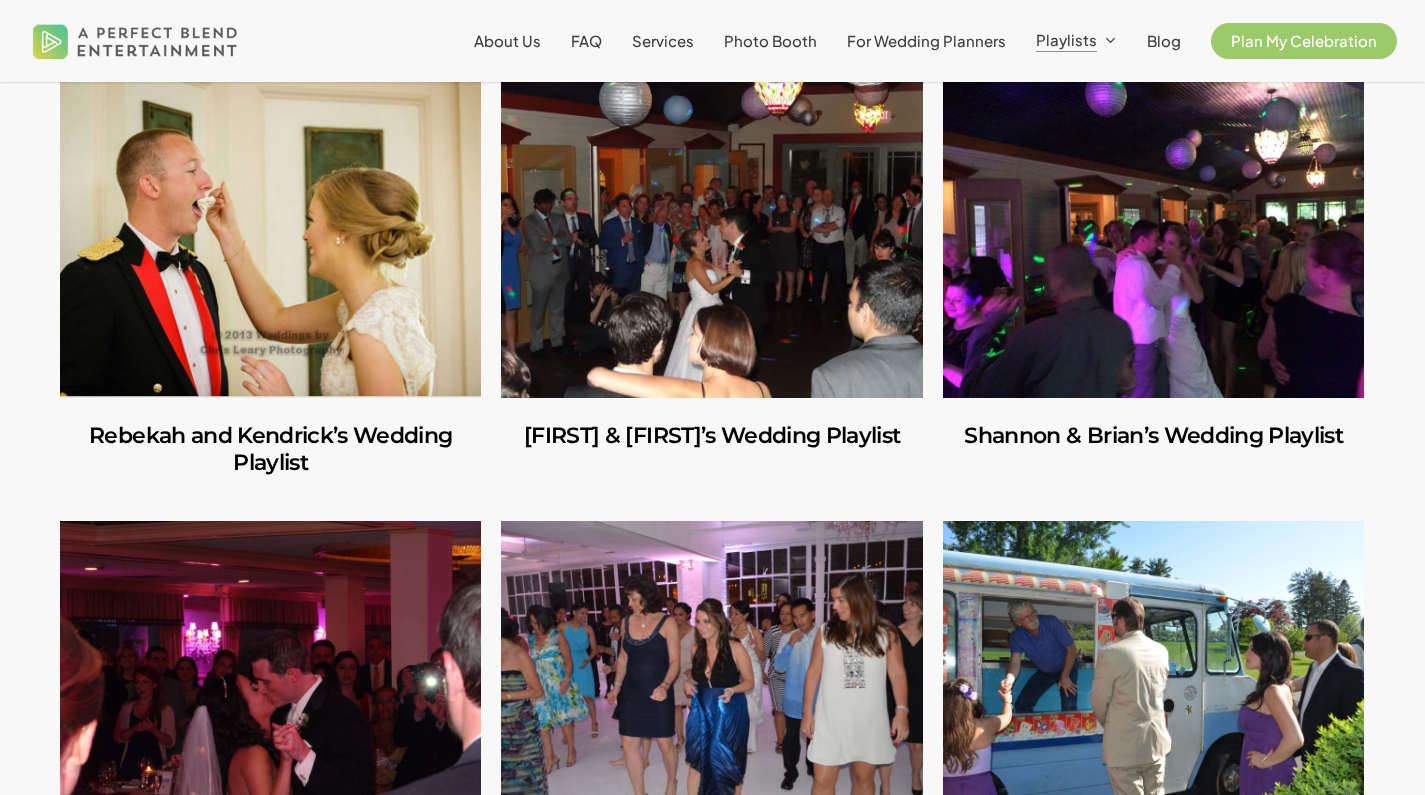 click at bounding box center (711, 239) 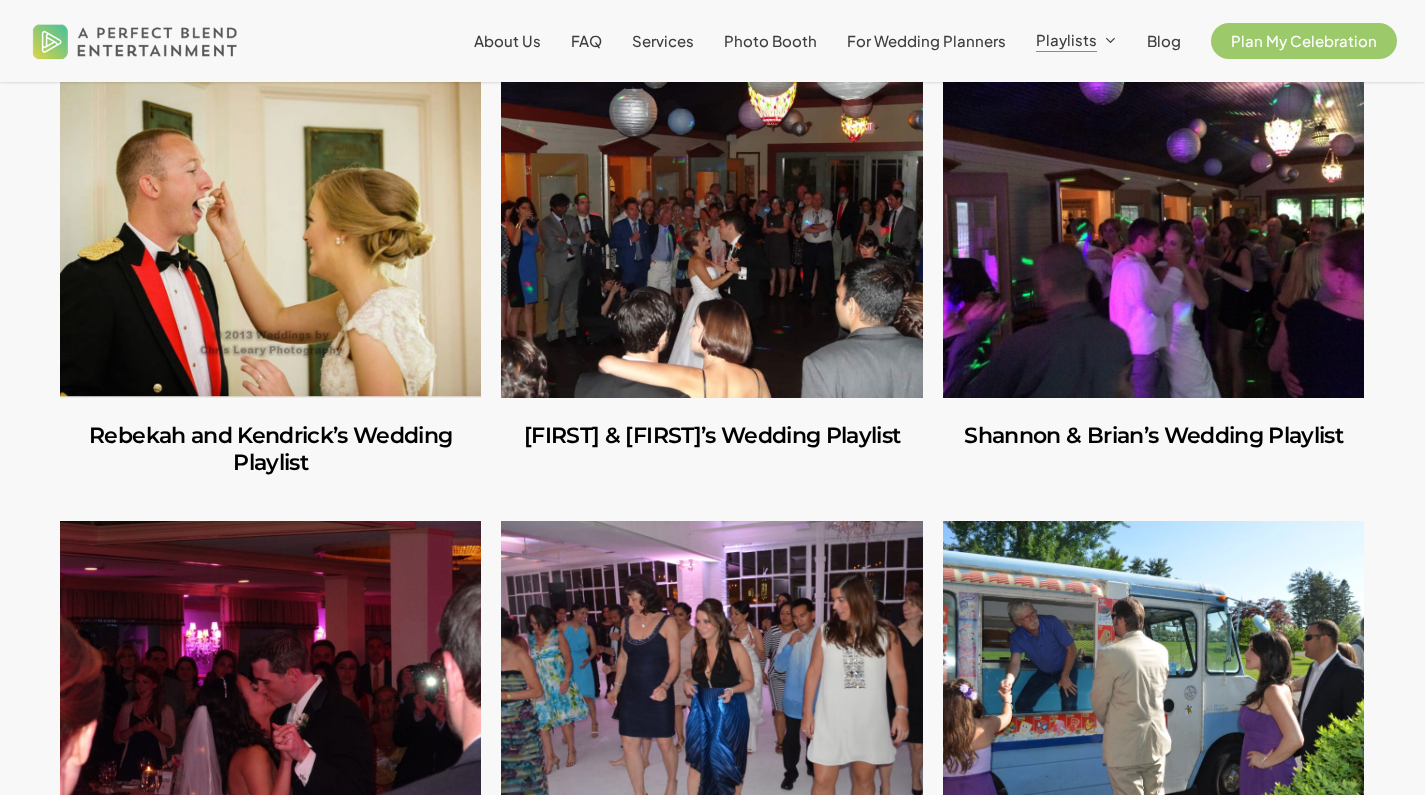 click at bounding box center (1153, 239) 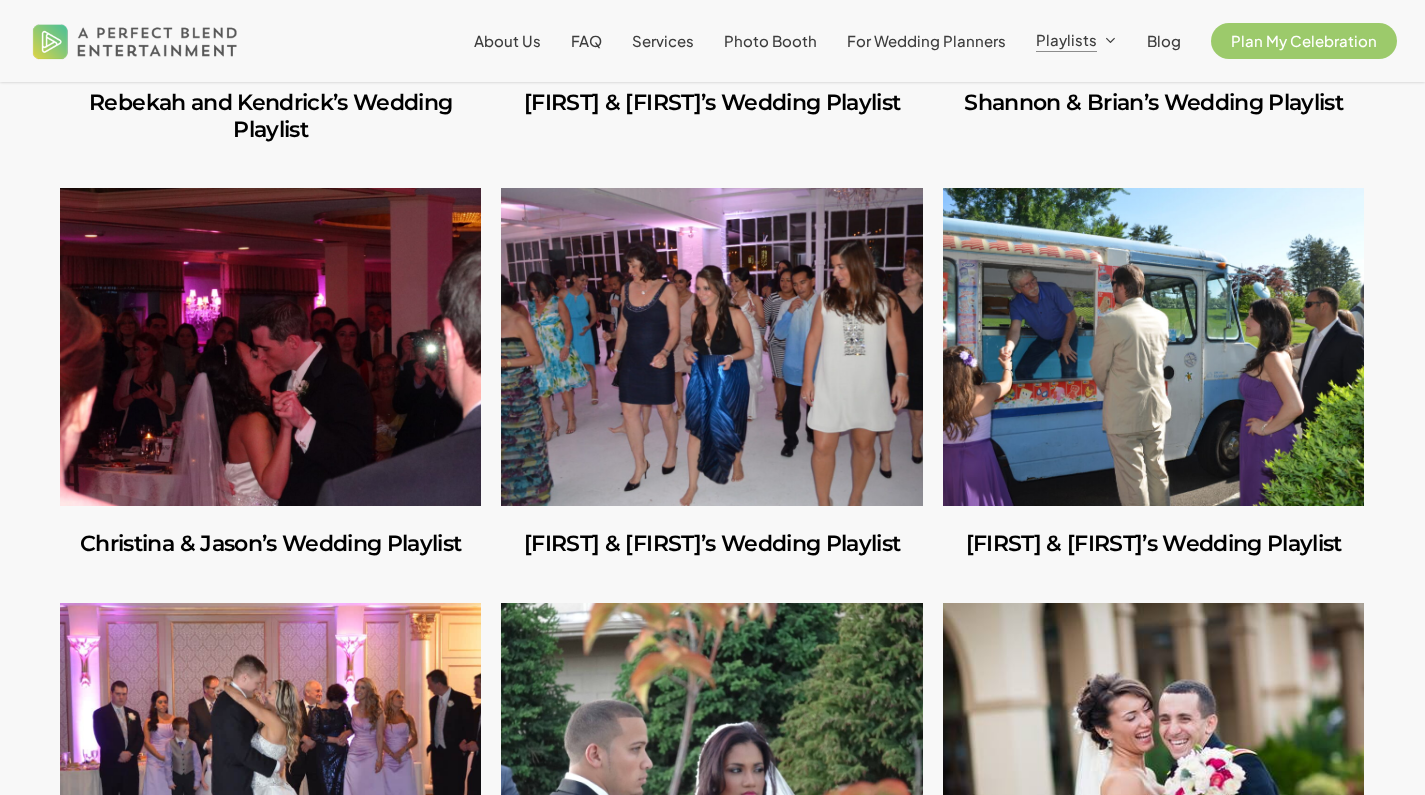 scroll, scrollTop: 4811, scrollLeft: 0, axis: vertical 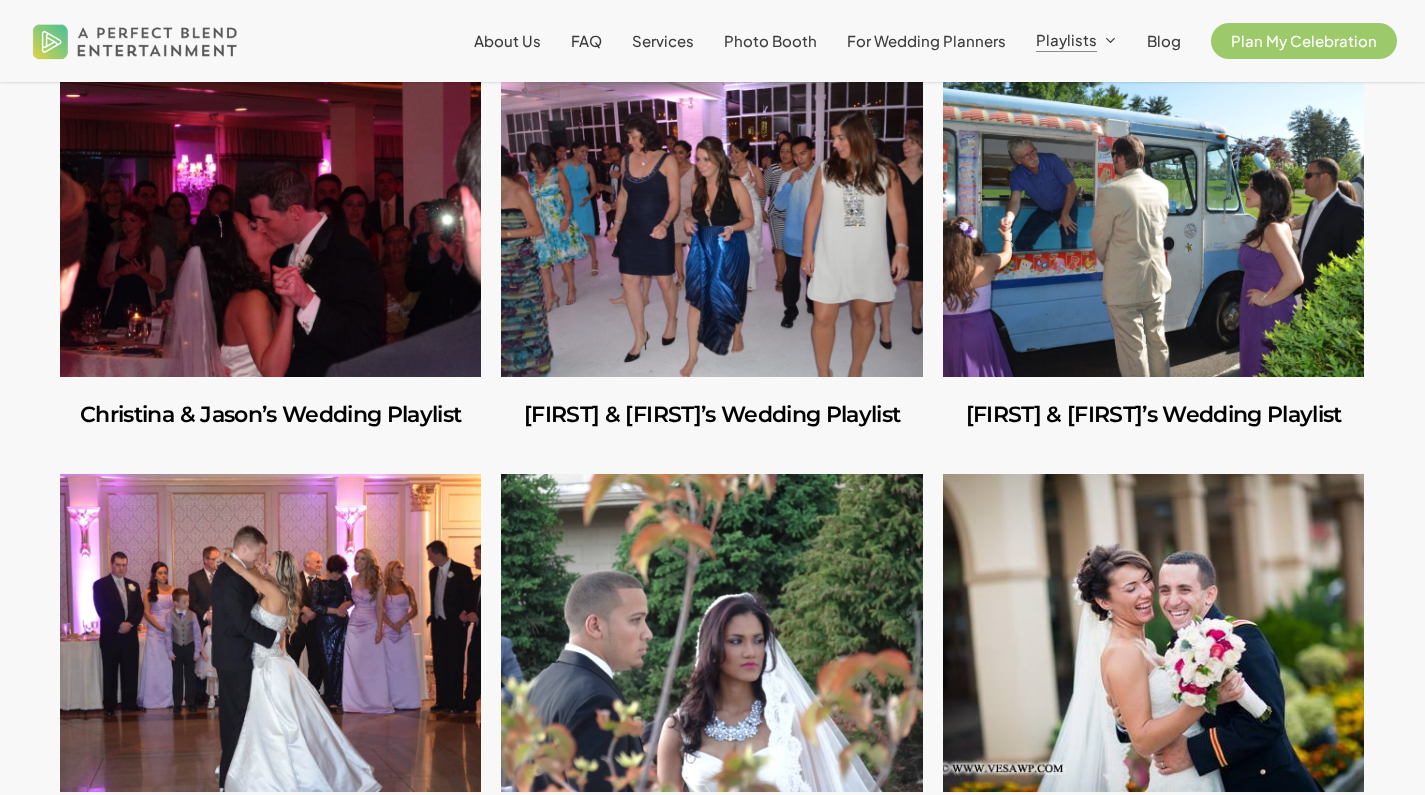 click at bounding box center (270, 218) 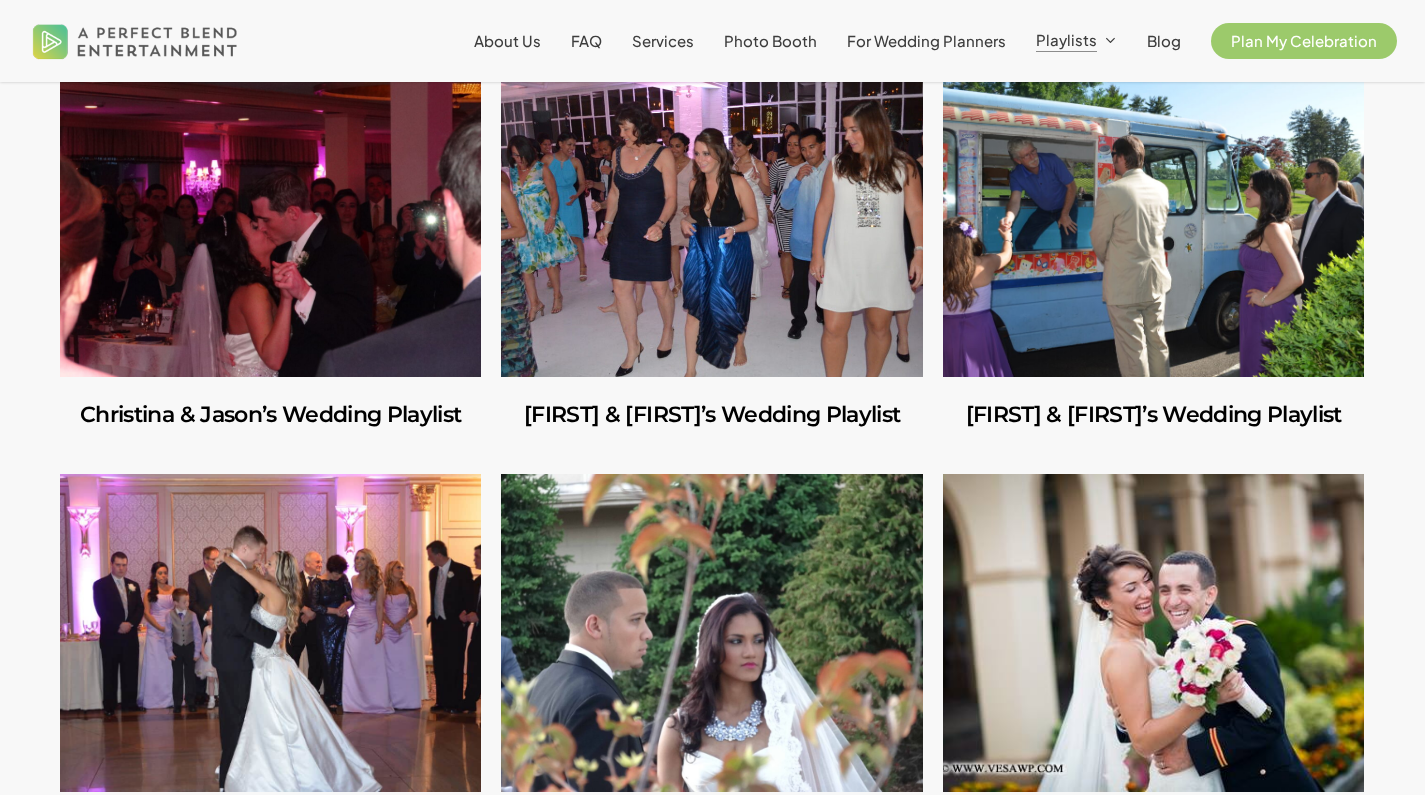 click at bounding box center (711, 218) 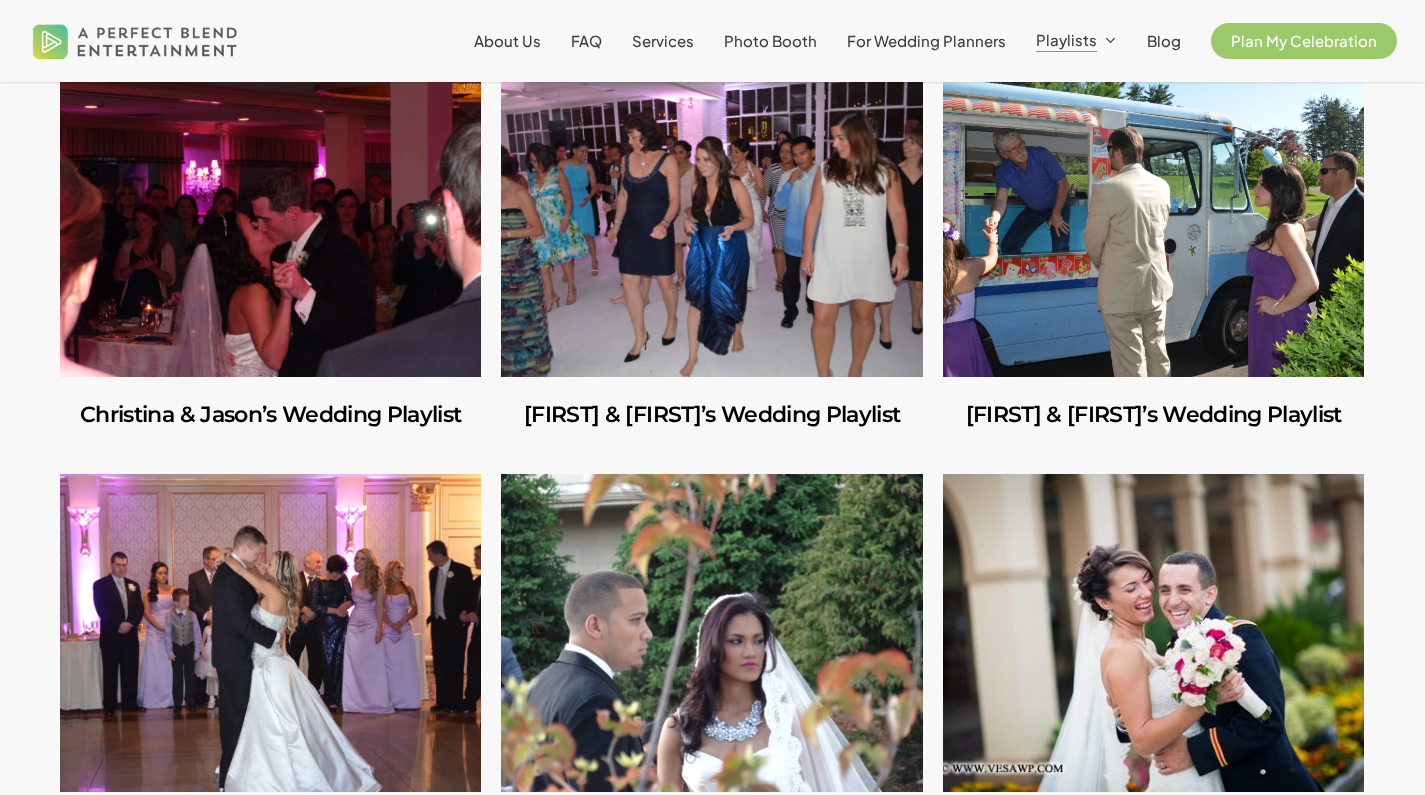 click at bounding box center (1153, 218) 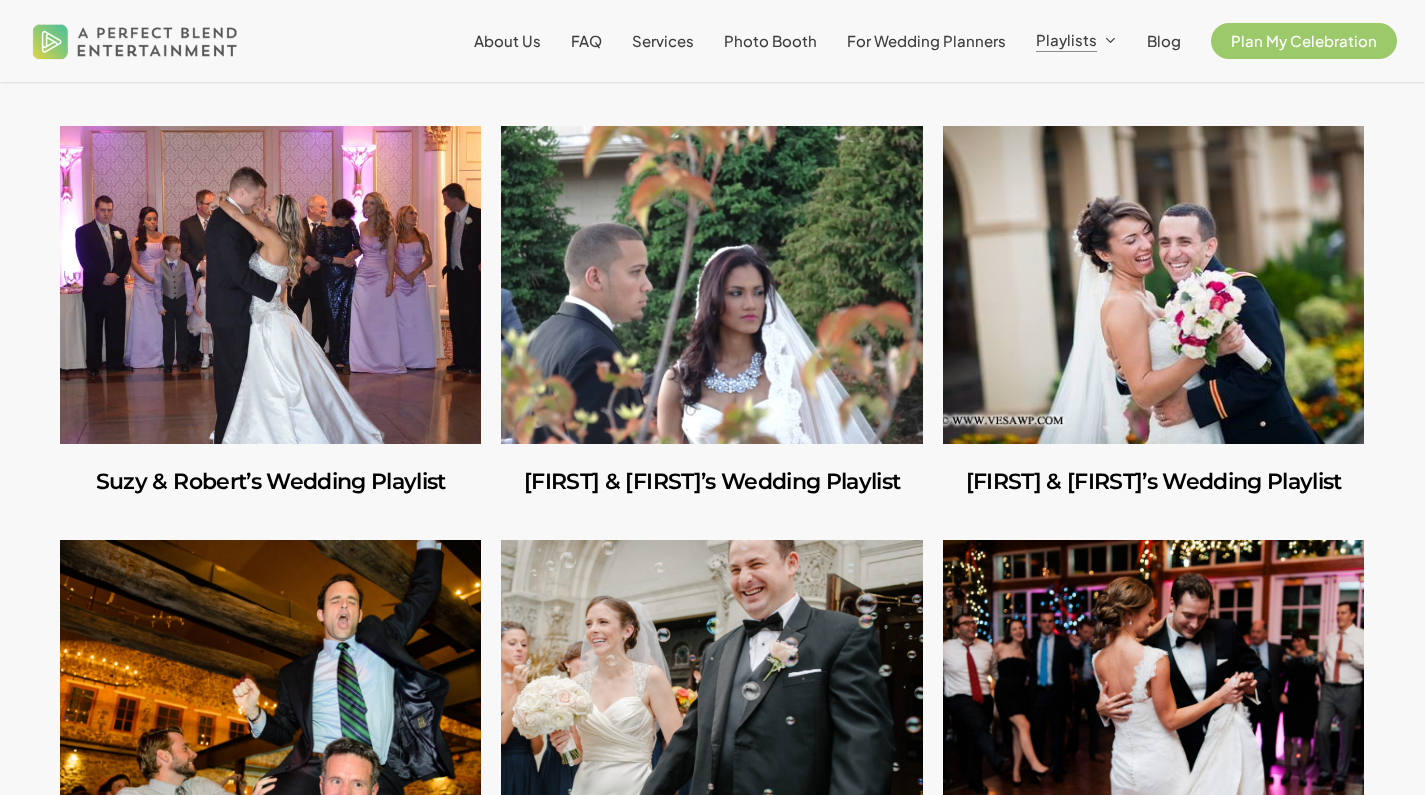 scroll, scrollTop: 5294, scrollLeft: 0, axis: vertical 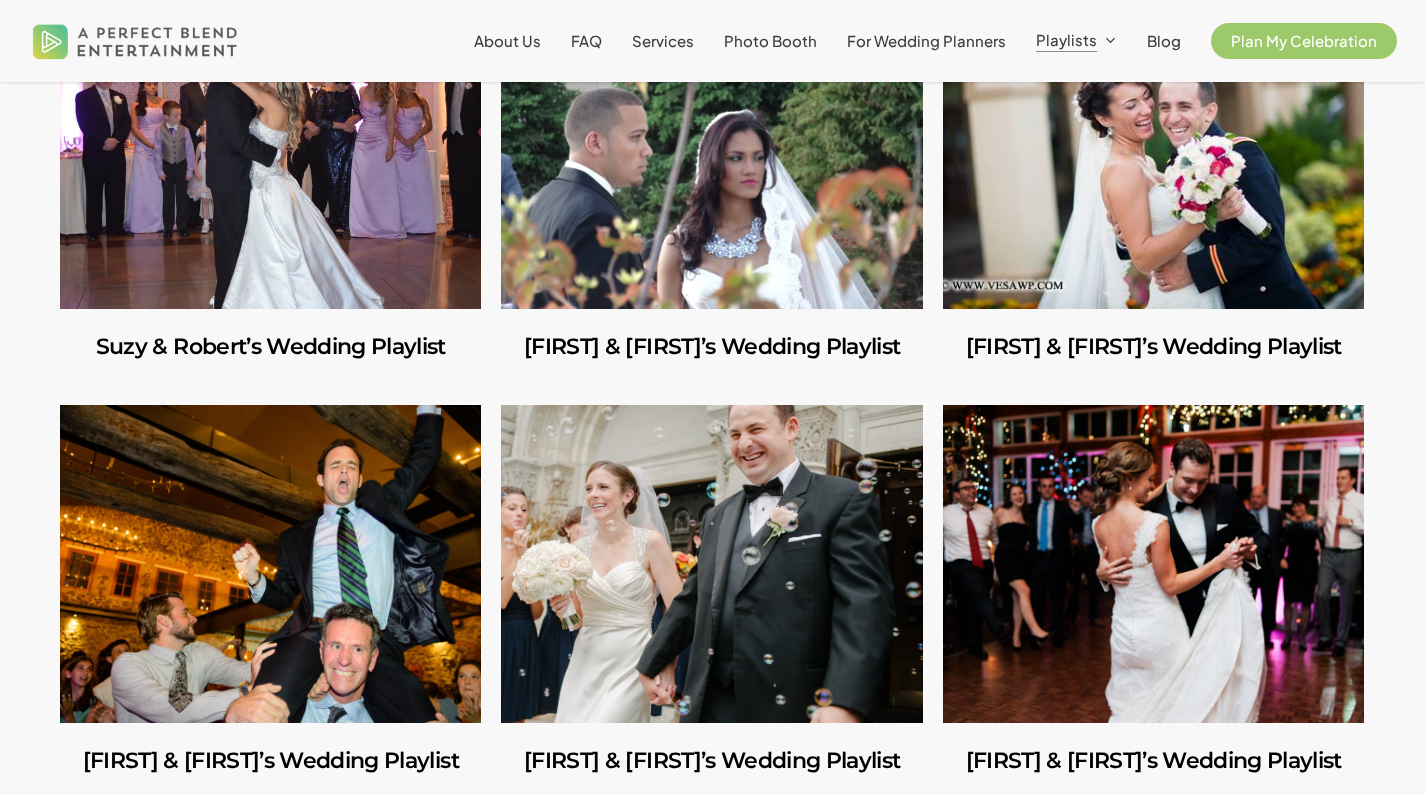click at bounding box center [270, 150] 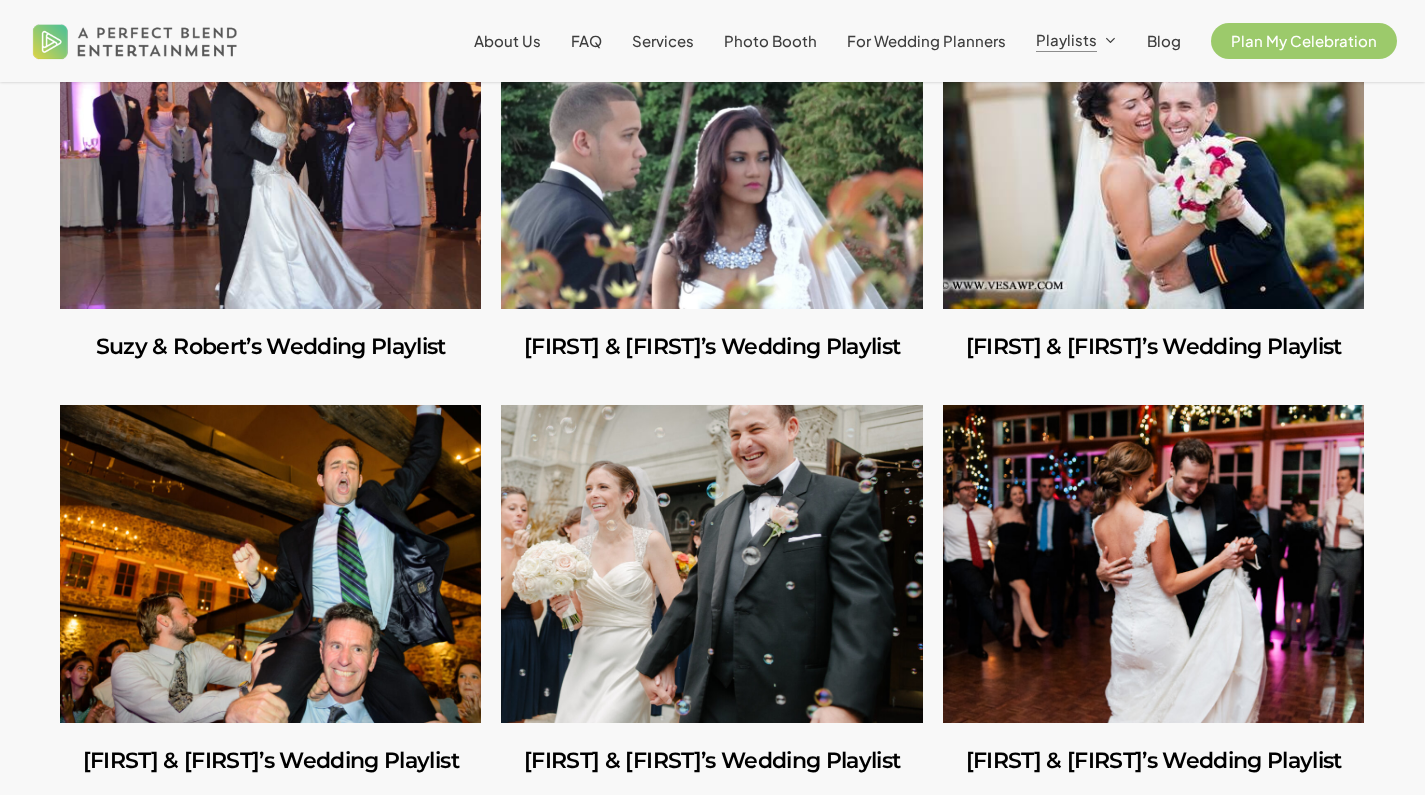 click at bounding box center (711, 150) 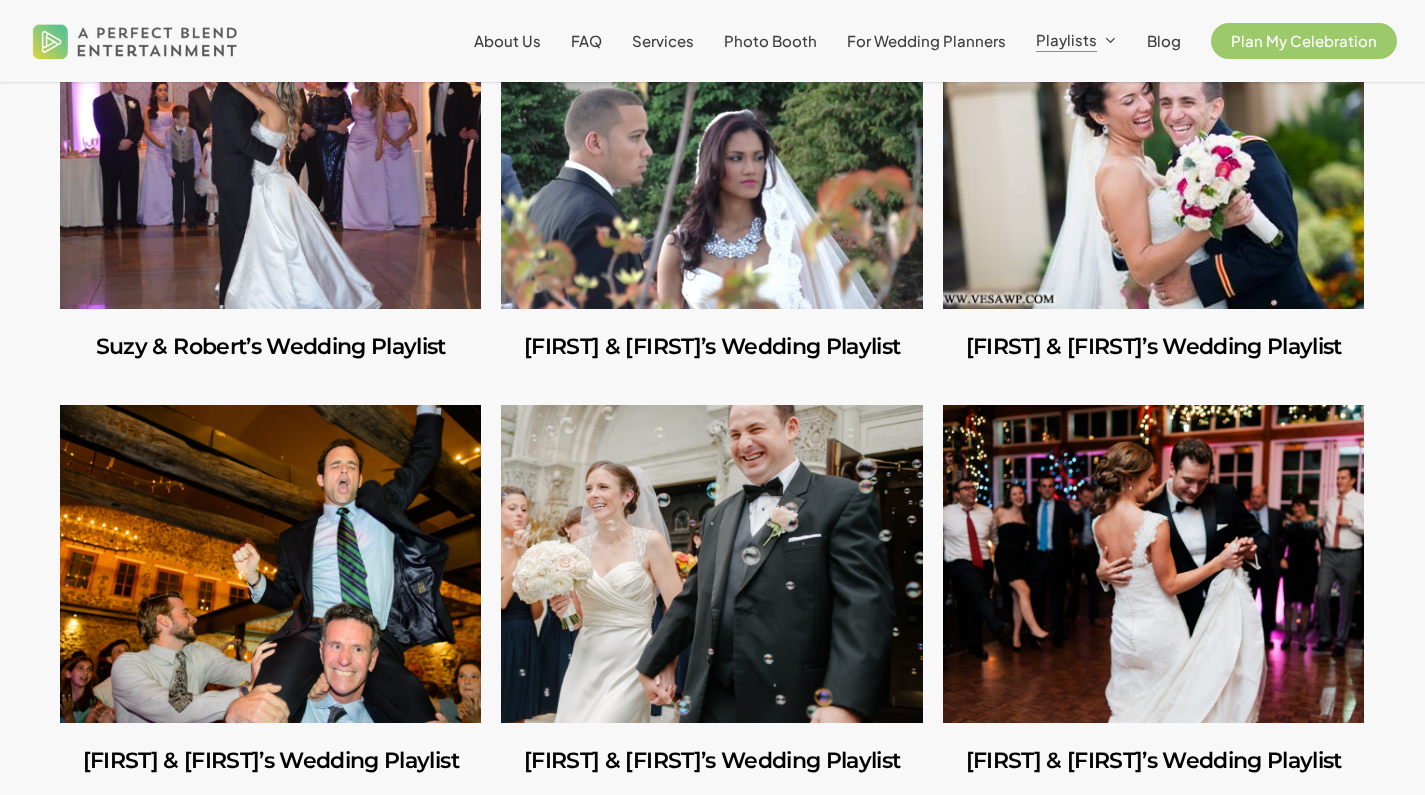 click at bounding box center [1153, 150] 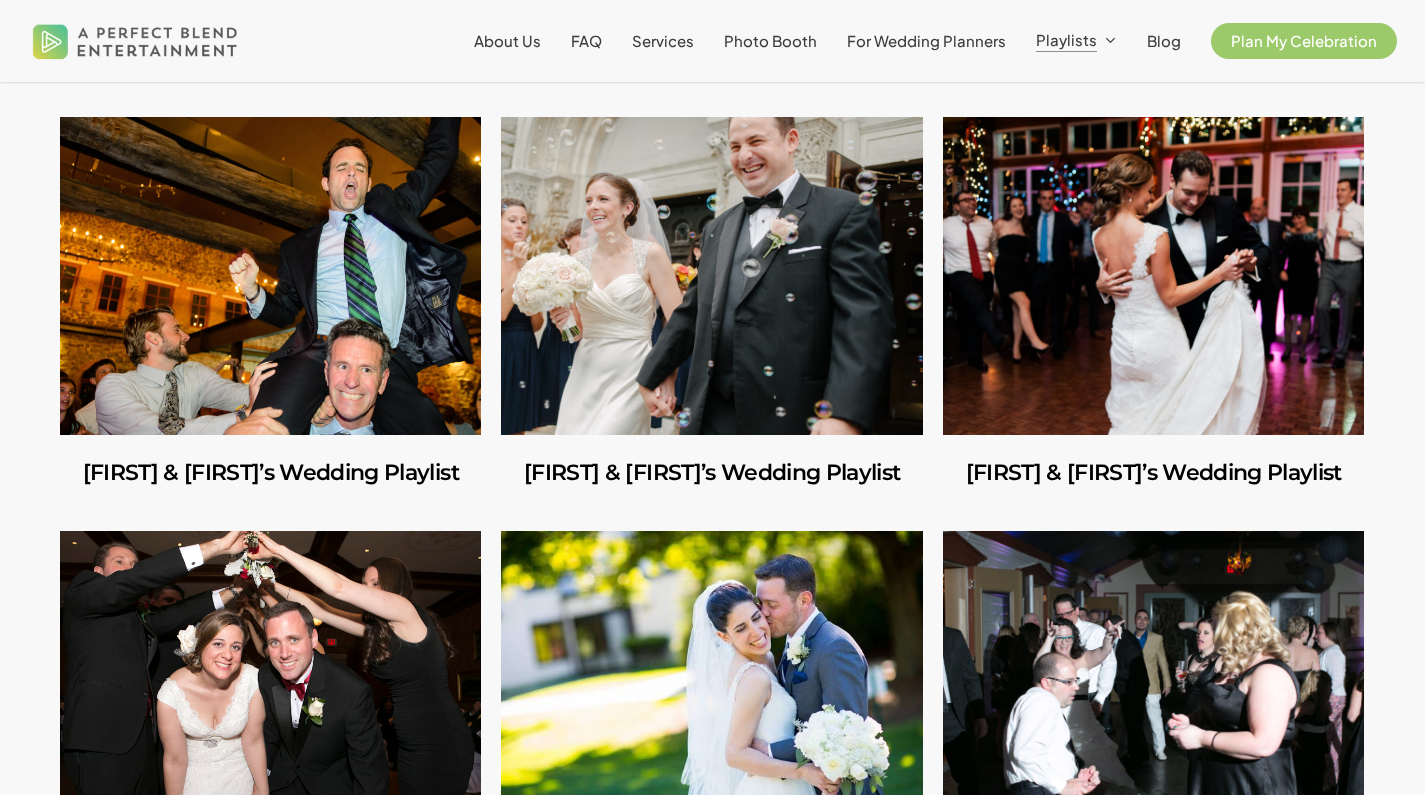 scroll, scrollTop: 5614, scrollLeft: 0, axis: vertical 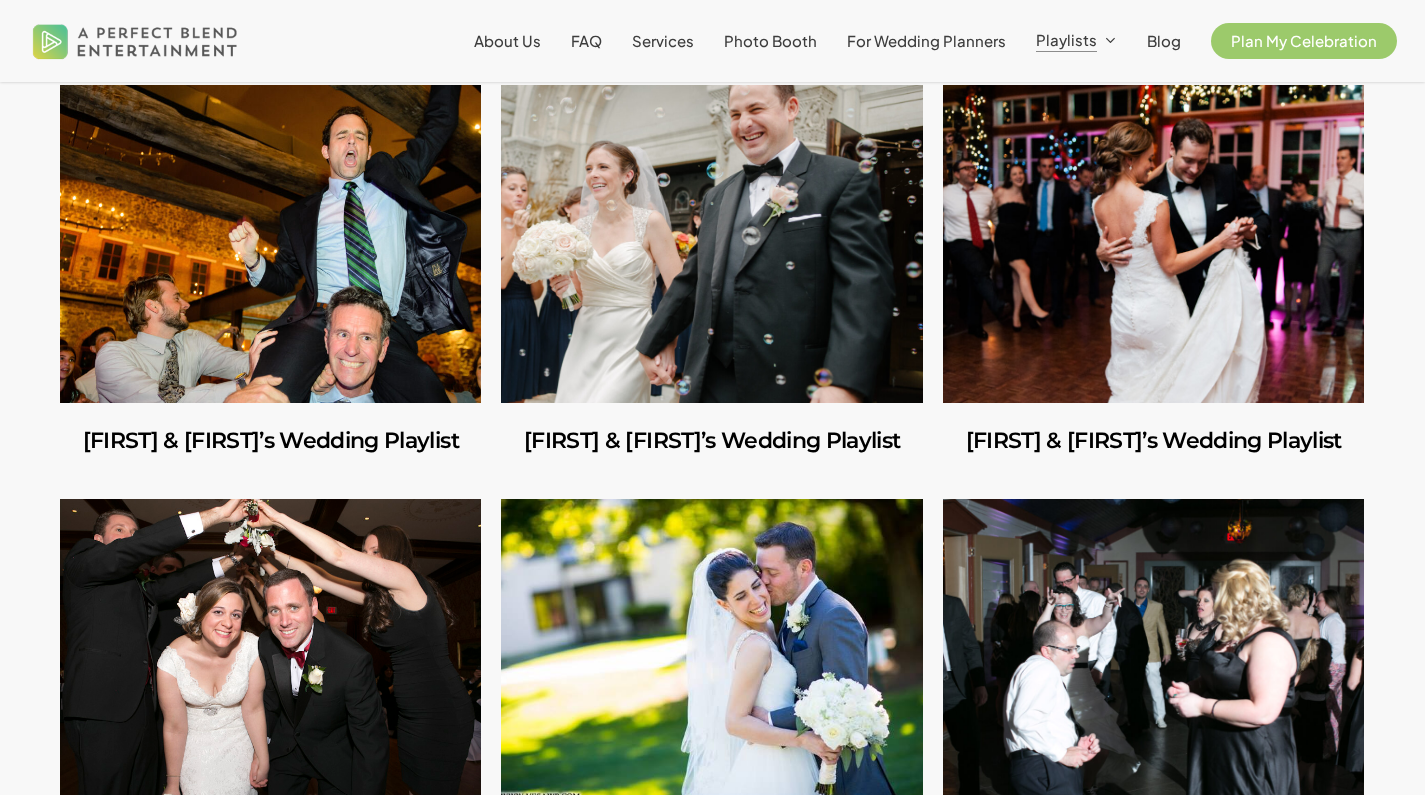 click at bounding box center (270, 244) 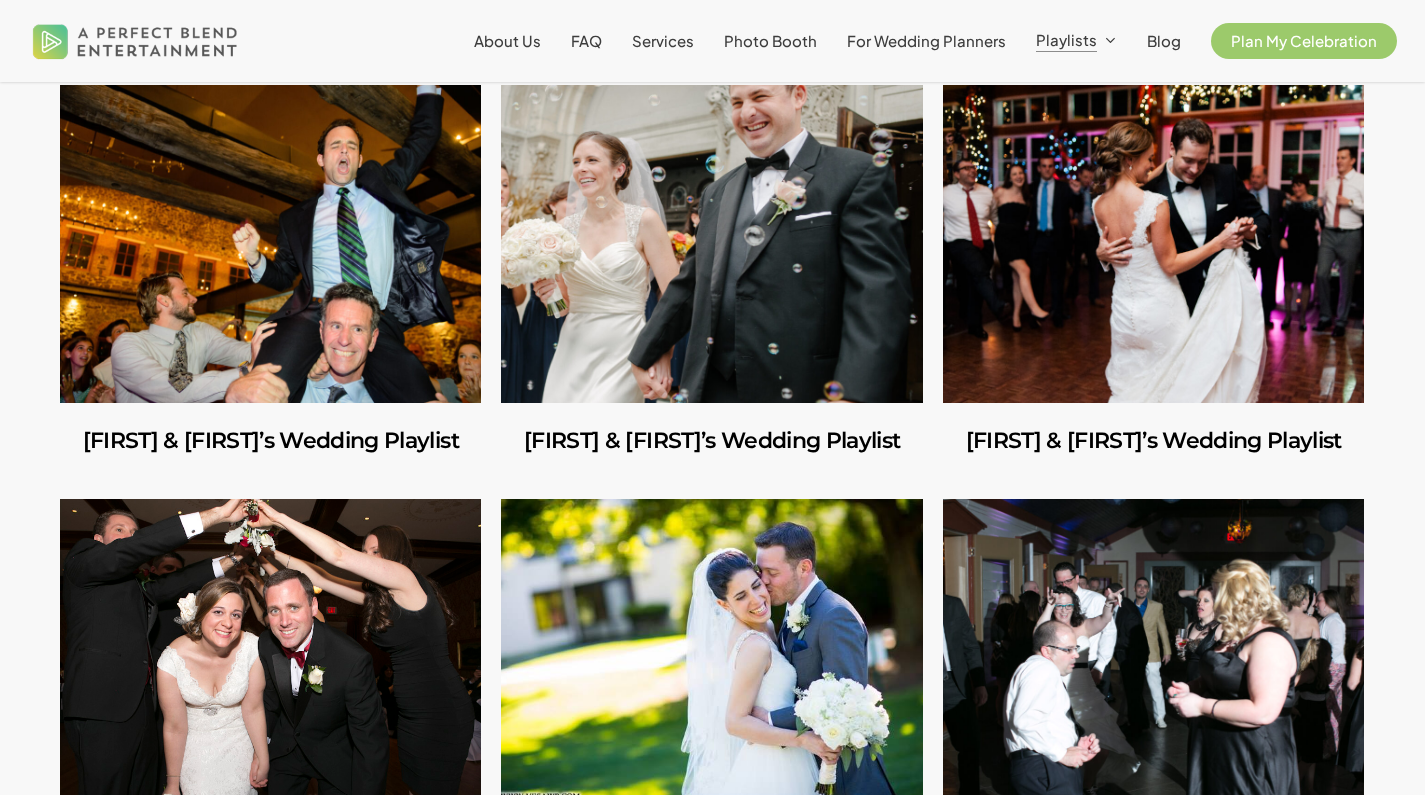 click at bounding box center [711, 244] 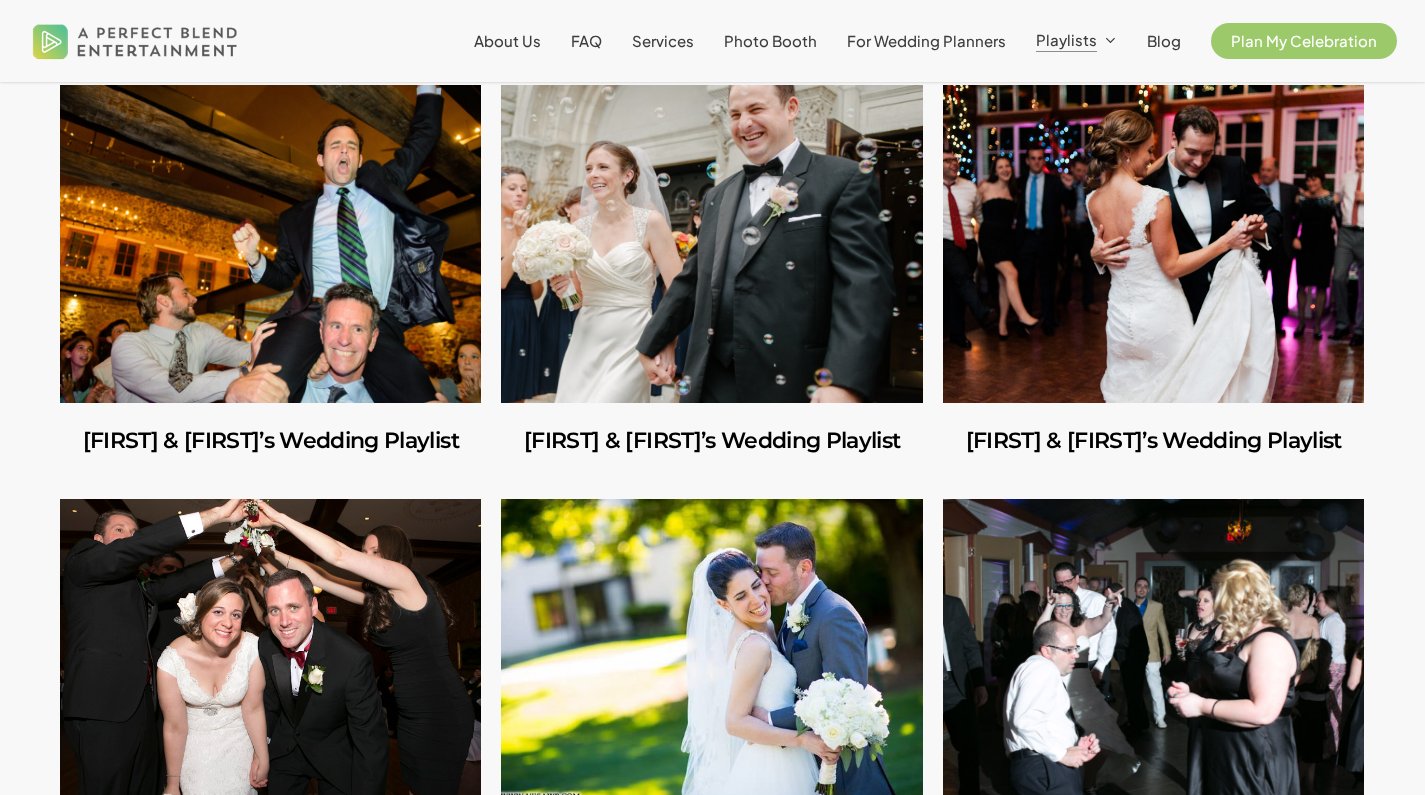 click at bounding box center (1153, 244) 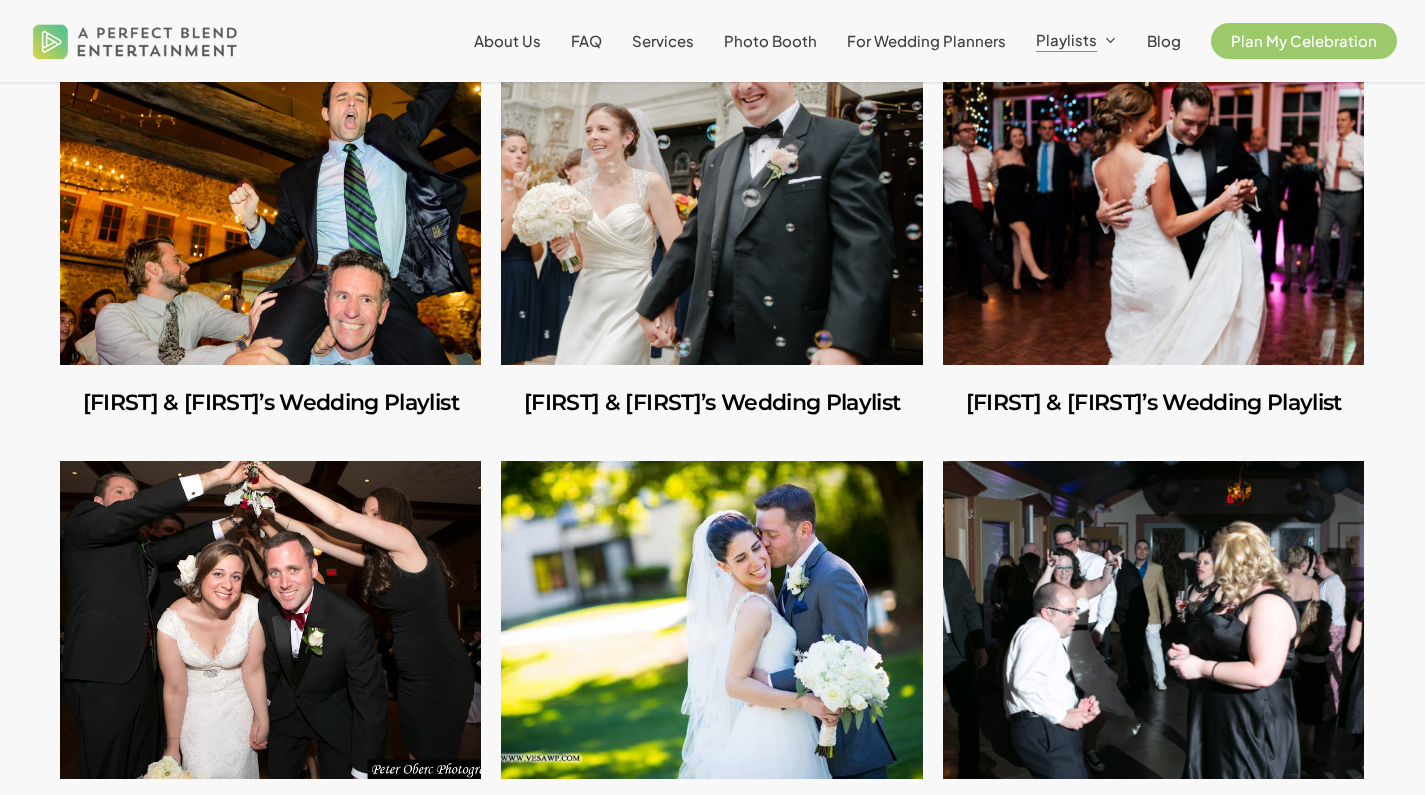 scroll, scrollTop: 6143, scrollLeft: 0, axis: vertical 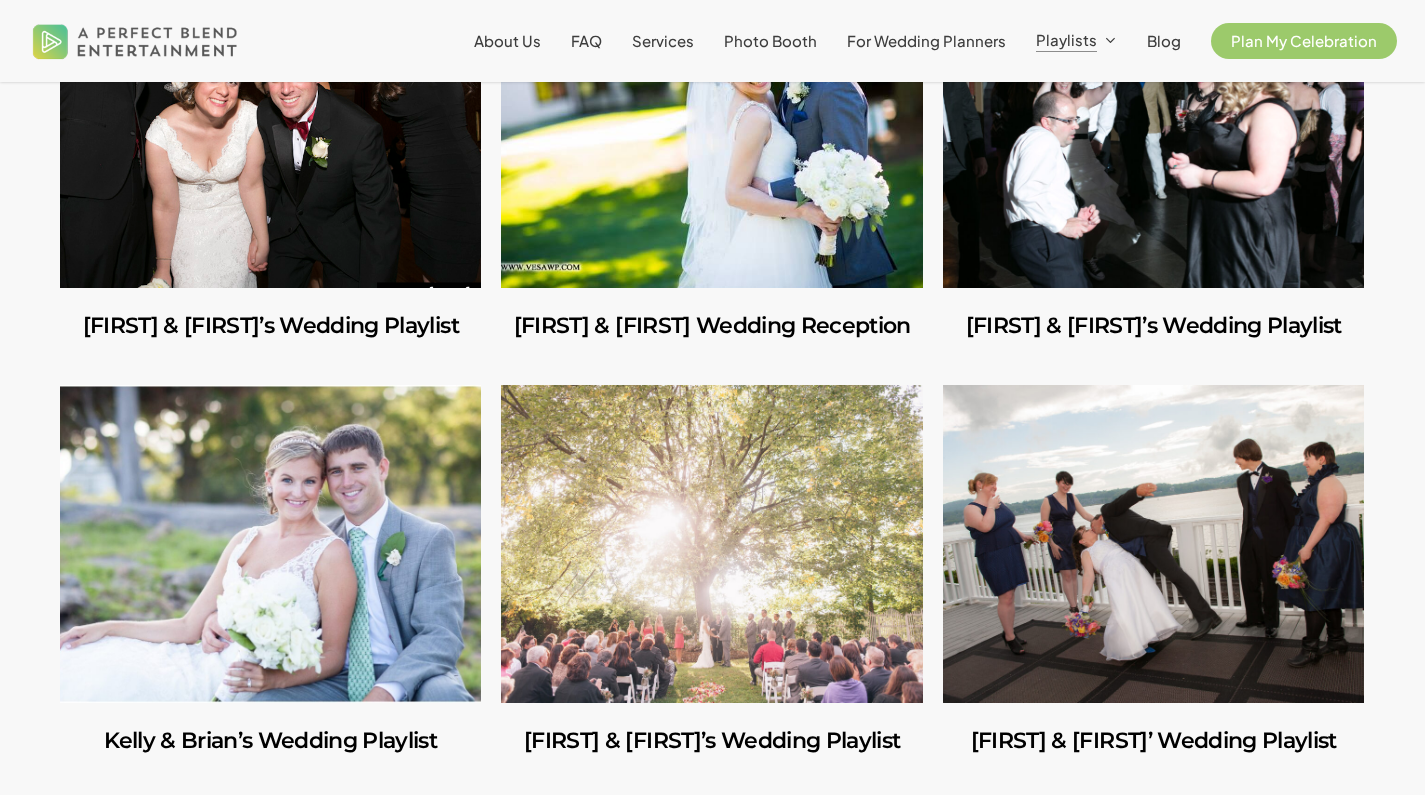 click at bounding box center [270, 129] 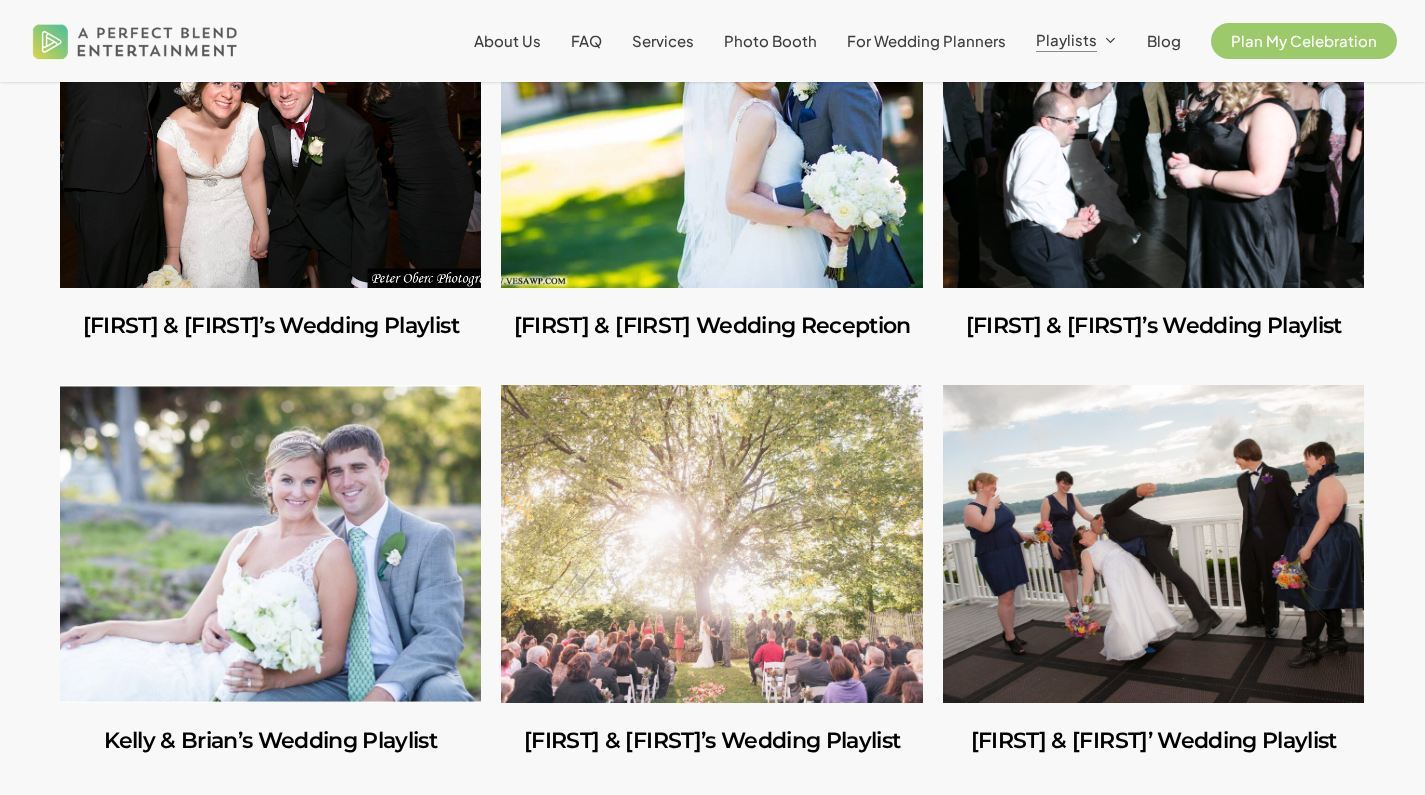 click at bounding box center [711, 129] 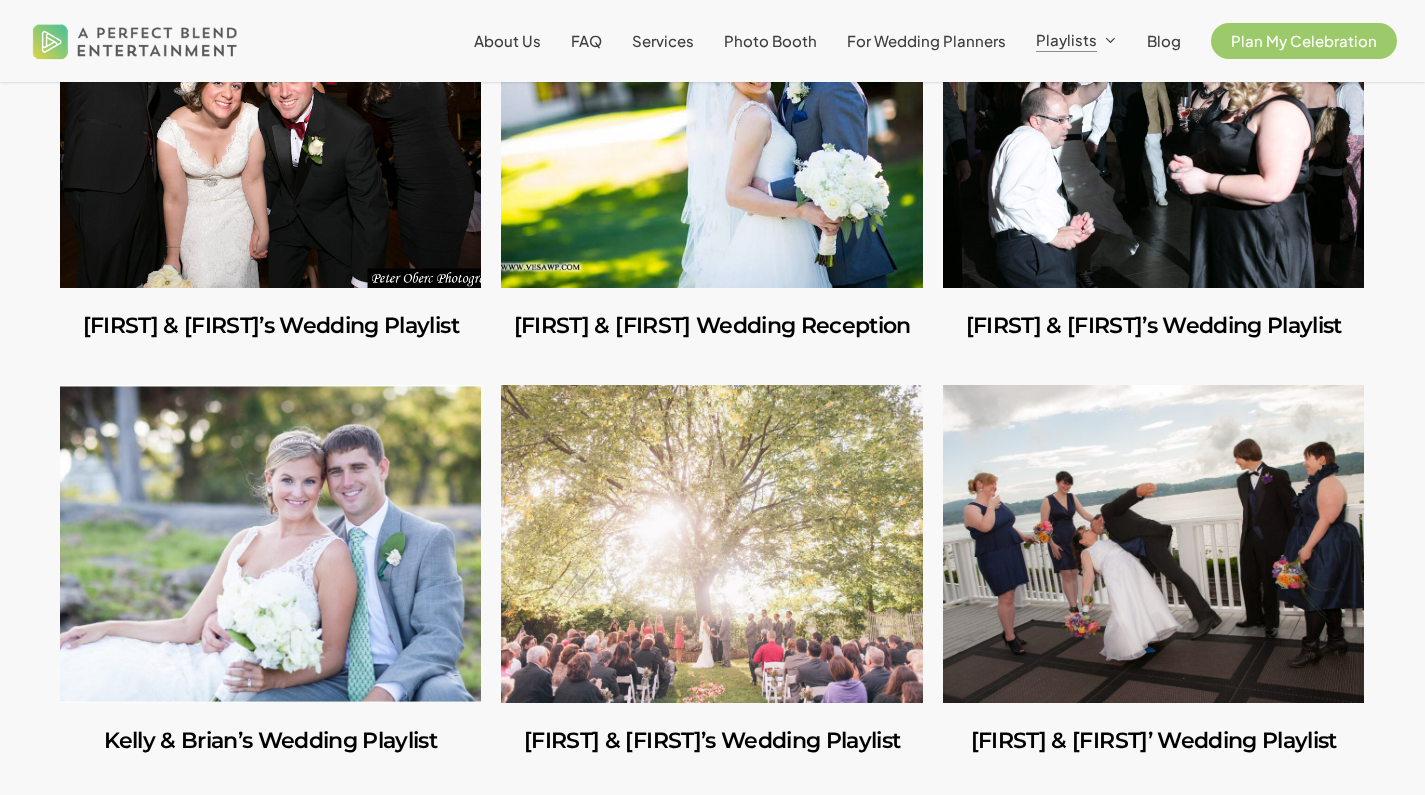 click at bounding box center (1153, 129) 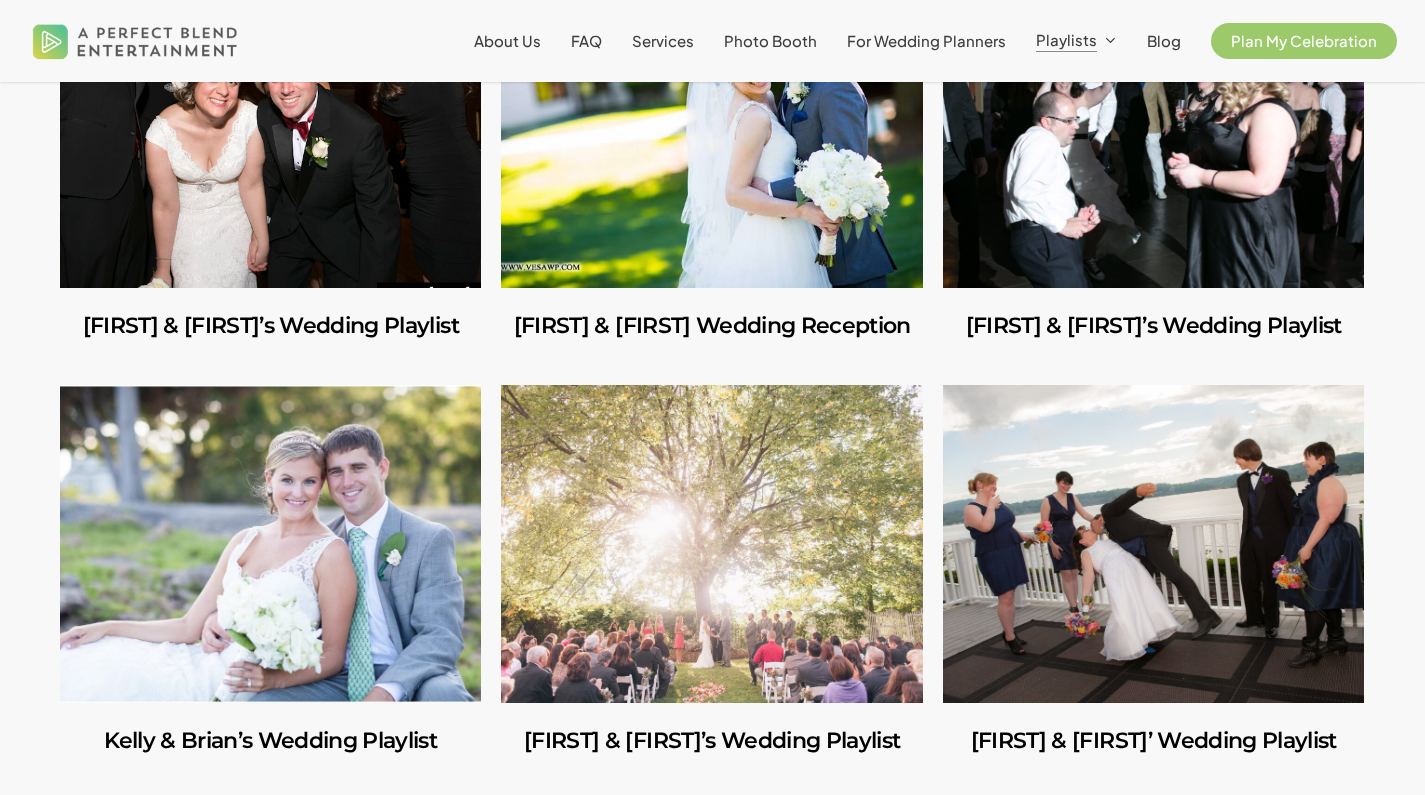 scroll, scrollTop: 6722, scrollLeft: 0, axis: vertical 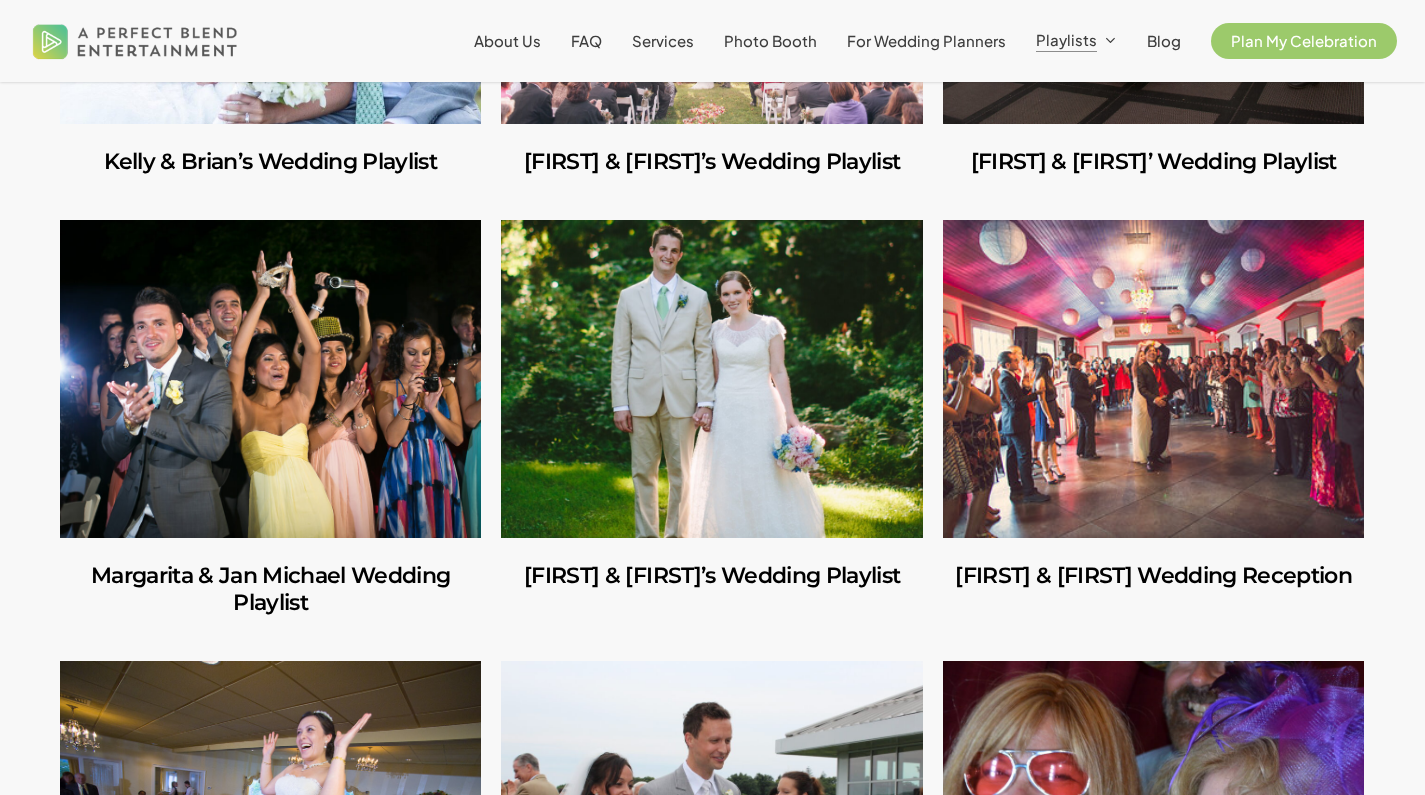 click at bounding box center (270, -35) 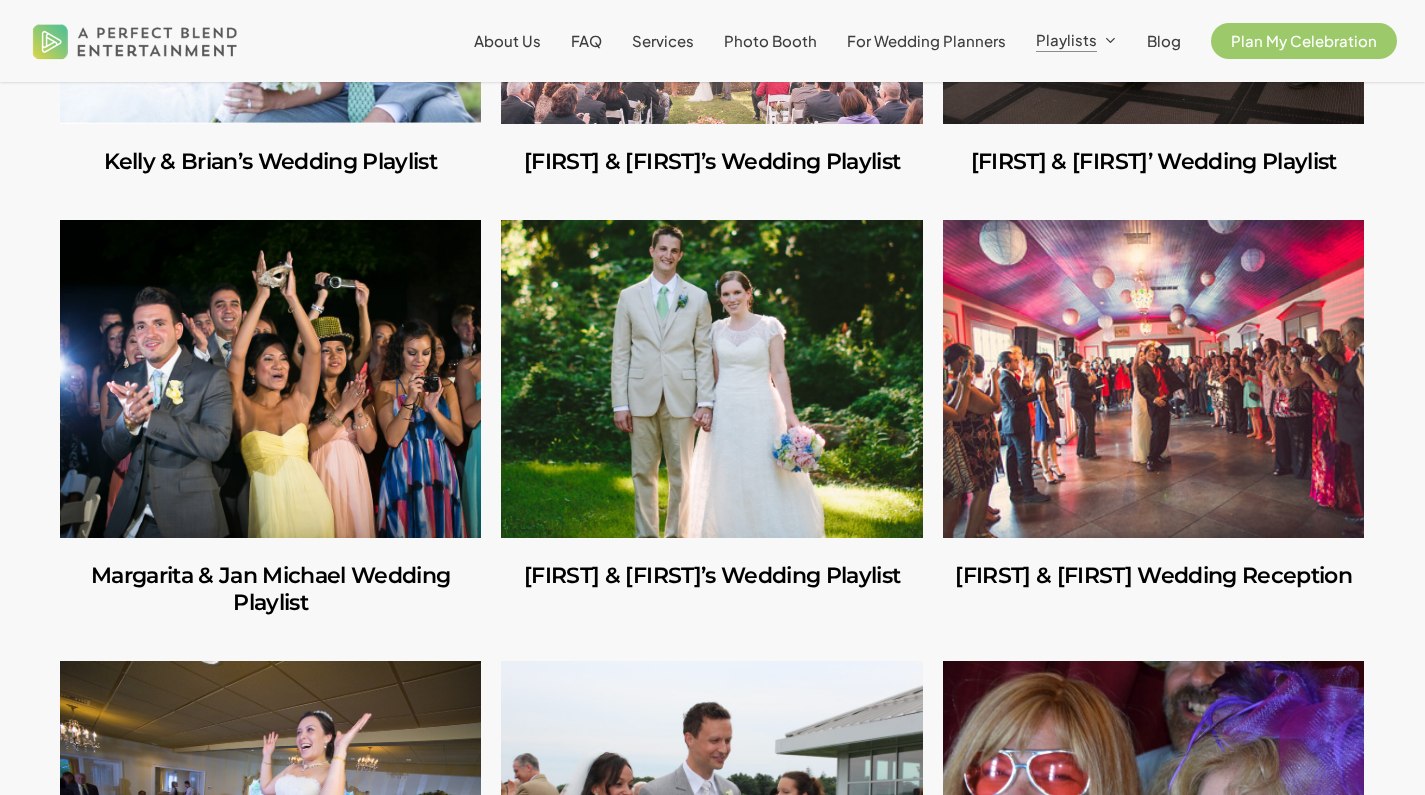 click at bounding box center [711, -35] 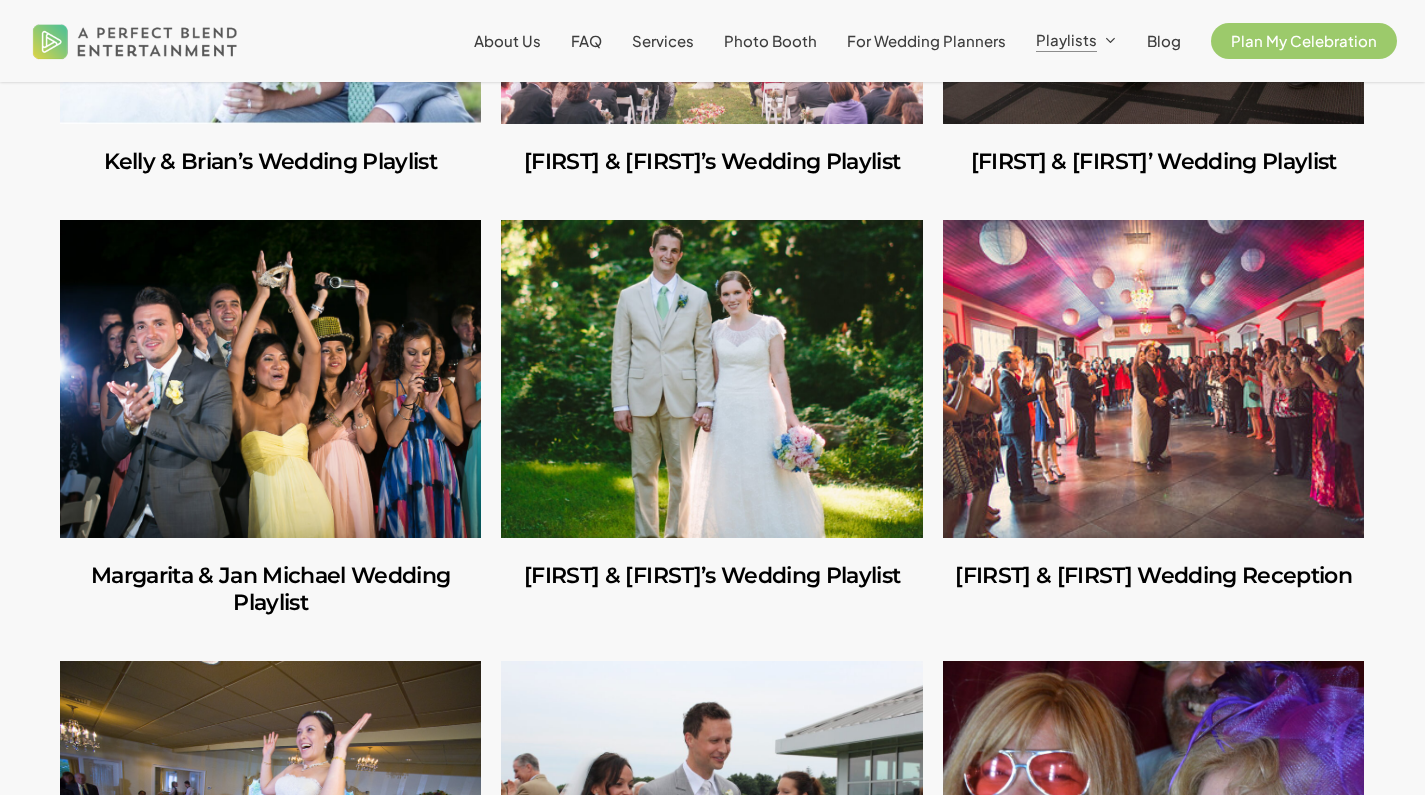 scroll, scrollTop: 6582, scrollLeft: 0, axis: vertical 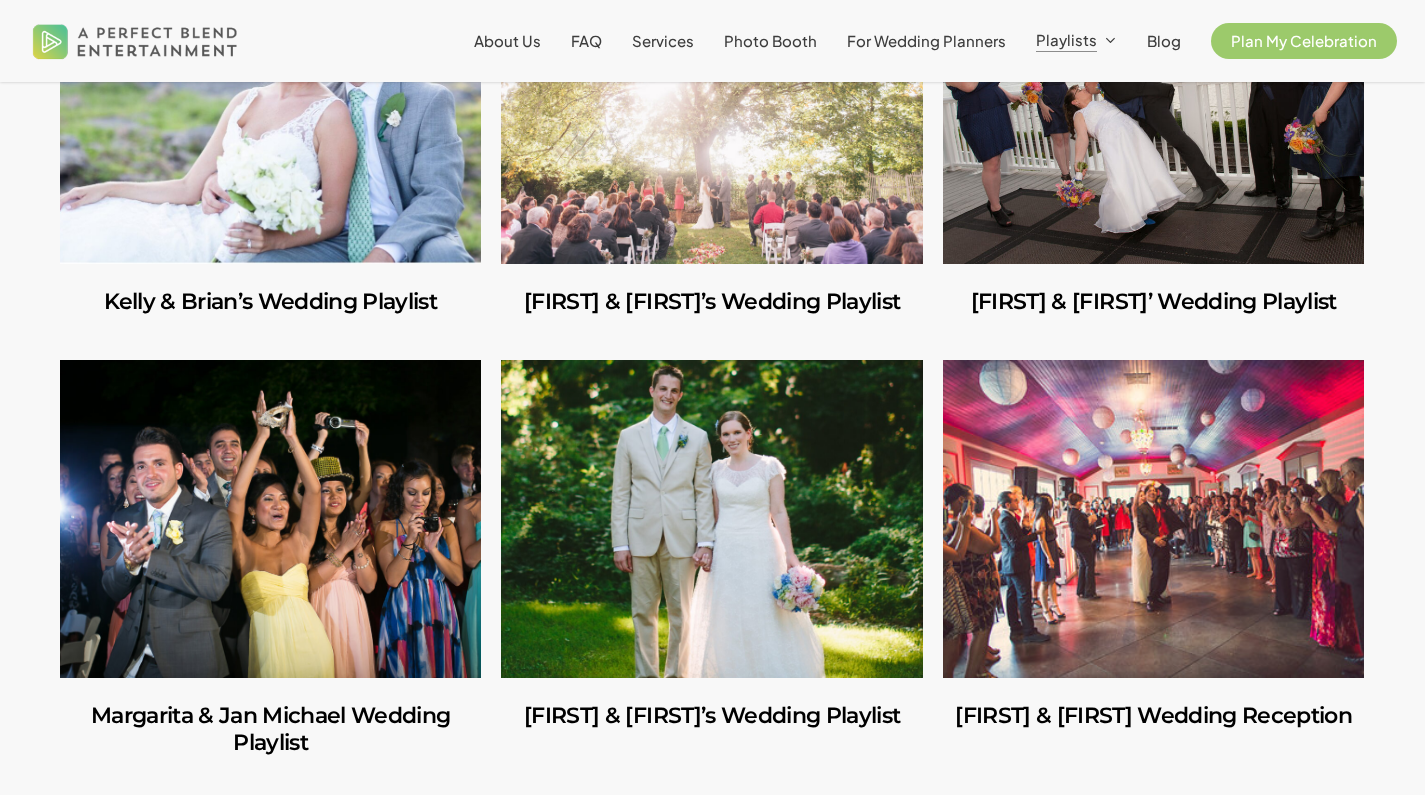click at bounding box center [1153, 105] 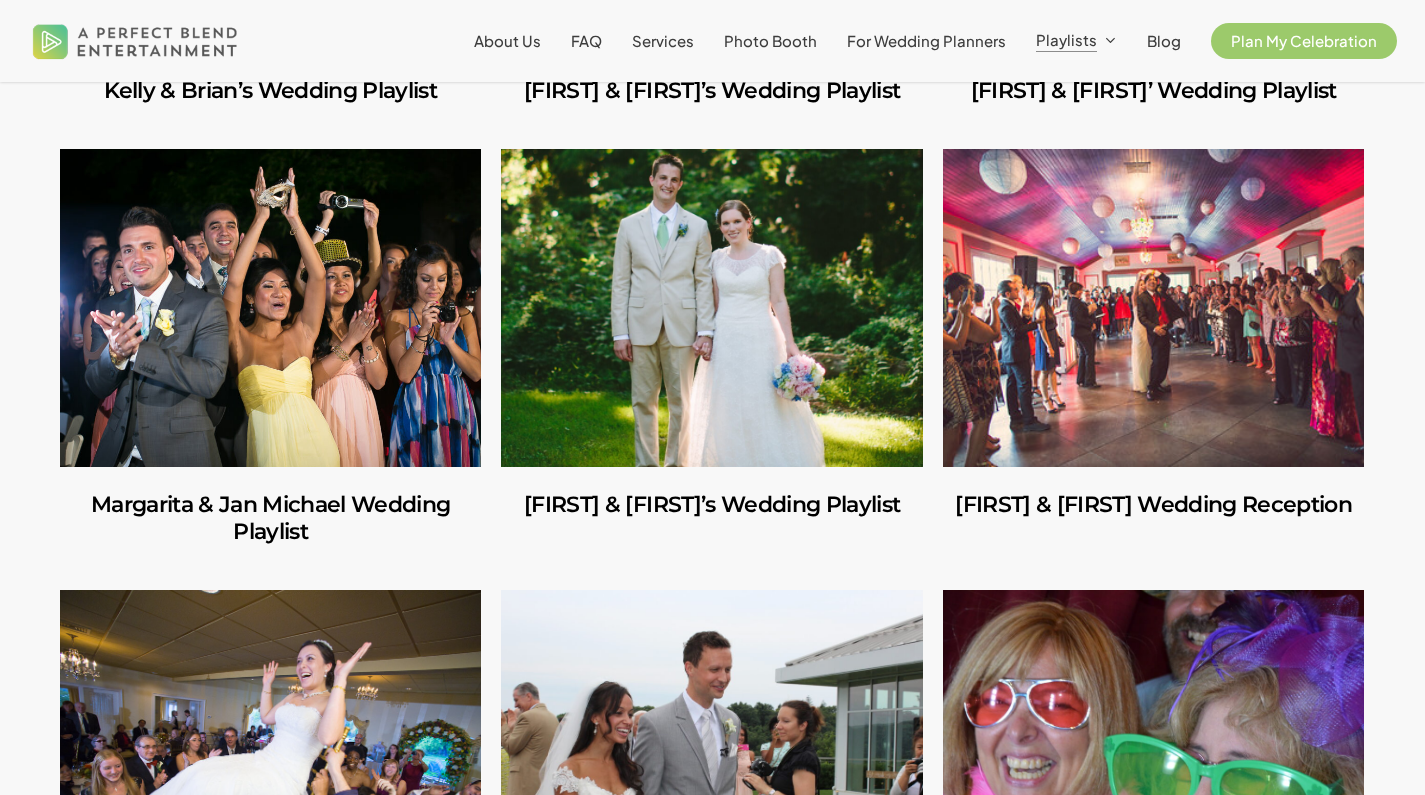 scroll, scrollTop: 6914, scrollLeft: 0, axis: vertical 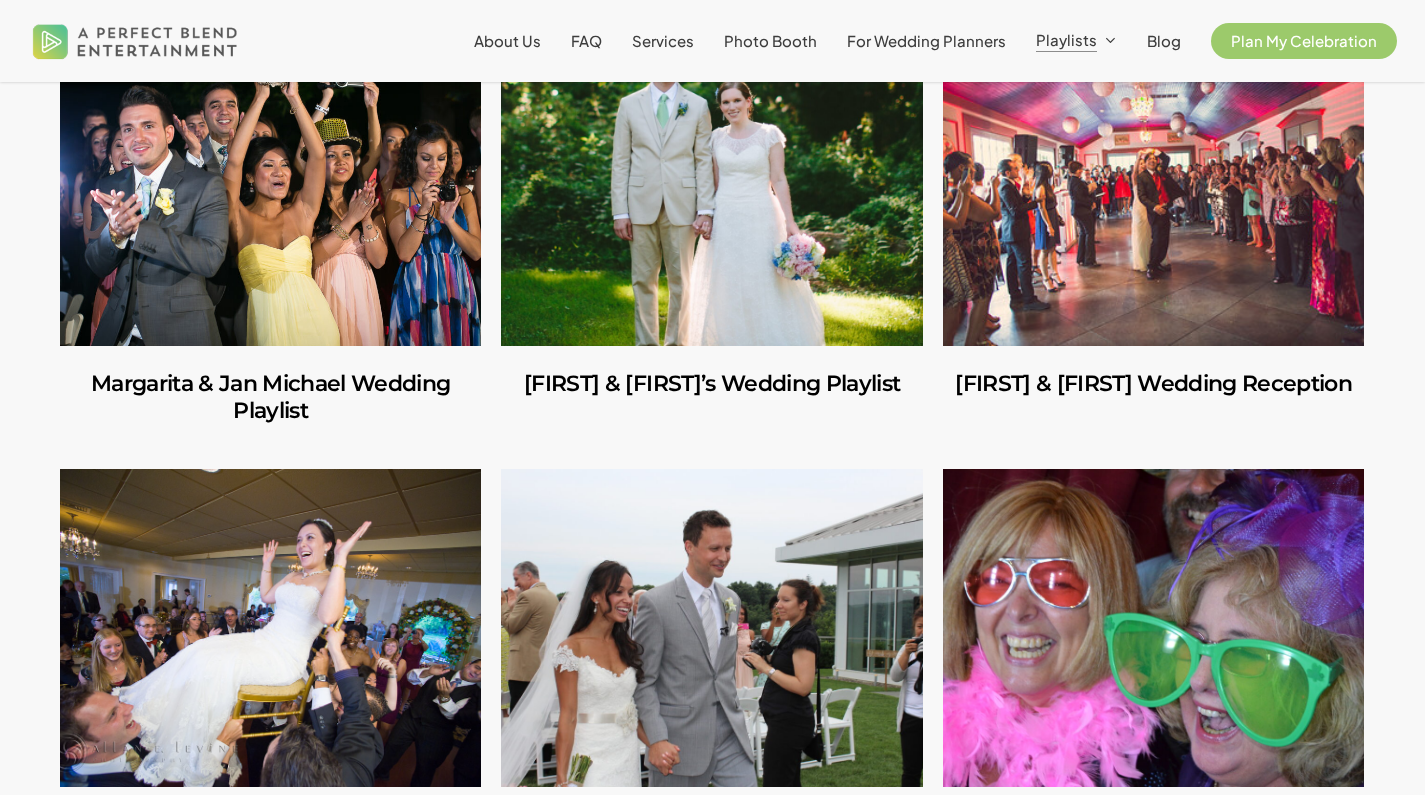 click at bounding box center (270, 187) 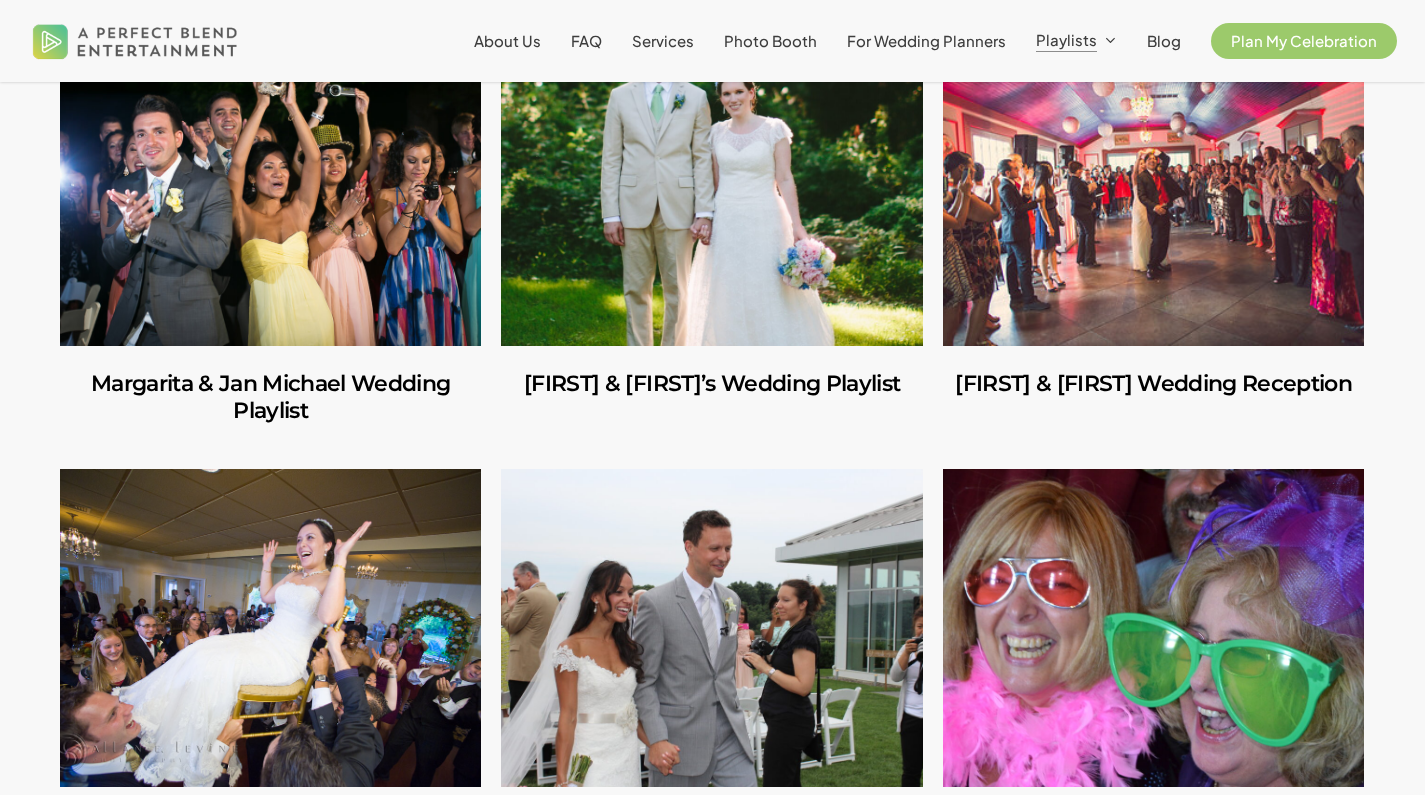click at bounding box center [711, 187] 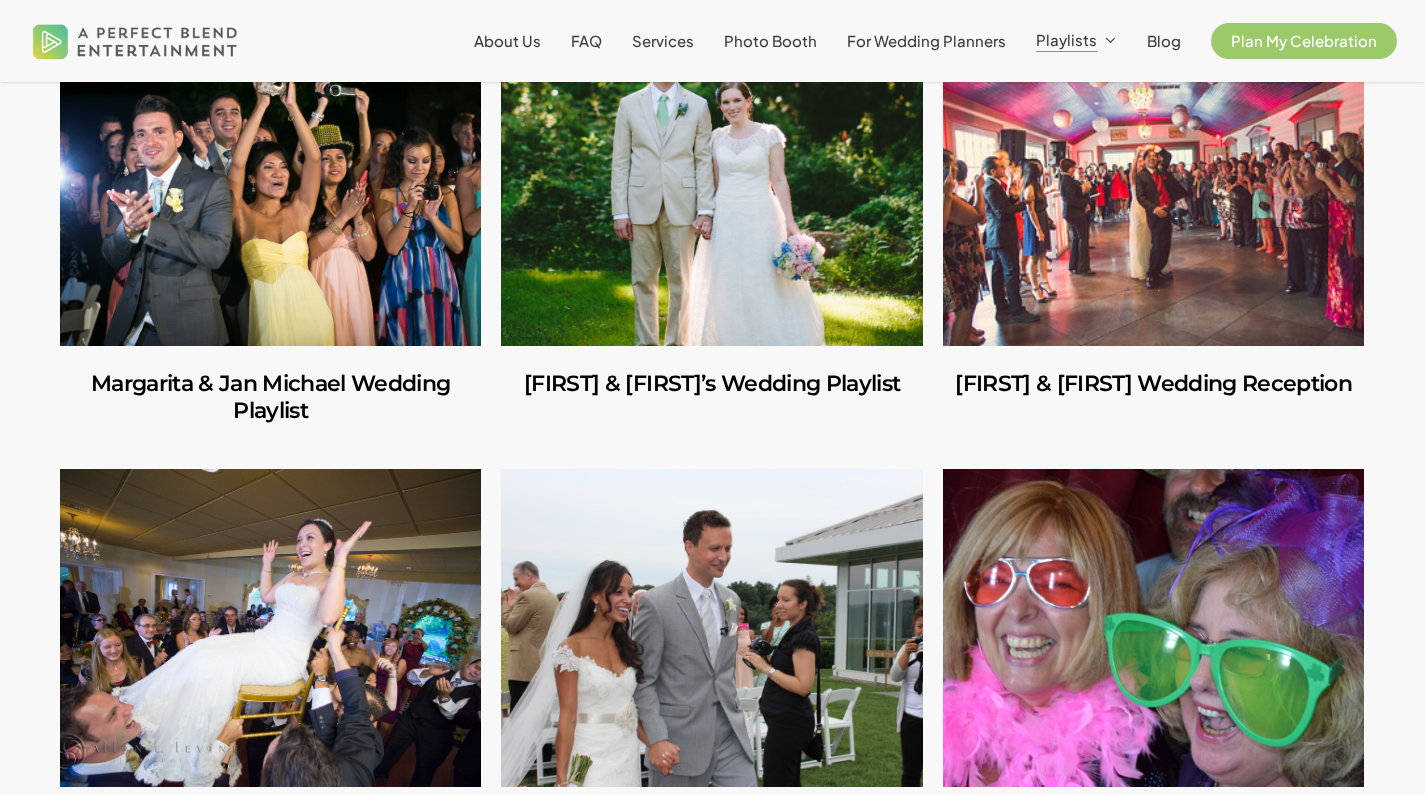 click at bounding box center (1153, 187) 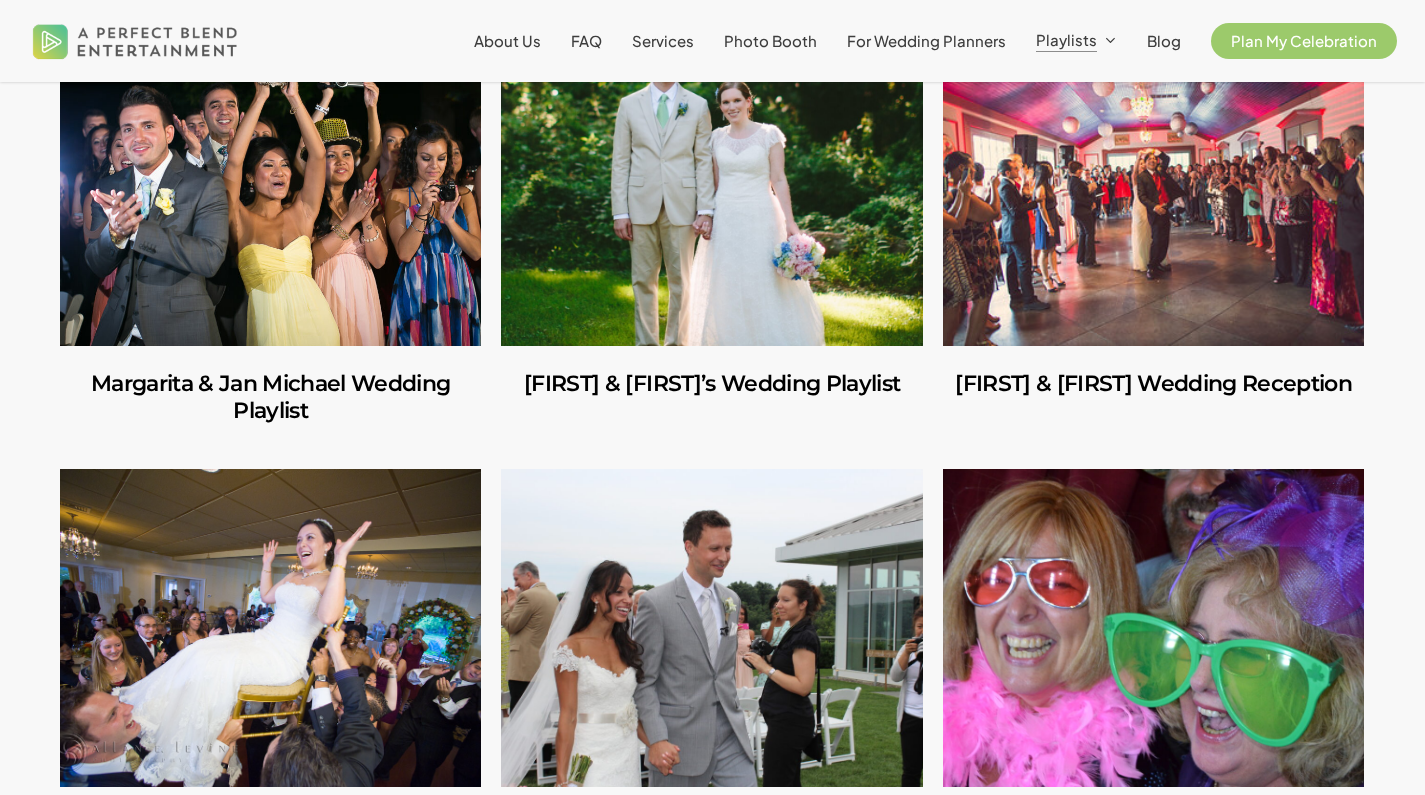 scroll, scrollTop: 7286, scrollLeft: 0, axis: vertical 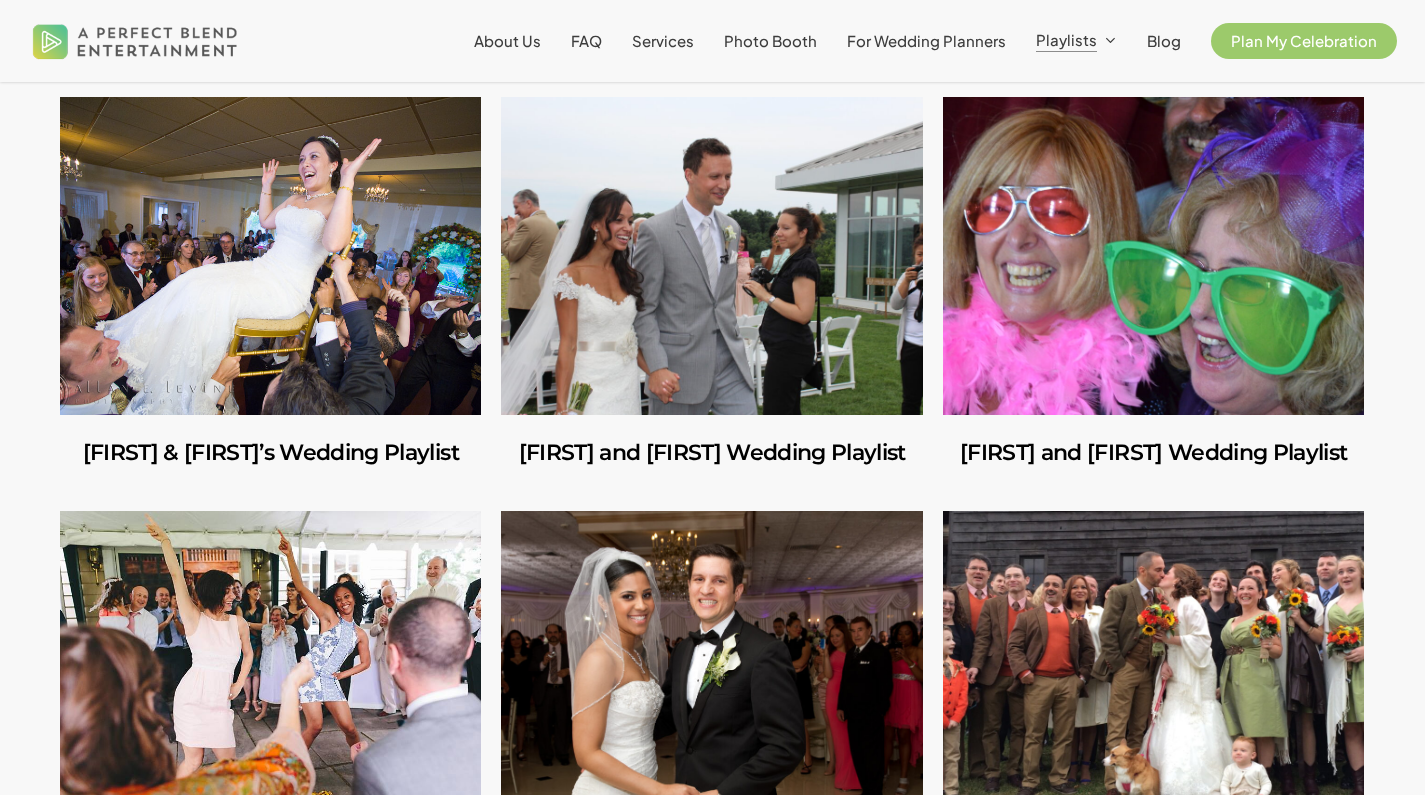 click at bounding box center (270, 256) 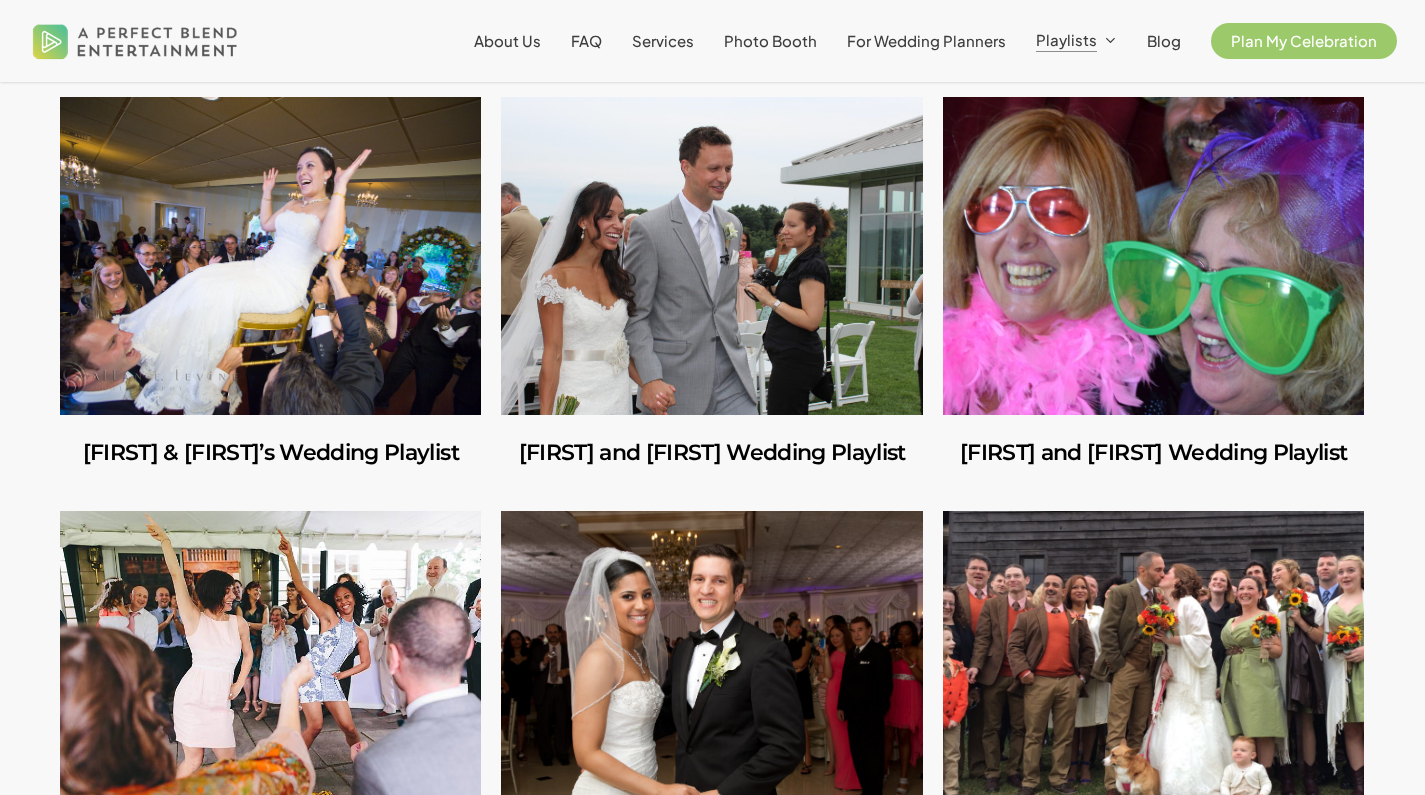 click at bounding box center [711, 256] 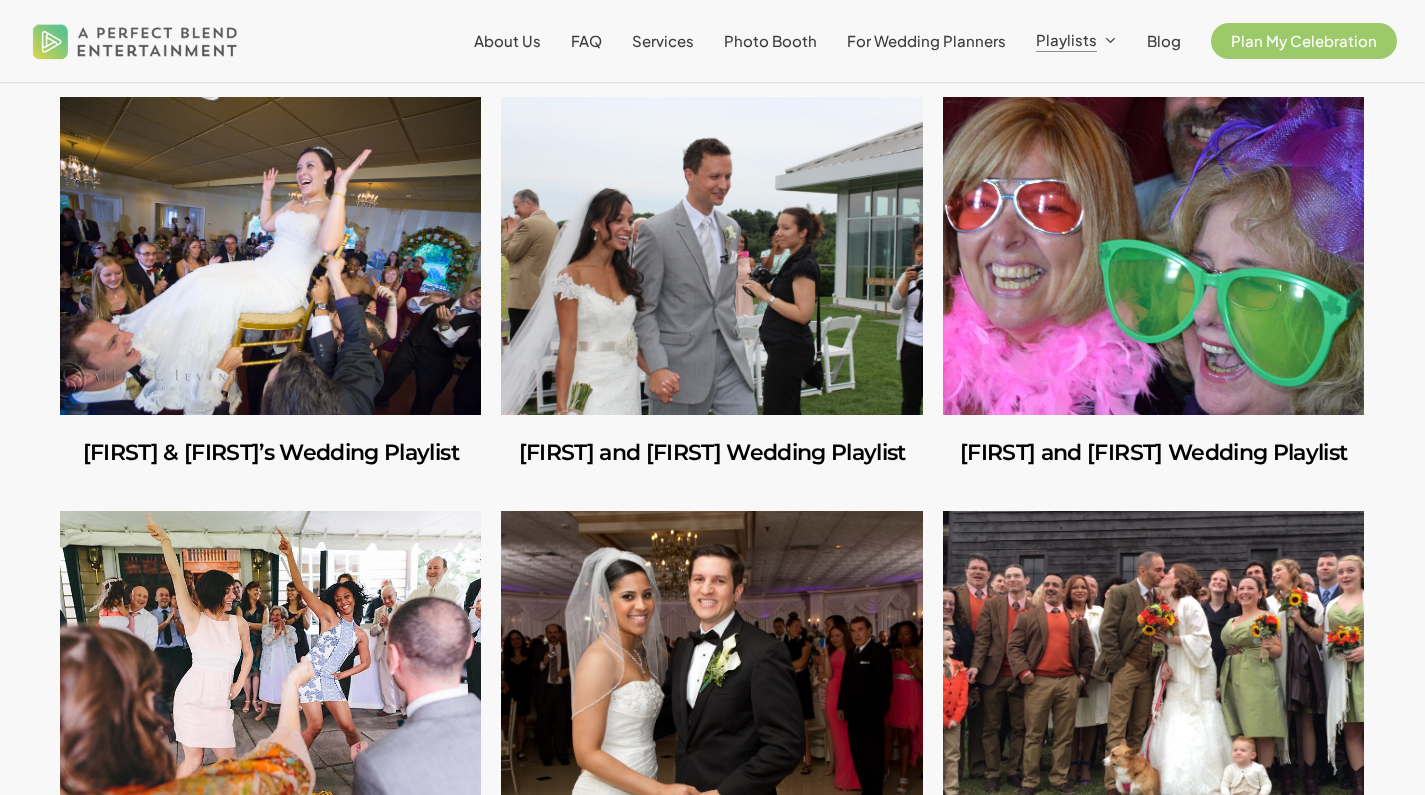 click at bounding box center [1153, 256] 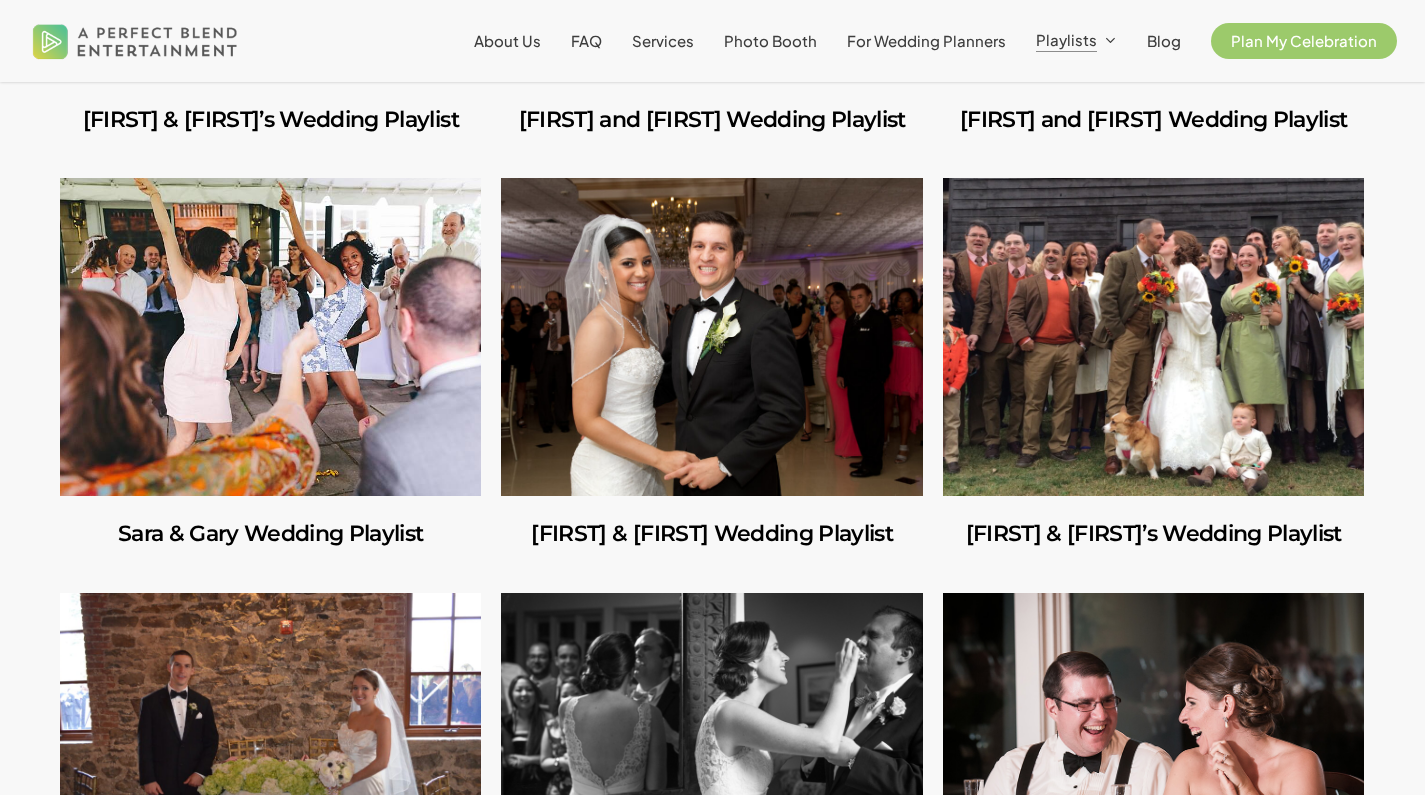 scroll, scrollTop: 7797, scrollLeft: 0, axis: vertical 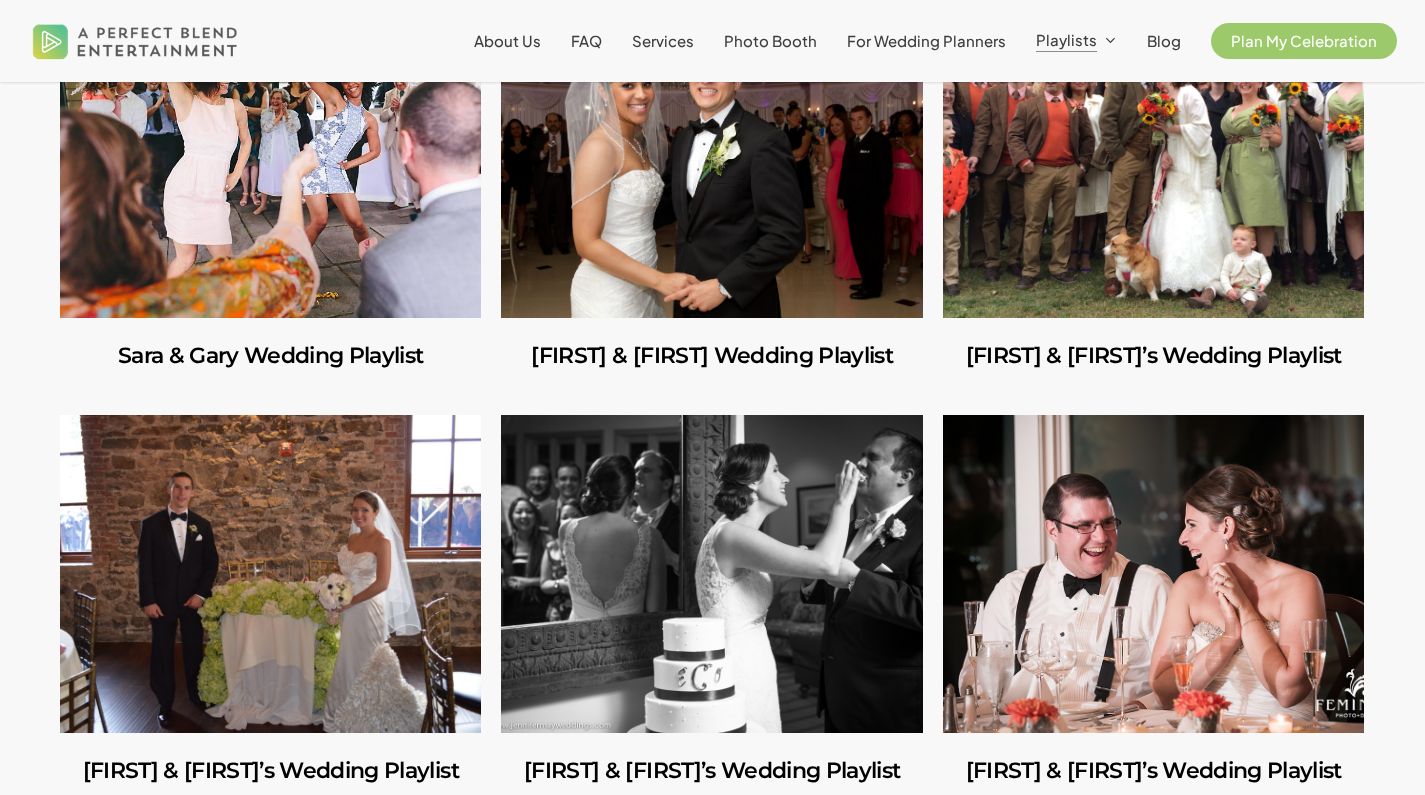click at bounding box center (270, 159) 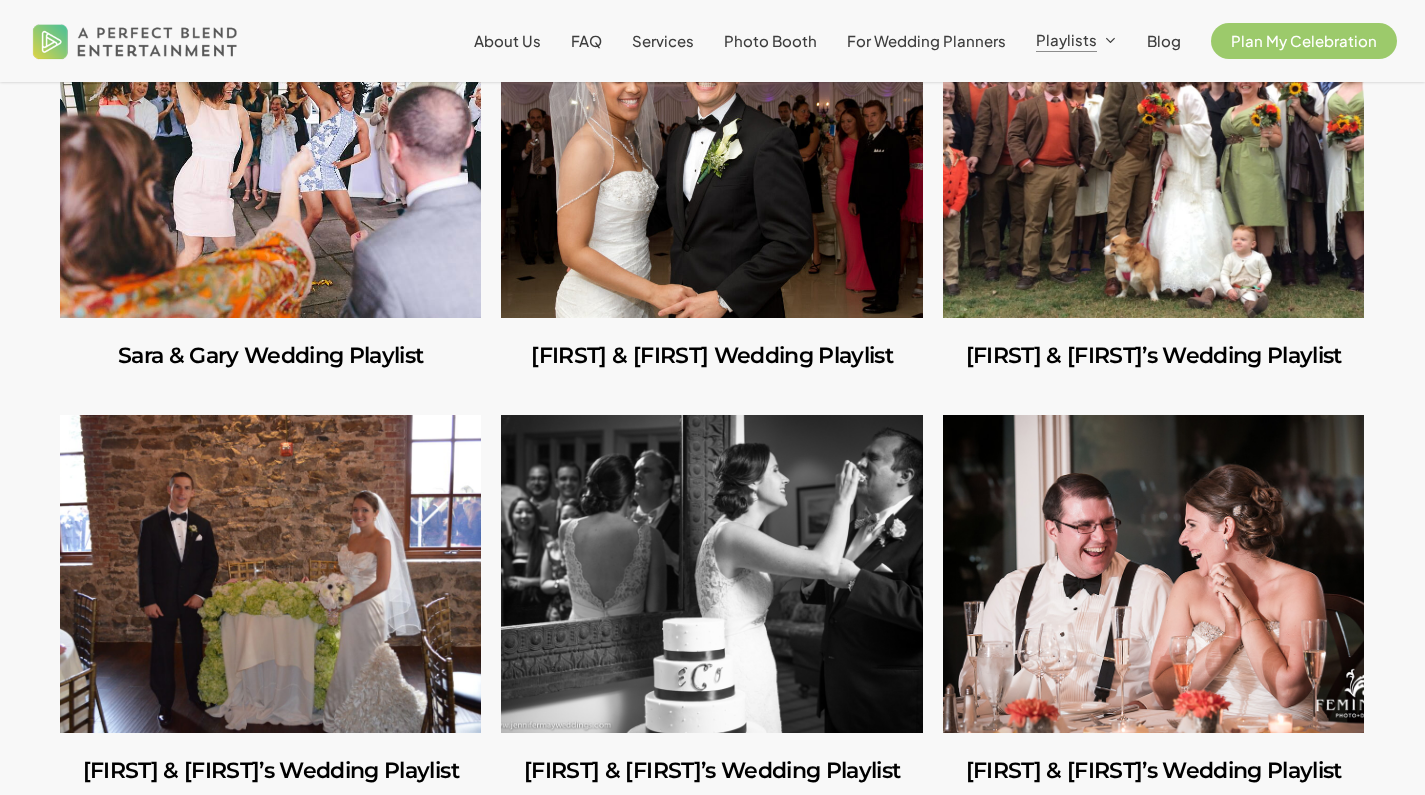 click at bounding box center (711, 159) 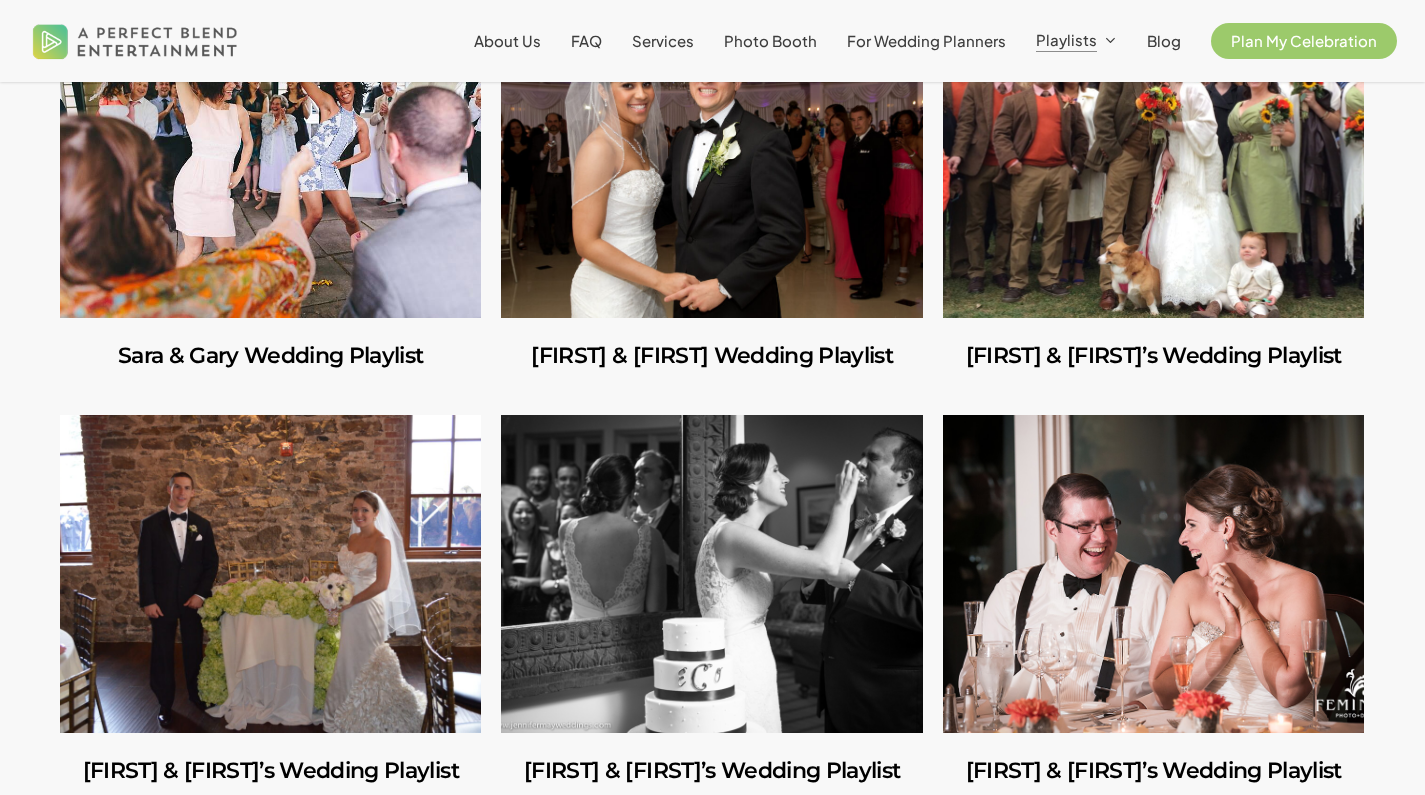 click at bounding box center [1153, 159] 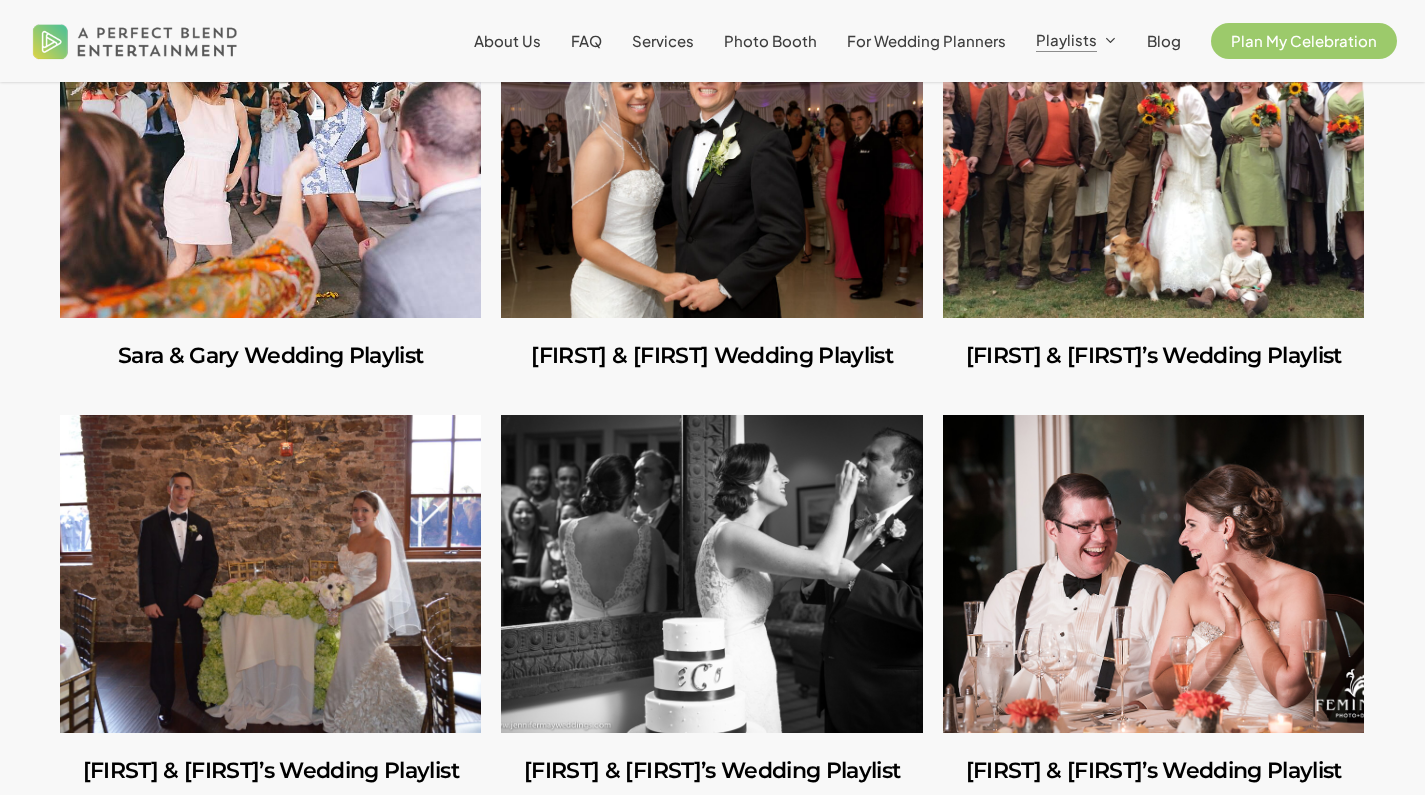 scroll, scrollTop: 8145, scrollLeft: 0, axis: vertical 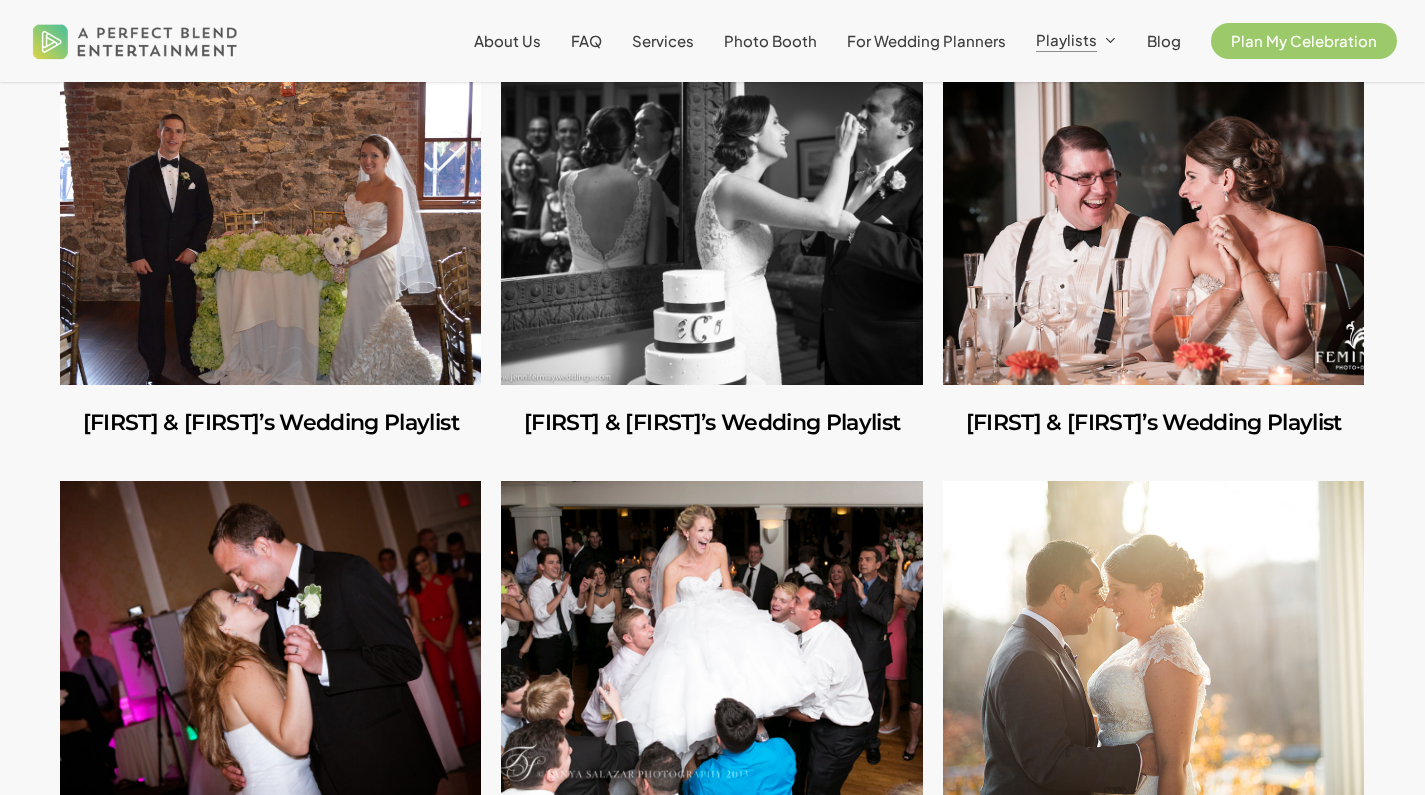 click at bounding box center [270, 226] 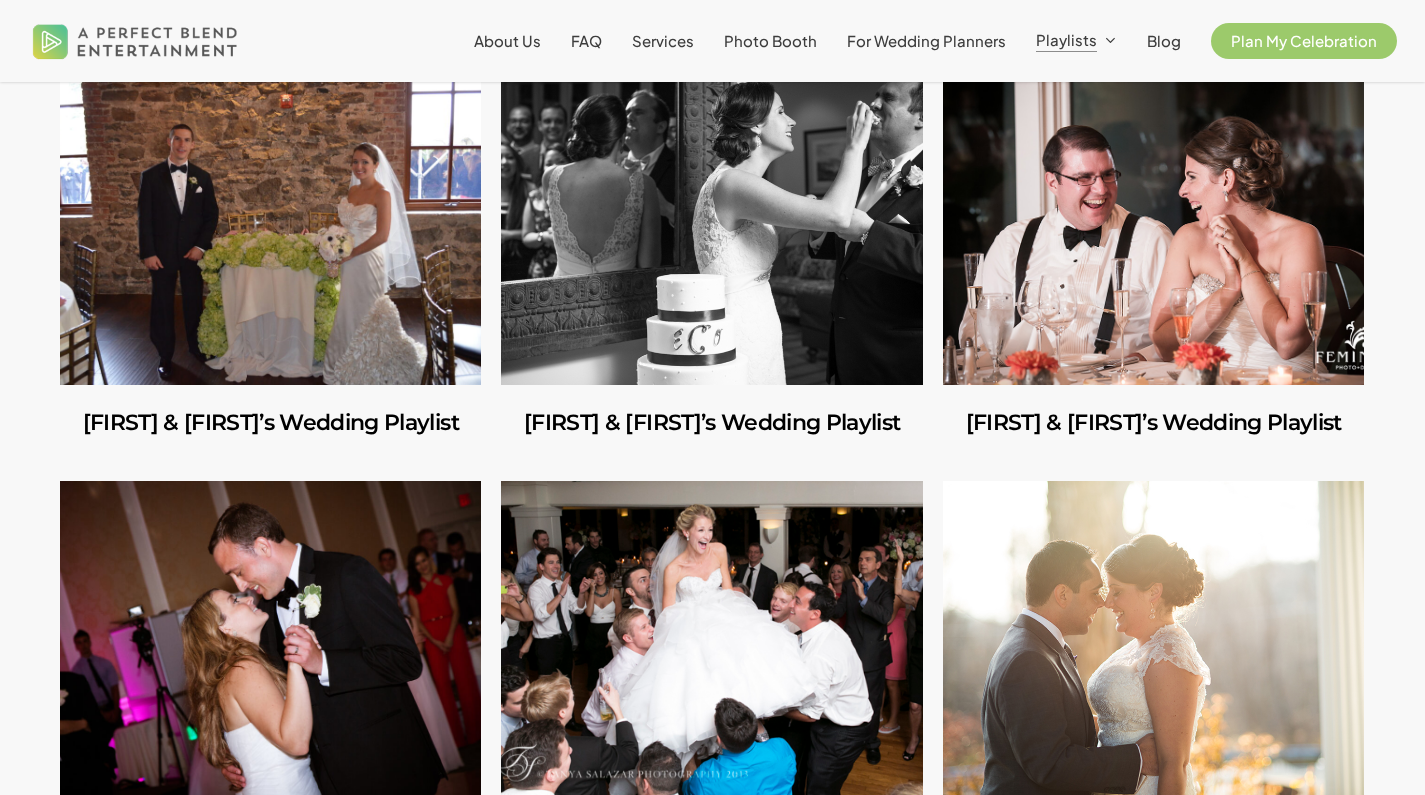 click at bounding box center [711, 226] 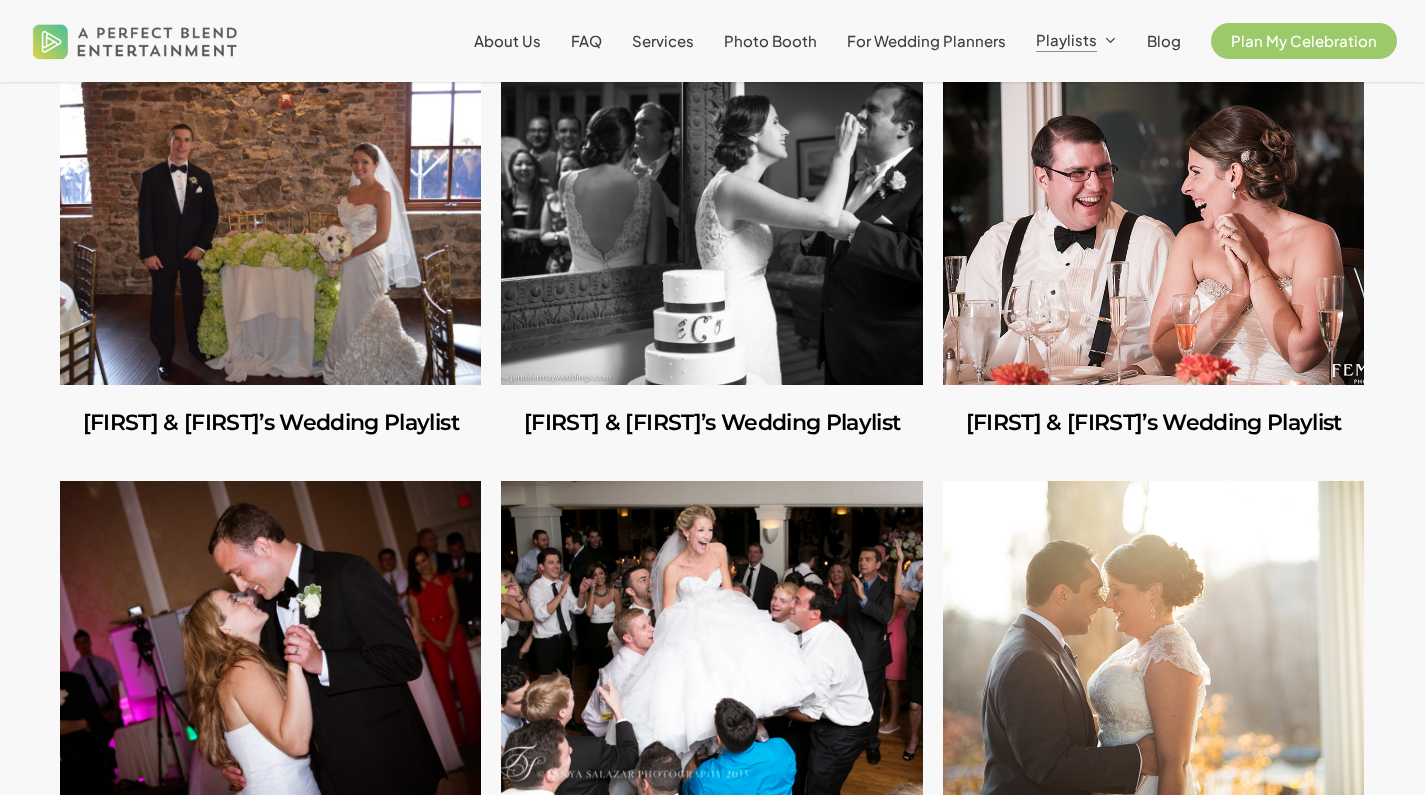click at bounding box center [1153, 226] 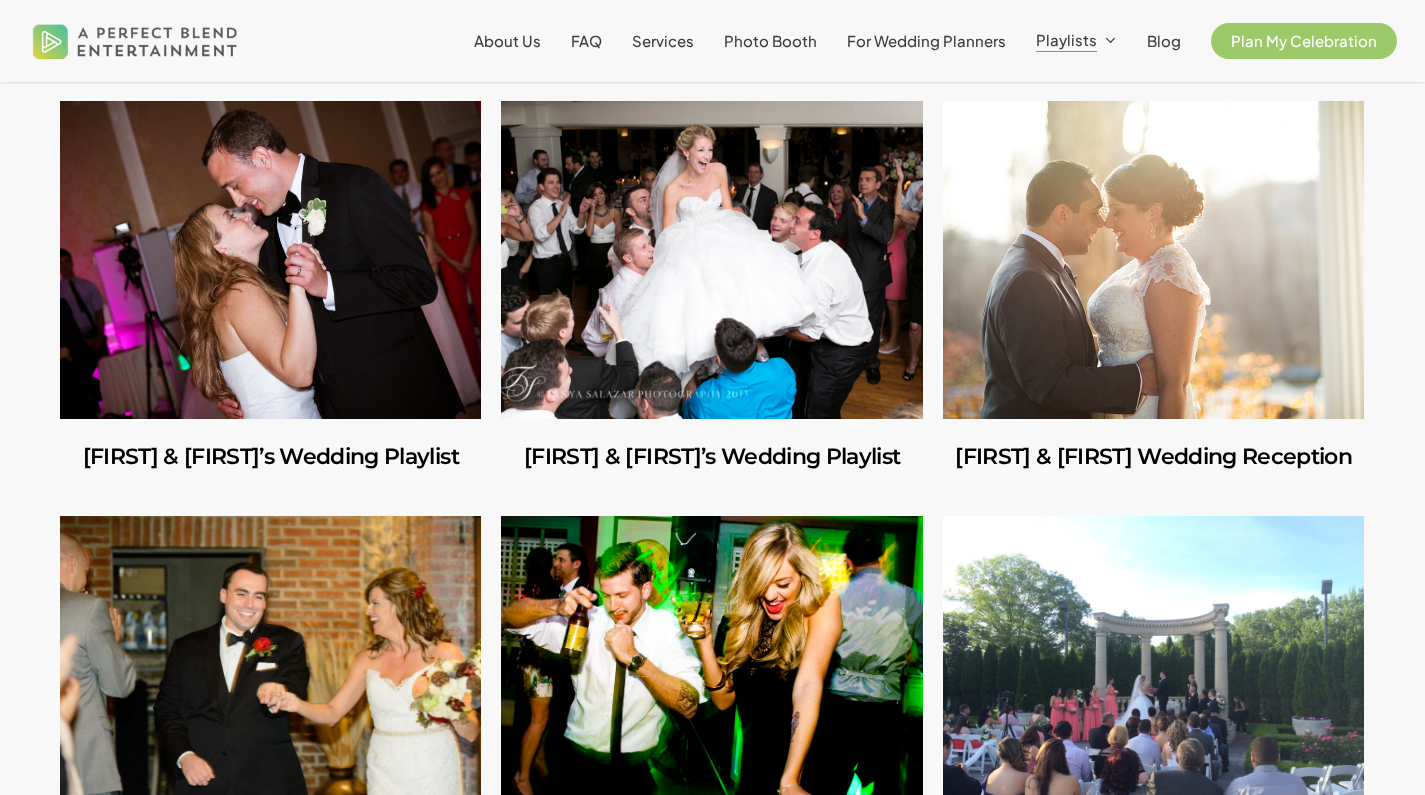scroll, scrollTop: 8701, scrollLeft: 0, axis: vertical 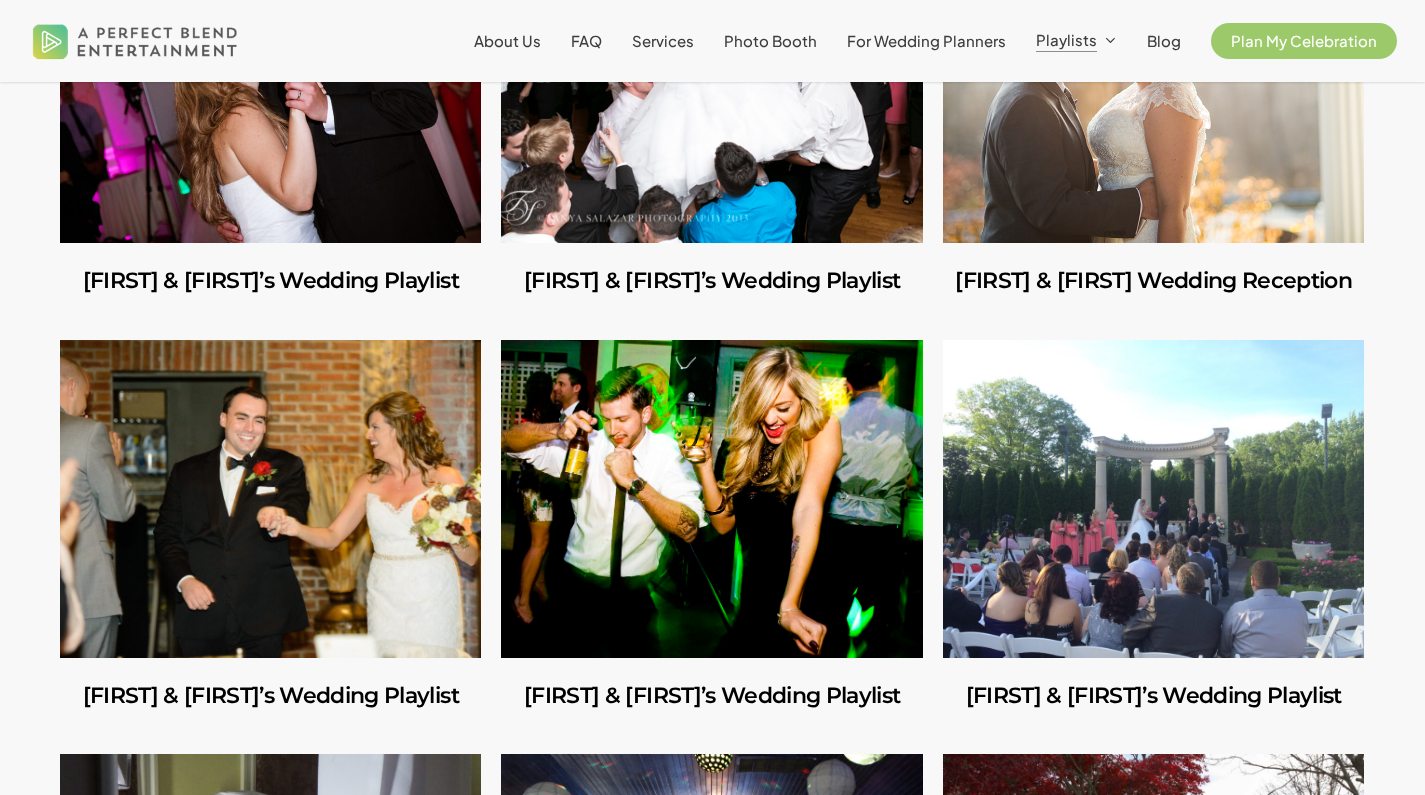 click at bounding box center (270, 281) 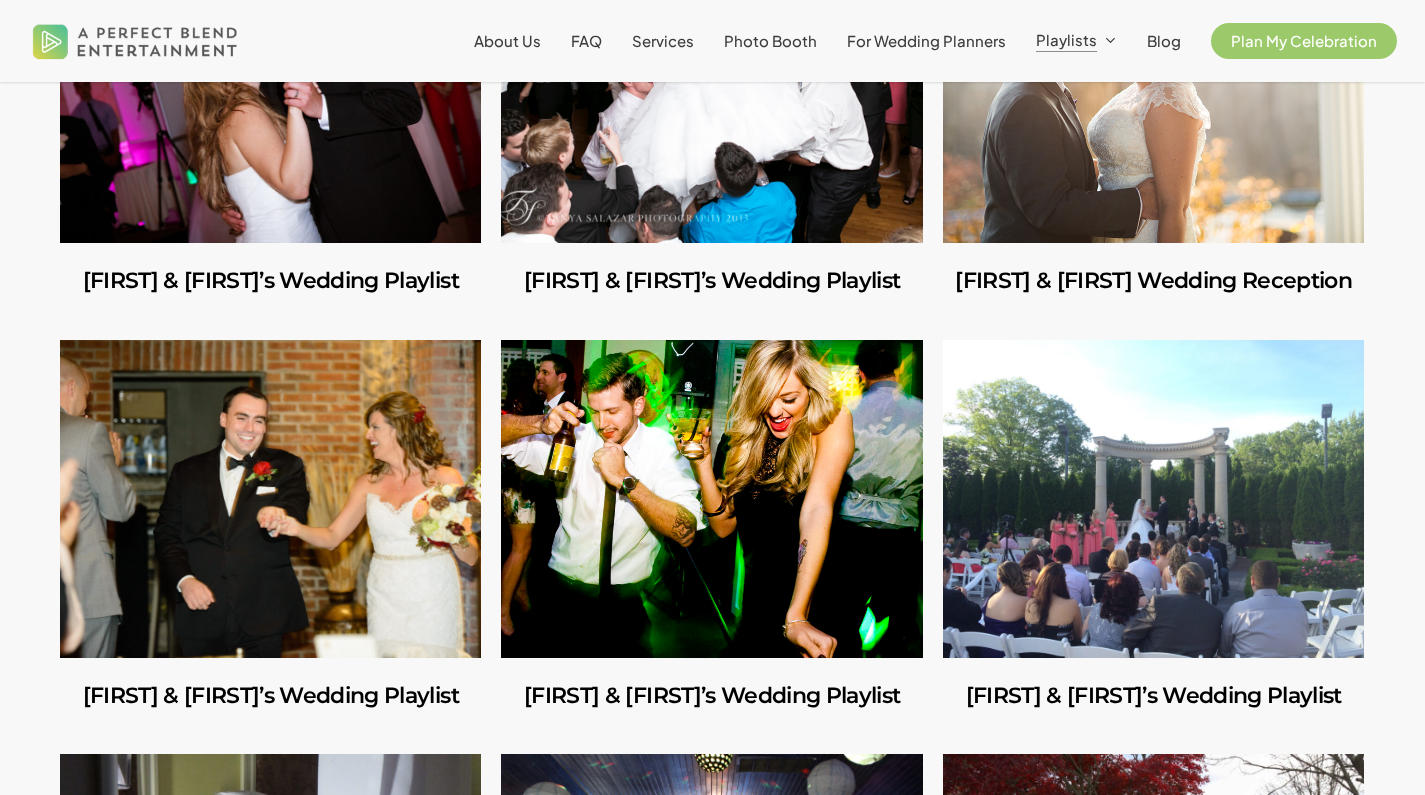 click at bounding box center (711, 499) 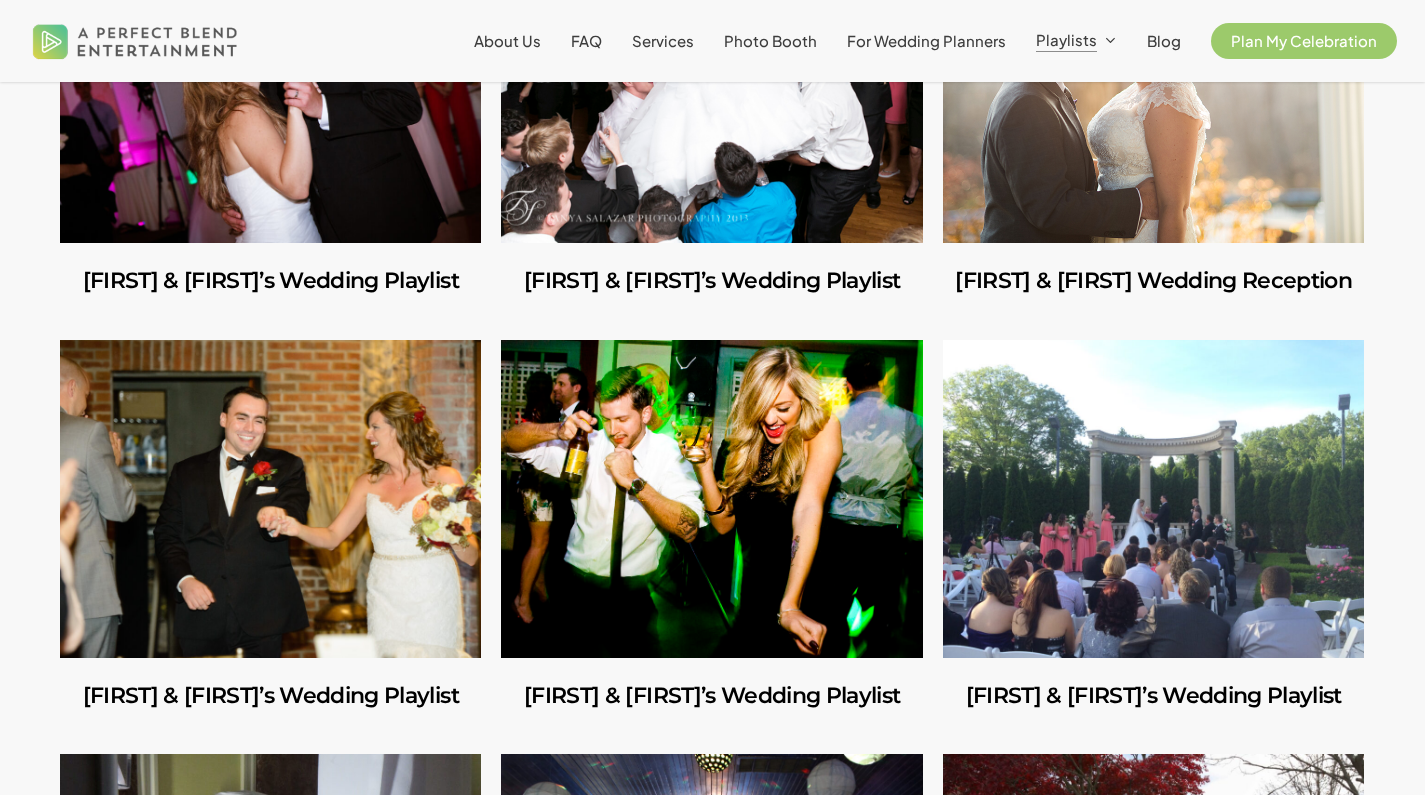 click at bounding box center [1153, 499] 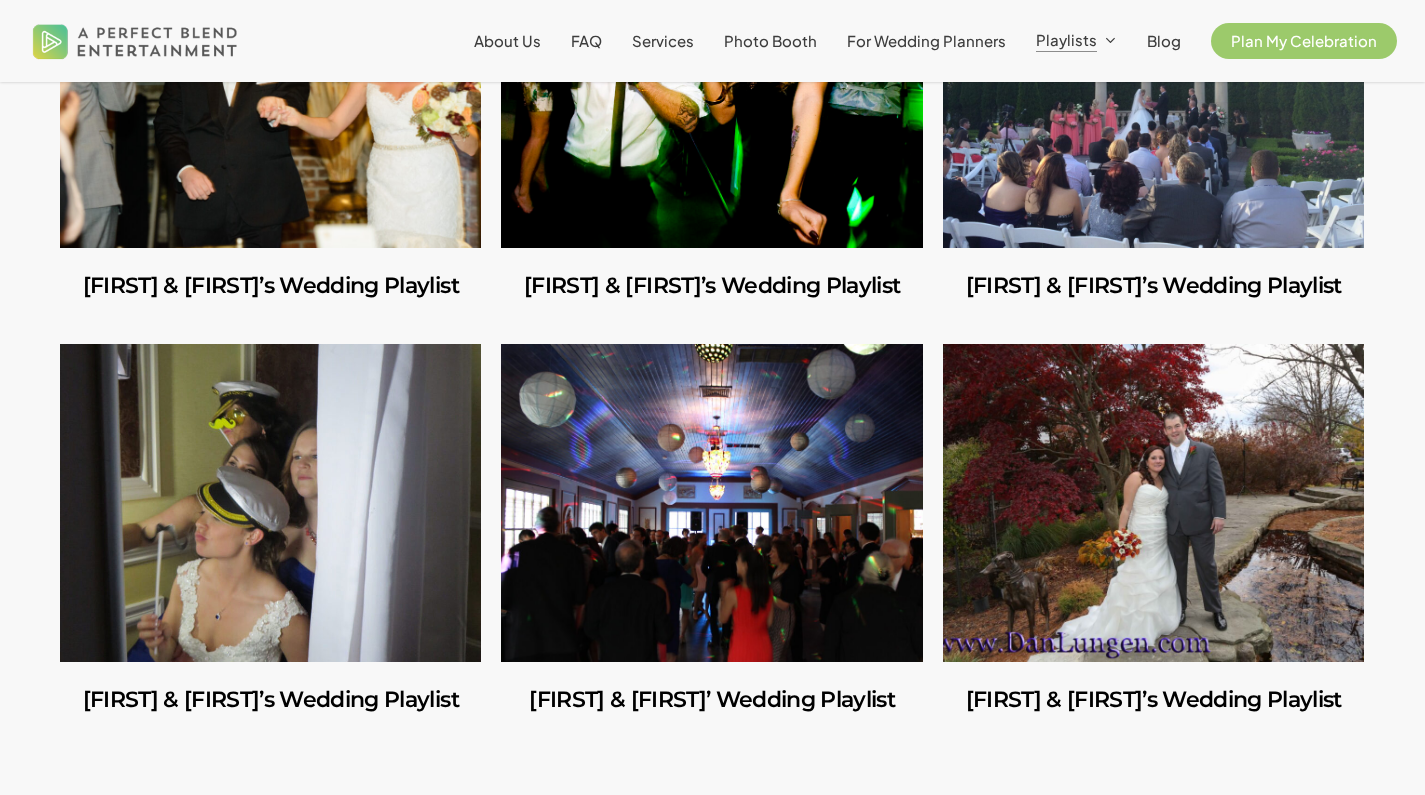 scroll, scrollTop: 9344, scrollLeft: 0, axis: vertical 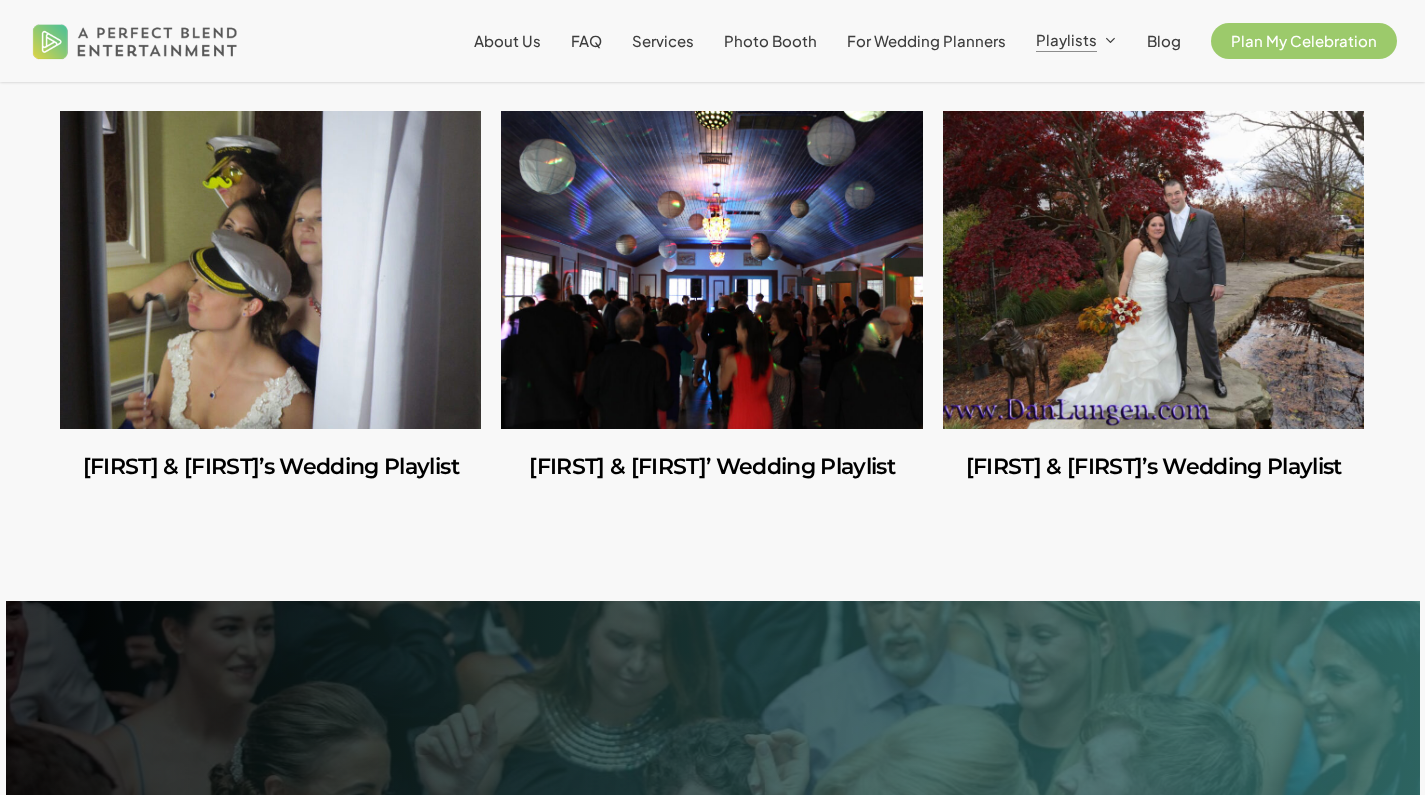 click at bounding box center [270, 270] 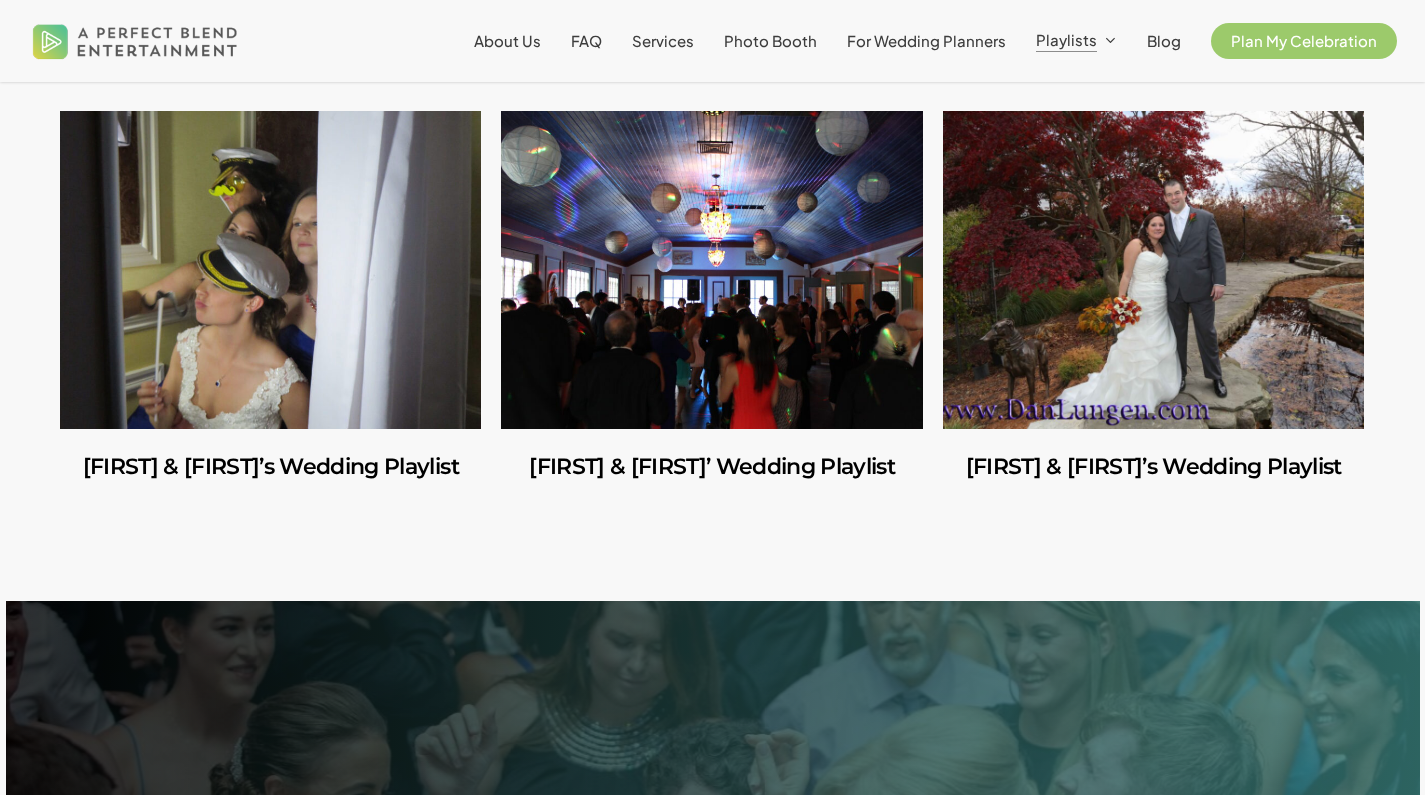 click at bounding box center [711, 270] 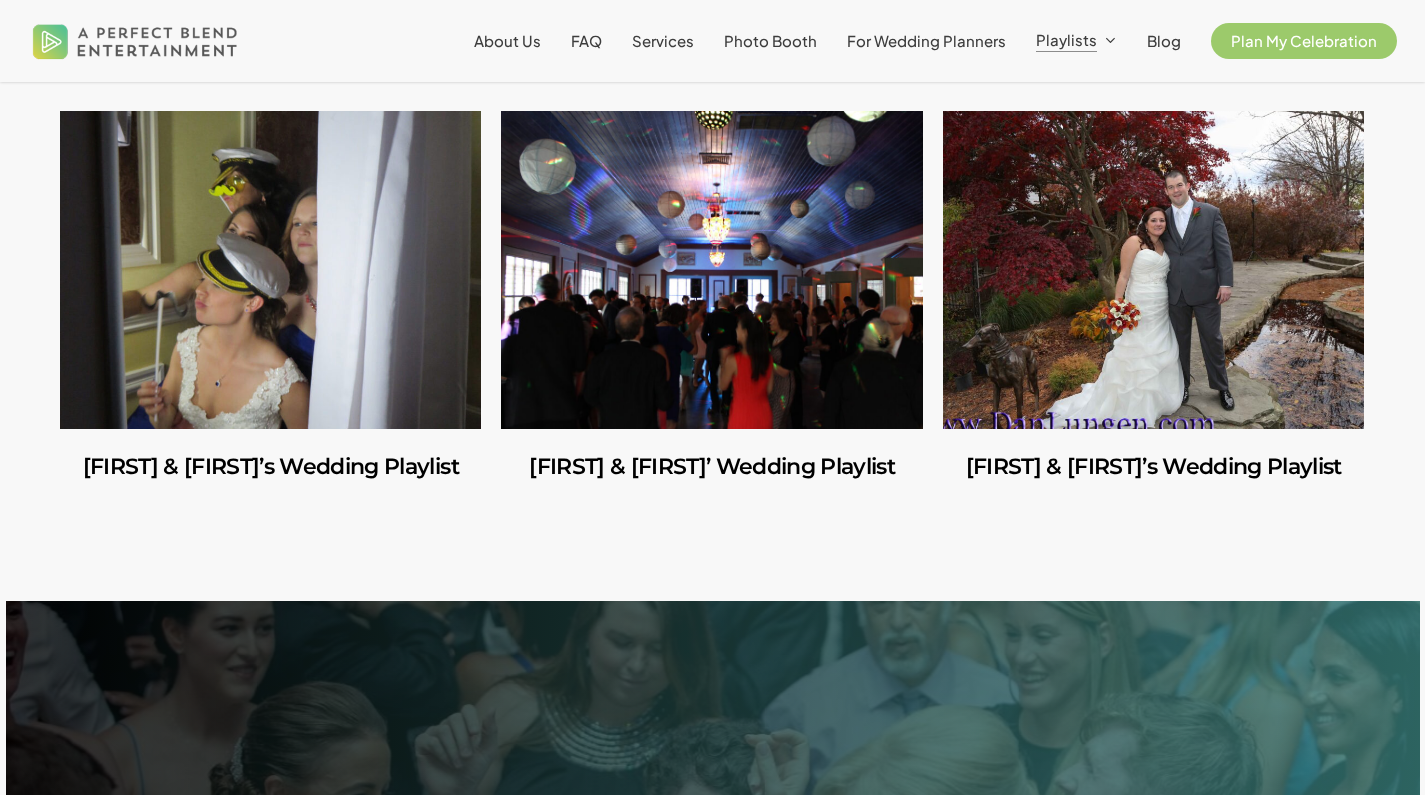 click at bounding box center (1153, 270) 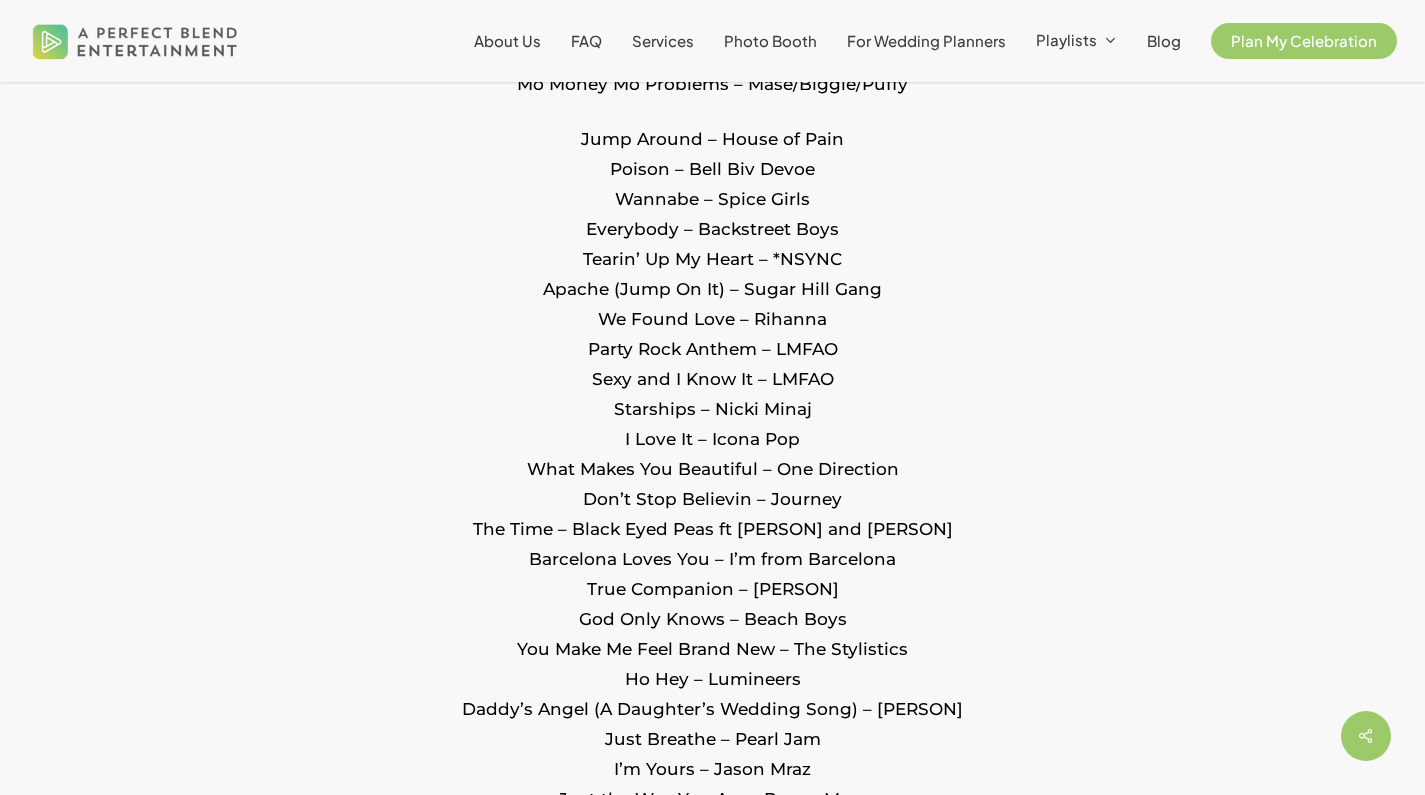 scroll, scrollTop: 2793, scrollLeft: 0, axis: vertical 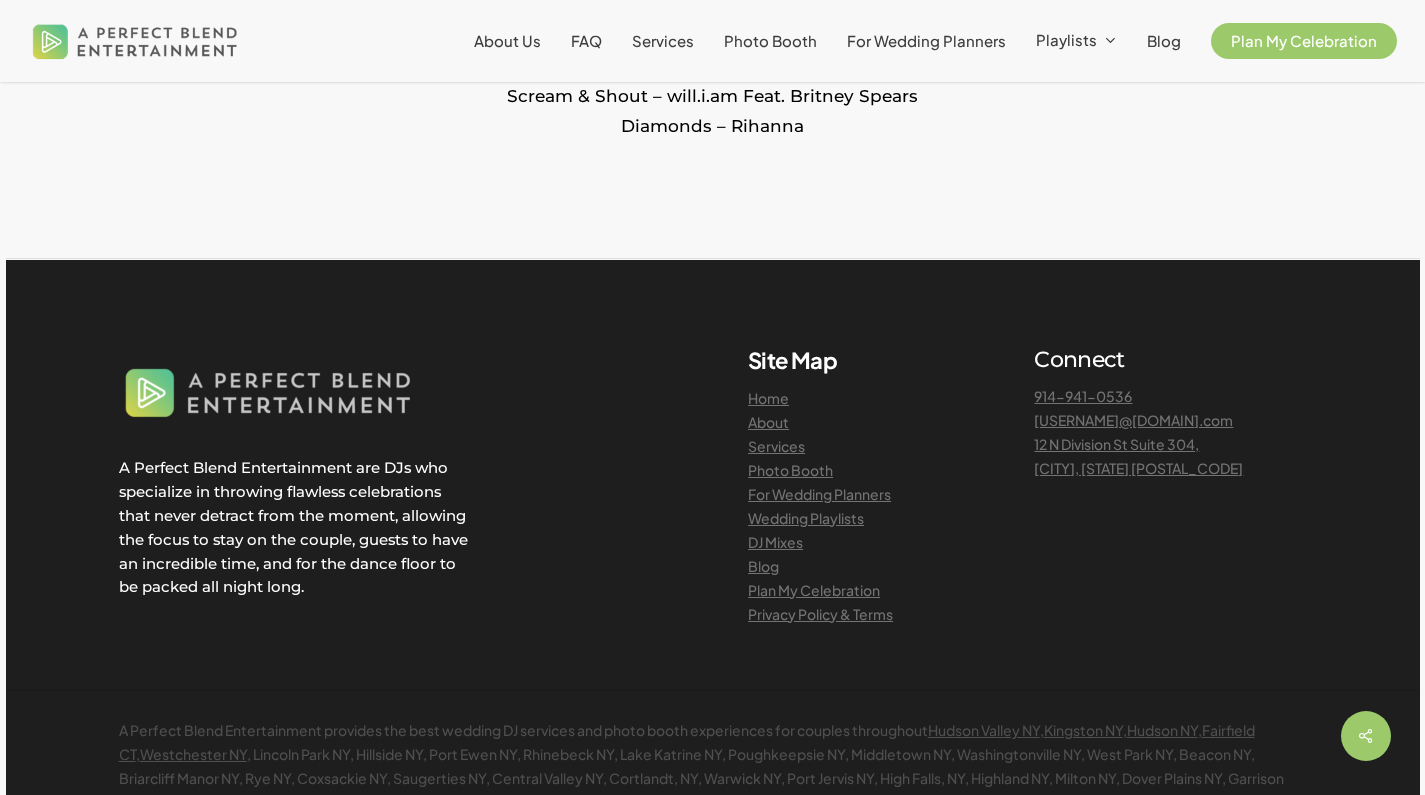 click on "Green and Red of Mayo – The Saw Doctors
N17 – The Saw Doctors
Blurred Lines – Robin Thicke Feat. T.I. & Pharrell
Mirrors – Justin Timberlake
Suit & Tie – Justin Timberlake
Take Back The Night – Justin Timberlake
My Love – Justin Timberlake Feat. T.I.
You’re The One That I Want – John Travolta & Olivia Newton-John
Forever And For Always – Shania Twain
From This Moment On – Shania Twain
Crazy In Love – Beyonce
Boom Boom Pow – Black Eyed Peas
Just Can’t Get Enough – Black Eyed Peas
Livin’ On A Prayer – Bon Jovi
Safe And Sound – Capital Cities
Girls Just Want To Have Fun – Cyndi Lauper
Sexy Chick – David Guetta
Sexyback – Justin Timberlake
C’Mon – Ke$ha
Love Somebody – Maroon 5
Just The Way You Are – Bruno Mars
Gone, Gone, Gone – Phillip Phillips
Crazy Little Thing Called Love – Queen
Only Girl (In The World) – Rihanna
Me Against The Music – Britney Spears Feat. Madonna
Love Story – Taylor Swift
OMG – Usher" at bounding box center (712, -296) 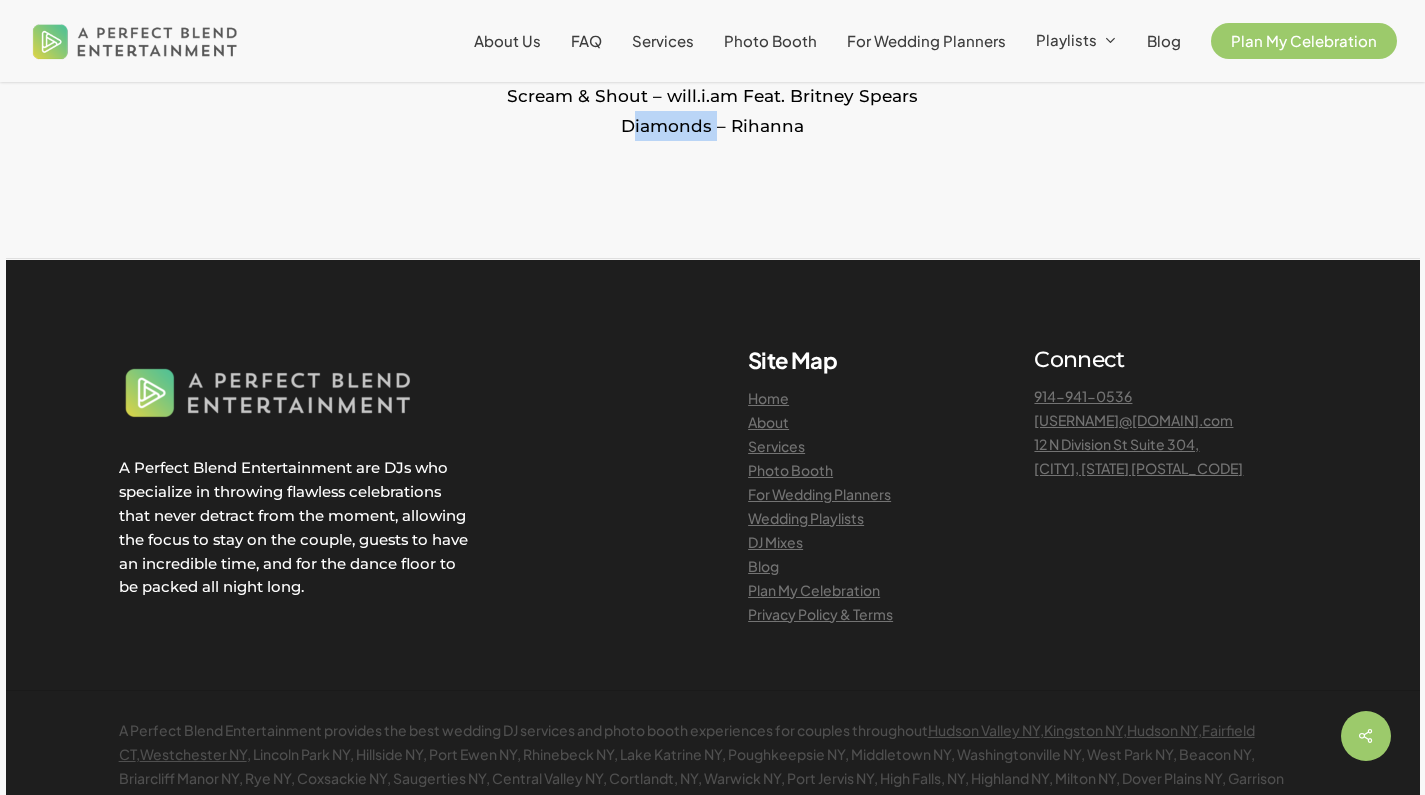 click on "Green and Red of Mayo – The Saw Doctors
N17 – The Saw Doctors
Blurred Lines – Robin Thicke Feat. T.I. & Pharrell
Mirrors – Justin Timberlake
Suit & Tie – Justin Timberlake
Take Back The Night – Justin Timberlake
My Love – Justin Timberlake Feat. T.I.
You’re The One That I Want – John Travolta & Olivia Newton-John
Forever And For Always – Shania Twain
From This Moment On – Shania Twain
Crazy In Love – Beyonce
Boom Boom Pow – Black Eyed Peas
Just Can’t Get Enough – Black Eyed Peas
Livin’ On A Prayer – Bon Jovi
Safe And Sound – Capital Cities
Girls Just Want To Have Fun – Cyndi Lauper
Sexy Chick – David Guetta
Sexyback – Justin Timberlake
C’Mon – Ke$ha
Love Somebody – Maroon 5
Just The Way You Are – Bruno Mars
Gone, Gone, Gone – Phillip Phillips
Crazy Little Thing Called Love – Queen
Only Girl (In The World) – Rihanna
Me Against The Music – Britney Spears Feat. Madonna
Love Story – Taylor Swift
OMG – Usher" at bounding box center [712, -296] 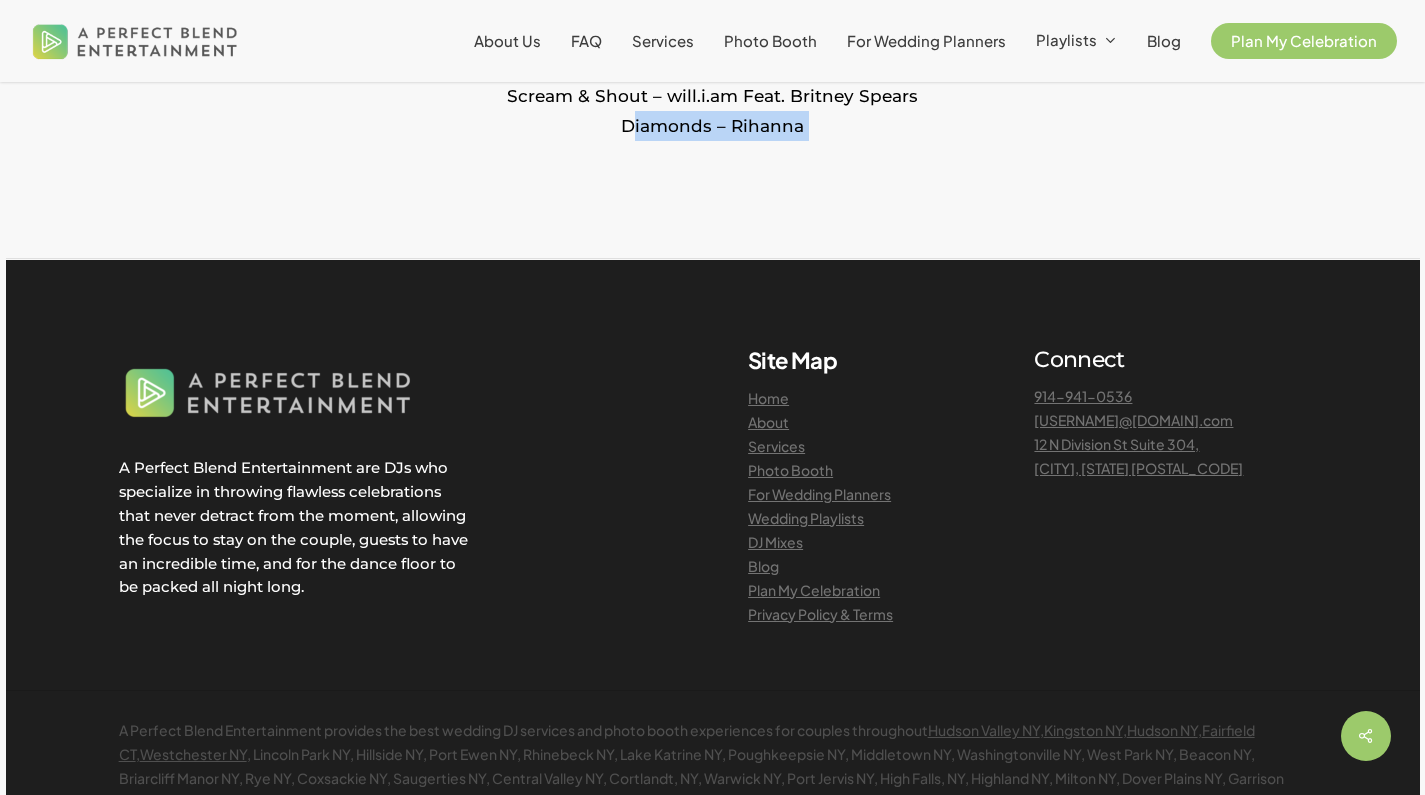 click on "Green and Red of Mayo – The Saw Doctors
N17 – The Saw Doctors
Blurred Lines – Robin Thicke Feat. T.I. & Pharrell
Mirrors – Justin Timberlake
Suit & Tie – Justin Timberlake
Take Back The Night – Justin Timberlake
My Love – Justin Timberlake Feat. T.I.
You’re The One That I Want – John Travolta & Olivia Newton-John
Forever And For Always – Shania Twain
From This Moment On – Shania Twain
Crazy In Love – Beyonce
Boom Boom Pow – Black Eyed Peas
Just Can’t Get Enough – Black Eyed Peas
Livin’ On A Prayer – Bon Jovi
Safe And Sound – Capital Cities
Girls Just Want To Have Fun – Cyndi Lauper
Sexy Chick – David Guetta
Sexyback – Justin Timberlake
C’Mon – Ke$ha
Love Somebody – Maroon 5
Just The Way You Are – Bruno Mars
Gone, Gone, Gone – Phillip Phillips
Crazy Little Thing Called Love – Queen
Only Girl (In The World) – Rihanna
Me Against The Music – Britney Spears Feat. Madonna
Love Story – Taylor Swift
OMG – Usher" at bounding box center (712, -296) 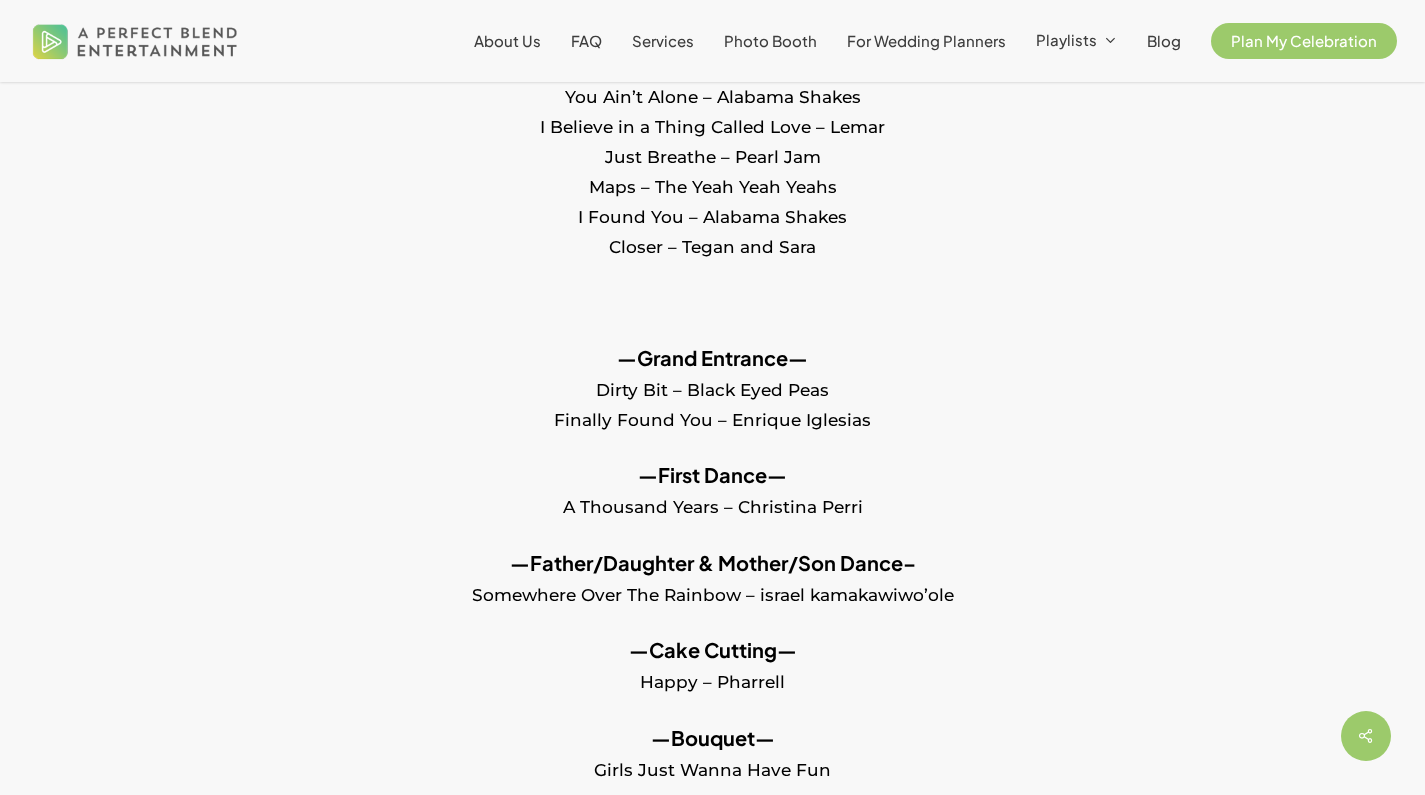 scroll, scrollTop: 0, scrollLeft: 0, axis: both 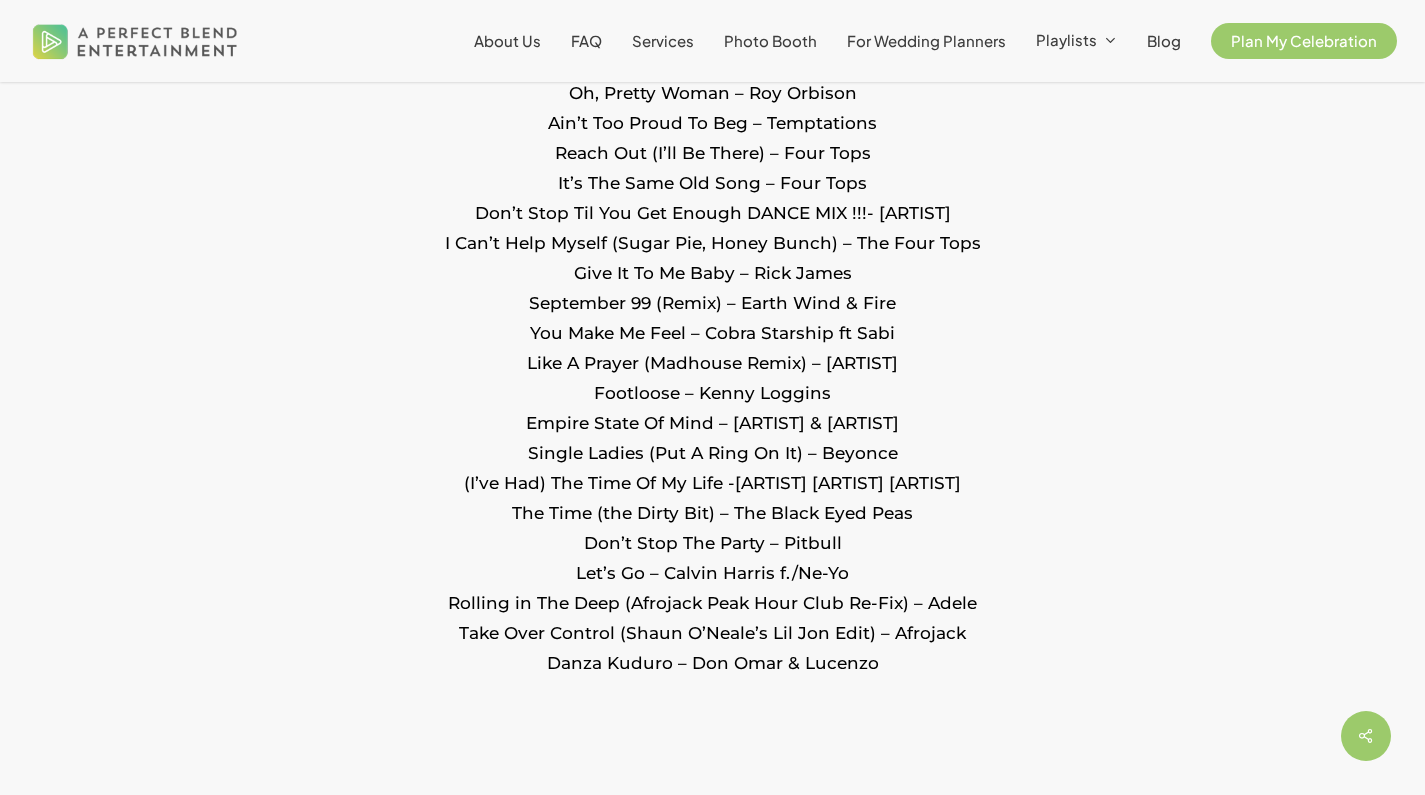 click on "This Is How We Do It – [ARTIST]
Thrift Shop-[ARTIST] & [ARTIST] ft [ARTIST]
Yeah – [ARTIST]
Get low – [ARTIST] & The [ARTIST]
Jump Around, We Will Rock You – [ARTIST], [ARTIST]
Jump Around – [ARTIST]
Ice Ice Baby – [ARTIST]
Wild Thing – [ARTIST]
MY HUMPS VS. WILD THING- GOOD!!! – [ARTIST]
Swing The Mood – [ARTIST]
I Saw Her Standing There – [ARTIST]
Shout – [ARTIST] & The [ARTIST]
What Is Love? – [ARTIST]
Shots Through The Heart (Clean)-  [ARTIST]
Starships-  [ARTIST]
Gangnam Style – [ARTIST]
Sexy And I Know It – [ARTIST] [ARTIST] Blend-[ARTIST] ft [ARTIST]
Oh, Pretty Woman – [ARTIST]
Ain’t Too Proud To Beg – [ARTIST]
Reach Out (I’ll Be There) – [ARTIST]
It’s The Same Old Song – [ARTIST]
Don’t Stop Til You Get Enough DANCE MIX !!!- [ARTIST]
I Can’t Help Myself (Sugar Pie, Honey Bunch) – The [ARTIST]
Give It To Me Baby – [ARTIST]
September 99 (Remix) – [ARTIST] & [ARTIST]" at bounding box center (712, 136) 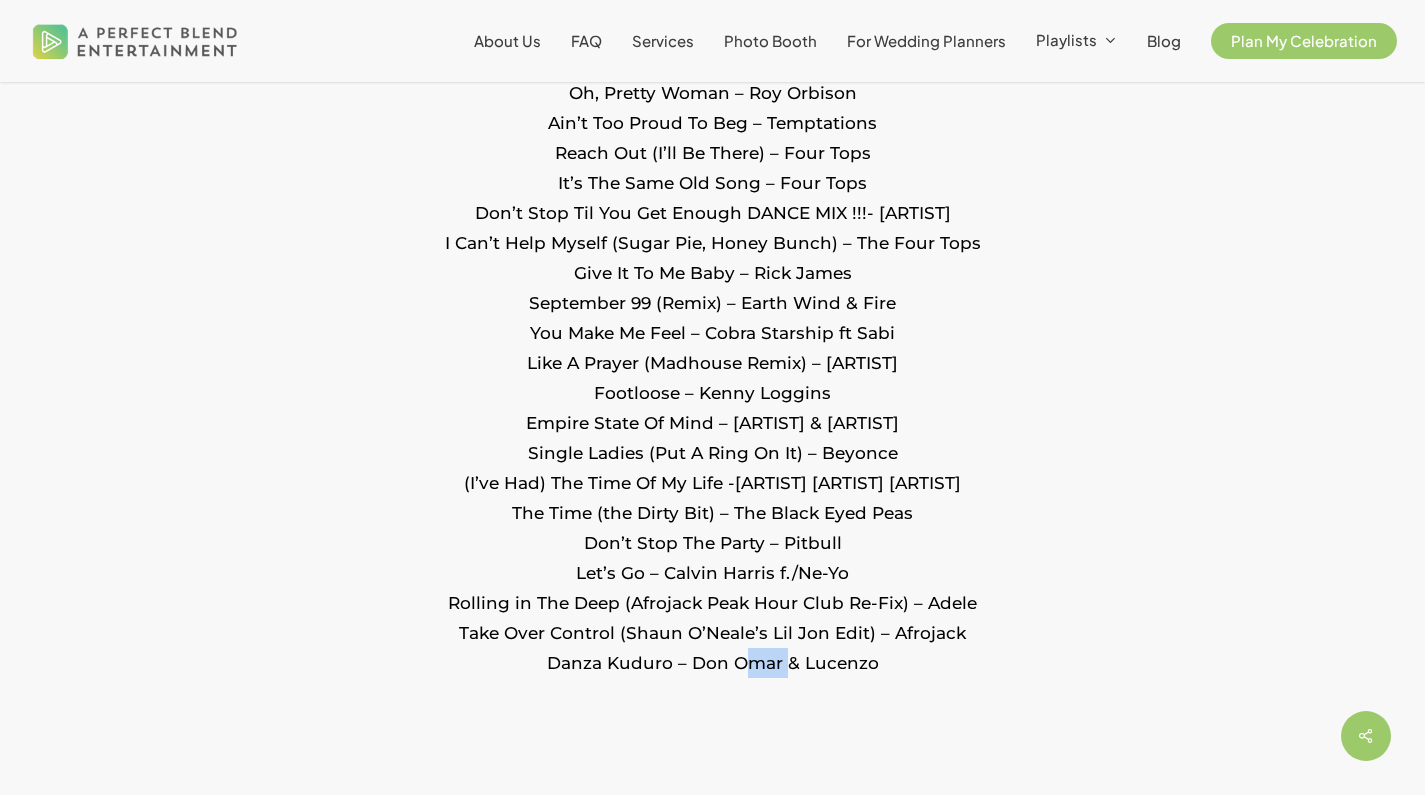 click on "This Is How We Do It – Montell Jordan
Thrift Shop-Macklemore & Ryan Lewis ft Wanz
Yeah – Usher
Get low – Lil Jon & The Eastside Boyz
Jump Around, We Will Rock You – Party Ben, House of Pain
Jump Around – House Of Pain
Ice Ice Baby – Vanilla Ice
Wild Thing – Tone Loc
MY HUMPS VS. WILD THING- GOOD!!! – Davey B
Swing The Mood – Jive Bunny And The Mastermixers
I Saw Her Standing There – Beatles
Shout – Otis Day & The Knights
What Is Love? – Haddaway
Shots Through The Heart (Clean)-  LFMAO
Starships-  Nicki Minaj
Gangnam Style – Psy
Sexy And I Know It – Chris James Gangnam Style Blend-LMFAO ft PSY
Oh, Pretty Woman – Roy Orbison
Ain’t Too Proud To Beg – Temptations
Reach Out (I’ll Be There) – Four Tops
It’s The Same Old Song – Four Tops
Don’t Stop Til You Get Enough DANCE MIX !!!- Michael Jackson
I Can’t Help Myself (Sugar Pie, Honey Bunch) – The Four Tops
Give It To Me Baby – Rick James
September 99 (Remix) – Earth Wind & Fire" at bounding box center [712, 136] 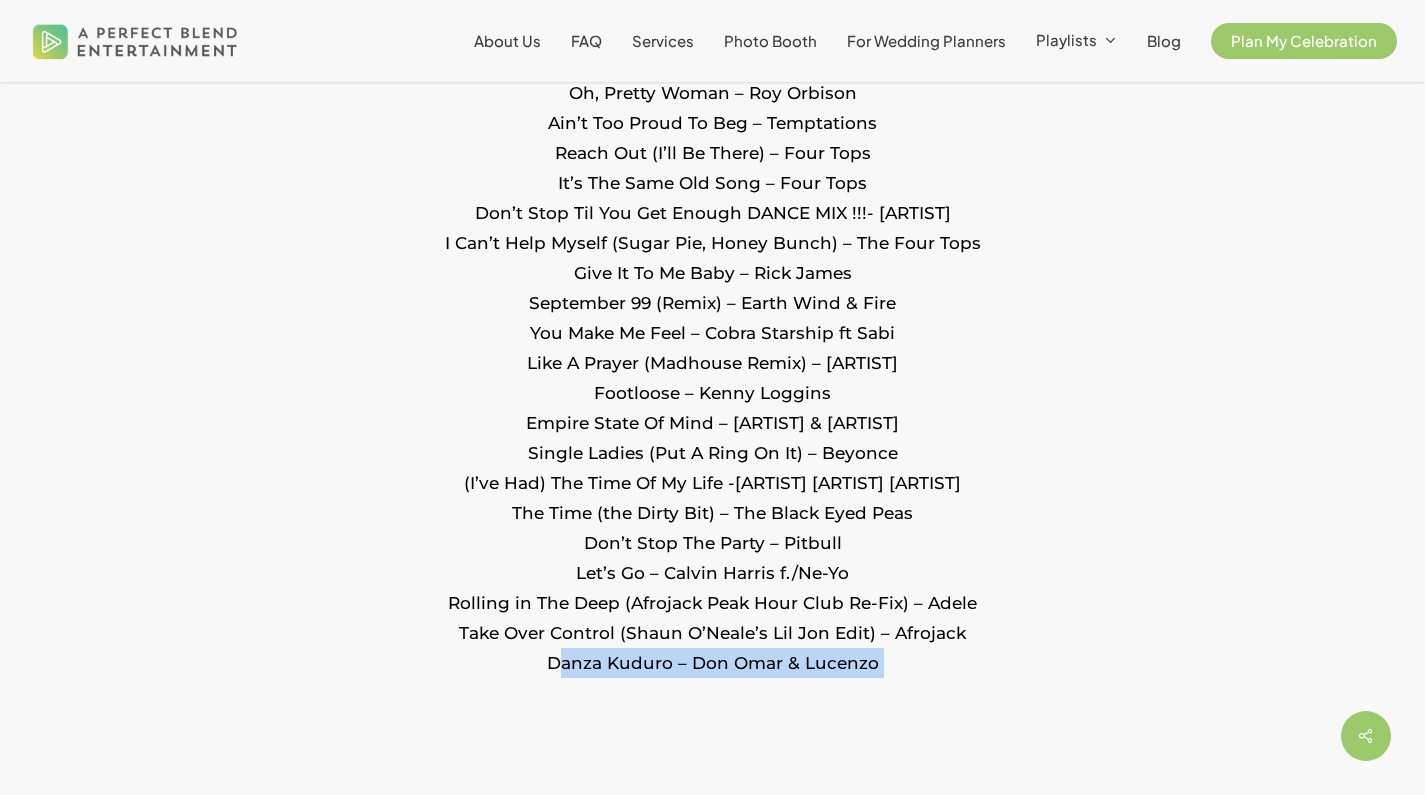 click on "This Is How We Do It – Montell Jordan
Thrift Shop-Macklemore & Ryan Lewis ft Wanz
Yeah – Usher
Get low – Lil Jon & The Eastside Boyz
Jump Around, We Will Rock You – Party Ben, House of Pain
Jump Around – House Of Pain
Ice Ice Baby – Vanilla Ice
Wild Thing – Tone Loc
MY HUMPS VS. WILD THING- GOOD!!! – Davey B
Swing The Mood – Jive Bunny And The Mastermixers
I Saw Her Standing There – Beatles
Shout – Otis Day & The Knights
What Is Love? – Haddaway
Shots Through The Heart (Clean)-  LFMAO
Starships-  Nicki Minaj
Gangnam Style – Psy
Sexy And I Know It – Chris James Gangnam Style Blend-LMFAO ft PSY
Oh, Pretty Woman – Roy Orbison
Ain’t Too Proud To Beg – Temptations
Reach Out (I’ll Be There) – Four Tops
It’s The Same Old Song – Four Tops
Don’t Stop Til You Get Enough DANCE MIX !!!- Michael Jackson
I Can’t Help Myself (Sugar Pie, Honey Bunch) – The Four Tops
Give It To Me Baby – Rick James
September 99 (Remix) – Earth Wind & Fire" at bounding box center [712, 136] 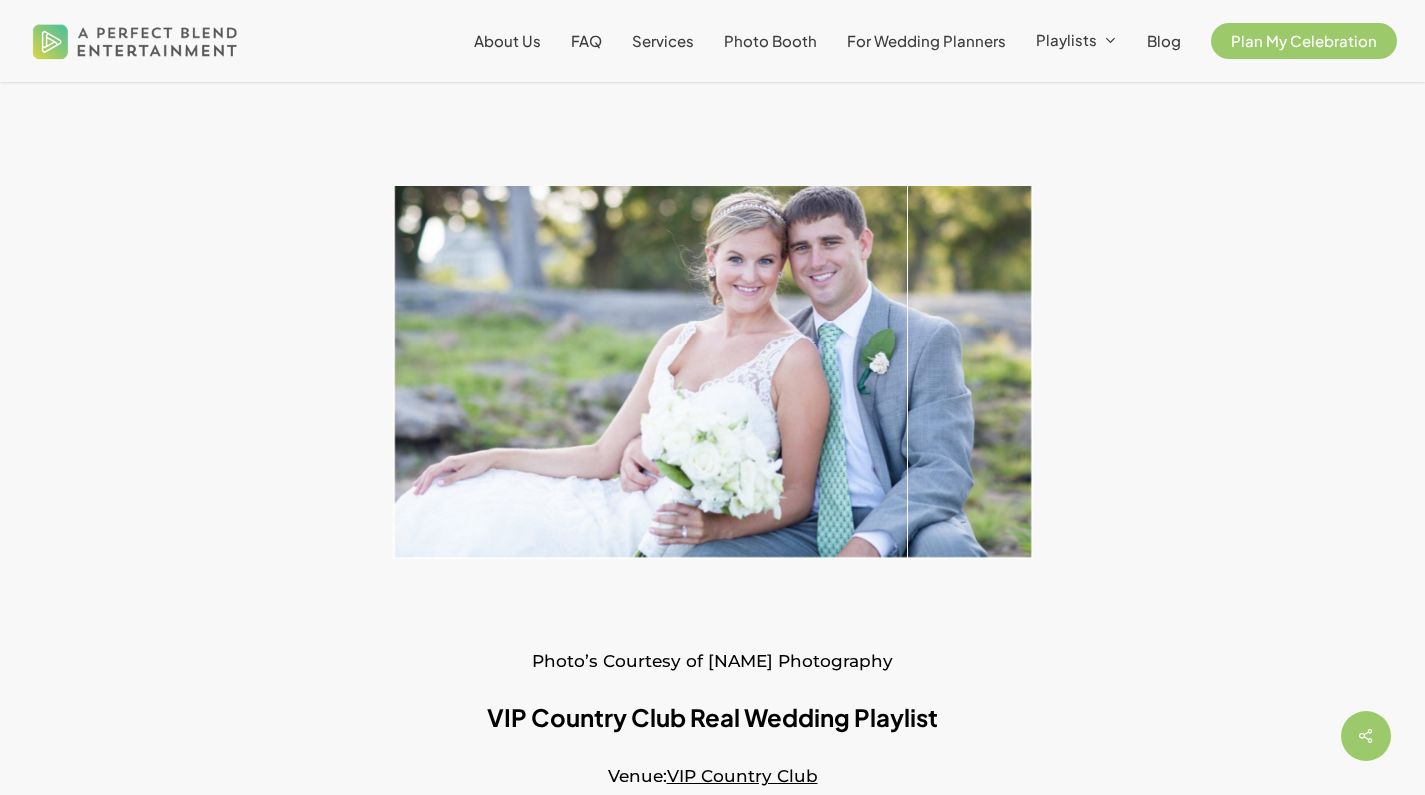 scroll, scrollTop: 0, scrollLeft: 0, axis: both 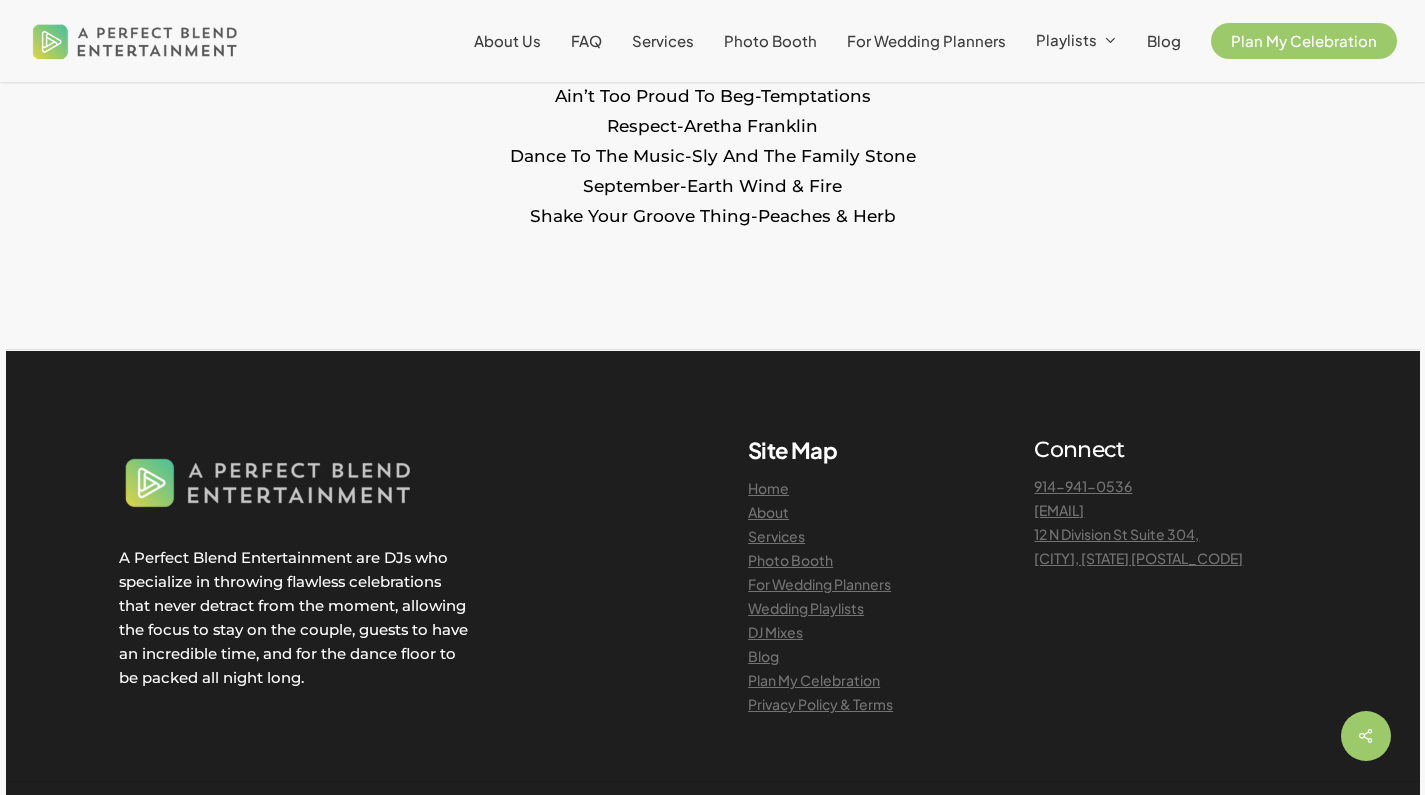 click on "Gonna Make You Sweat-C+C Music Factory
It Takes Two-Rob Base
Get Lucky (MMP Intro) (Clean)-[ARTIST] ft [ARTIST]
Don’t Stop ‘Til You Get Enough-[ARTIST]
I Wanna Dance With Somebody (Who Loves Me)-[ARTIST]
[YEAR]-[ARTIST]
The Way You Look Tonight-[ARTIST]
Runaround Sue-[ARTIST]
I Saw Her Standing There-[ARTIST]
The Twist -[ARTIST]
Rock Around The Clock-[ARTIST]
Rockin Robin-[ARTIST]
Crazy In Love-[ARTIST]
Yeah-[ARTIST]
Fantasy (Bad Boy Remix)-[ARTIST] ft [ARTIST]
This Is How We Do It-[ARTIST]
Wannabe -[ARTIST]
Everybody-[ARTIST]
Tearin’ Up My Heart (Radio Edit)-[ARTIST]
Like A Virgin-[ARTIST]
Sexy Back-[ARTIST]
Just Dance-[ARTIST]
DJ Got Us Falling In Love Again (Final Version)-[ARTIST] Ft. [ARTIST]
Twist & Shout-[ARTIST]
Ain’t Too Proud To Beg-[ARTIST]
Respect-[ARTIST]
Dance To The Music-[ARTIST]
September-[ARTIST]
Shake Your Groove Thing-[ARTIST]" at bounding box center (712, -191) 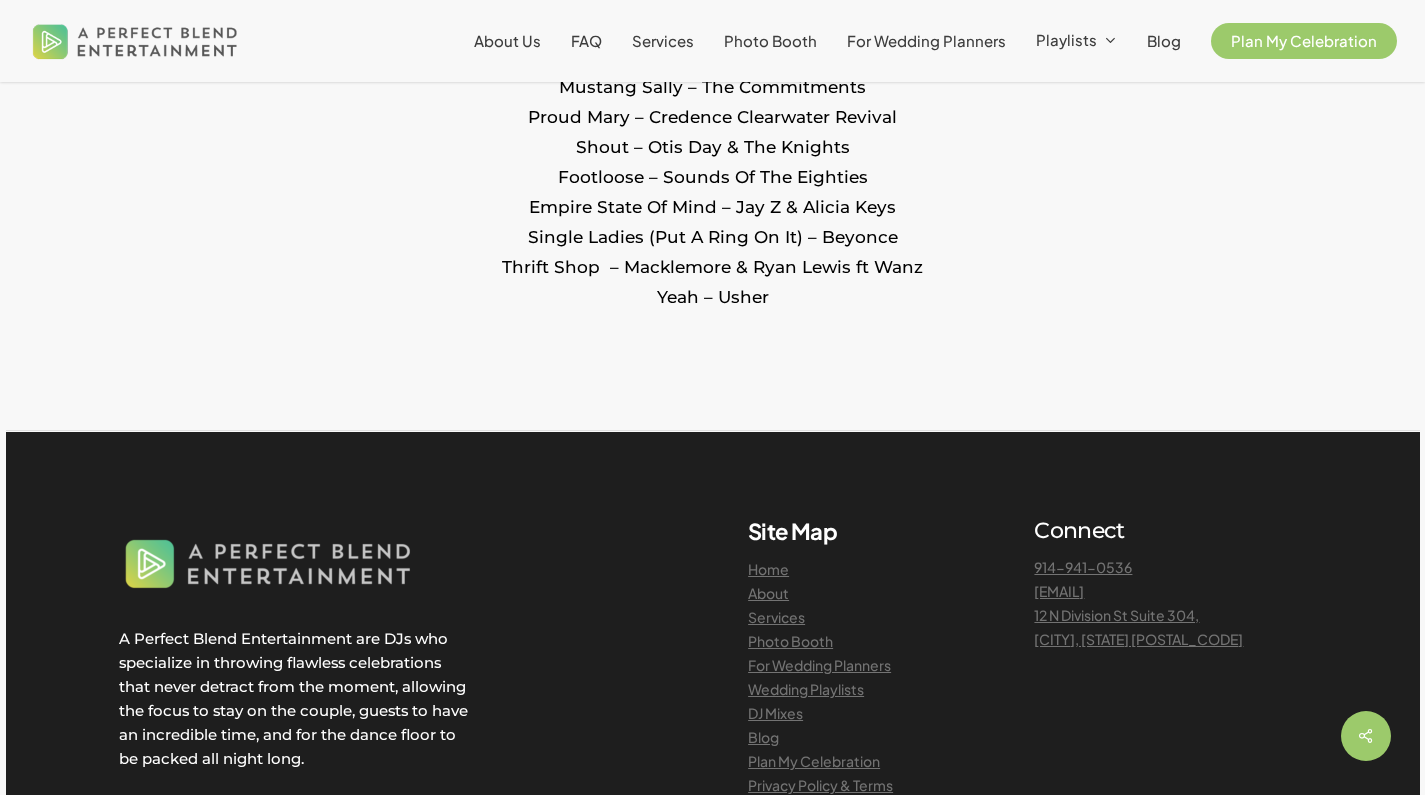 scroll, scrollTop: 5523, scrollLeft: 0, axis: vertical 